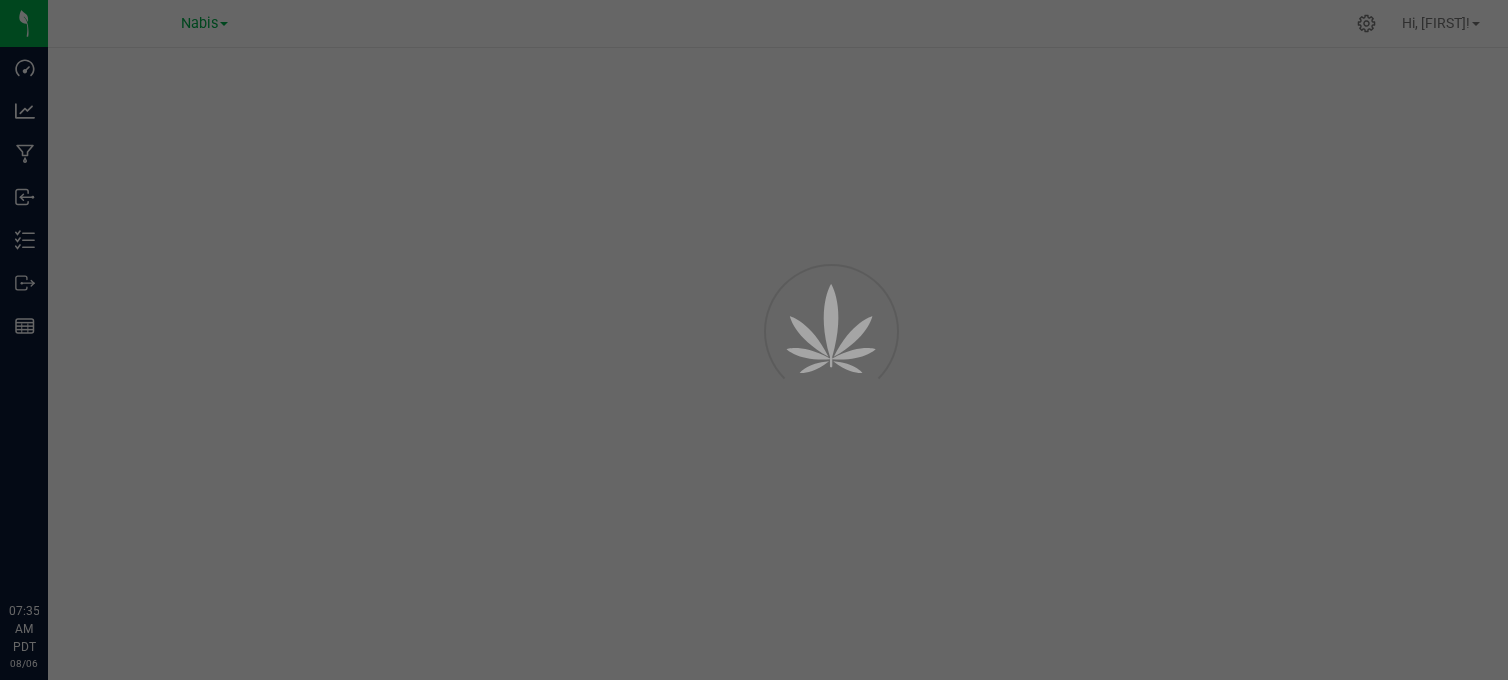 scroll, scrollTop: 0, scrollLeft: 0, axis: both 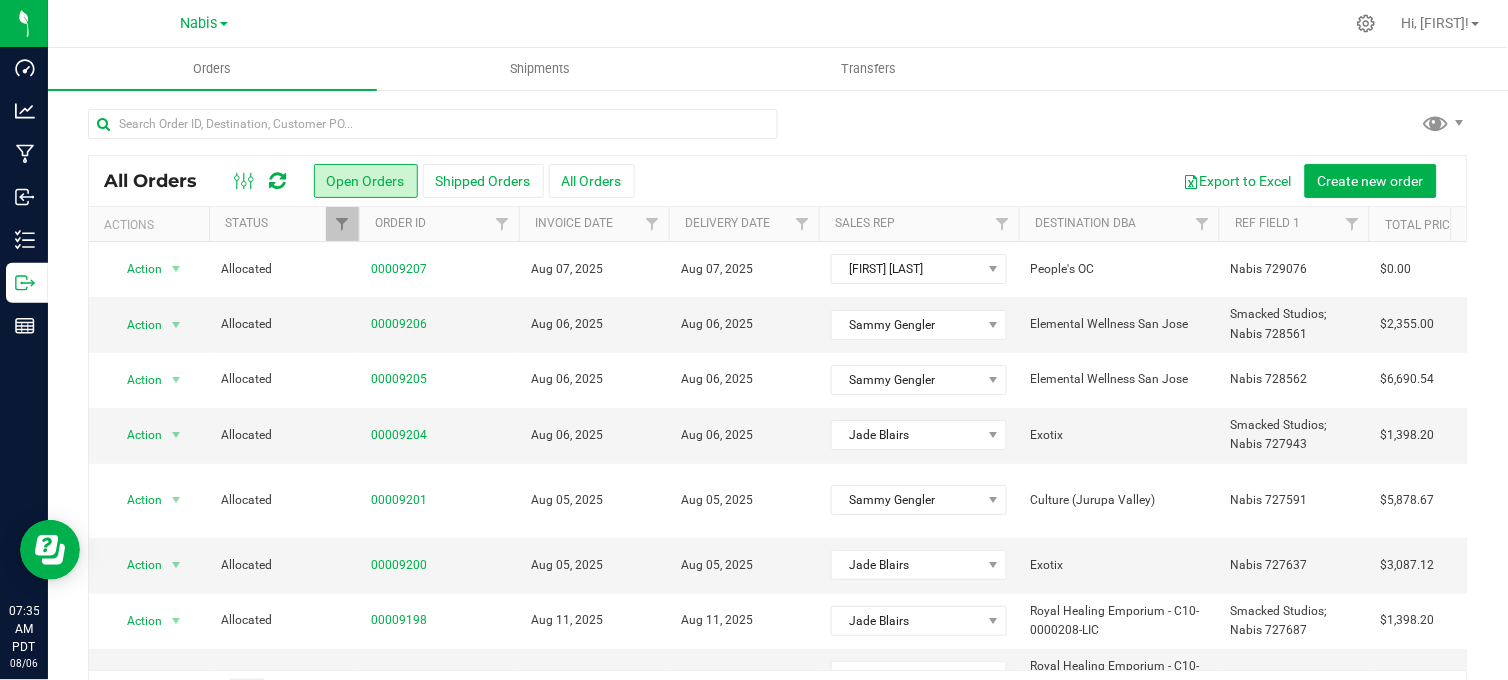 drag, startPoint x: 220, startPoint y: 25, endPoint x: 227, endPoint y: 33, distance: 10.630146 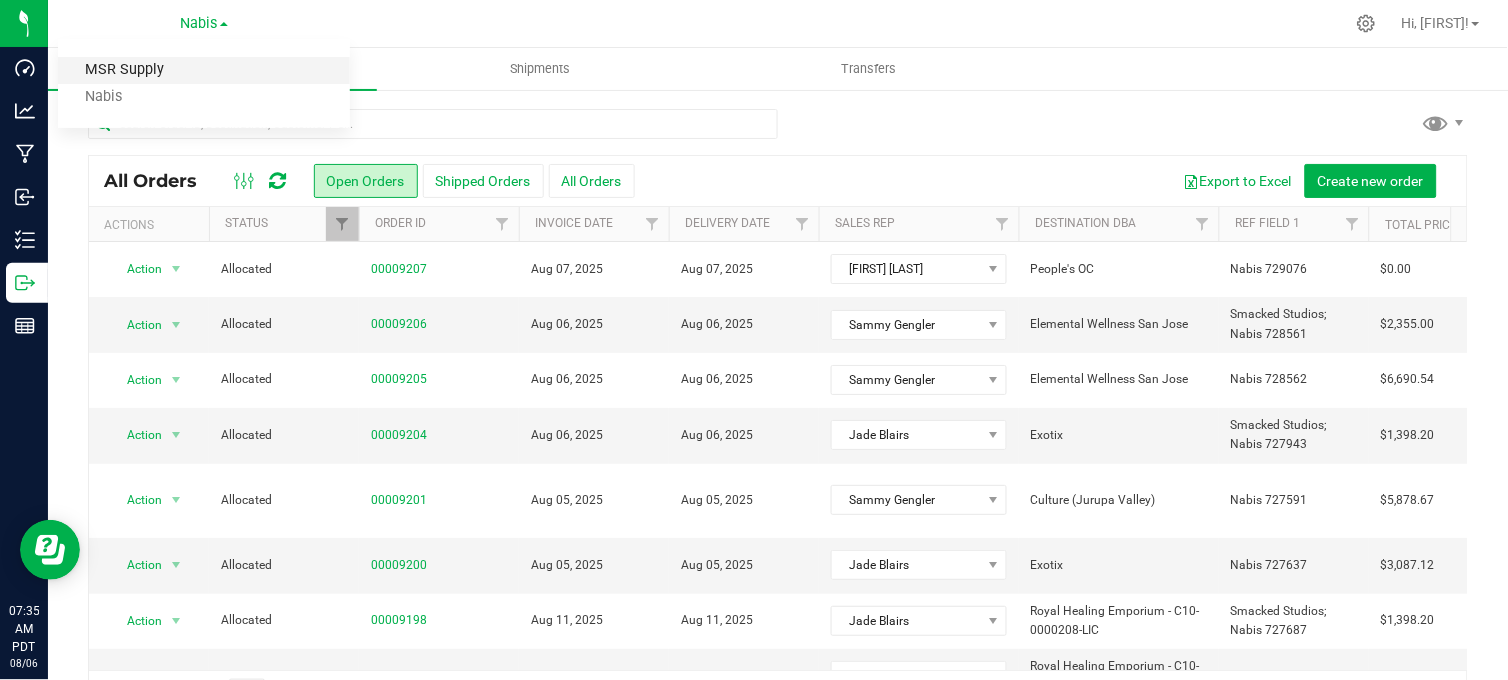 click on "MSR Supply" at bounding box center [204, 70] 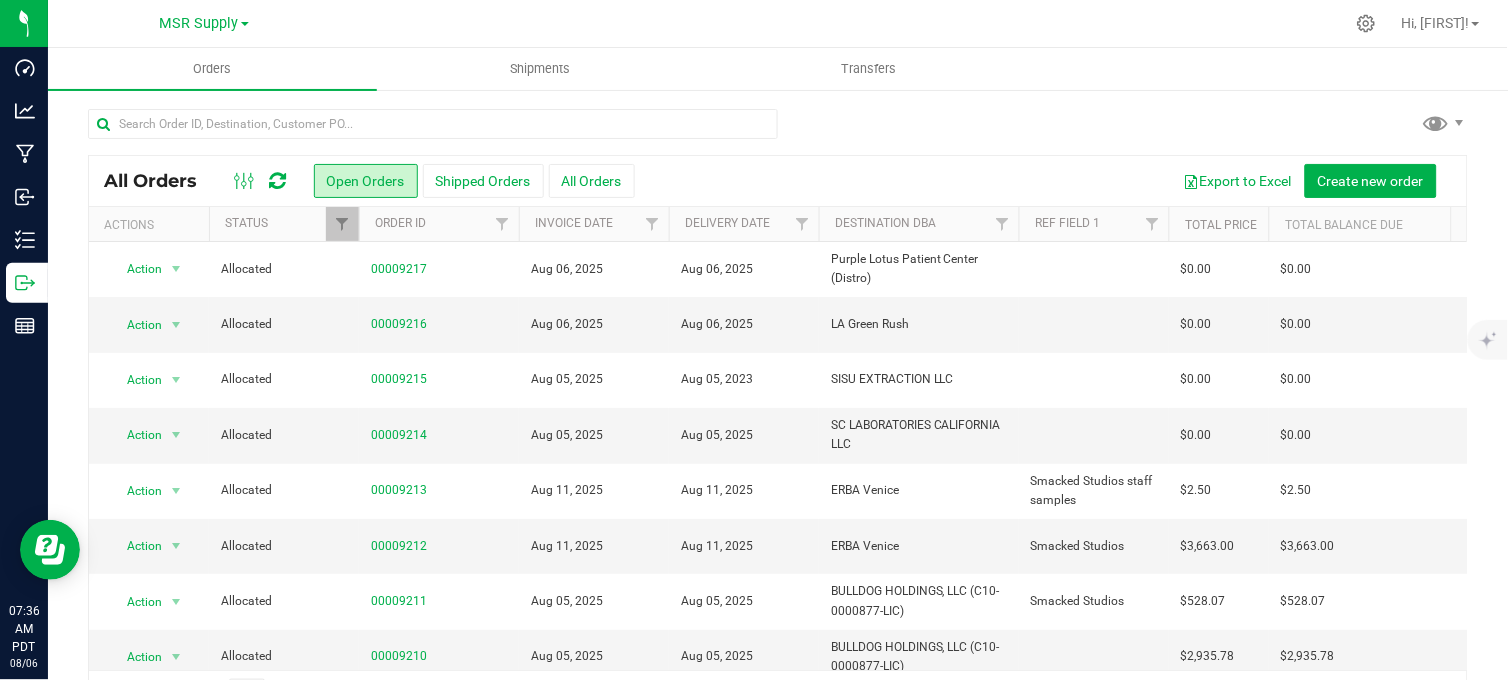 click at bounding box center (778, 132) 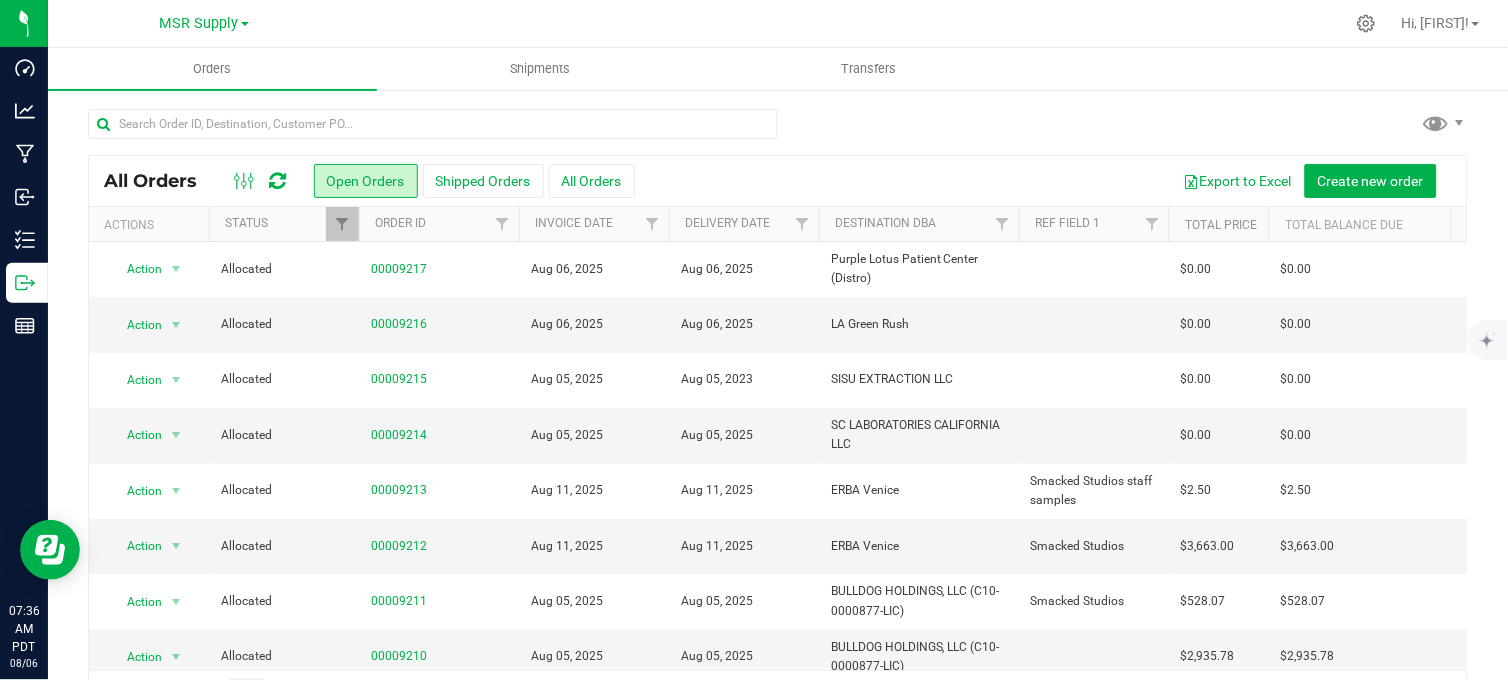 click at bounding box center (778, 132) 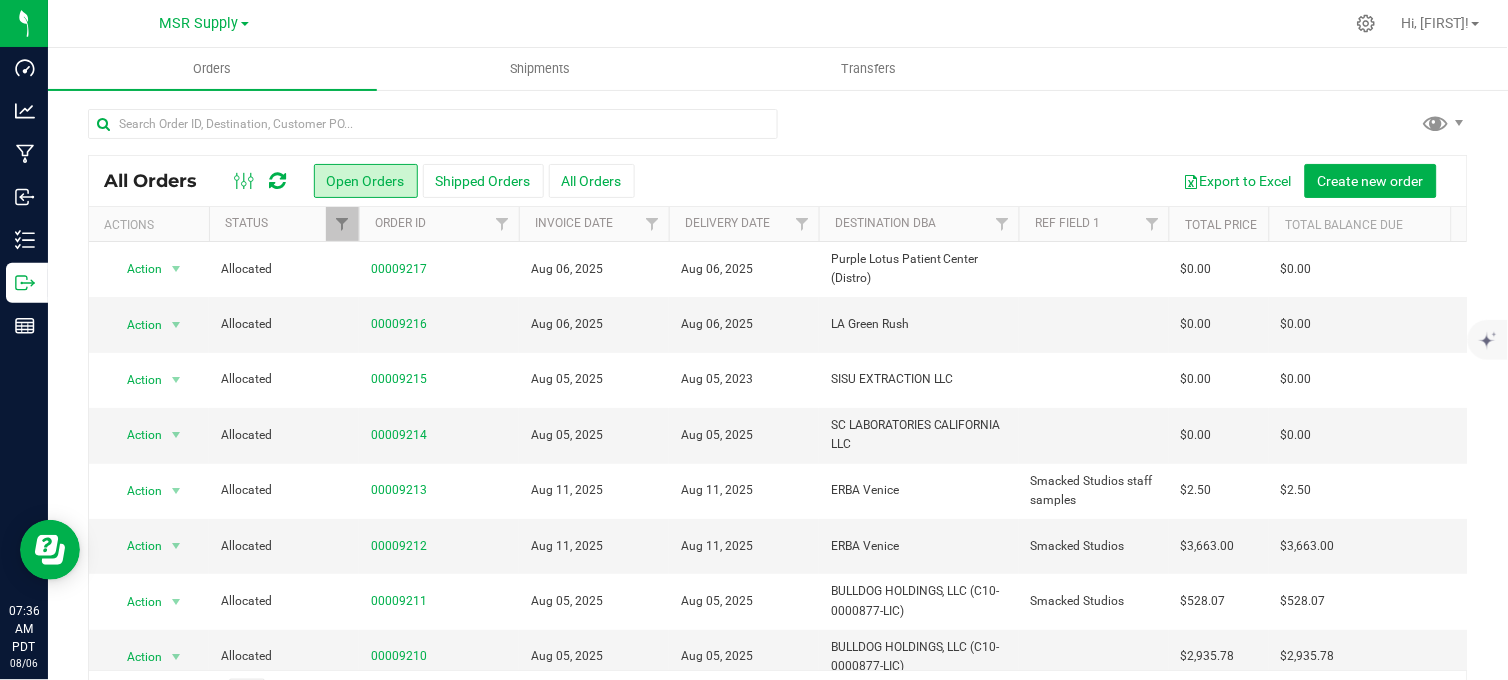 click at bounding box center (778, 132) 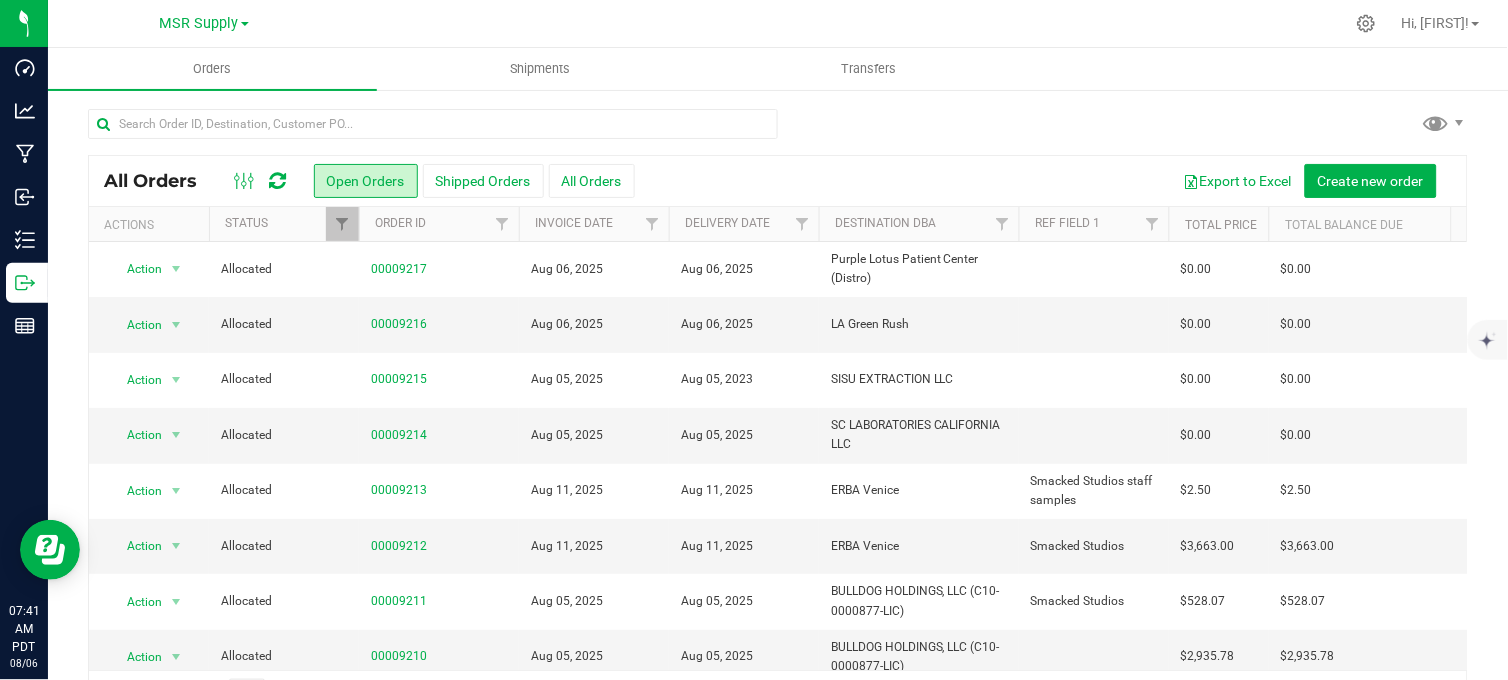 click at bounding box center (778, 132) 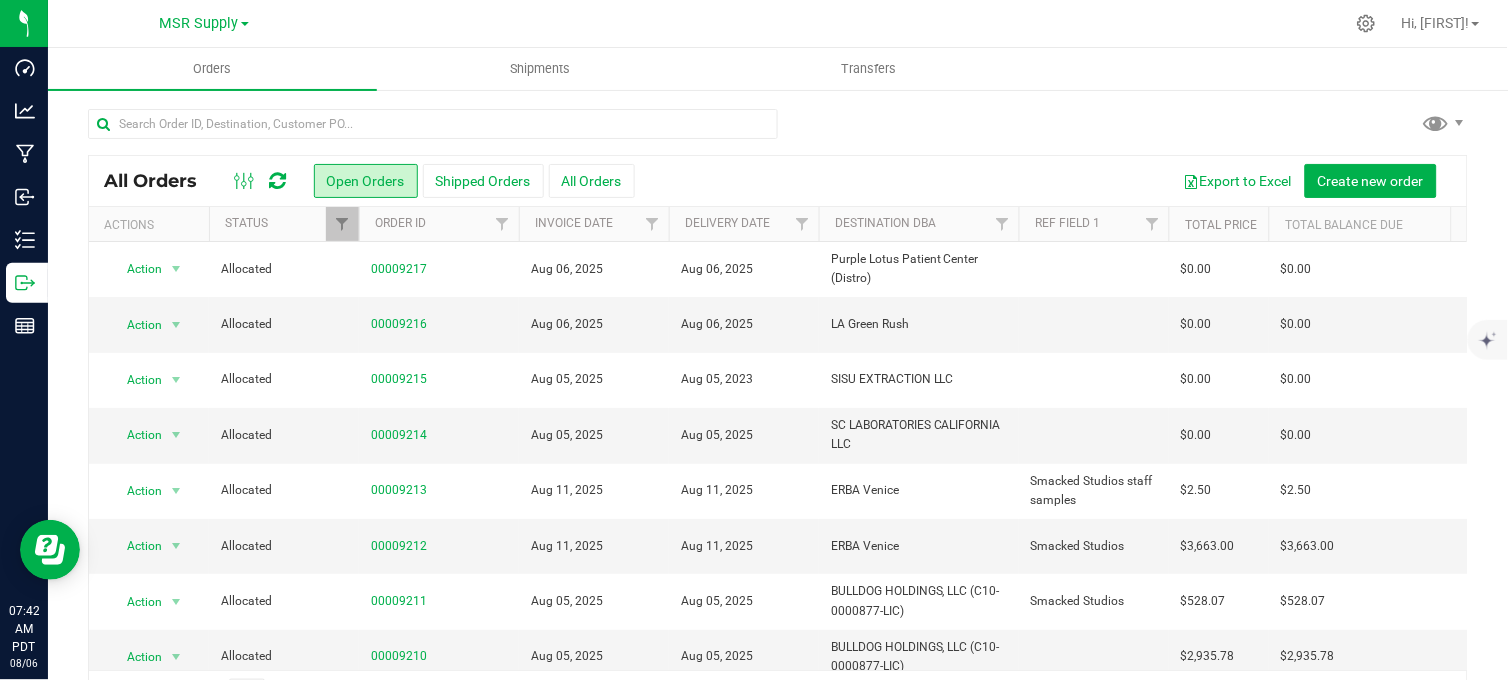 click at bounding box center [851, 23] 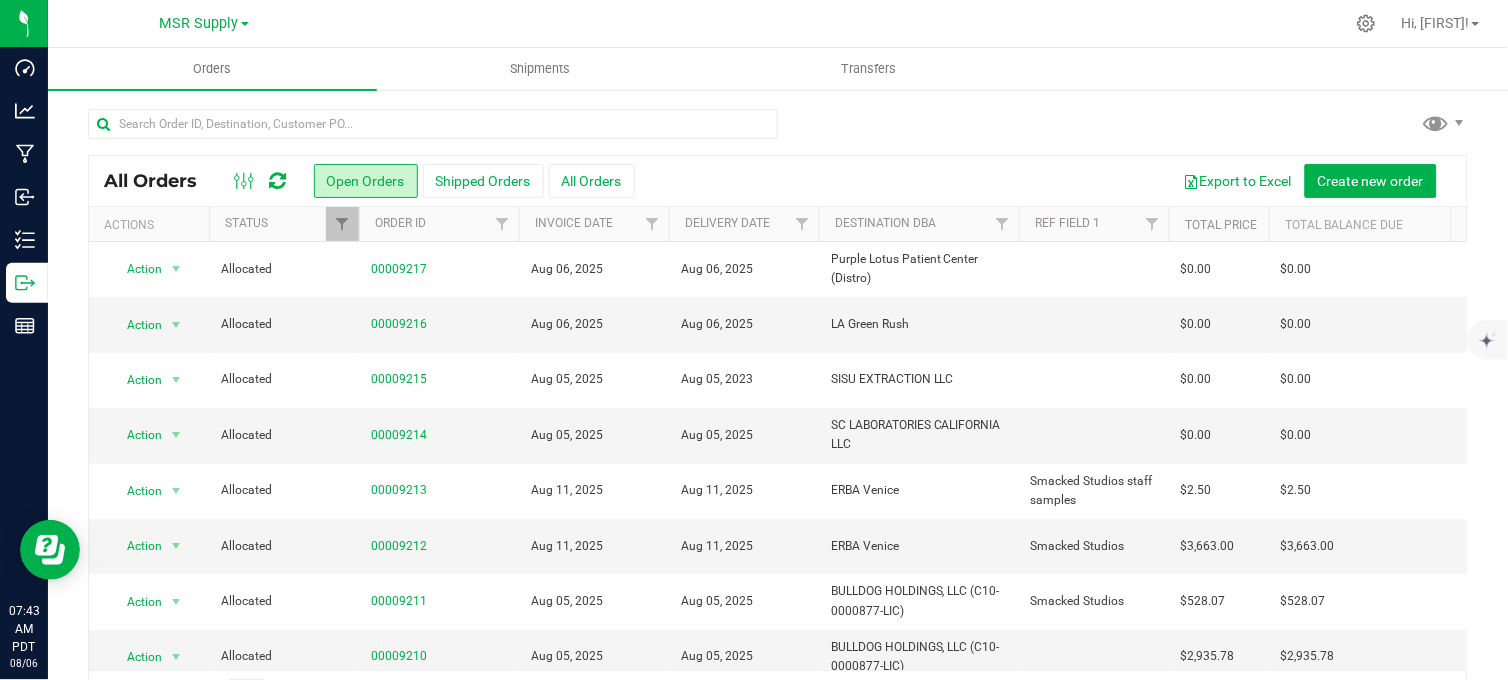 click on "MSR Supply   MSR Supply   Nabis" at bounding box center (204, 23) 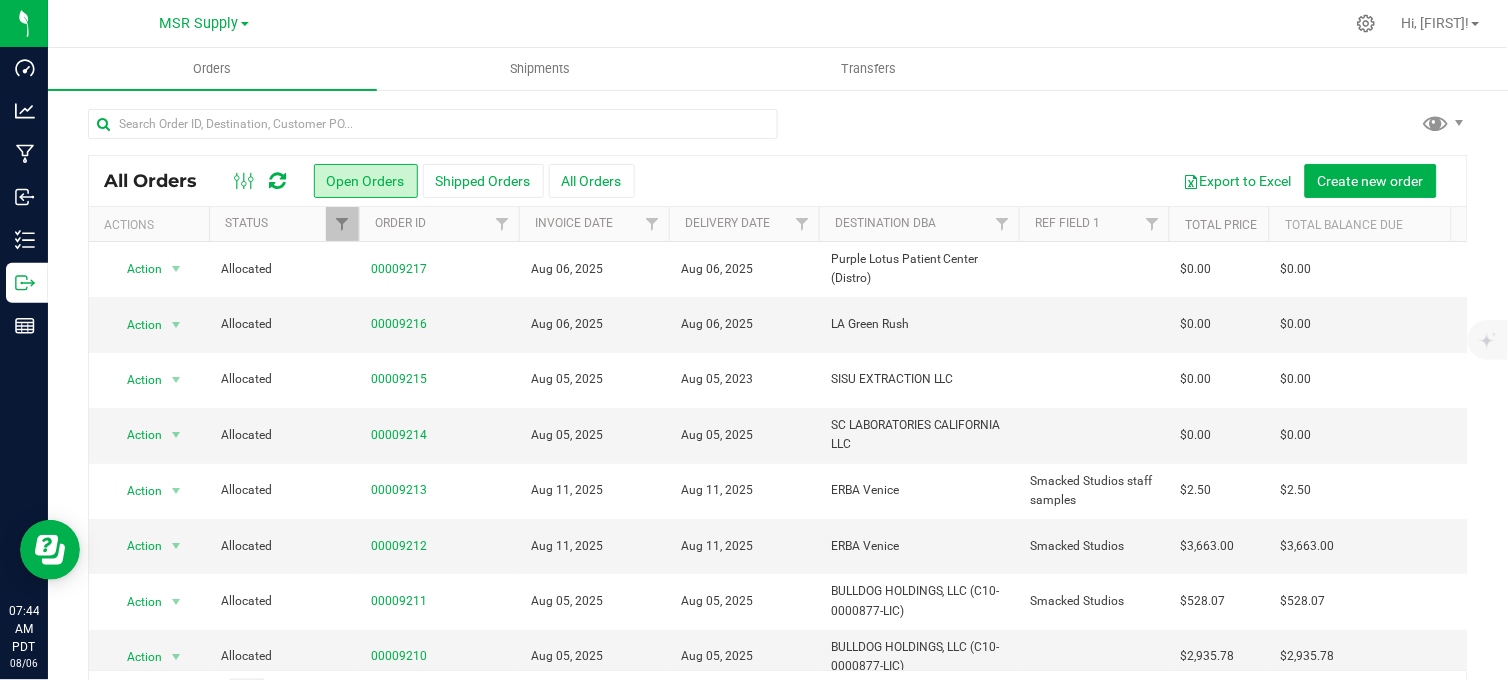 click at bounding box center [778, 132] 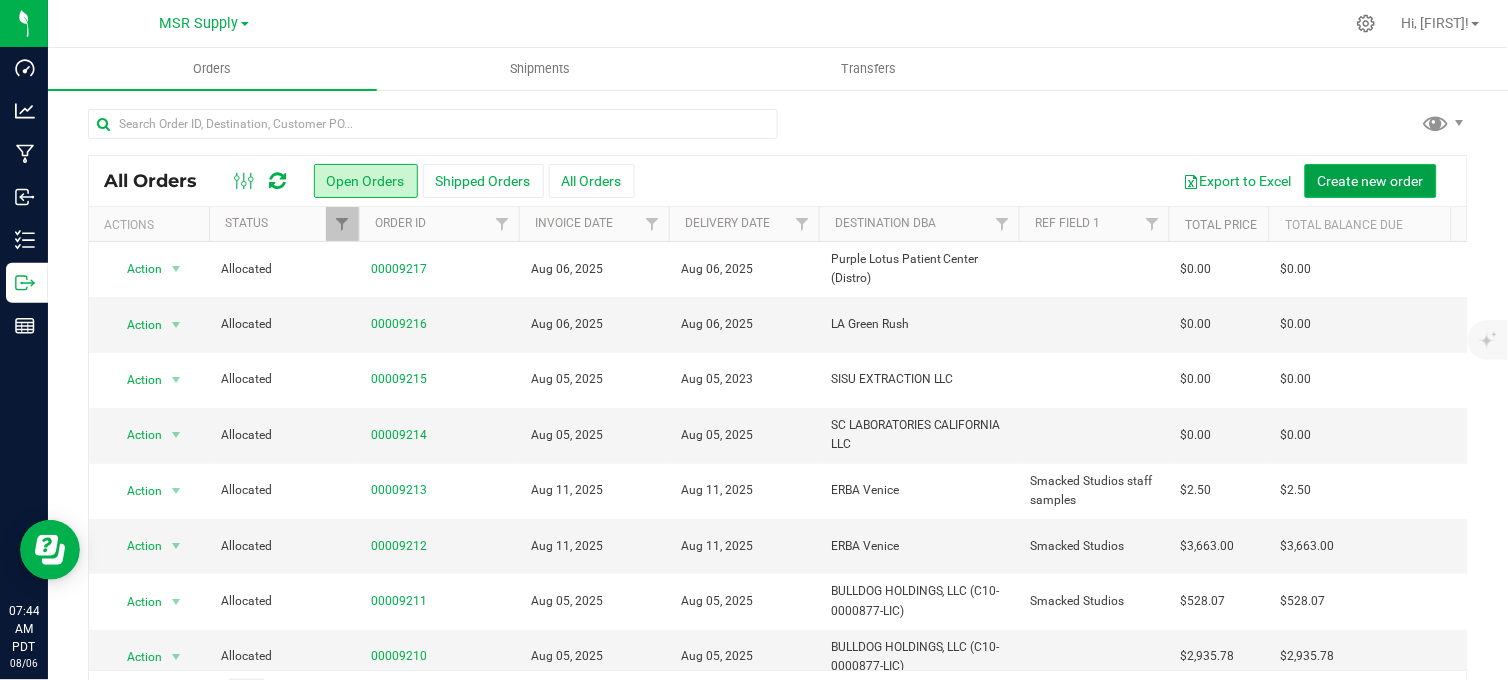click on "Create new order" at bounding box center (1371, 181) 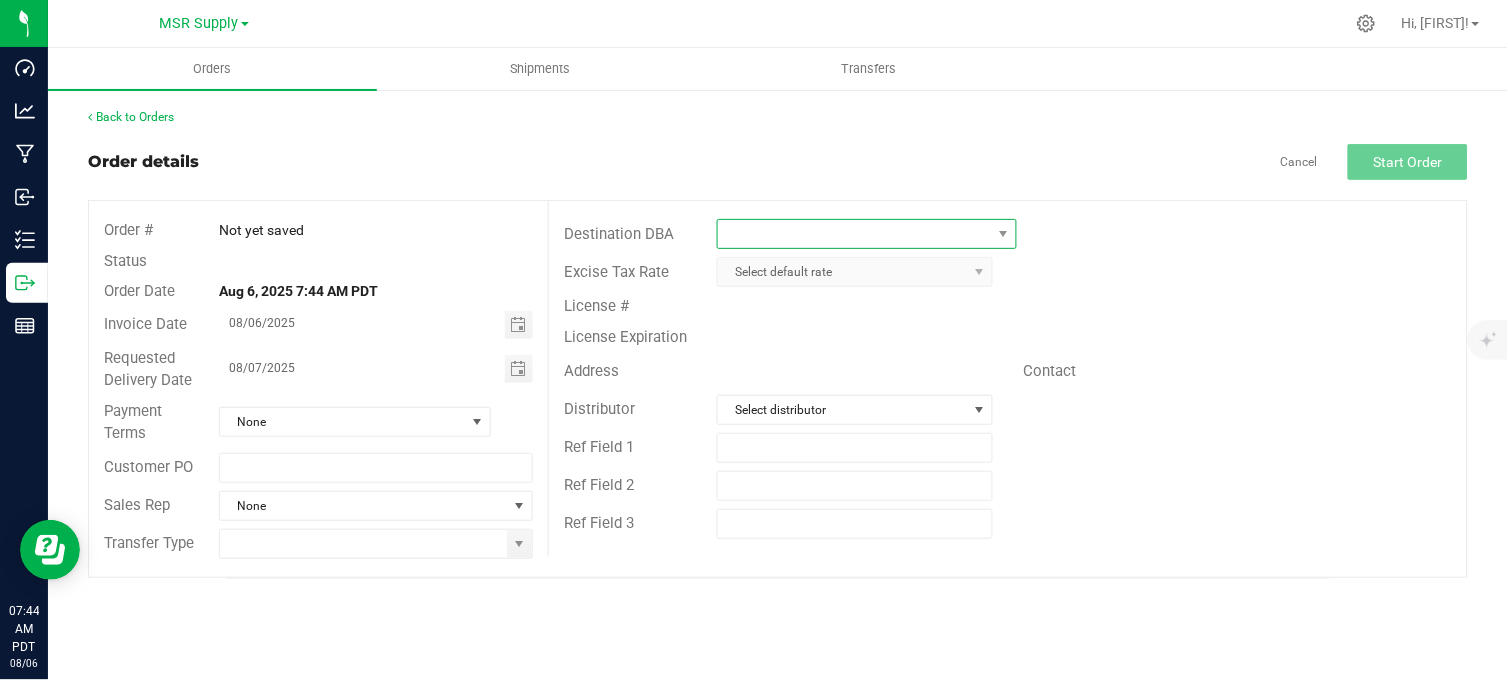 click at bounding box center [854, 234] 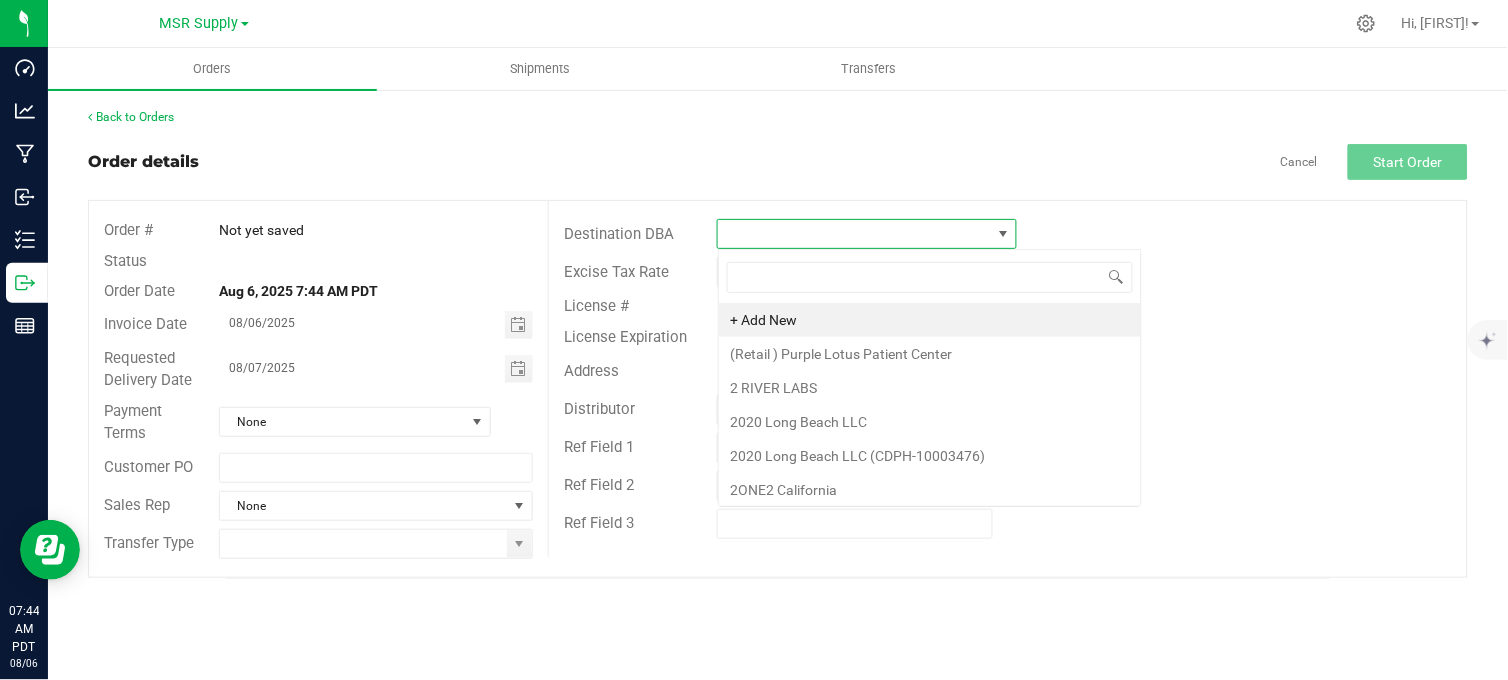 scroll, scrollTop: 99970, scrollLeft: 99700, axis: both 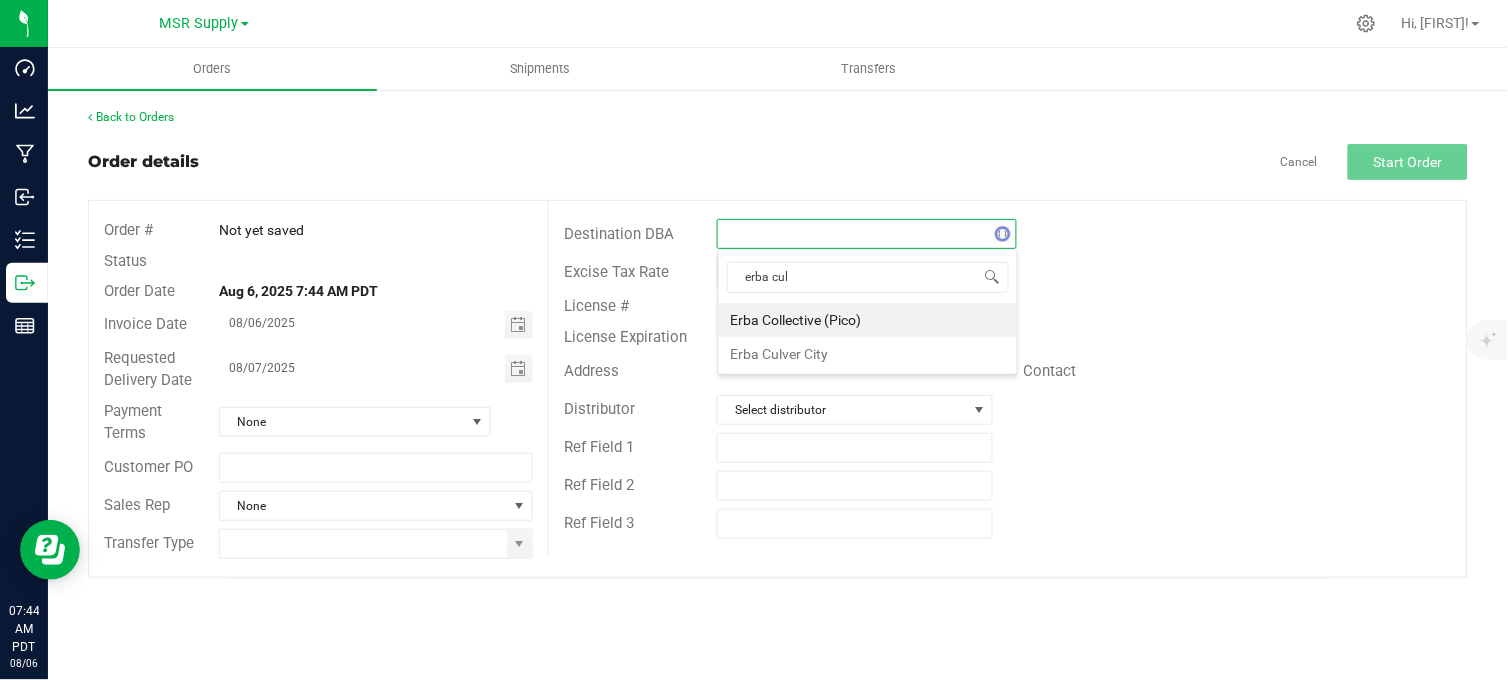 type on "erba culv" 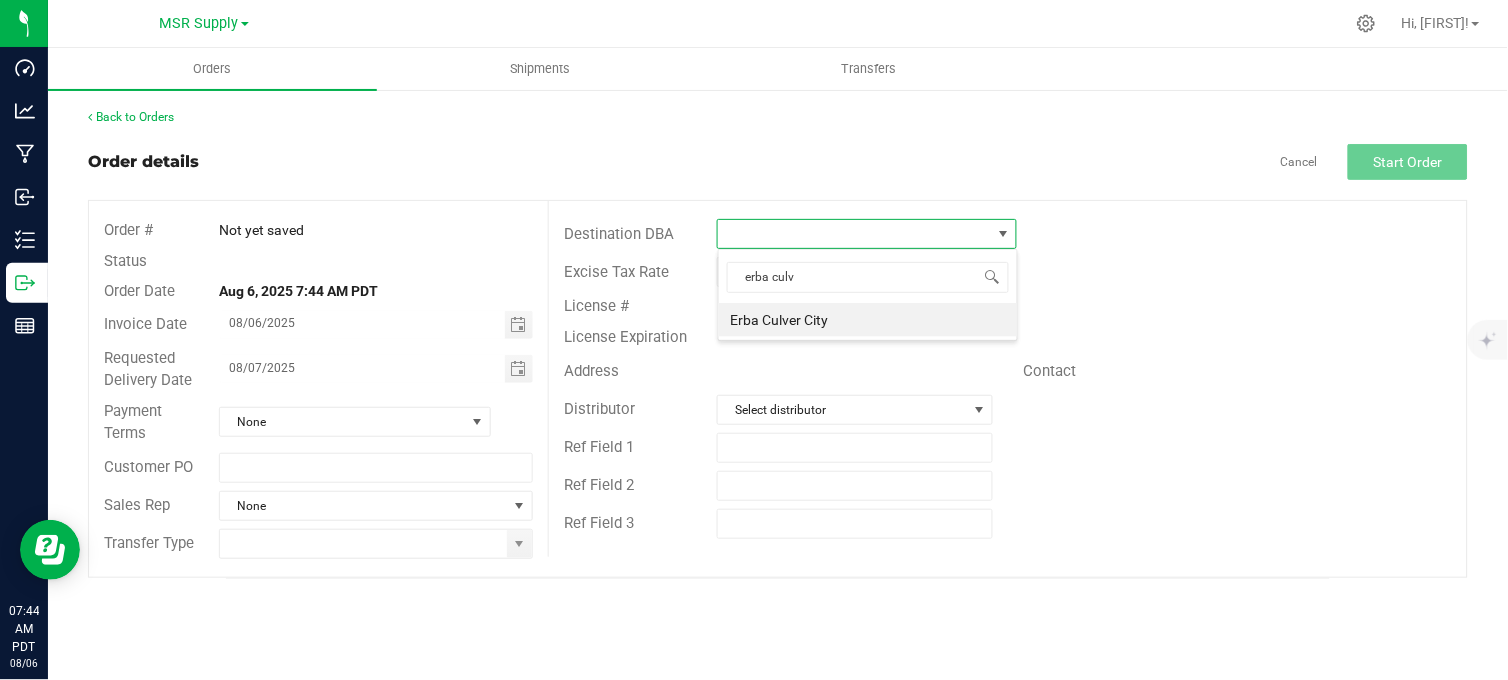 click on "Erba Culver City" at bounding box center (868, 320) 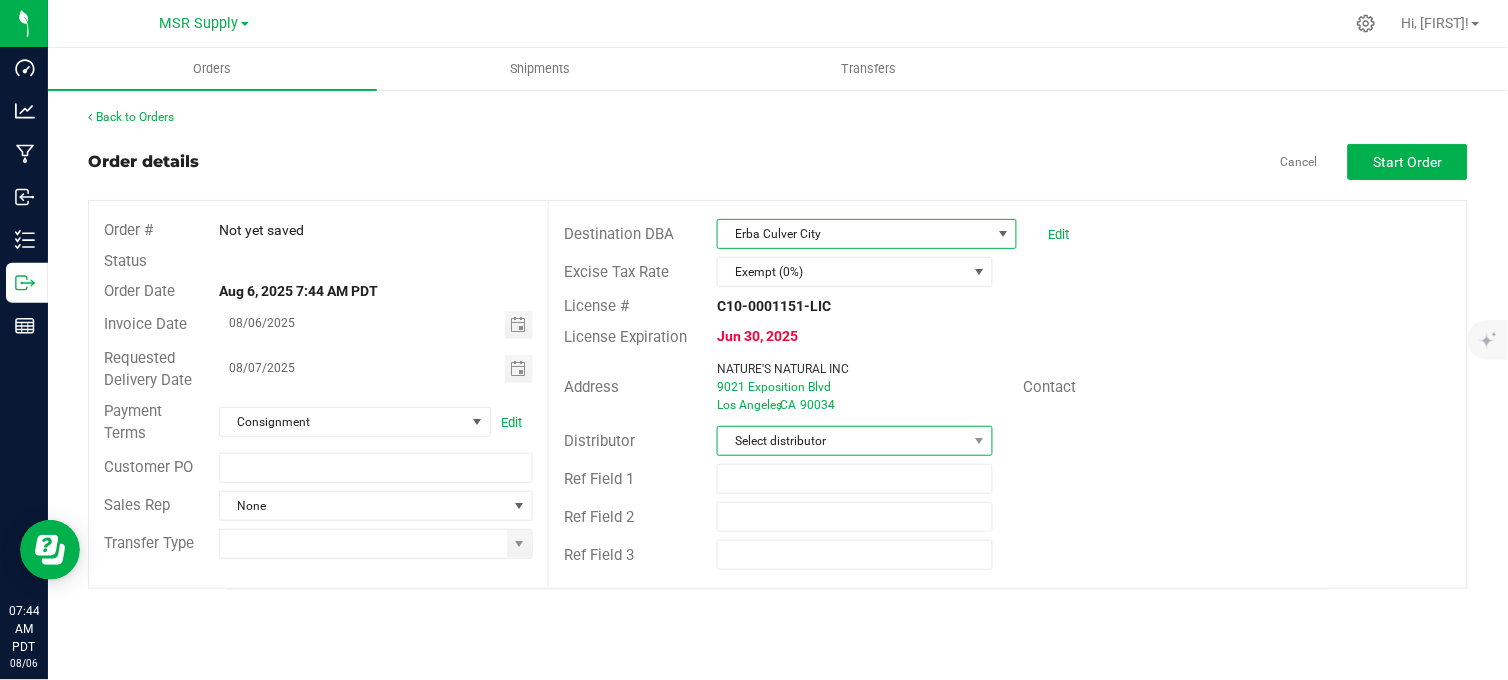 click on "Select distributor" at bounding box center (842, 441) 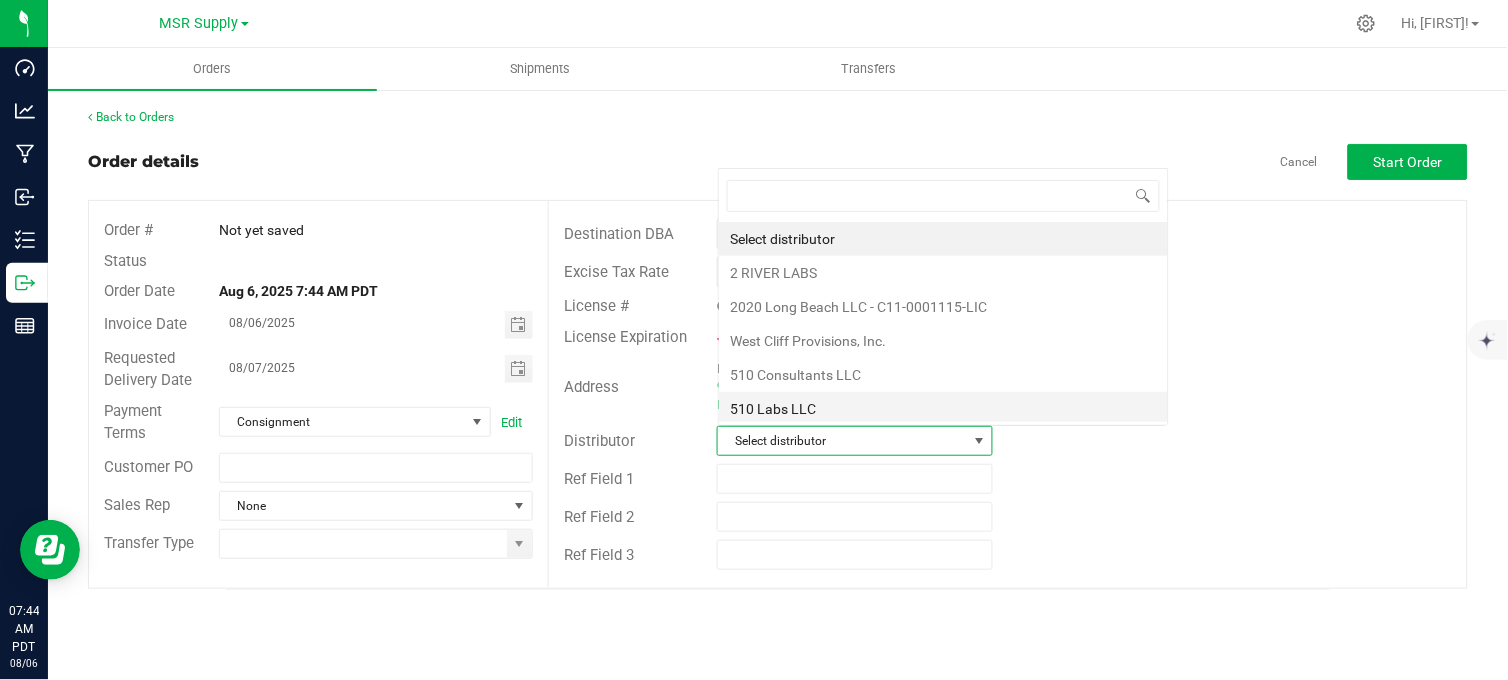 scroll, scrollTop: 0, scrollLeft: 0, axis: both 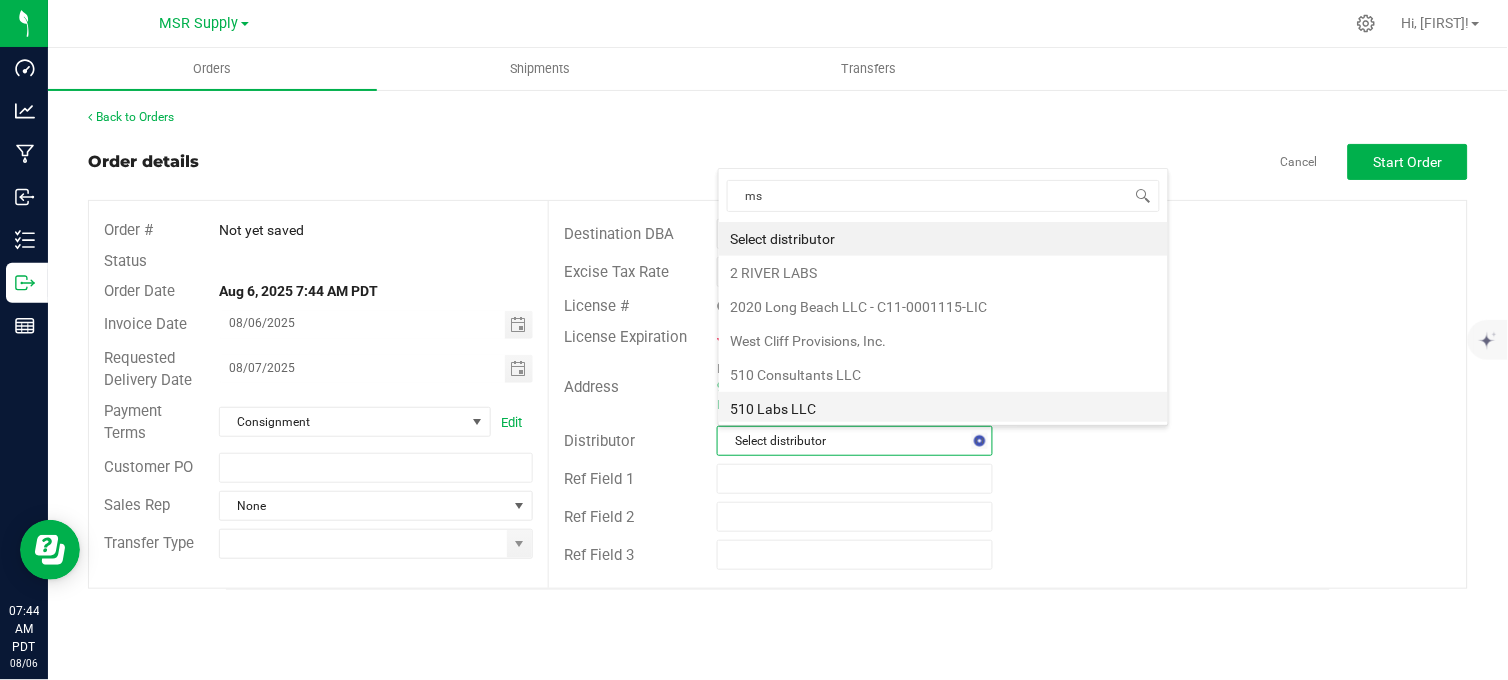 type on "msr" 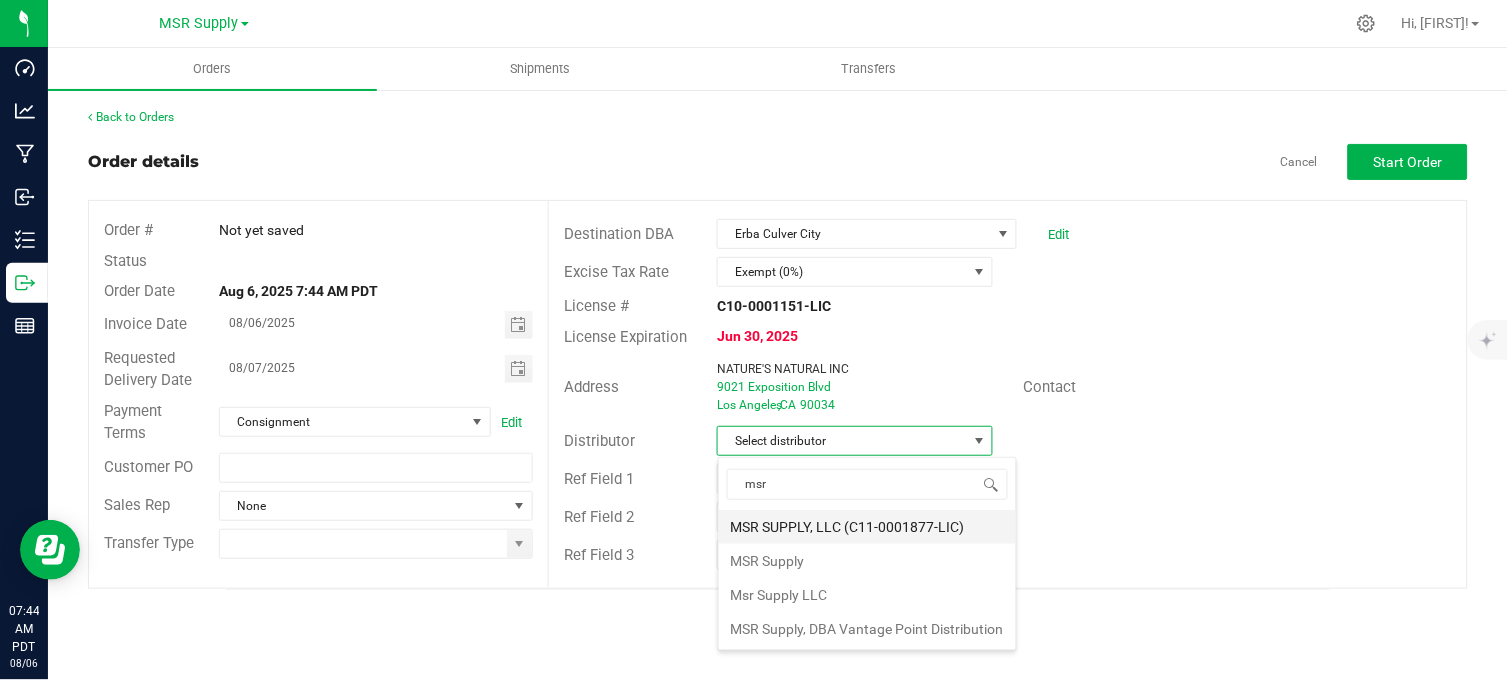 click on "MSR SUPPLY, LLC (C11-0001877-LIC)" at bounding box center (867, 527) 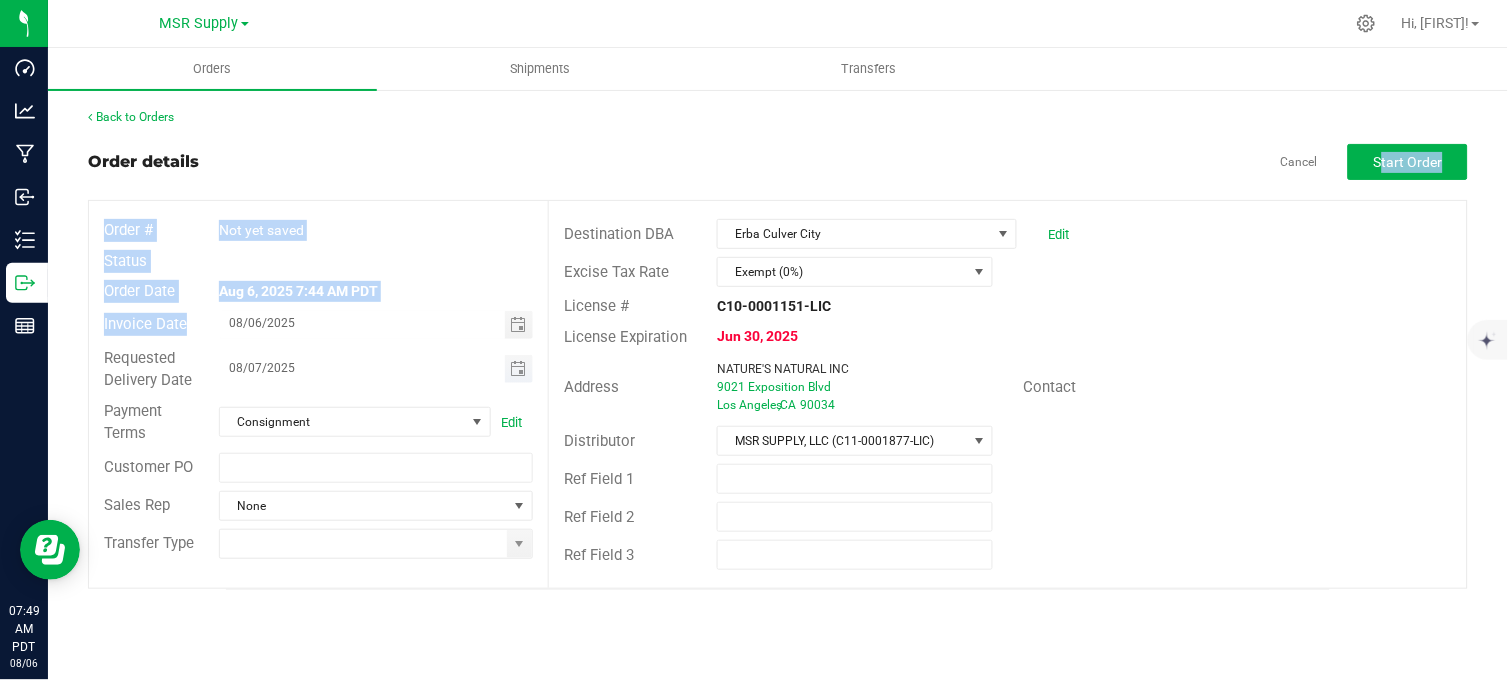 drag, startPoint x: 765, startPoint y: 134, endPoint x: 433, endPoint y: 358, distance: 400.4997 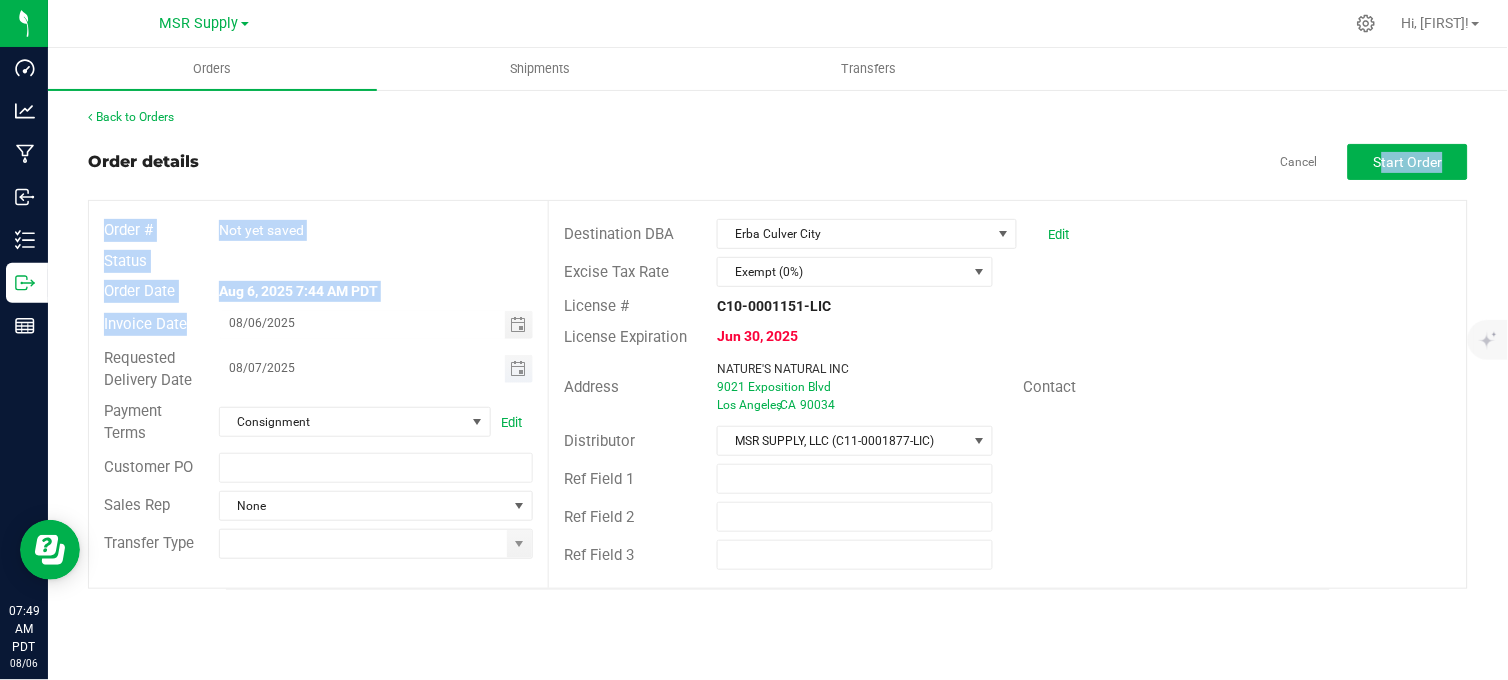 click on "Back to Orders
Order details   Cancel   Start Order   Order #   Not yet saved   Status      Order Date   Aug 6, 2025 7:44 AM PDT   Invoice Date  08/06/2025  Requested Delivery Date  08/07/2025  Payment Terms  Consignment  Edit   Customer PO   Sales Rep  None  Transfer Type   Destination DBA  Erba Culver City  Edit   Excise Tax Rate  Exempt (0%)  License #   C10-0001151-LIC   License Expiration   Jun 30, 2025   Address  NATURE'S NATURAL INC 9021 Exposition Blvd Los Angeles  ,  CA 90034  Contact   Distributor  MSR SUPPLY, LLC (C11-0001877-LIC)  Ref Field 1   Ref Field 2   Ref Field 3" at bounding box center (778, 349) 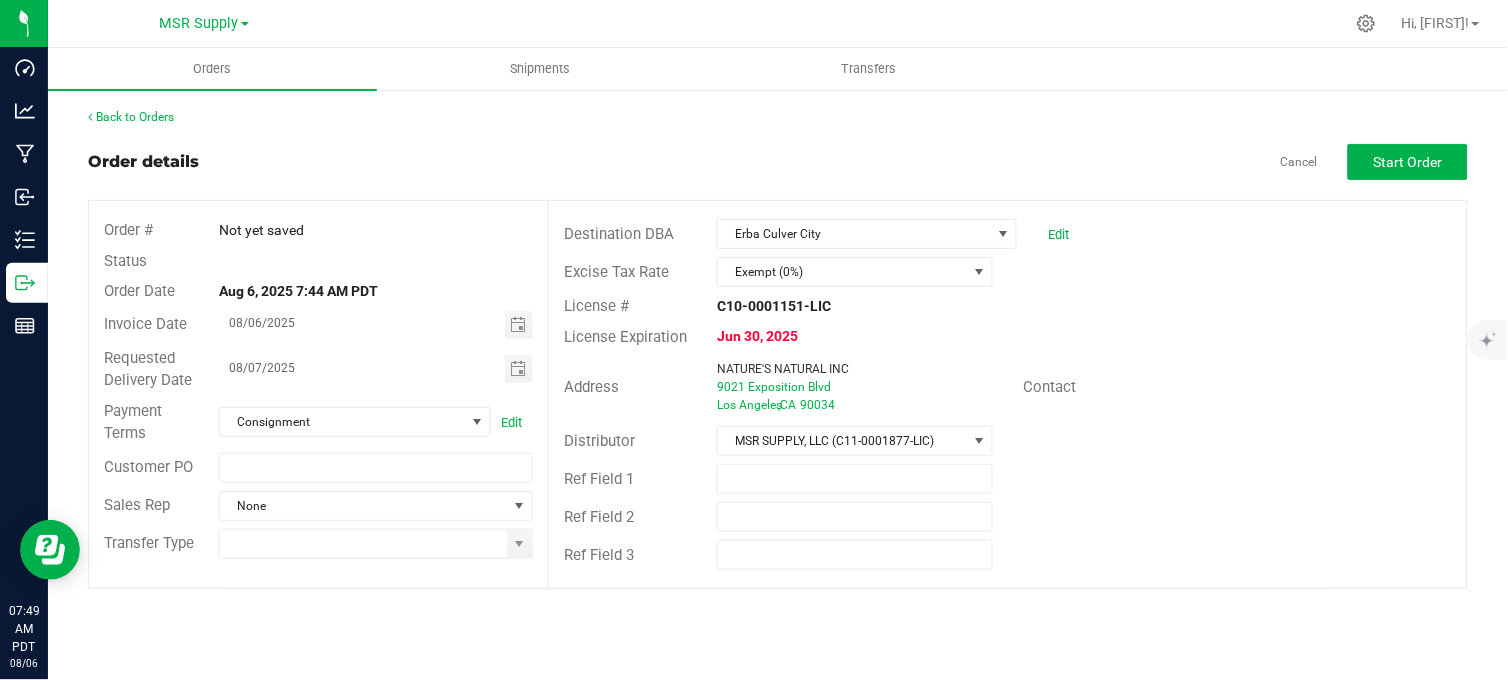 click on "Order details   Cancel   Start Order" at bounding box center [778, 162] 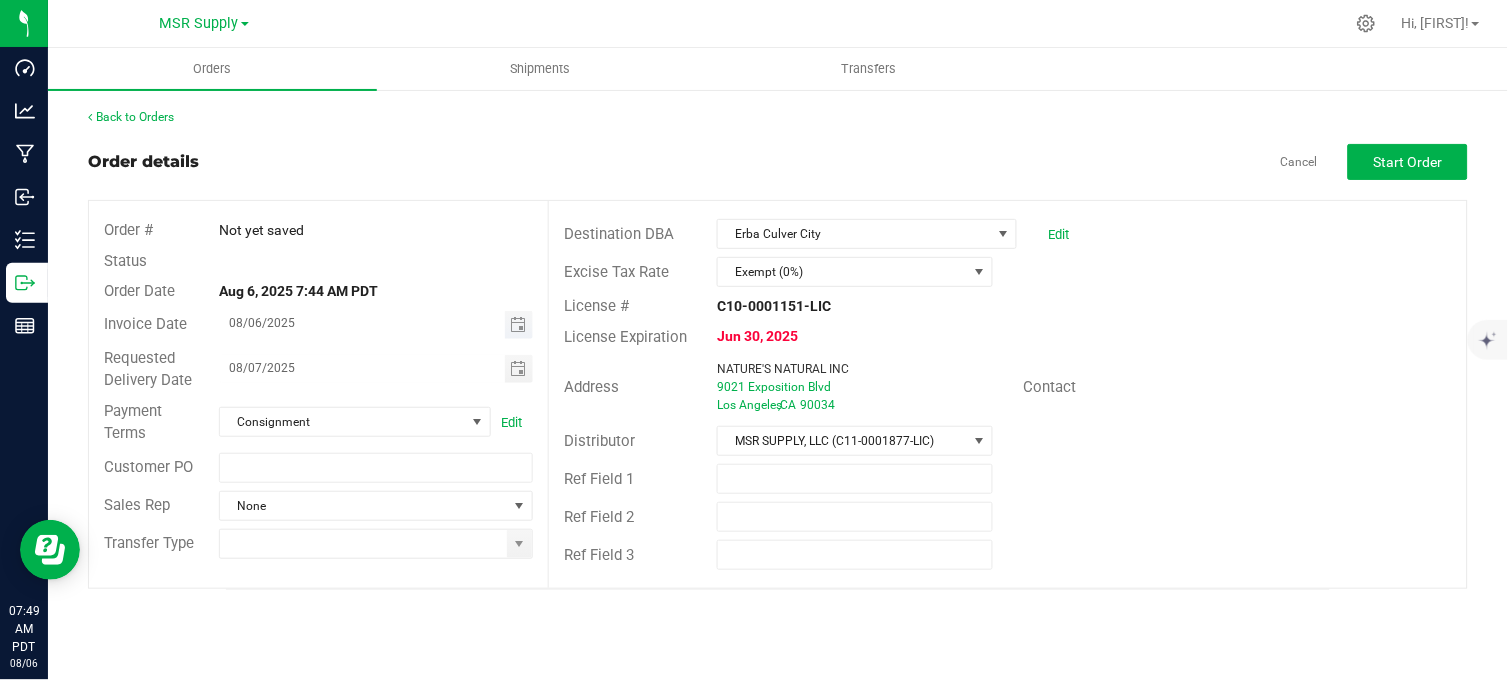 click at bounding box center [519, 325] 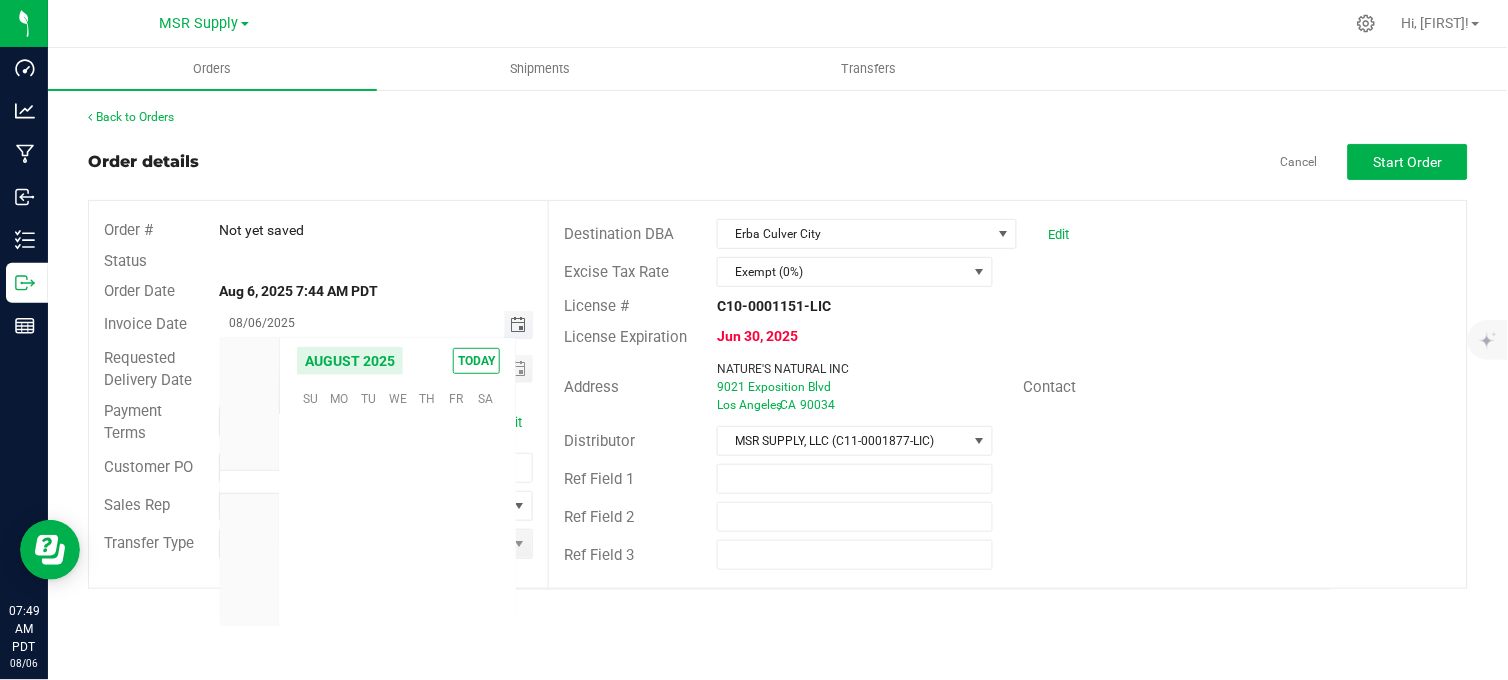 scroll, scrollTop: 36156, scrollLeft: 0, axis: vertical 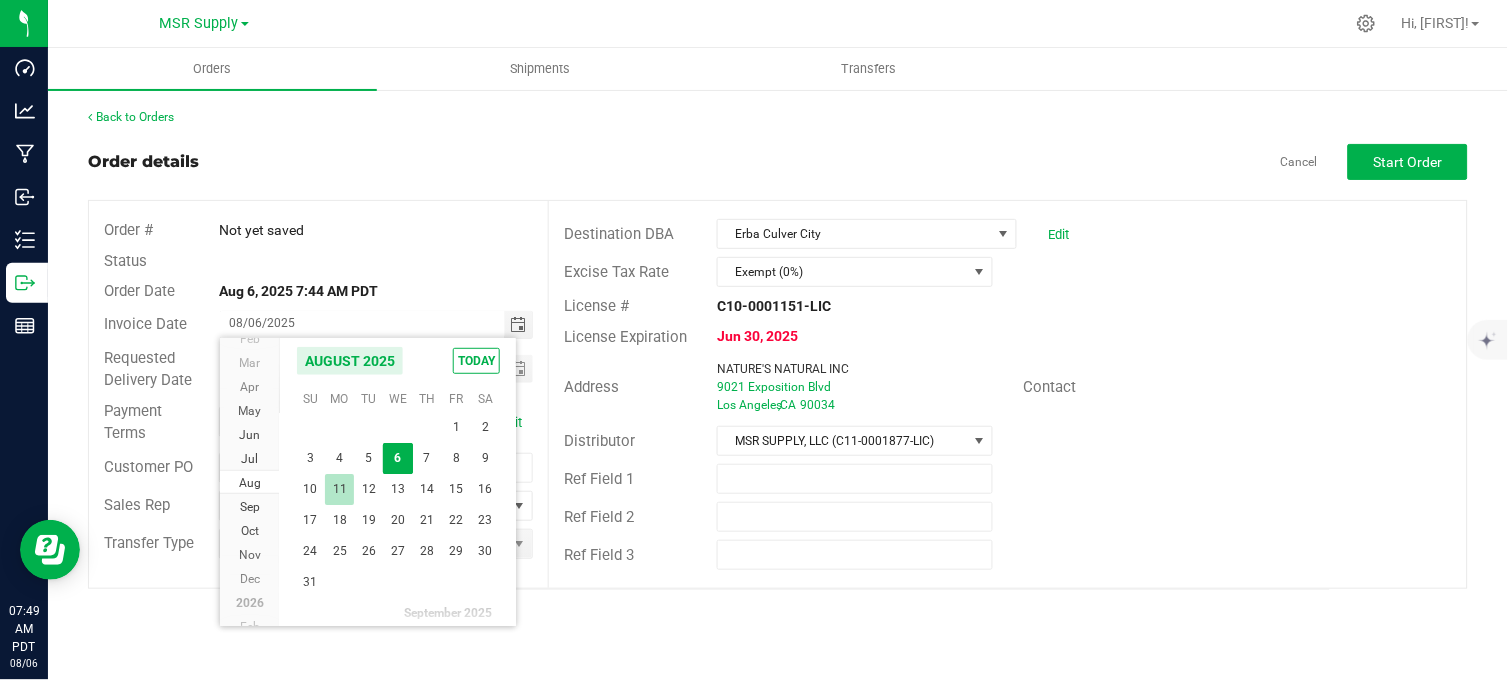 click on "11" at bounding box center [339, 489] 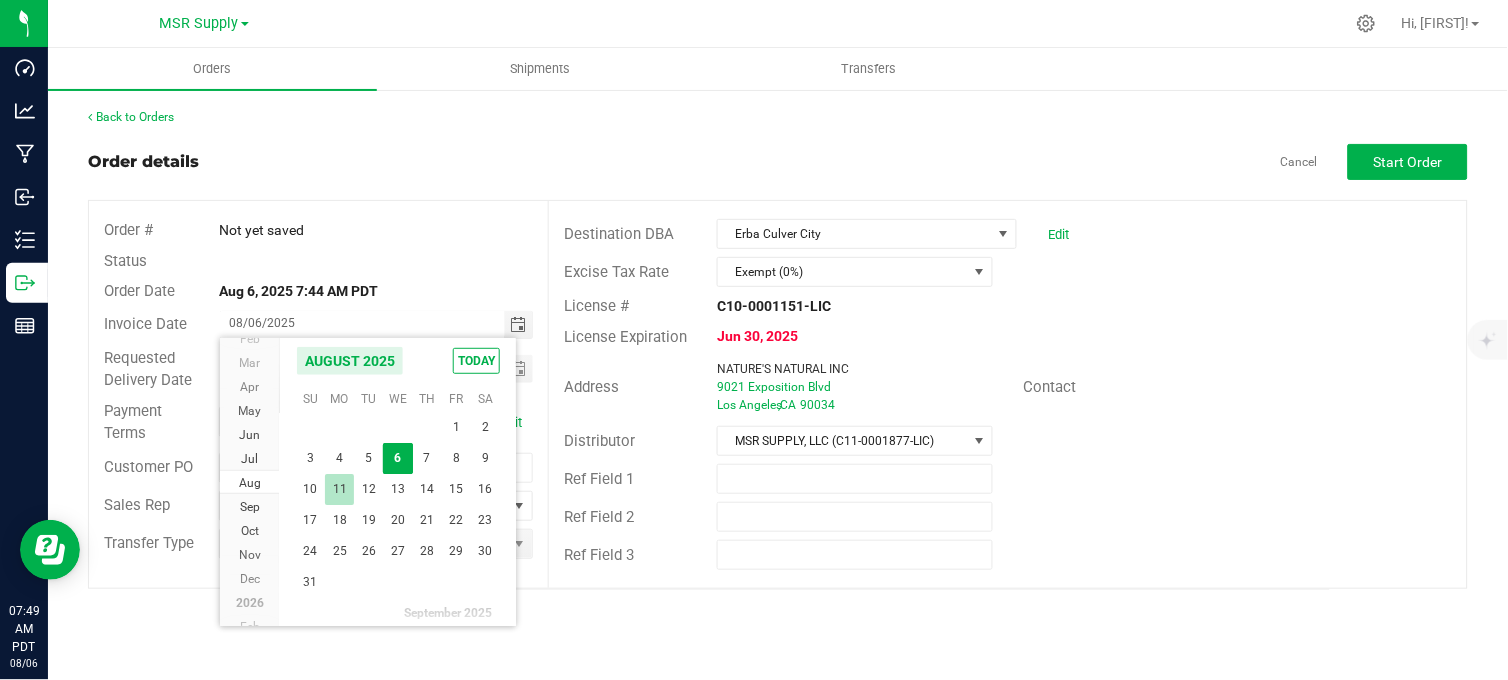 type on "08/11/2025" 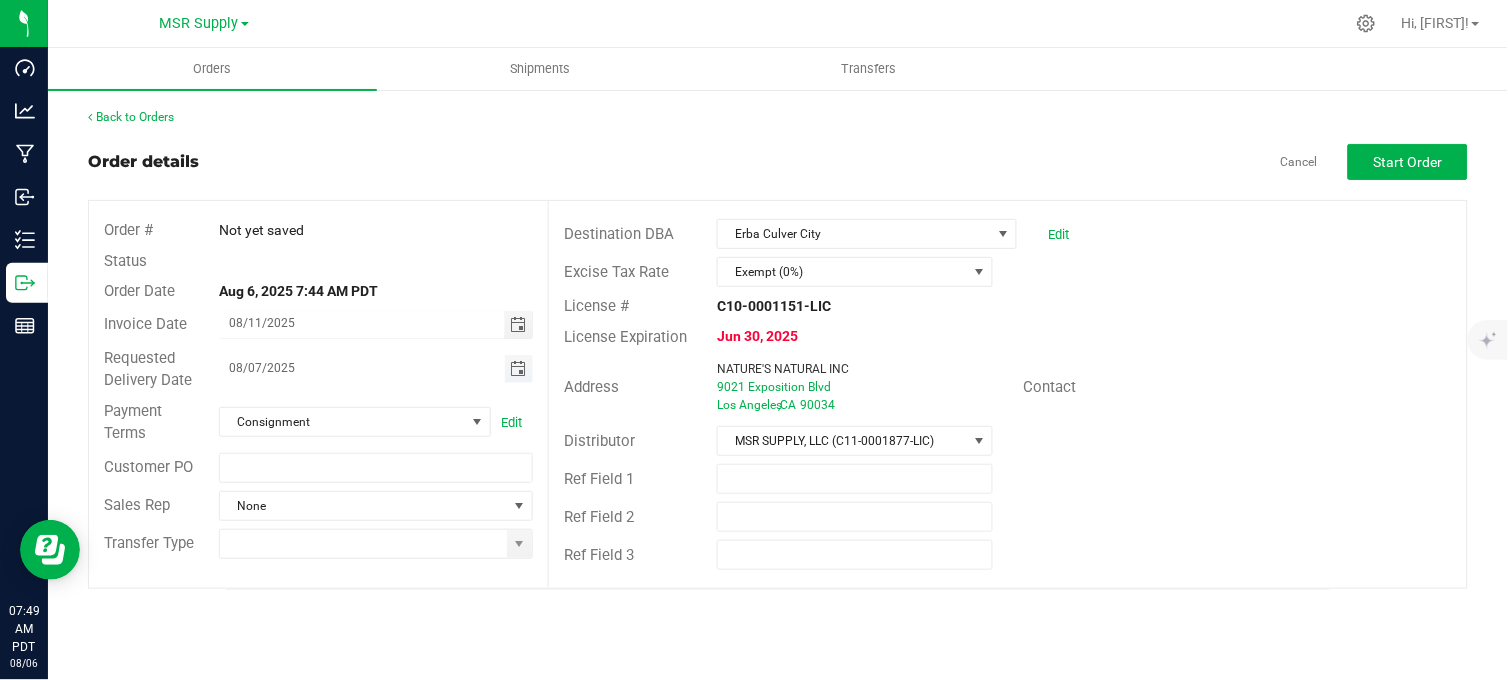 click at bounding box center [518, 369] 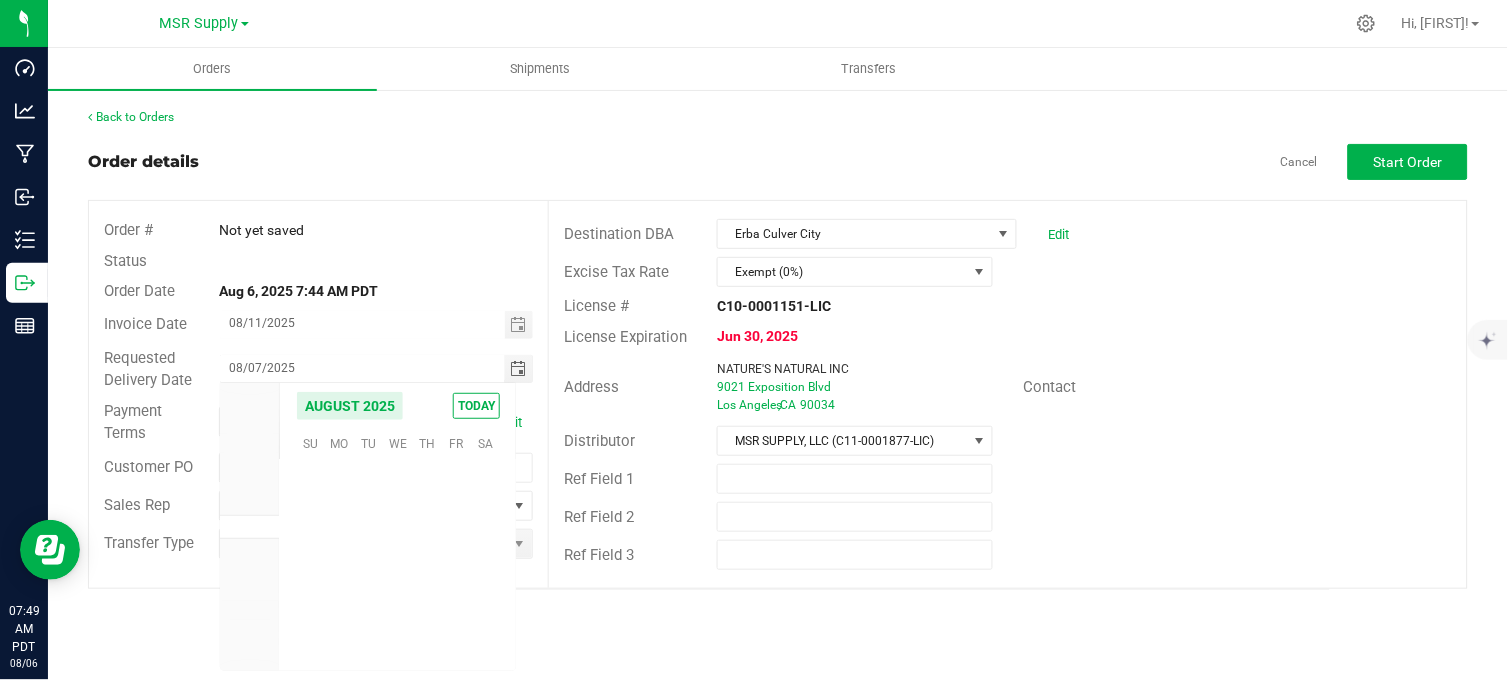 scroll, scrollTop: 36156, scrollLeft: 0, axis: vertical 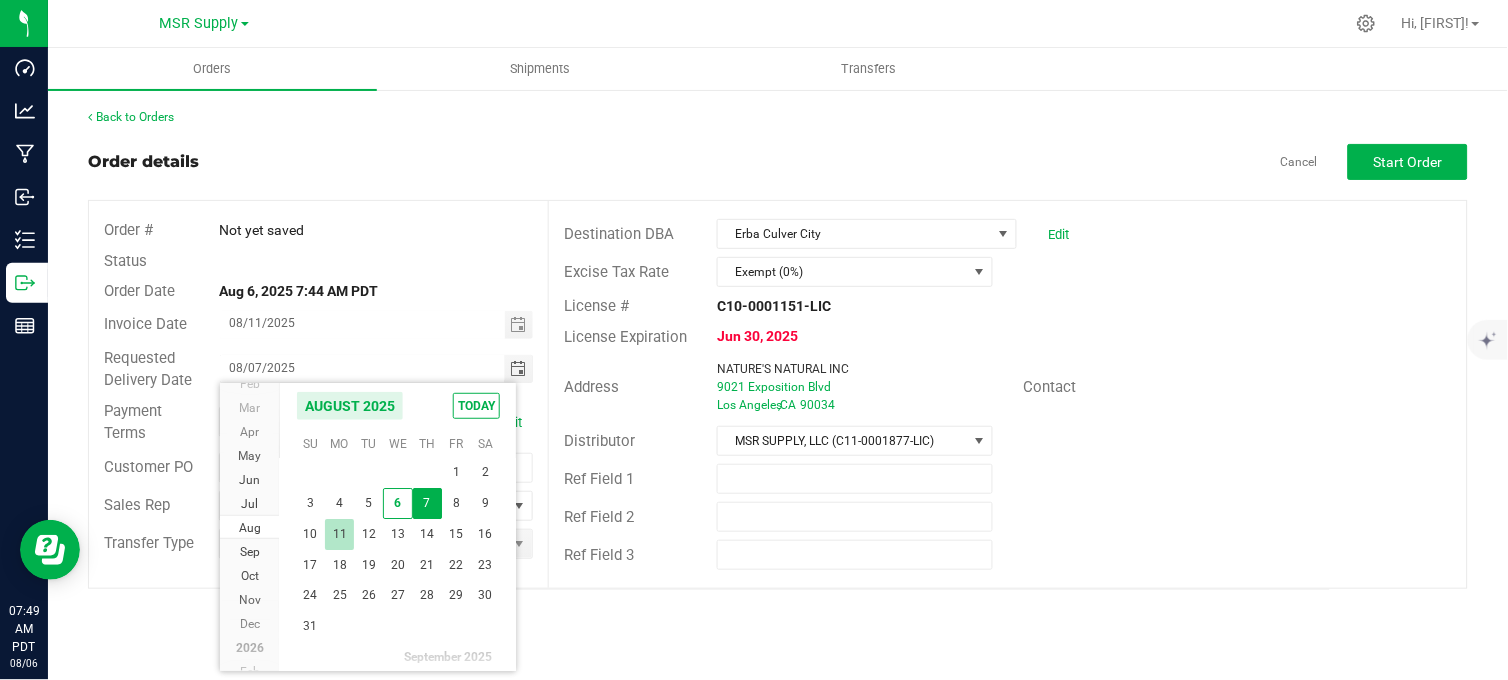 click on "11" at bounding box center (339, 534) 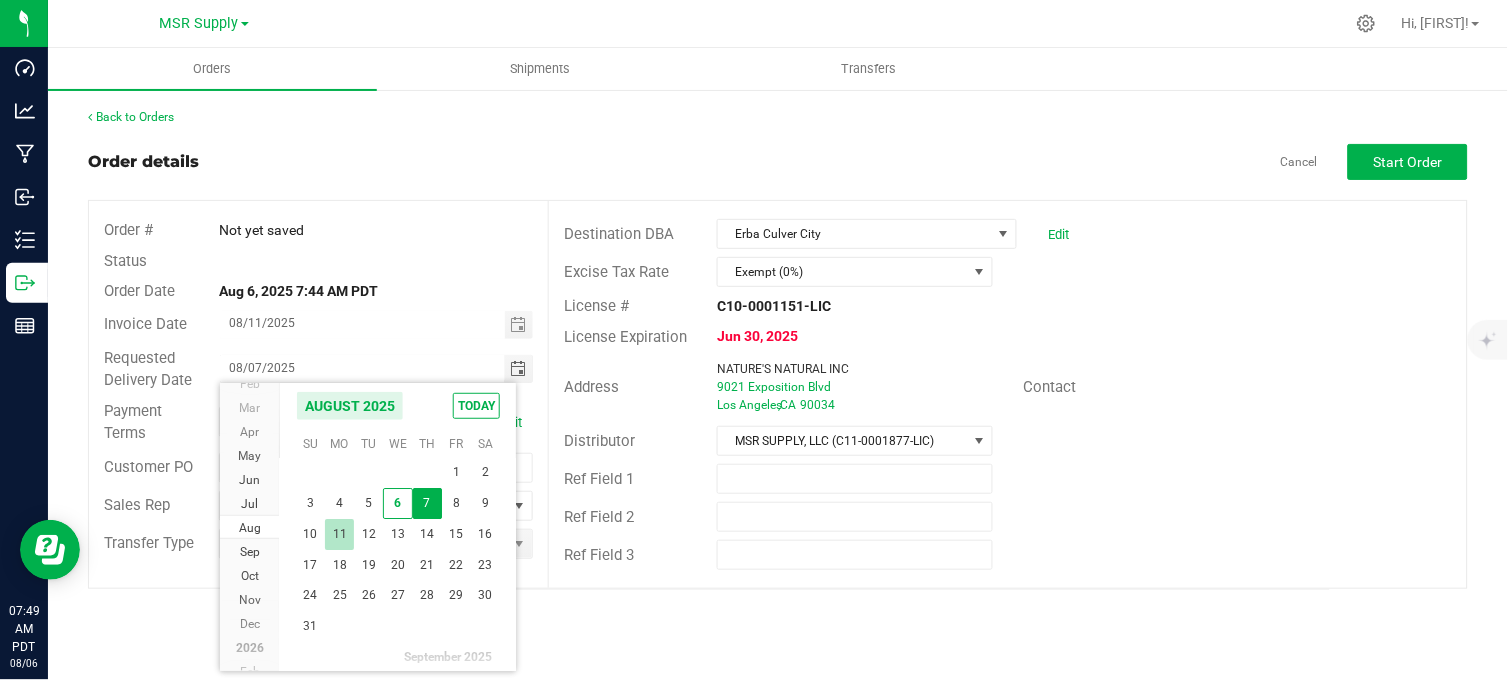 type on "08/11/2025" 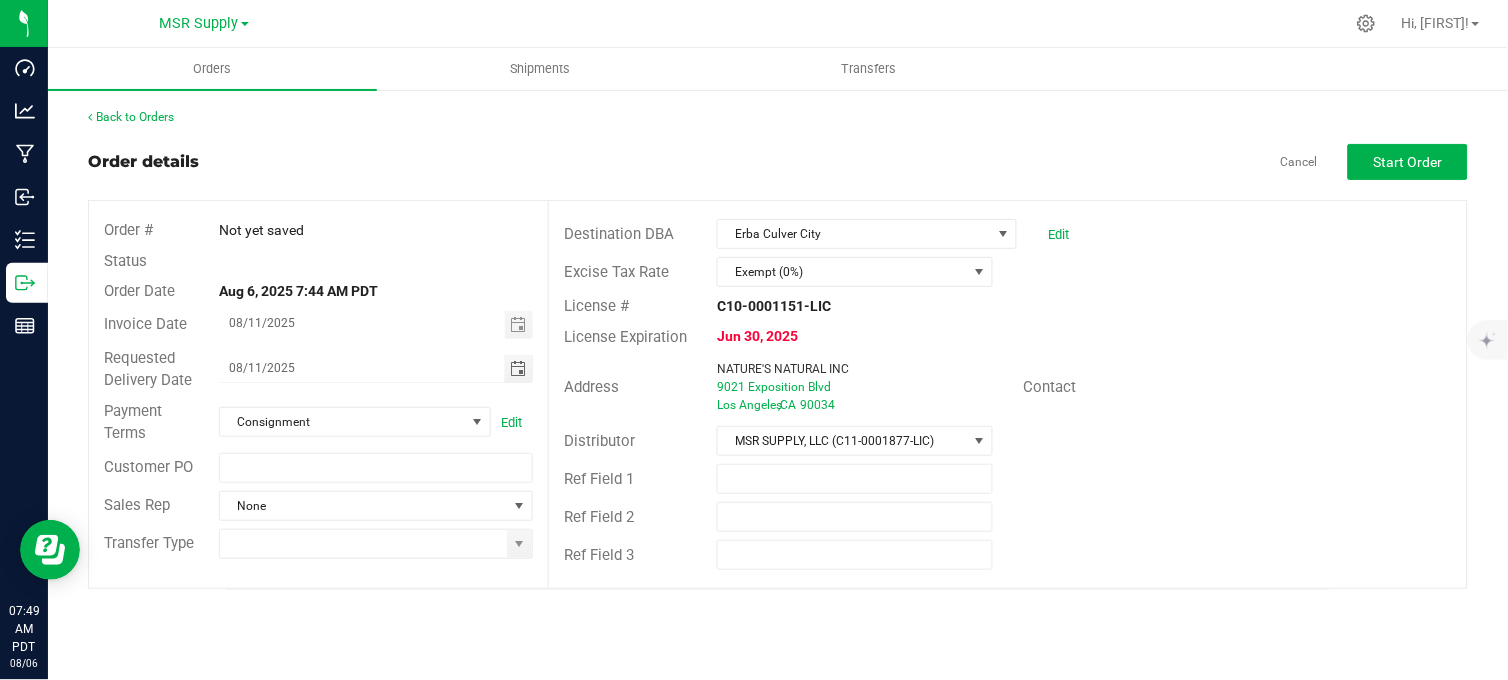 click on "Order details   Cancel   Start Order" at bounding box center (778, 162) 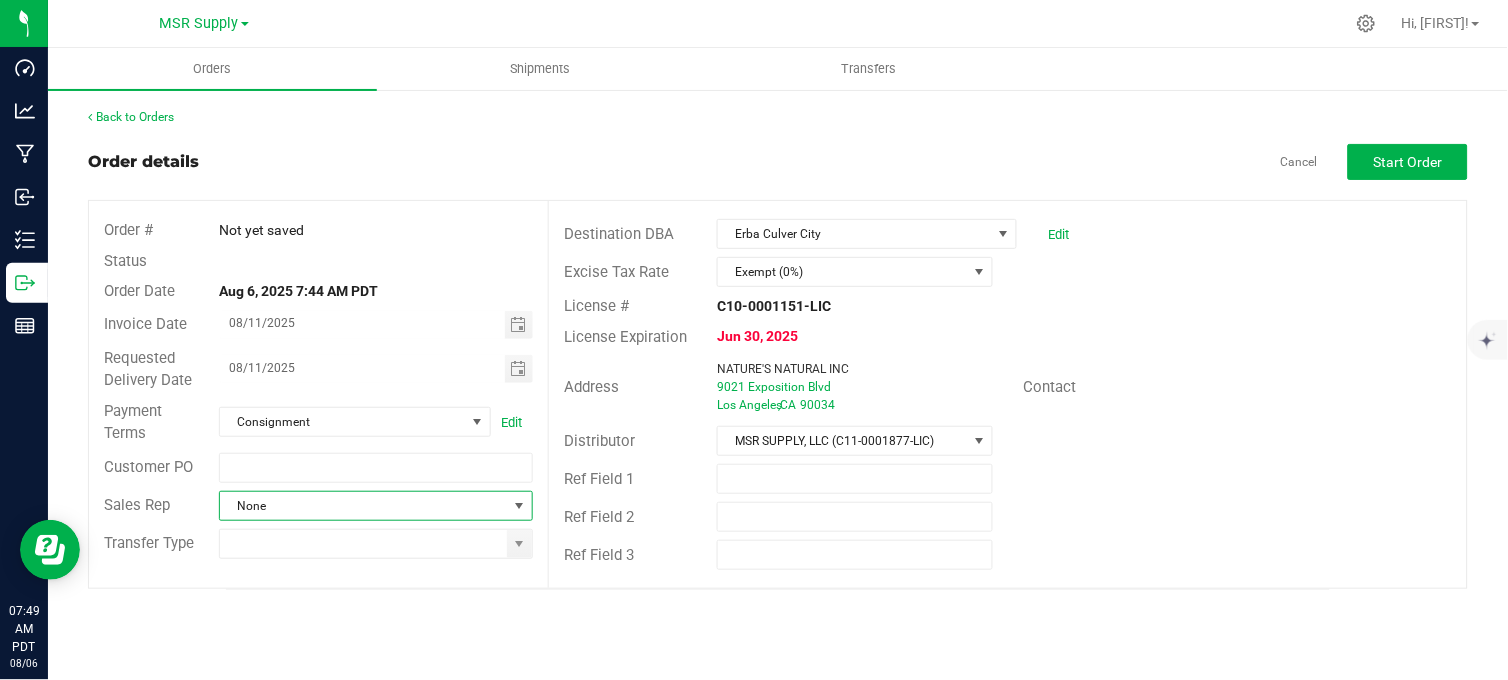 click at bounding box center [519, 506] 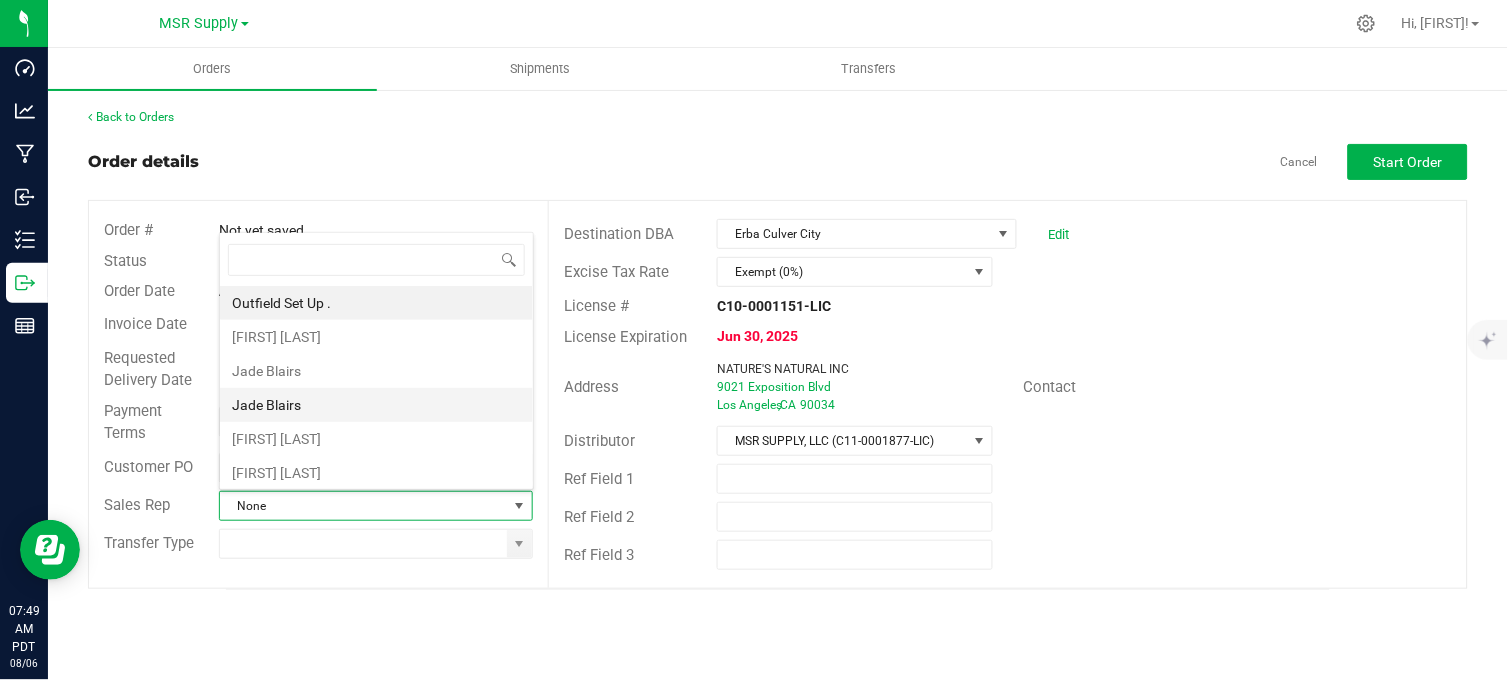 scroll, scrollTop: 99970, scrollLeft: 99685, axis: both 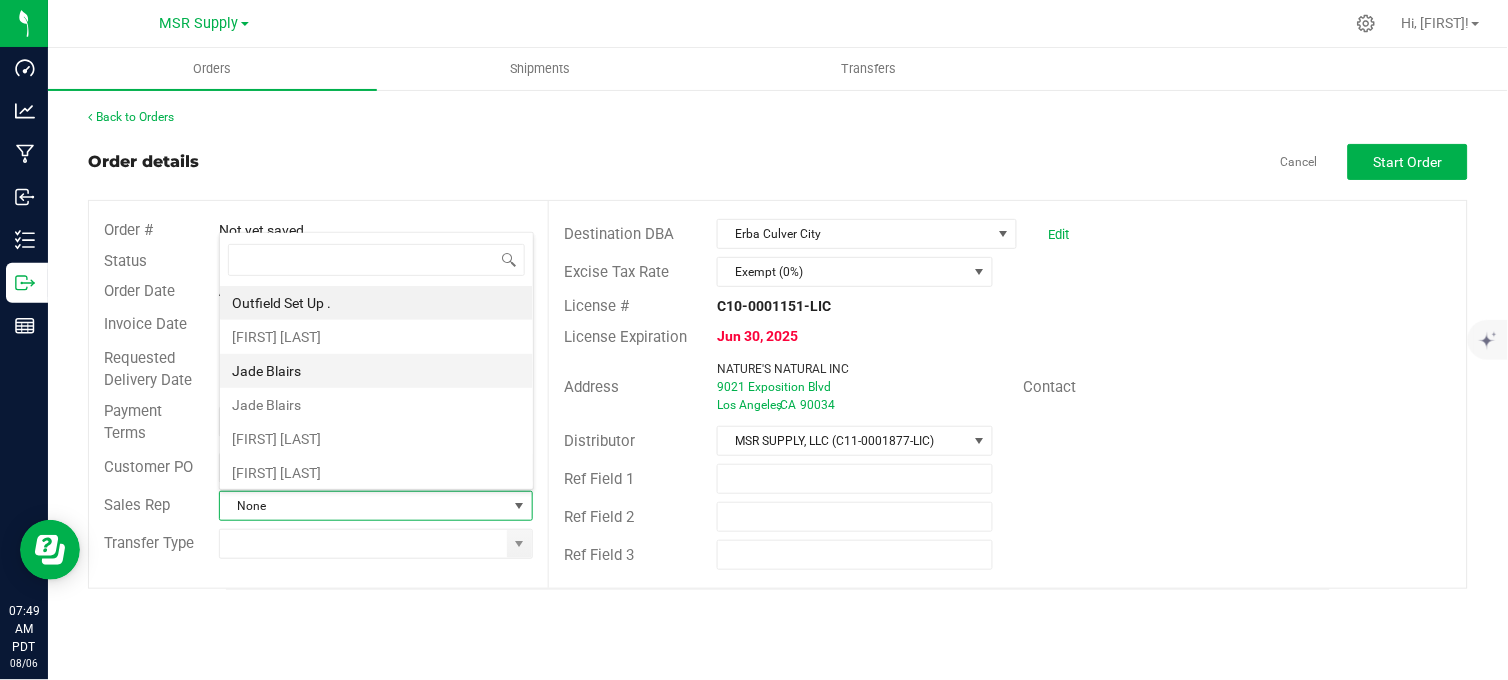 click on "Jade Blairs" at bounding box center (376, 371) 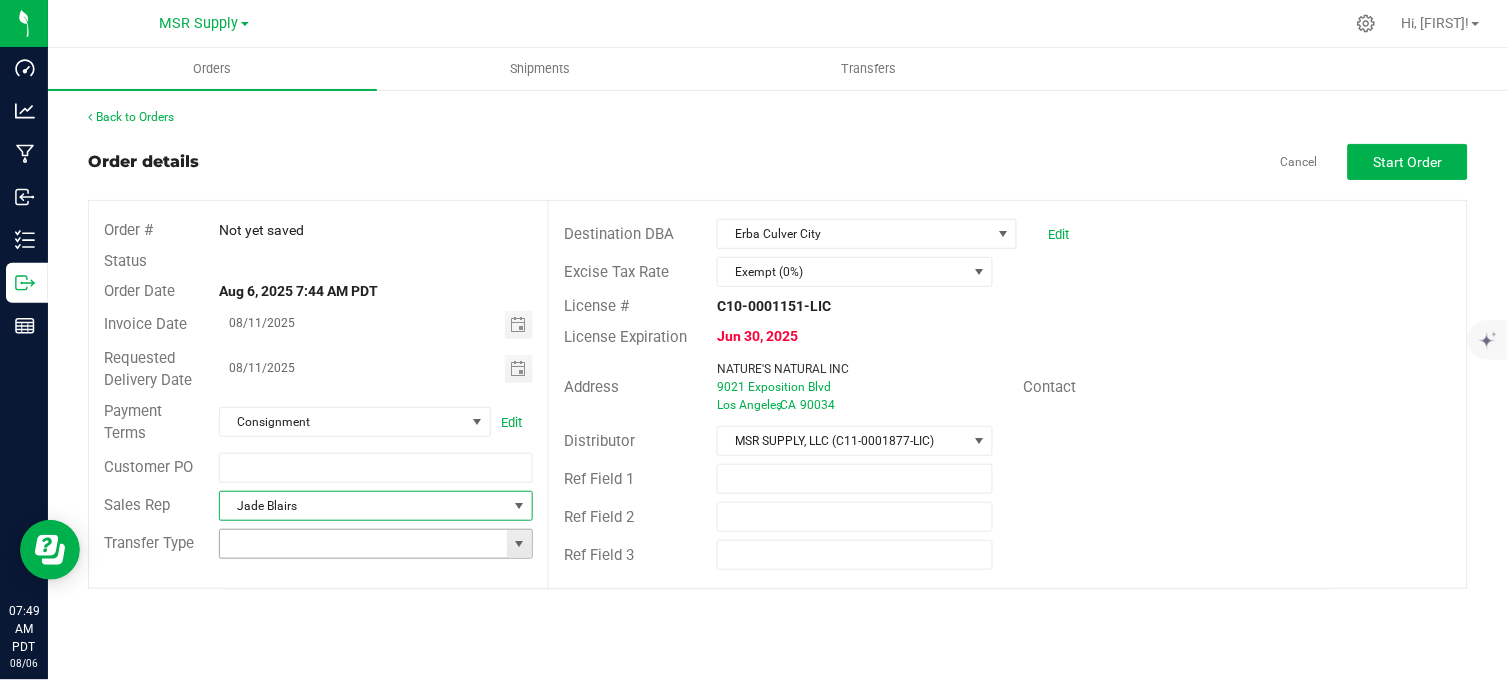 click at bounding box center (520, 544) 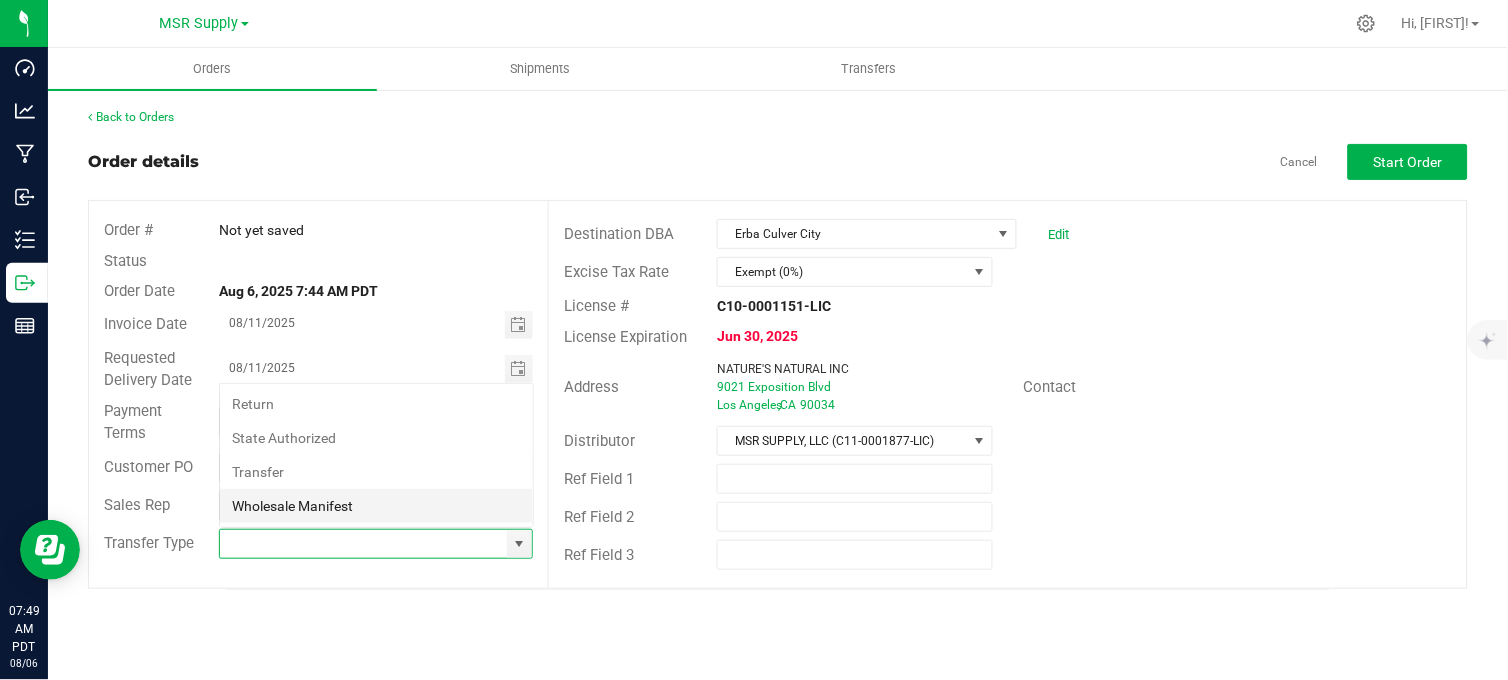 scroll, scrollTop: 99970, scrollLeft: 99685, axis: both 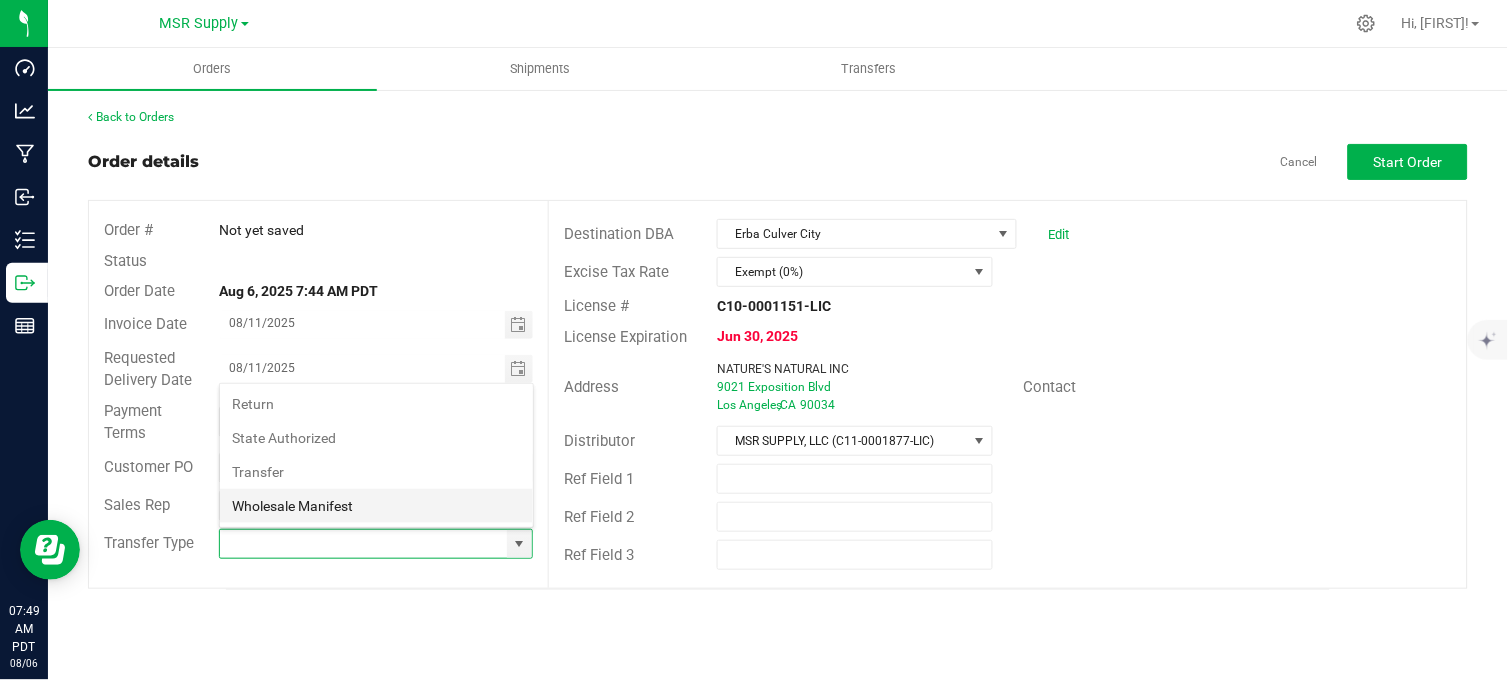 click on "Wholesale Manifest" at bounding box center [376, 506] 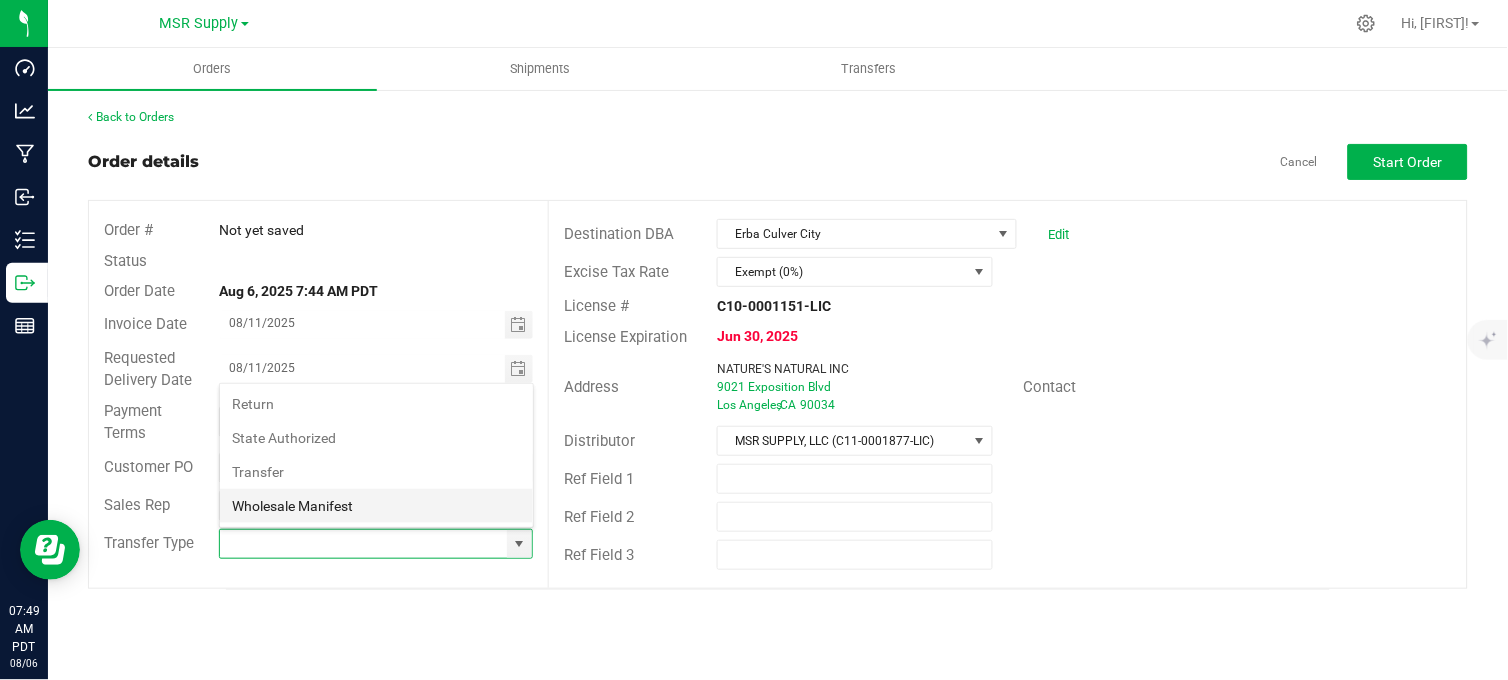 type on "Wholesale Manifest" 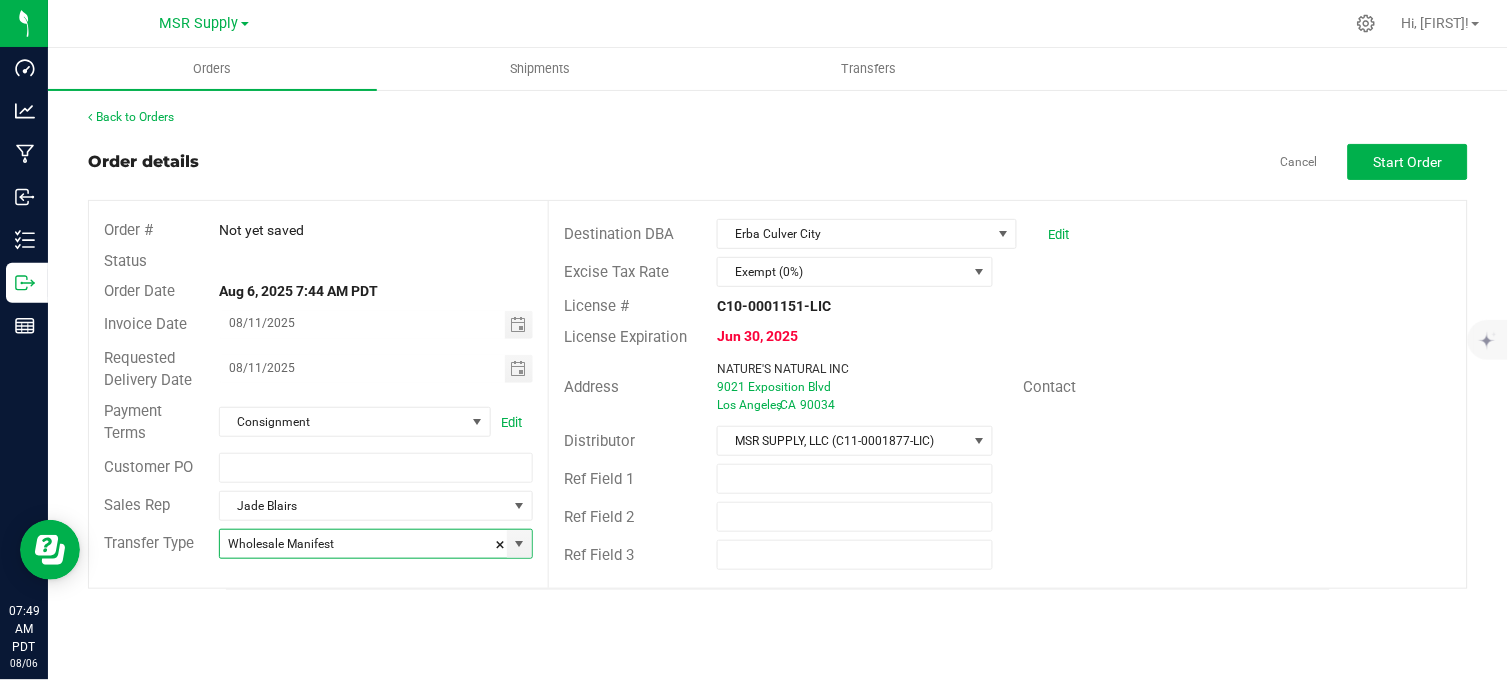drag, startPoint x: 1218, startPoint y: 352, endPoint x: 1283, endPoint y: 232, distance: 136.47343 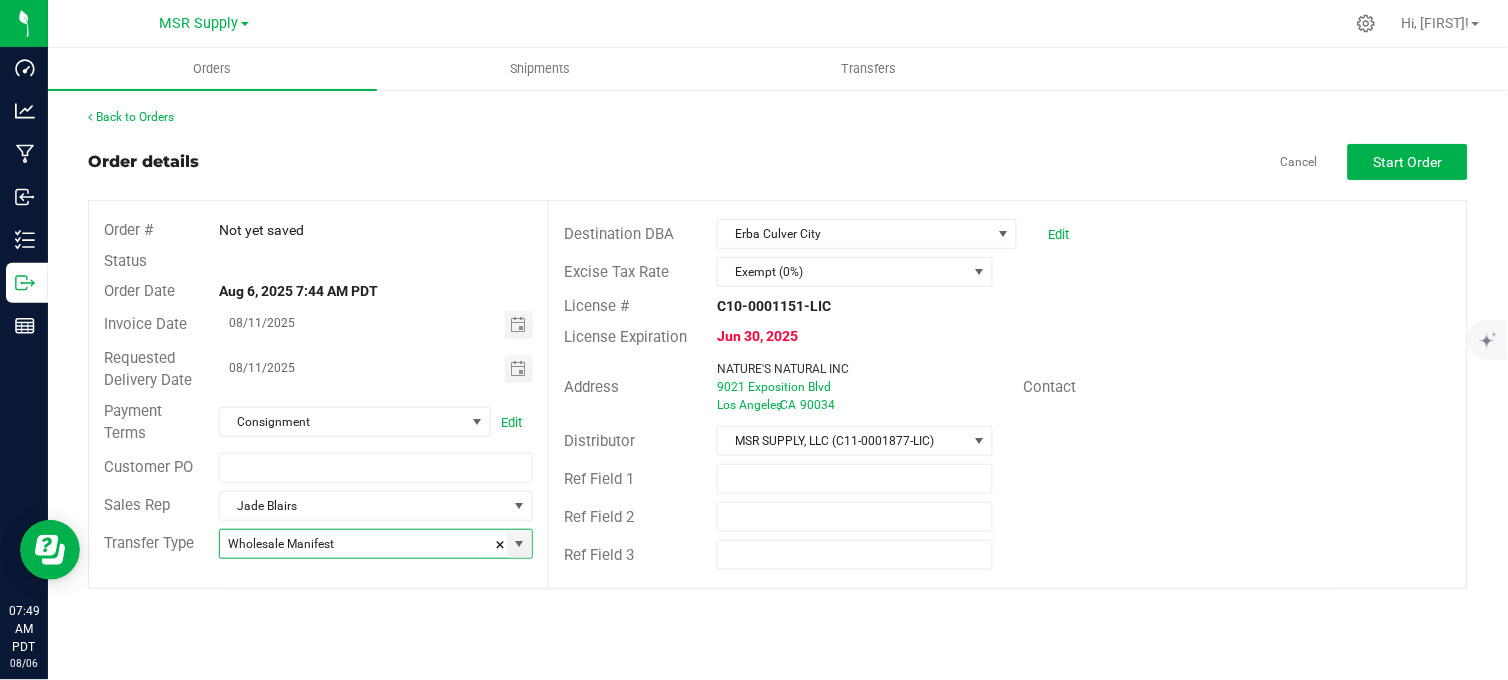 click on "Address  NATURE'S NATURAL INC 9021 Exposition Blvd Los Angeles  ,  CA 90034  Contact" at bounding box center [1008, 387] 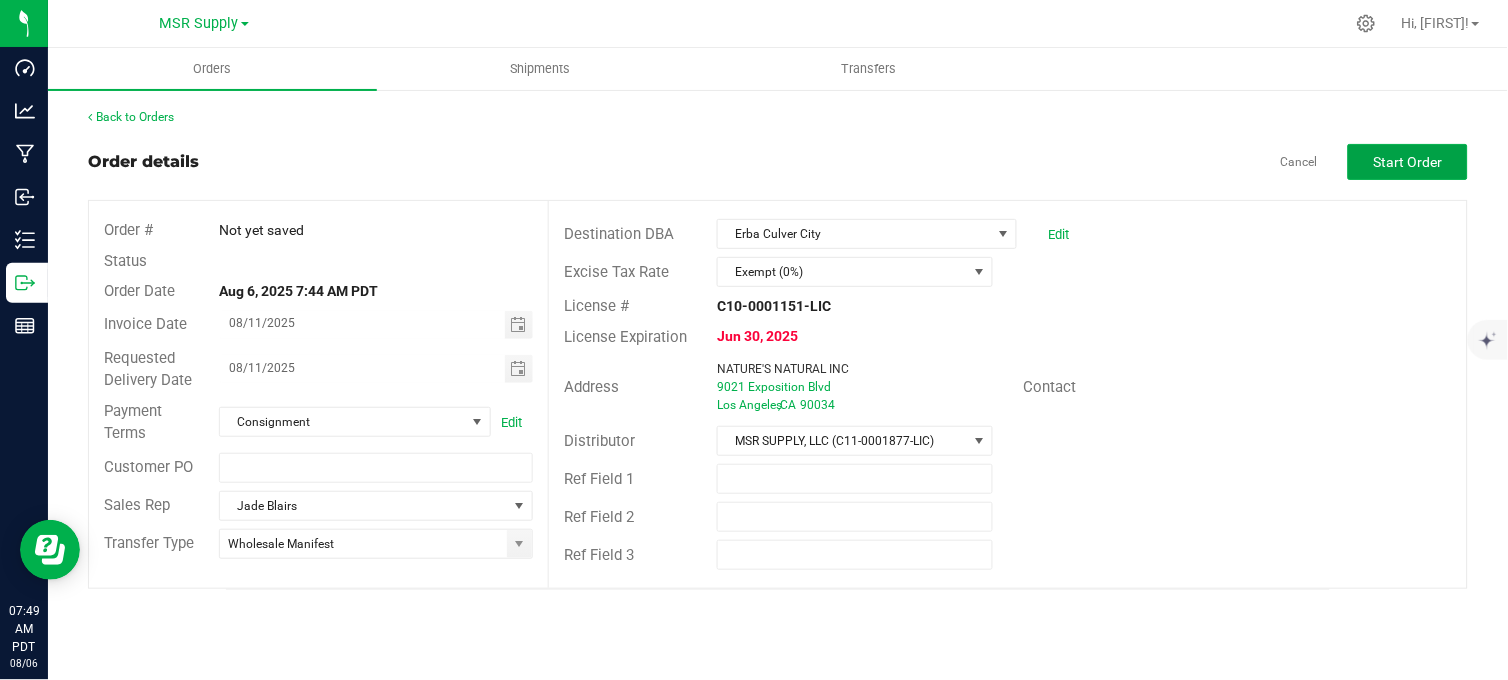 drag, startPoint x: 1412, startPoint y: 152, endPoint x: 1333, endPoint y: 193, distance: 89.005615 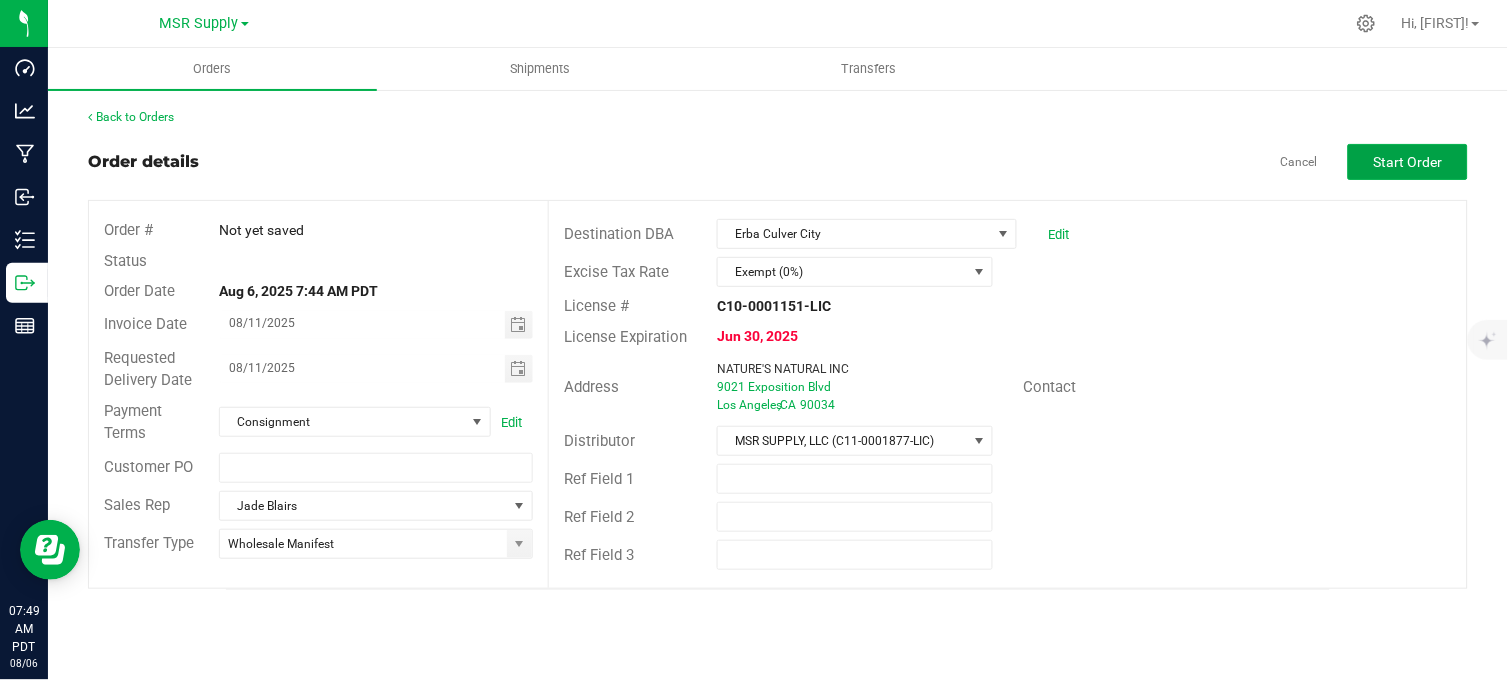 click on "Start Order" at bounding box center (1408, 162) 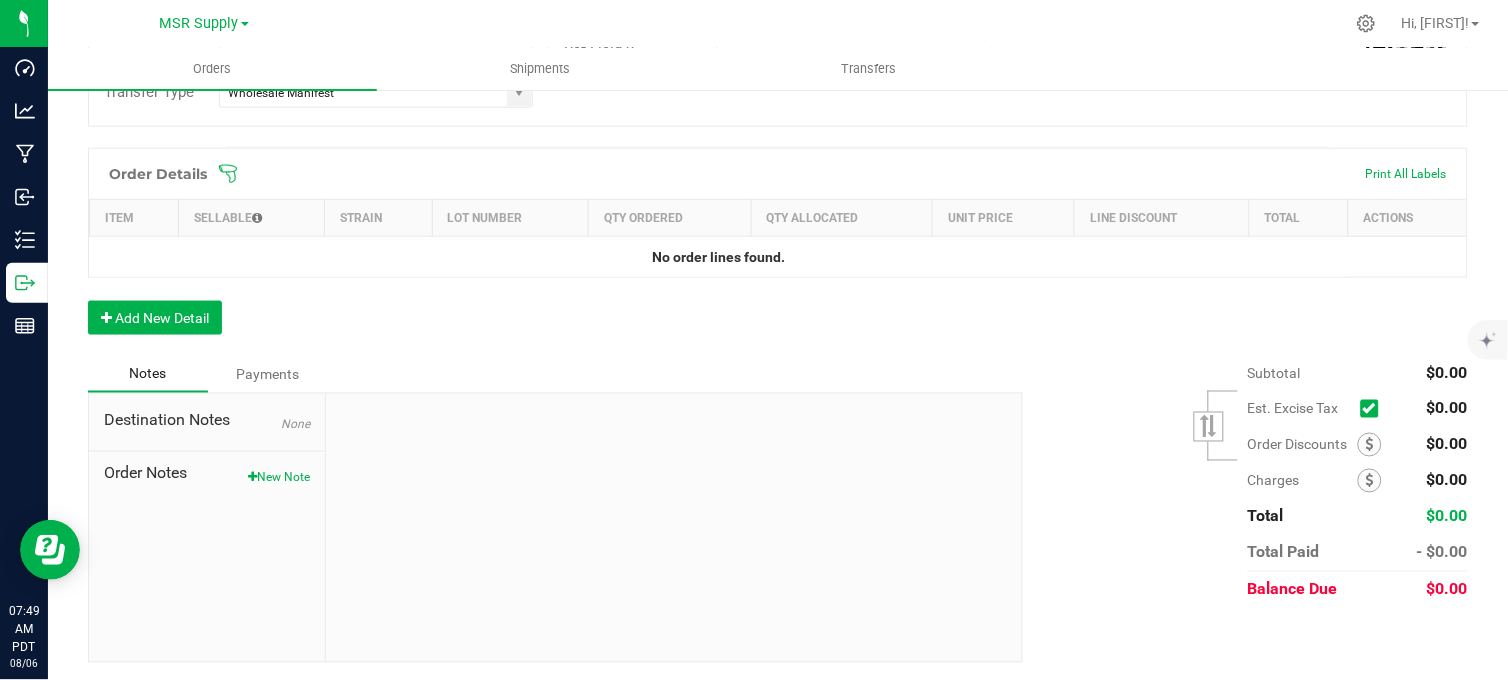 scroll, scrollTop: 506, scrollLeft: 0, axis: vertical 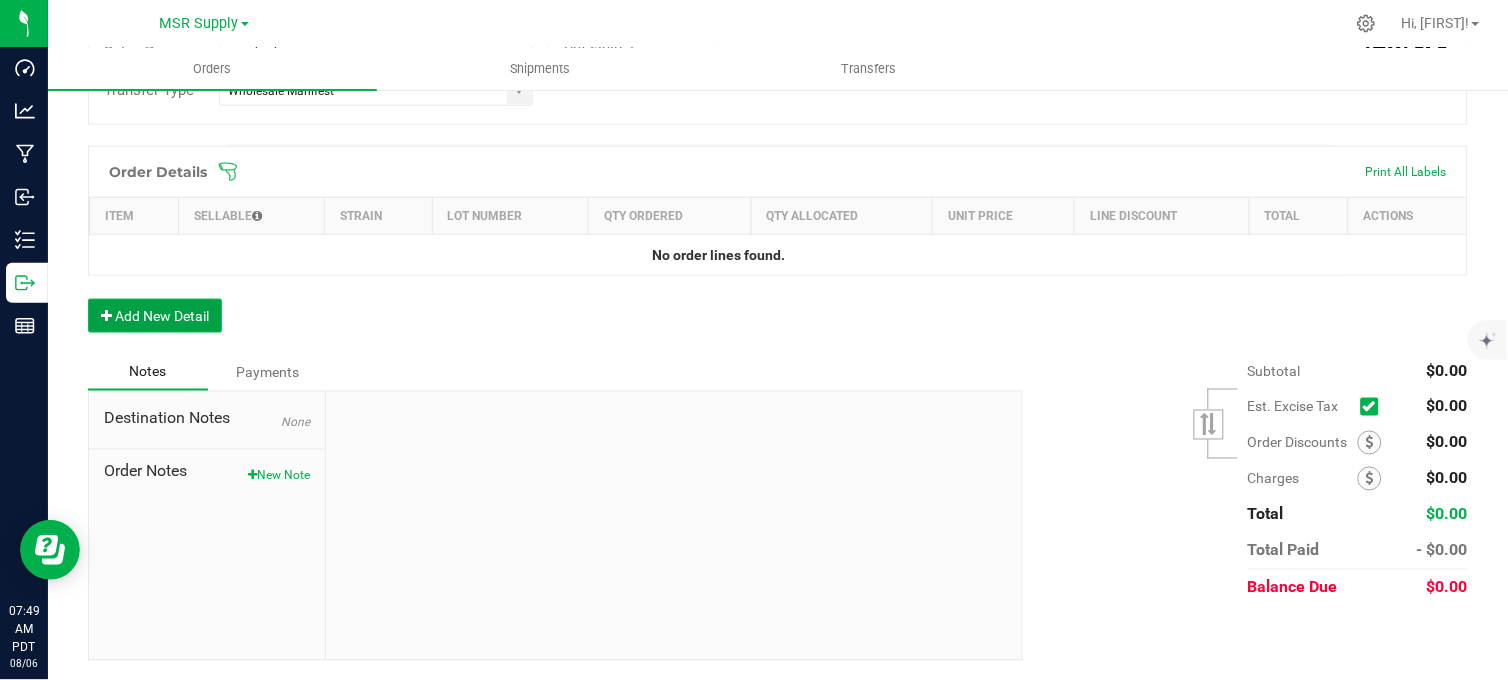 click on "Add New Detail" at bounding box center [155, 316] 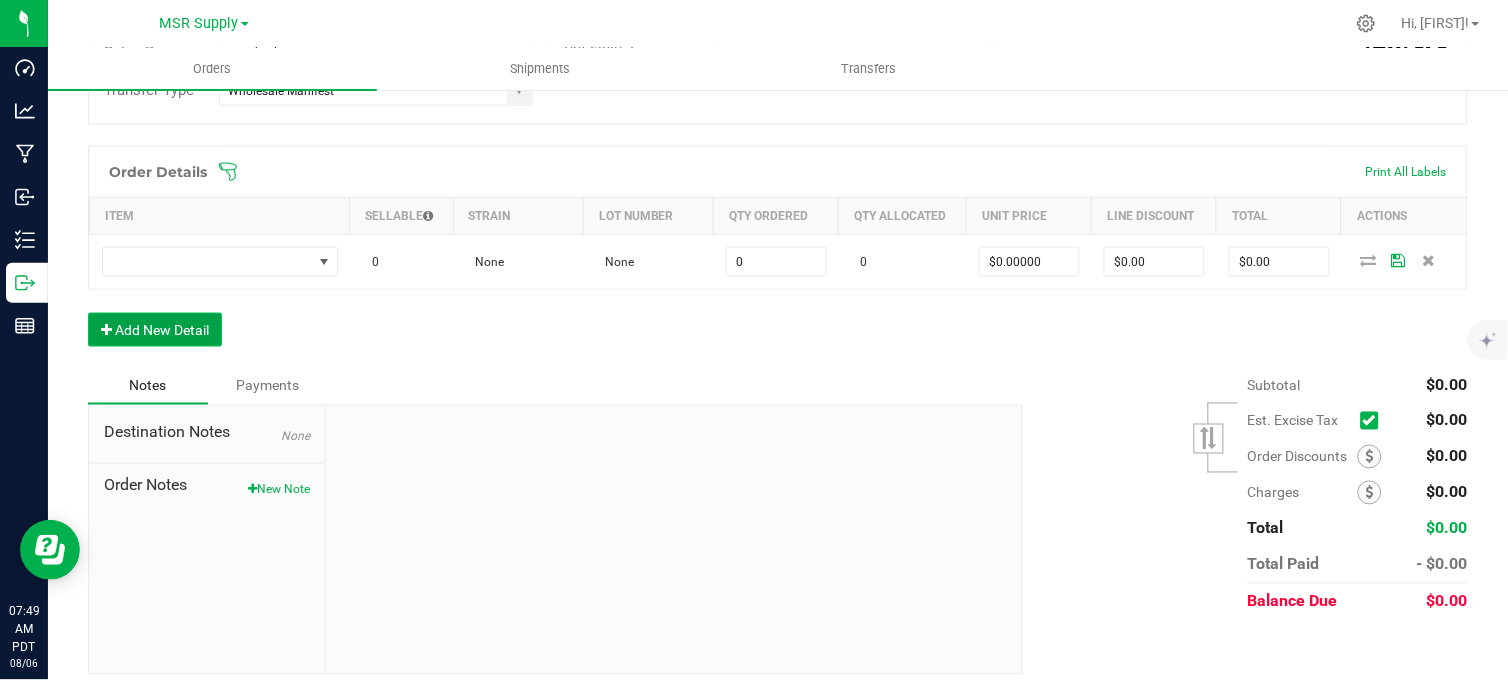 click on "Add New Detail" at bounding box center [155, 330] 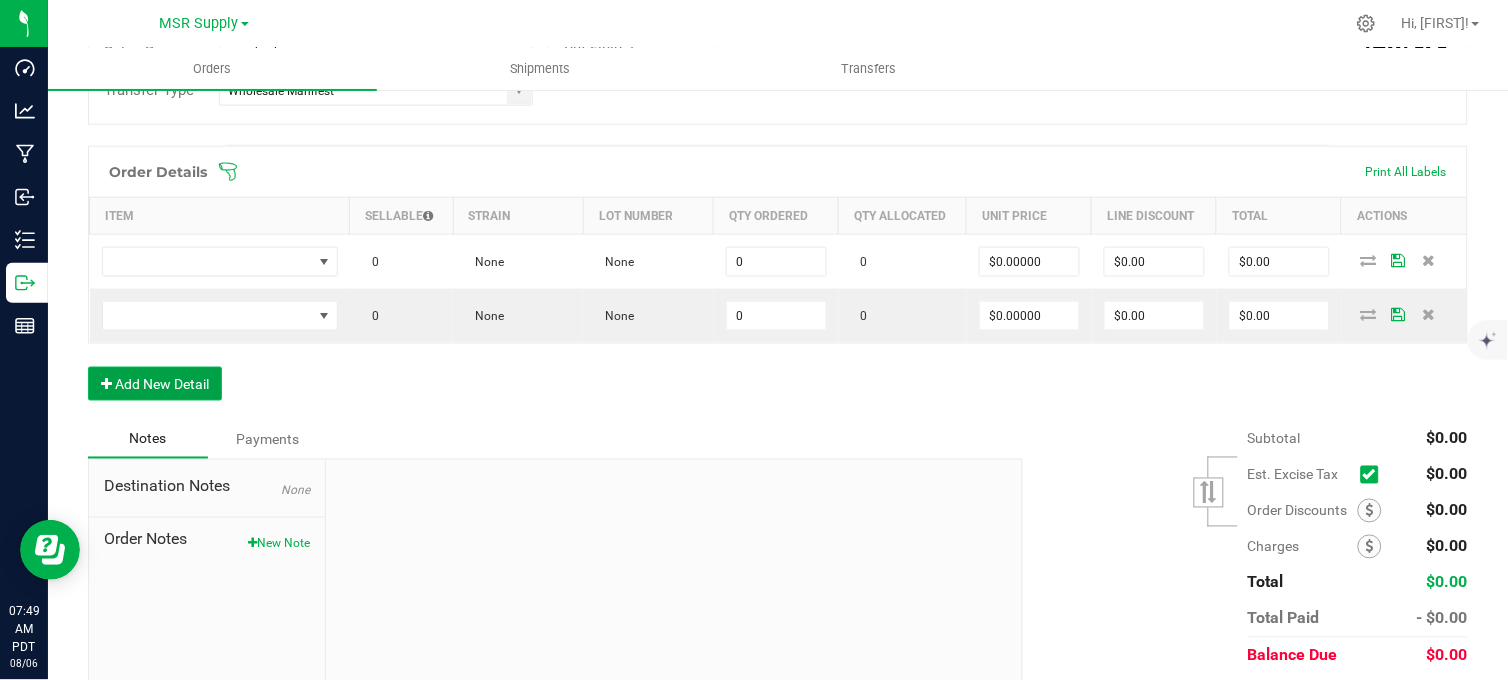 click on "Add New Detail" at bounding box center (155, 384) 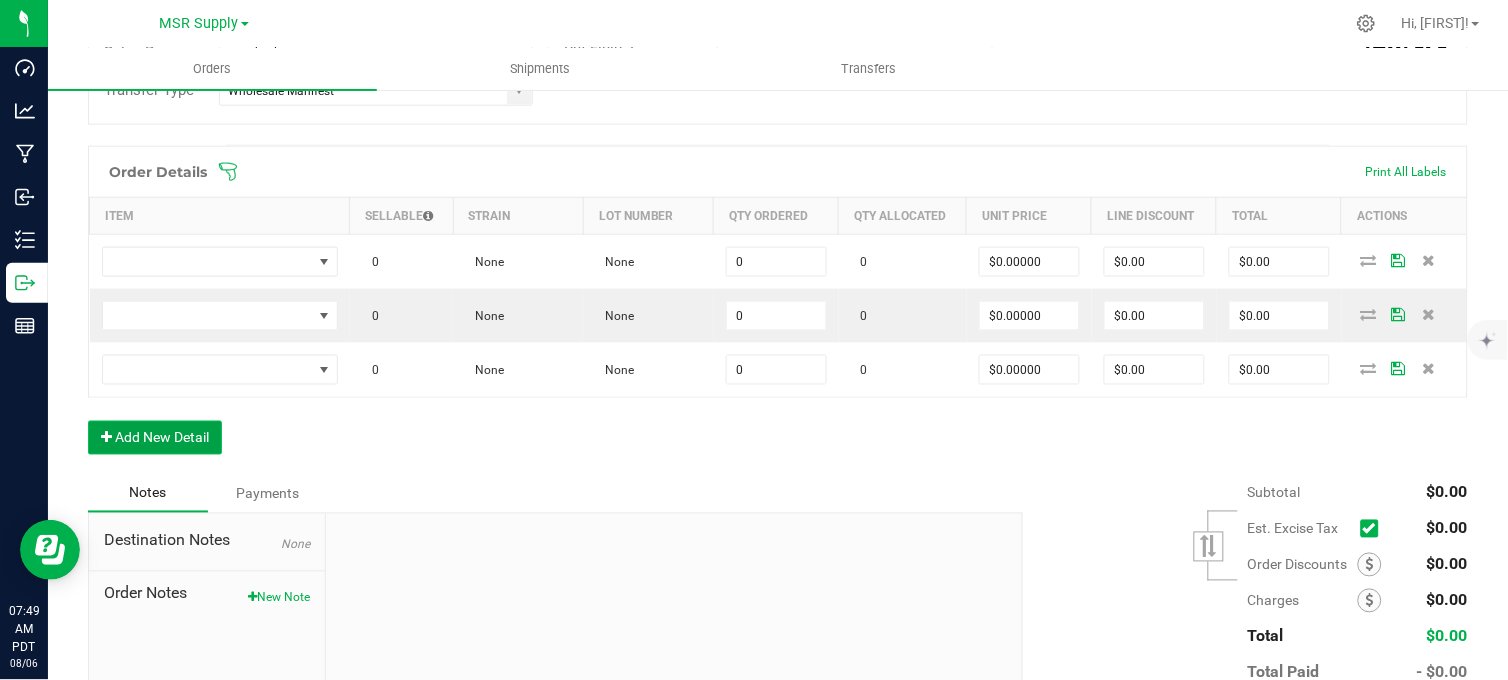 click on "Add New Detail" at bounding box center [155, 438] 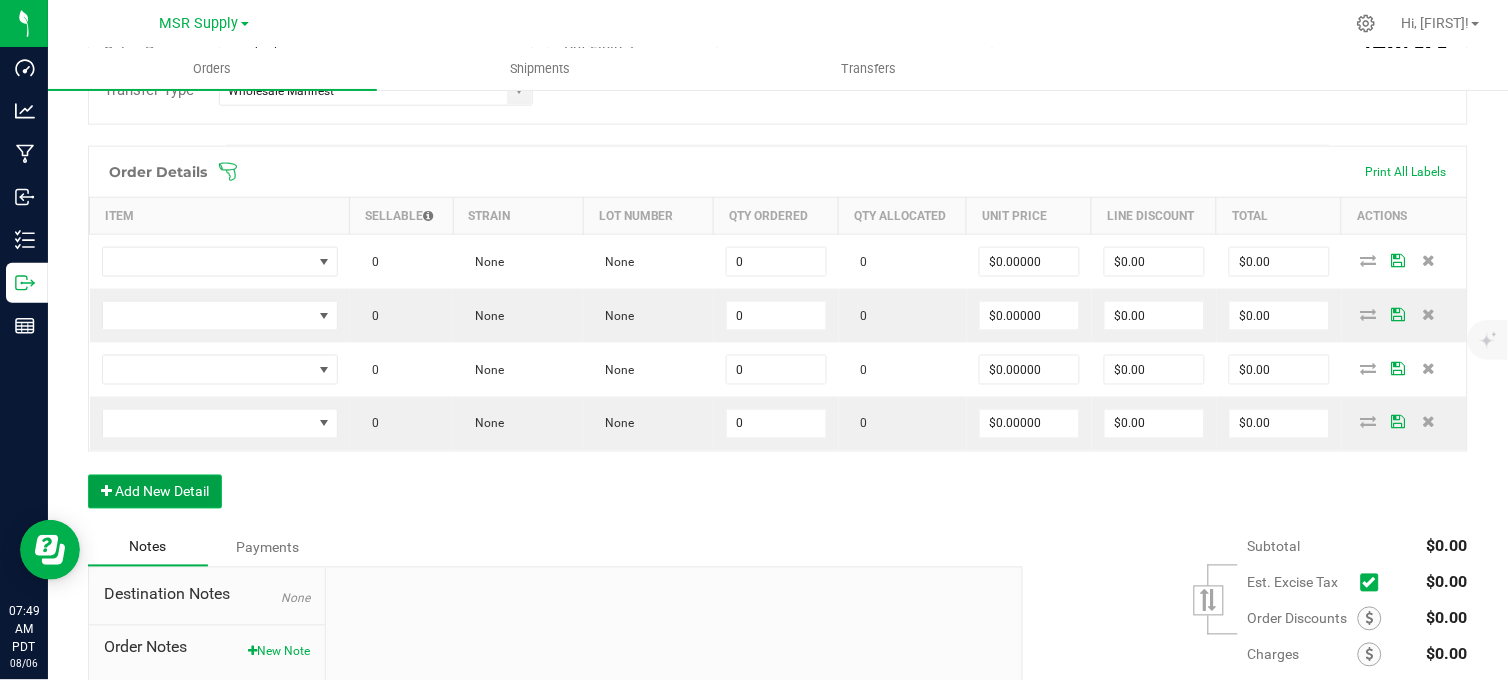 drag, startPoint x: 136, startPoint y: 502, endPoint x: 156, endPoint y: 535, distance: 38.587563 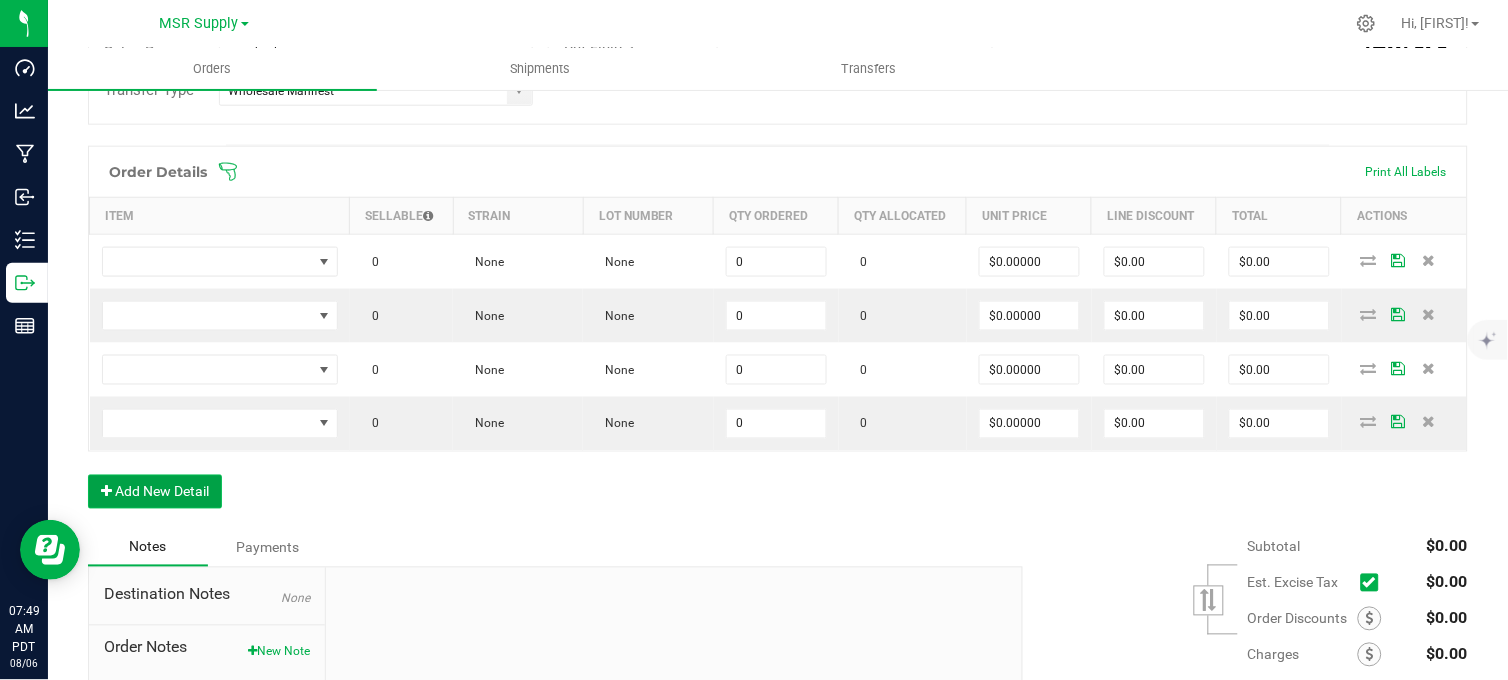 click on "Add New Detail" at bounding box center [155, 492] 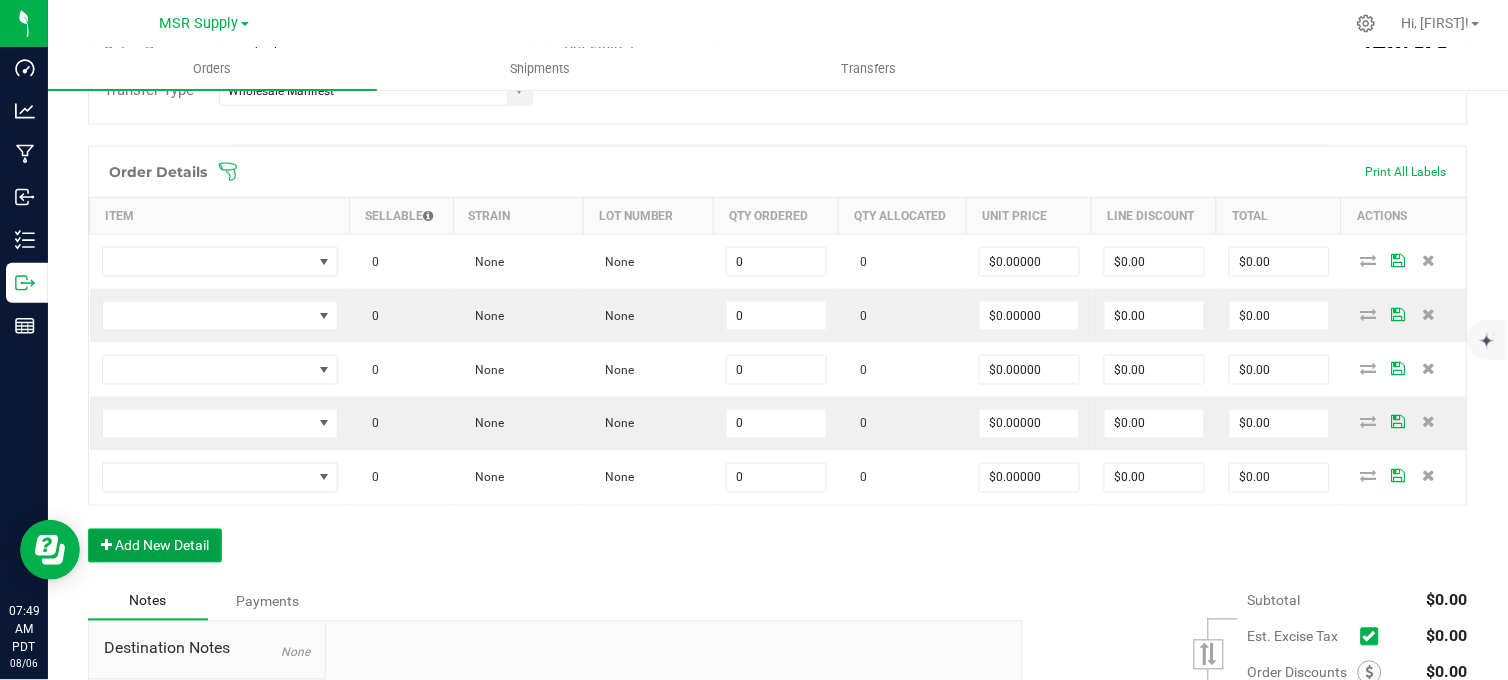 click on "Add New Detail" at bounding box center (155, 546) 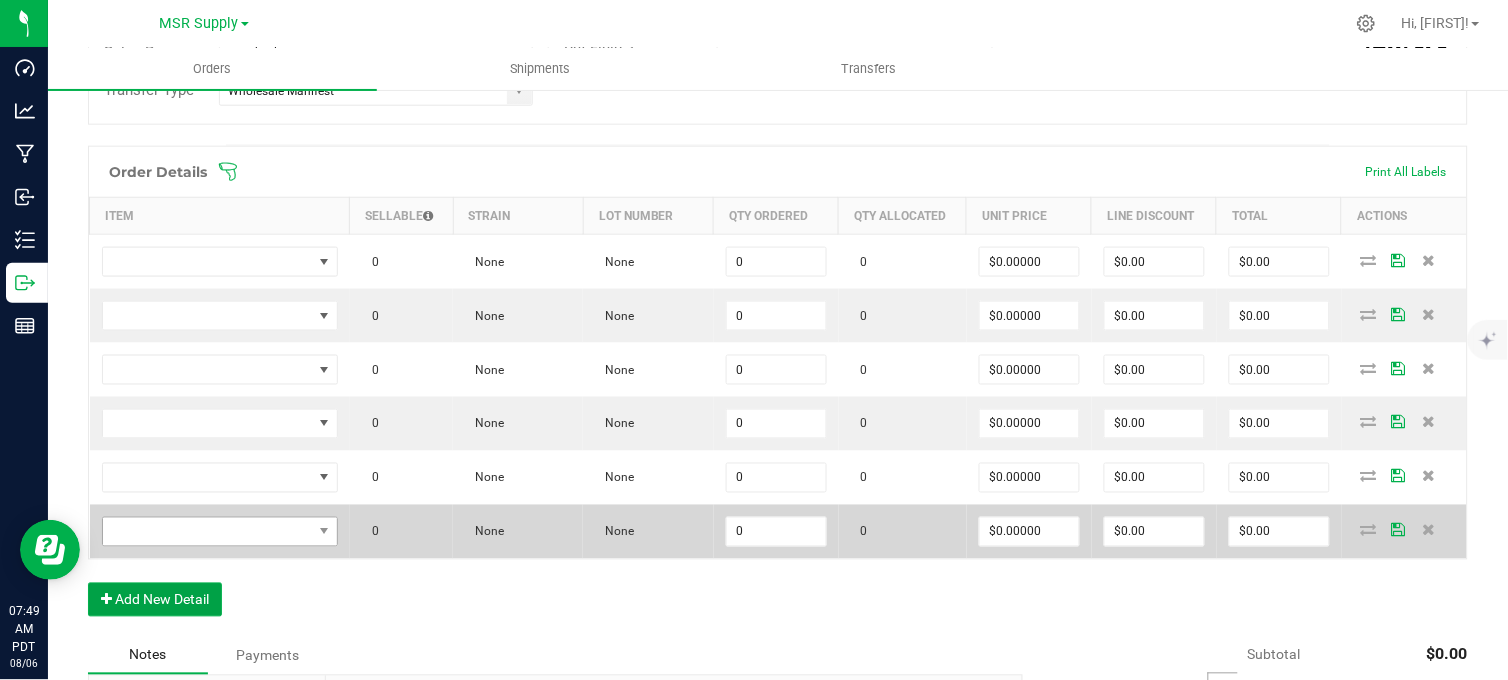 drag, startPoint x: 180, startPoint y: 617, endPoint x: 170, endPoint y: 532, distance: 85.58621 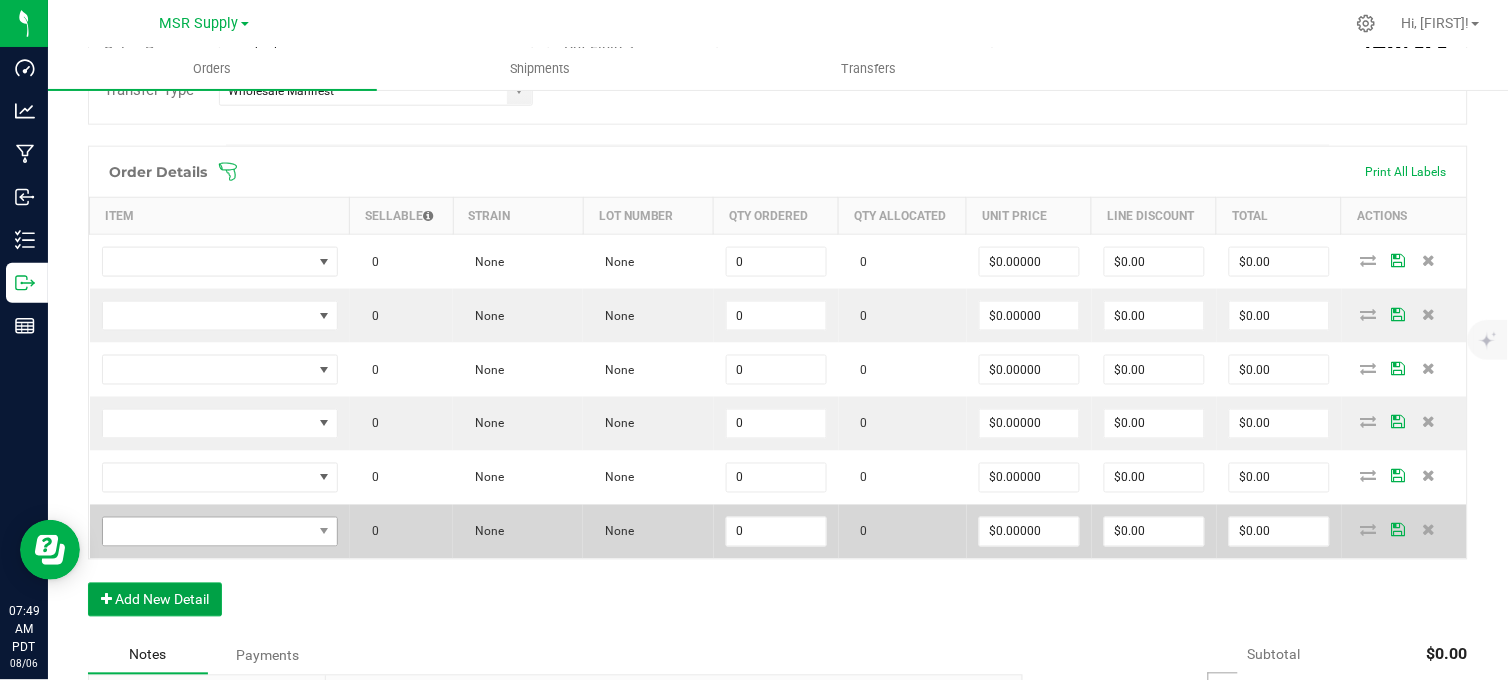 click on "Add New Detail" at bounding box center (155, 600) 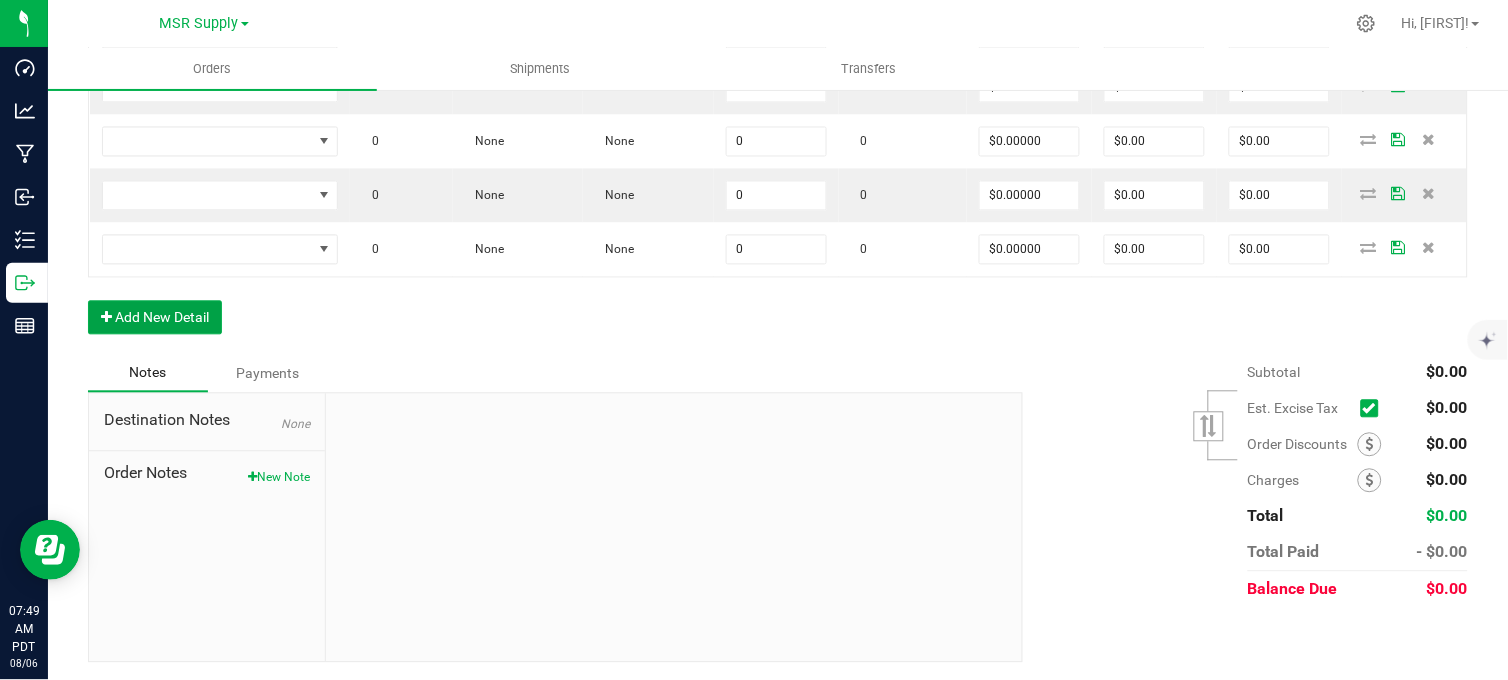 scroll, scrollTop: 845, scrollLeft: 0, axis: vertical 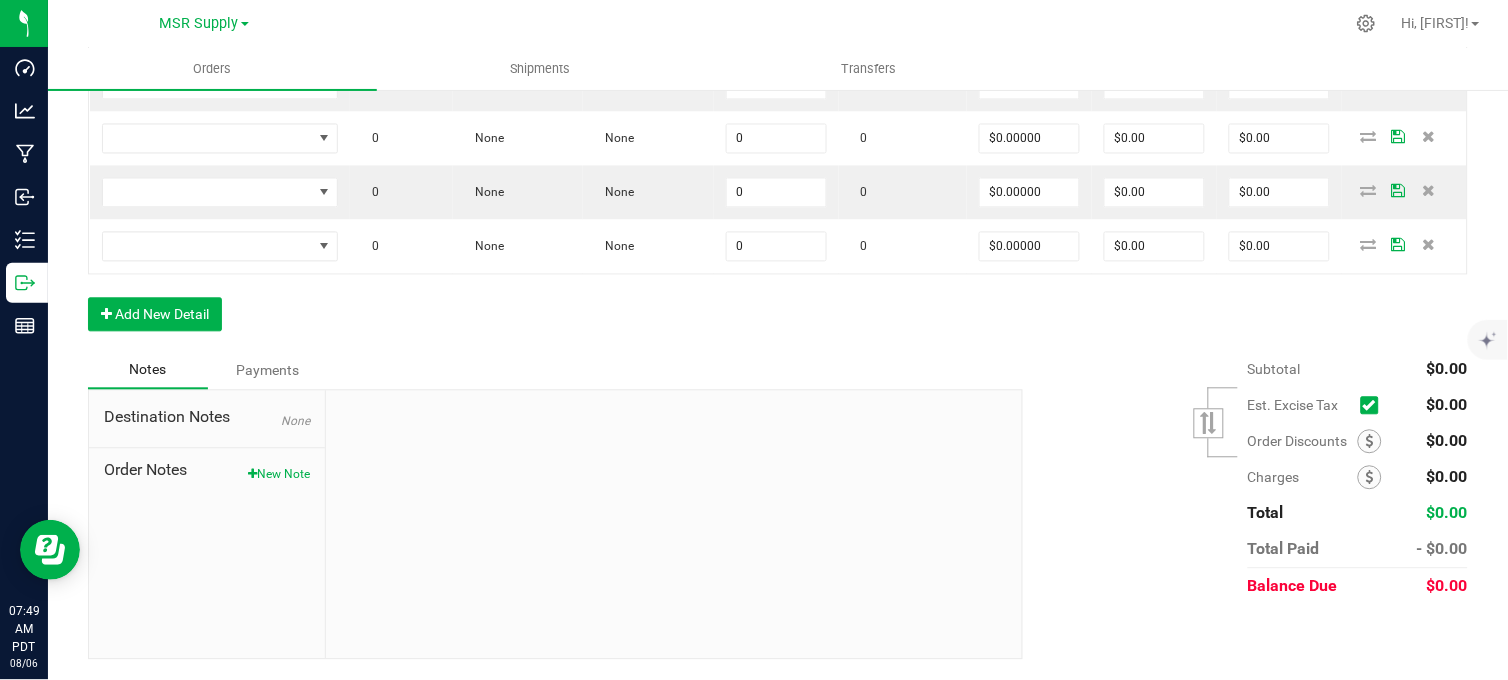 click on "Order Details Print All Labels Item  Sellable  Strain  Lot Number  Qty Ordered Qty Allocated Unit Price Line Discount Total Actions  0    None   None  0  0   $0.00000 $0.00 $0.00  0    None   None  0  0   $0.00000 $0.00 $0.00  0    None   None  0  0   $0.00000 $0.00 $0.00  0    None   None  0  0   $0.00000 $0.00 $0.00  0    None   None  0  0   $0.00000 $0.00 $0.00  0    None   None  0  0   $0.00000 $0.00 $0.00  0    None   None  0  0   $0.00000 $0.00 $0.00
Add New Detail" at bounding box center (778, 79) 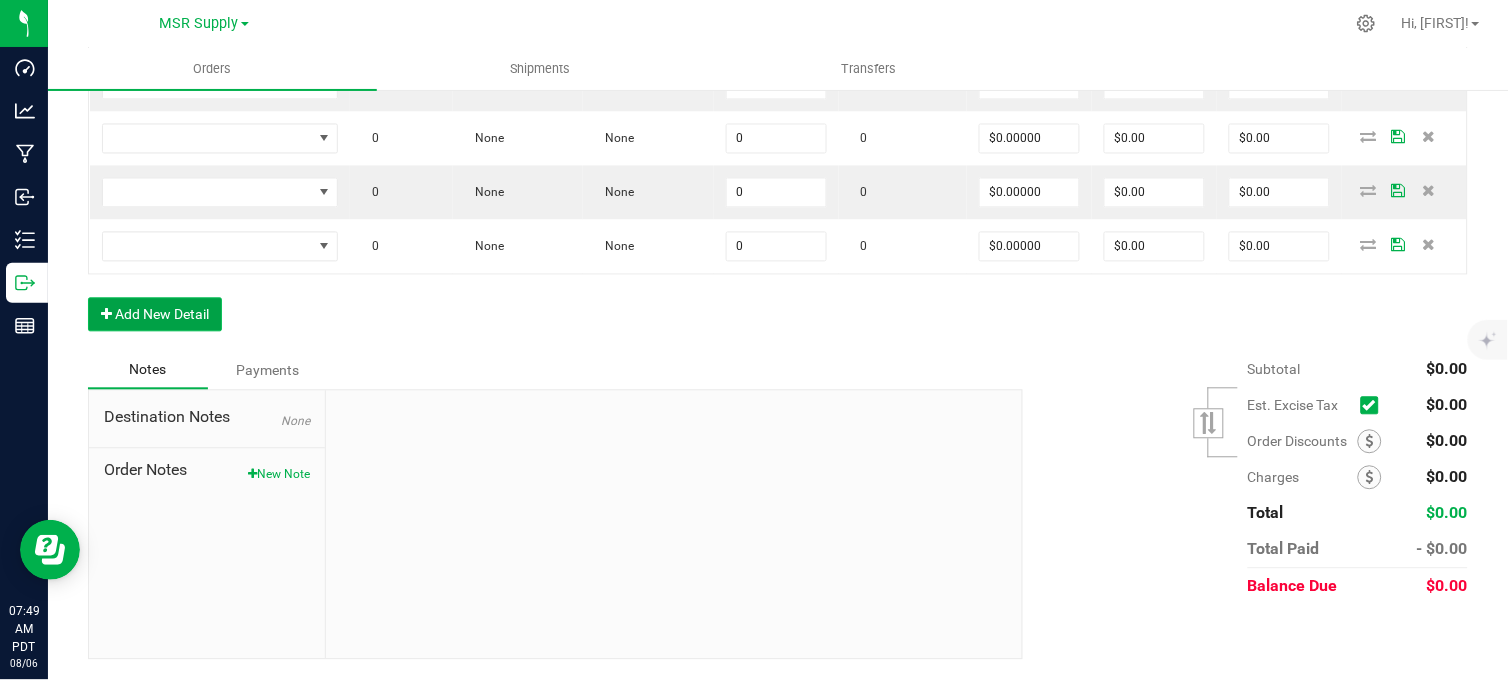 click on "Add New Detail" at bounding box center (155, 315) 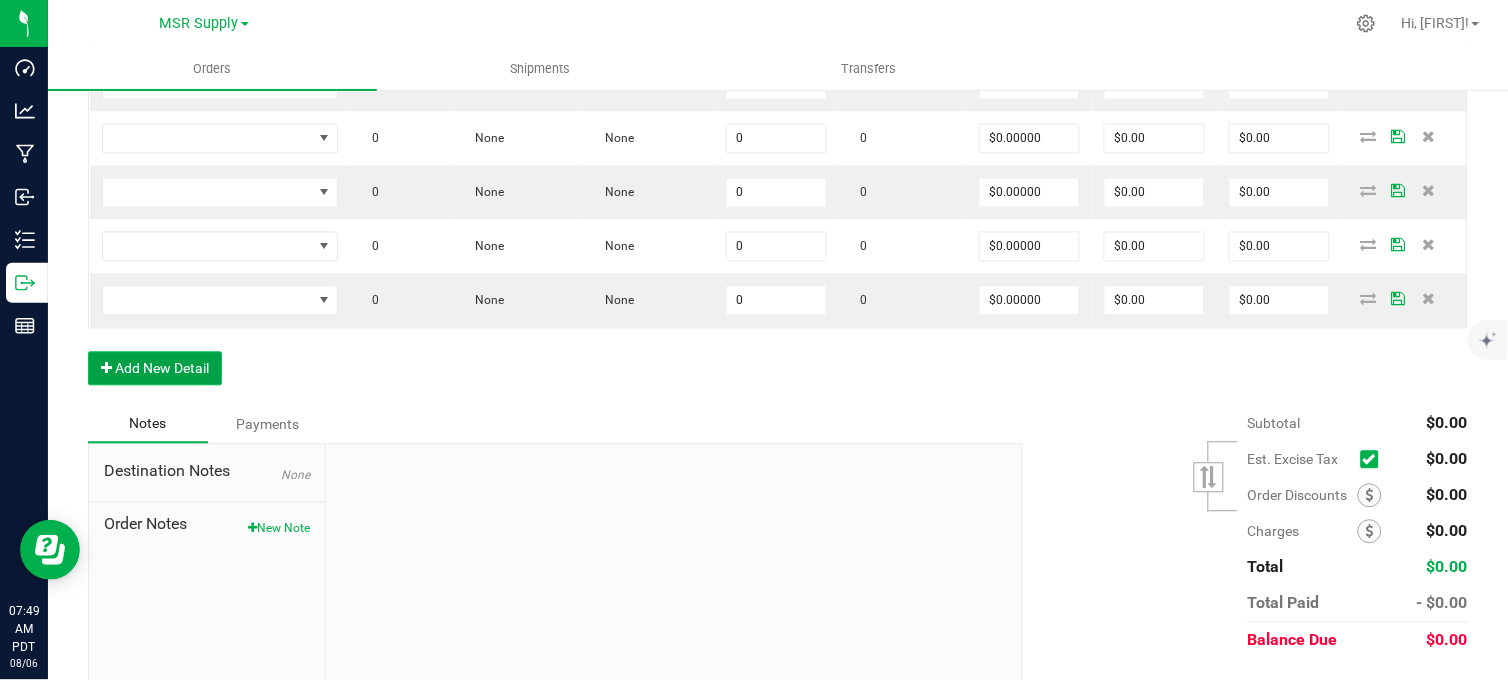 click on "Add New Detail" at bounding box center (155, 369) 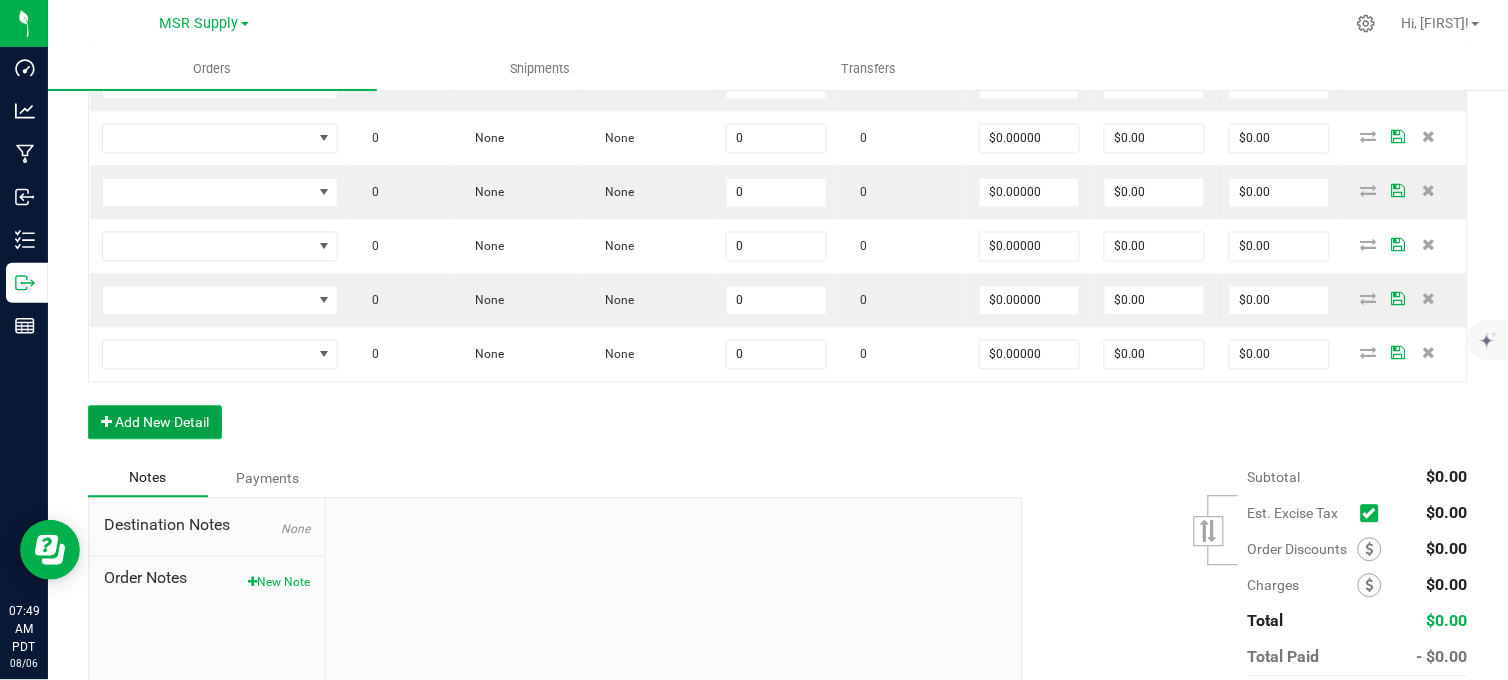 click on "Add New Detail" at bounding box center (155, 423) 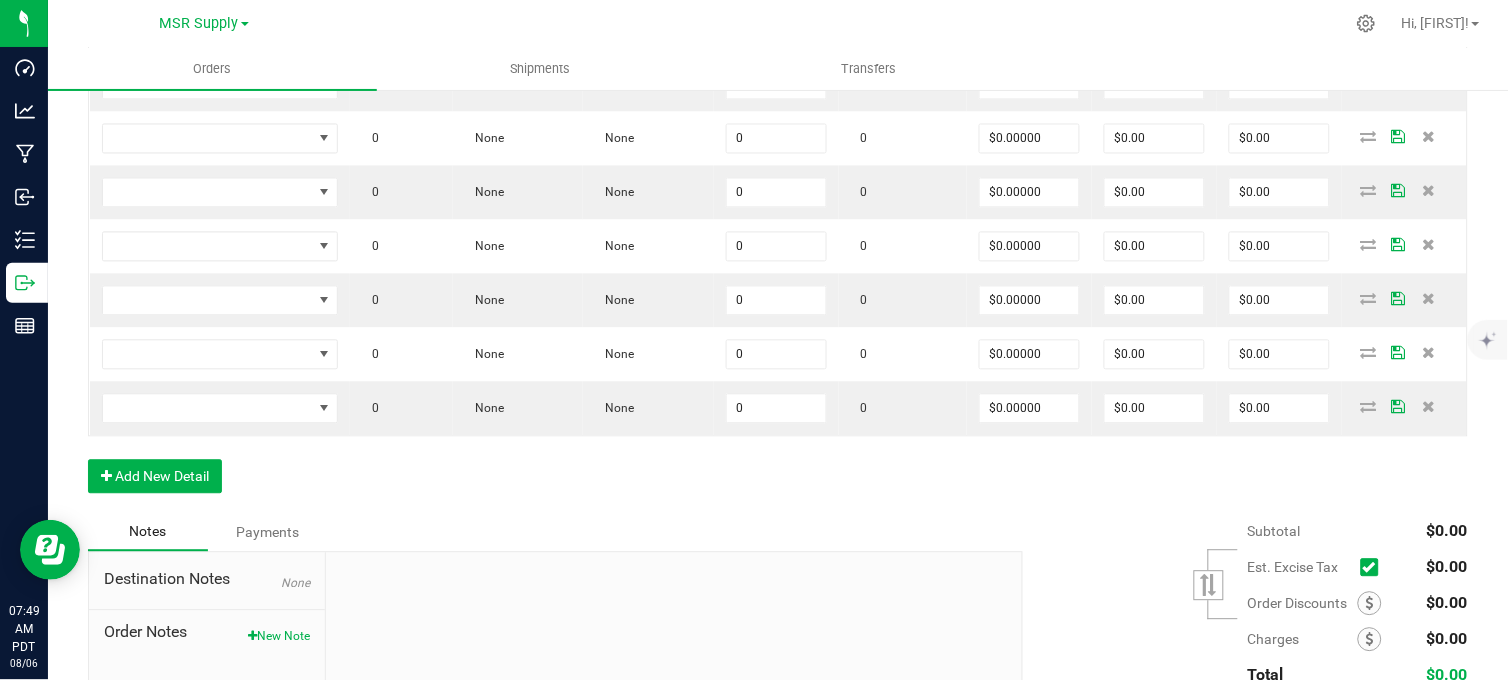 click on "Order details   Export PDF   Done Editing   Order #   00009219   Status   Created   Order Date   Aug 6, 2025 7:44 AM PDT   Payment Status   Awaiting Payment   Invoice Date  08/11/2025  Requested Delivery Date  08/11/2025  Payment Terms  Consignment  Edit   Customer PO   Sales Rep  Jade Blairs  Transfer Type  Wholesale Manifest  Destination DBA  Erba Culver City  Edit   Order Total   $0.00   Excise Tax Rate  Exempt (0%)  License #   C10-0001151-LIC   License Expiration   Jun 30, 2025   Address  NATURE'S NATURAL INC 9021 Exposition Blvd Los Angeles  ,  CA 90034  Contact   Distributor  MSR SUPPLY, LLC (C11-0001877-LIC)  Ref Field 1   Ref Field 2   Ref Field 3
Order Details Print All Labels Item  Sellable  Strain  Lot Number  Qty Ordered Qty Allocated Unit Price Line Discount Total Actions  0    None   None  0  0   $0.00000 $0.00 $0.00  0    None   None  0  0   $0.00000" at bounding box center (778, 60) 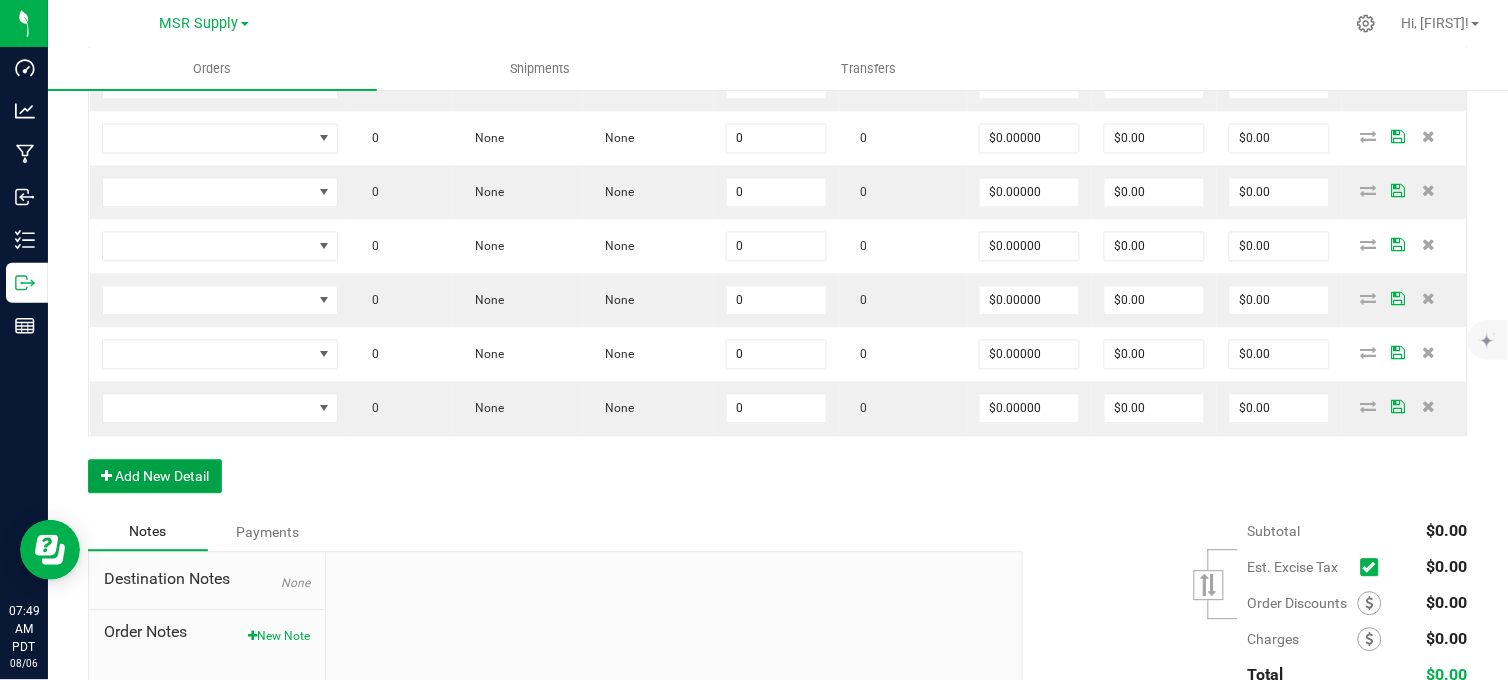 drag, startPoint x: 192, startPoint y: 511, endPoint x: 190, endPoint y: 495, distance: 16.124516 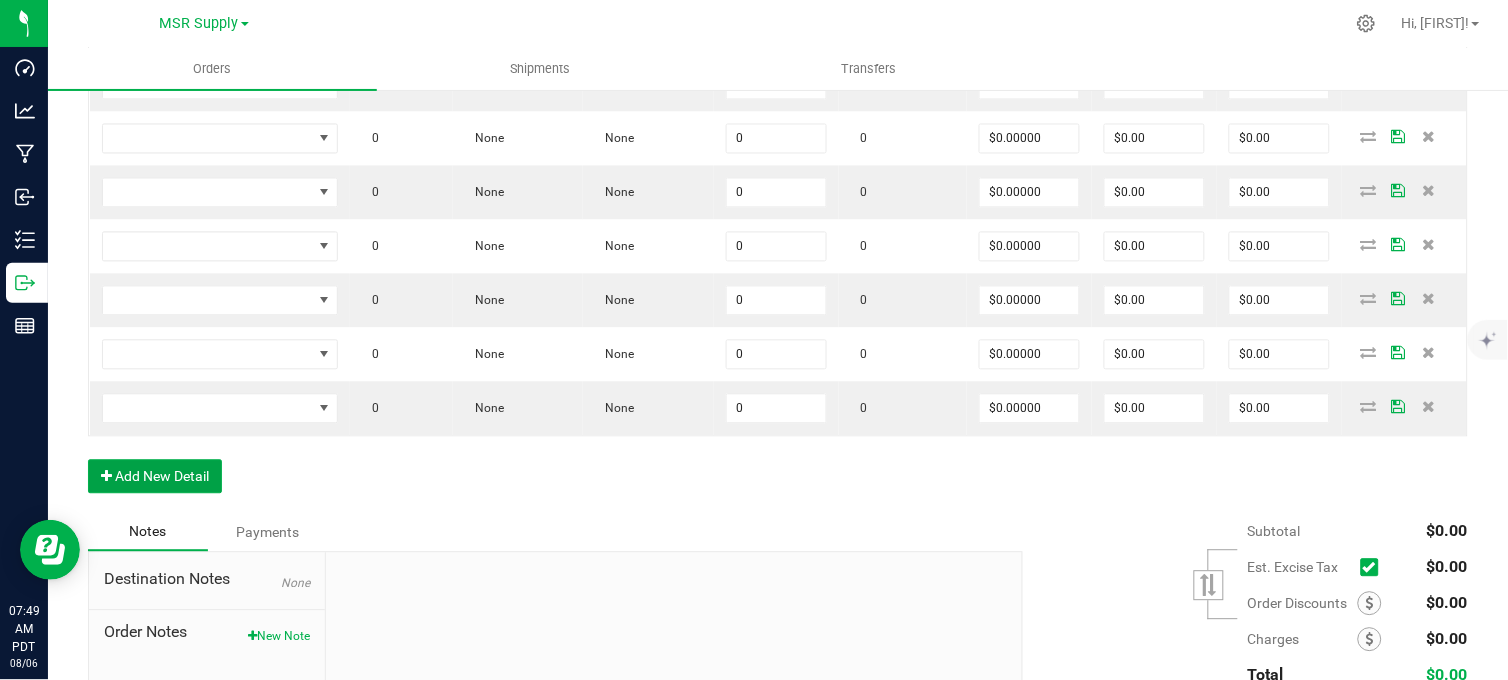 click on "Add New Detail" at bounding box center [155, 477] 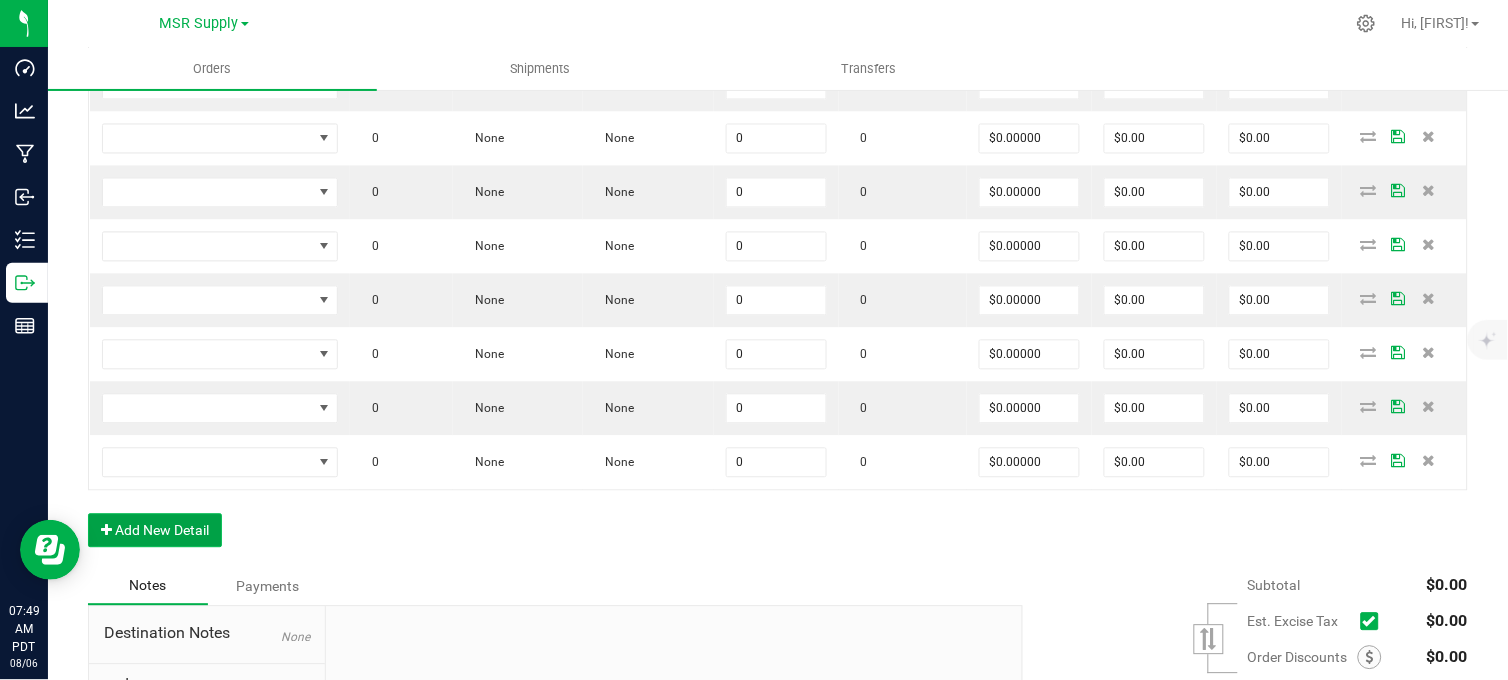 click on "Add New Detail" at bounding box center (155, 531) 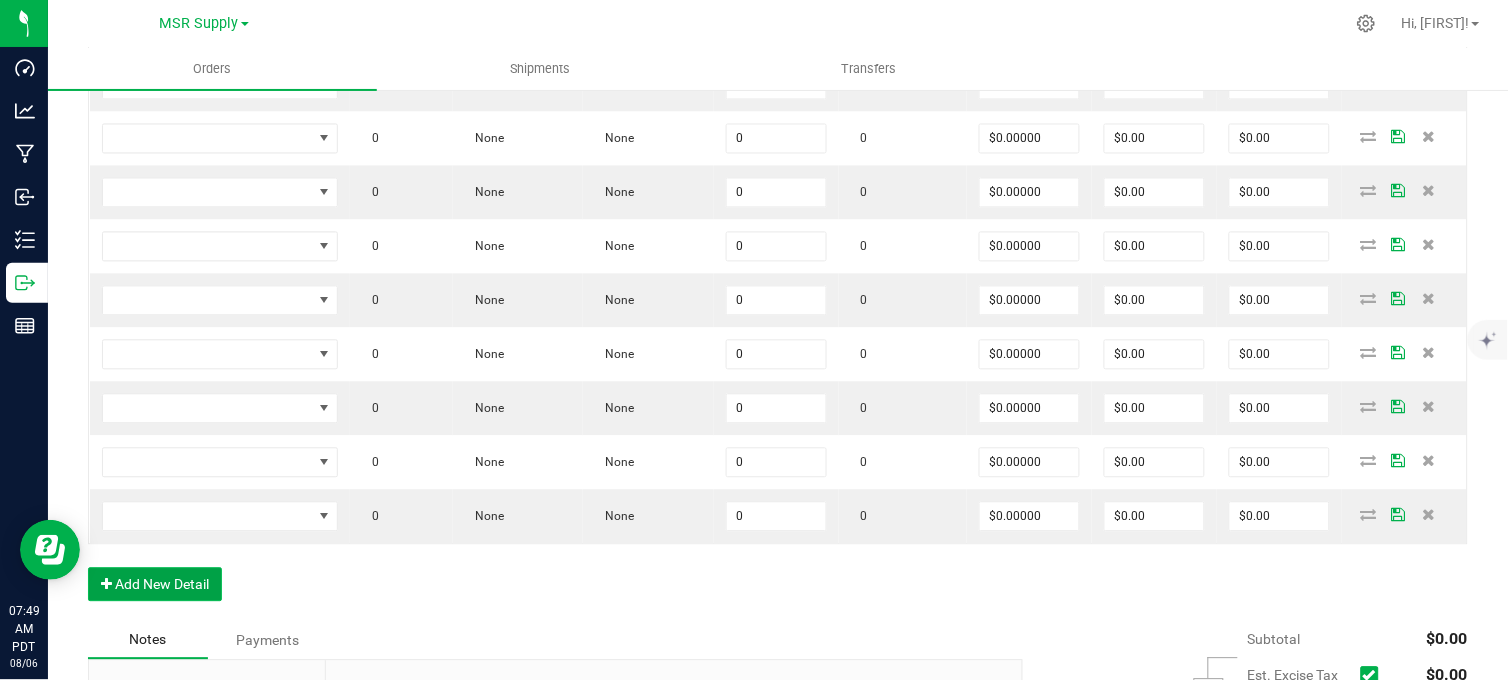 click on "Add New Detail" at bounding box center (155, 585) 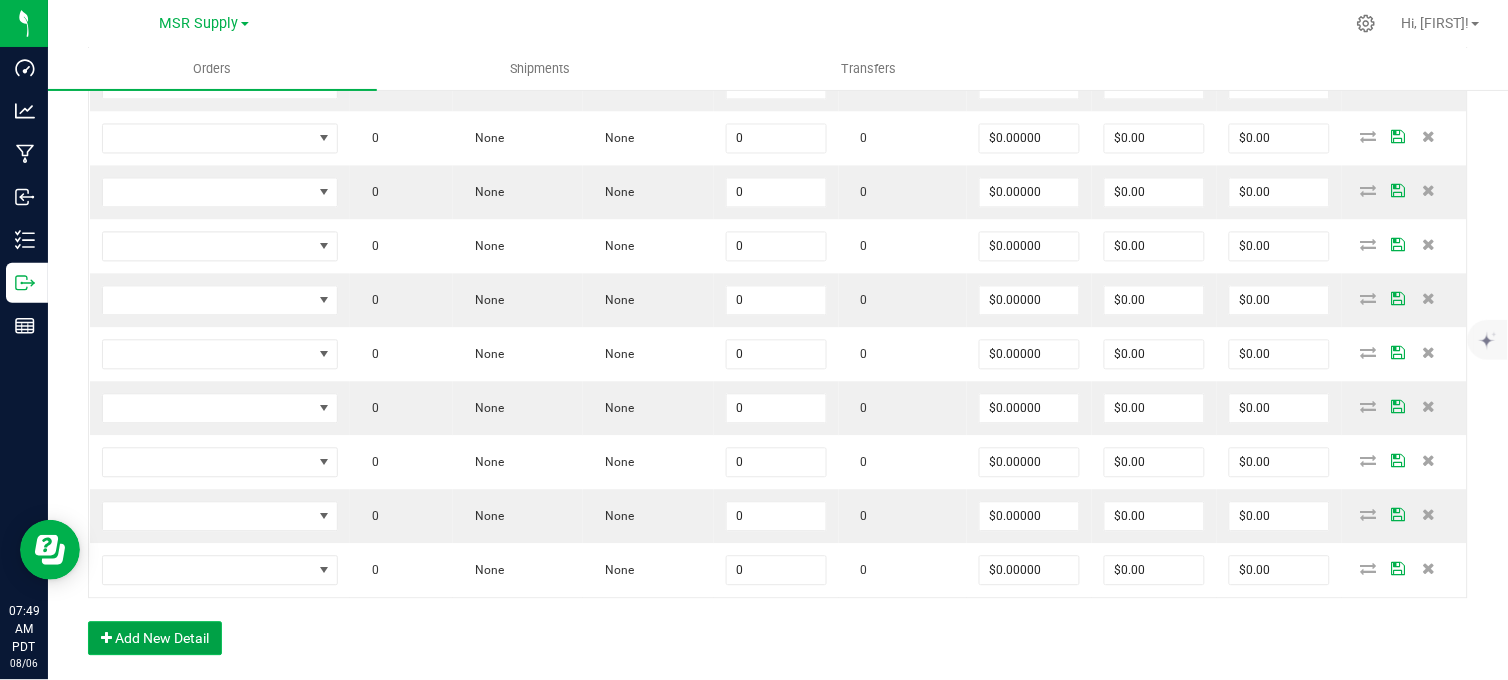 click on "Add New Detail" at bounding box center (155, 639) 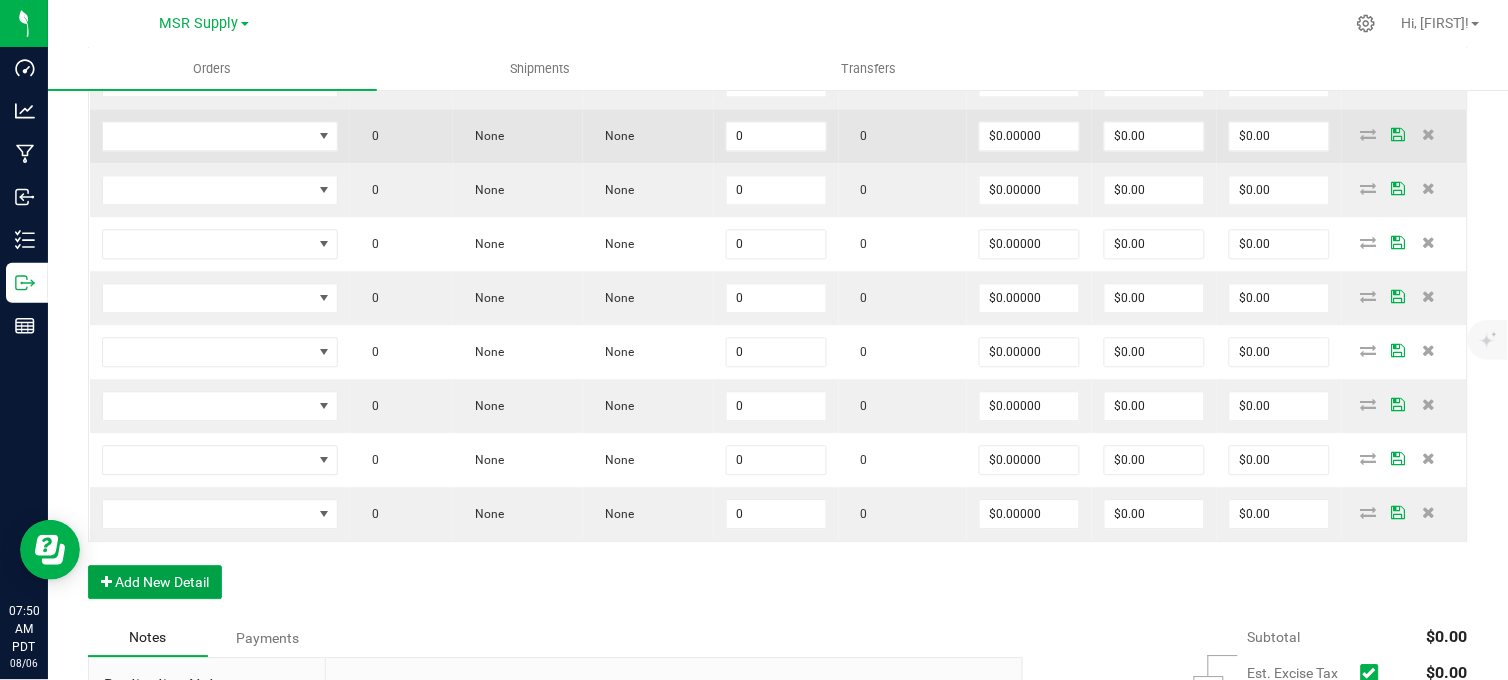 scroll, scrollTop: 734, scrollLeft: 0, axis: vertical 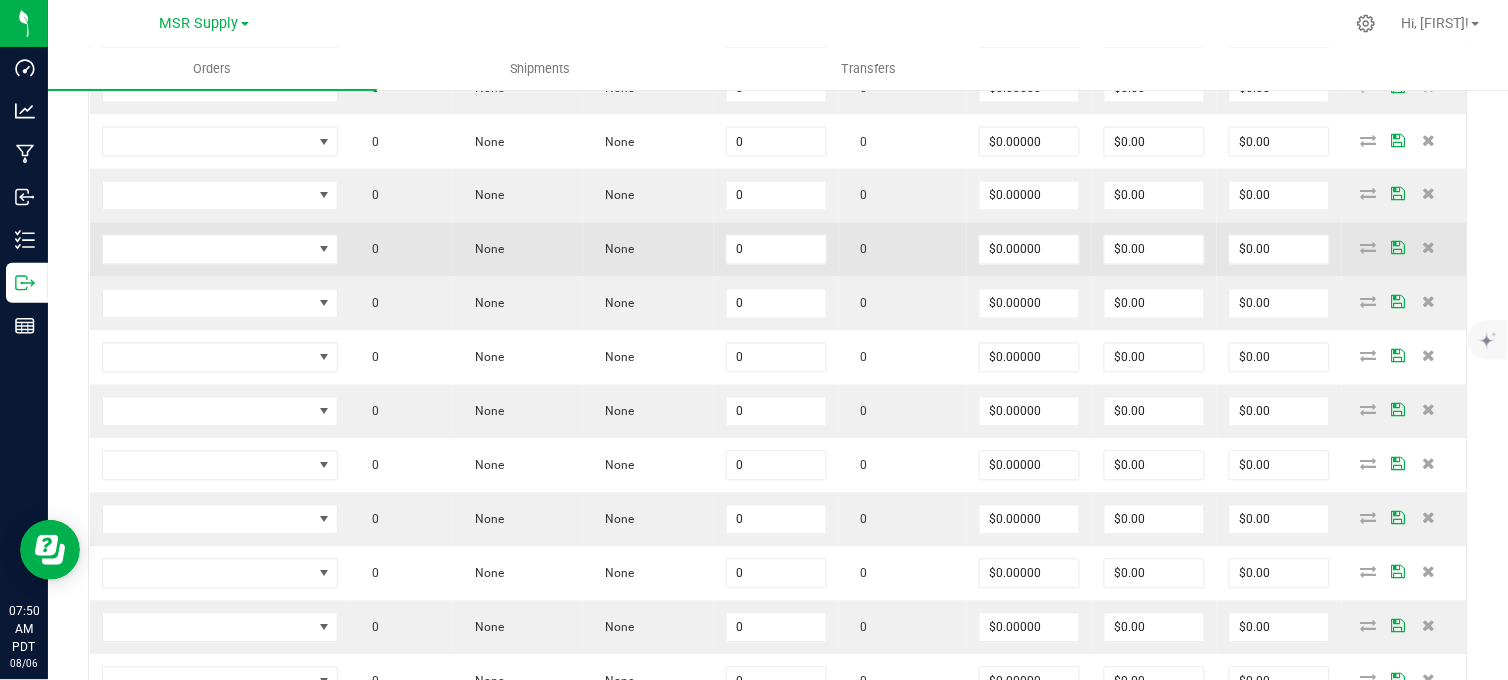 click at bounding box center [1404, 250] 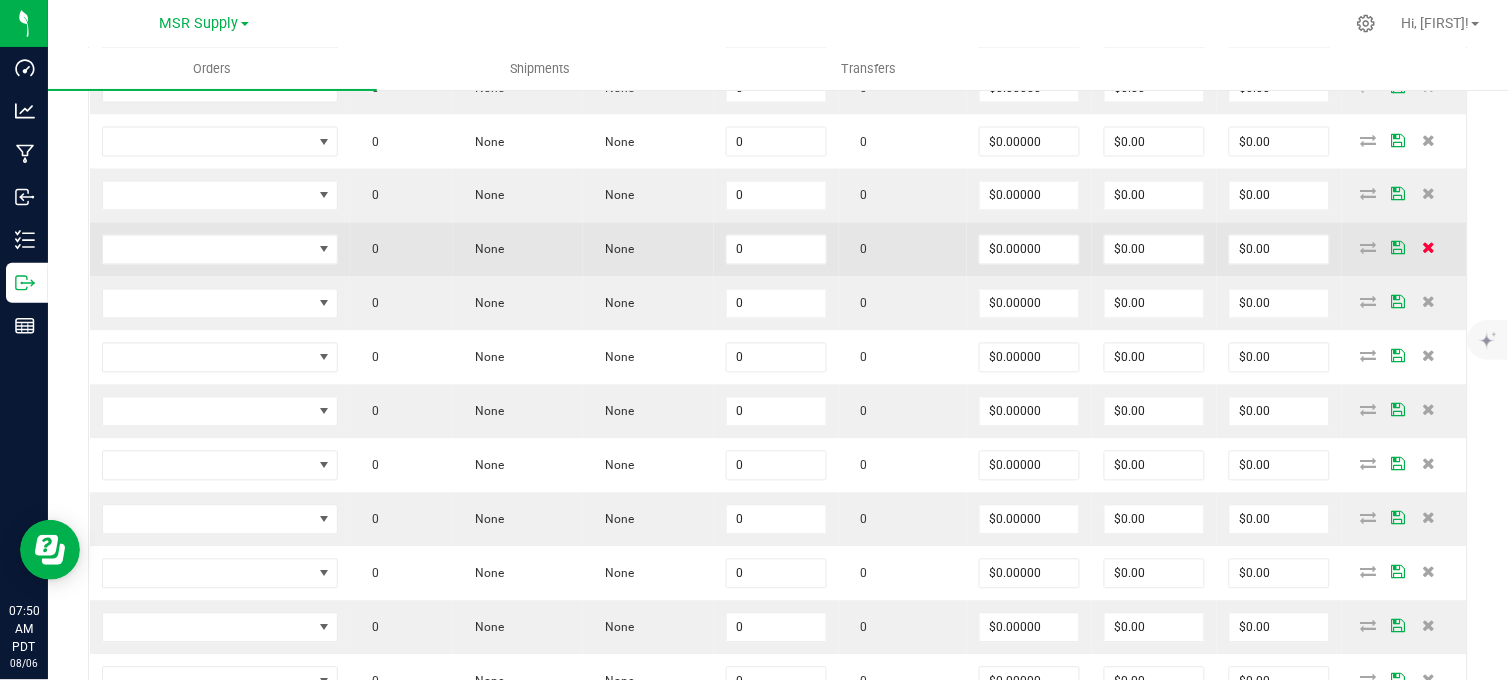 click at bounding box center [1428, 248] 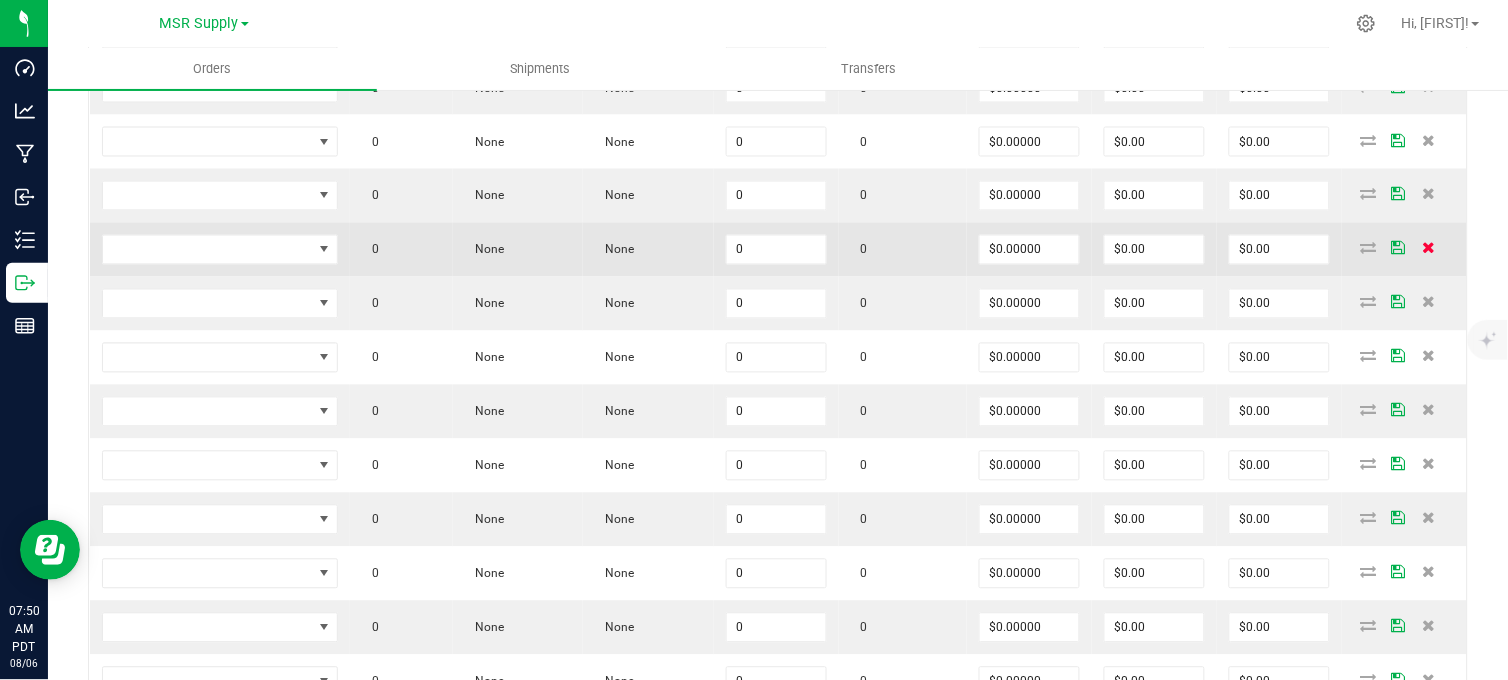 click at bounding box center (1428, 248) 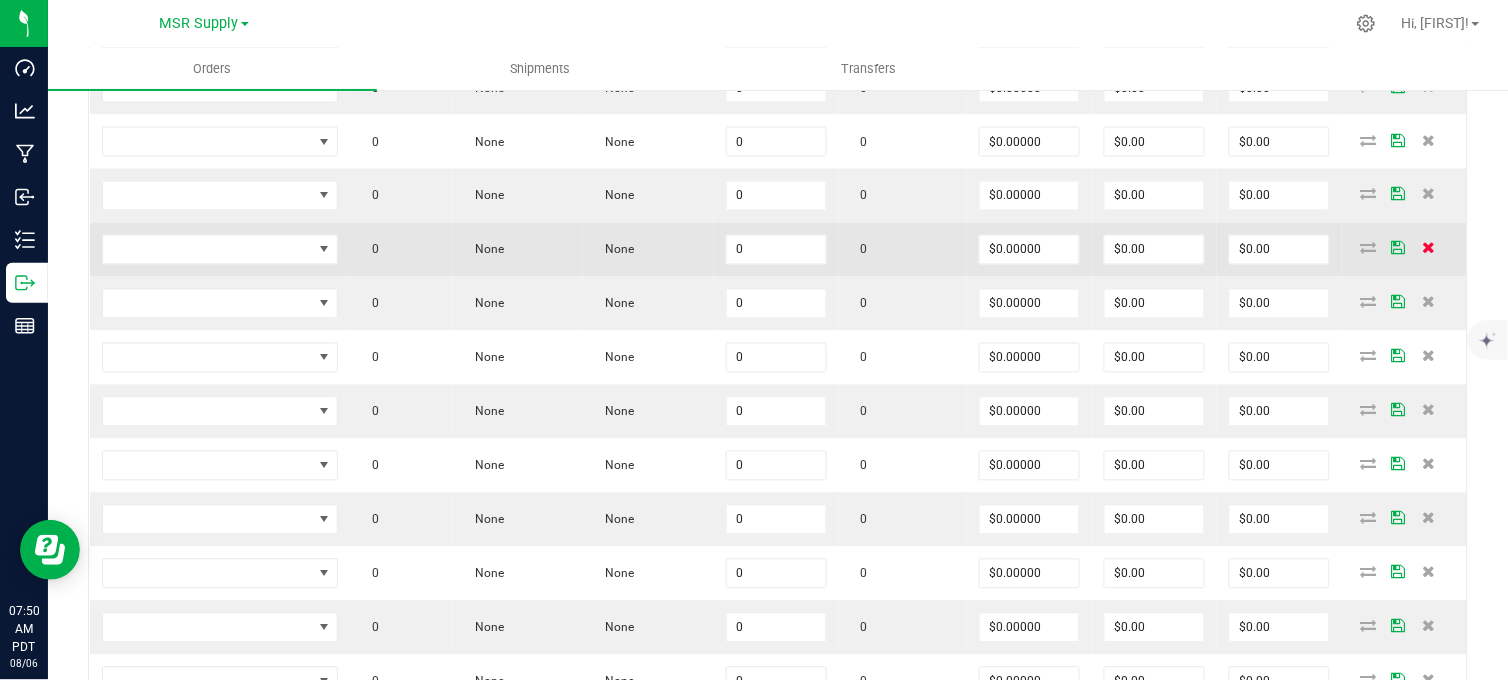 click at bounding box center [1428, 302] 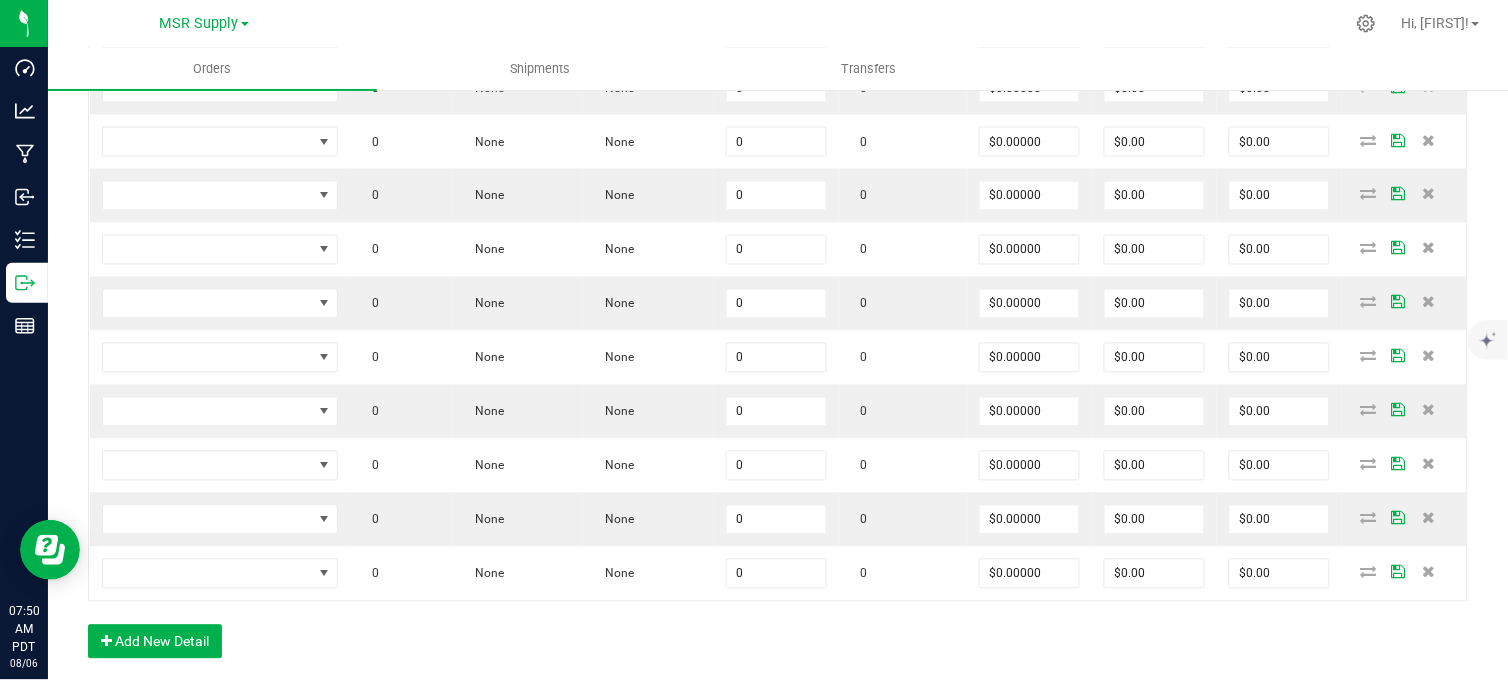 click at bounding box center (1428, 248) 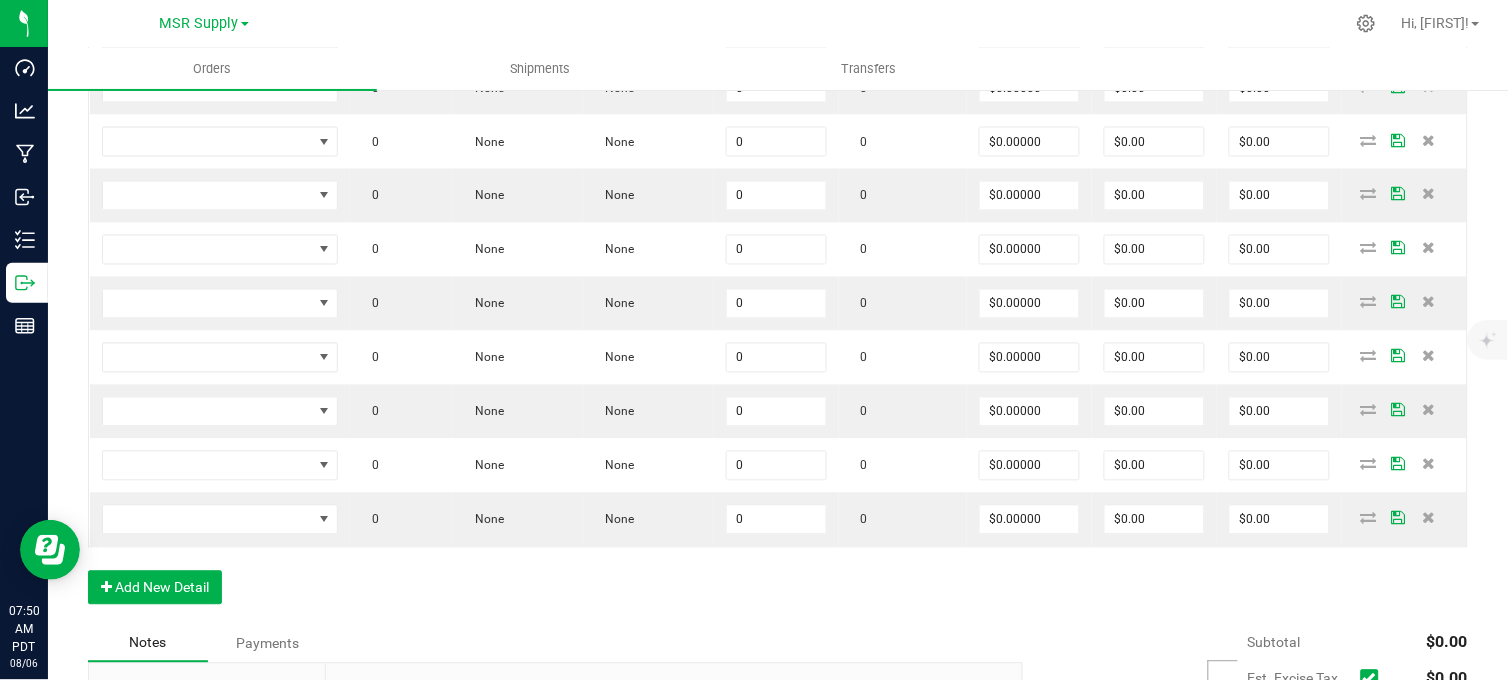 click at bounding box center (1428, 248) 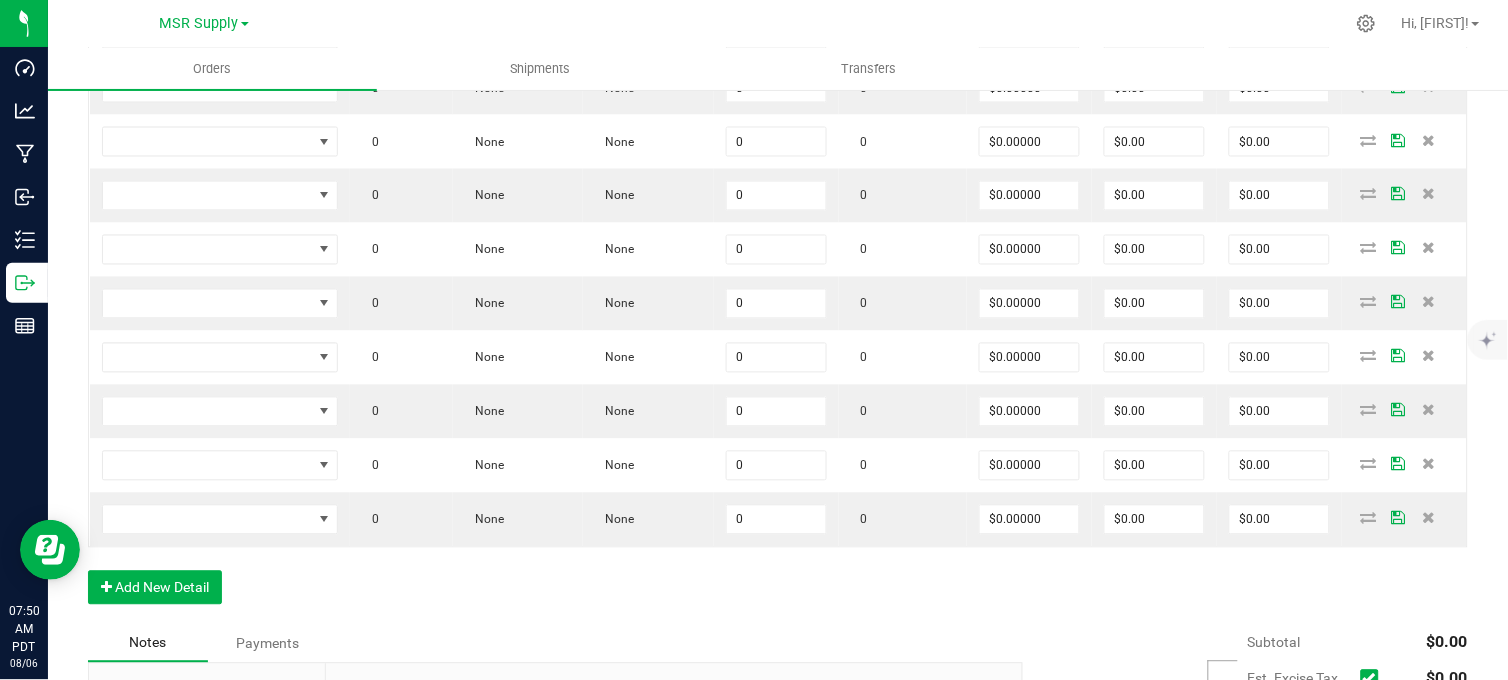 click at bounding box center [1428, 302] 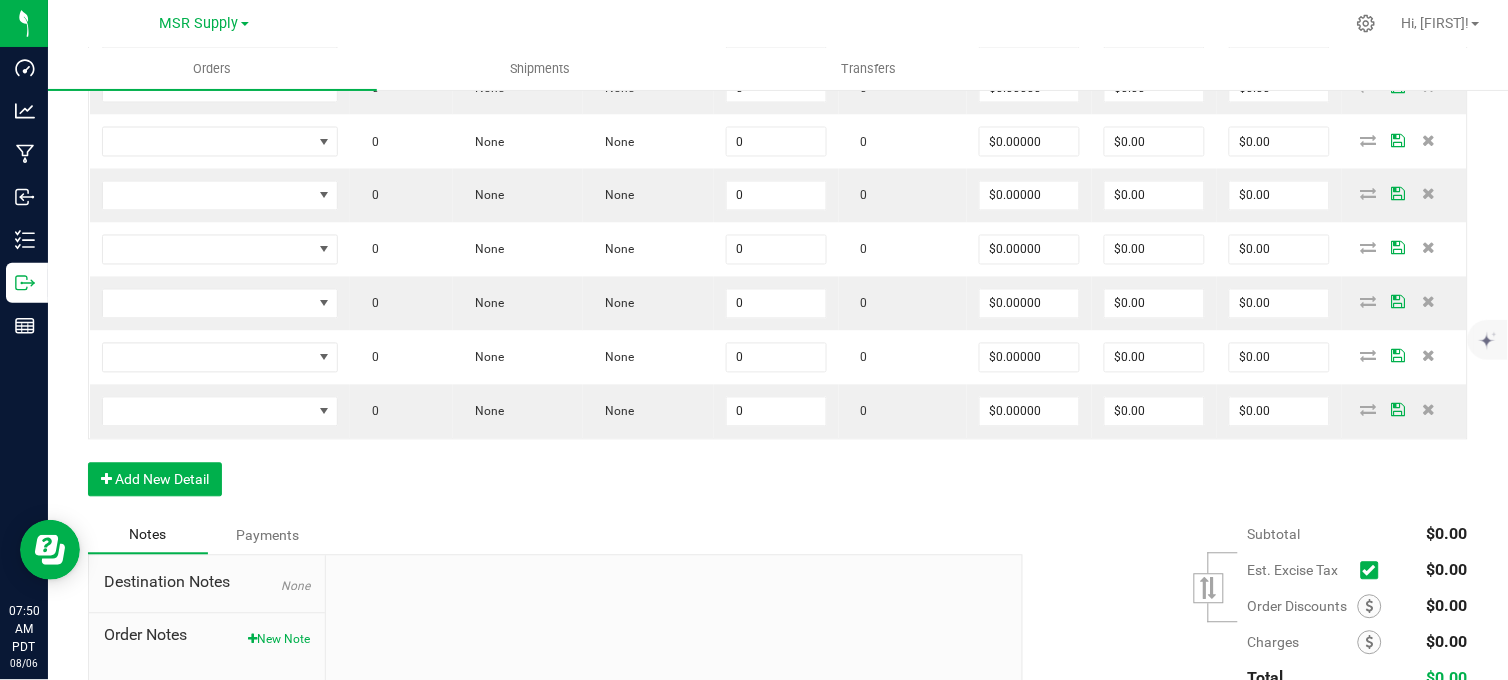 click at bounding box center [1428, 248] 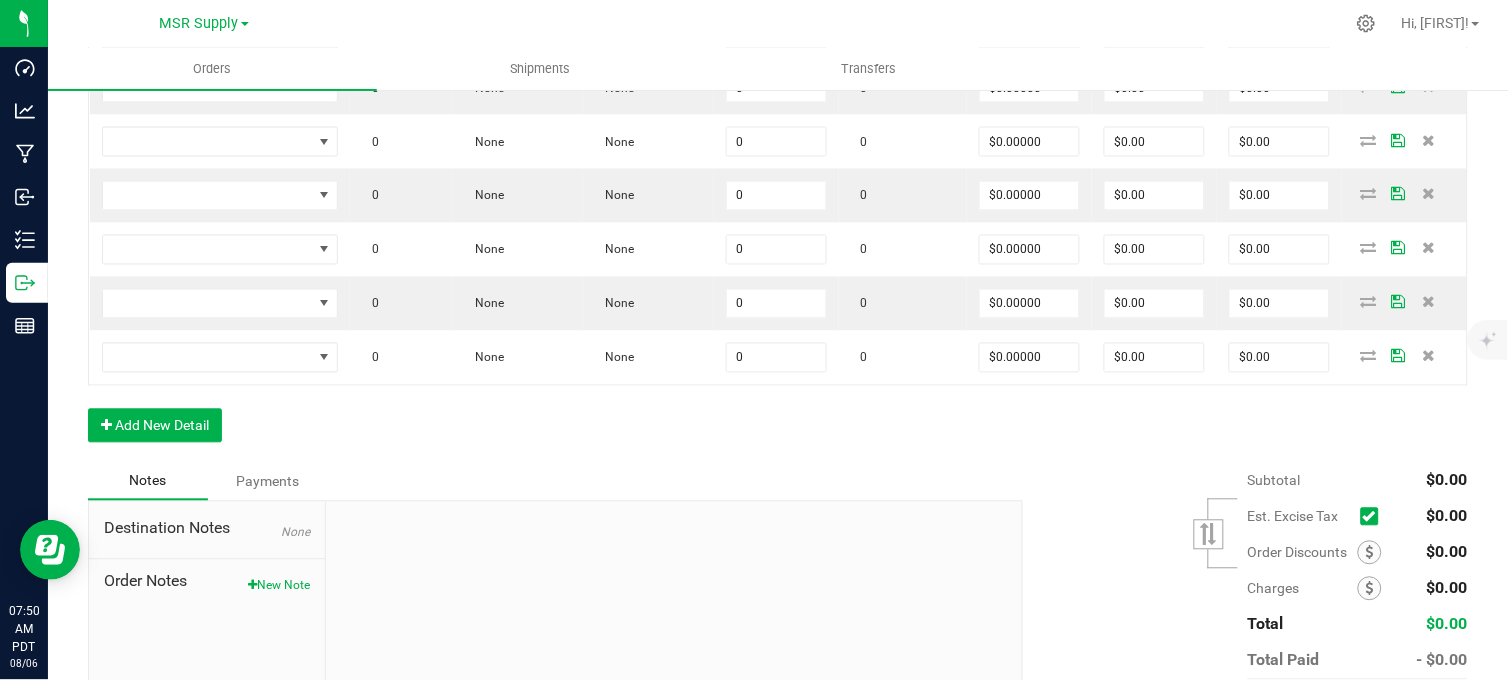 click at bounding box center [1428, 248] 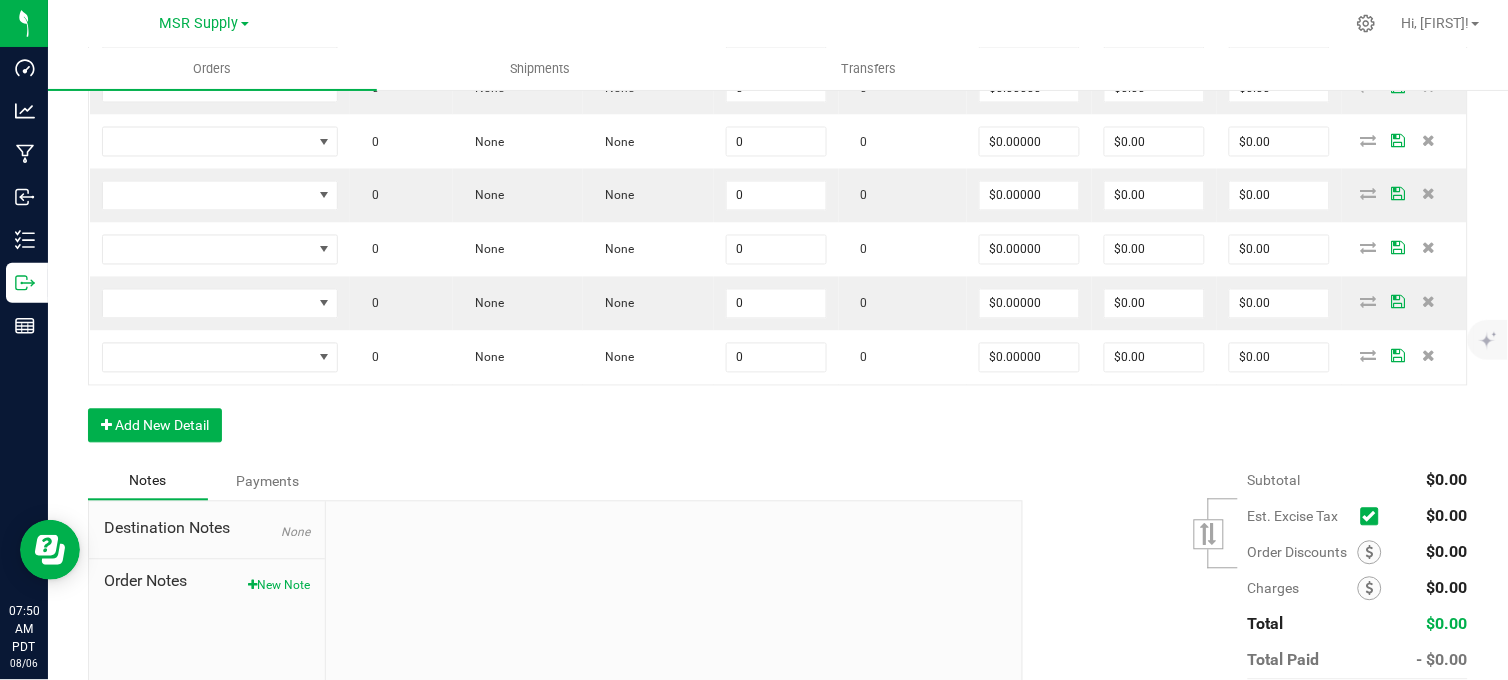 click at bounding box center (1428, 302) 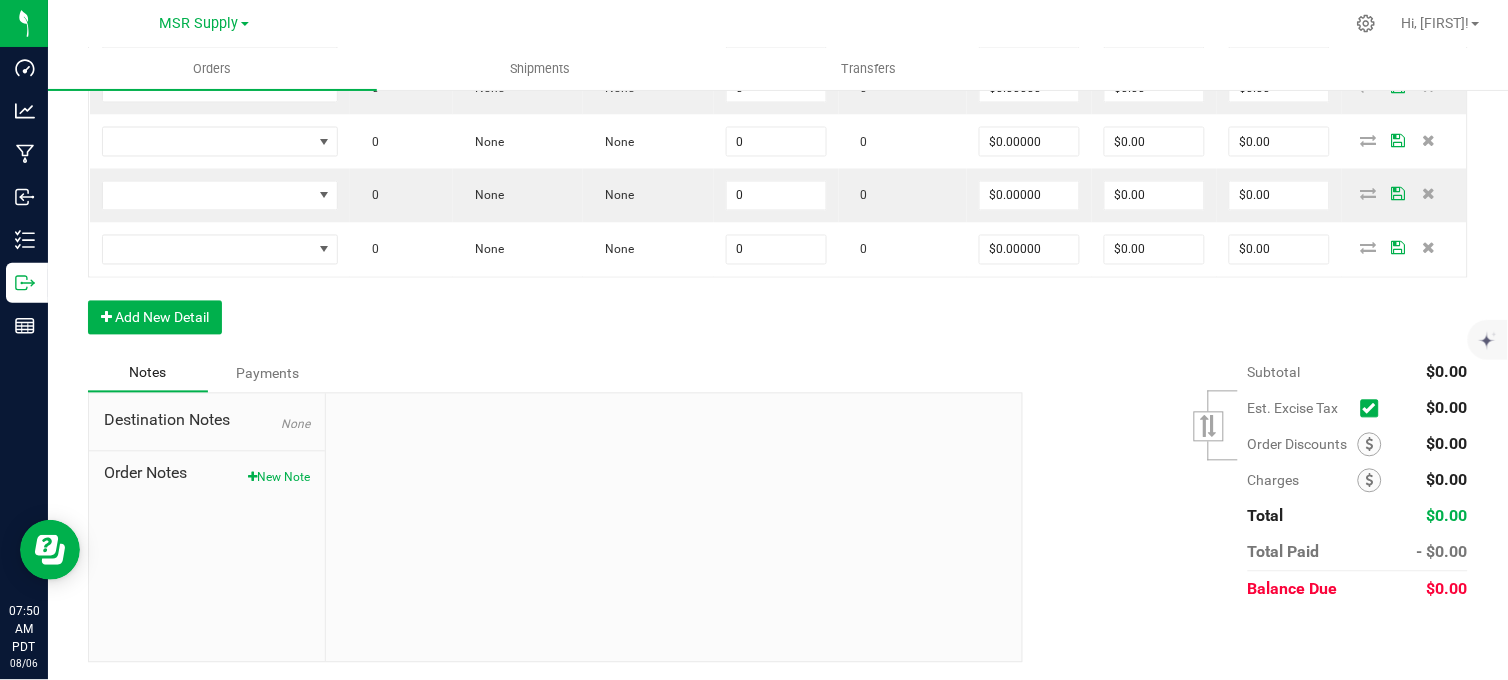 click at bounding box center [1428, 248] 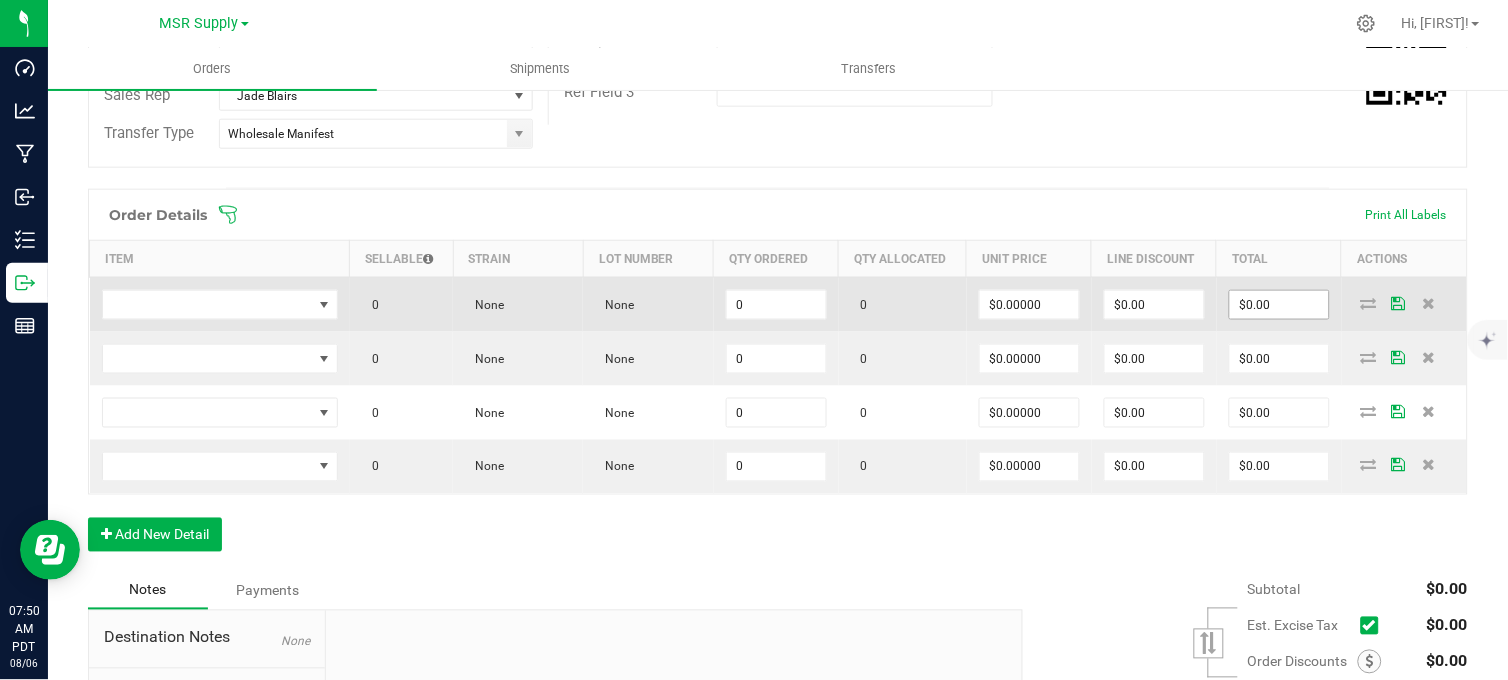 scroll, scrollTop: 461, scrollLeft: 0, axis: vertical 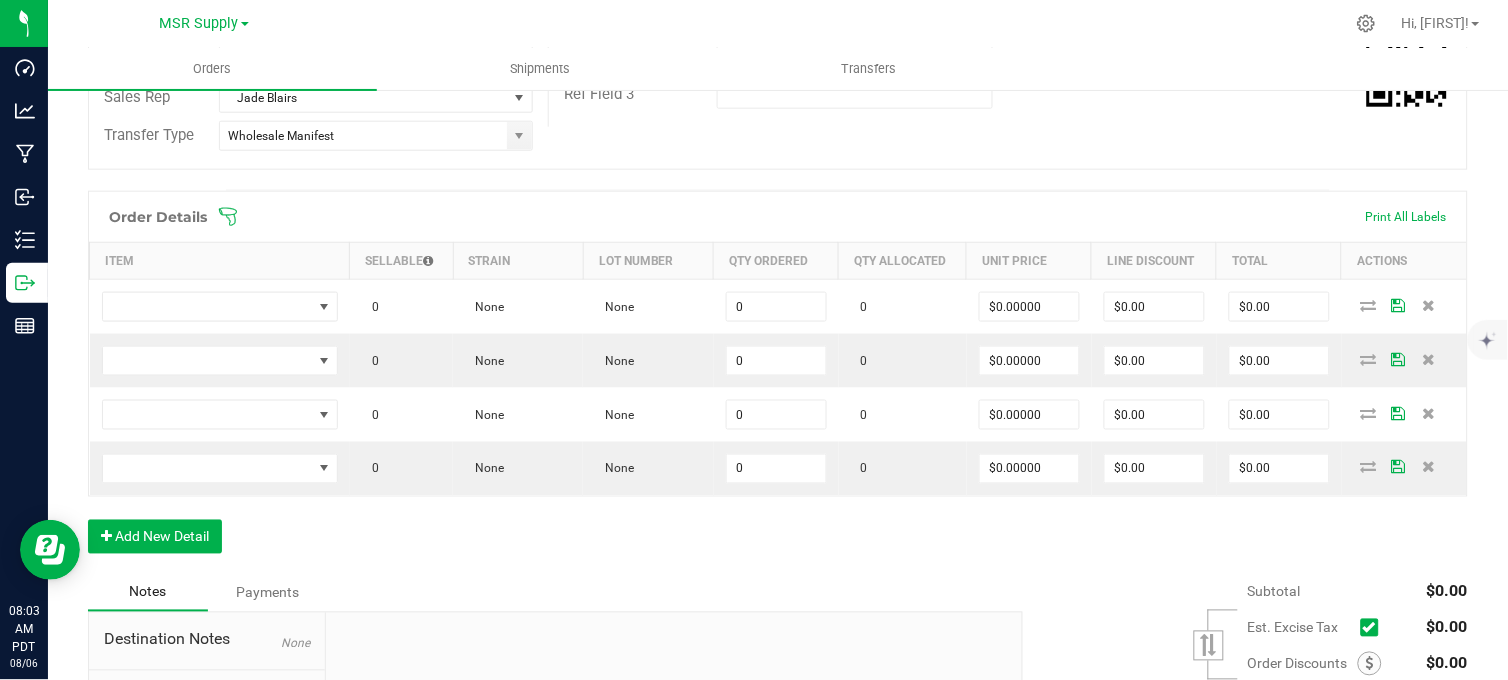 drag, startPoint x: 692, startPoint y: 534, endPoint x: 917, endPoint y: 634, distance: 246.22145 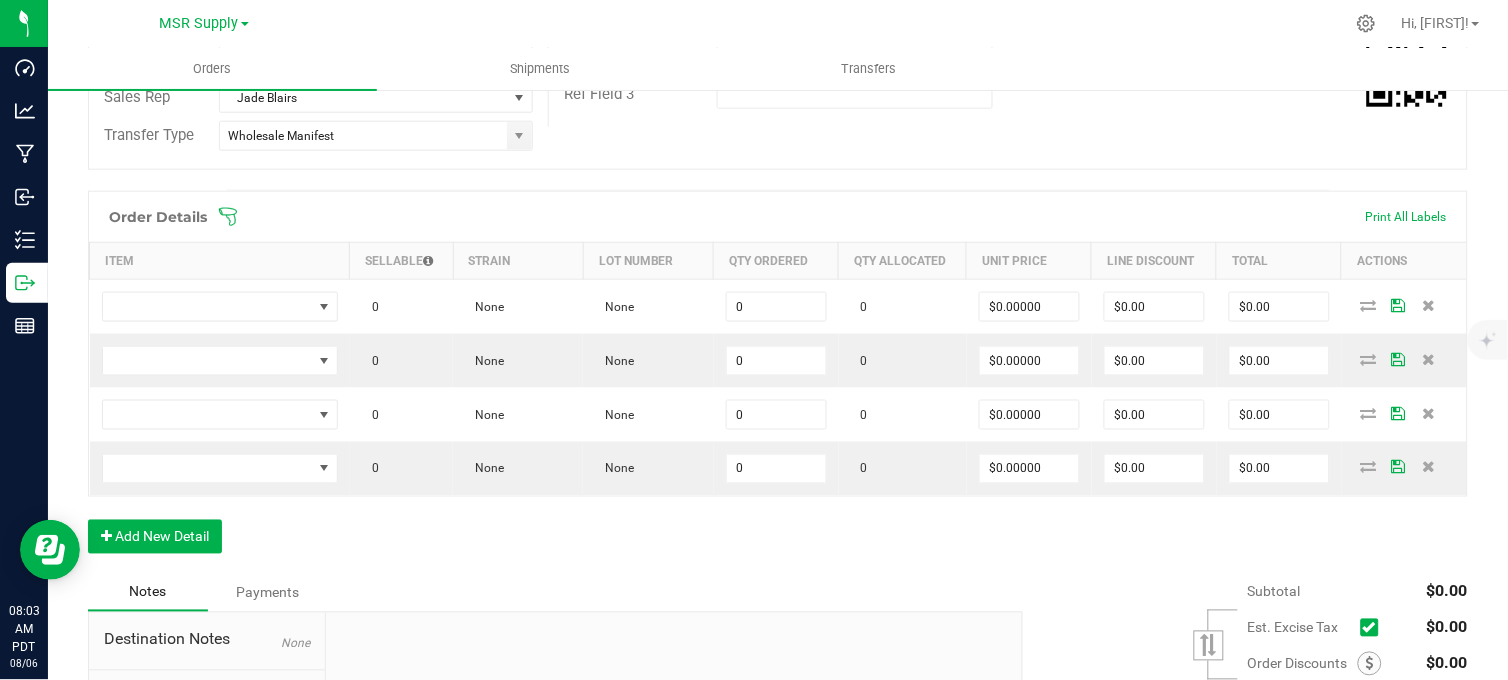 click on "Order Details Print All Labels Item  Sellable  Strain  Lot Number  Qty Ordered Qty Allocated Unit Price Line Discount Total Actions  0    None   None  0  0   $0.00000 $0.00 $0.00  0    None   None  0  0   $0.00000 $0.00 $0.00  0    None   None  0  0   $0.00000 $0.00 $0.00  0    None   None  0  0   $0.00000 $0.00 $0.00
Add New Detail" at bounding box center (778, 382) 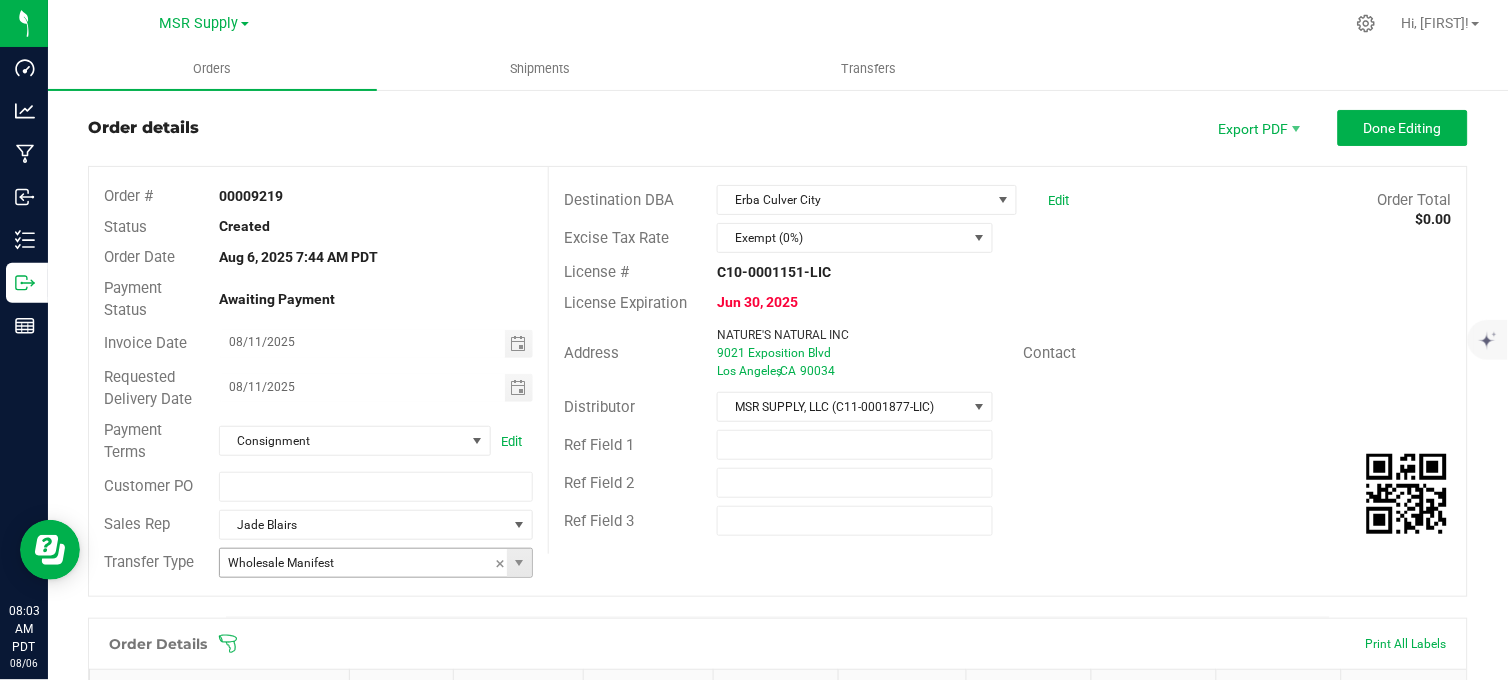 scroll, scrollTop: 0, scrollLeft: 0, axis: both 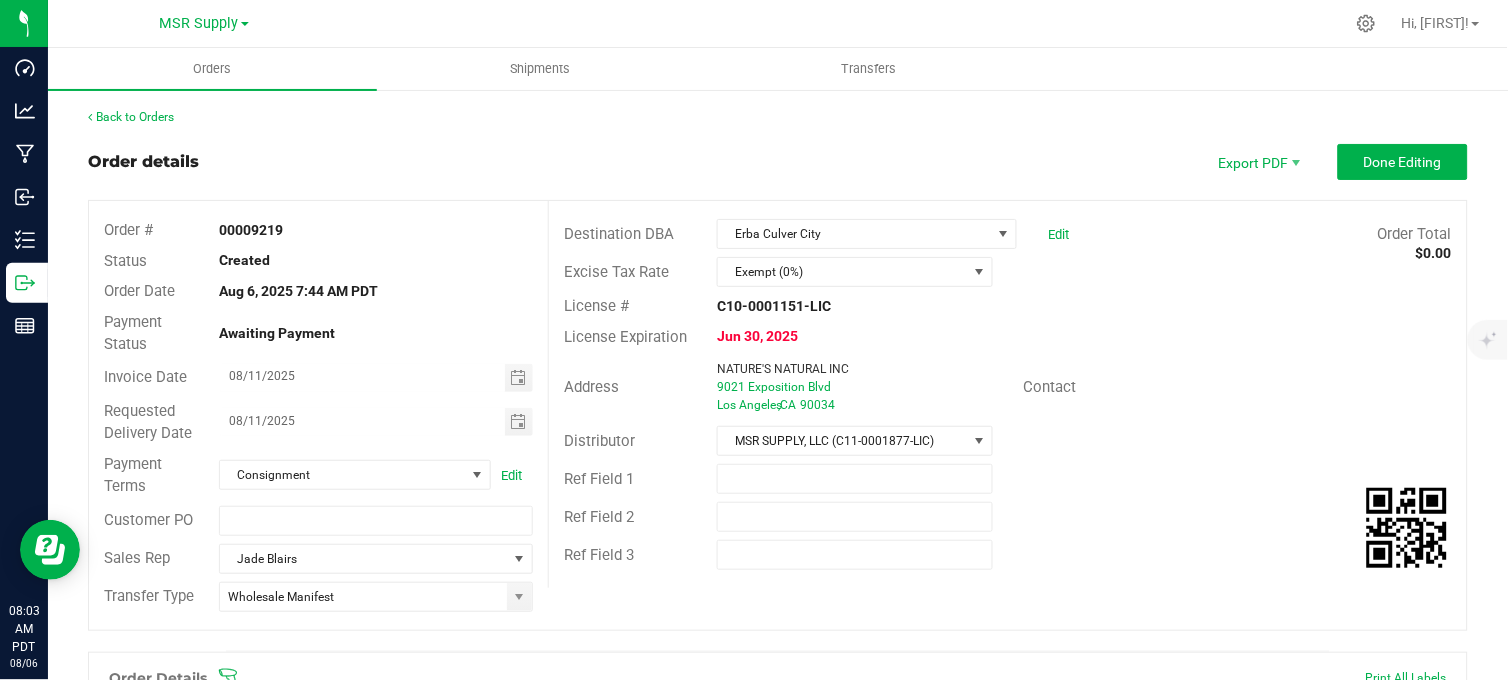 click on "Order details   Export PDF   Done Editing" at bounding box center [778, 162] 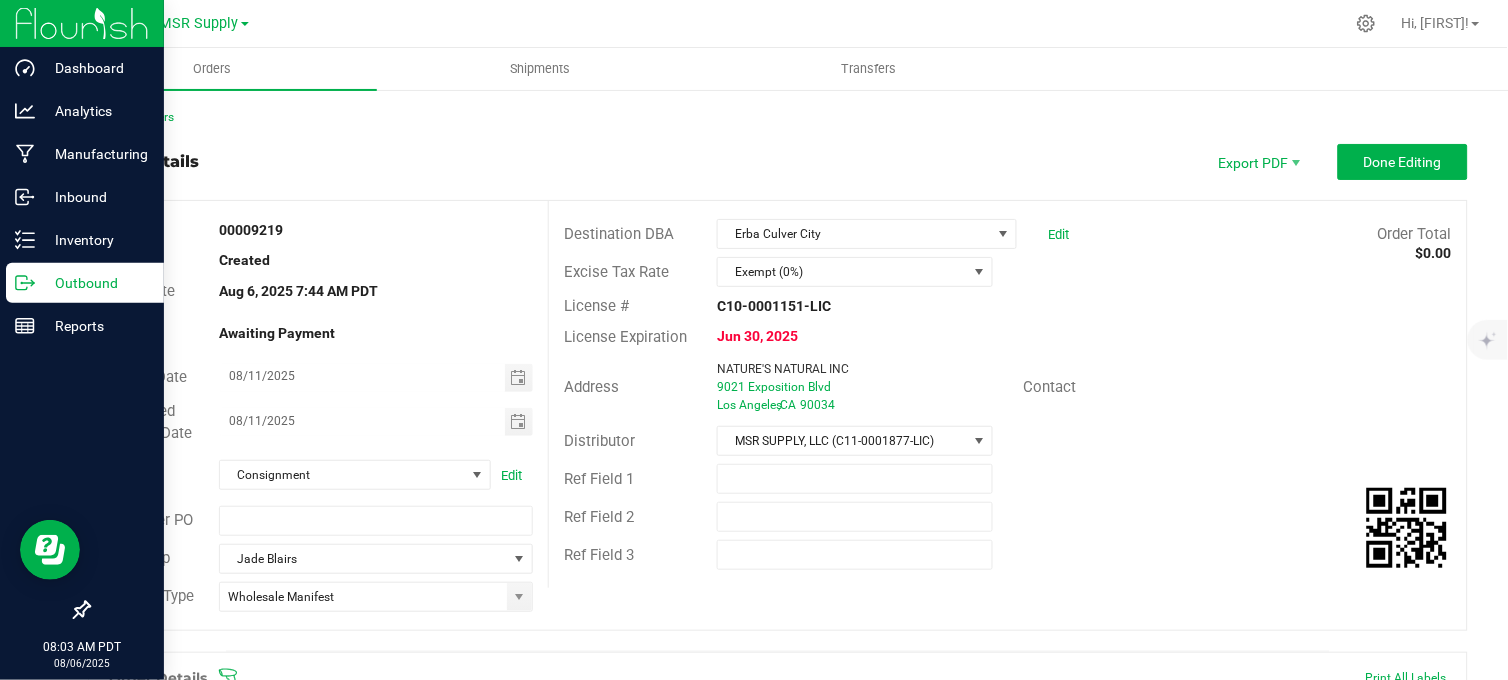 click 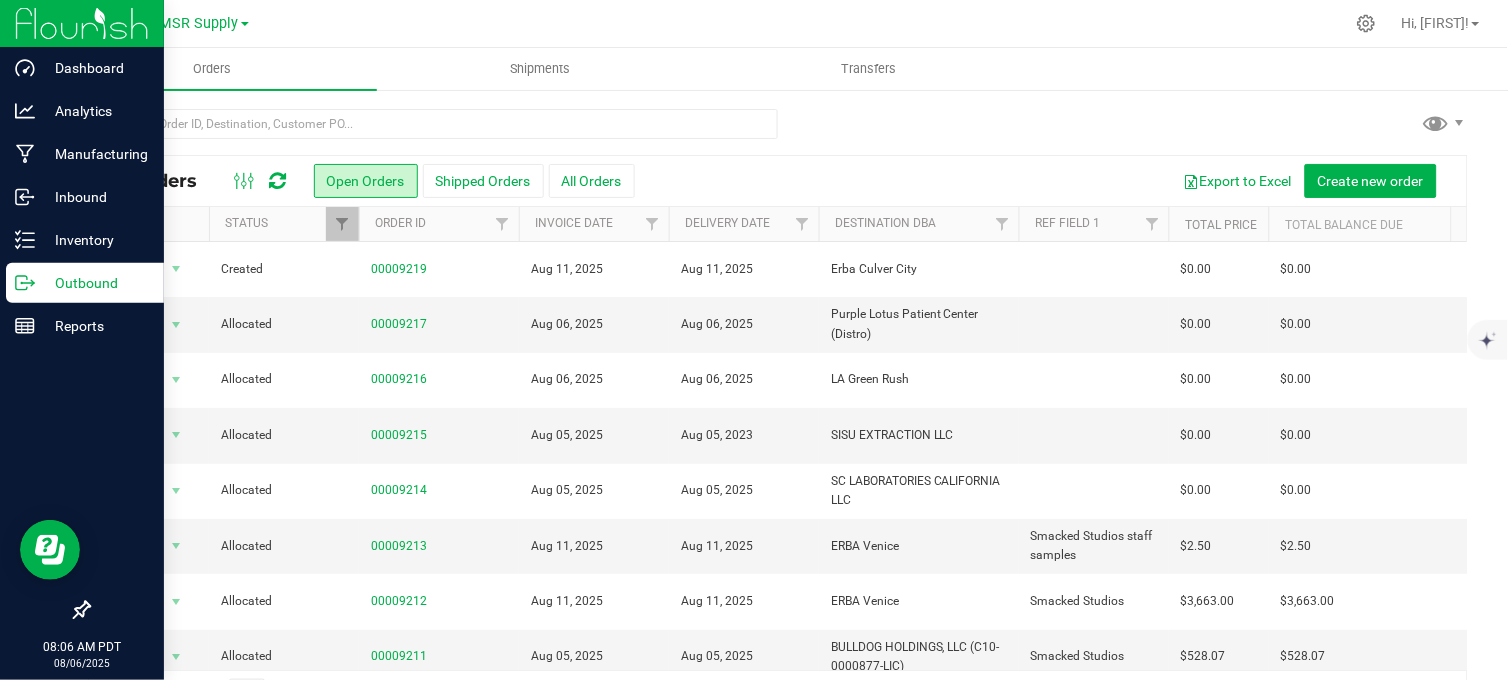 click at bounding box center [851, 23] 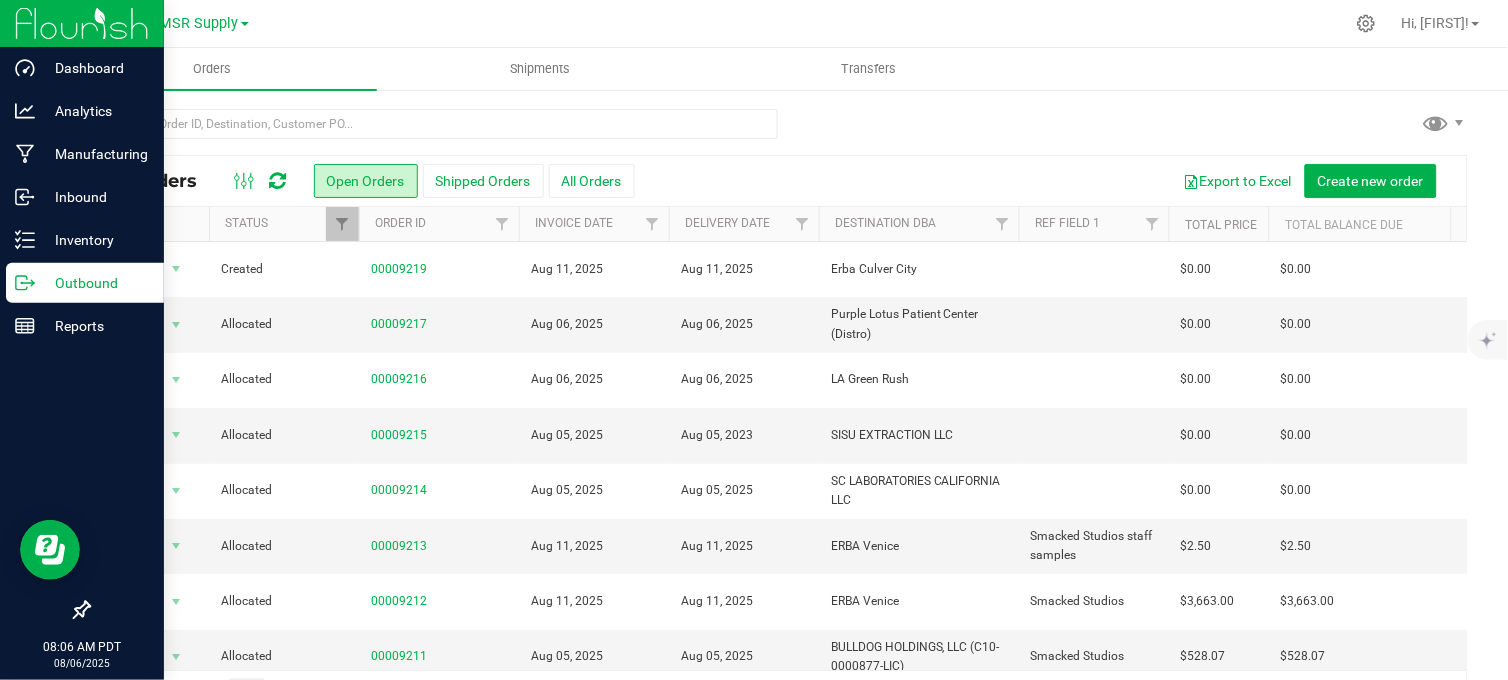 click on "MSR Supply   MSR Supply   Nabis   Hi, Stevie!" at bounding box center [778, 24] 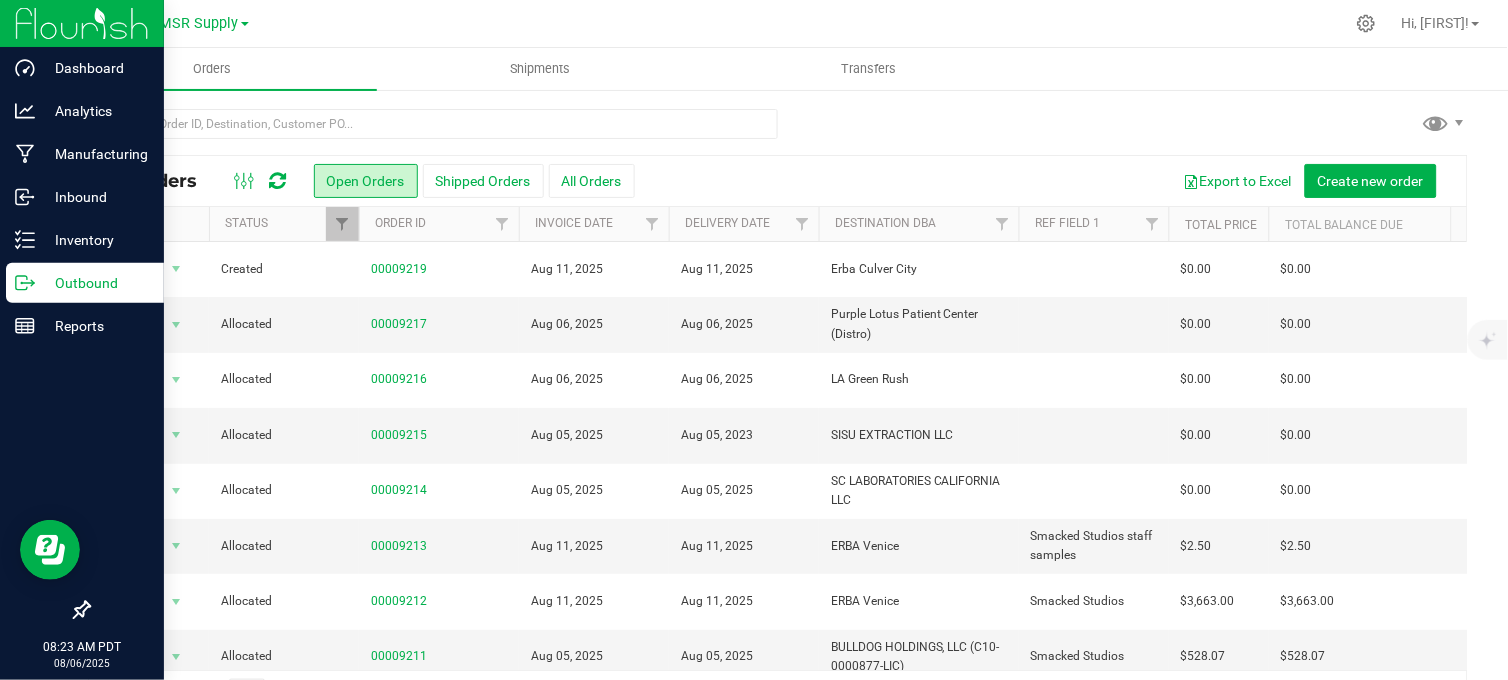 click at bounding box center [778, 132] 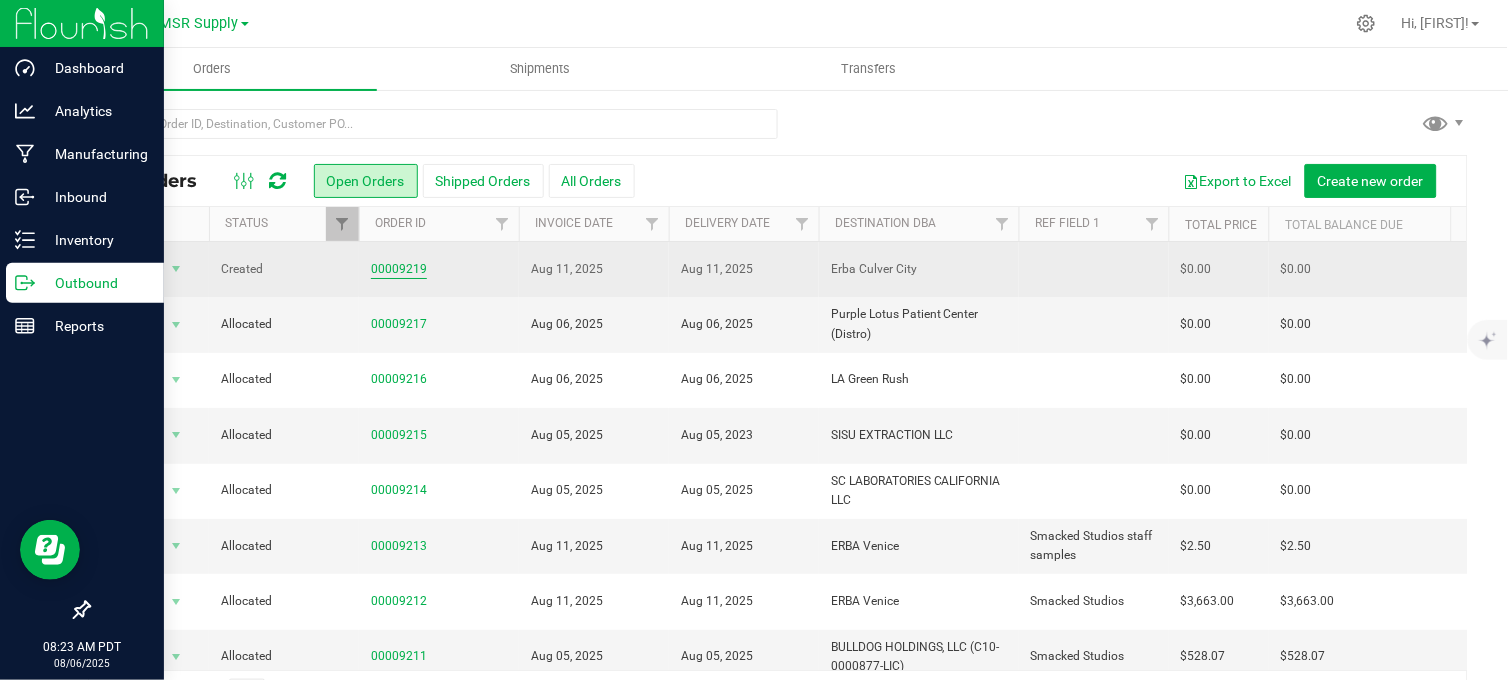click on "00009219" at bounding box center (399, 269) 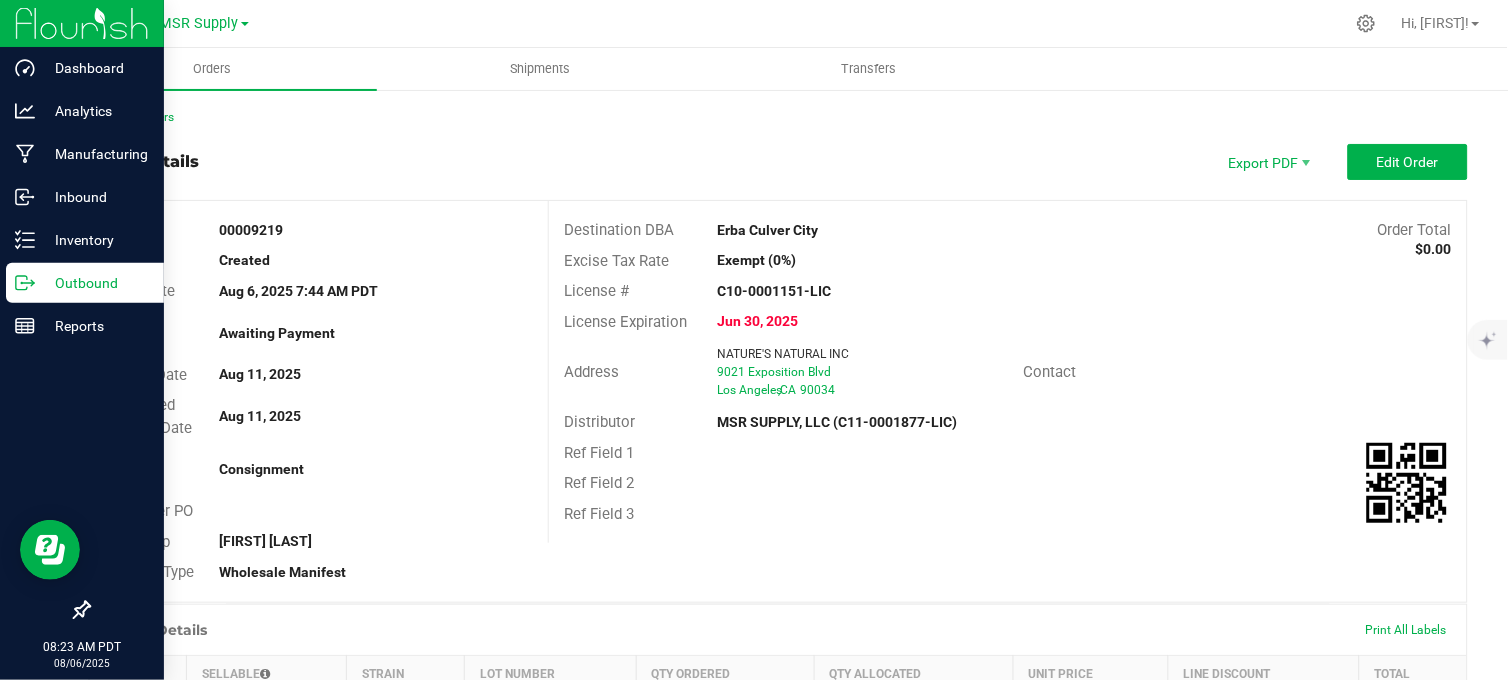click on "Back to Orders
Order details   Export PDF   Edit Order   Order #   00009219   Status   Created   Order Date   Aug 6, 2025 7:44 AM PDT   Payment Status   Awaiting Payment   Invoice Date   Aug 11, 2025   Requested Delivery Date   Aug 11, 2025   Payment Terms   Consignment   Customer PO      Sales Rep   Jade Blairs   Transfer Type   Wholesale Manifest   Destination DBA   Erba Culver City   Order Total   $0.00   Excise Tax Rate   Exempt (0%)   License #   C10-0001151-LIC   License Expiration   Jun 30, 2025   Address  NATURE'S NATURAL INC 9021 Exposition Blvd Los Angeles  ,  CA 90034  Contact   Distributor   MSR SUPPLY, LLC (C11-0001877-LIC)   Ref Field 1      Ref Field 2      Ref Field 3
Order Details Print All Labels Item  Sellable  Strain  Lot Number  Qty Ordered Qty Allocated Unit Price Line Discount Total No order lines found." at bounding box center [778, 585] 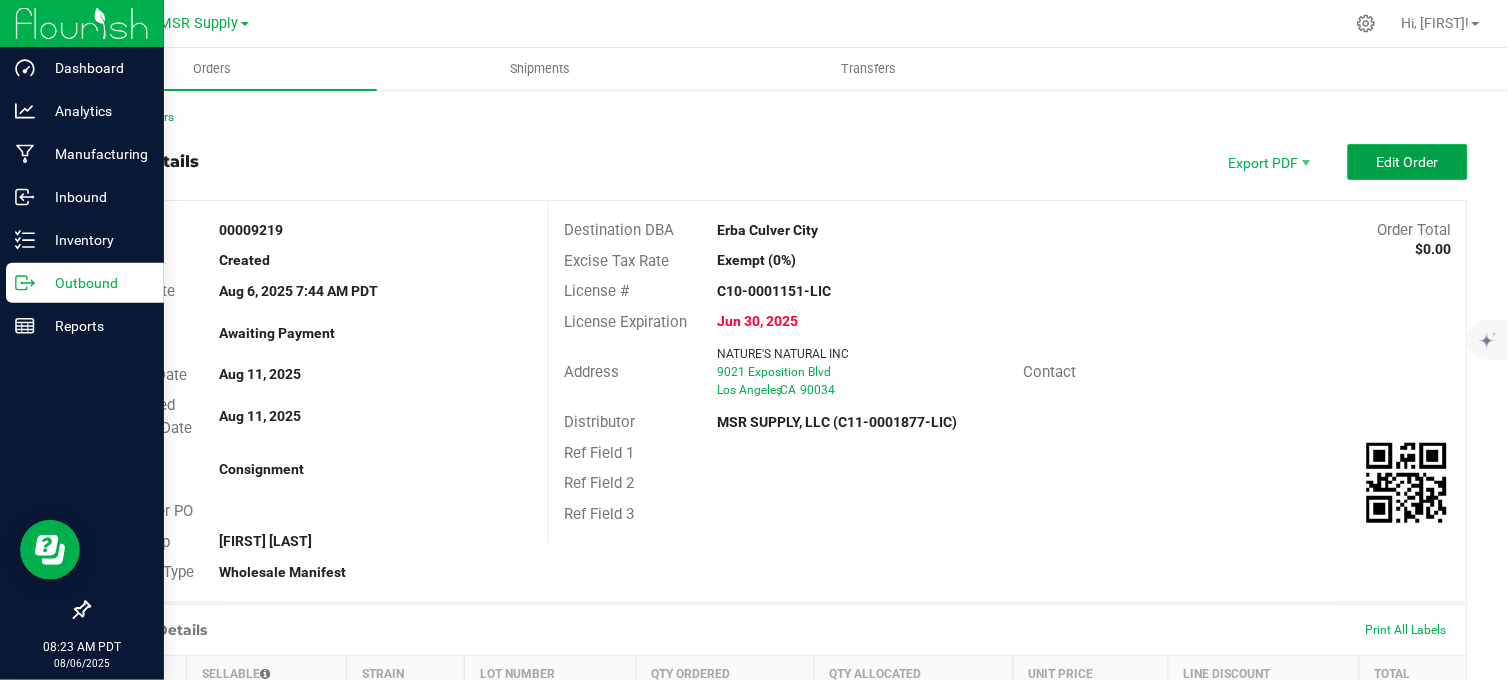 click on "Edit Order" at bounding box center [1408, 162] 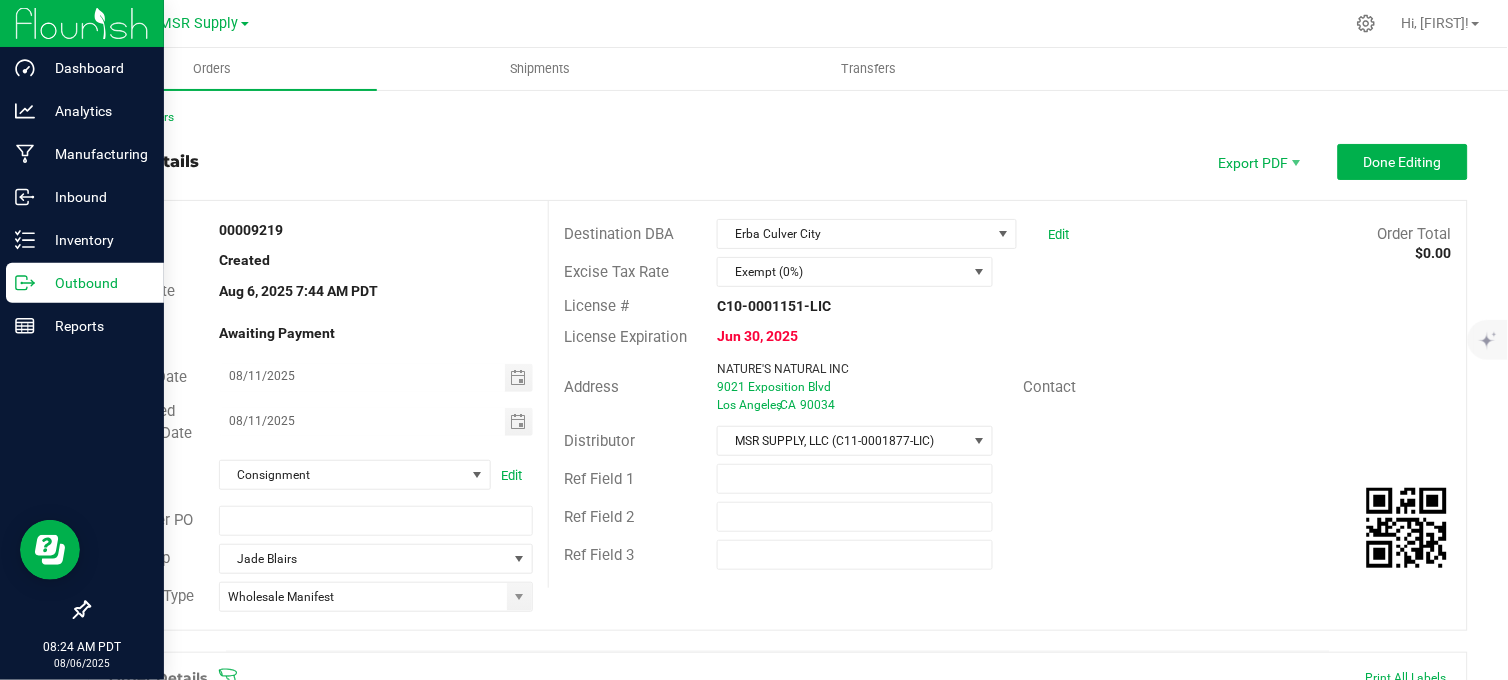 scroll, scrollTop: 506, scrollLeft: 0, axis: vertical 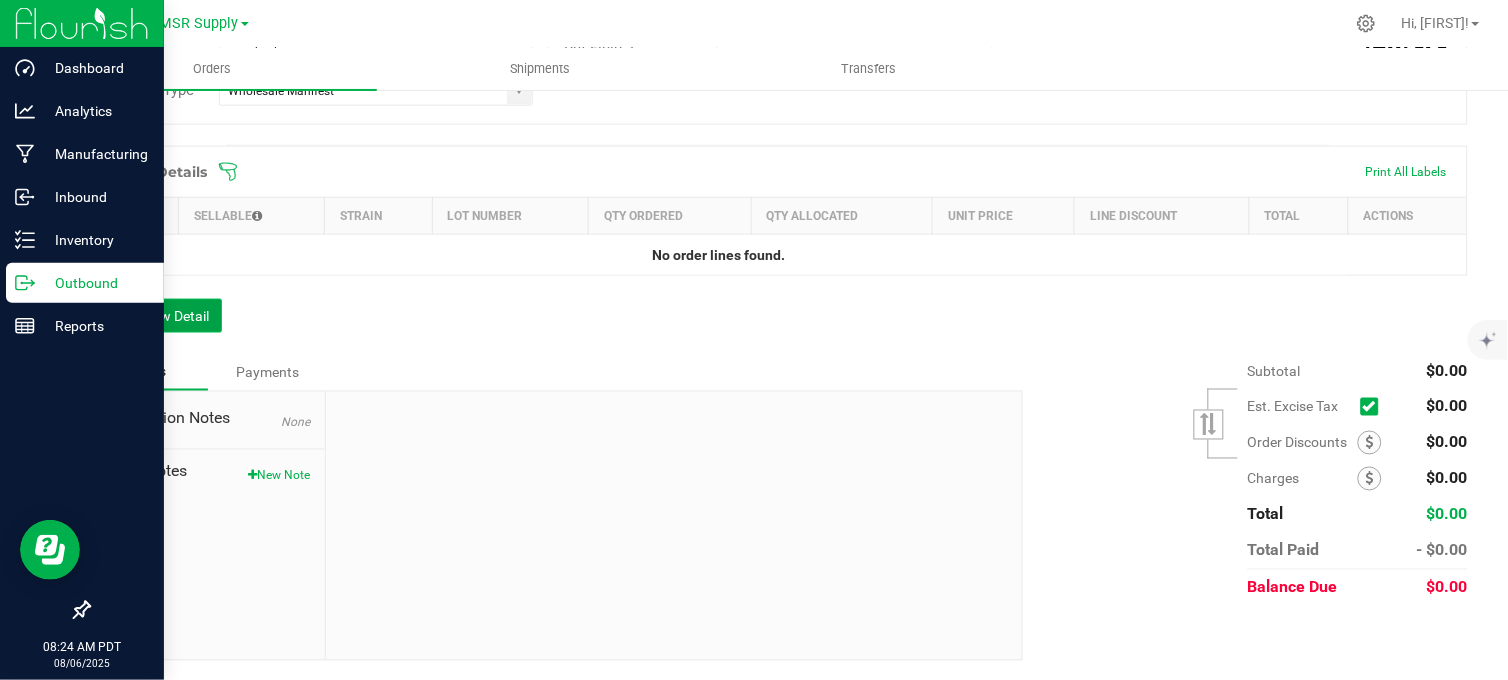 click on "Add New Detail" at bounding box center (155, 316) 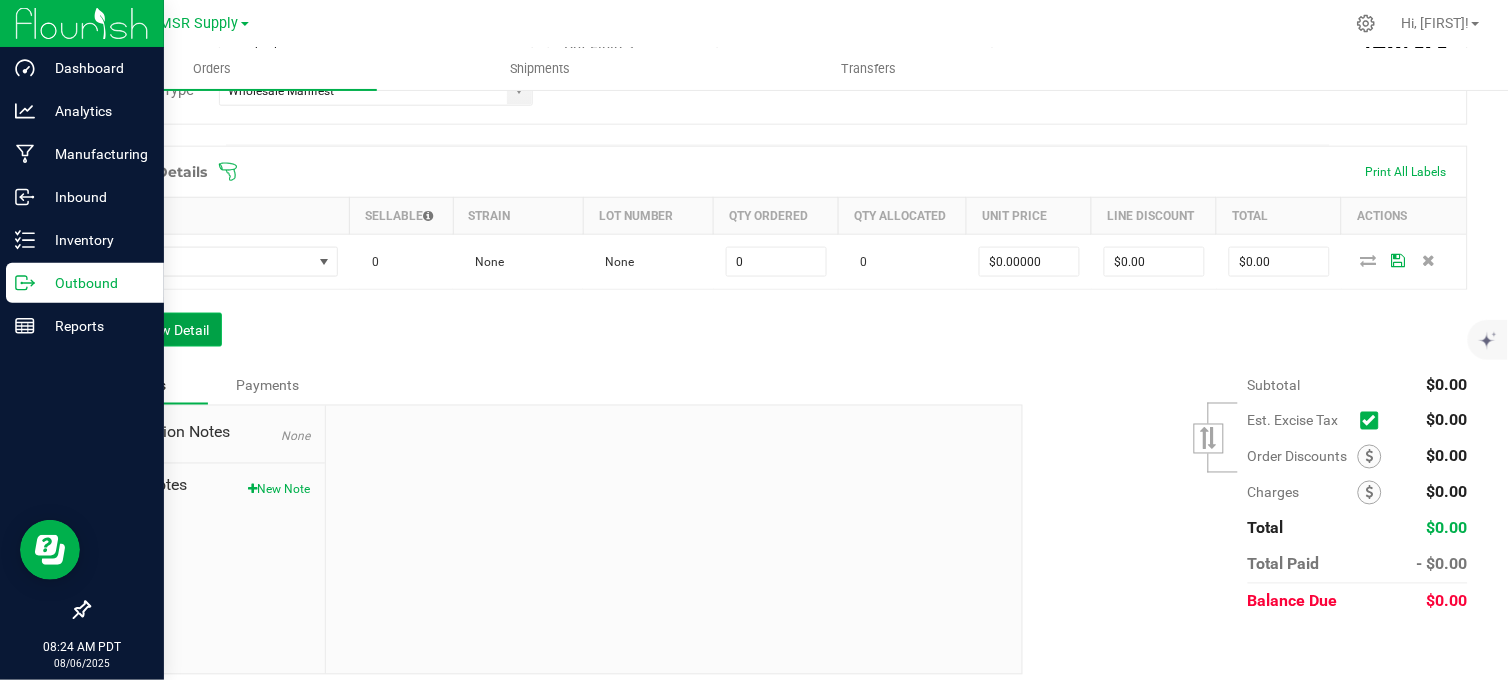 click on "Add New Detail" at bounding box center (155, 330) 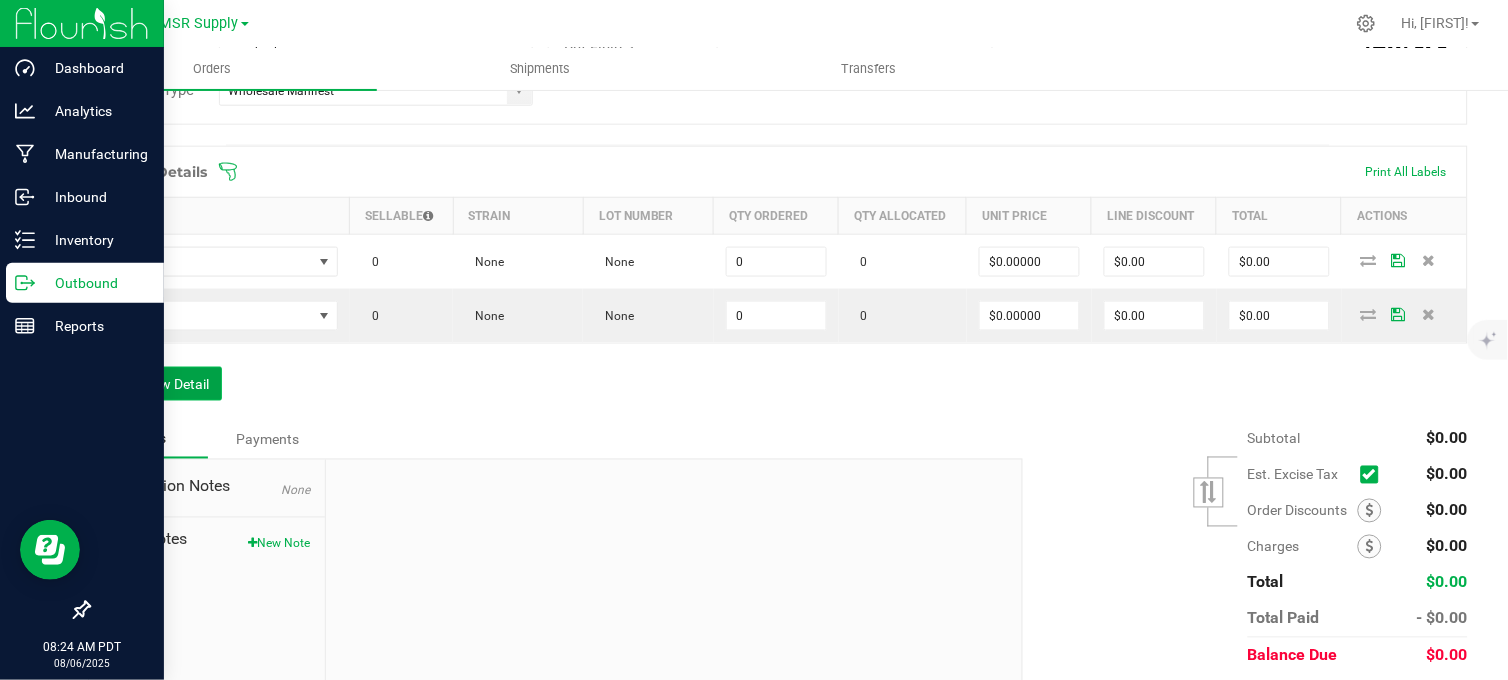 click on "Add New Detail" at bounding box center (155, 384) 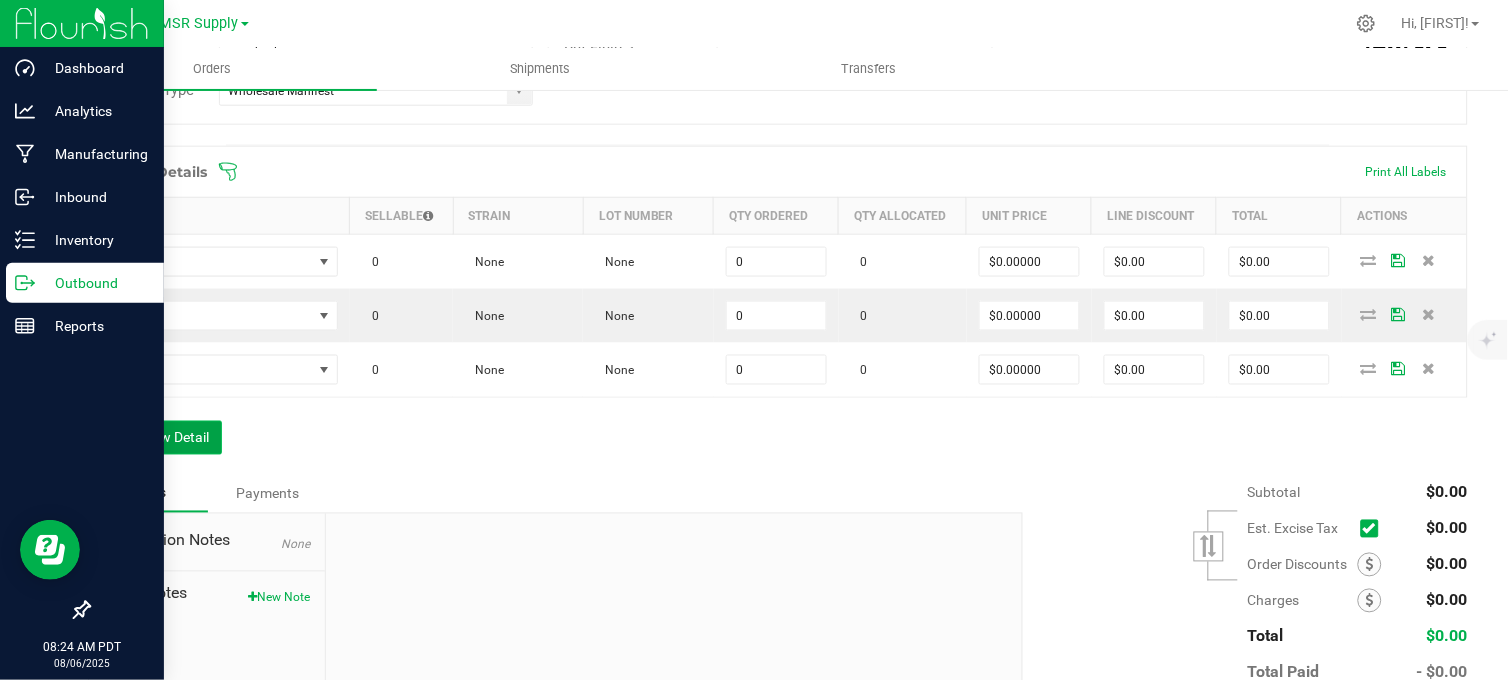 click on "Add New Detail" at bounding box center (155, 438) 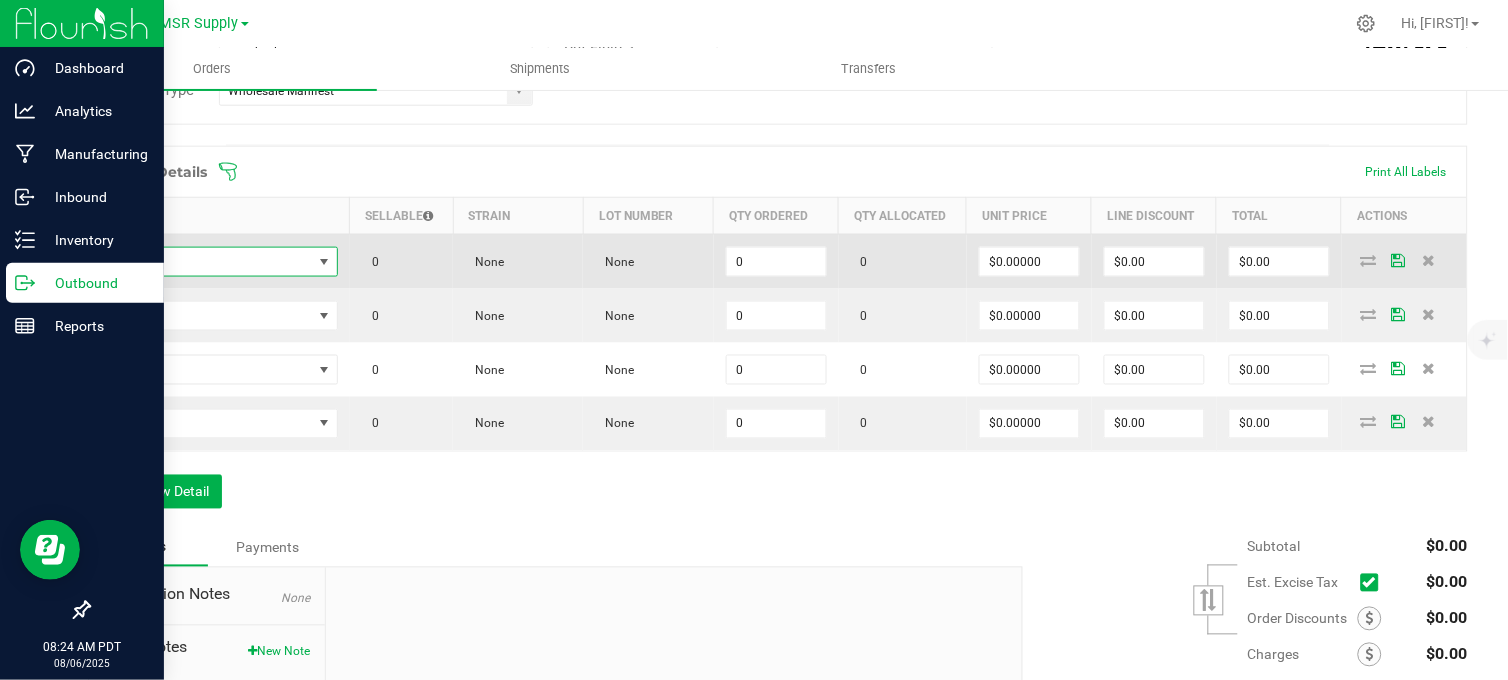 click at bounding box center (207, 262) 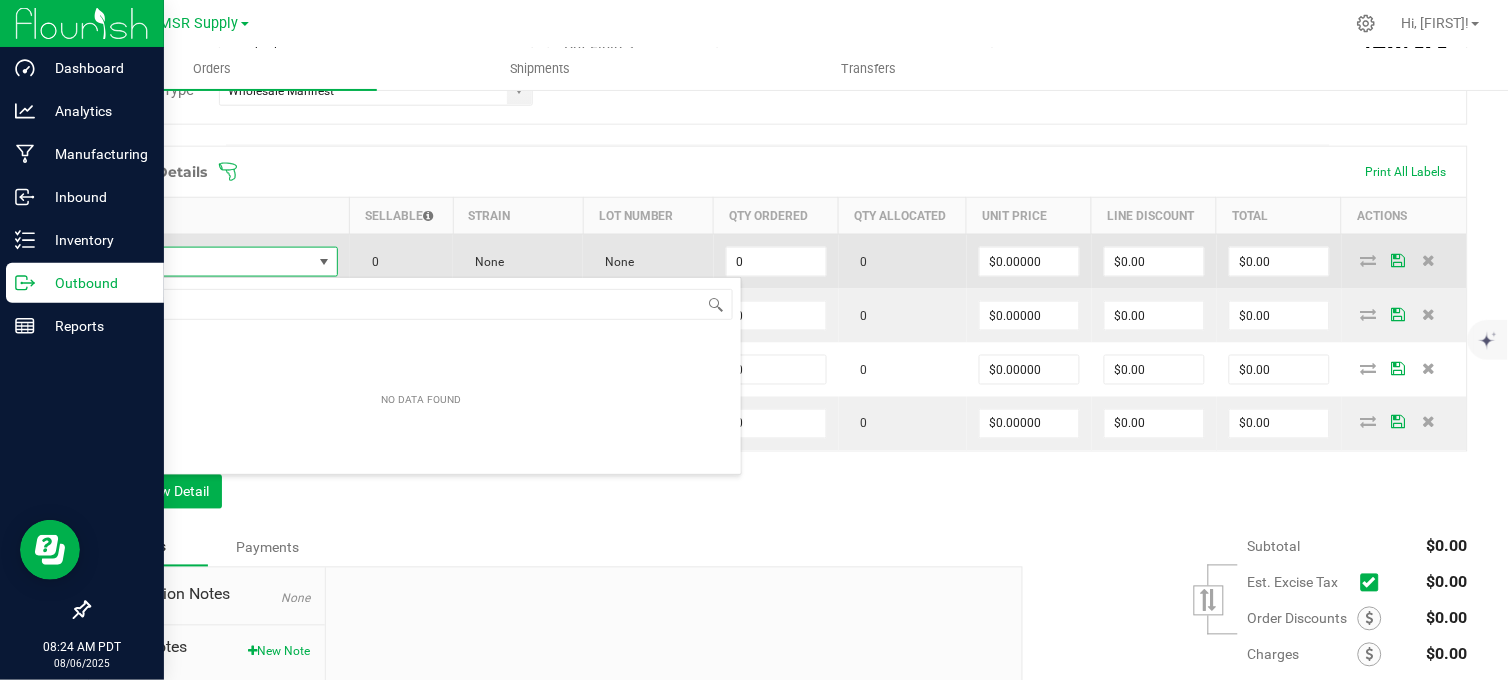 scroll, scrollTop: 99970, scrollLeft: 99766, axis: both 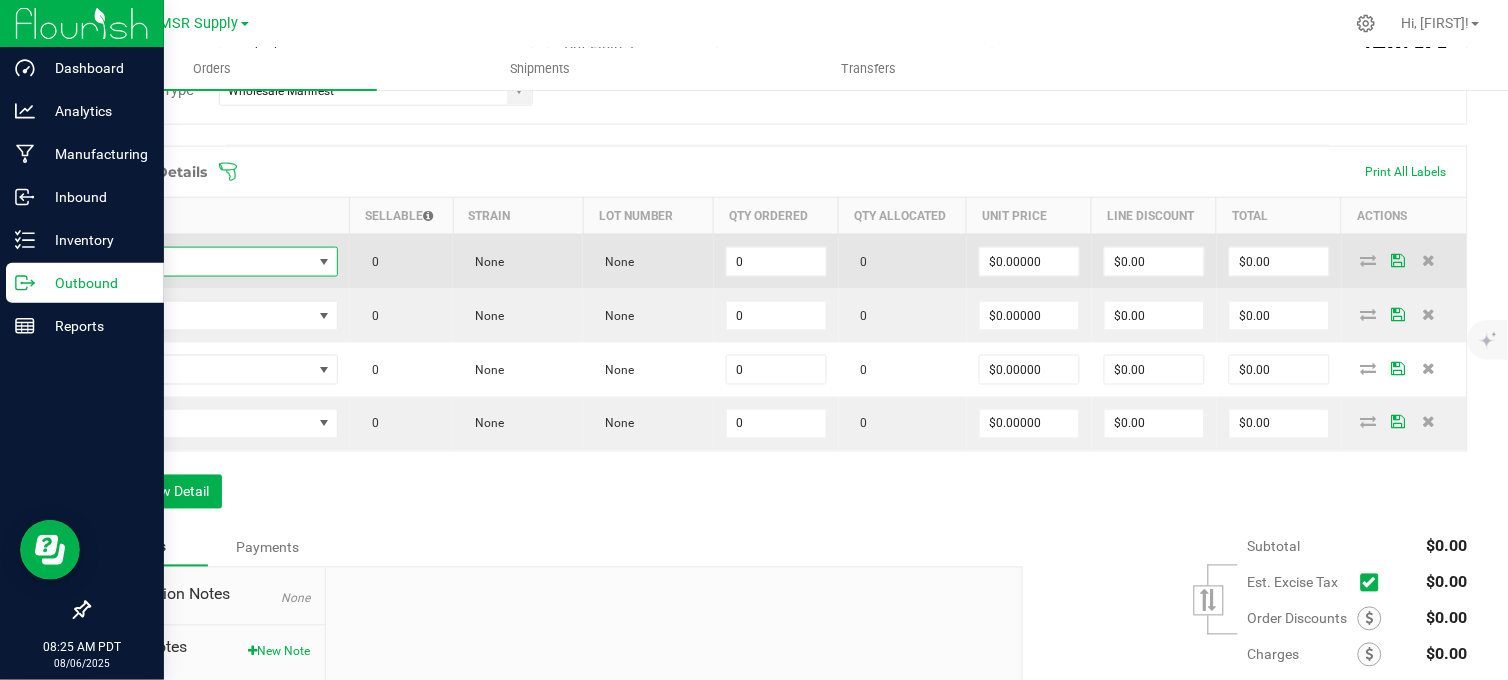click at bounding box center [207, 262] 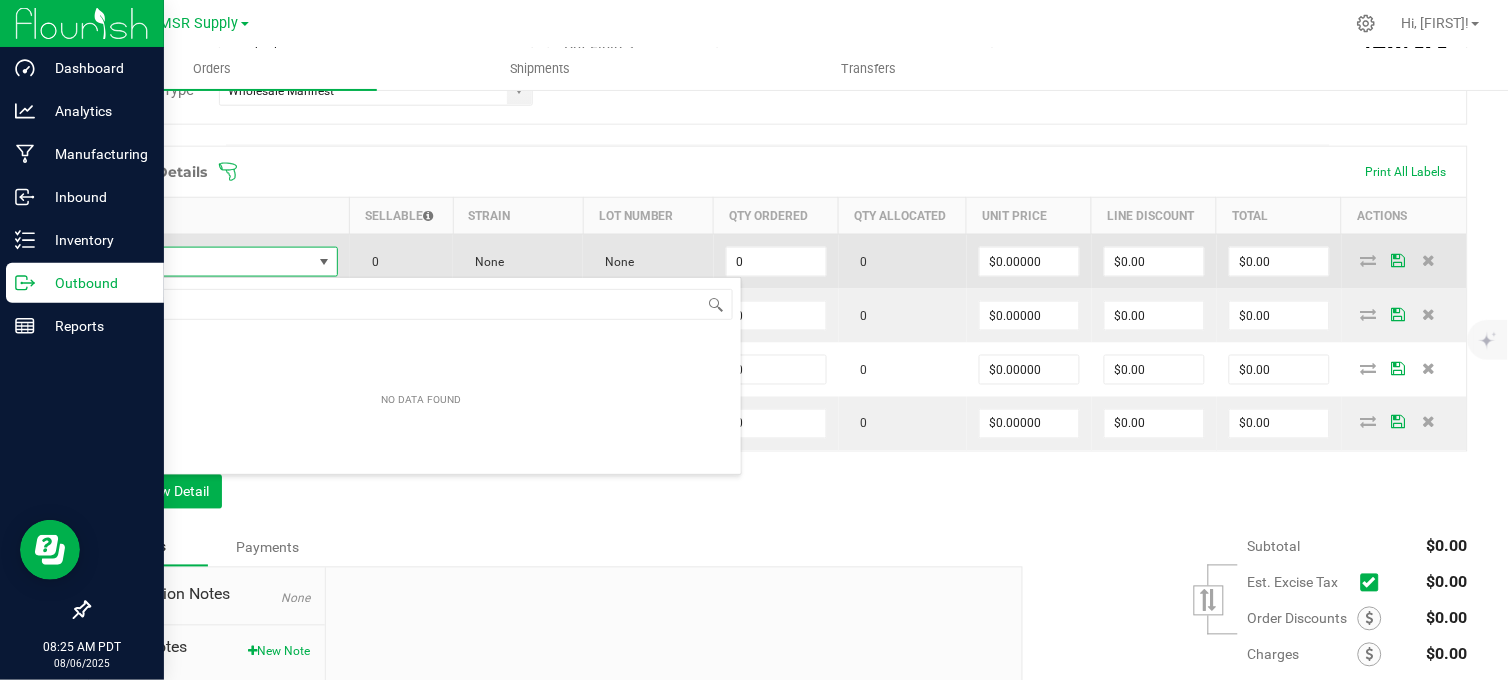 scroll, scrollTop: 99970, scrollLeft: 99766, axis: both 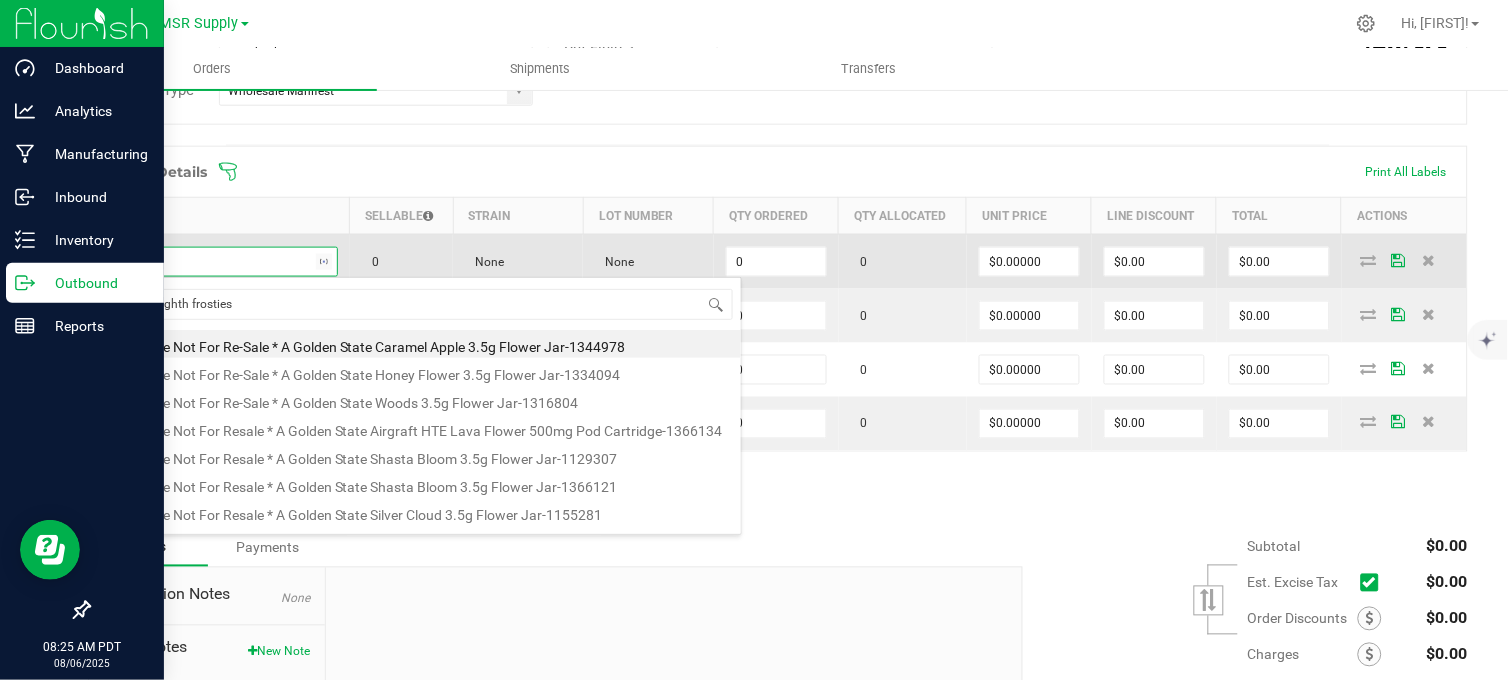 type on "sms eighth frosties" 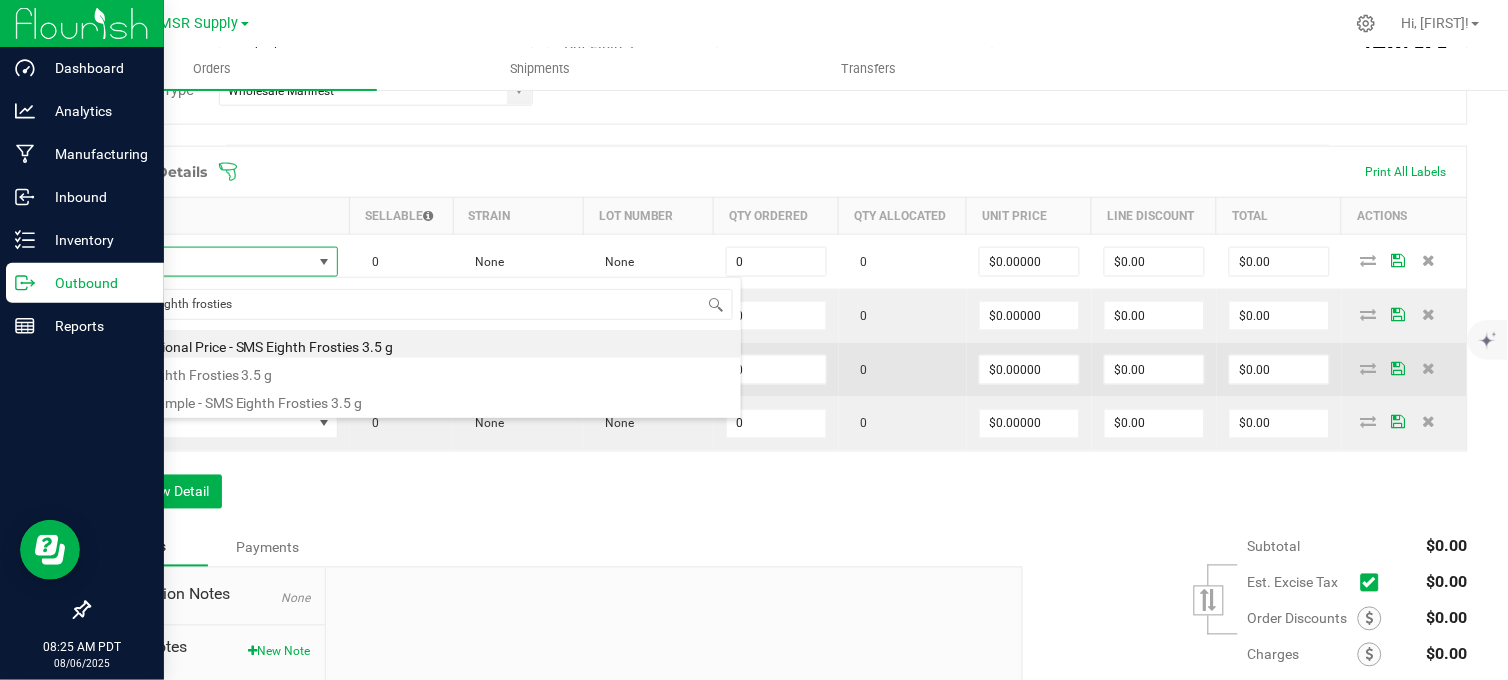 drag, startPoint x: 266, startPoint y: 376, endPoint x: 323, endPoint y: 371, distance: 57.21888 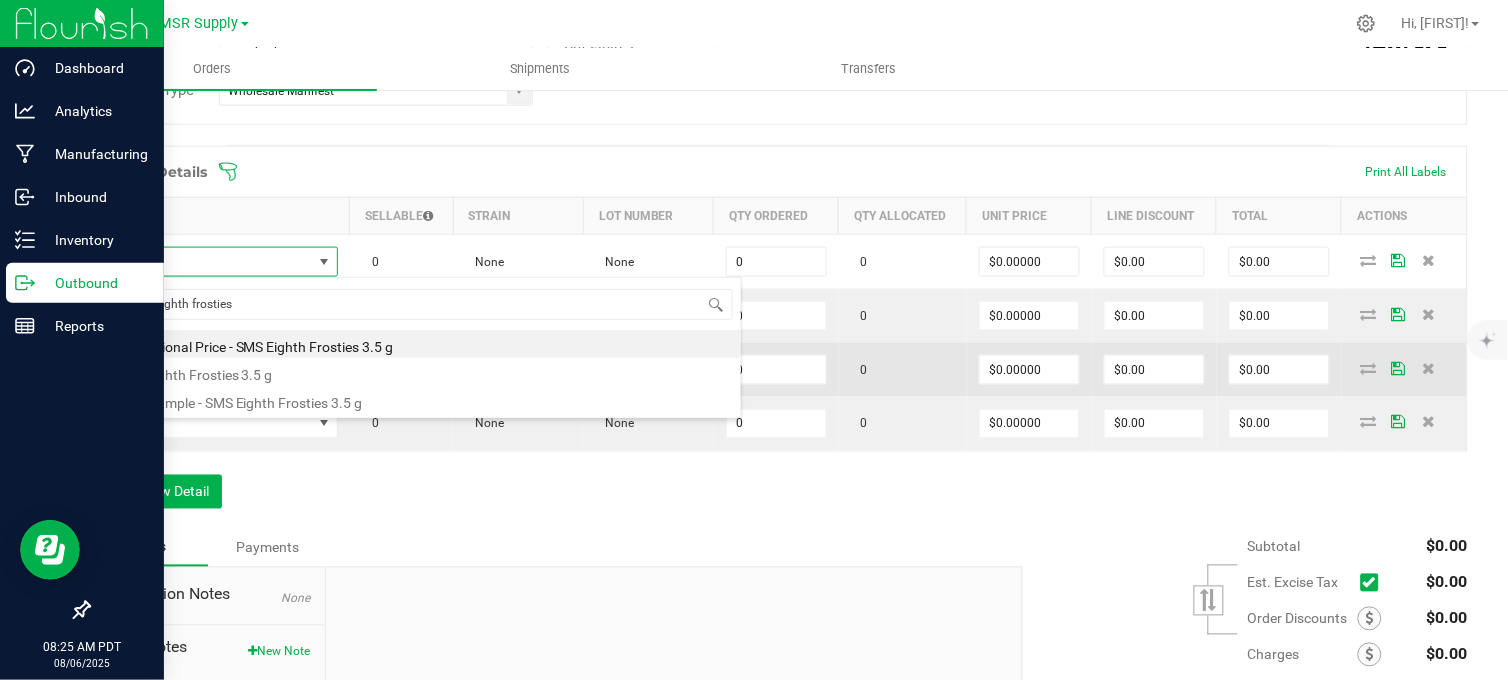 click on "SMS Eighth Frosties 3.5 g" at bounding box center [422, 372] 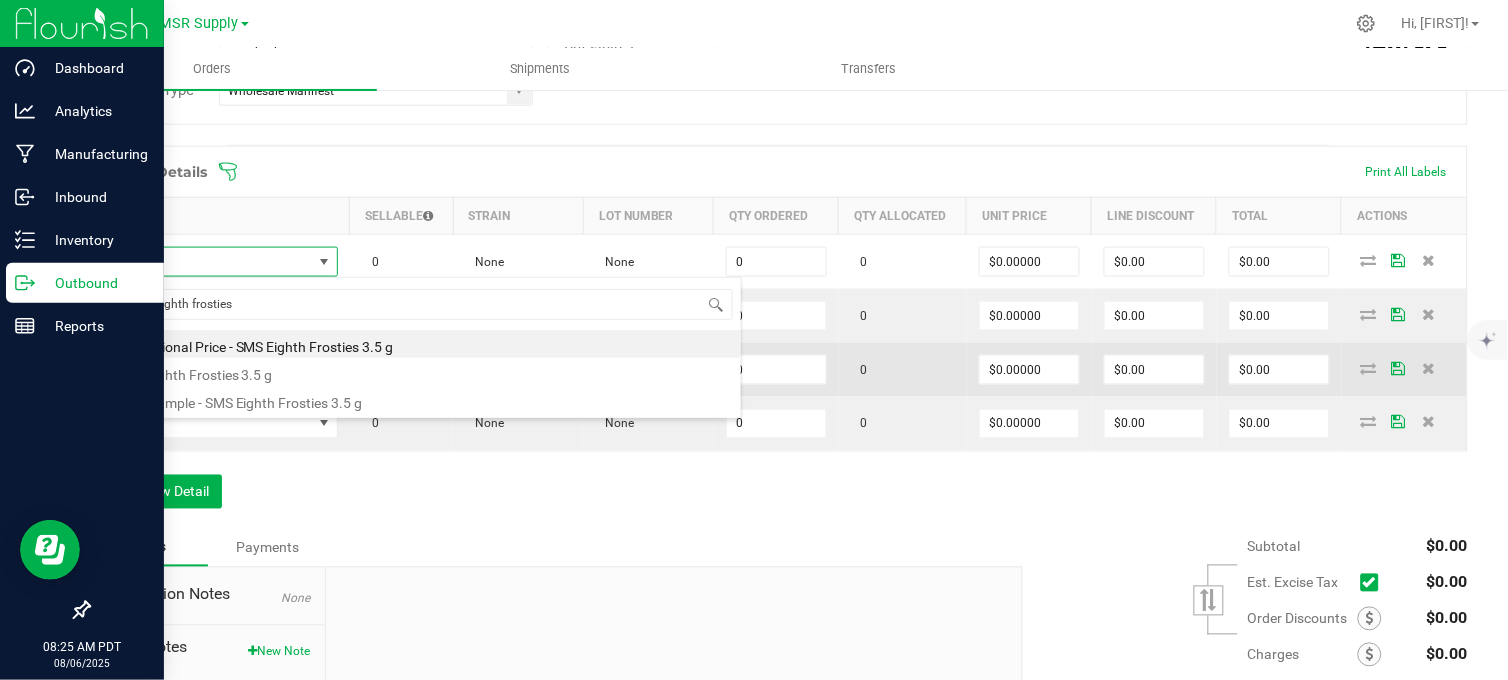 type on "0 ea" 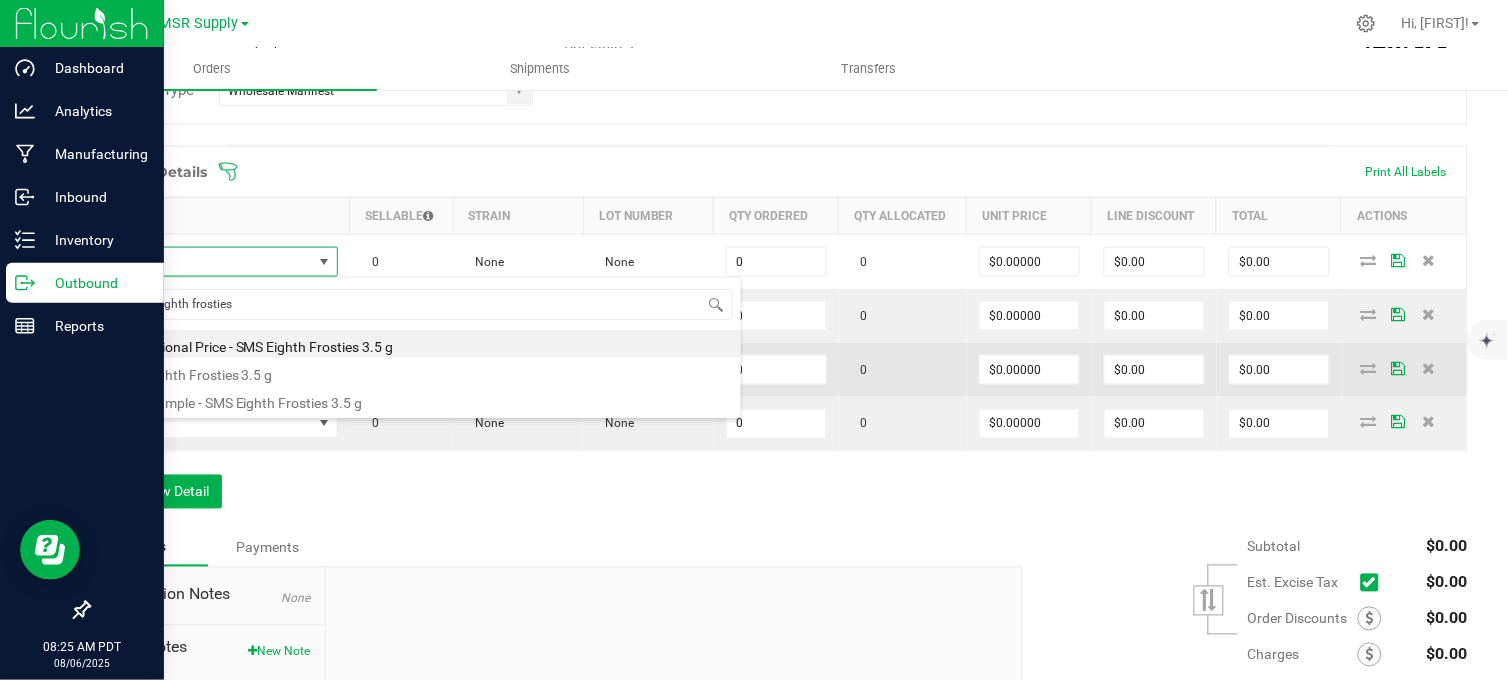 type on "$16.50000" 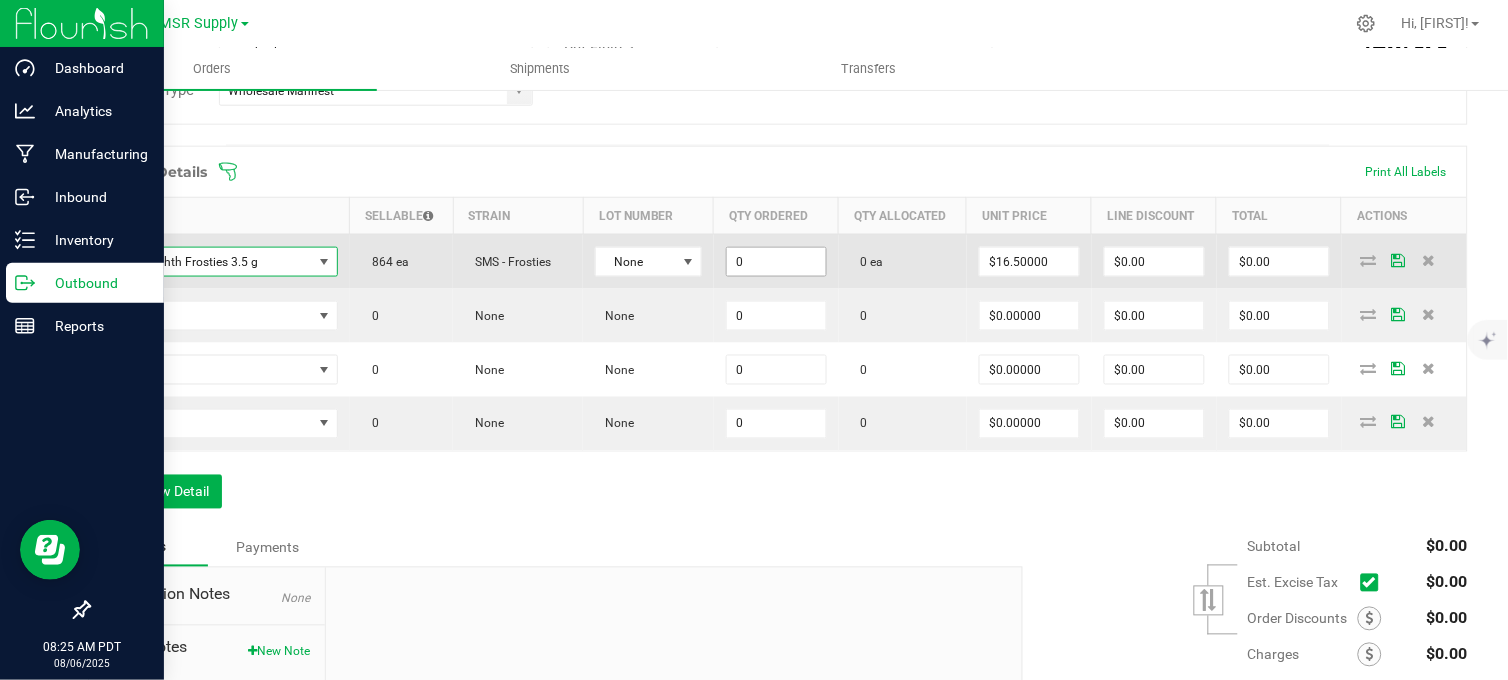 click on "0" at bounding box center [776, 262] 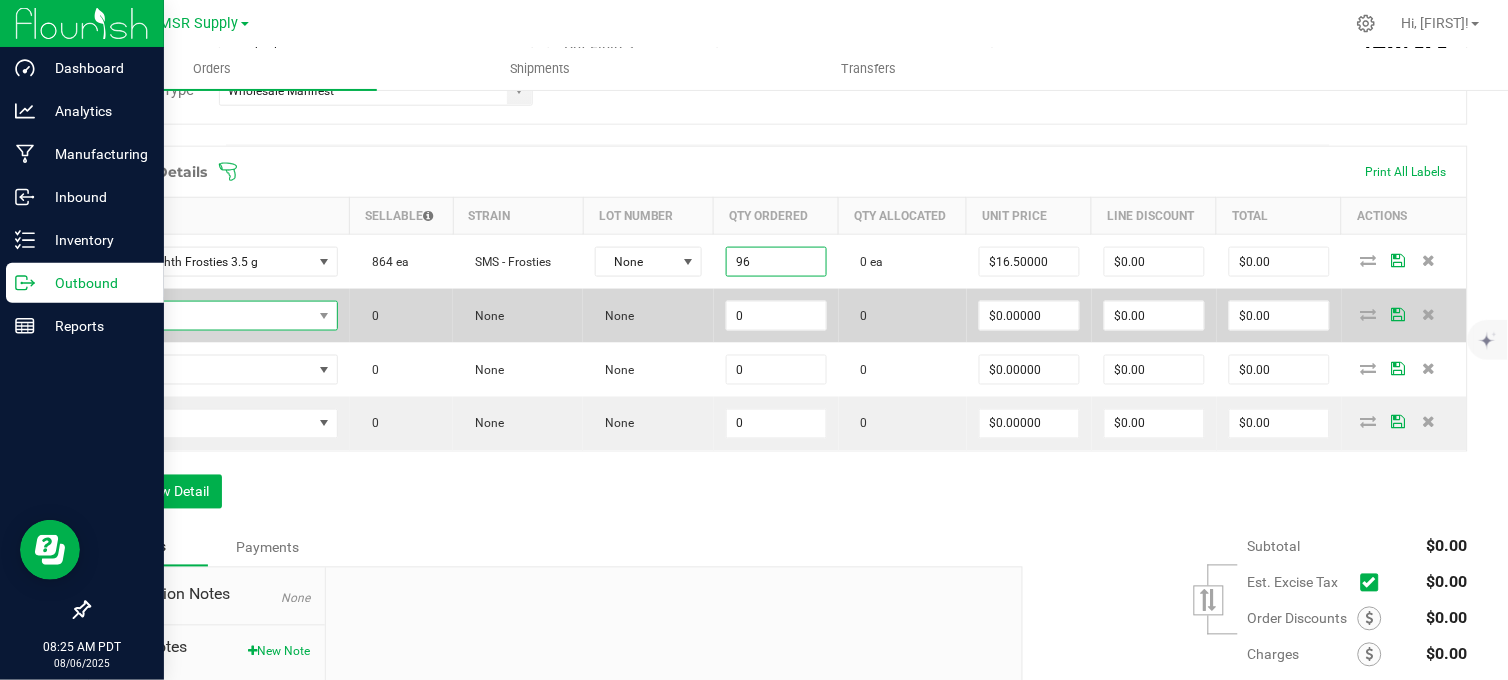 type on "96 ea" 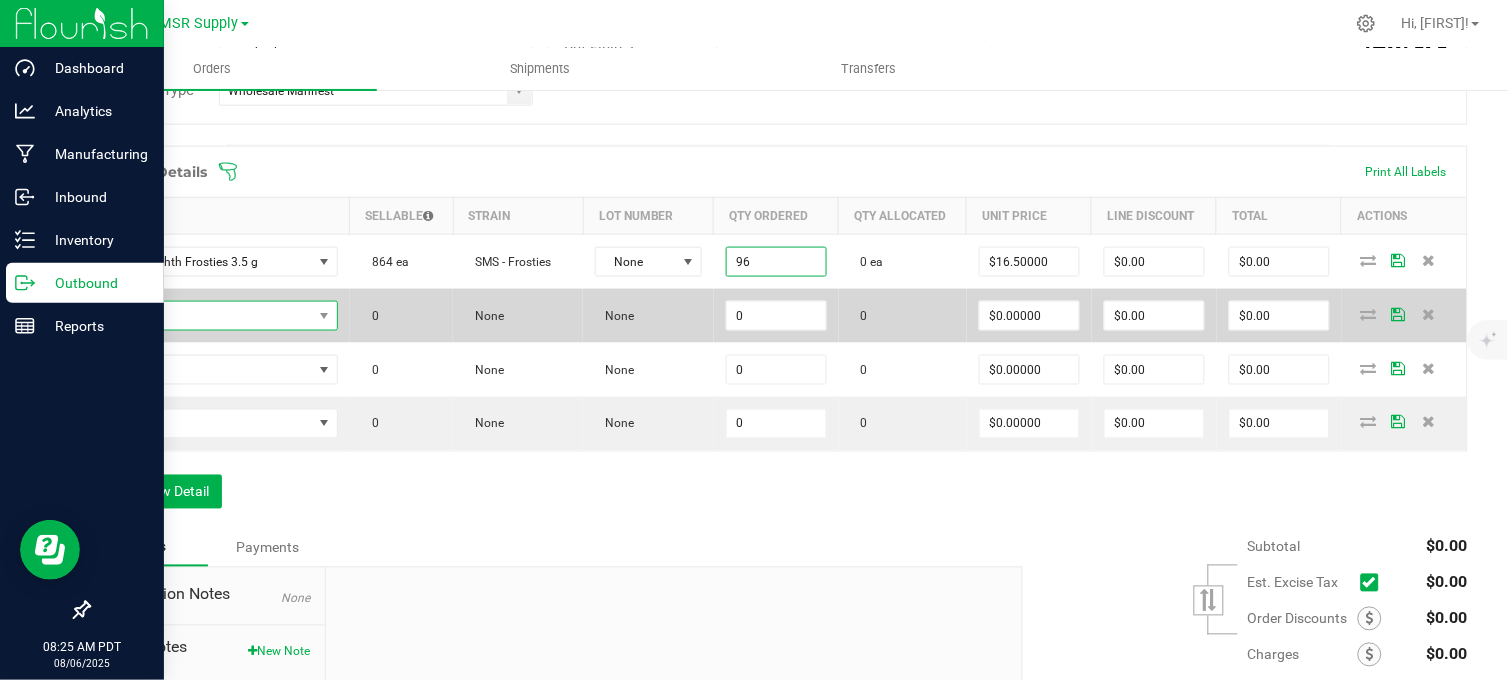 type on "$1,584.00" 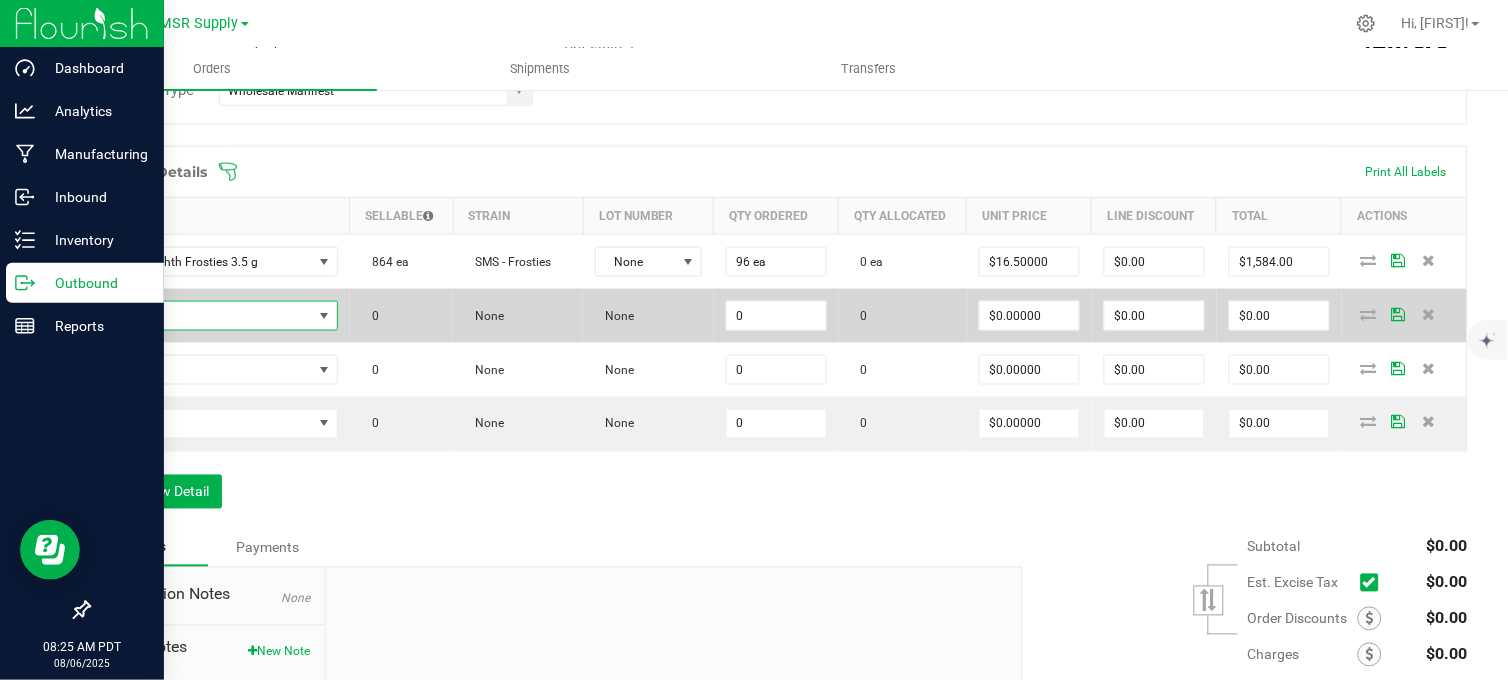 click at bounding box center [207, 316] 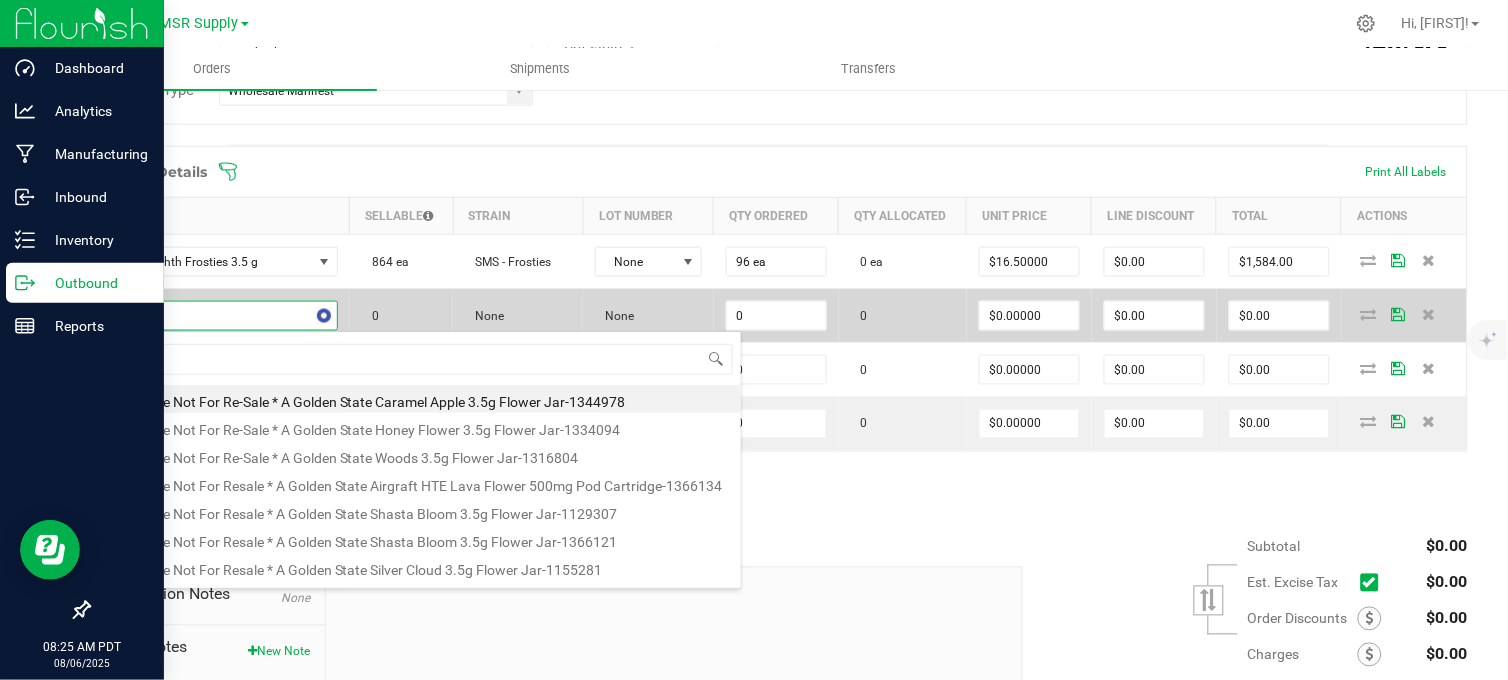 scroll, scrollTop: 99970, scrollLeft: 99766, axis: both 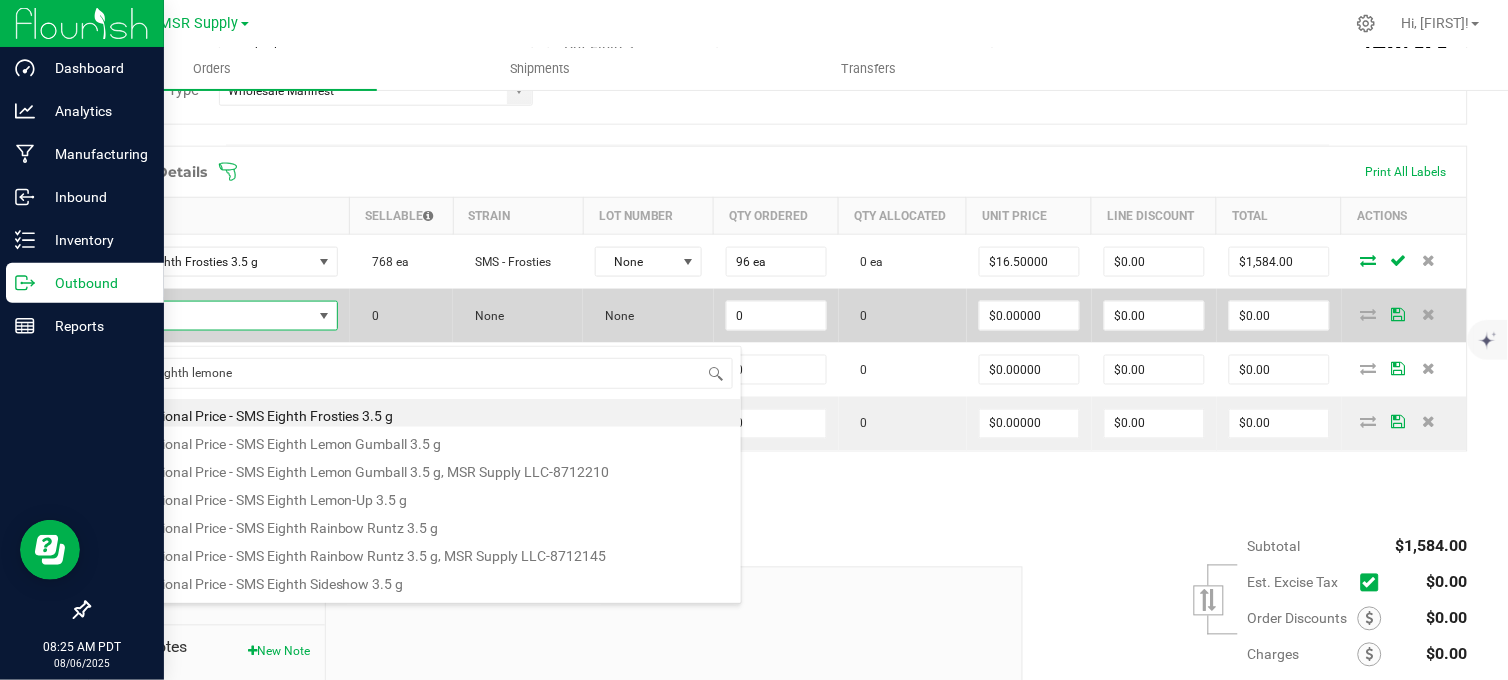 type on "sms eighth lemon" 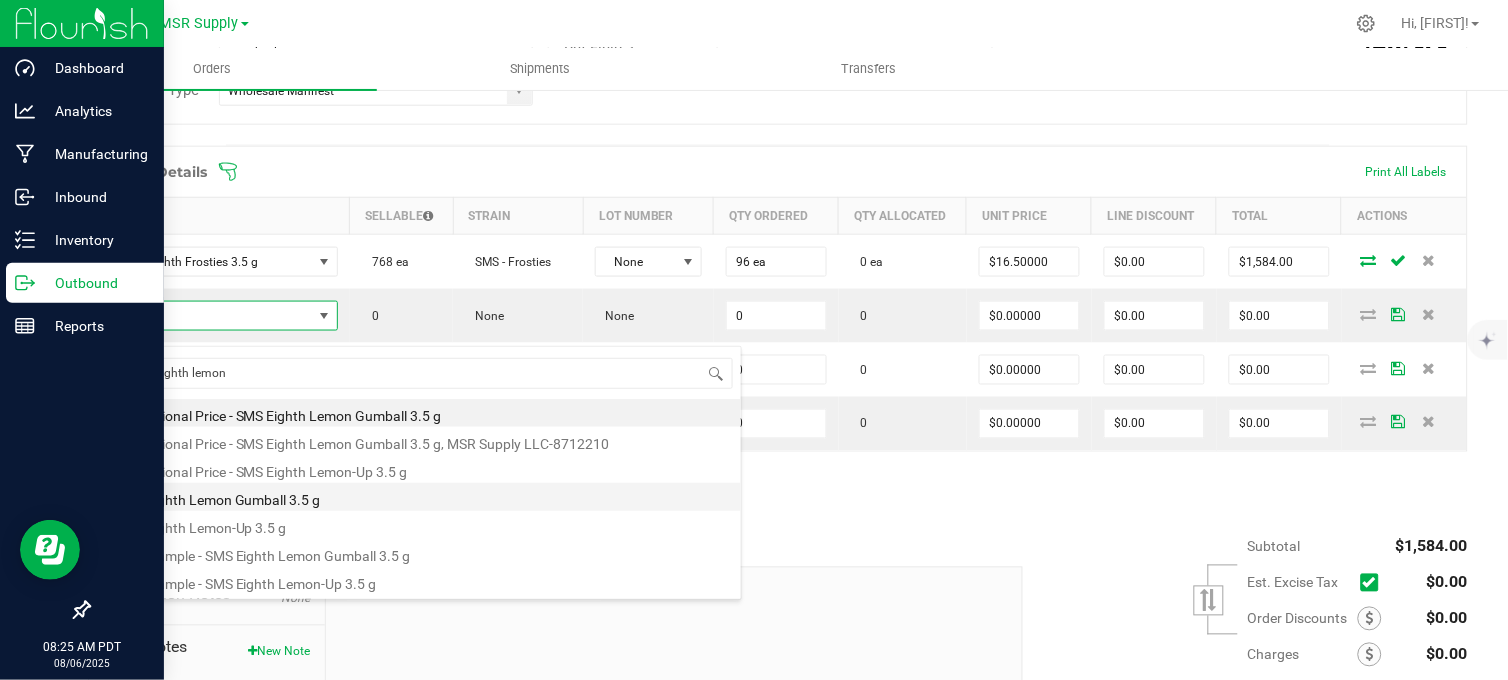 click on "SMS Eighth Lemon Gumball 3.5 g" at bounding box center (422, 497) 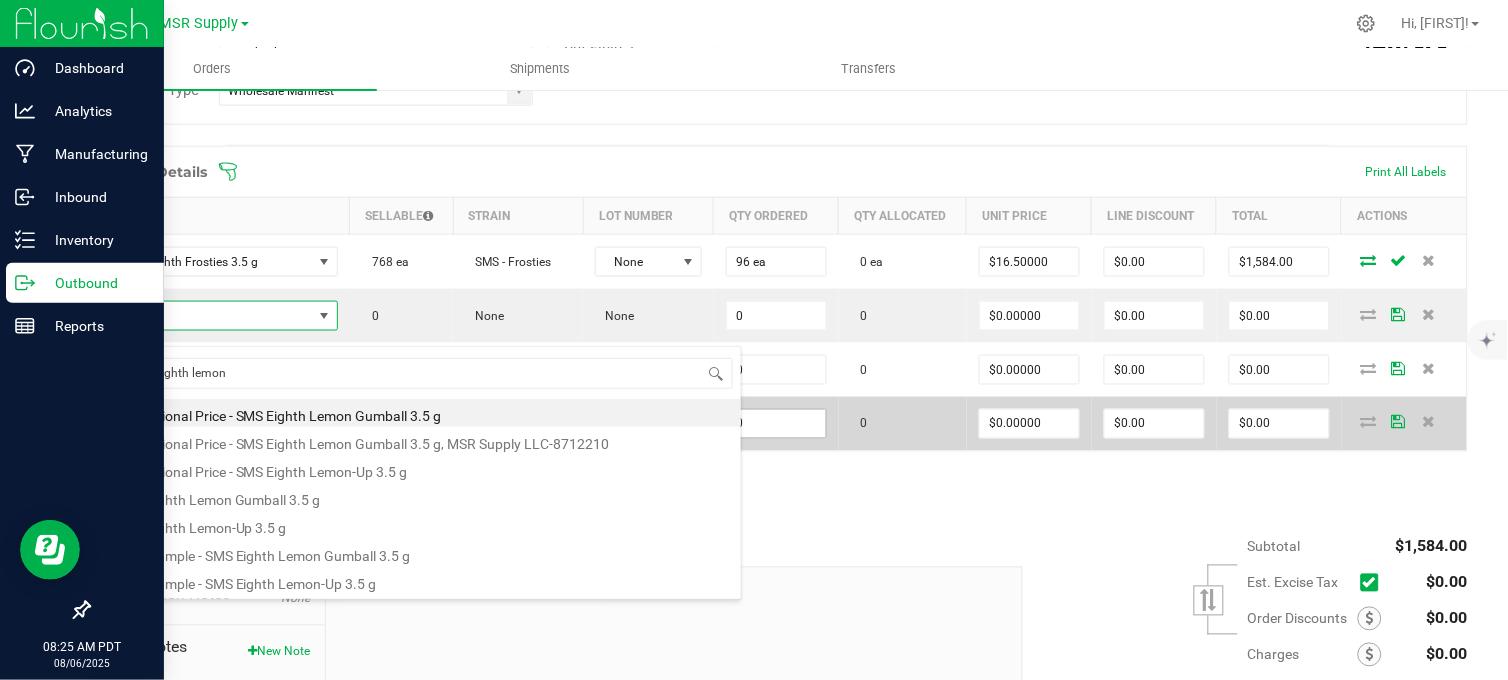 type on "0 ea" 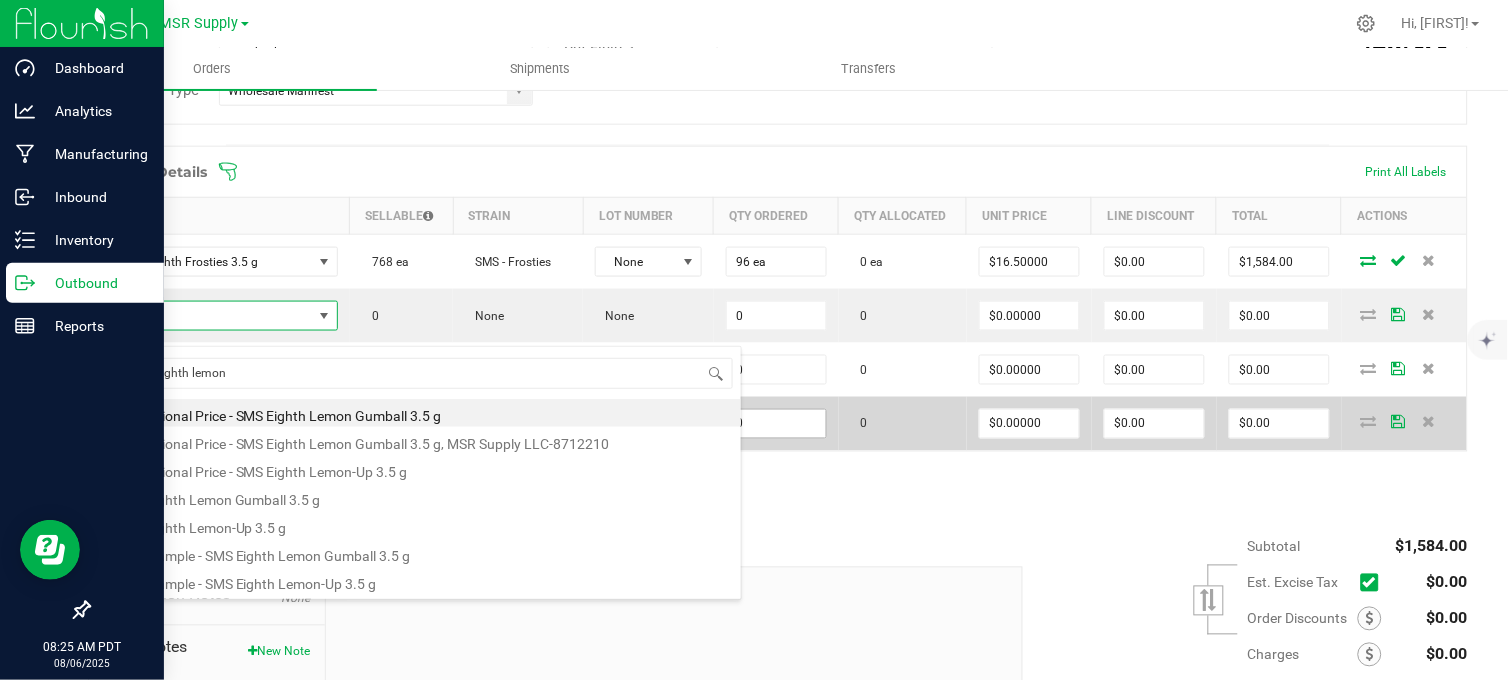 type on "$16.50000" 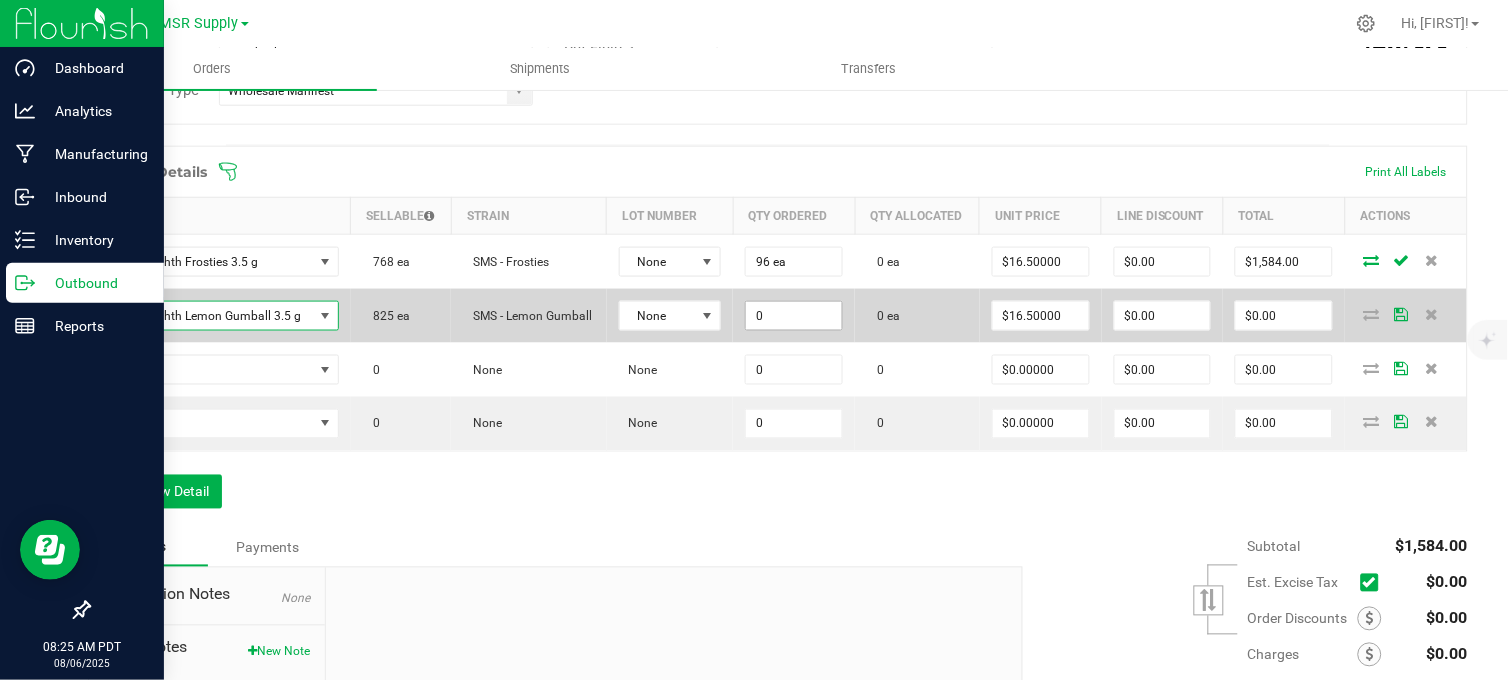 click on "0" at bounding box center [794, 316] 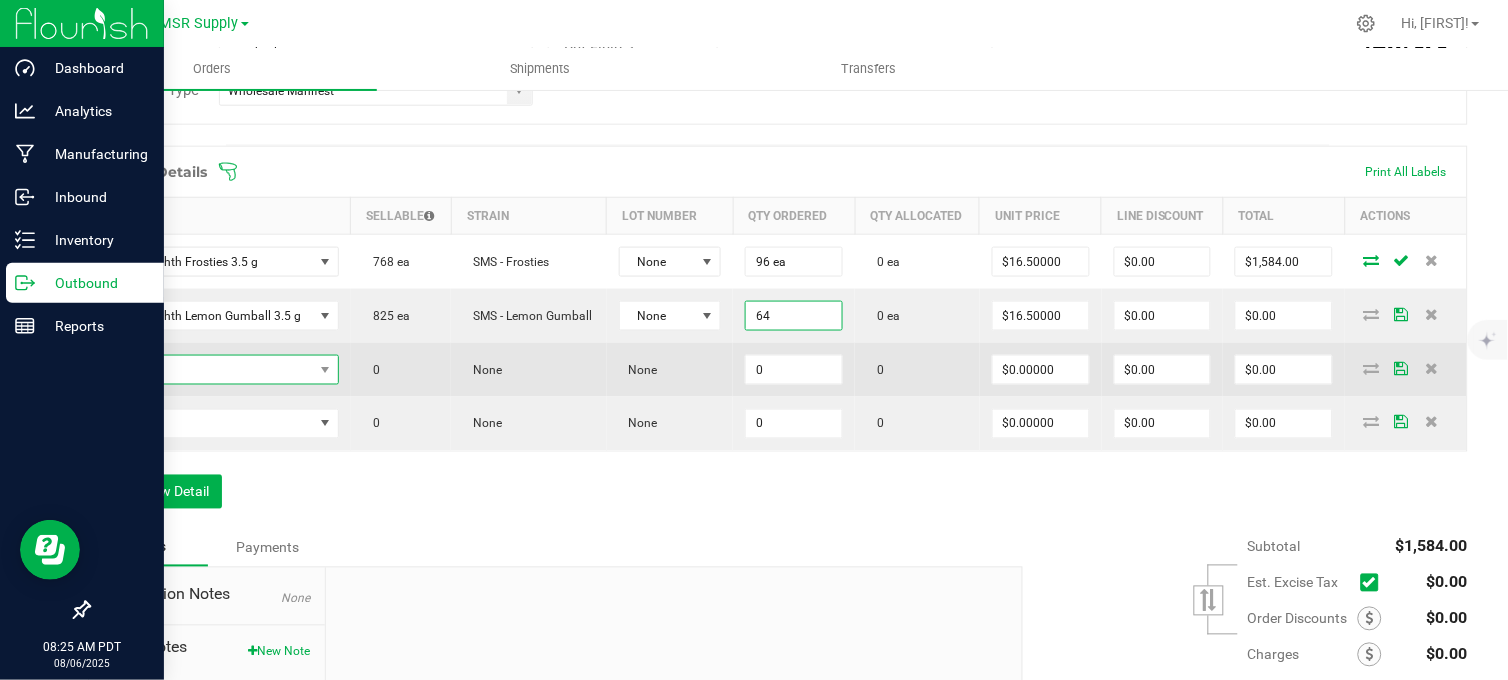 type on "64 ea" 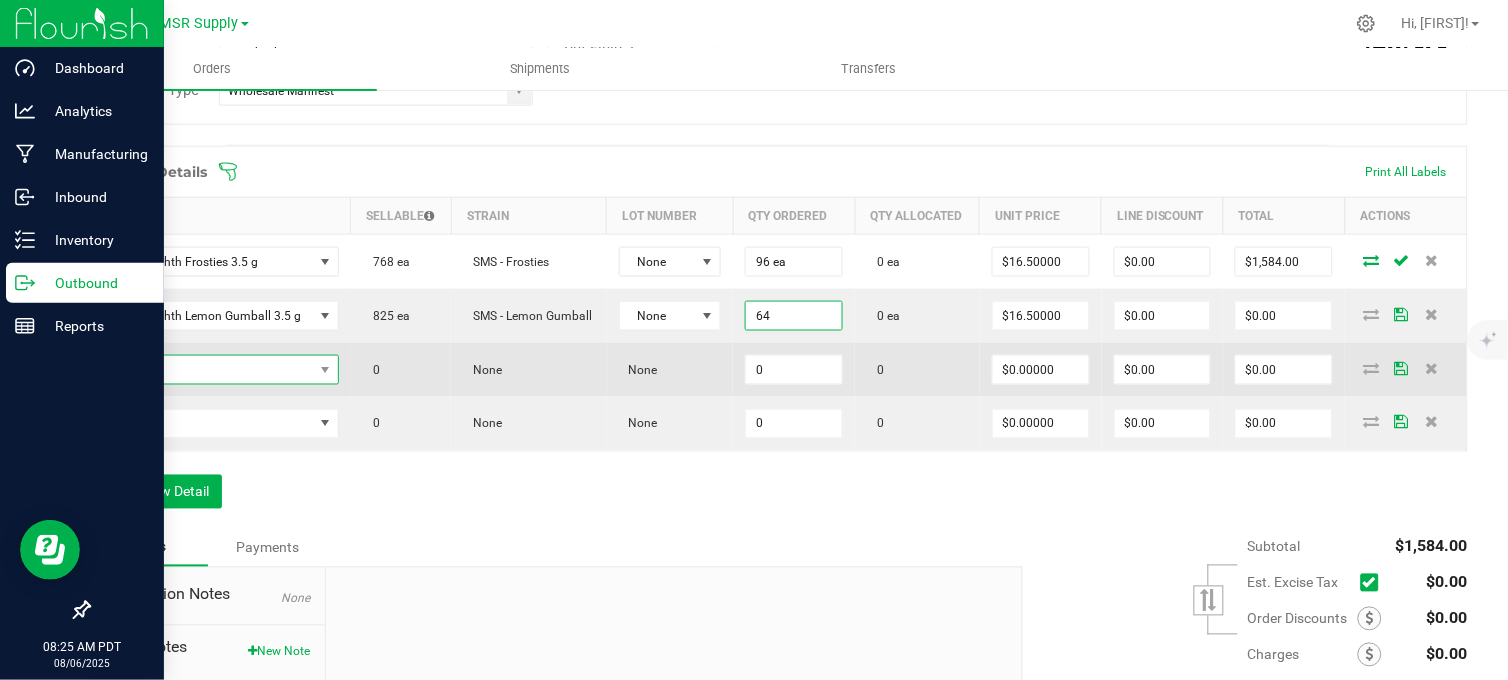 type on "$1,056.00" 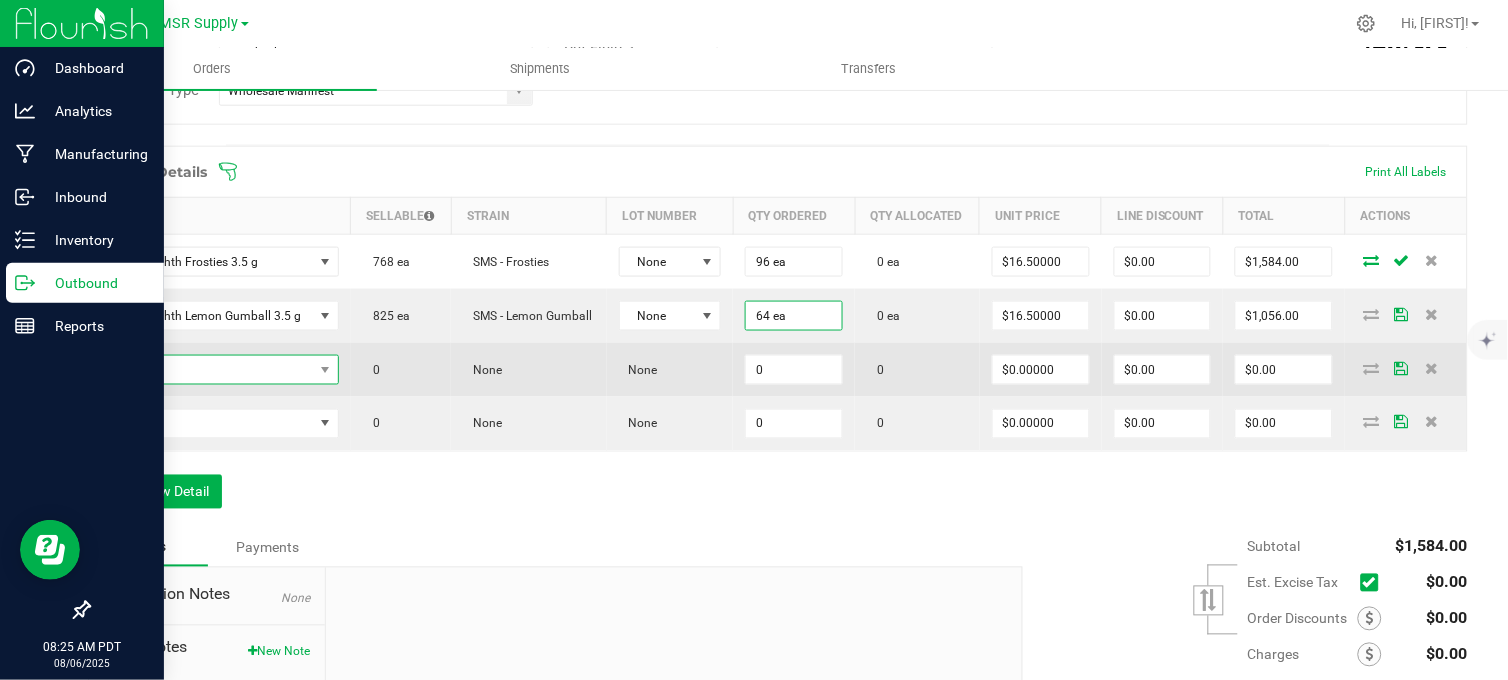 click at bounding box center (208, 370) 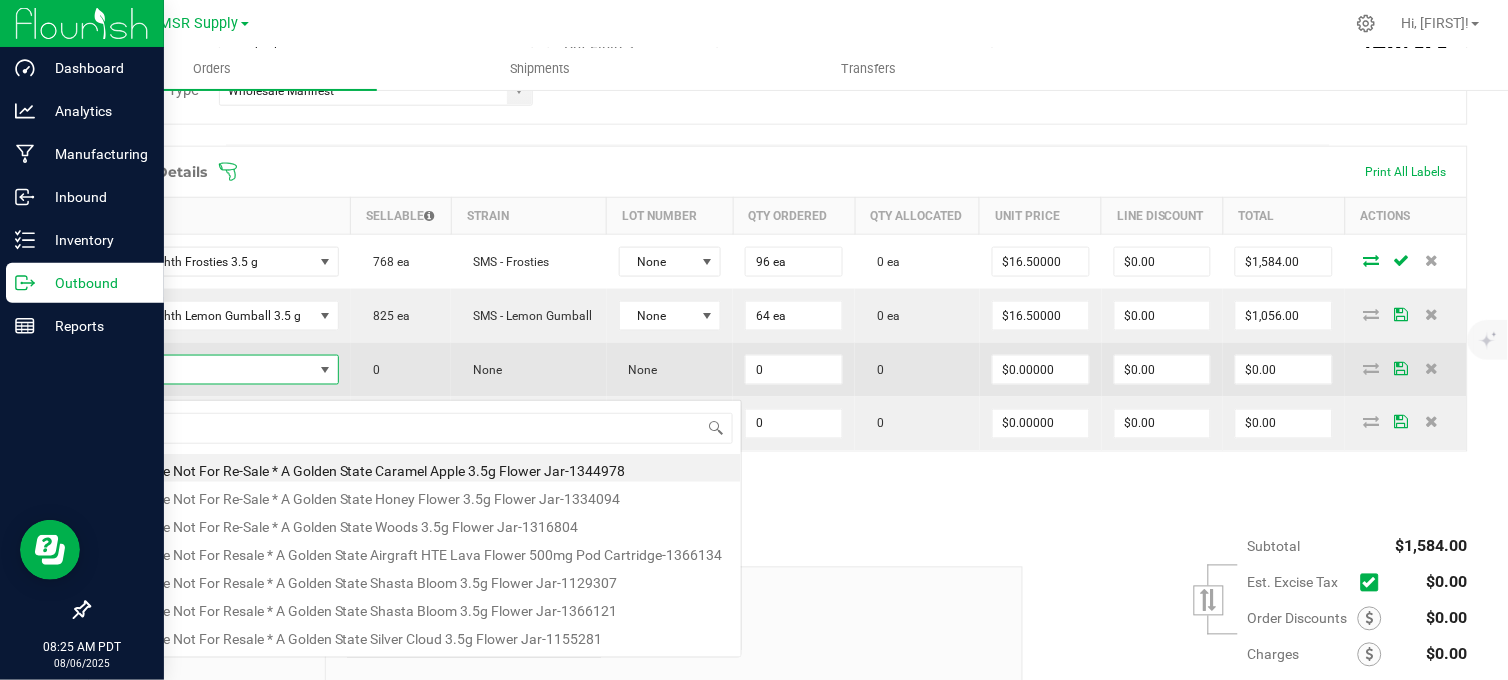 scroll, scrollTop: 99970, scrollLeft: 99768, axis: both 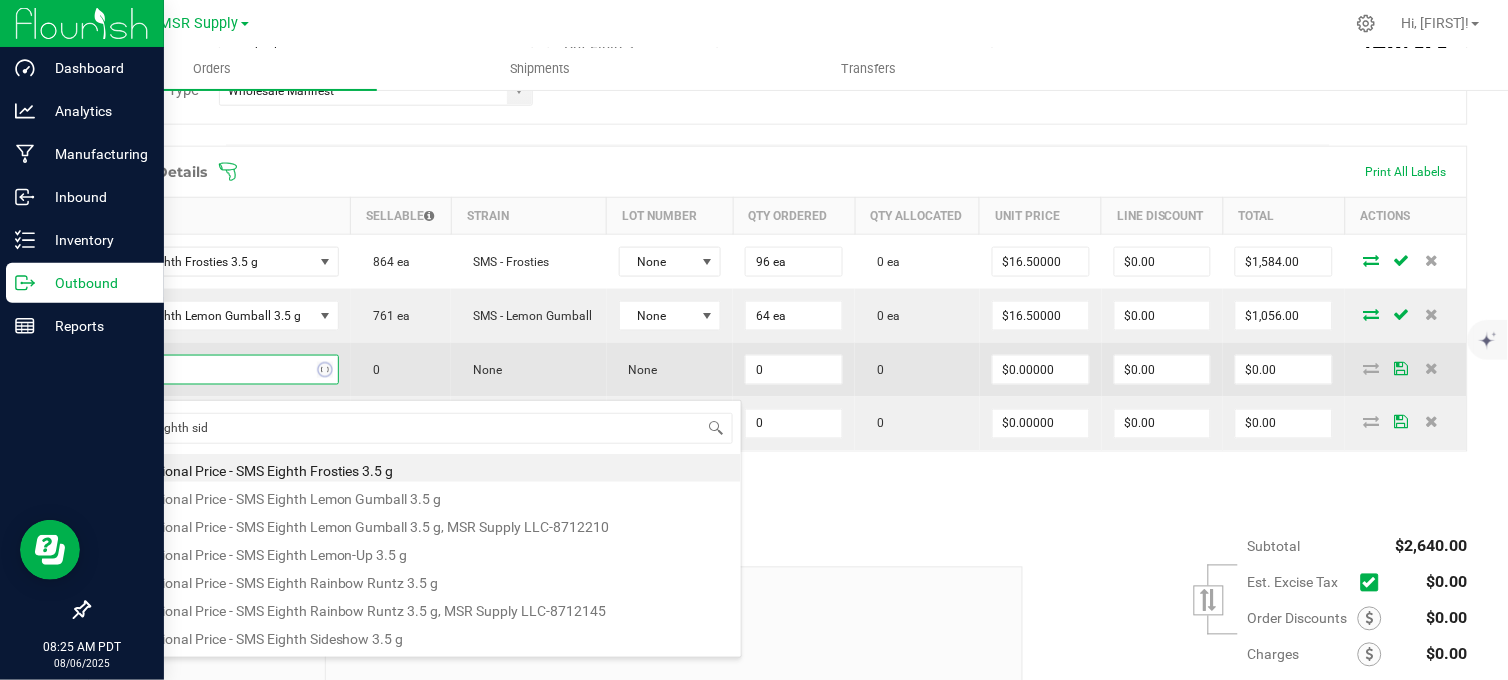 type on "sms eighth side" 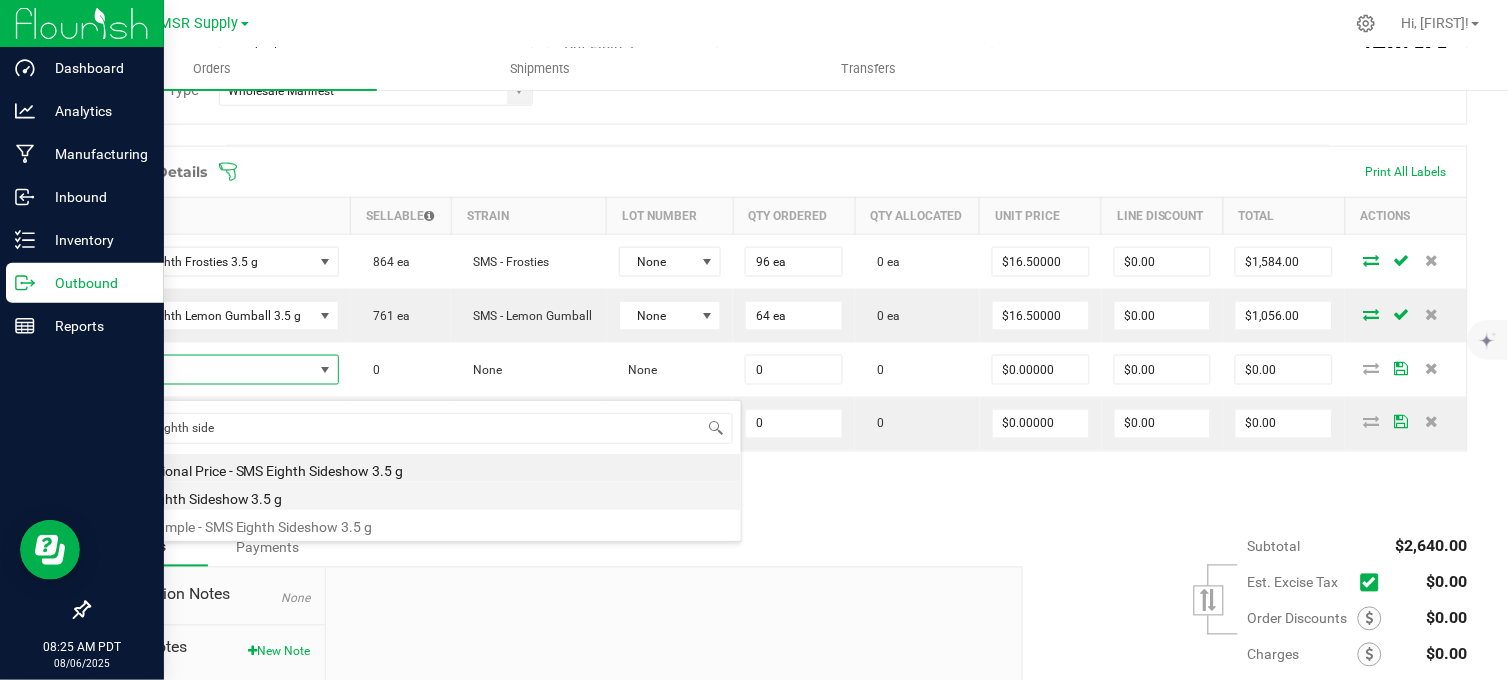 click on "SMS Eighth Sideshow 3.5 g" at bounding box center (422, 496) 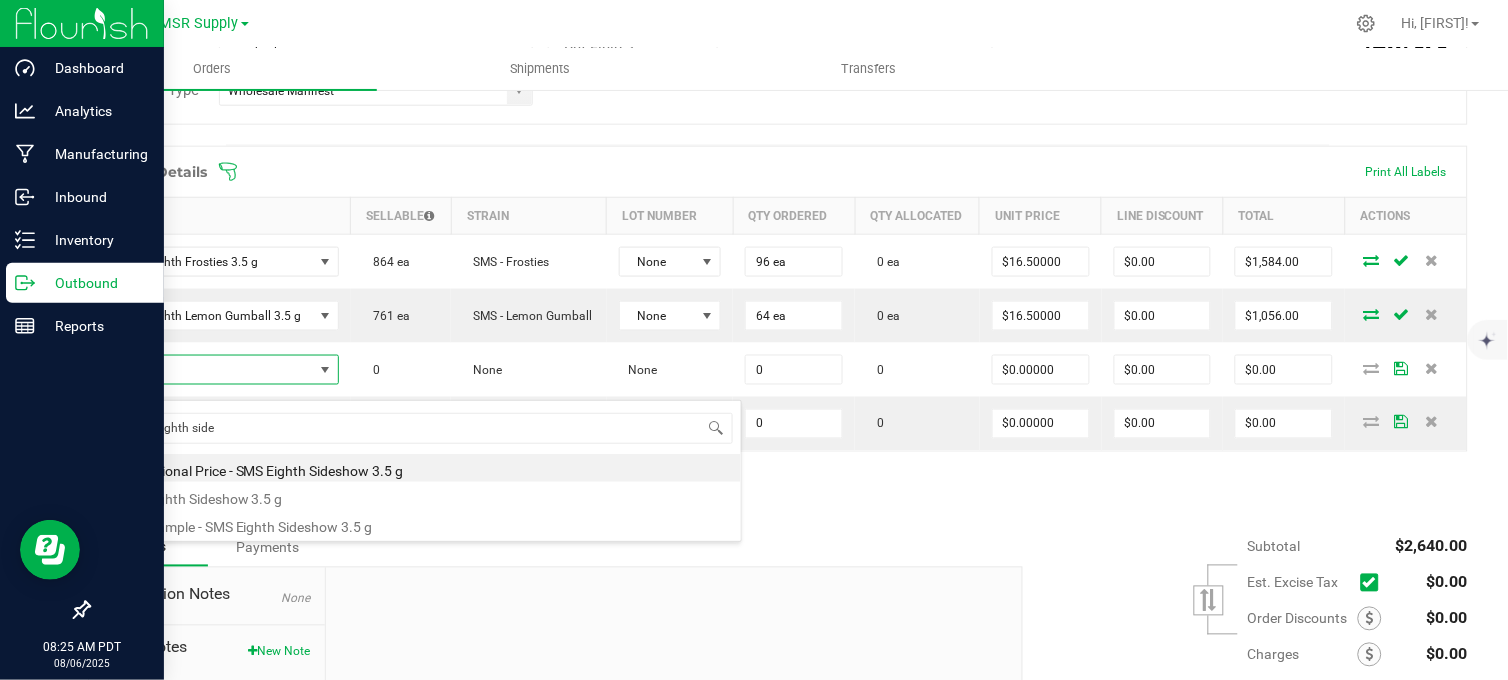 type on "0 ea" 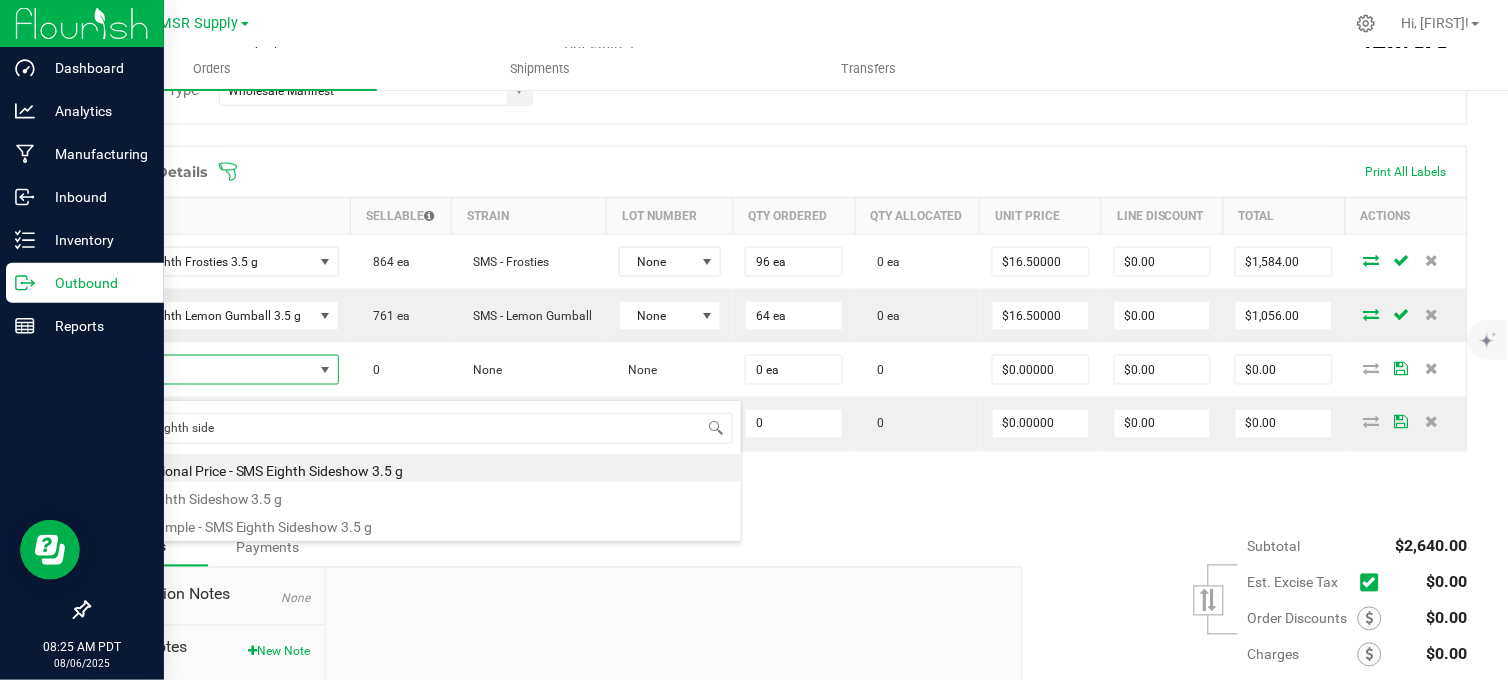 type on "$16.50000" 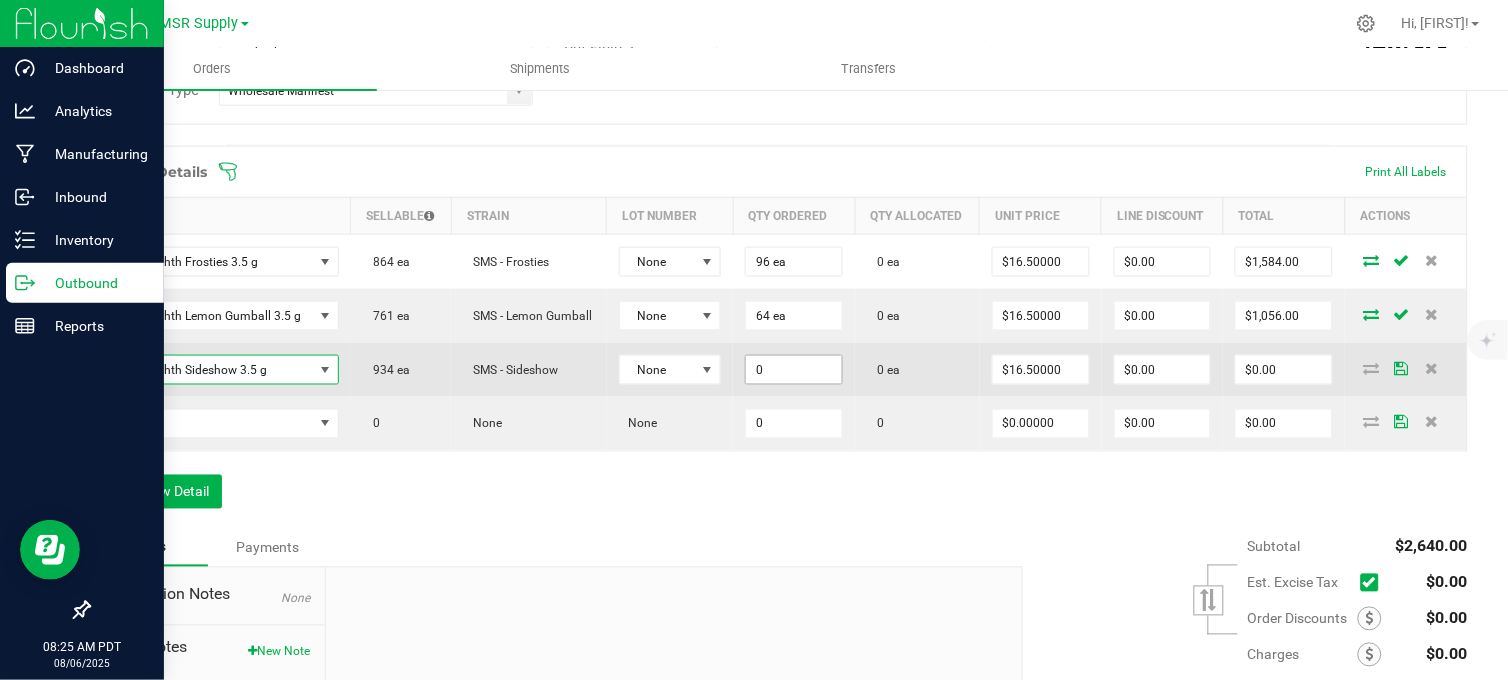 click on "0" at bounding box center [794, 370] 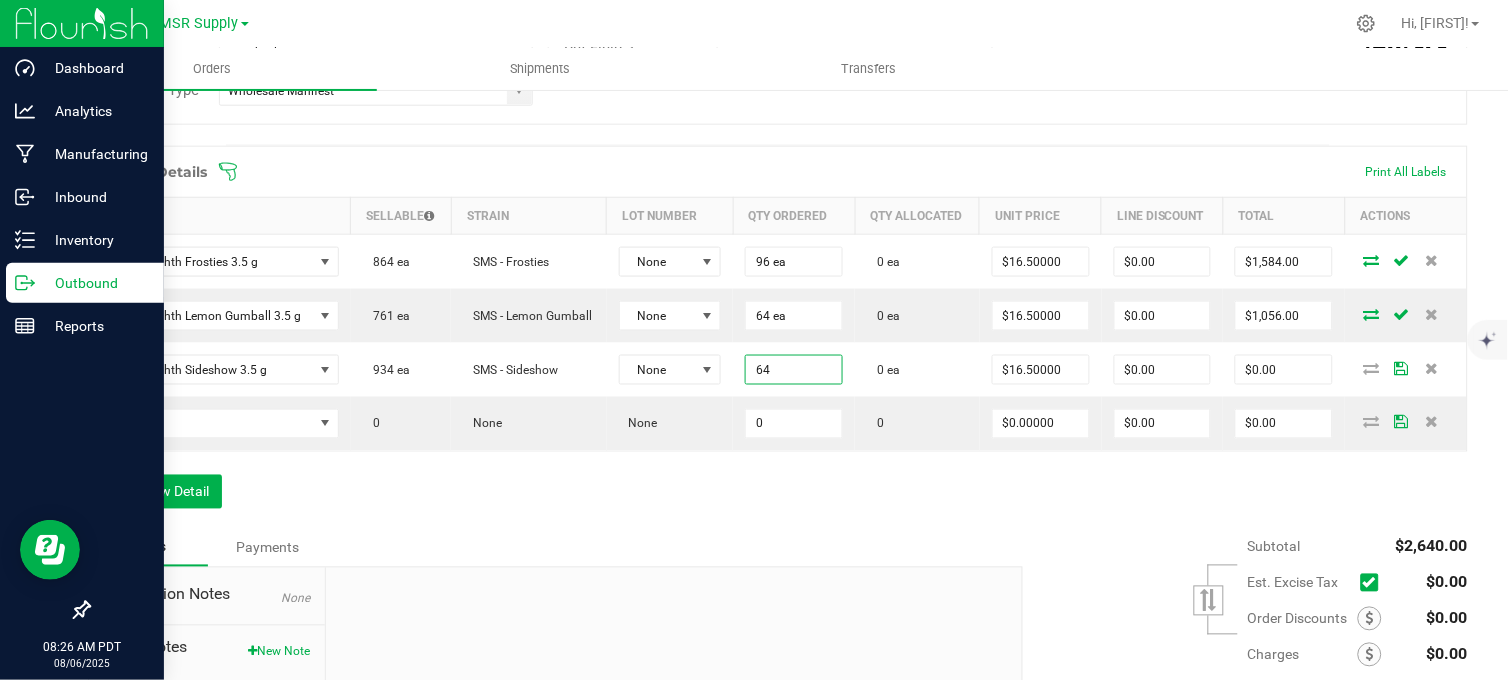 type on "64 ea" 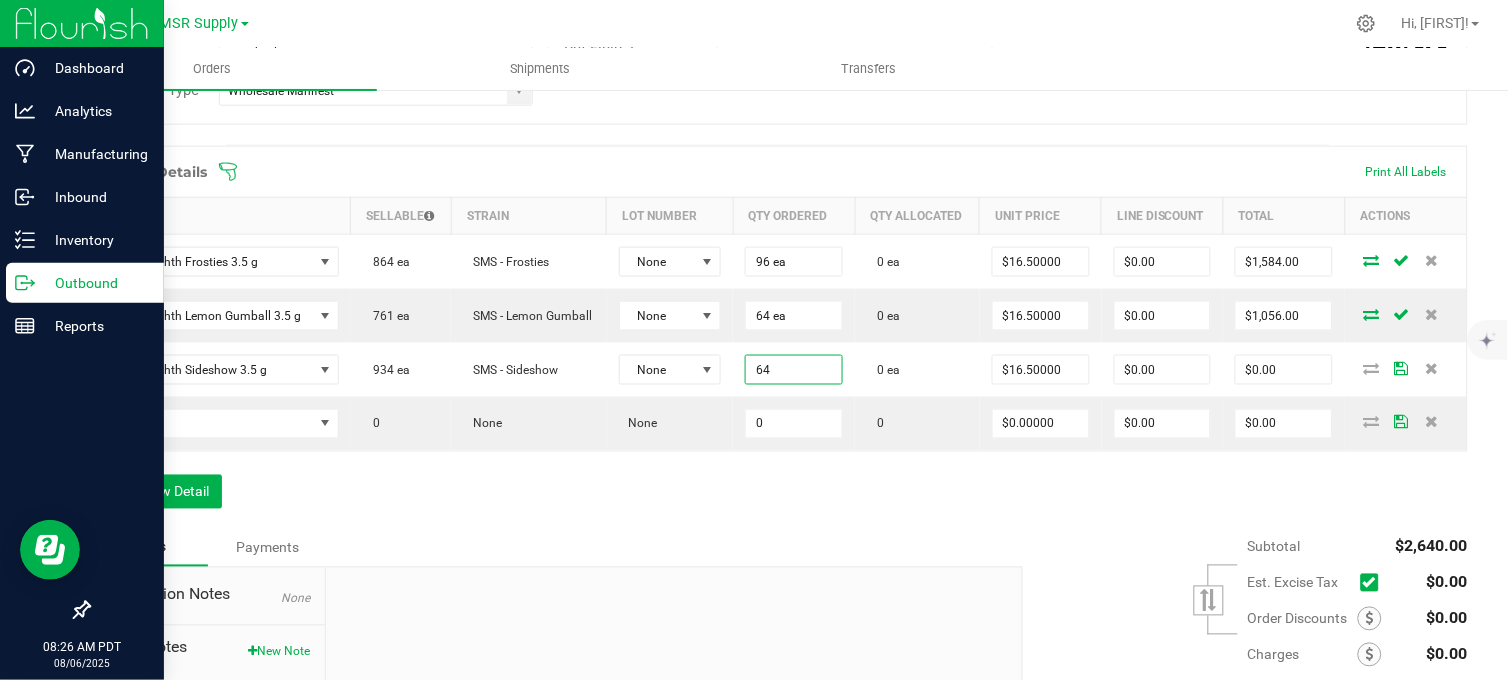 type on "$1,056.00" 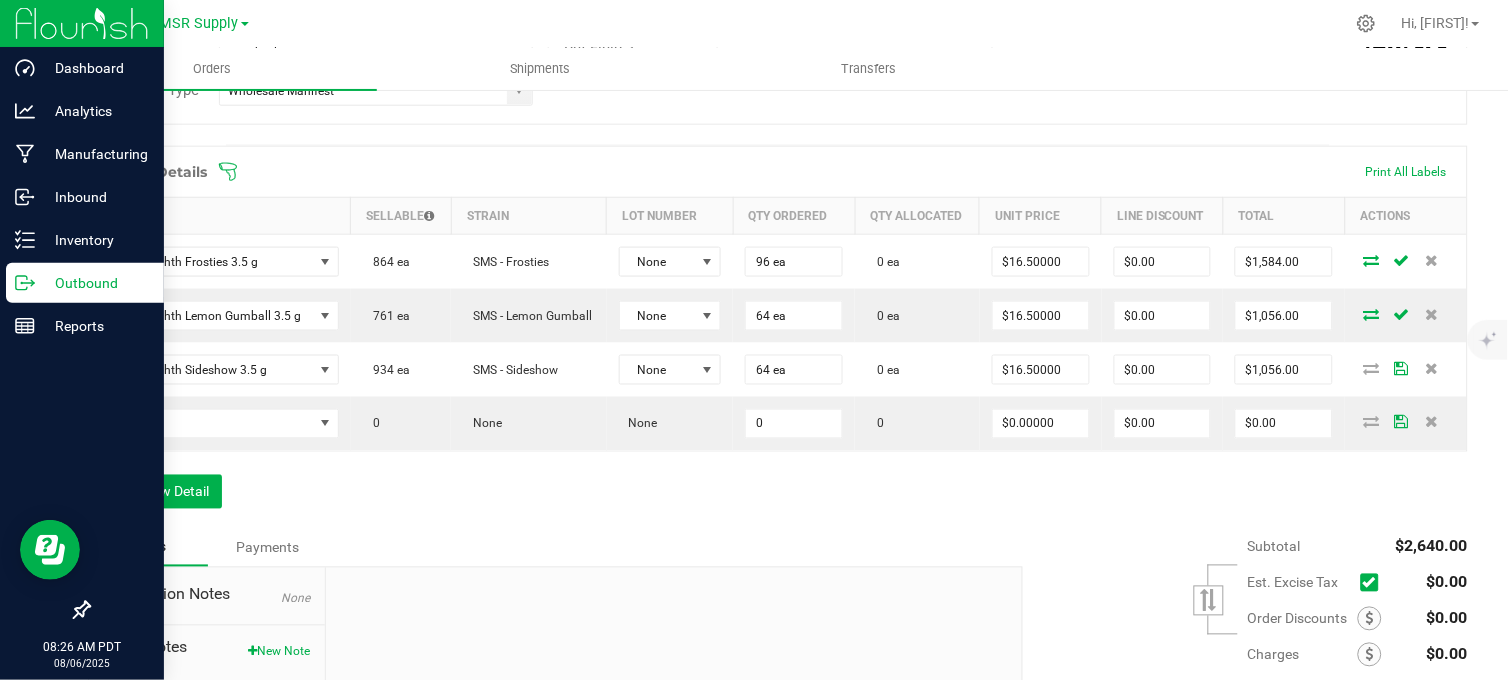 click on "Order Details Print All Labels Item  Sellable  Strain  Lot Number  Qty Ordered Qty Allocated Unit Price Line Discount Total Actions SMS Eighth Frosties 3.5 g  864 ea   SMS - Frosties  None 96 ea  0 ea  $16.50000 $0.00 $1,584.00 SMS Eighth Lemon Gumball 3.5 g  761 ea   SMS - Lemon Gumball  None 64 ea  0 ea  $16.50000 $0.00 $1,056.00 SMS Eighth Sideshow 3.5 g  934 ea   SMS - Sideshow  None 64 ea  0 ea  $16.50000 $0.00 $1,056.00  0    None   None  0  0   $0.00000 $0.00 $0.00
Add New Detail" at bounding box center [778, 337] 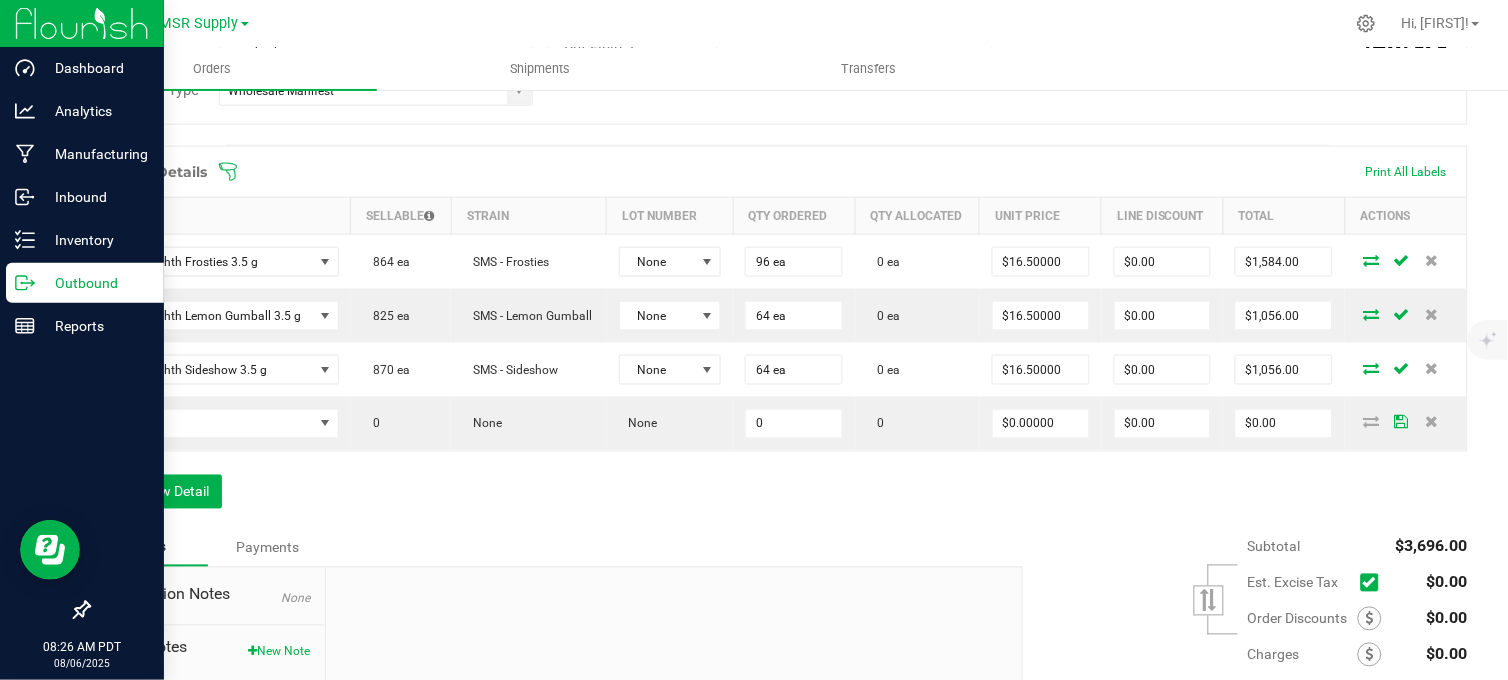 click on "Order Details Print All Labels Item  Sellable  Strain  Lot Number  Qty Ordered Qty Allocated Unit Price Line Discount Total Actions SMS Eighth Frosties 3.5 g  864 ea   SMS - Frosties  None 96 ea  0 ea  $16.50000 $0.00 $1,584.00 SMS Eighth Lemon Gumball 3.5 g  825 ea   SMS - Lemon Gumball  None 64 ea  0 ea  $16.50000 $0.00 $1,056.00 SMS Eighth Sideshow 3.5 g  870 ea   SMS - Sideshow  None 64 ea  0 ea  $16.50000 $0.00 $1,056.00  0    None   None  0  0   $0.00000 $0.00 $0.00
Add New Detail" at bounding box center [778, 337] 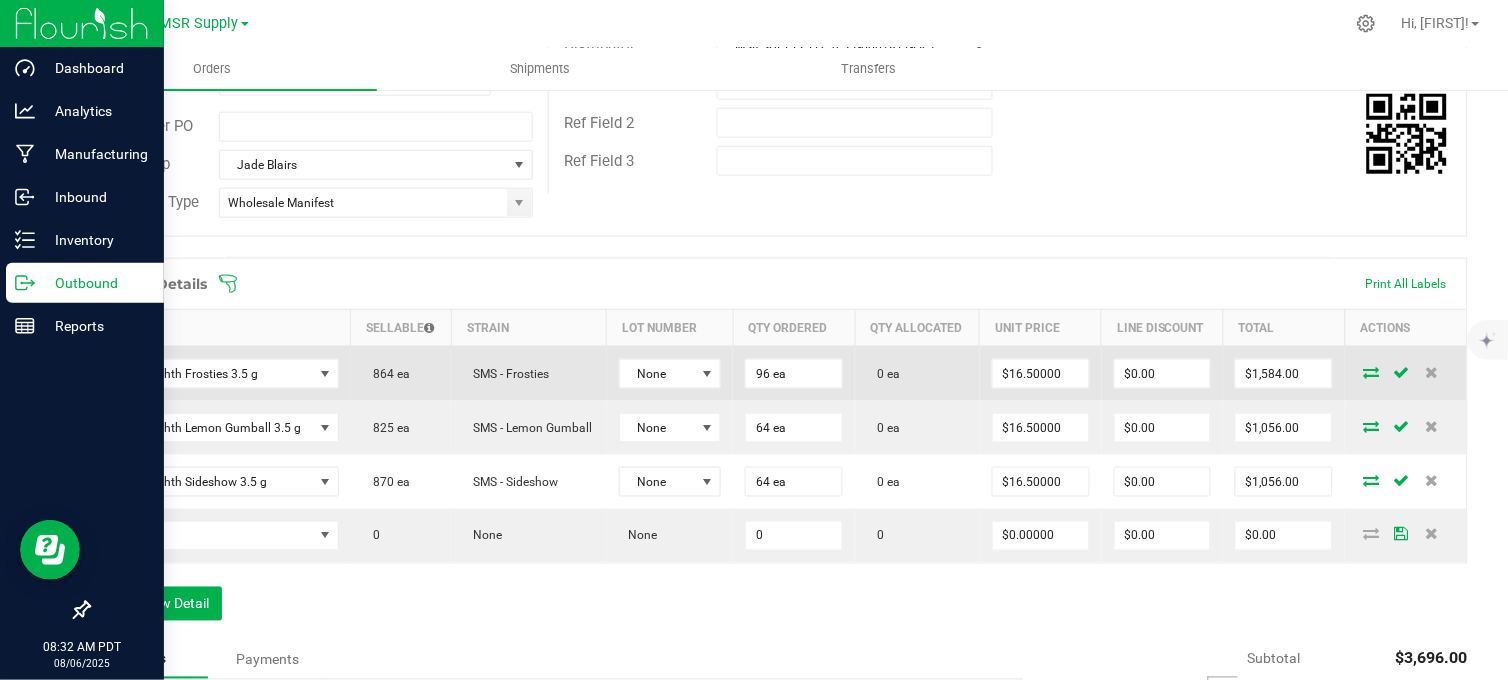 scroll, scrollTop: 284, scrollLeft: 0, axis: vertical 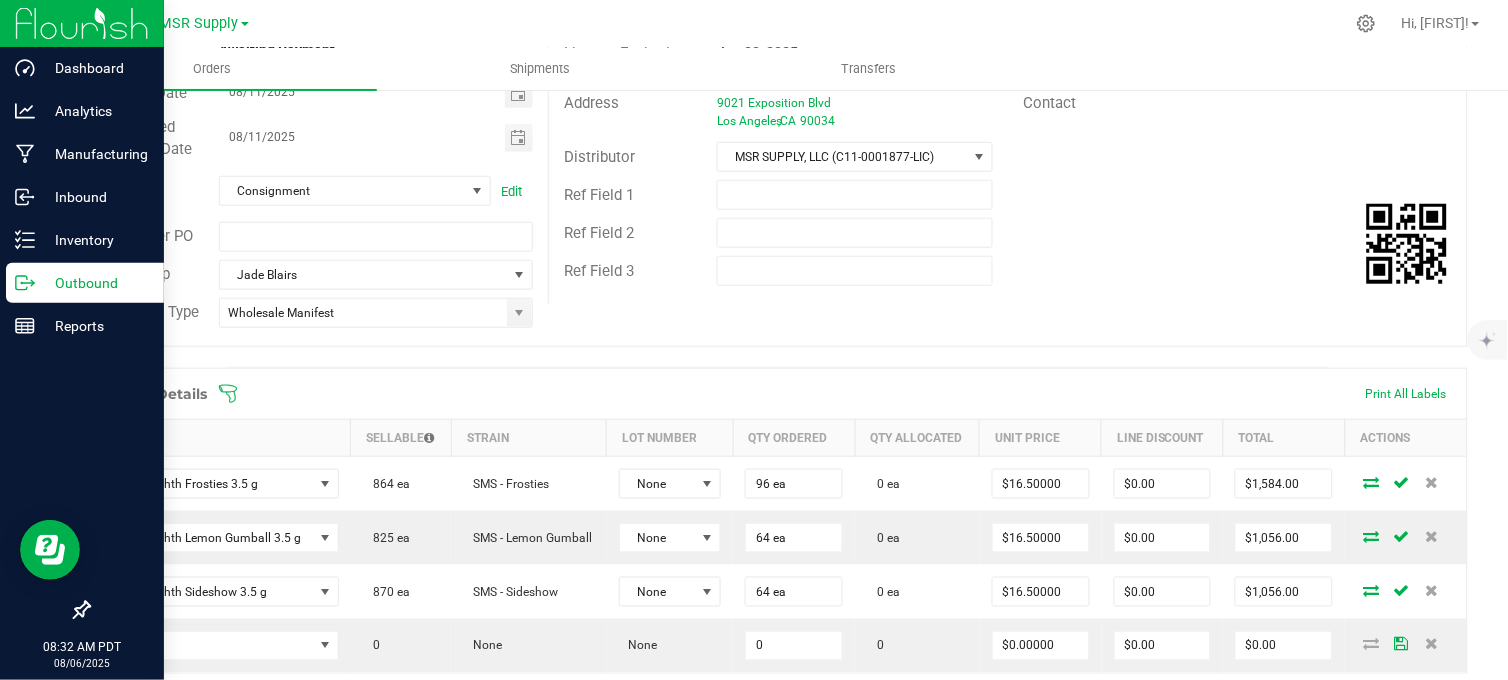 click 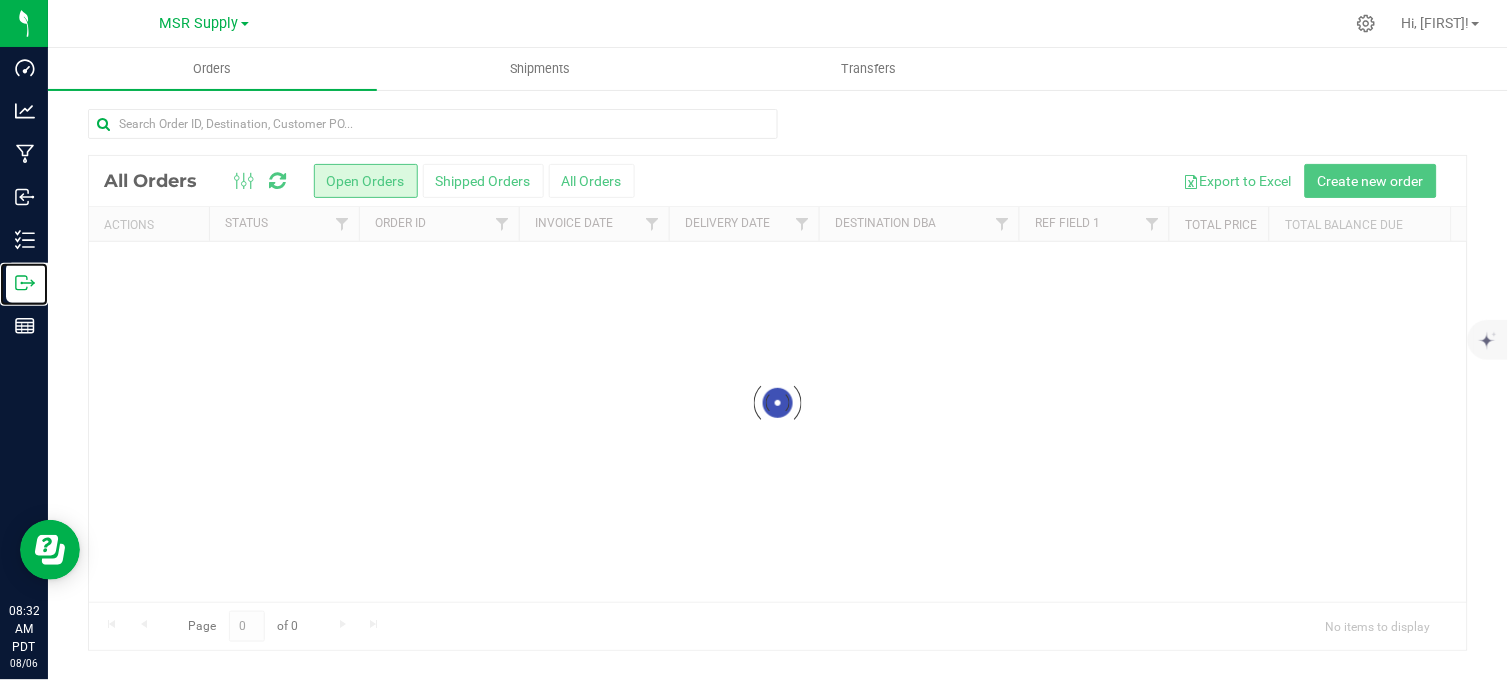 scroll, scrollTop: 0, scrollLeft: 0, axis: both 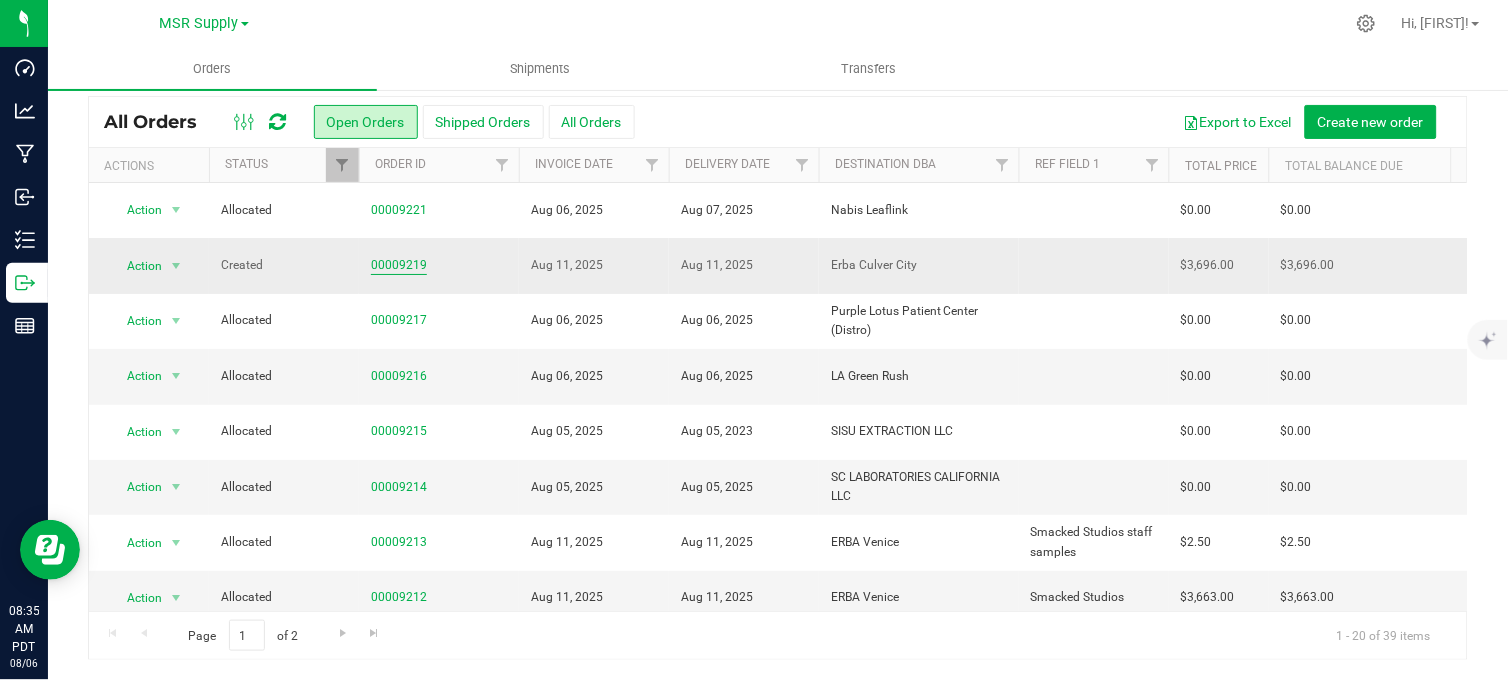 click on "00009219" at bounding box center [399, 265] 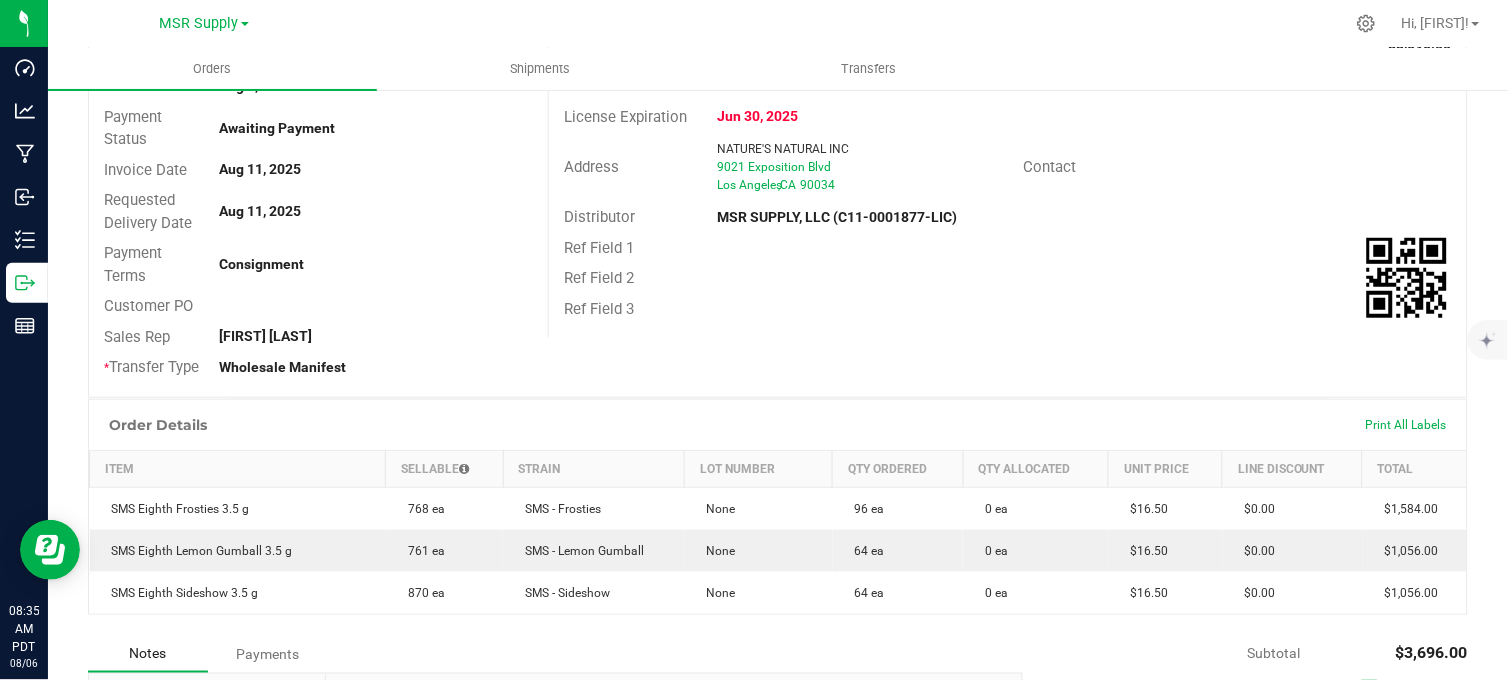 scroll, scrollTop: 0, scrollLeft: 0, axis: both 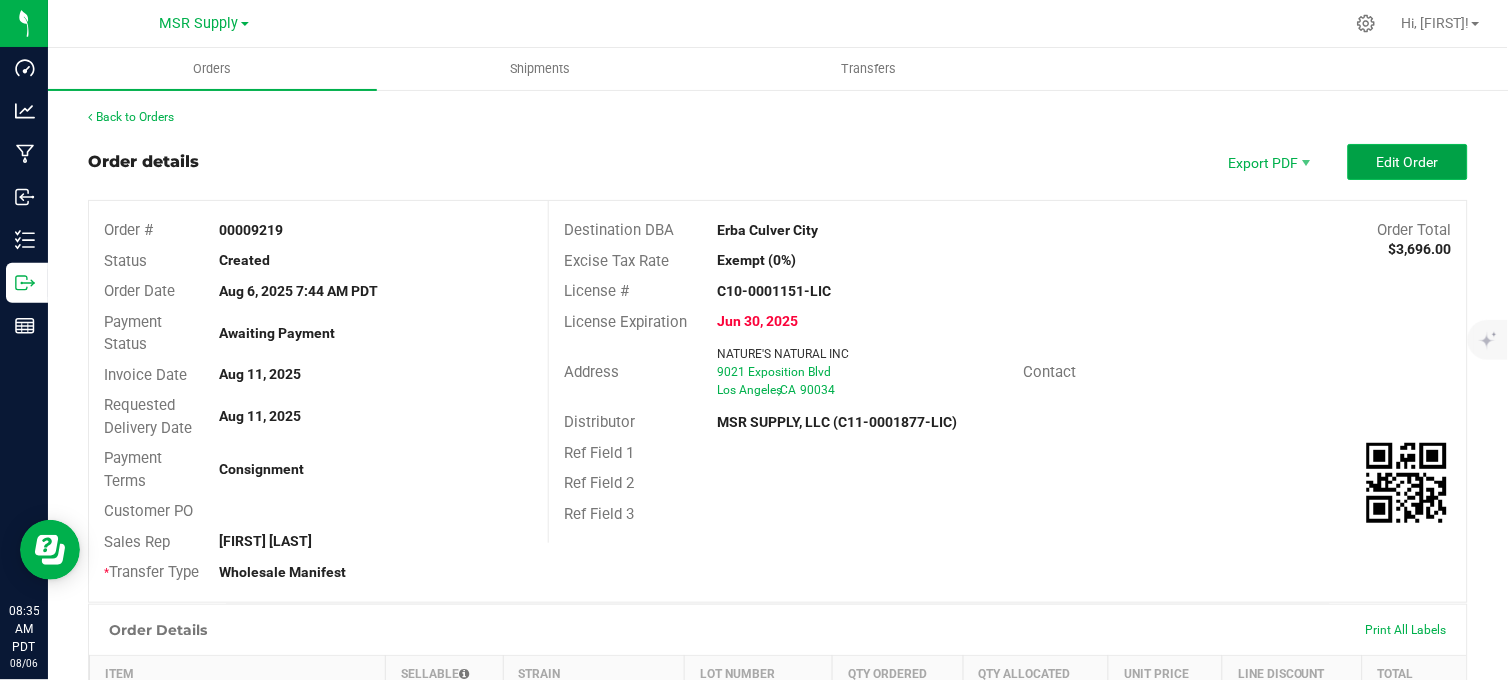 click on "Edit Order" at bounding box center (1408, 162) 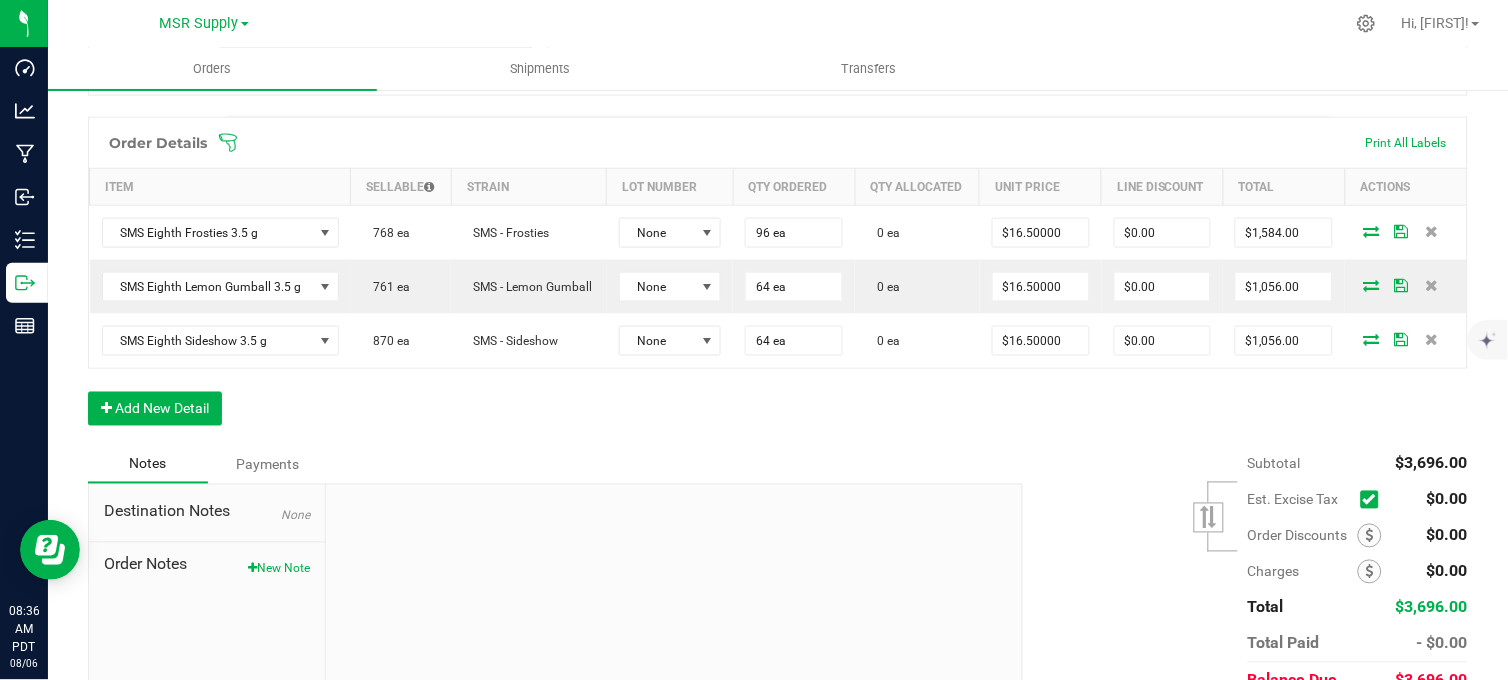 scroll, scrollTop: 555, scrollLeft: 0, axis: vertical 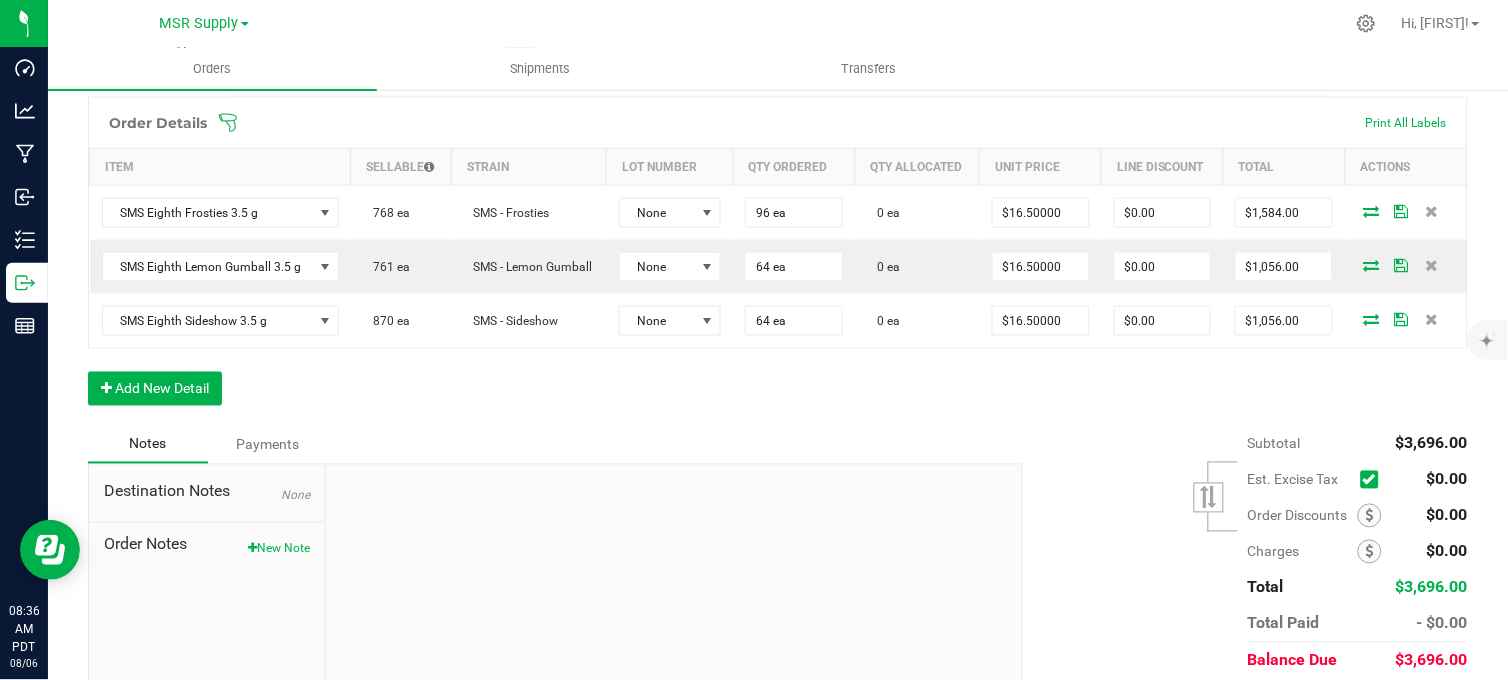 click on "New Note" at bounding box center (279, 549) 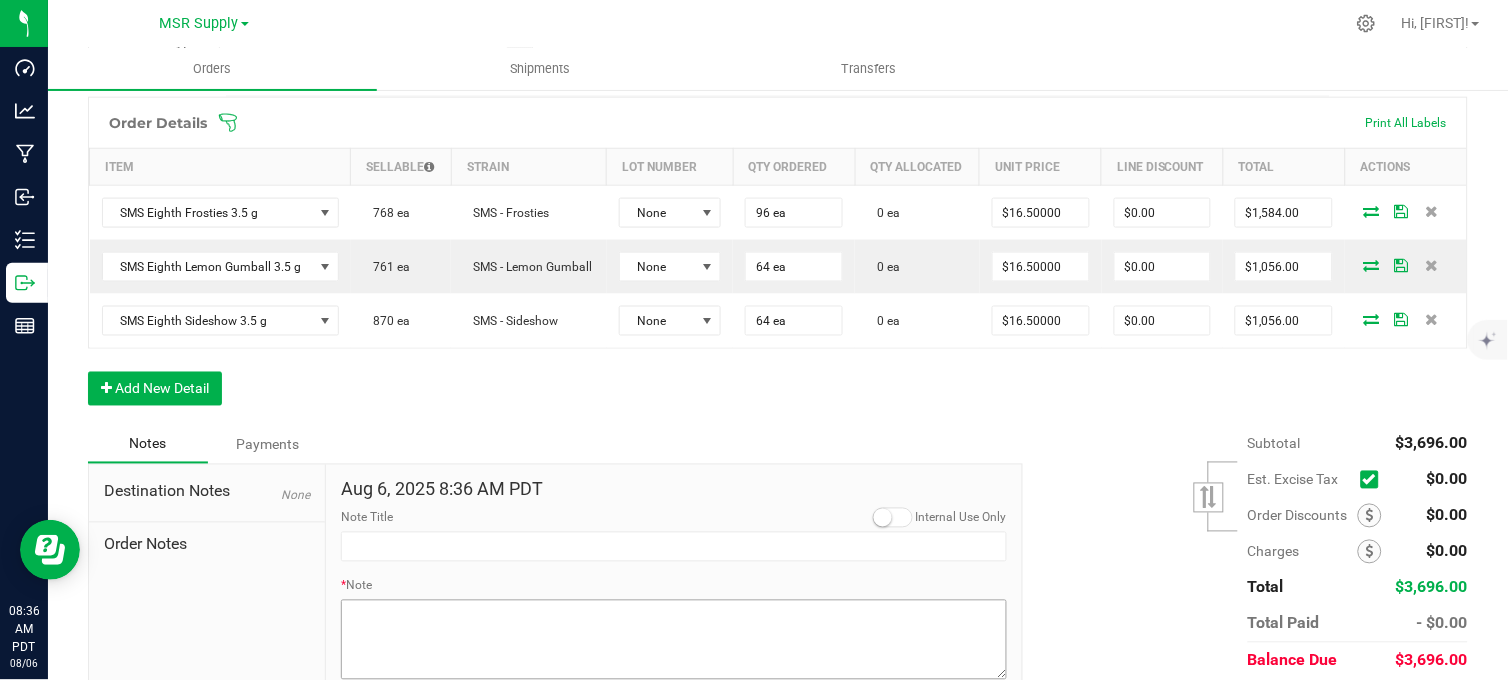 drag, startPoint x: 423, startPoint y: 622, endPoint x: 426, endPoint y: 633, distance: 11.401754 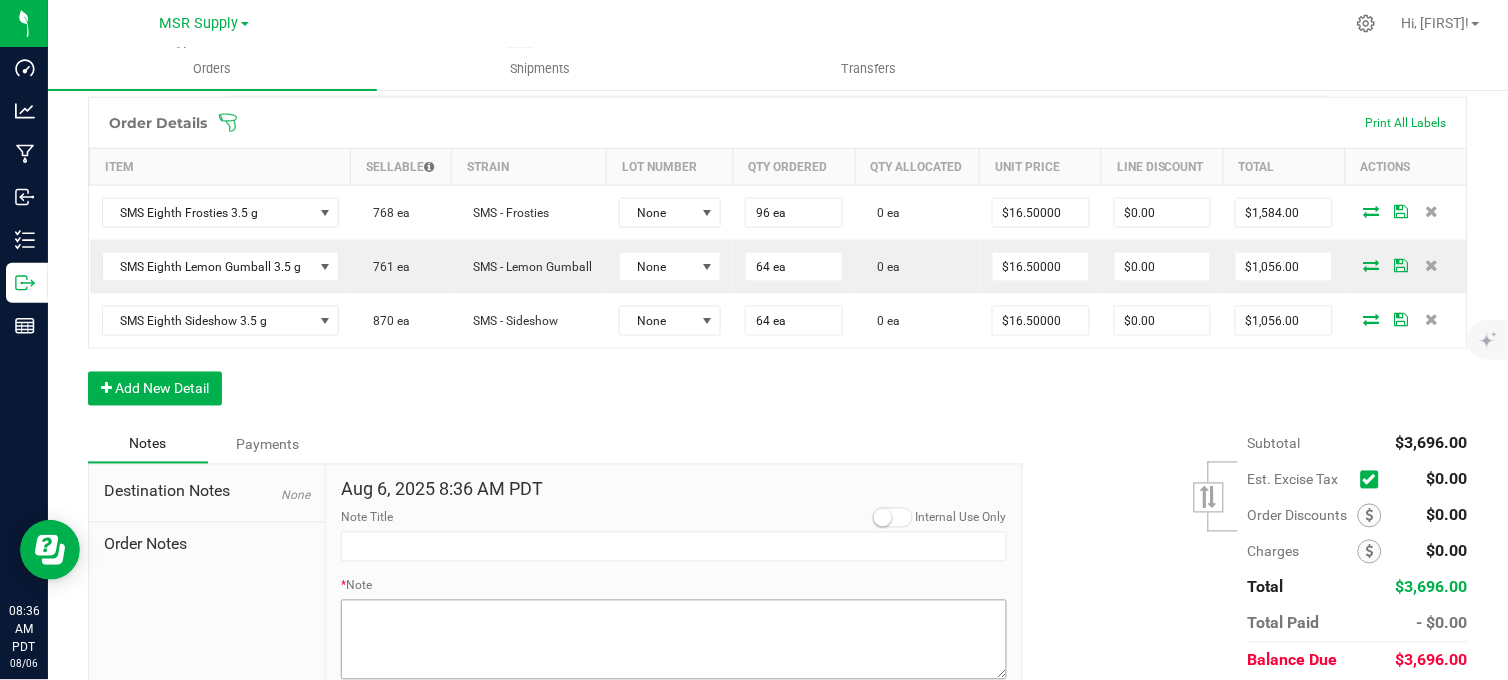 click on "*
Note" at bounding box center (674, 628) 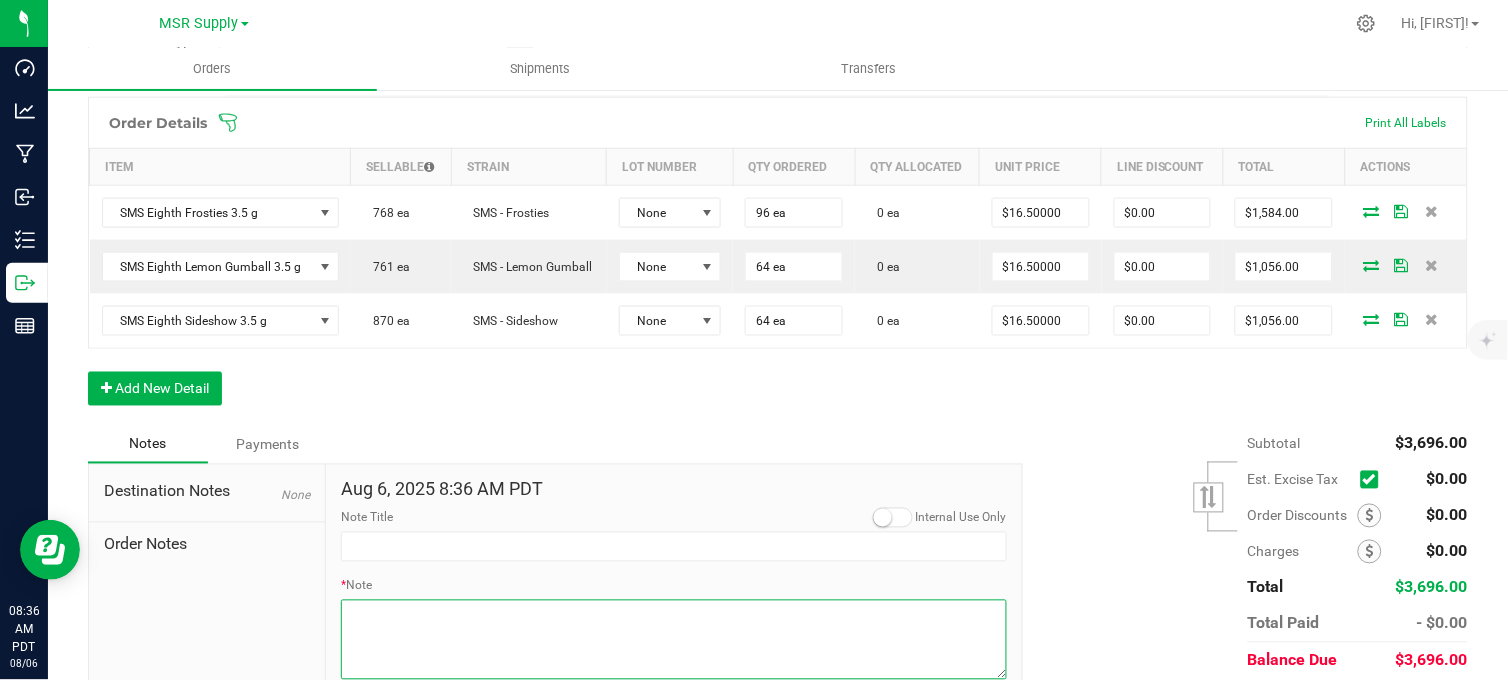 click on "*
Note" at bounding box center (674, 640) 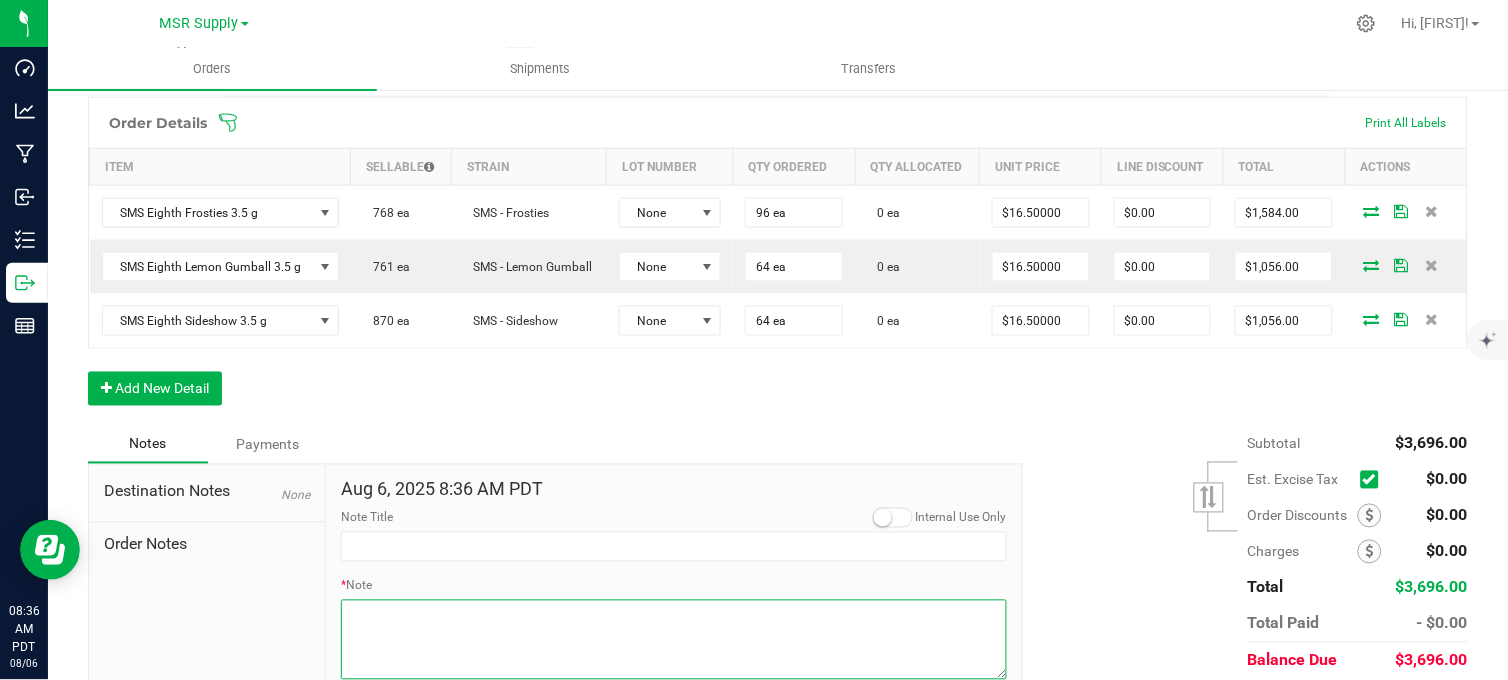paste on "Domestic Wire and ACH Instructions
Beneficiary Name: MSR Supply LLC
Beneficiary Address:
[NUMBER] [STREET], Unit [NUMBER]
[CITY], [STATE] [ZIP]
ABA/Routing Number: [PHONE]
Bank Account Number: 28-03-01-000289
Bank Name: North Bay Credit Union
Check / Money Order Instructions
Payable To: MSR Supply LLC
Mail To:
[NUMBER] [STREET], Unit [NUMBER]
[CITY], [STATE] [ZIP]
Cash Payments
Please contact [EMAIL] to schedule a cash payment." 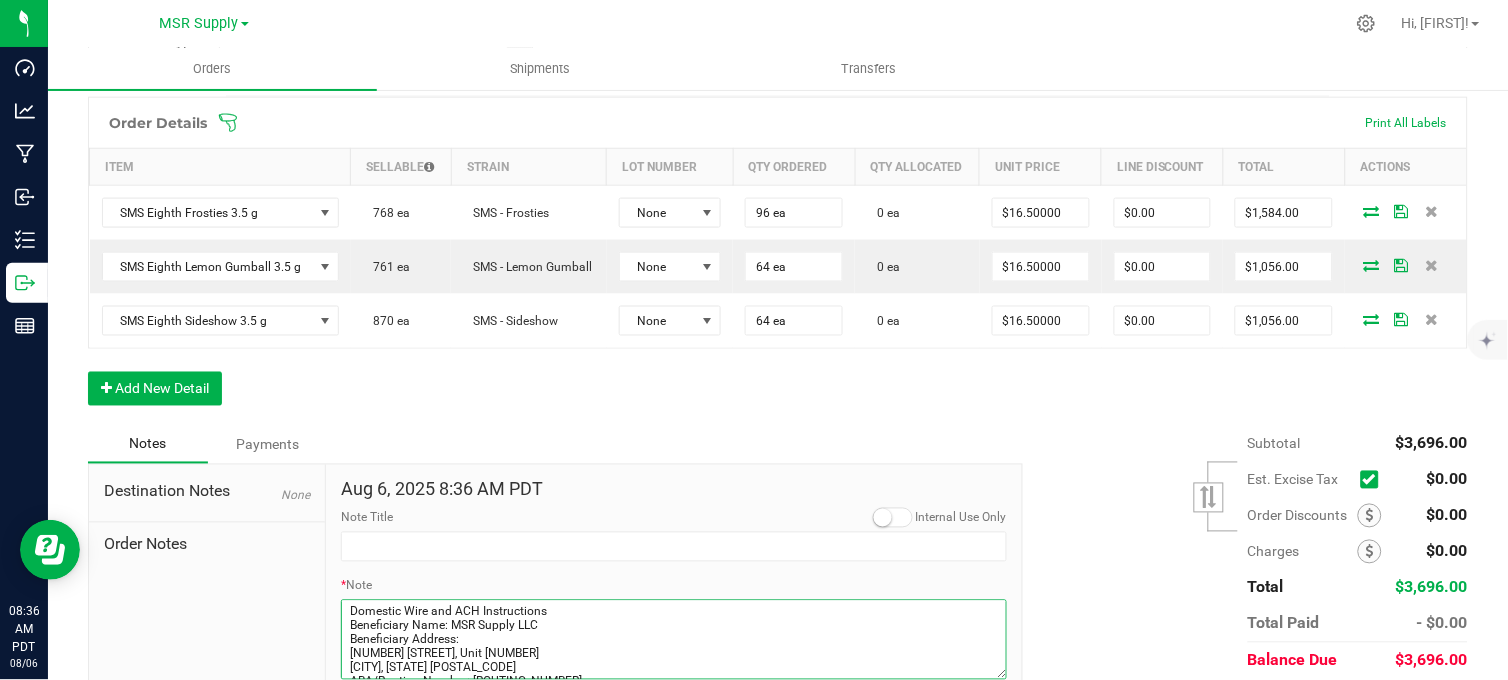 scroll, scrollTop: 170, scrollLeft: 0, axis: vertical 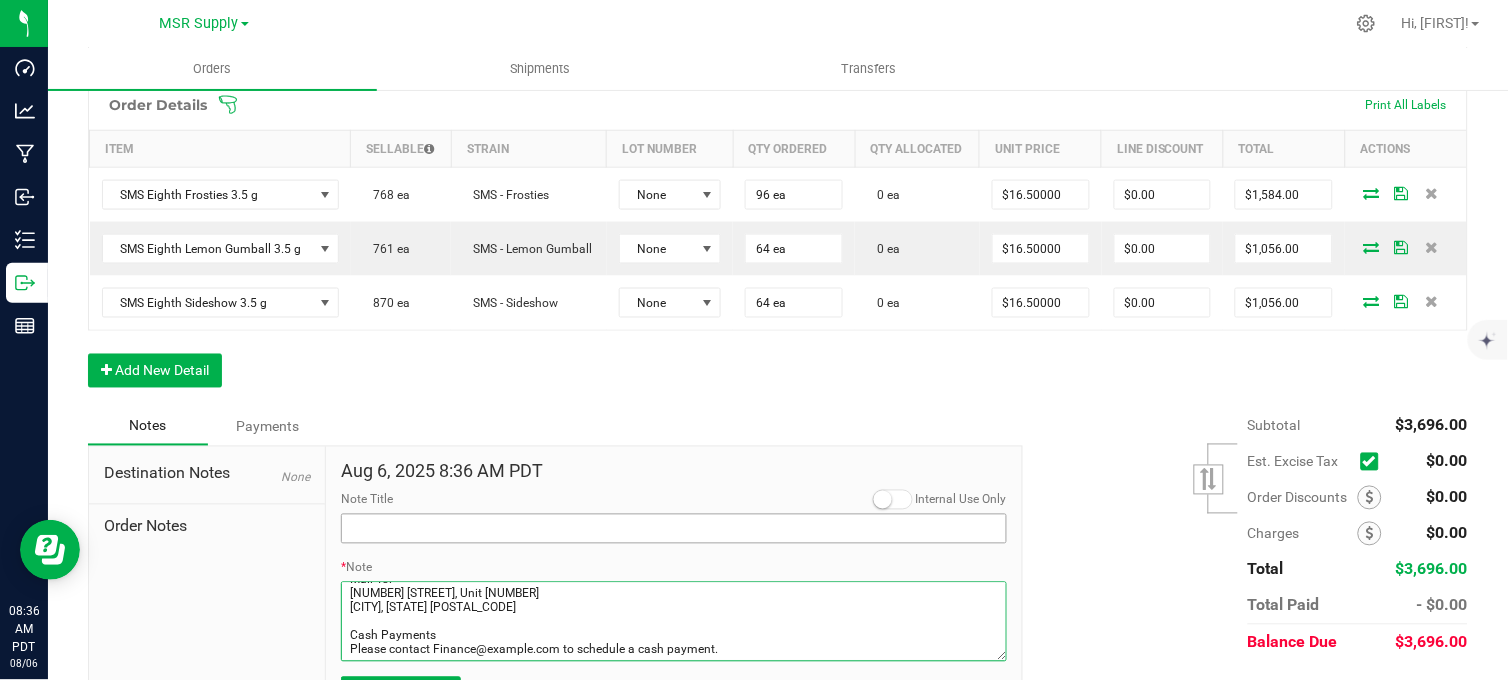 type on "Domestic Wire and ACH Instructions
Beneficiary Name: MSR Supply LLC
Beneficiary Address:
[NUMBER] [STREET], Unit [NUMBER]
[CITY], [STATE] [ZIP]
ABA/Routing Number: [PHONE]
Bank Account Number: 28-03-01-000289
Bank Name: North Bay Credit Union
Check / Money Order Instructions
Payable To: MSR Supply LLC
Mail To:
[NUMBER] [STREET], Unit [NUMBER]
[CITY], [STATE] [ZIP]
Cash Payments
Please contact [EMAIL] to schedule a cash payment." 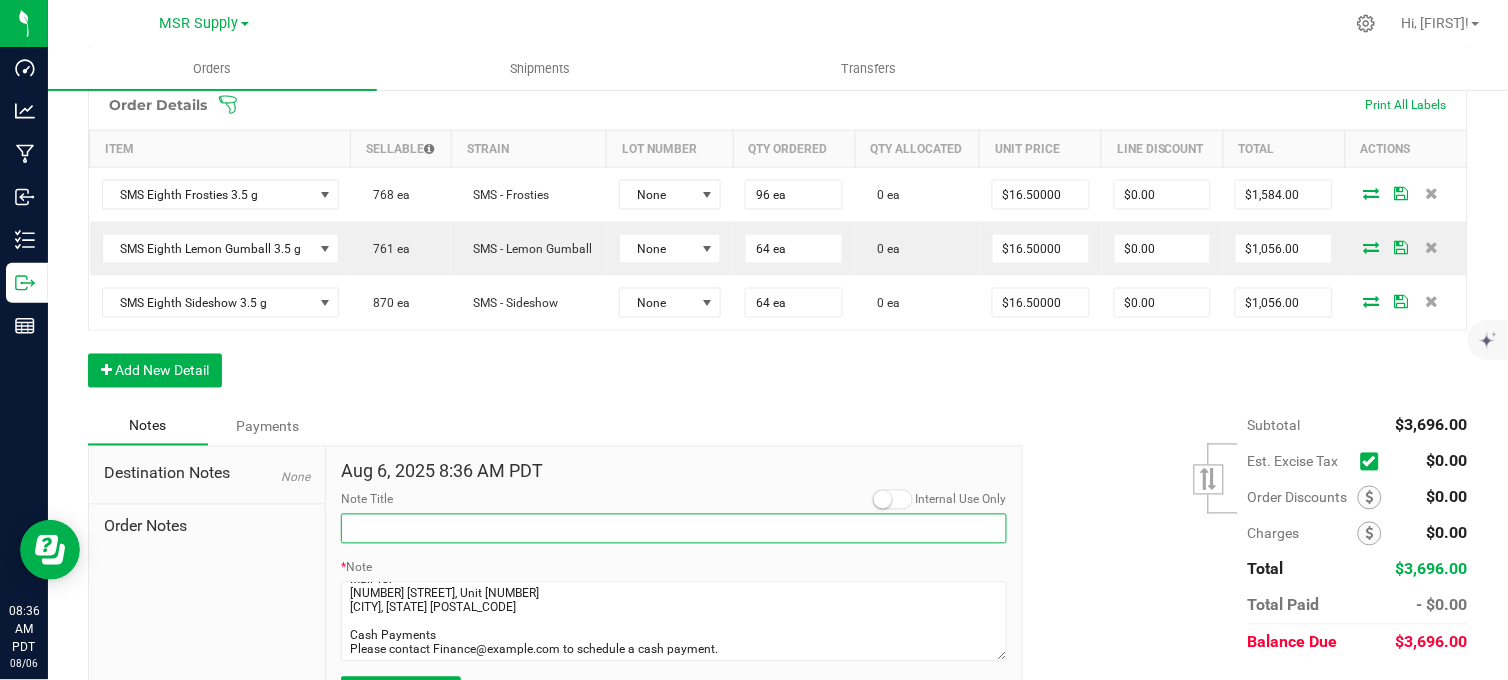 click on "Note Title" at bounding box center [674, 529] 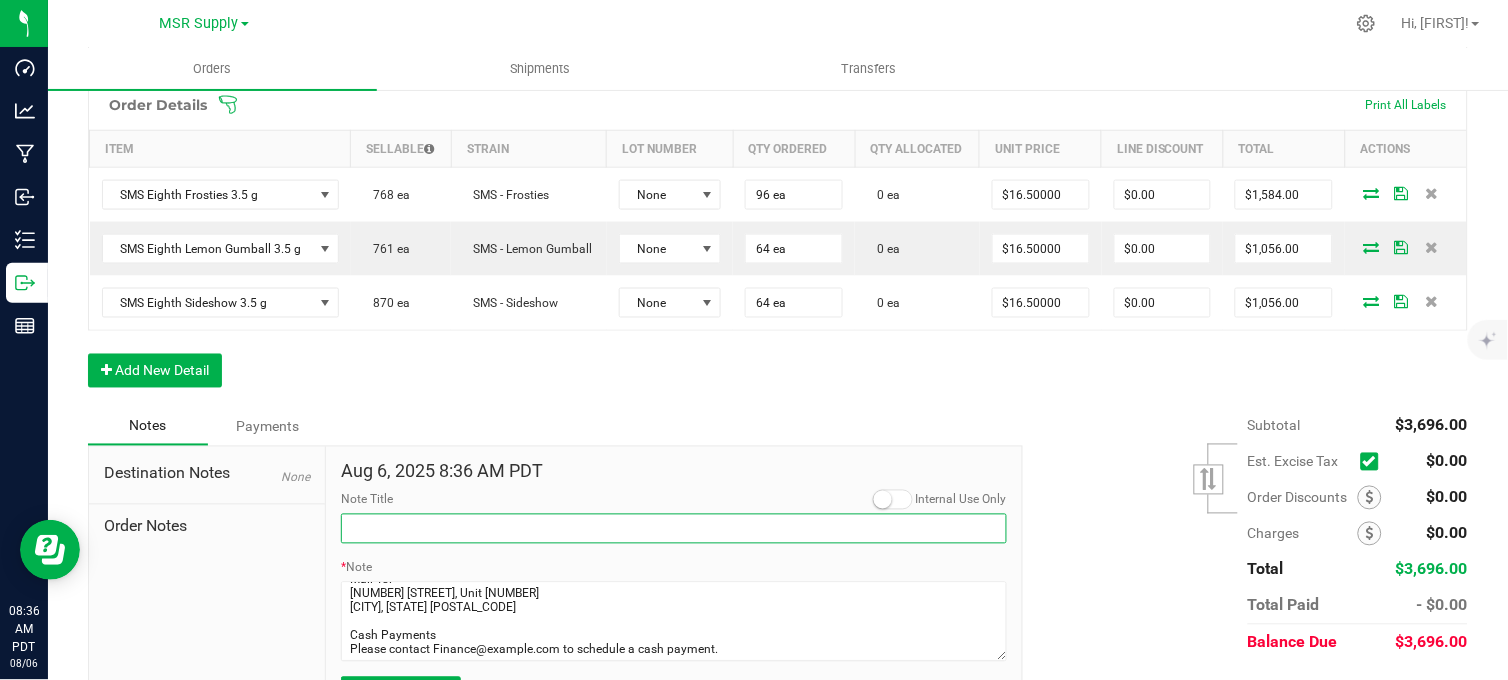 type on "Payment Details" 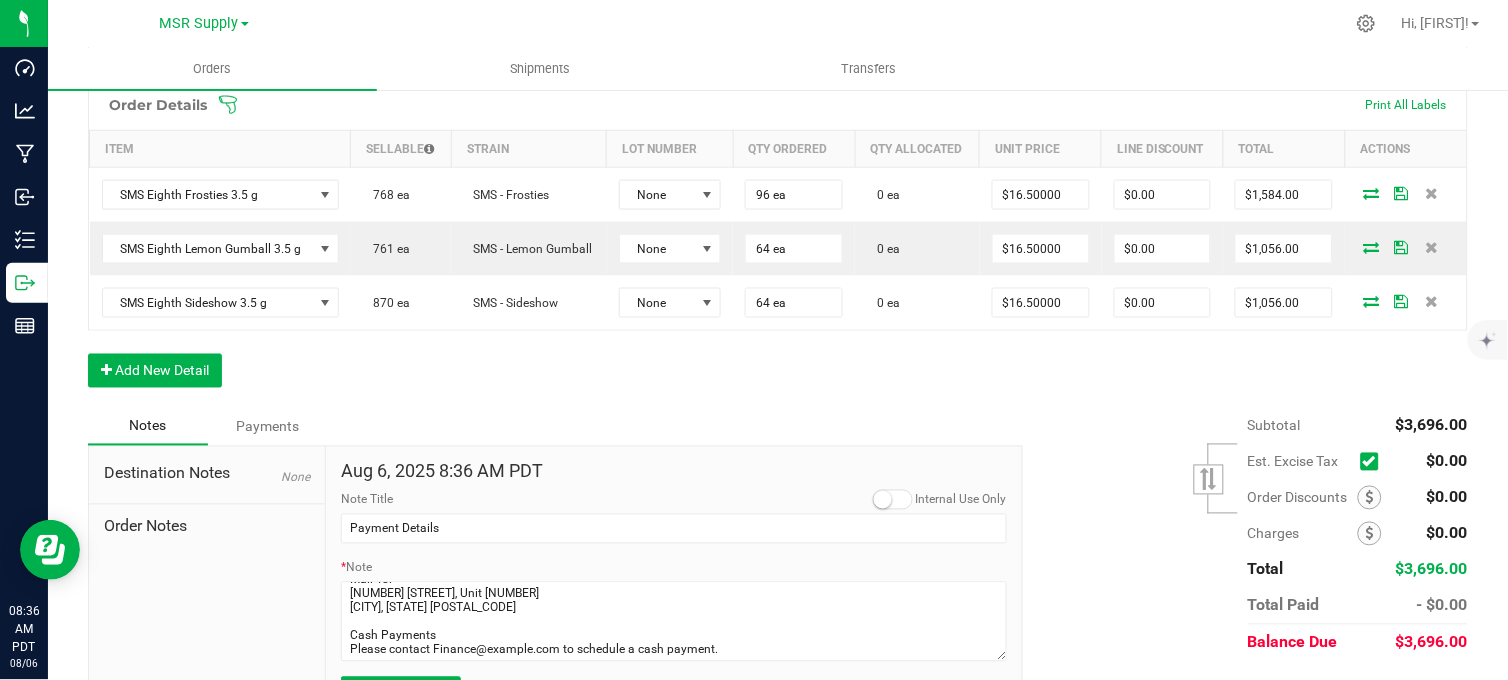 click on "Order Details Print All Labels Item  Sellable  Strain  Lot Number  Qty Ordered Qty Allocated Unit Price Line Discount Total Actions SMS Eighth Frosties 3.5 g  768 ea   SMS - Frosties  None 96 ea  0 ea  $16.50000 $0.00 $1,584.00 SMS Eighth Lemon Gumball 3.5 g  761 ea   SMS - Lemon Gumball  None 64 ea  0 ea  $16.50000 $0.00 $1,056.00 SMS Eighth Sideshow 3.5 g  870 ea   SMS - Sideshow  None 64 ea  0 ea  $16.50000 $0.00 $1,056.00
Add New Detail" at bounding box center (778, 243) 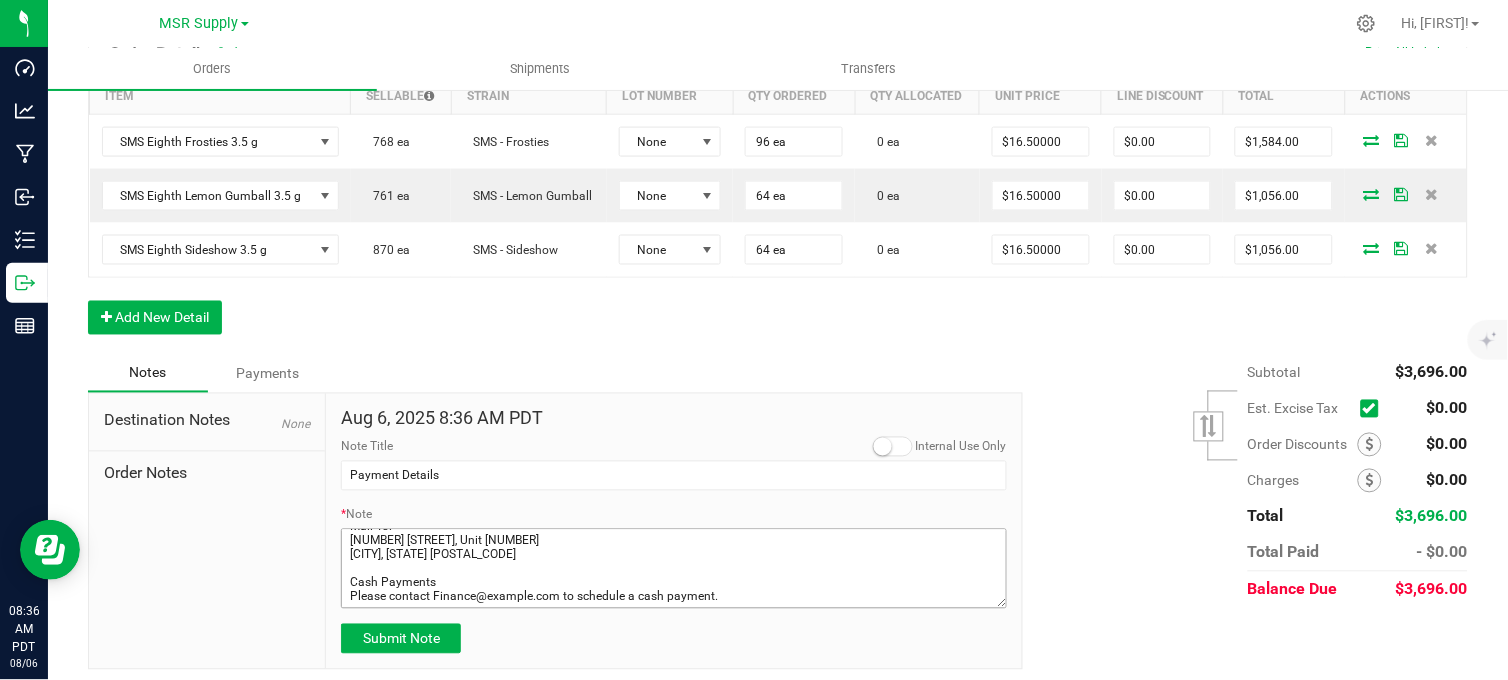 scroll, scrollTop: 655, scrollLeft: 0, axis: vertical 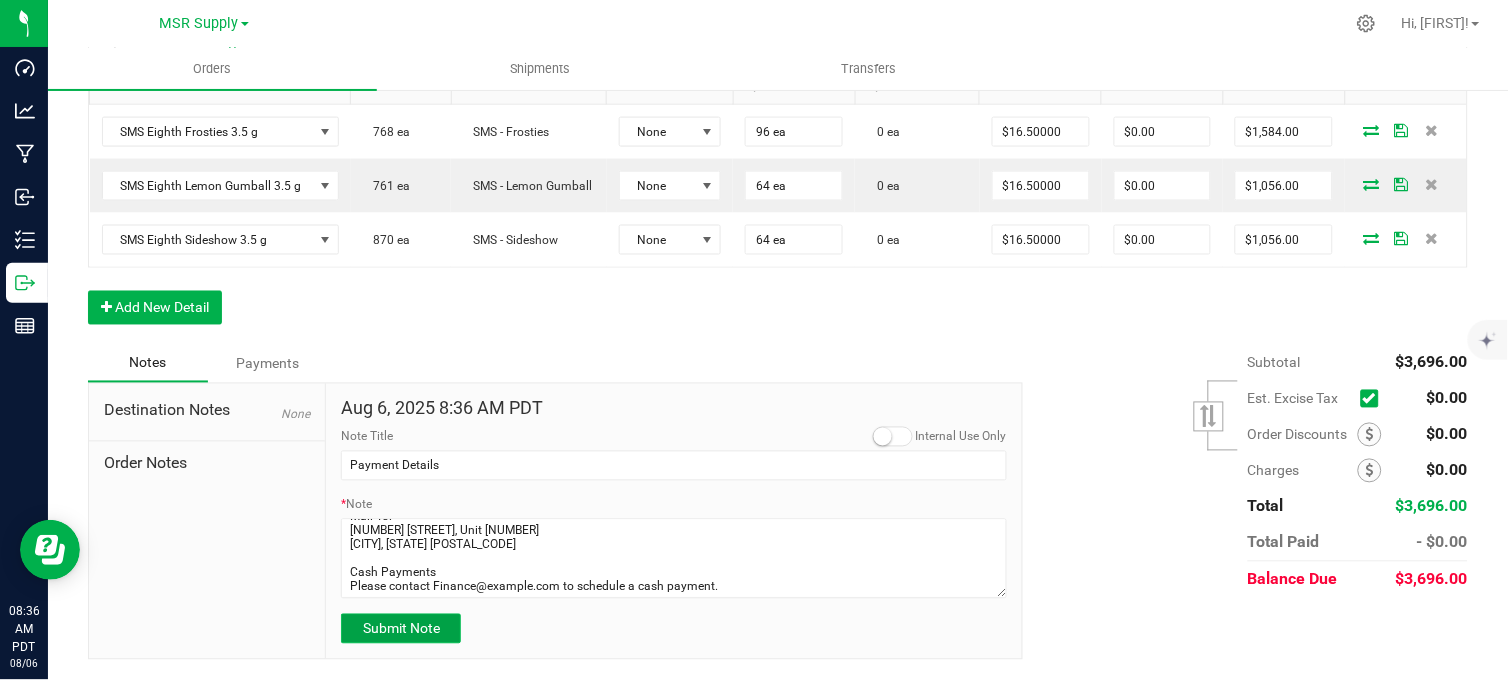 click on "Submit Note" at bounding box center [401, 629] 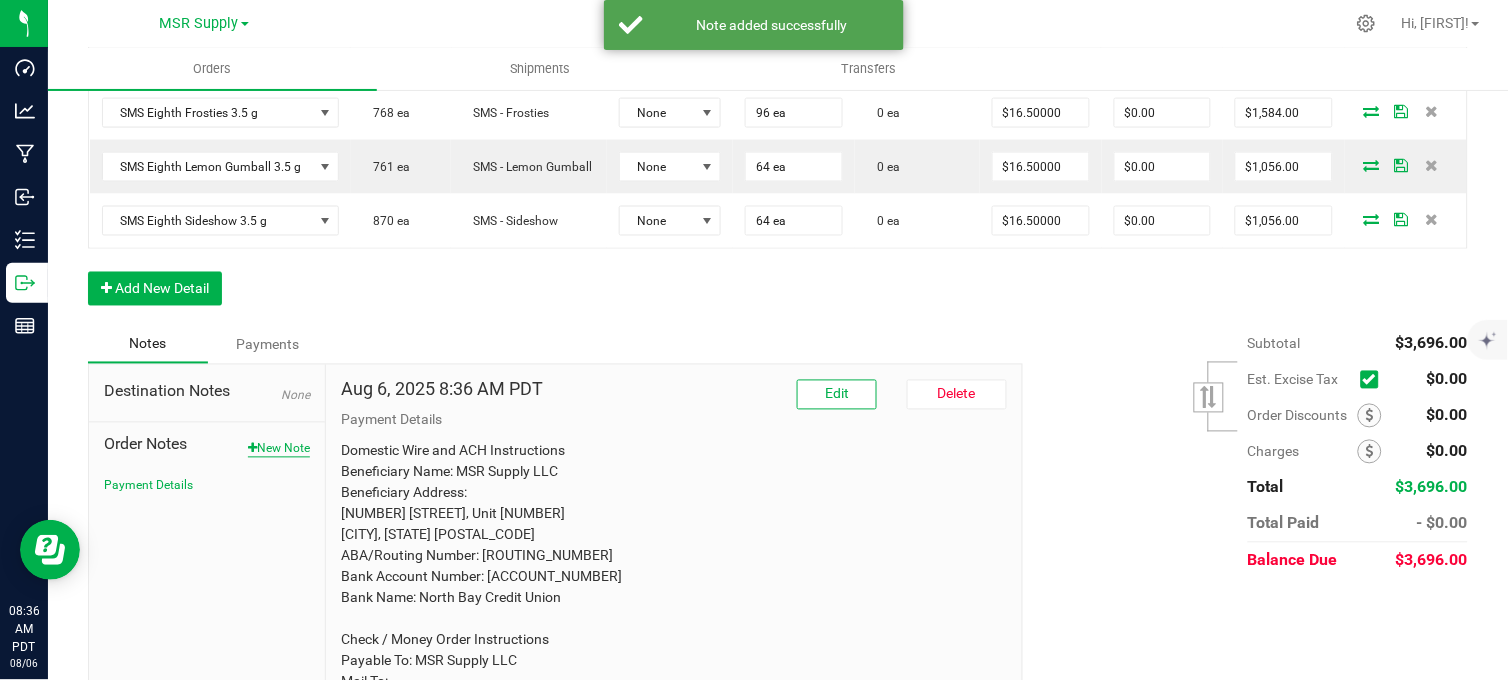 drag, startPoint x: 290, startPoint y: 457, endPoint x: 314, endPoint y: 458, distance: 24.020824 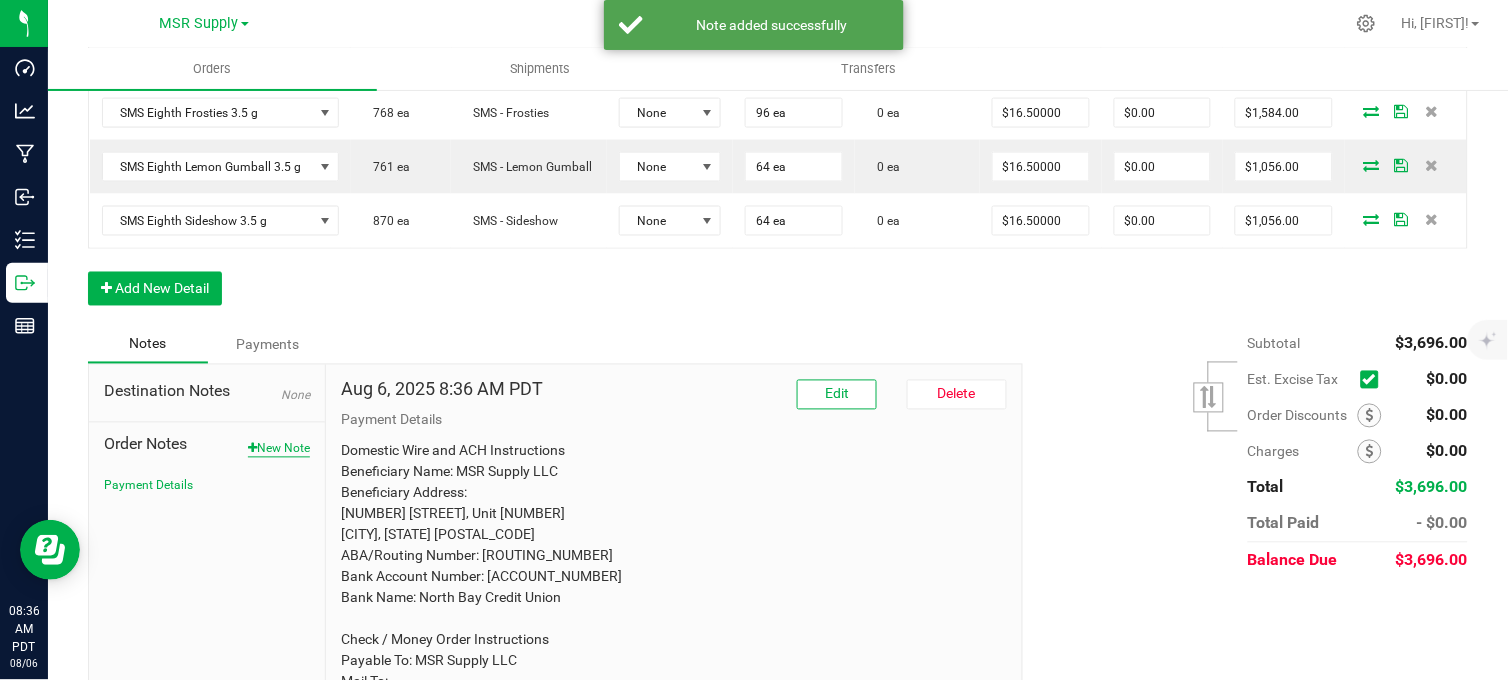 click on "New Note" at bounding box center (279, 449) 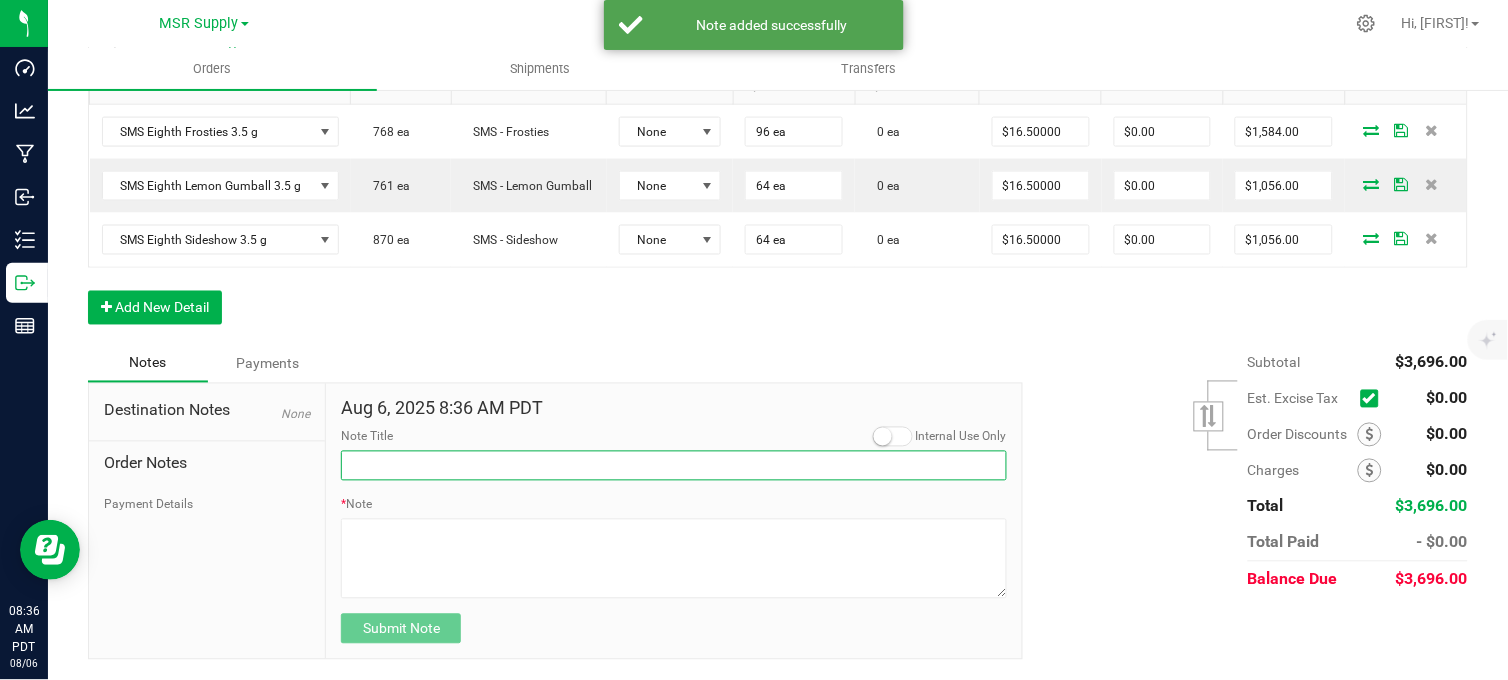 click on "Note Title" at bounding box center (674, 466) 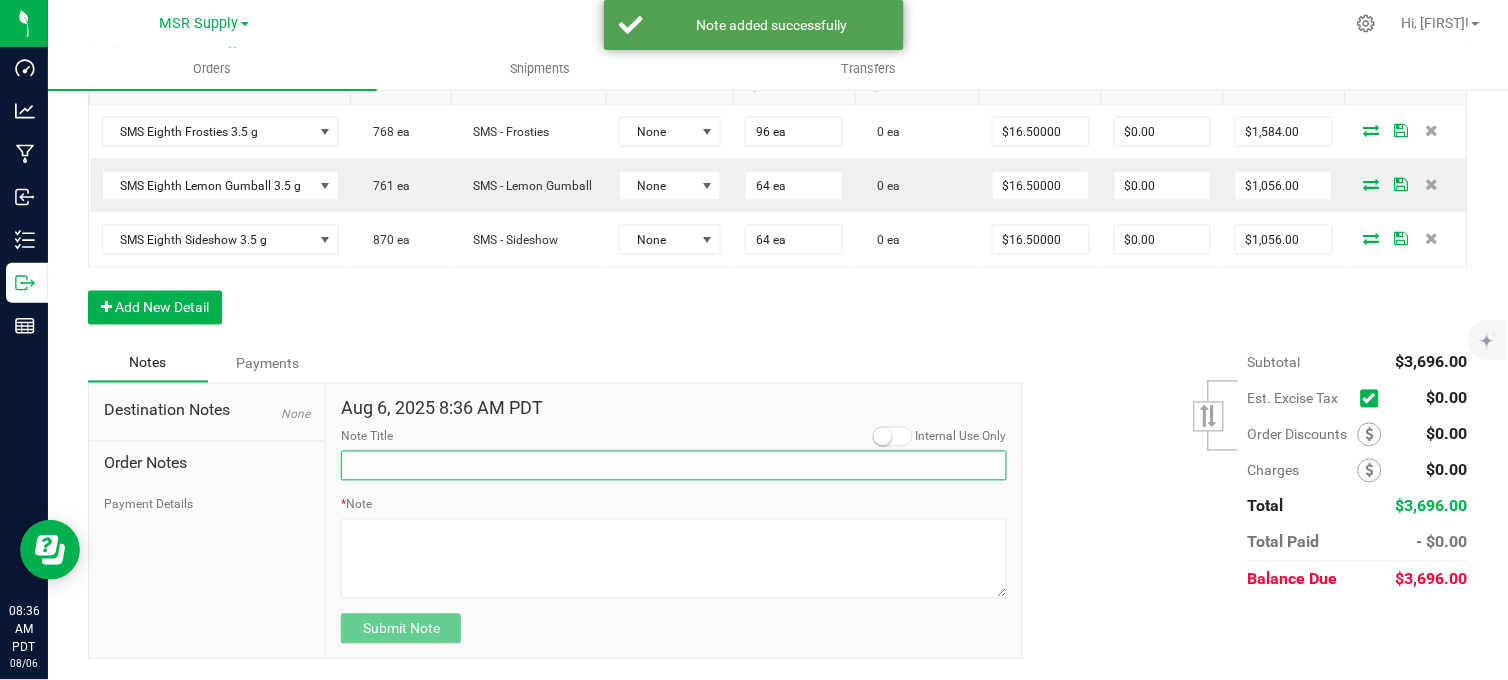 type on "Display credits" 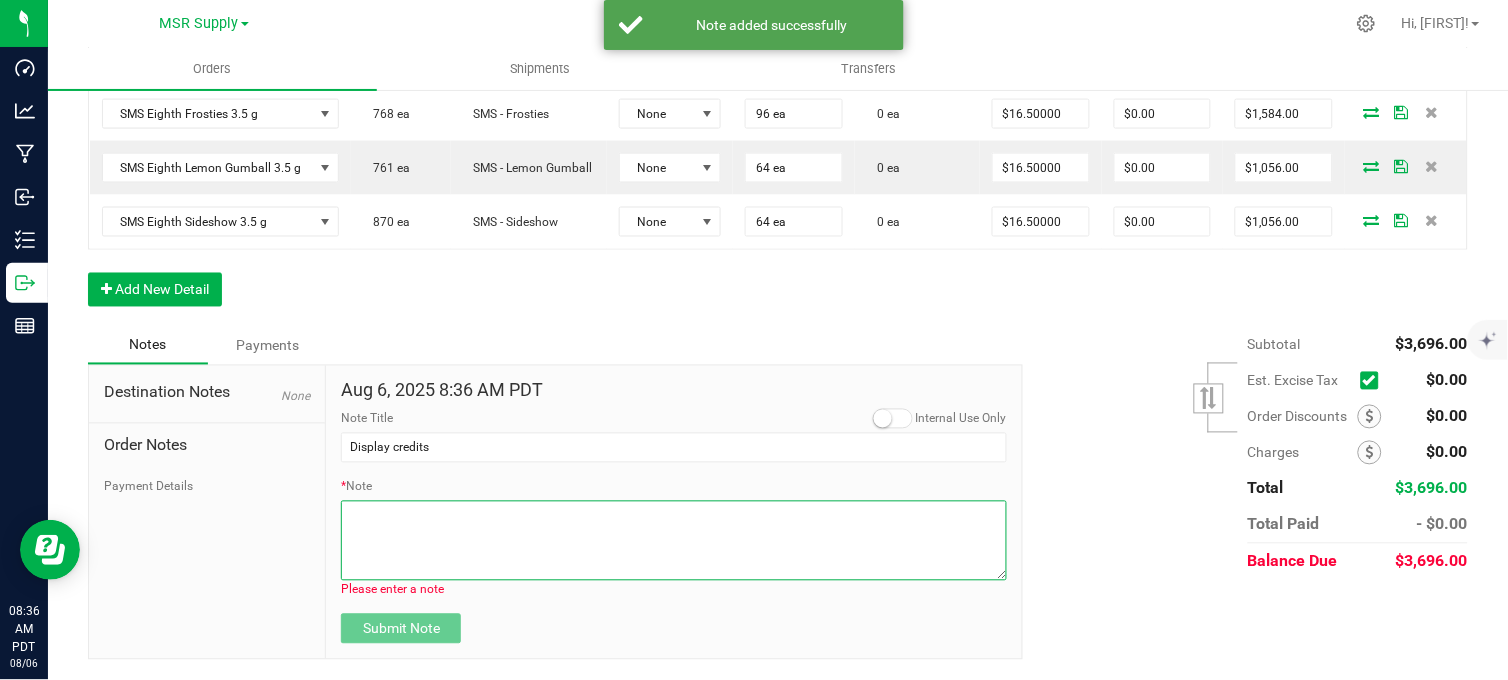click on "*
Note" at bounding box center (674, 541) 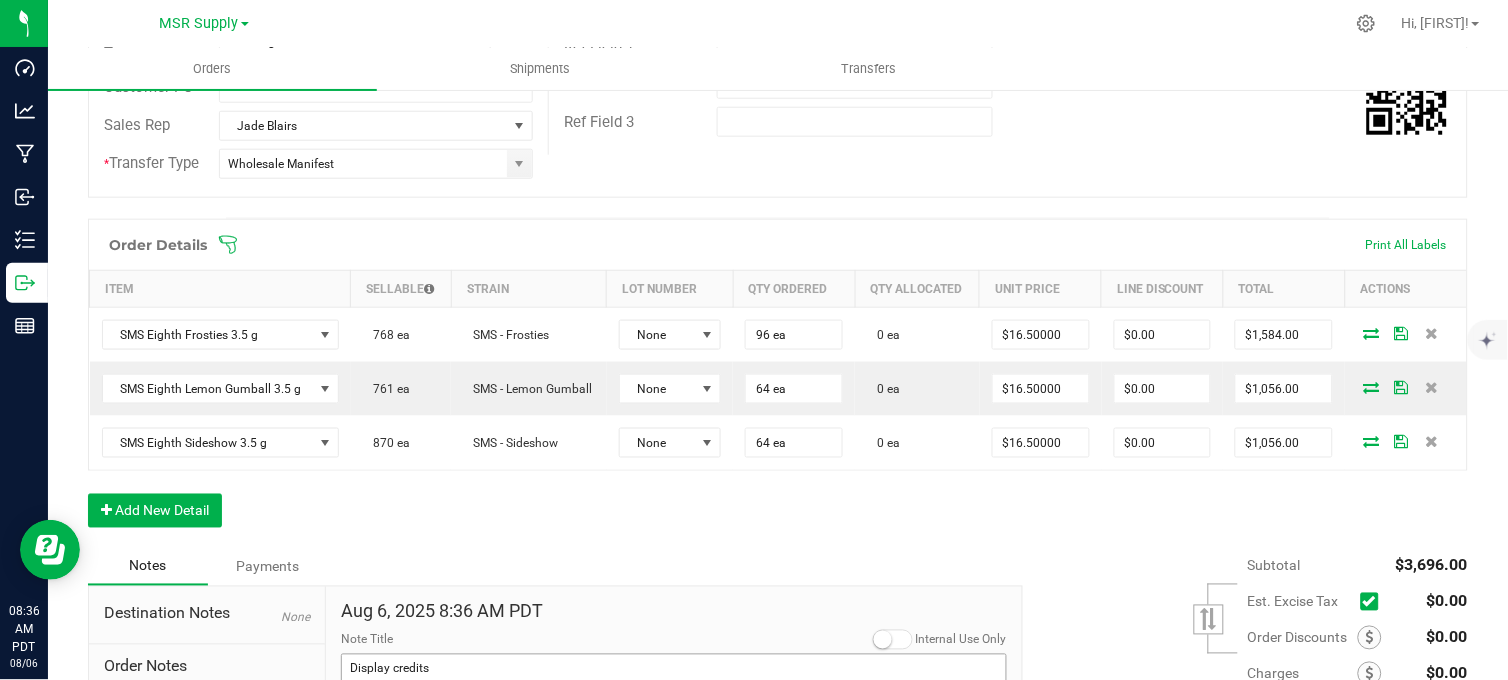 scroll, scrollTop: 655, scrollLeft: 0, axis: vertical 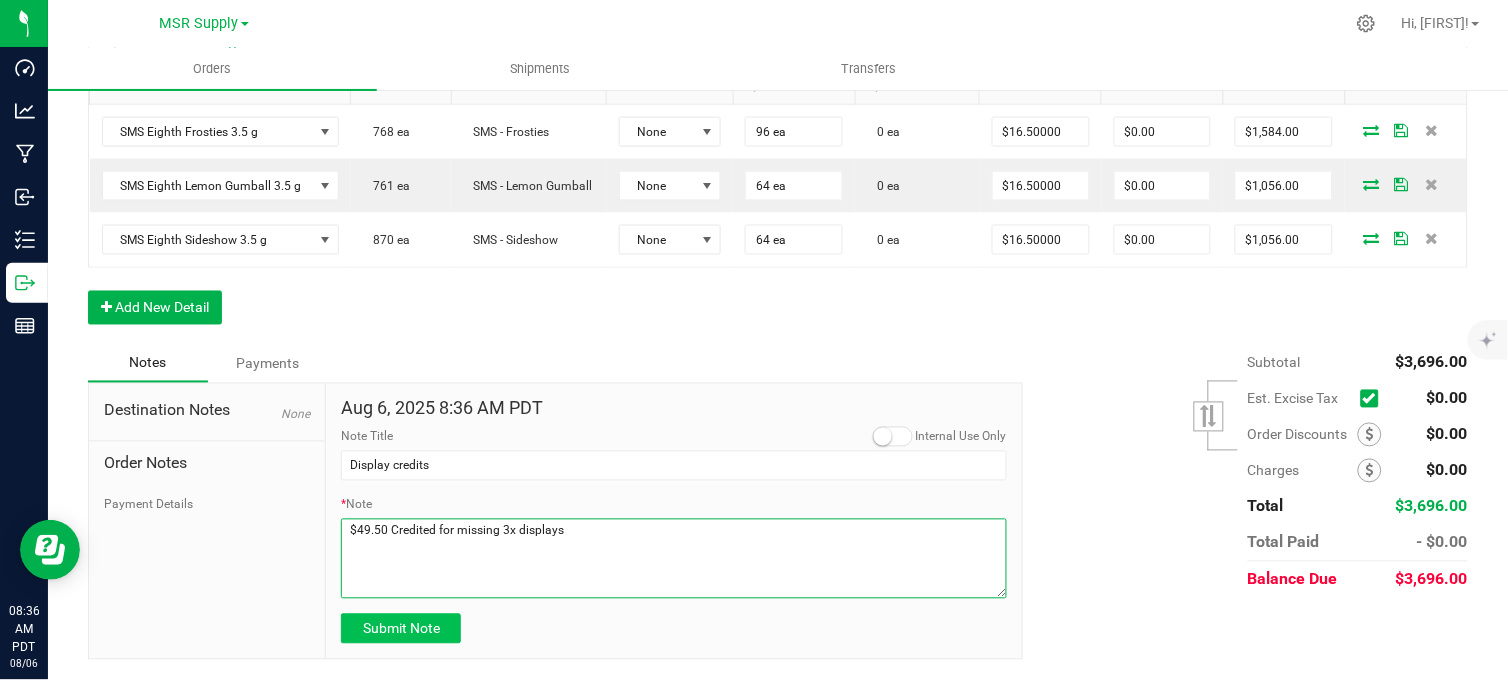 type on "$49.50 Credited for missing 3x displays" 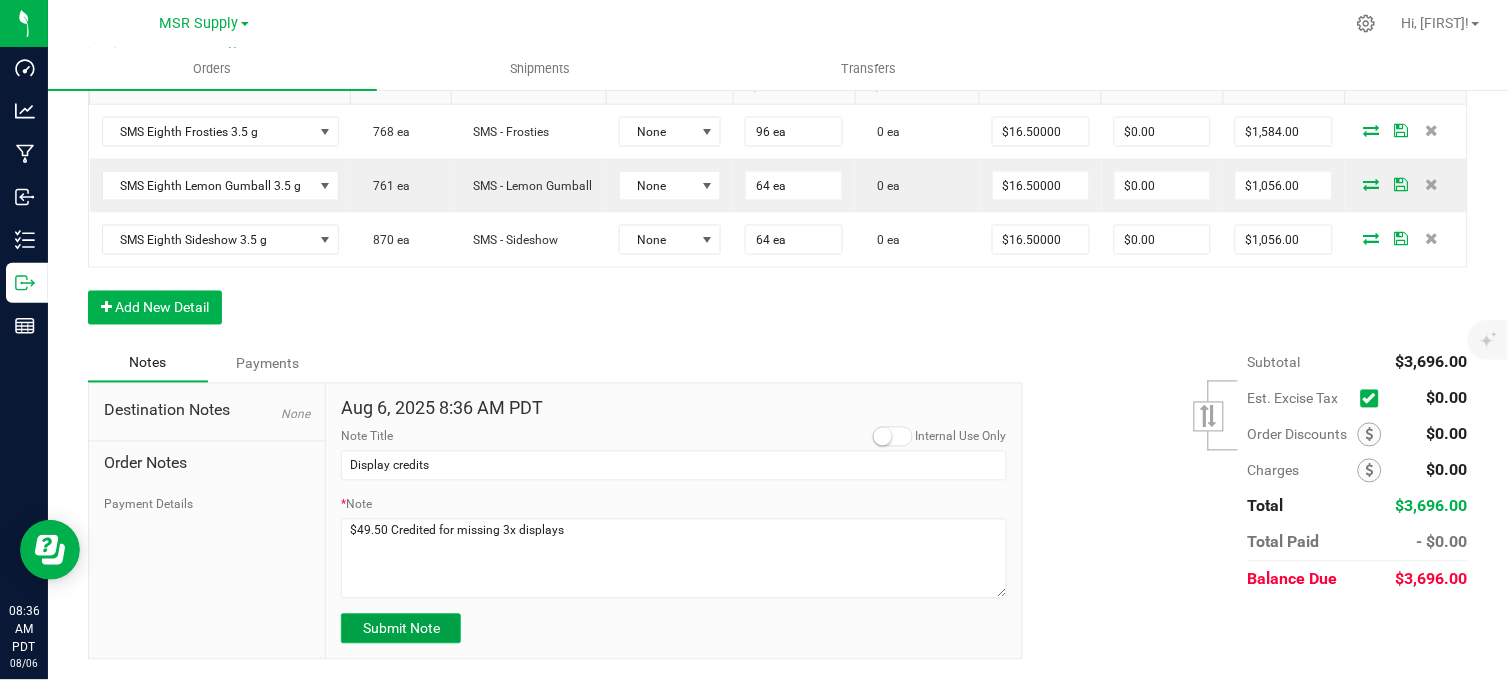 click on "Submit Note" at bounding box center [401, 629] 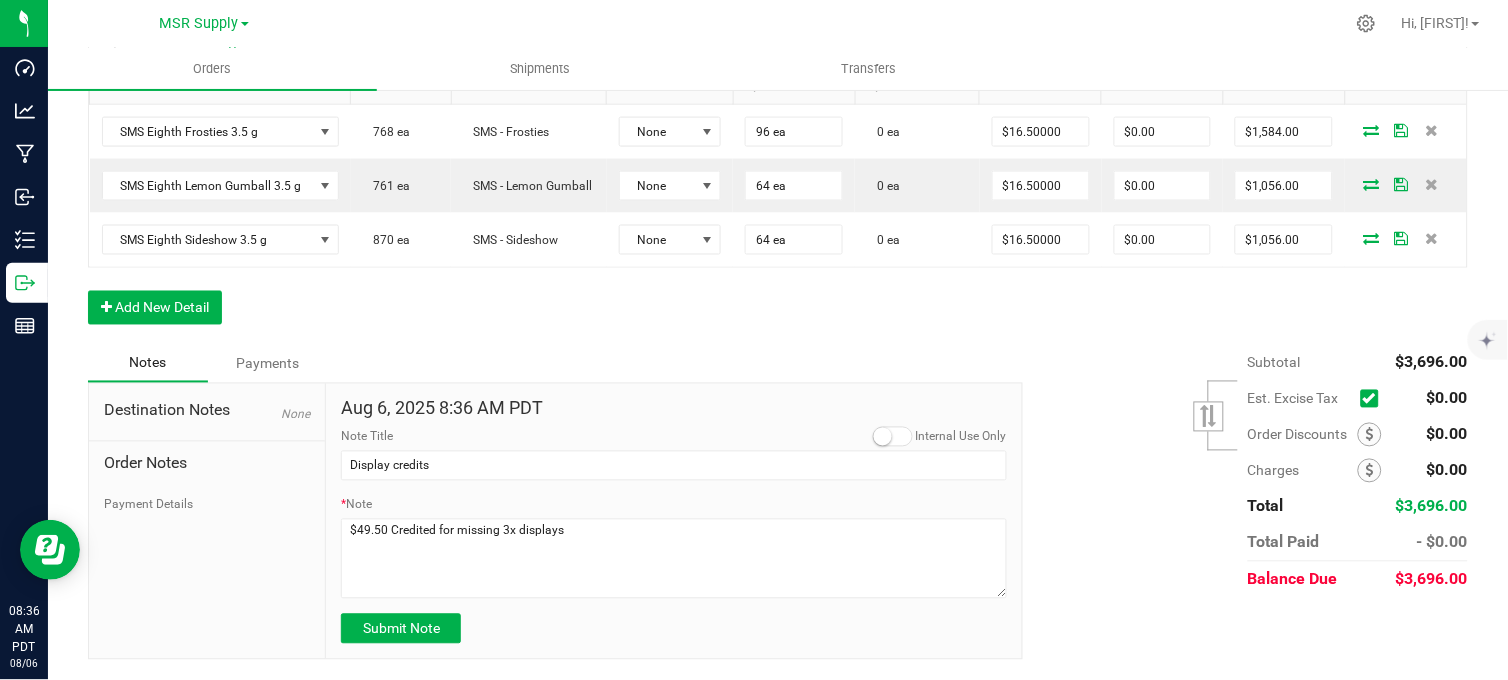scroll, scrollTop: 644, scrollLeft: 0, axis: vertical 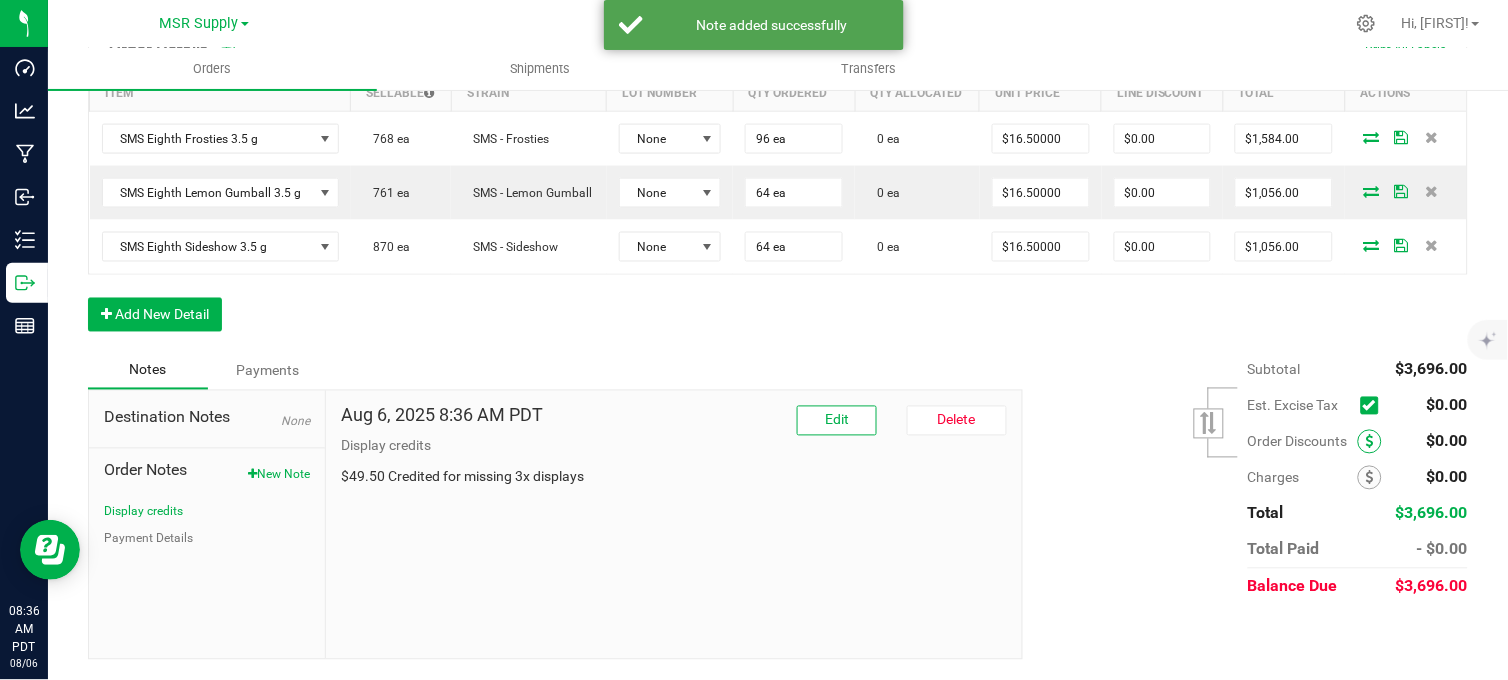 click at bounding box center [1370, 442] 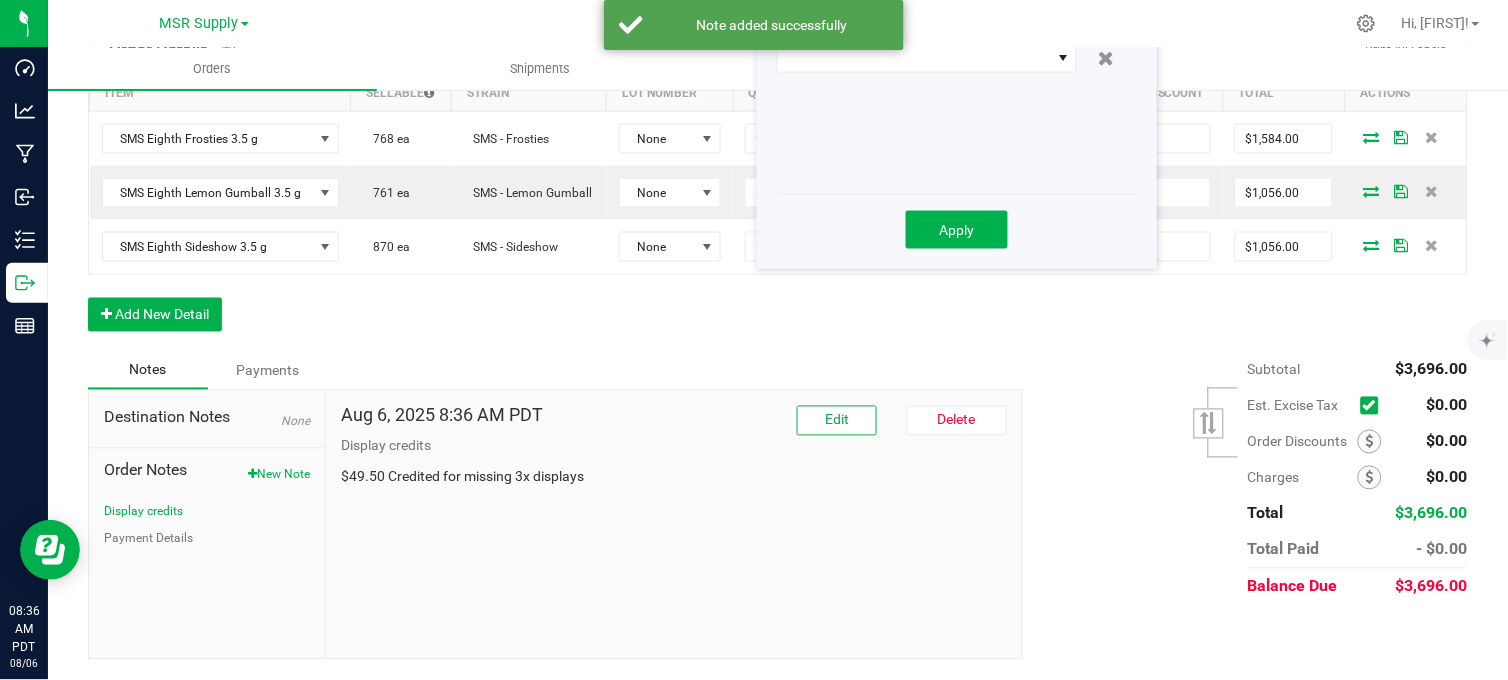 scroll, scrollTop: 200, scrollLeft: 0, axis: vertical 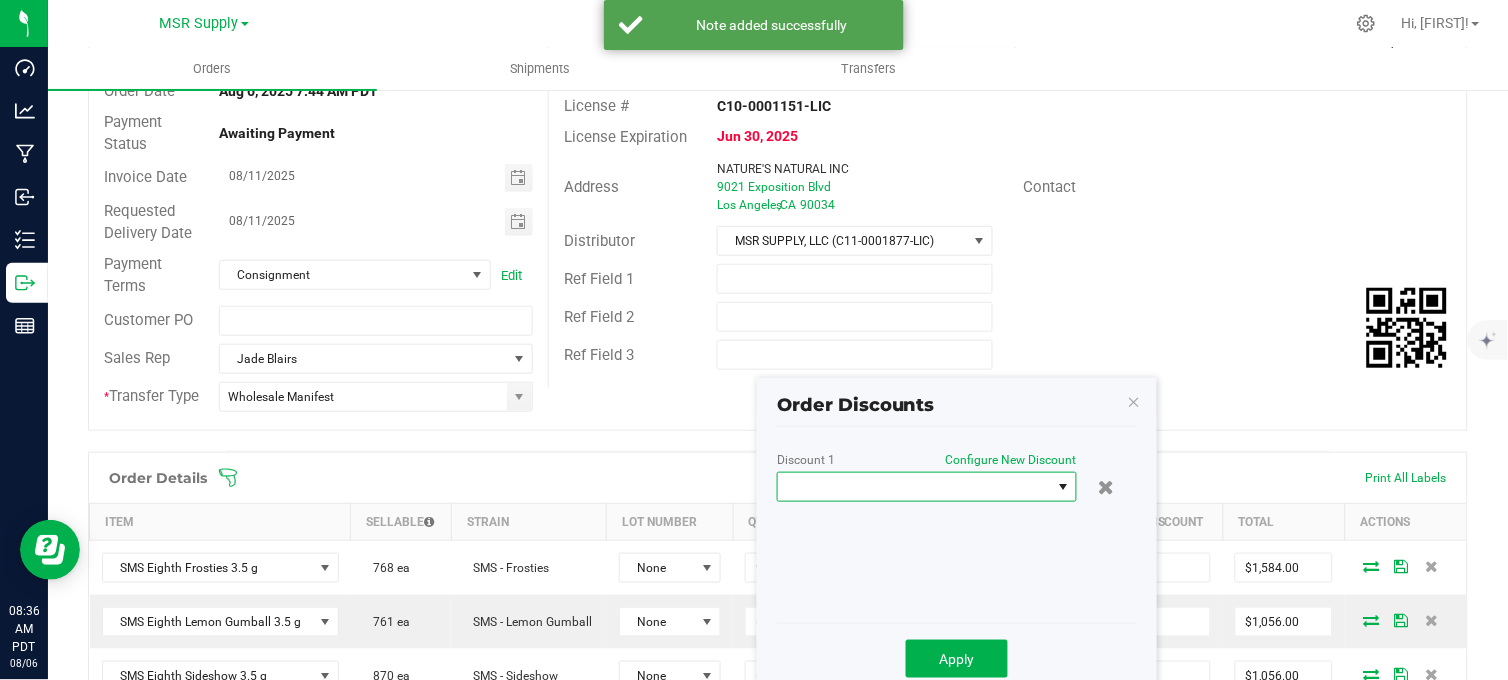 drag, startPoint x: 970, startPoint y: 498, endPoint x: 920, endPoint y: 507, distance: 50.803543 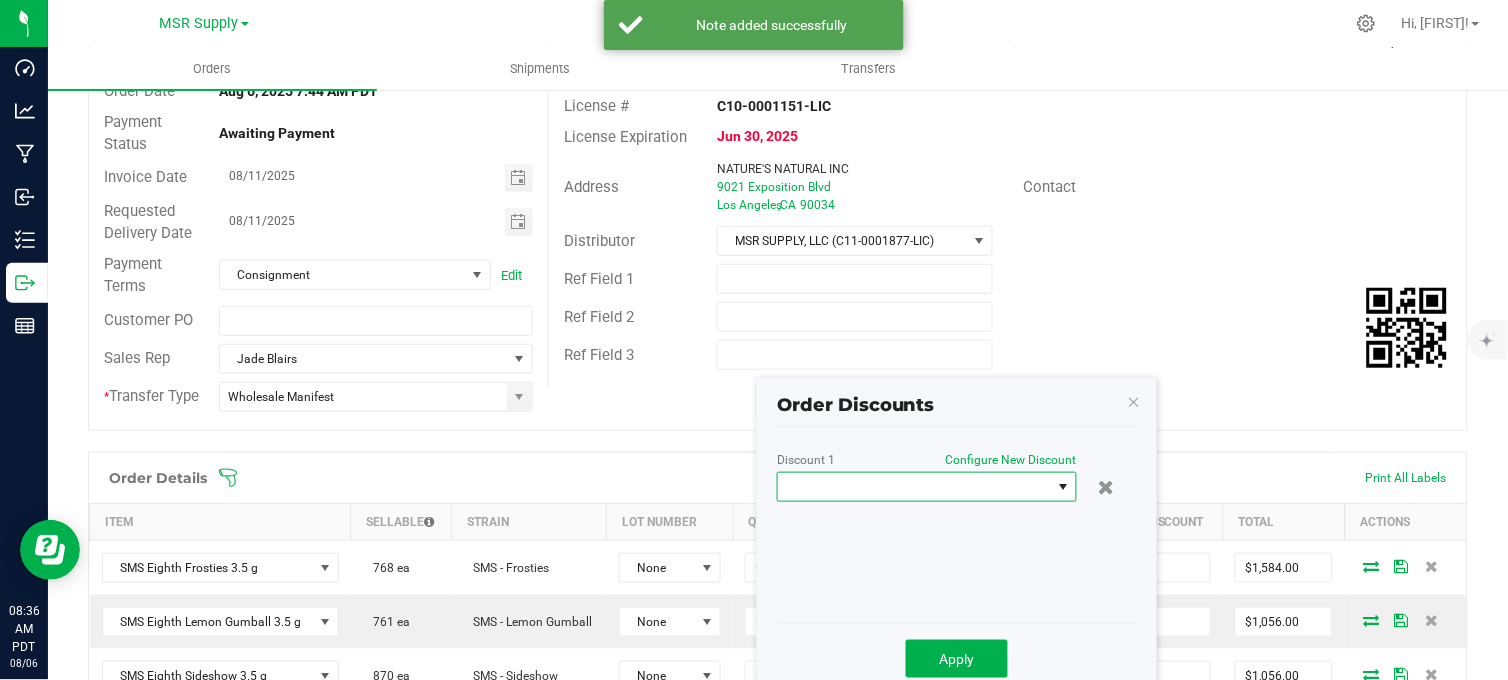 click at bounding box center [914, 487] 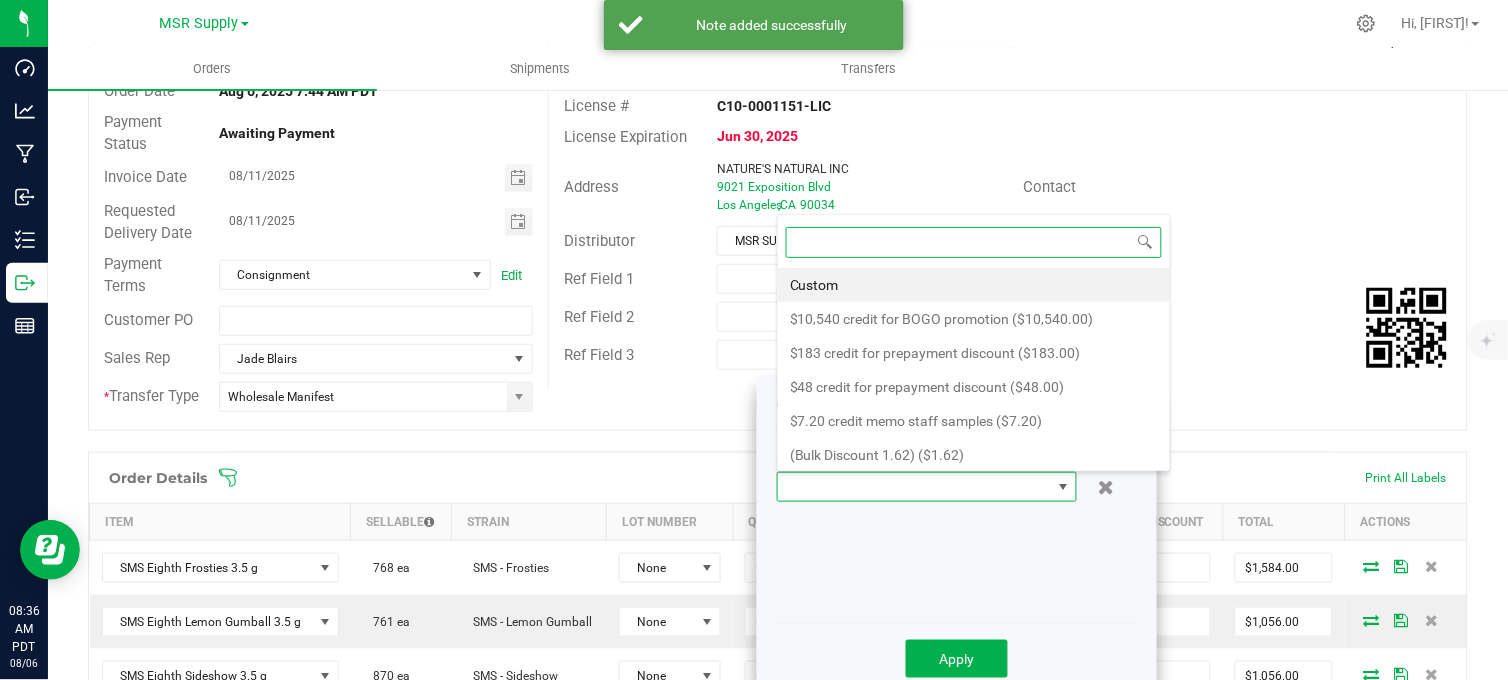 scroll, scrollTop: 0, scrollLeft: 0, axis: both 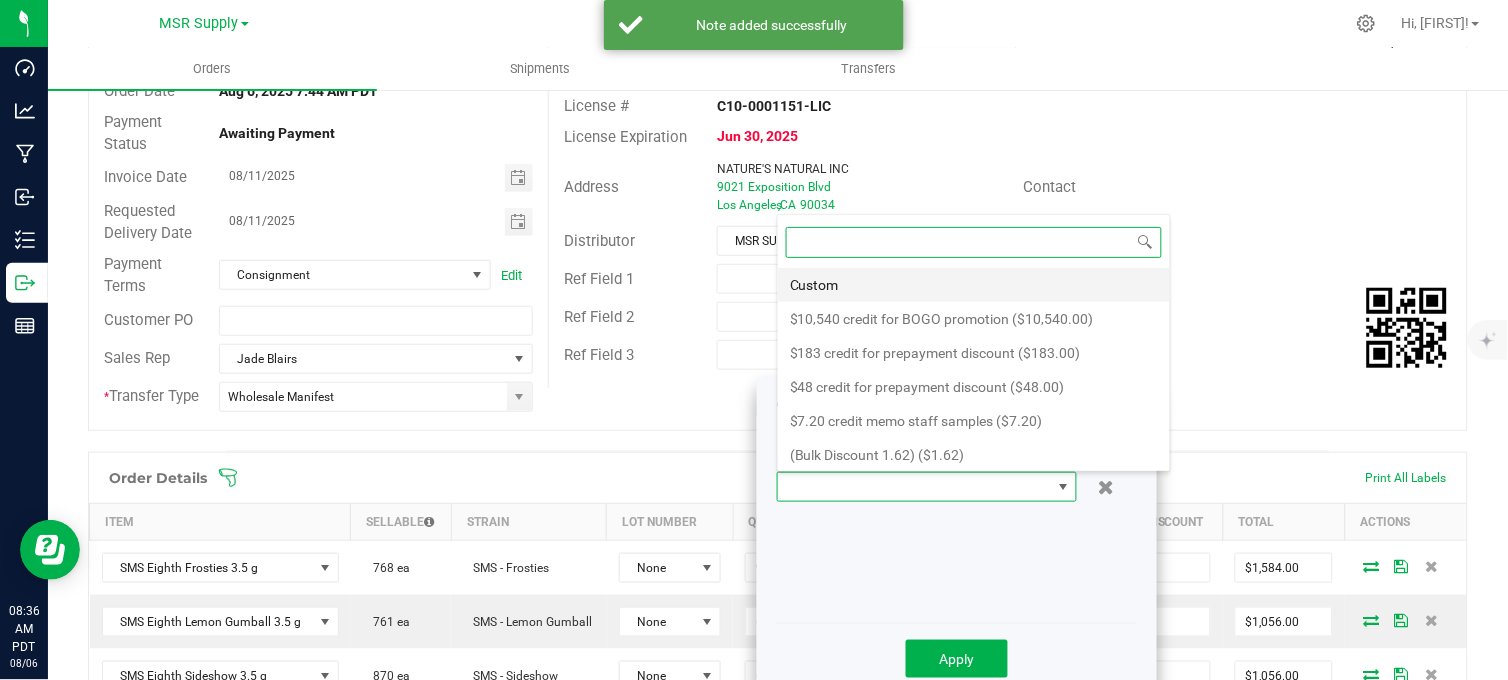 click on "Custom" at bounding box center (974, 285) 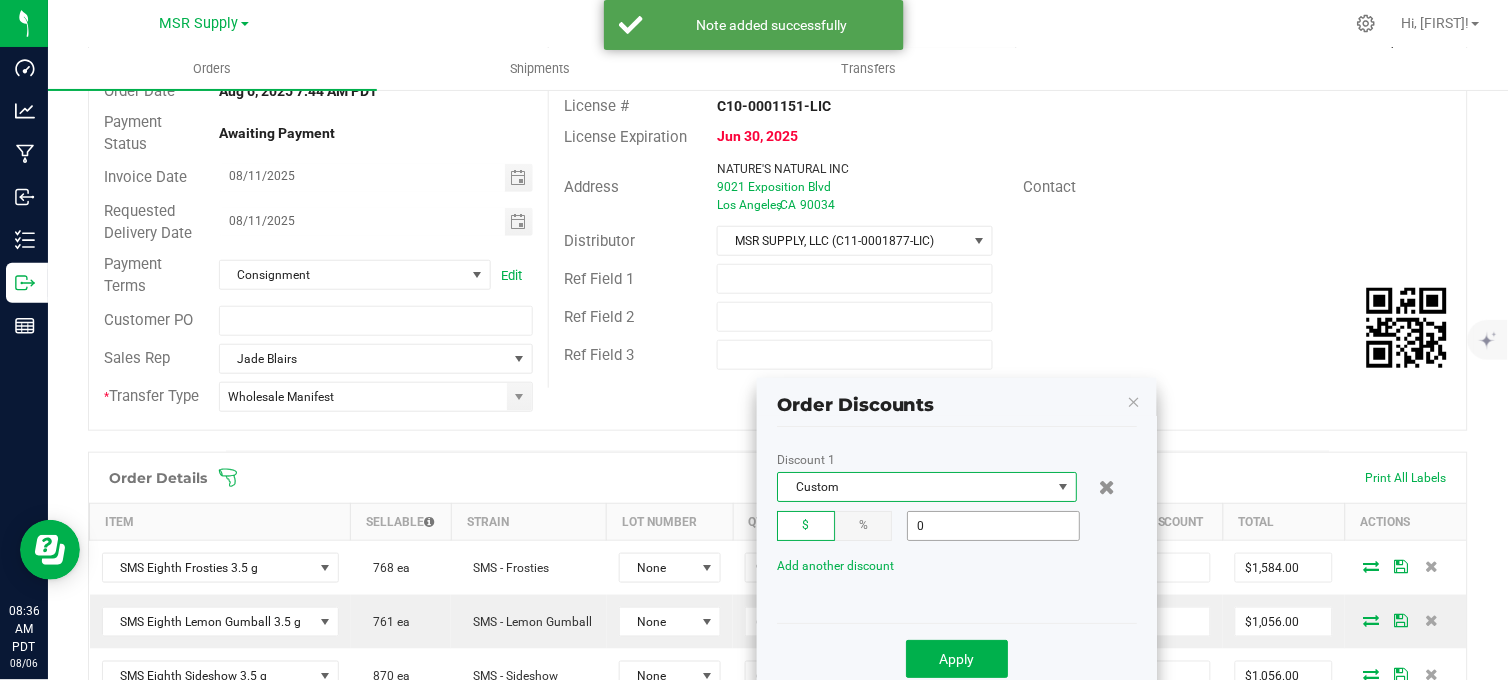 click on "0" at bounding box center (993, 526) 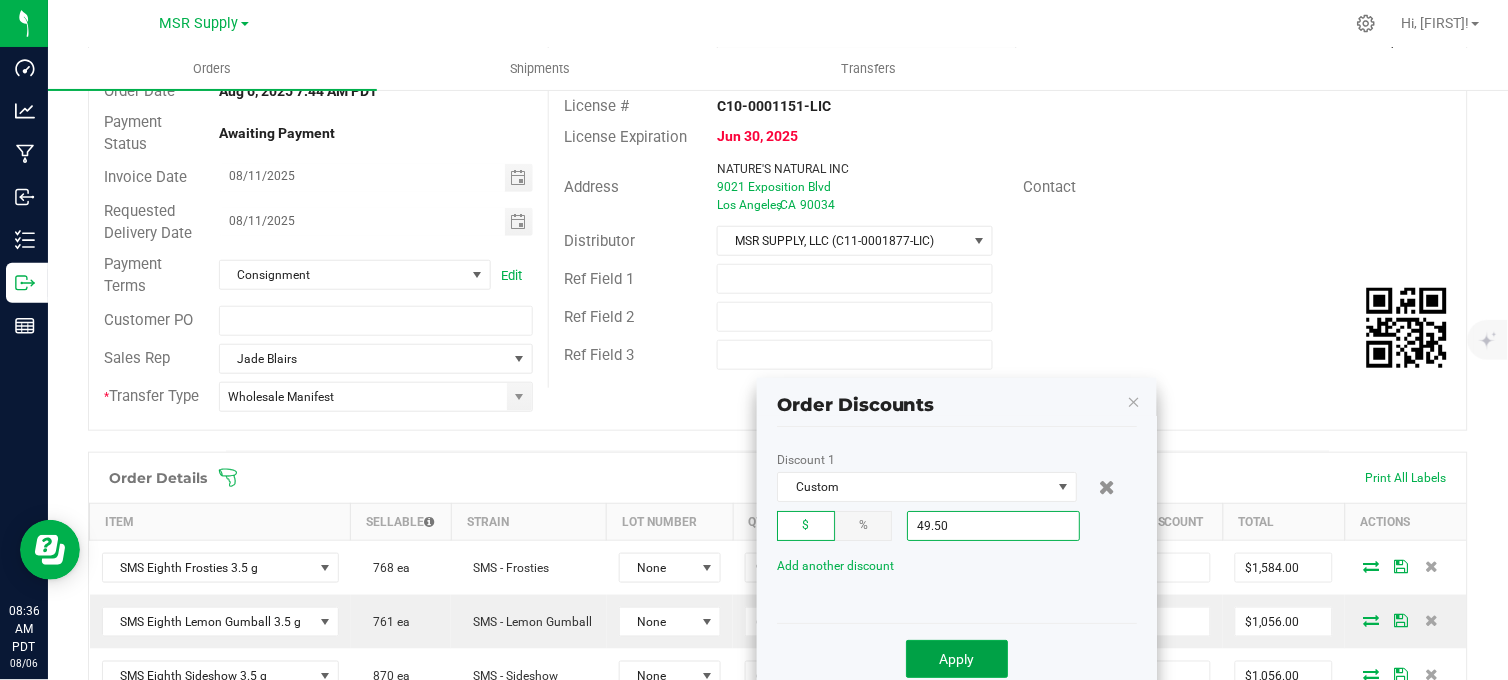 type on "$49.50" 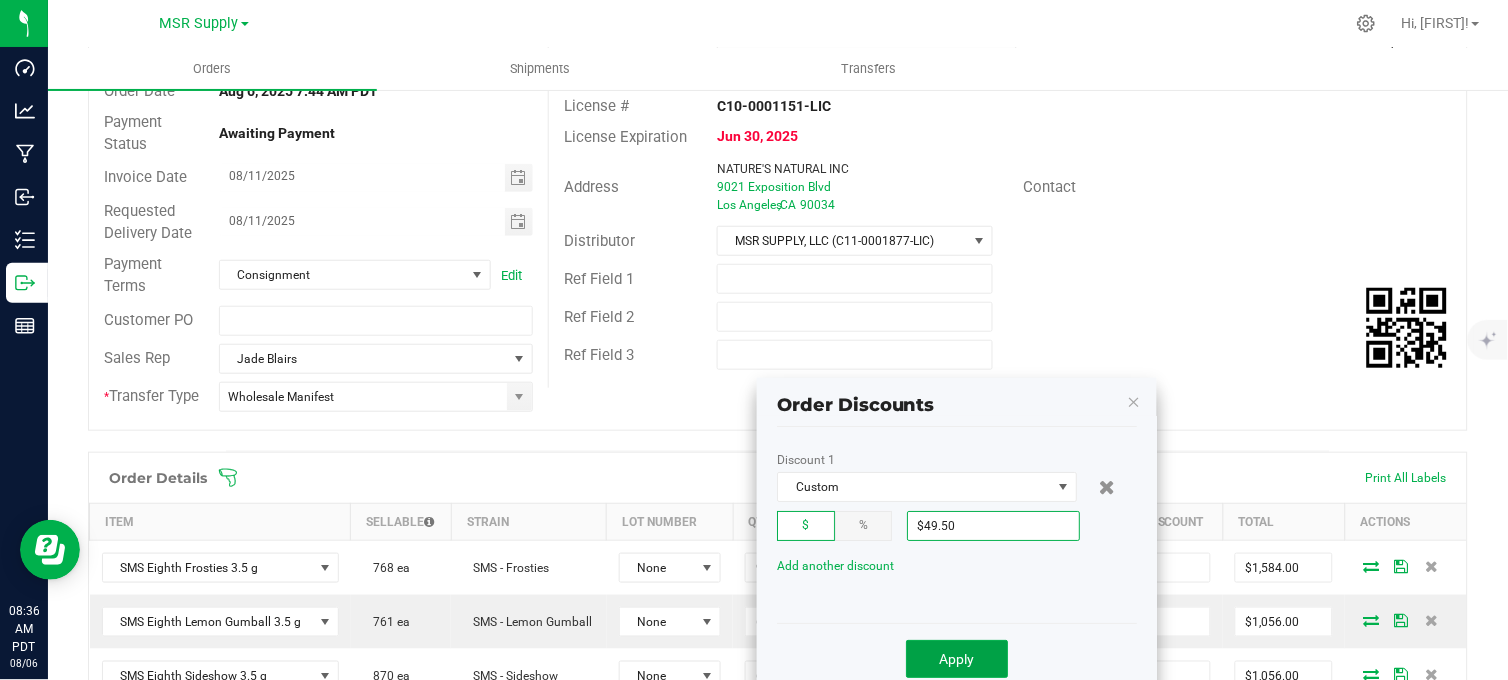 click on "Apply" at bounding box center (957, 659) 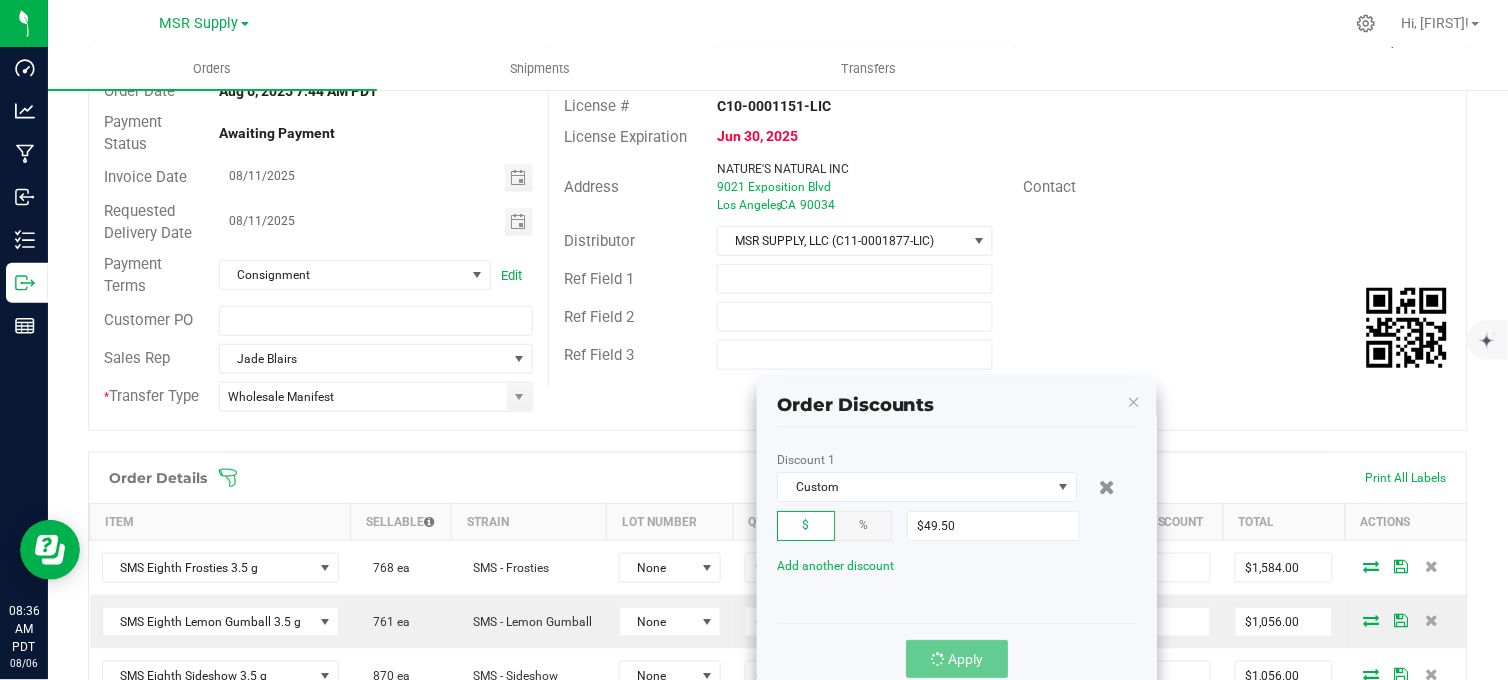 click on "Ref Field 1" at bounding box center [1008, 279] 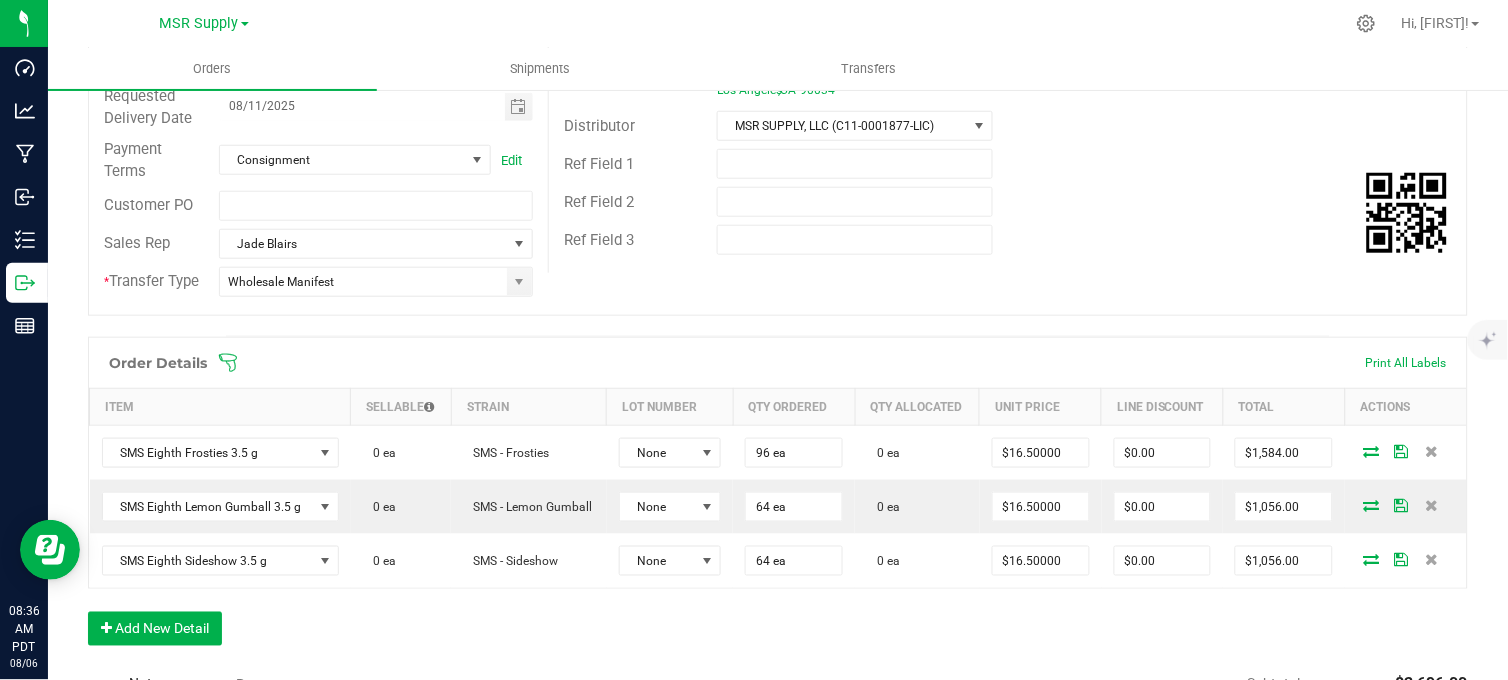 scroll, scrollTop: 422, scrollLeft: 0, axis: vertical 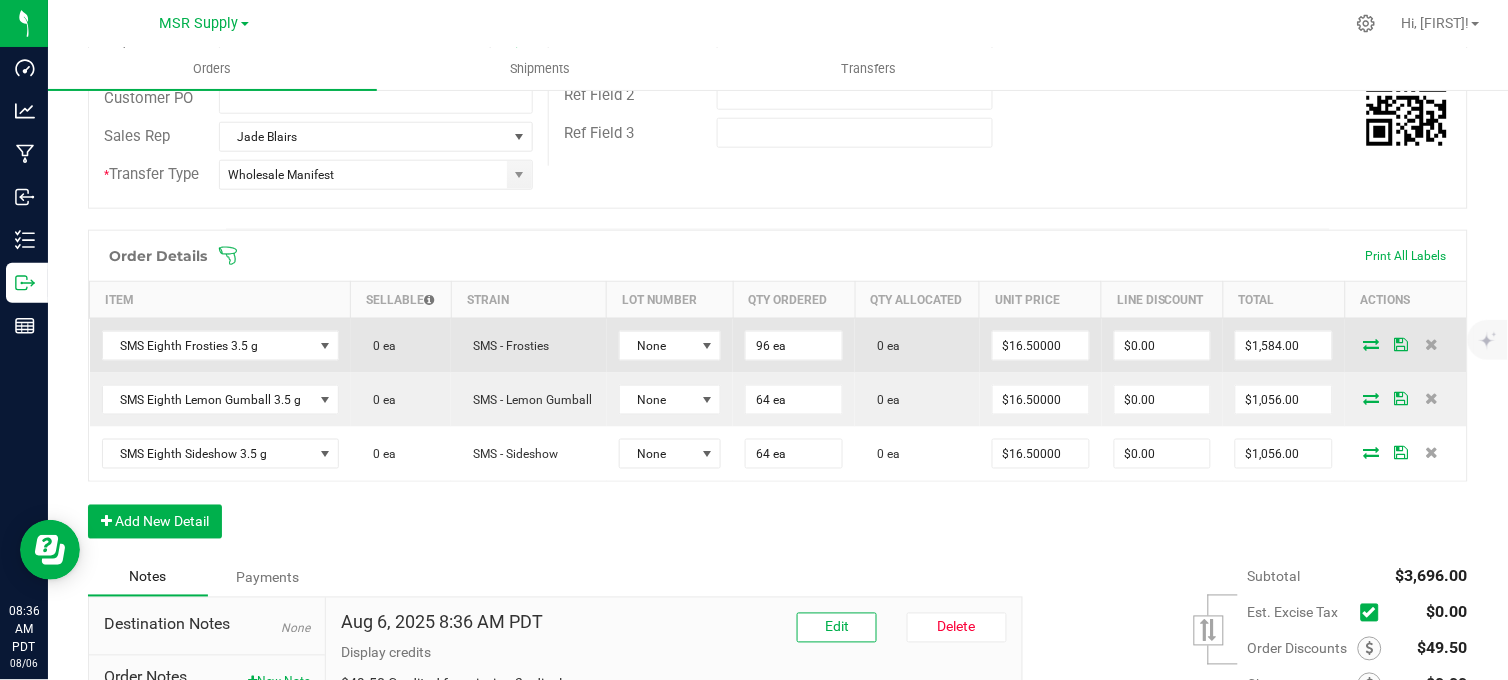 click at bounding box center [1372, 344] 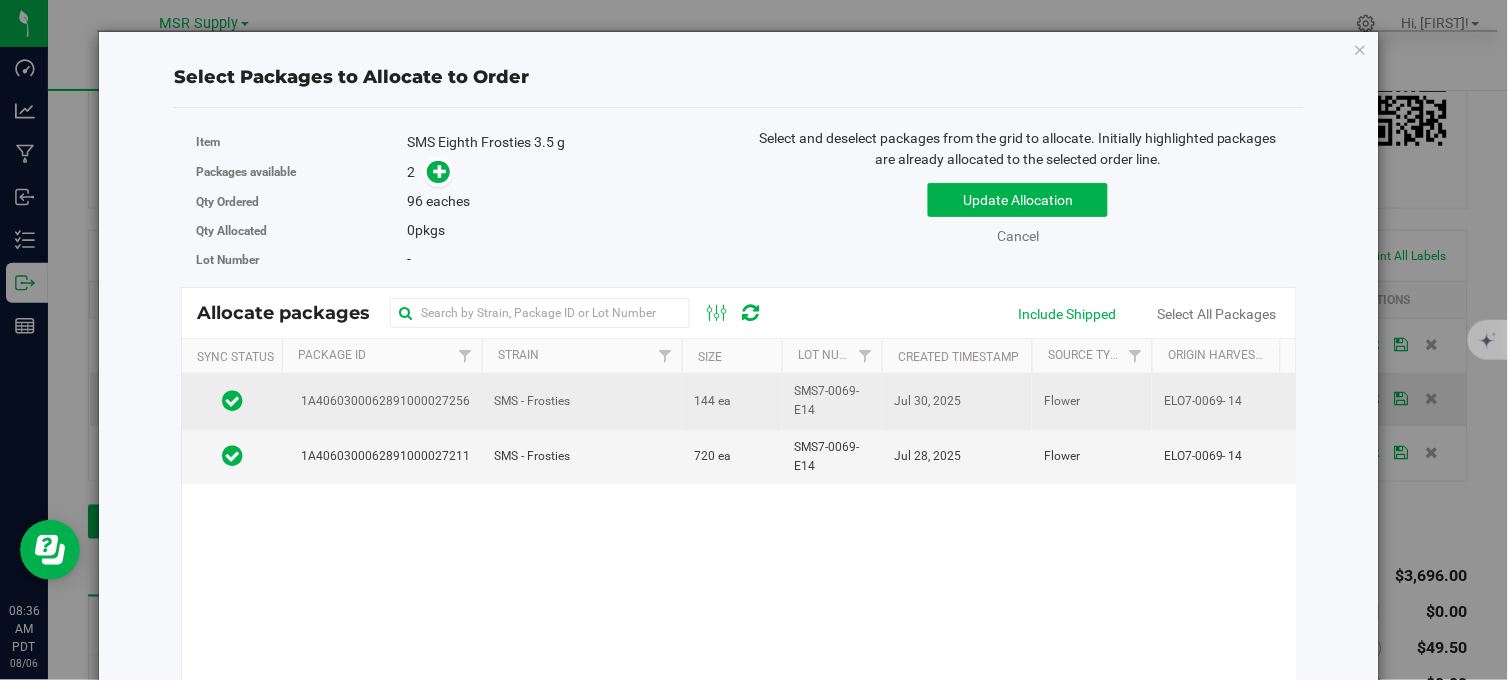 click on "SMS - Frosties" at bounding box center [582, 401] 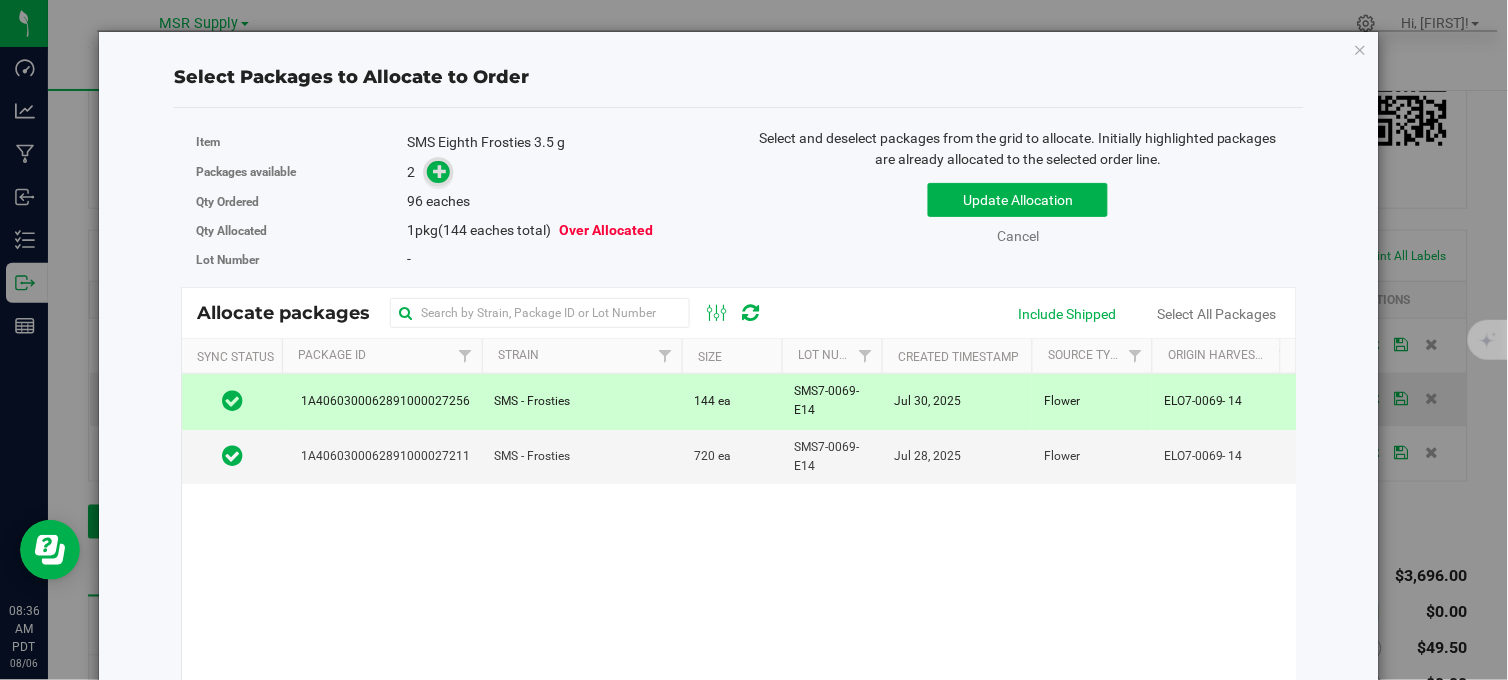 click at bounding box center [440, 171] 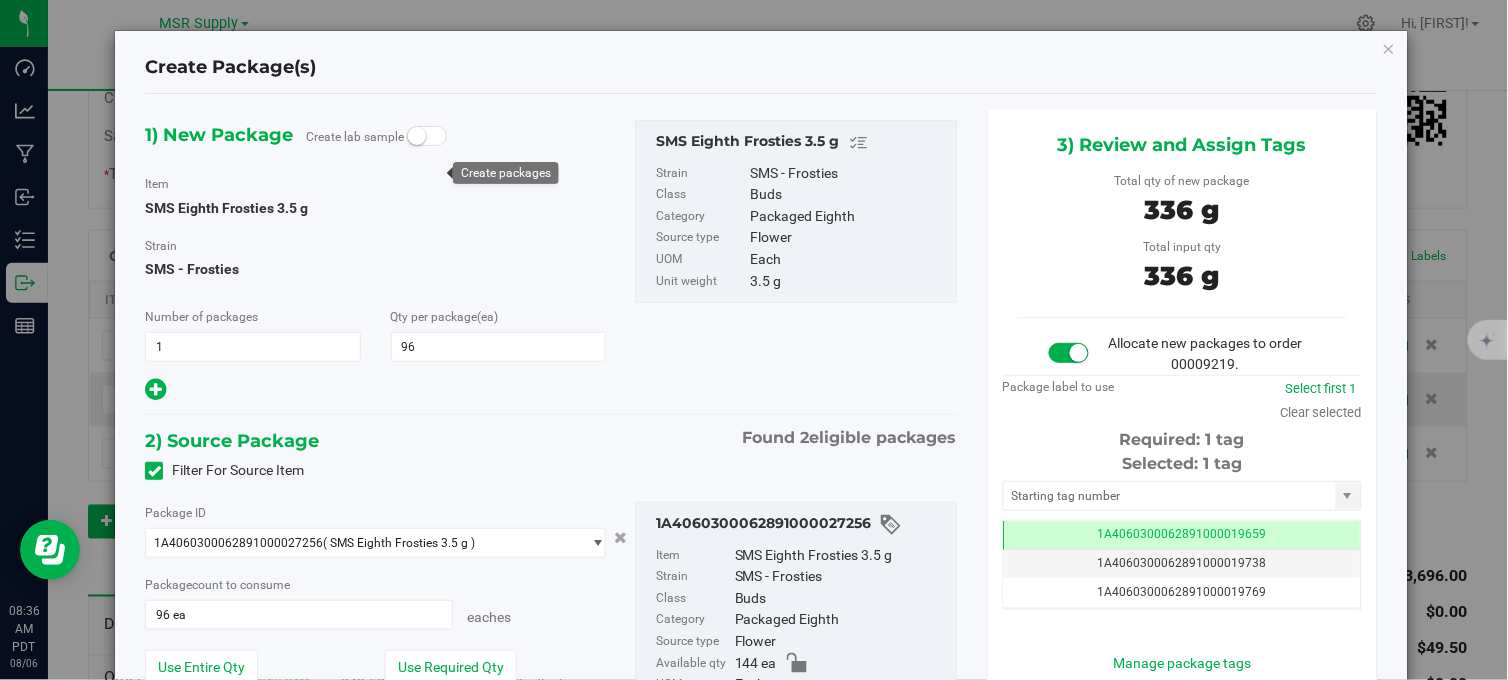 scroll, scrollTop: 0, scrollLeft: -1, axis: horizontal 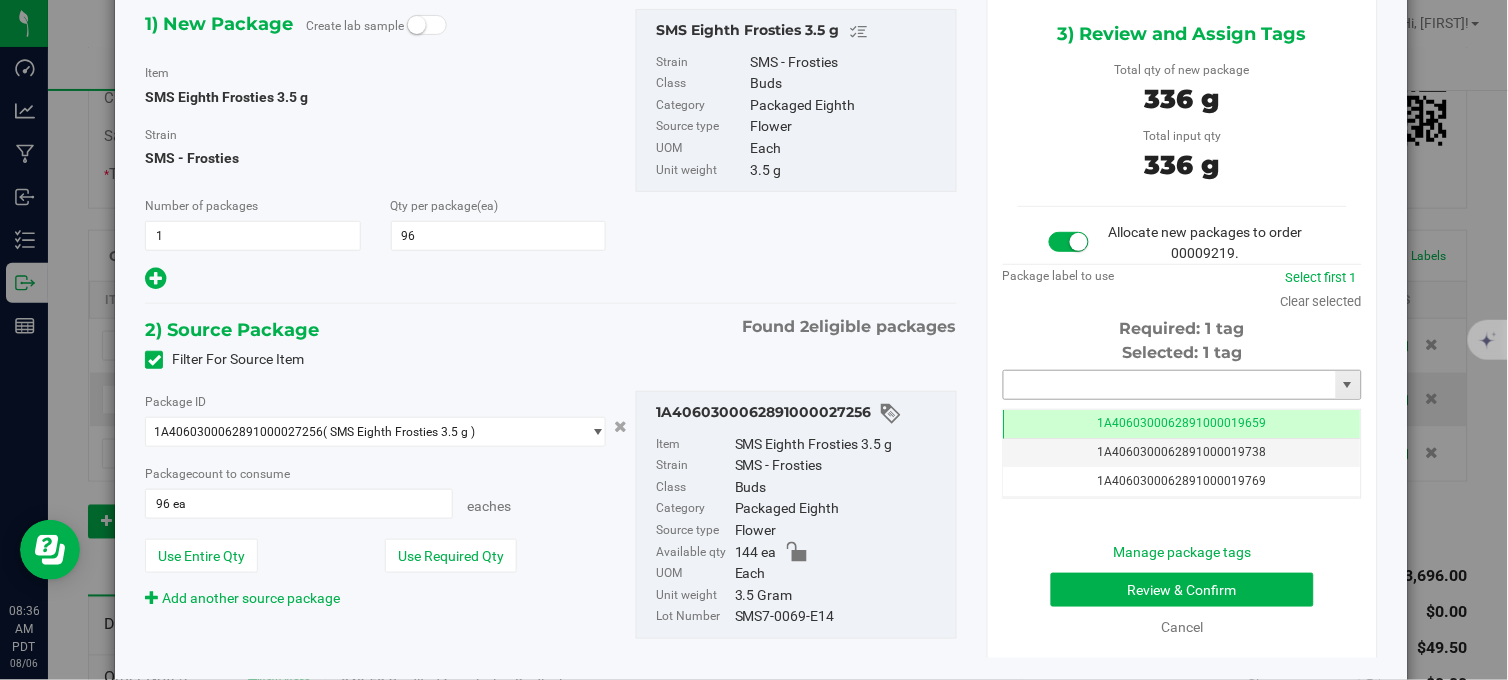 click at bounding box center [1170, 385] 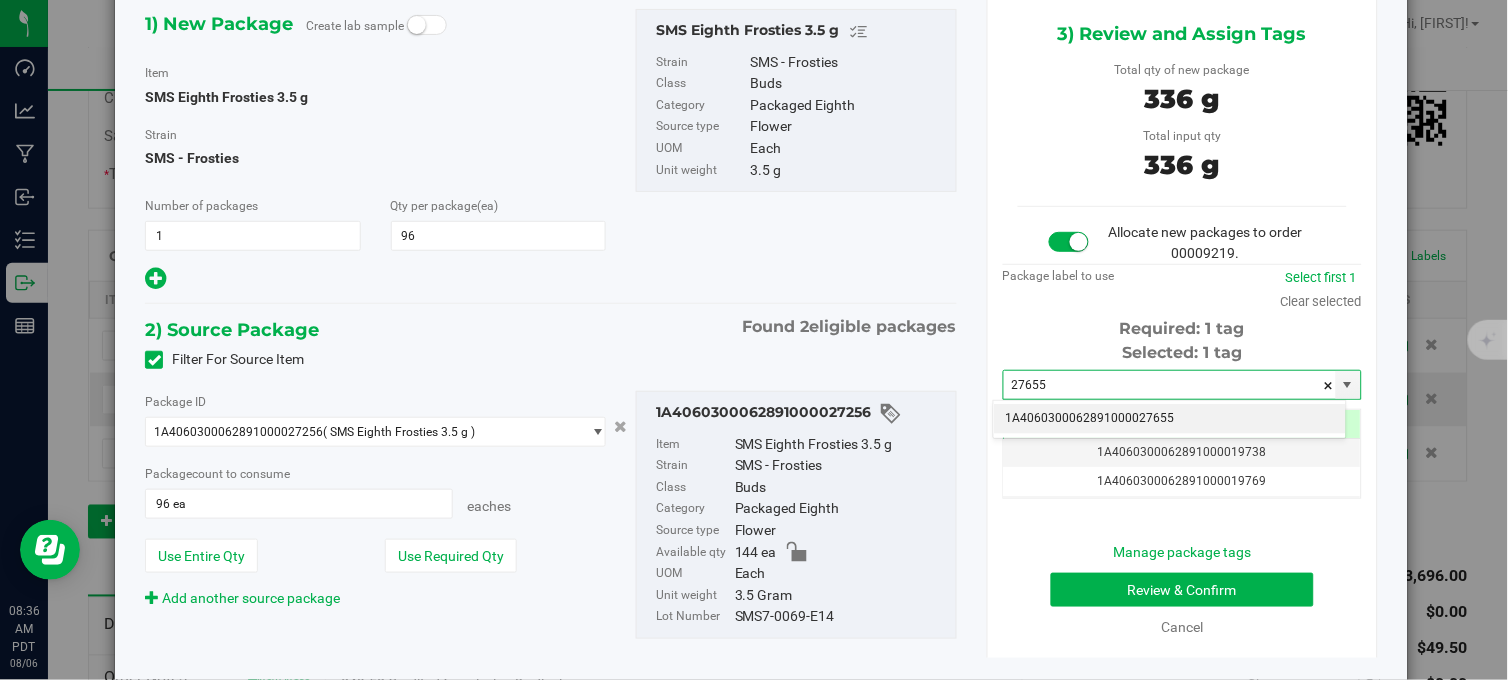 click on "1A4060300062891000027655" at bounding box center (1170, 419) 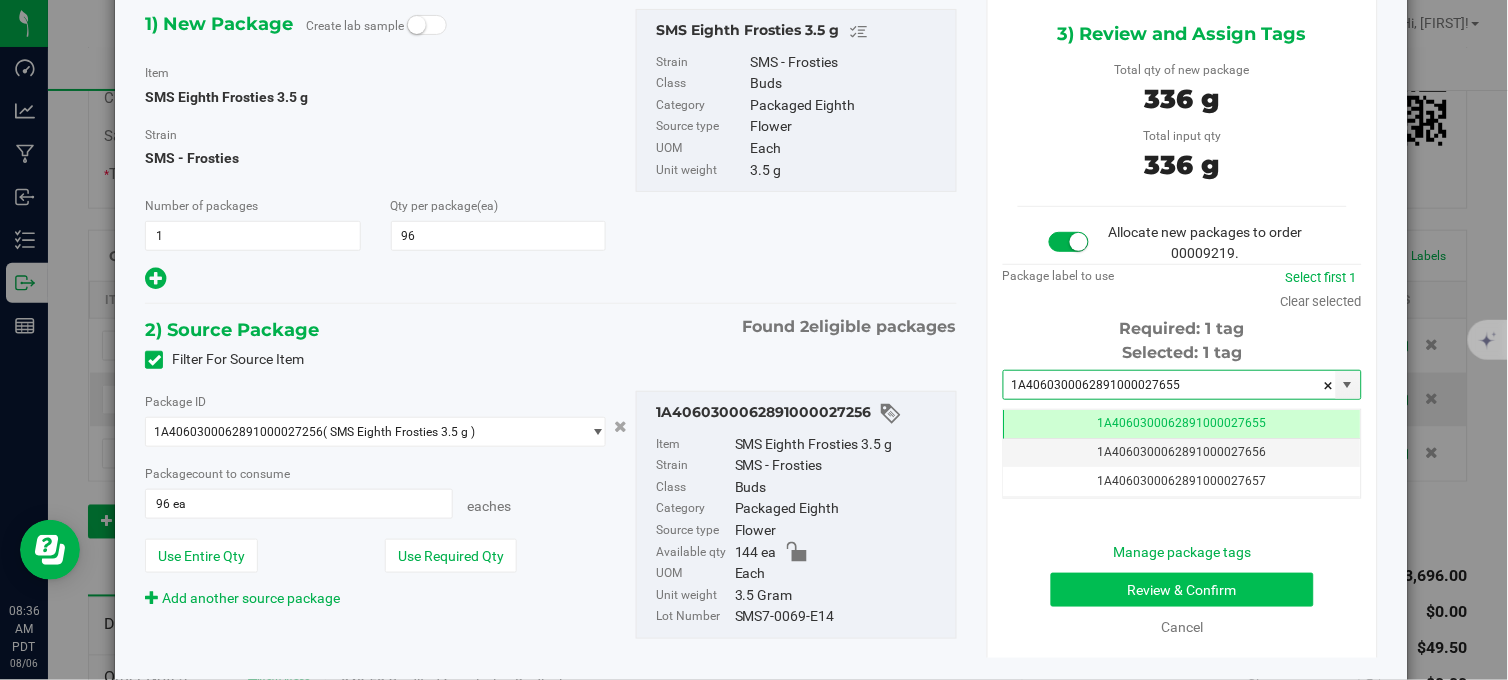 type on "1A4060300062891000027655" 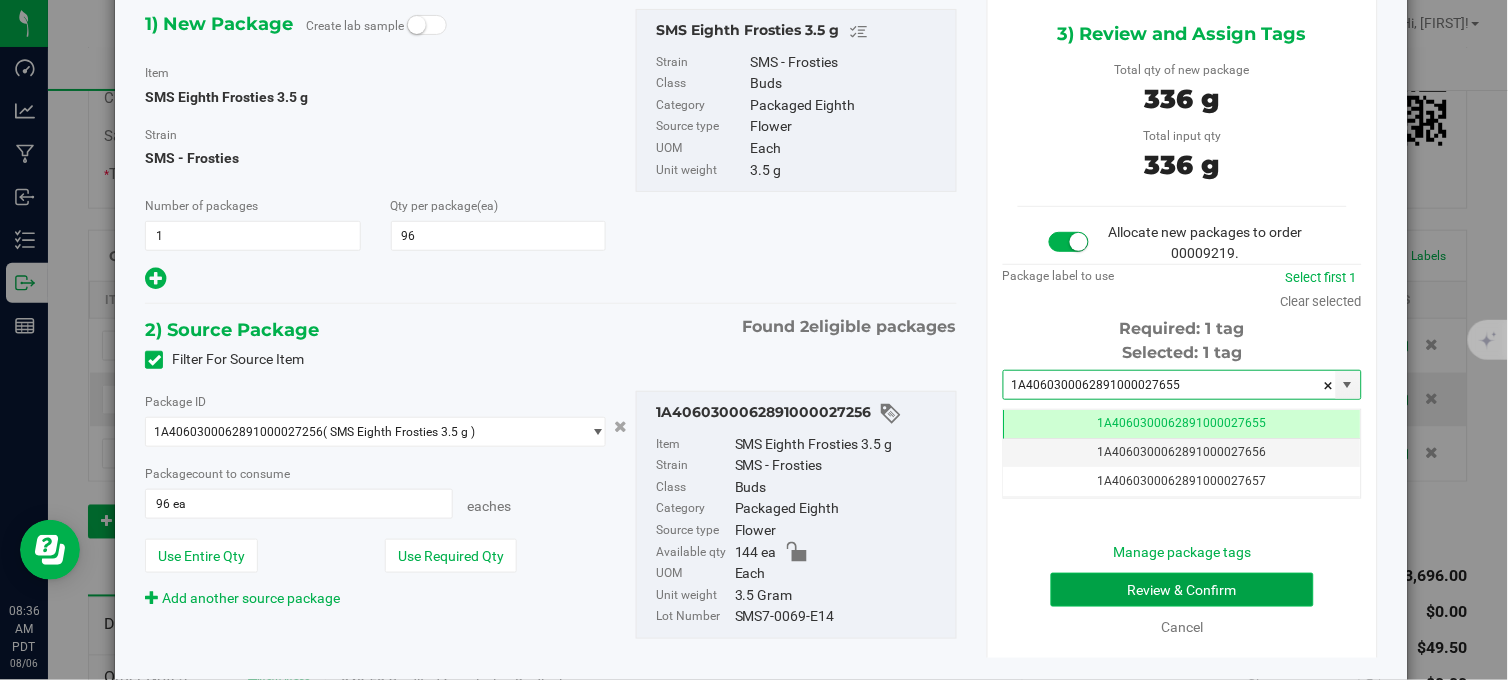 click on "Review & Confirm" at bounding box center (1182, 590) 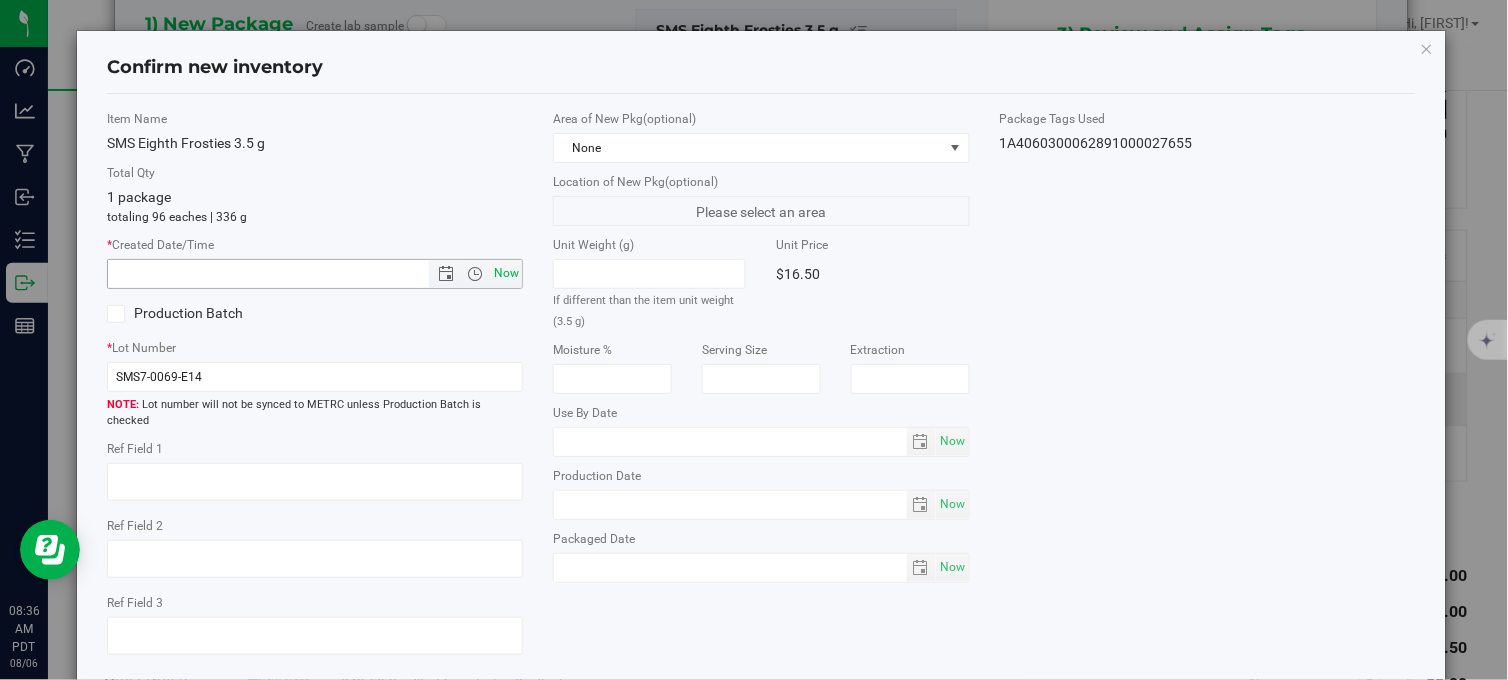 click on "Now" at bounding box center (507, 273) 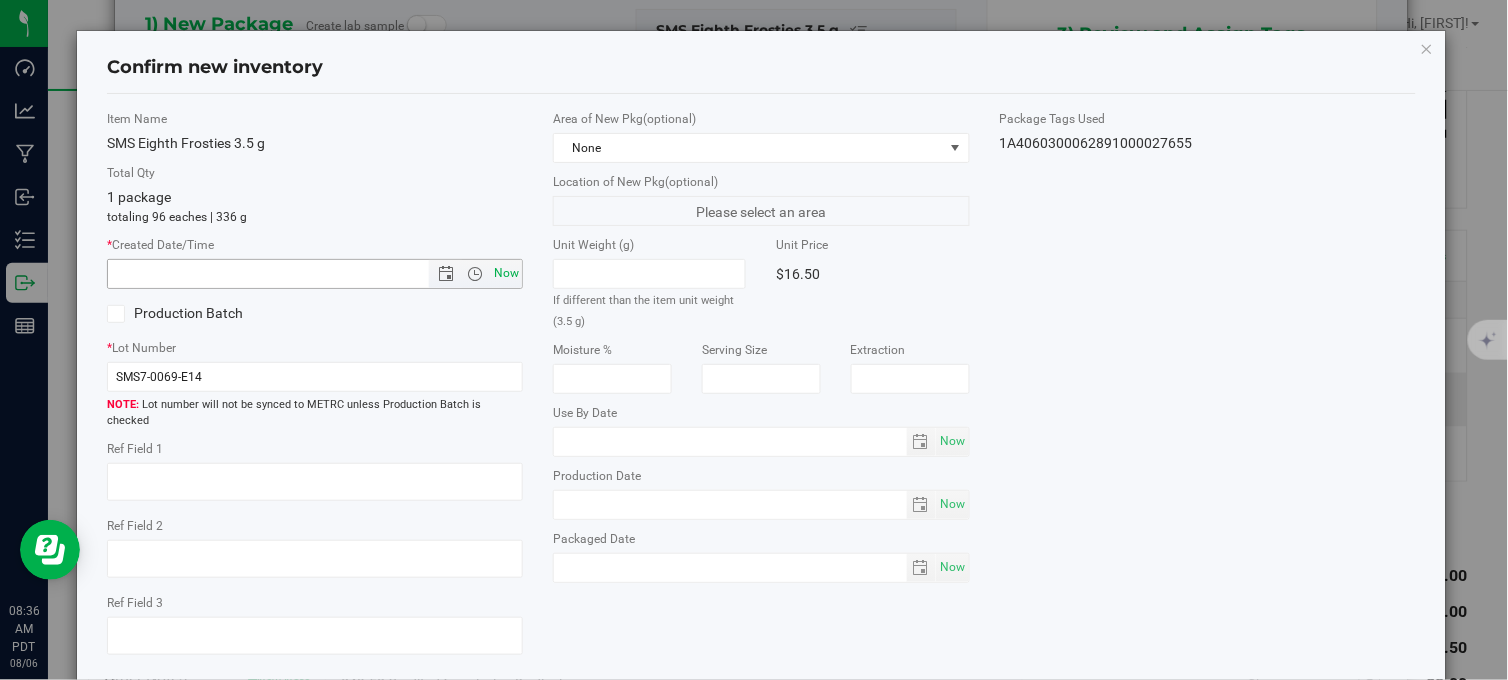 type on "8/6/2025 8:36 AM" 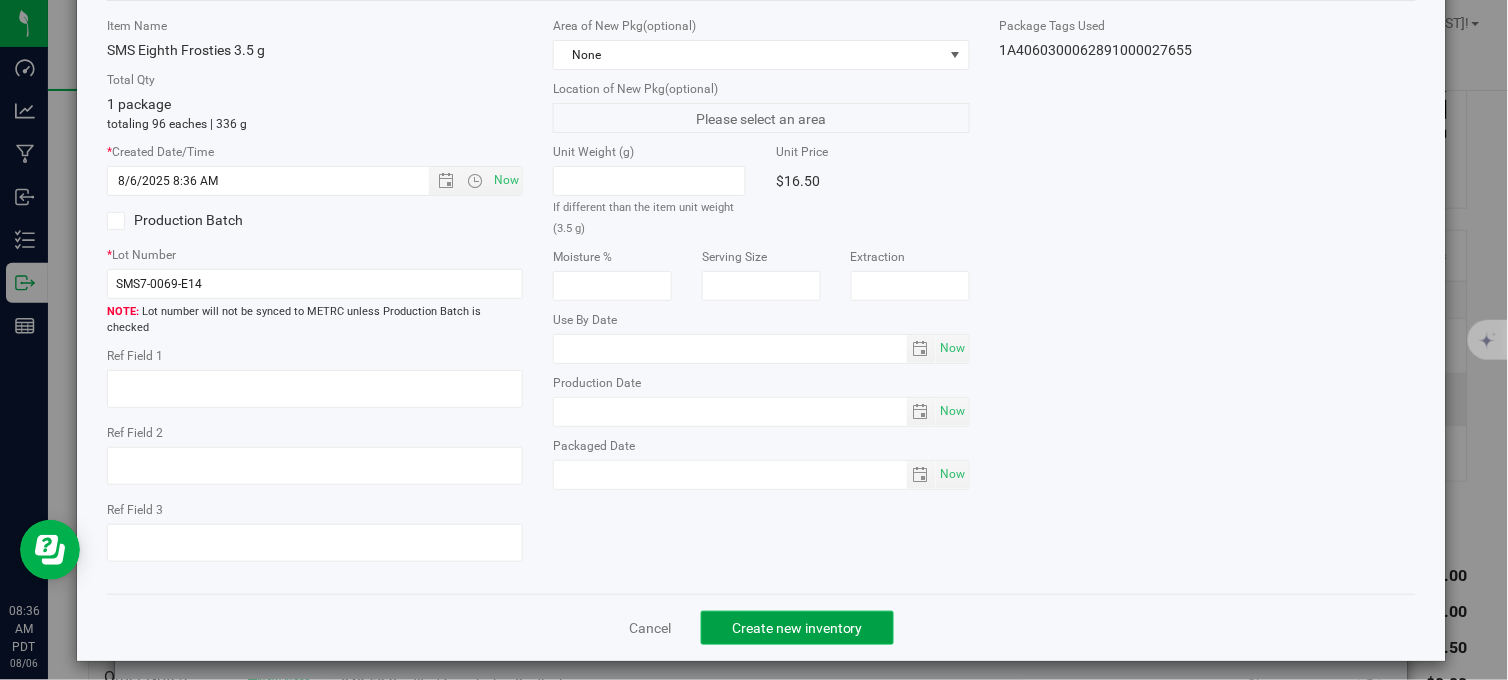 click on "Create new inventory" 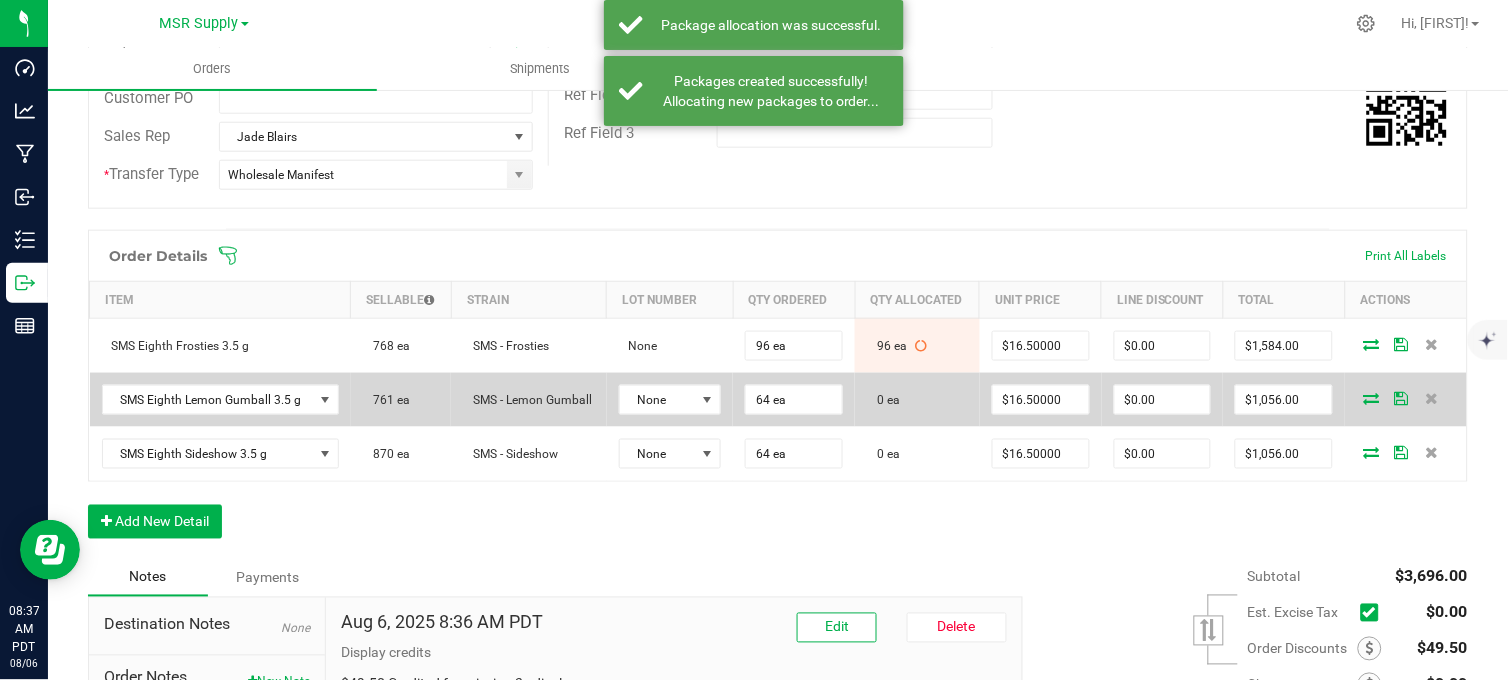 click at bounding box center [1372, 398] 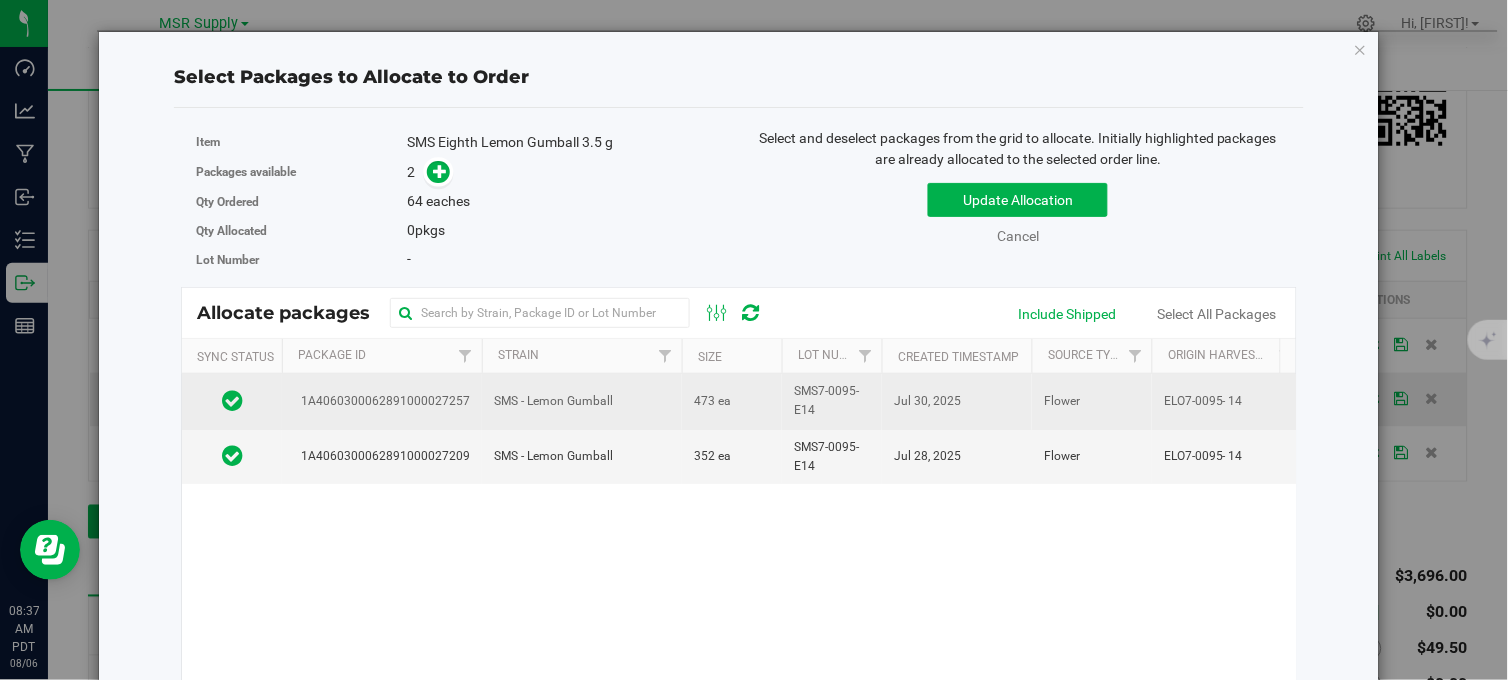 click on "SMS - Lemon Gumball" at bounding box center (582, 401) 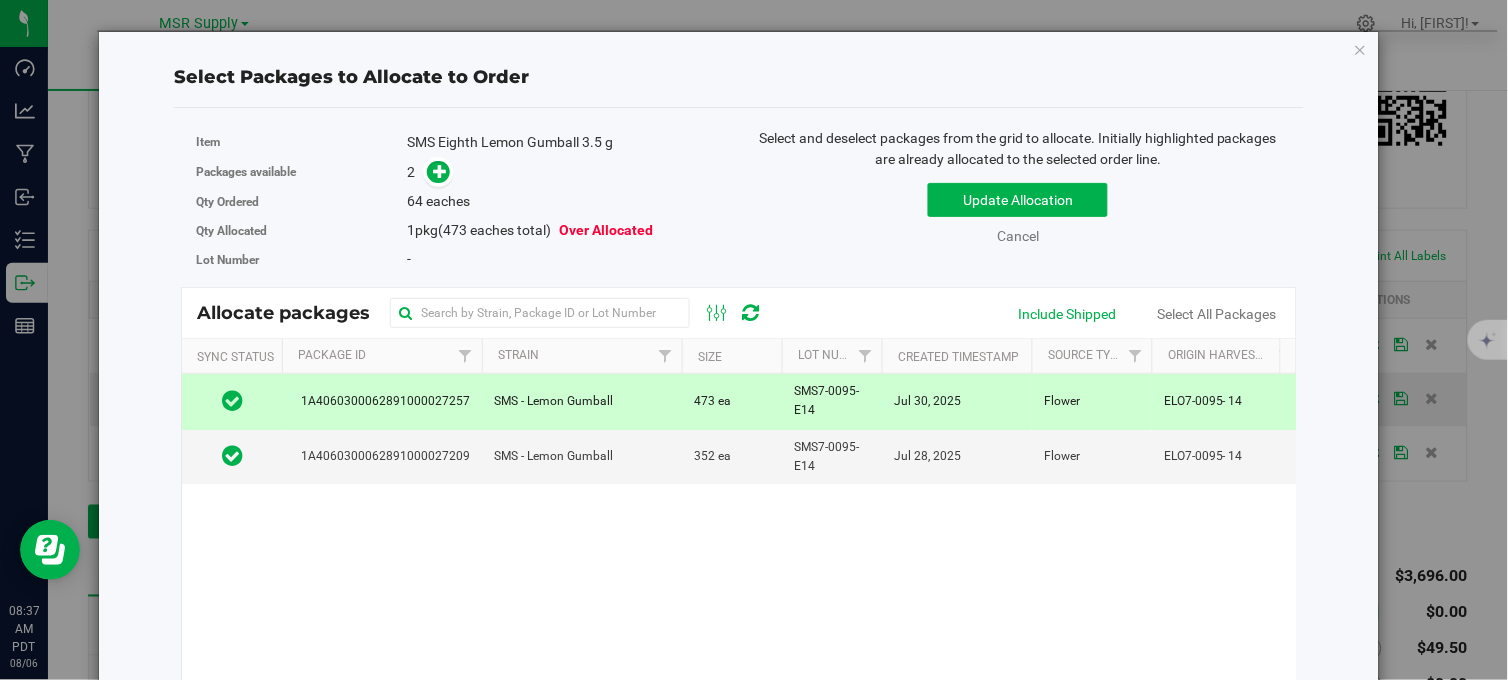 click on "SMS - Lemon Gumball" at bounding box center [582, 401] 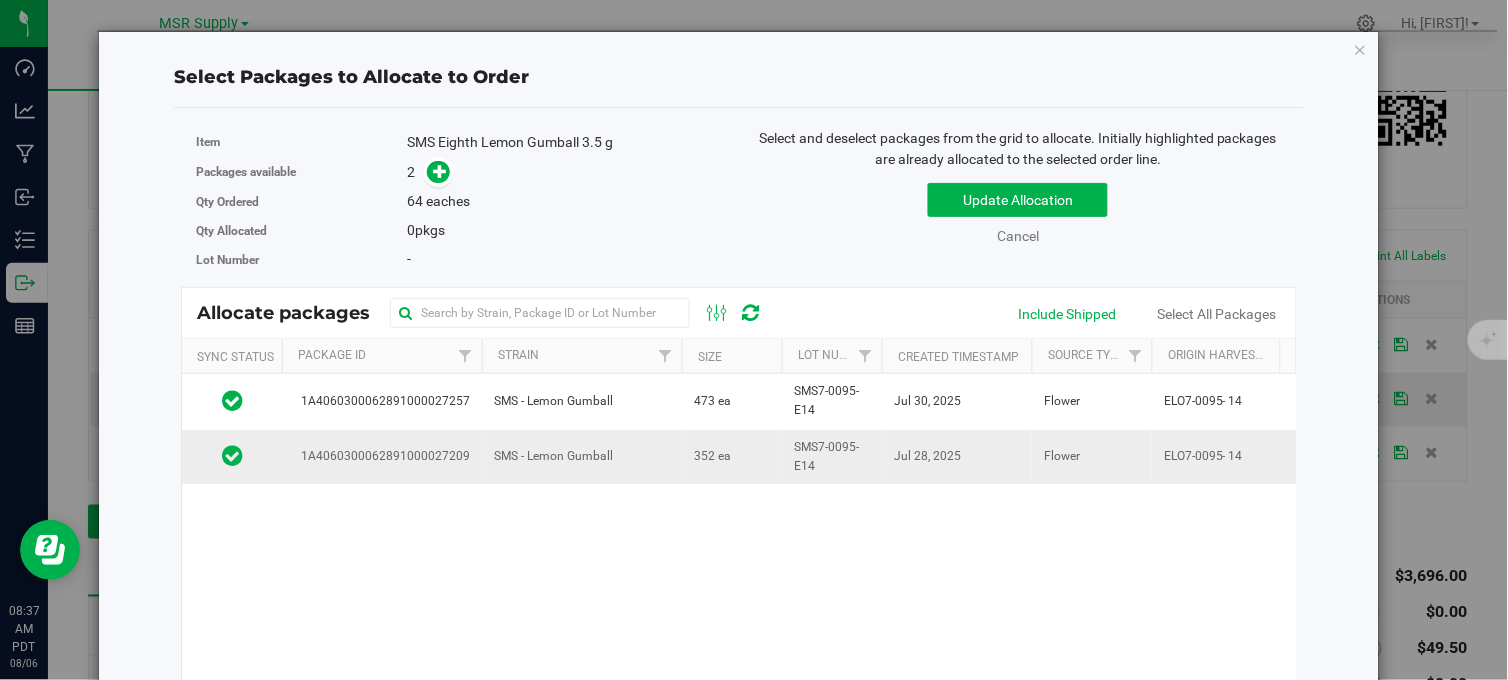 click on "SMS - Lemon Gumball" at bounding box center [582, 457] 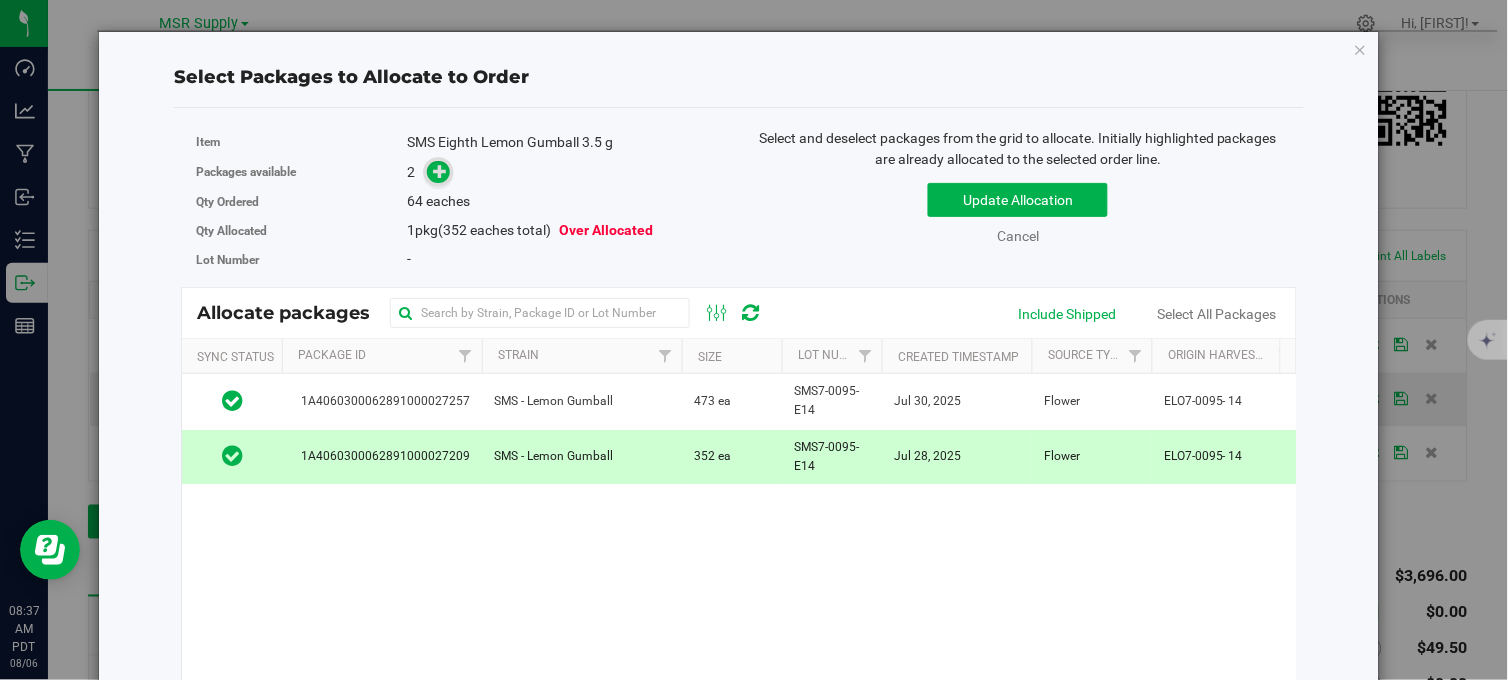 click at bounding box center [440, 171] 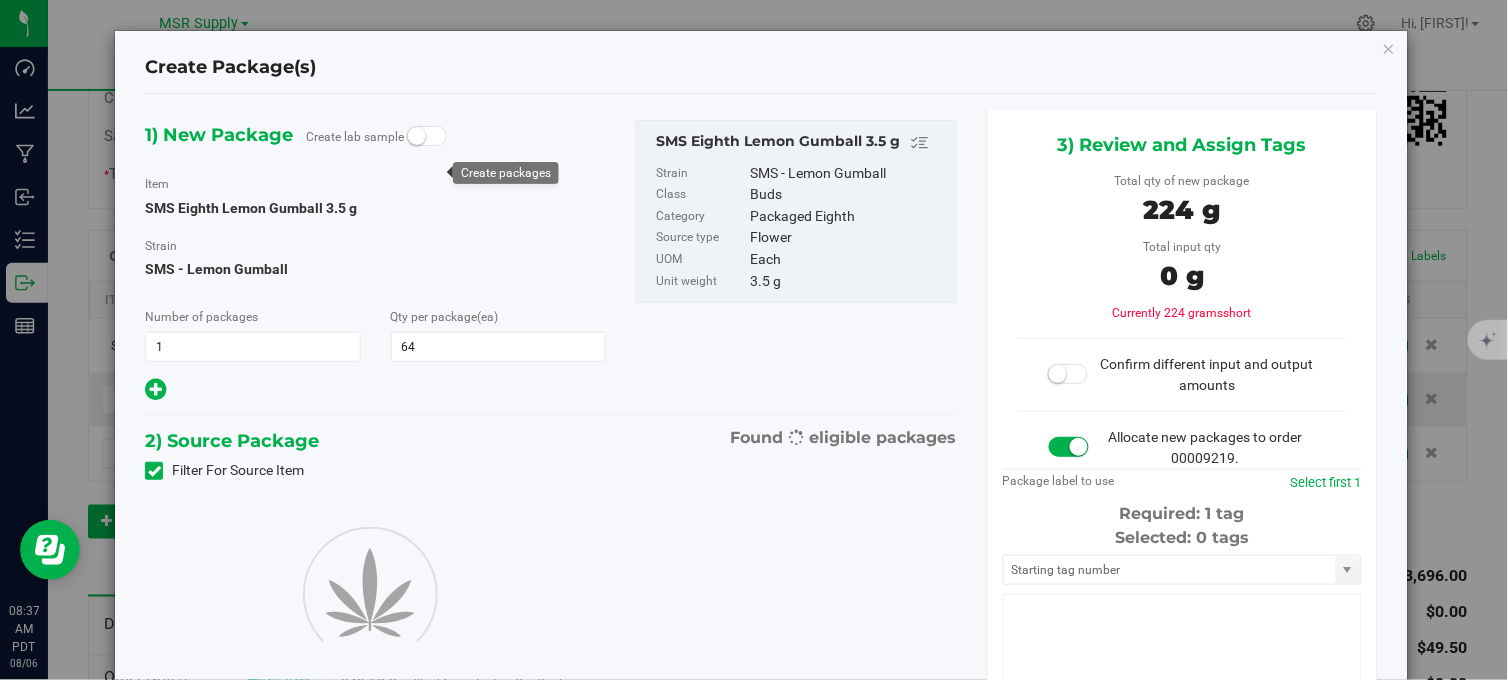 type on "64" 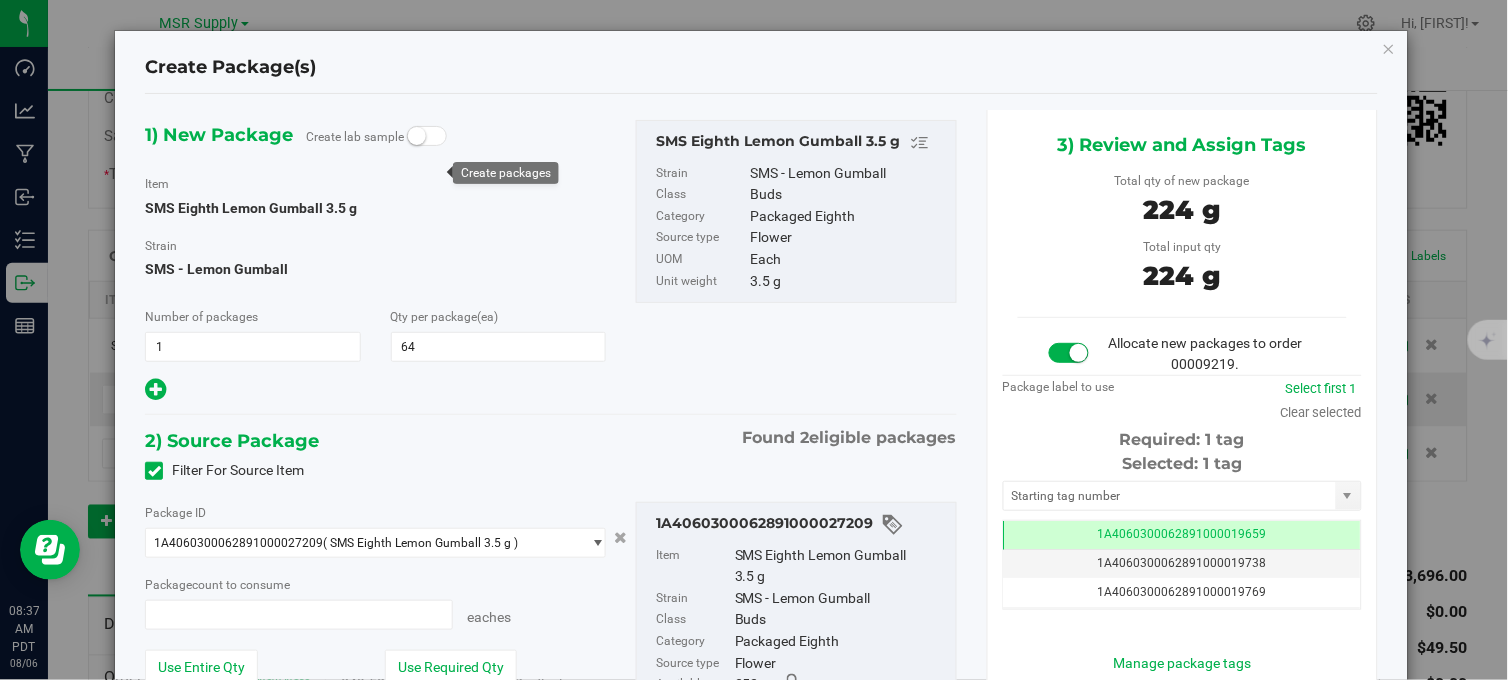 type on "64 ea" 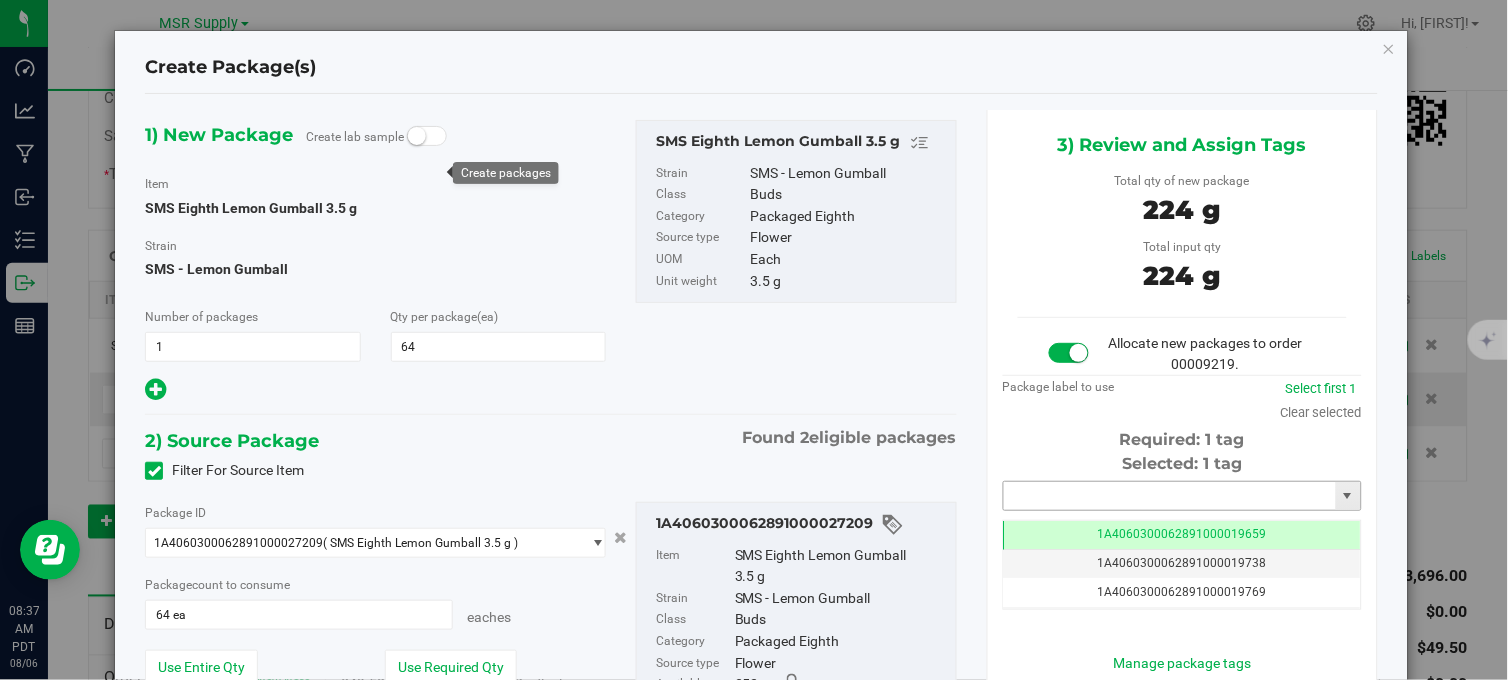 click at bounding box center (1170, 496) 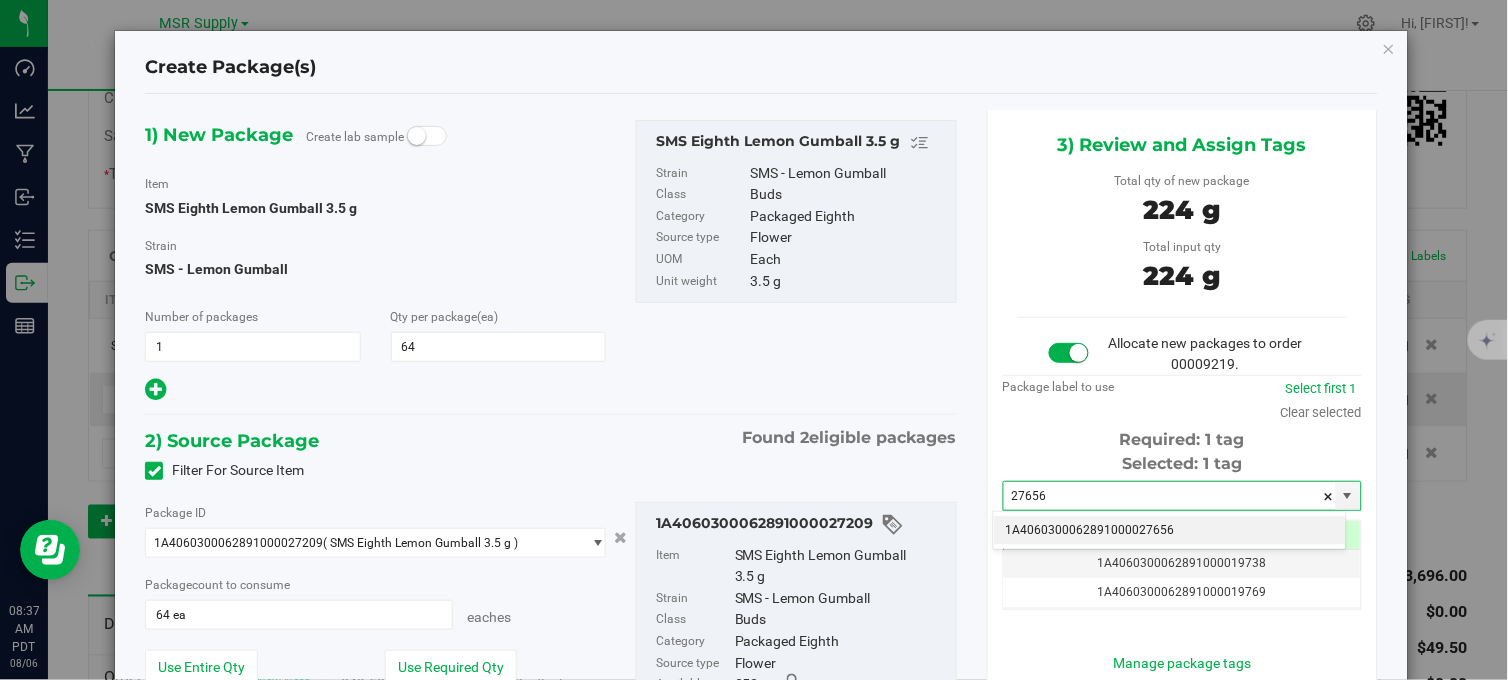 click on "1A4060300062891000027656" at bounding box center (1170, 531) 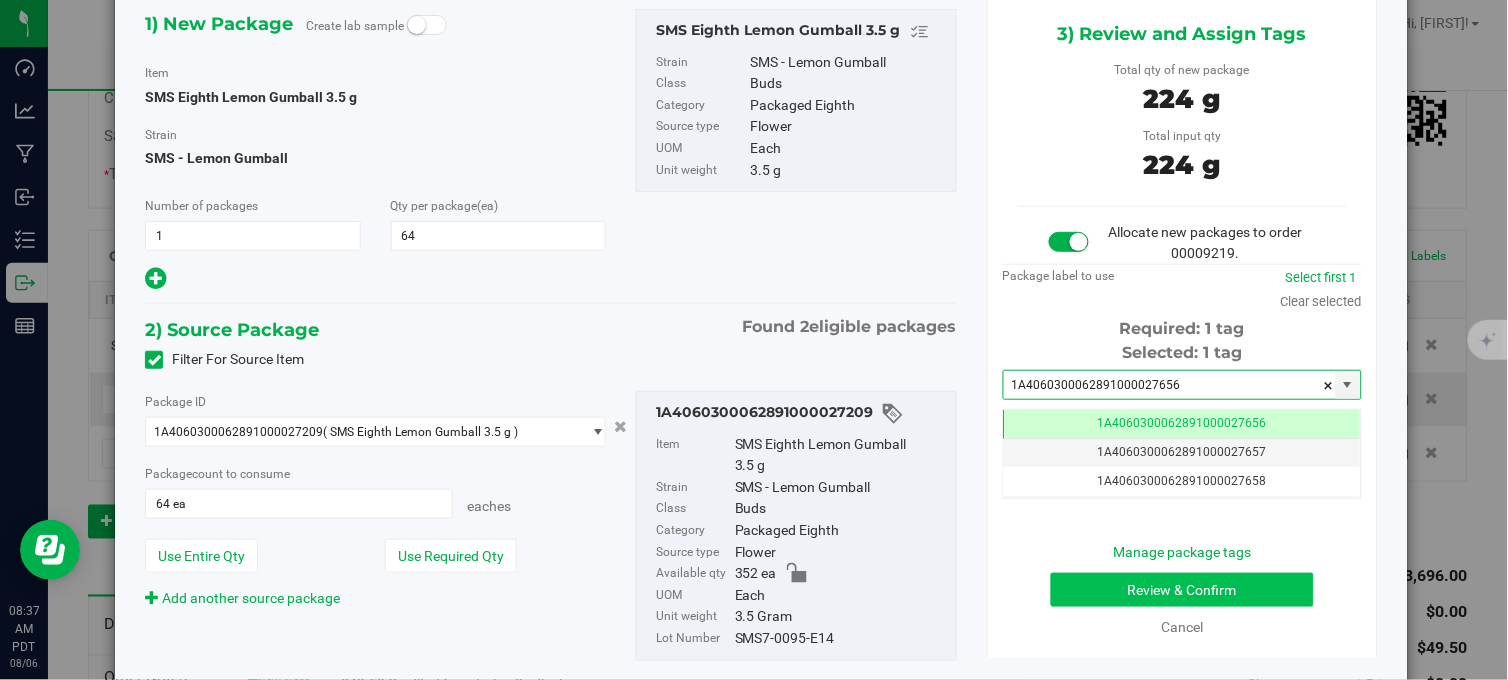 type on "1A4060300062891000027656" 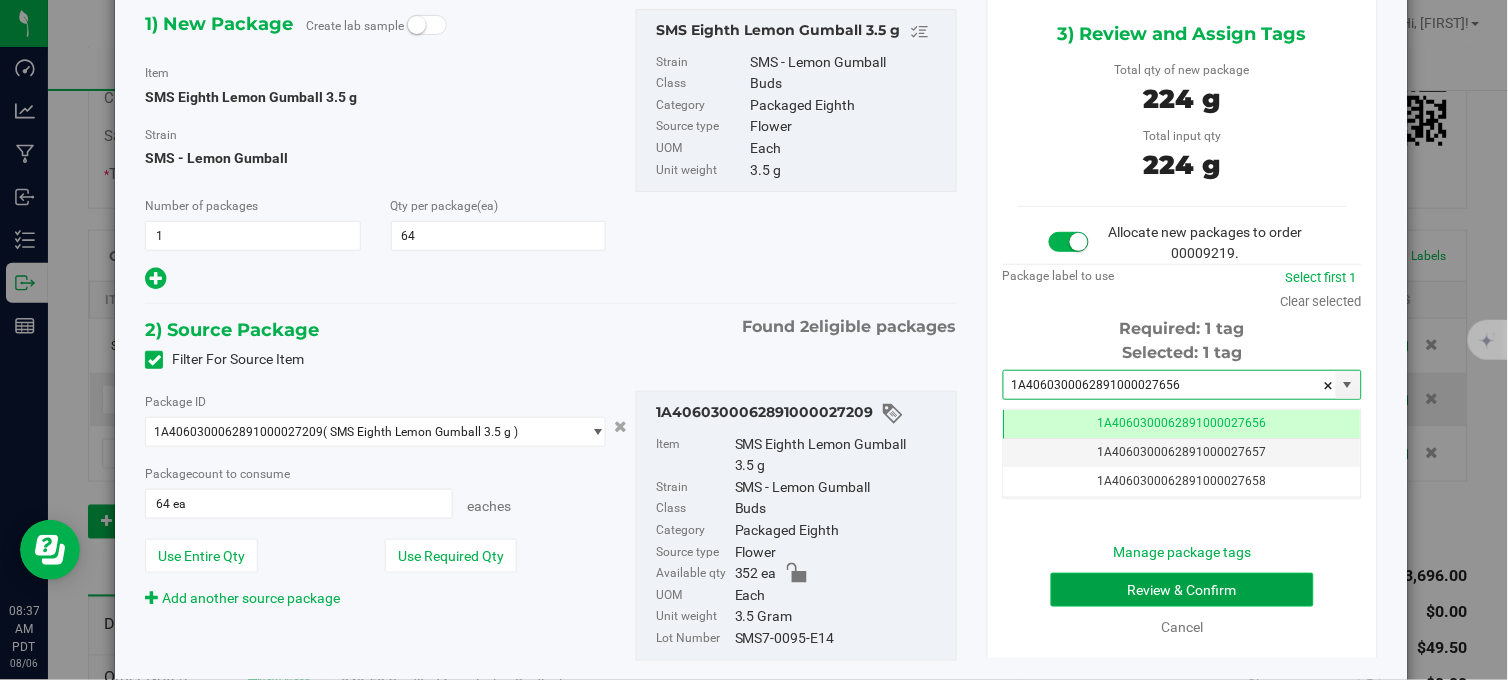 click on "Review & Confirm" at bounding box center [1182, 590] 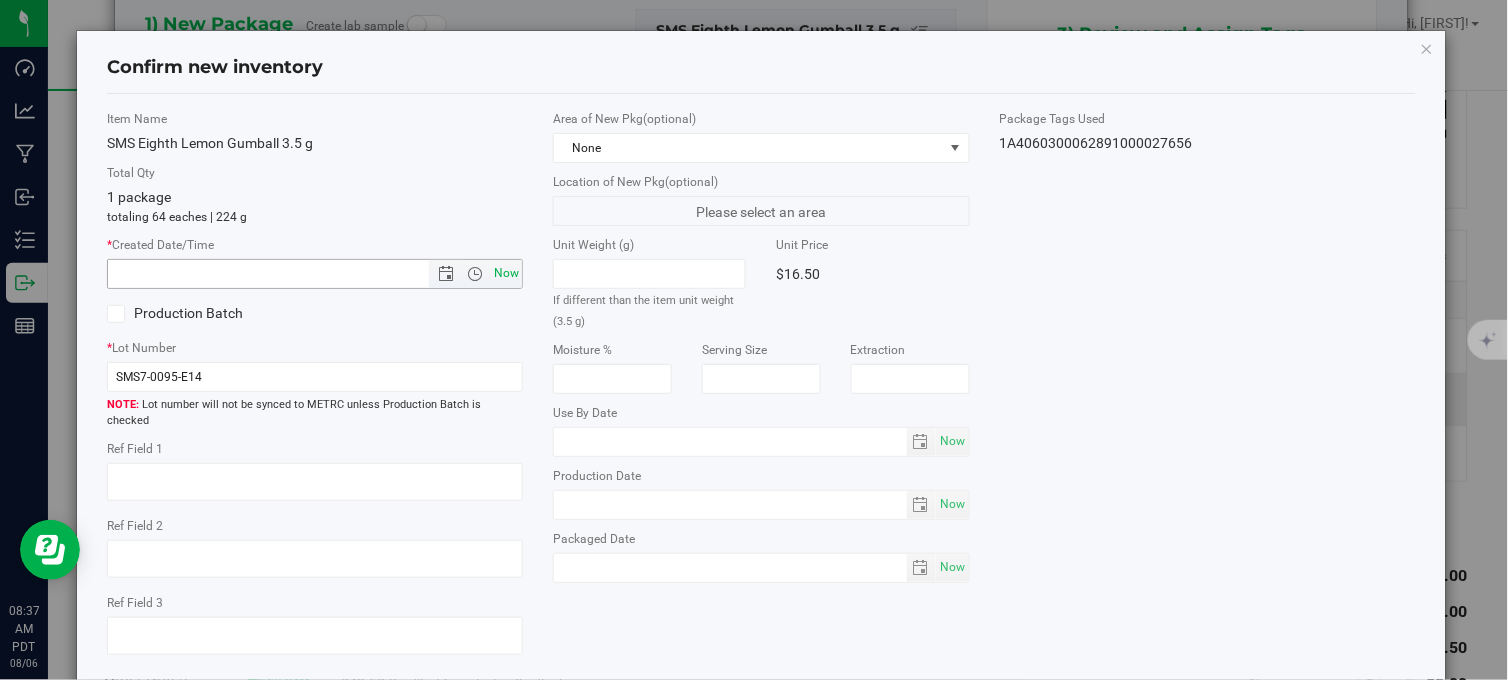 click on "Now" at bounding box center (507, 273) 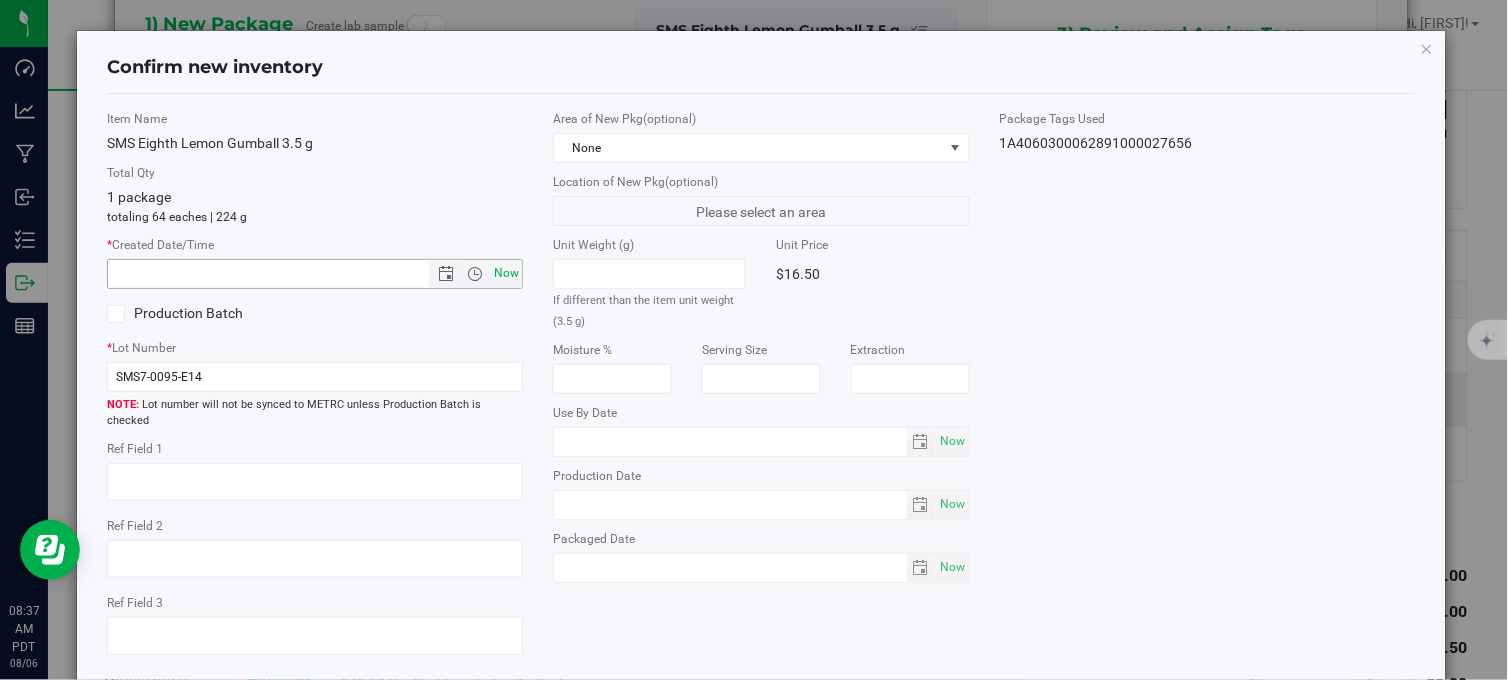 type on "8/6/2025 8:37 AM" 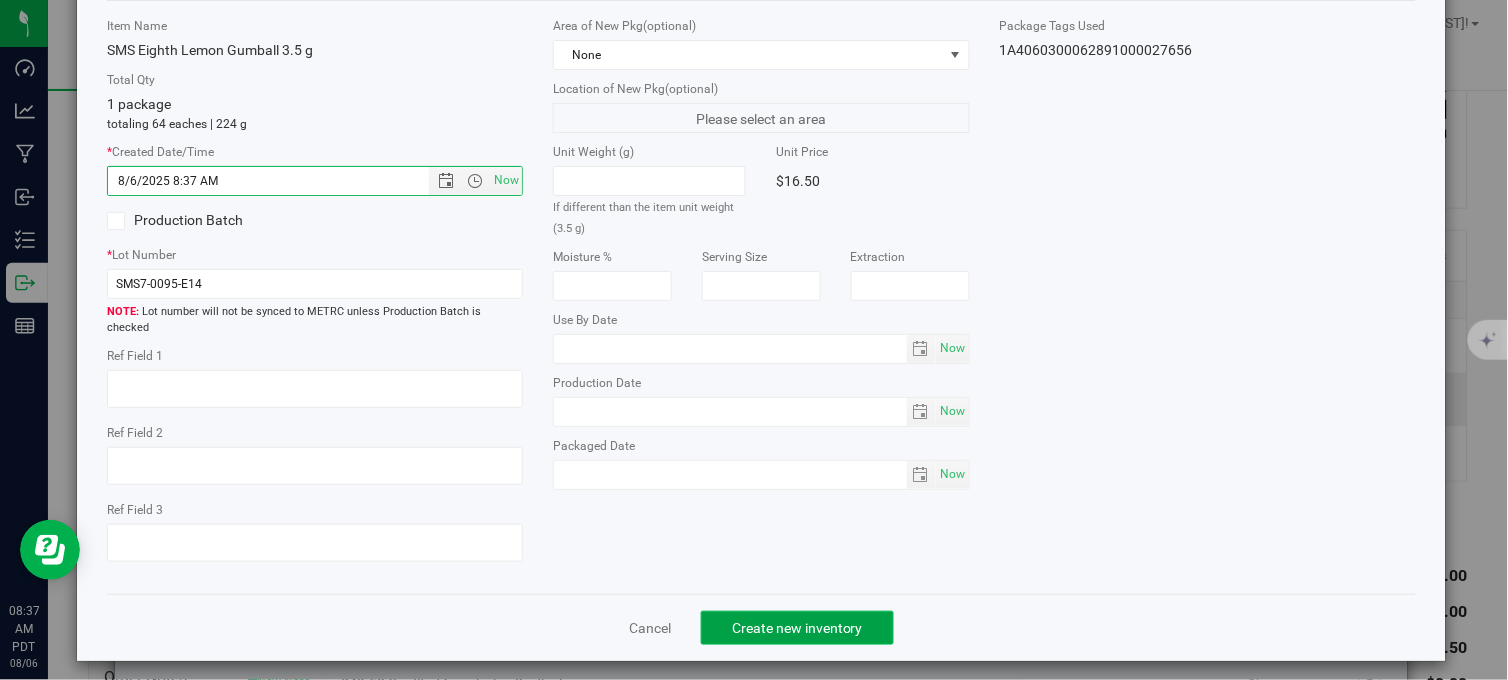 click on "Create new inventory" 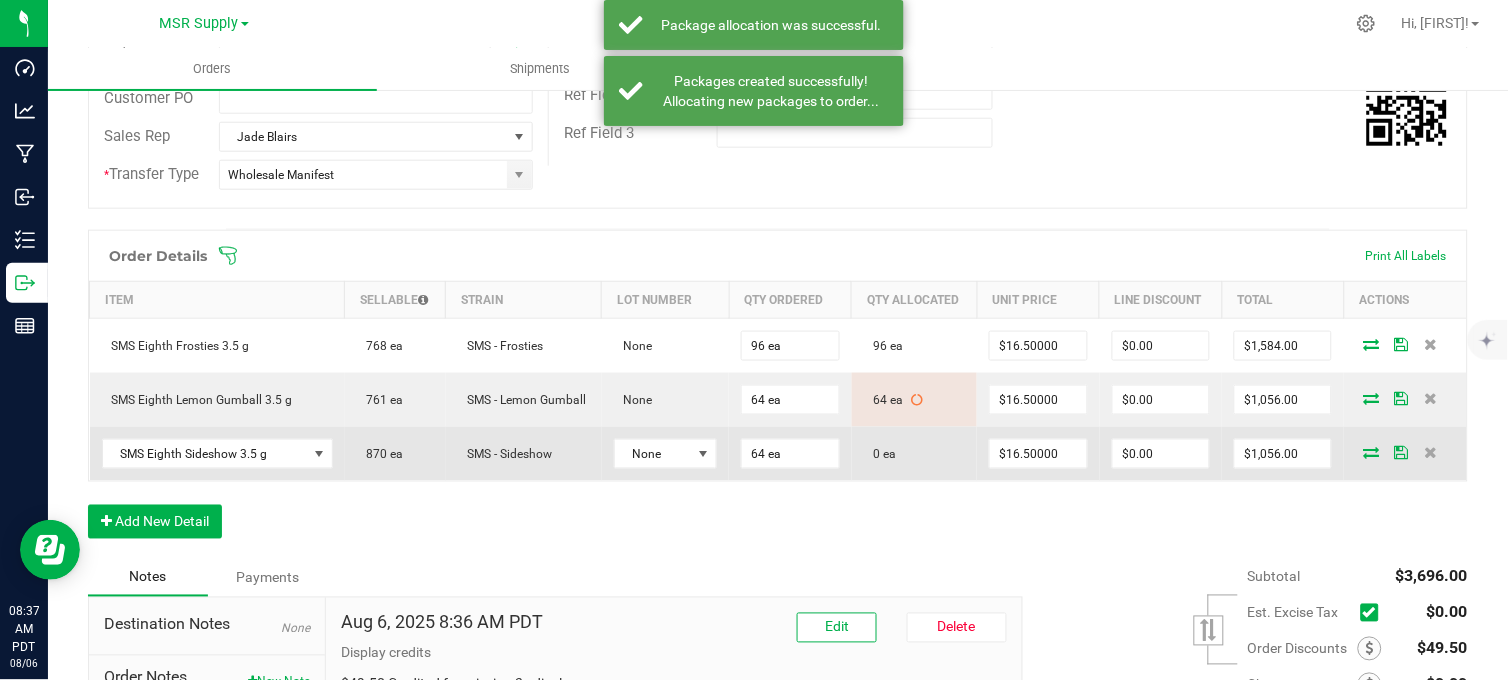click at bounding box center [1371, 452] 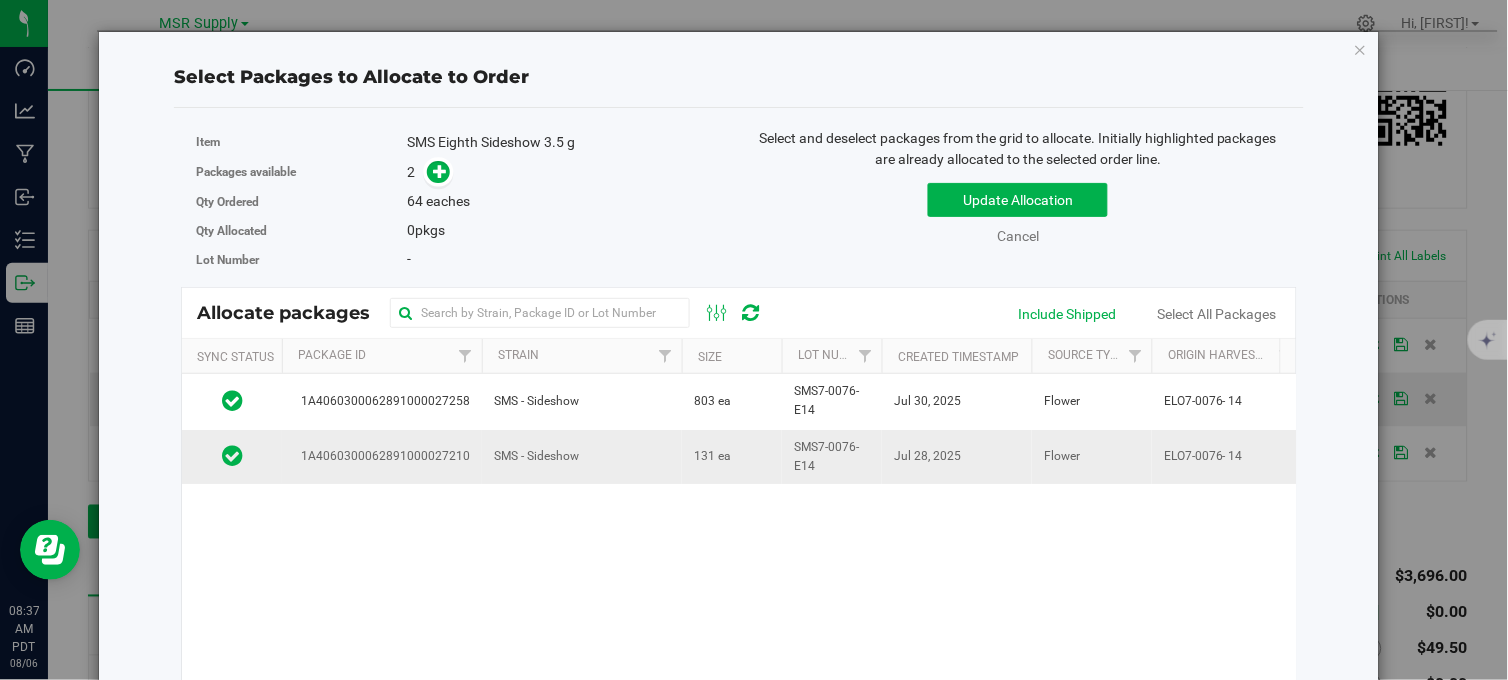 click on "SMS - Sideshow" at bounding box center (582, 457) 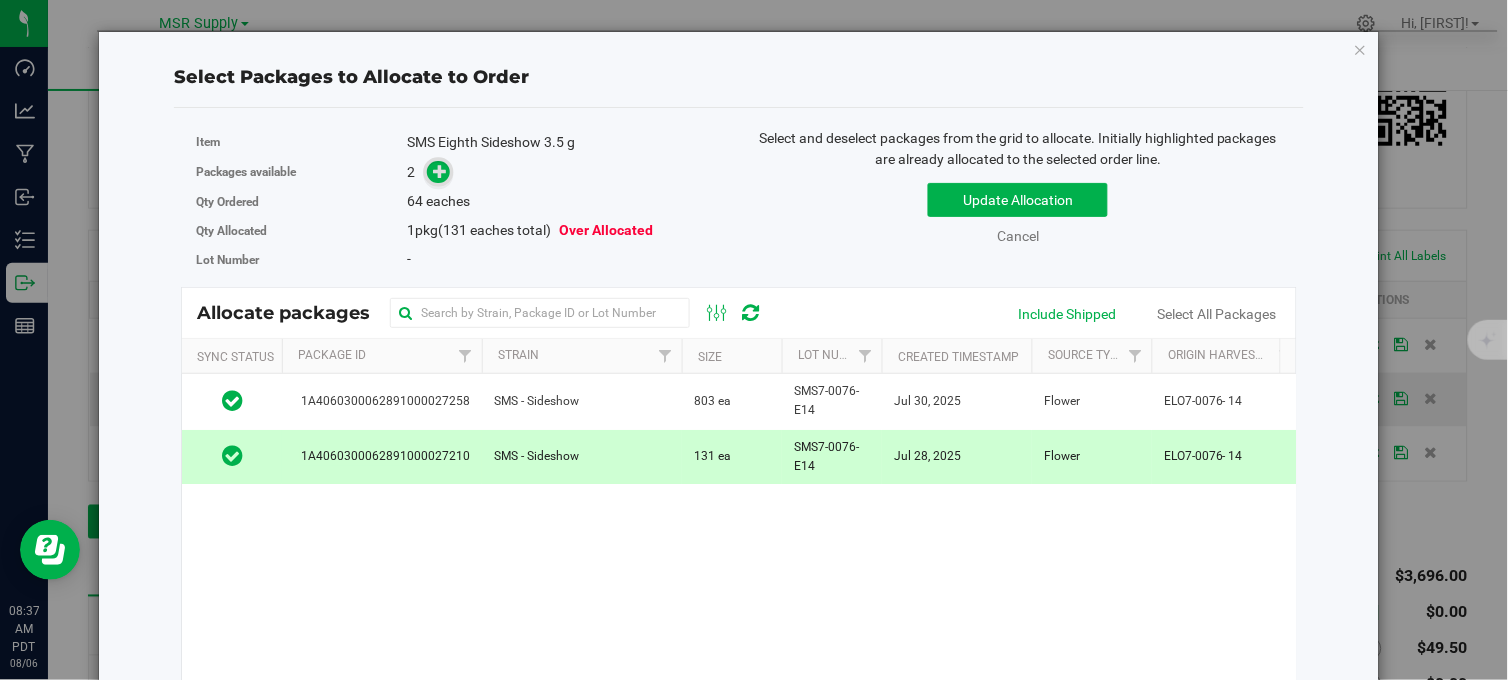 click at bounding box center [438, 172] 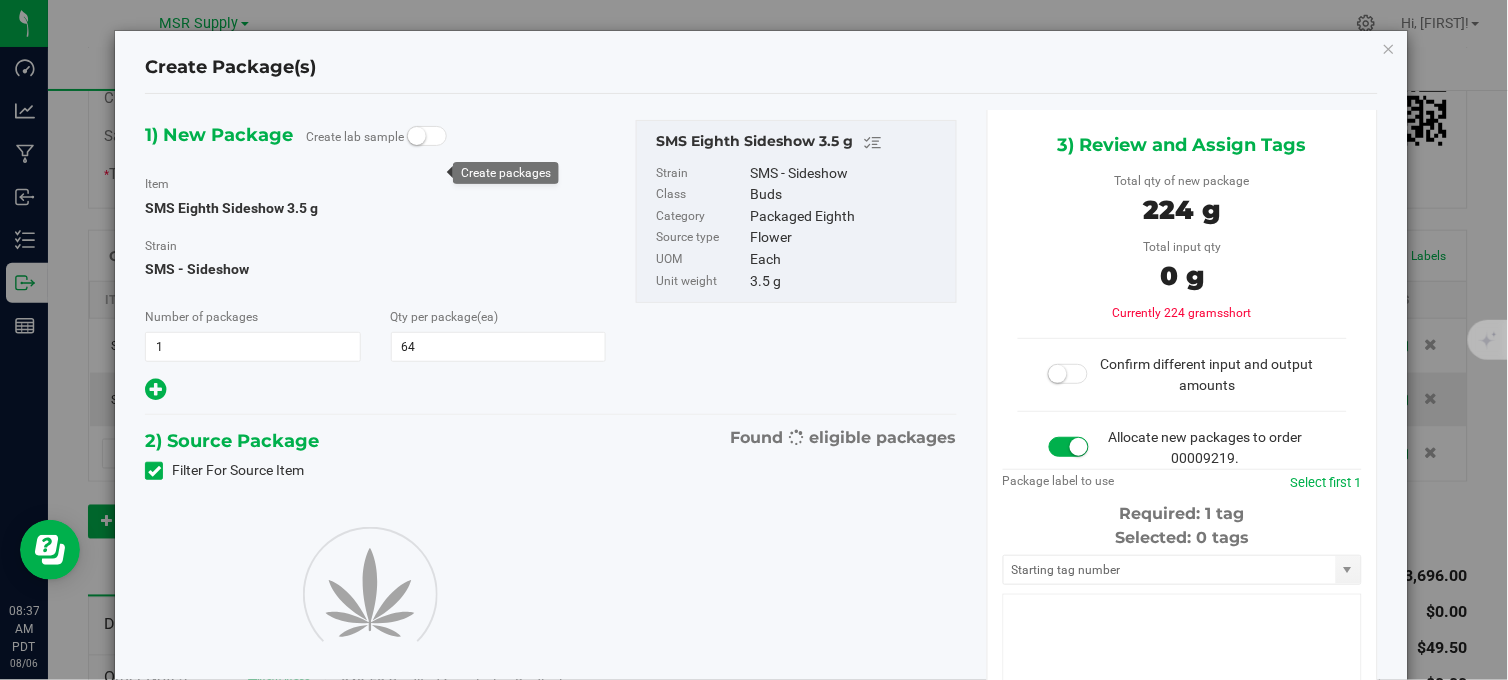 type on "64" 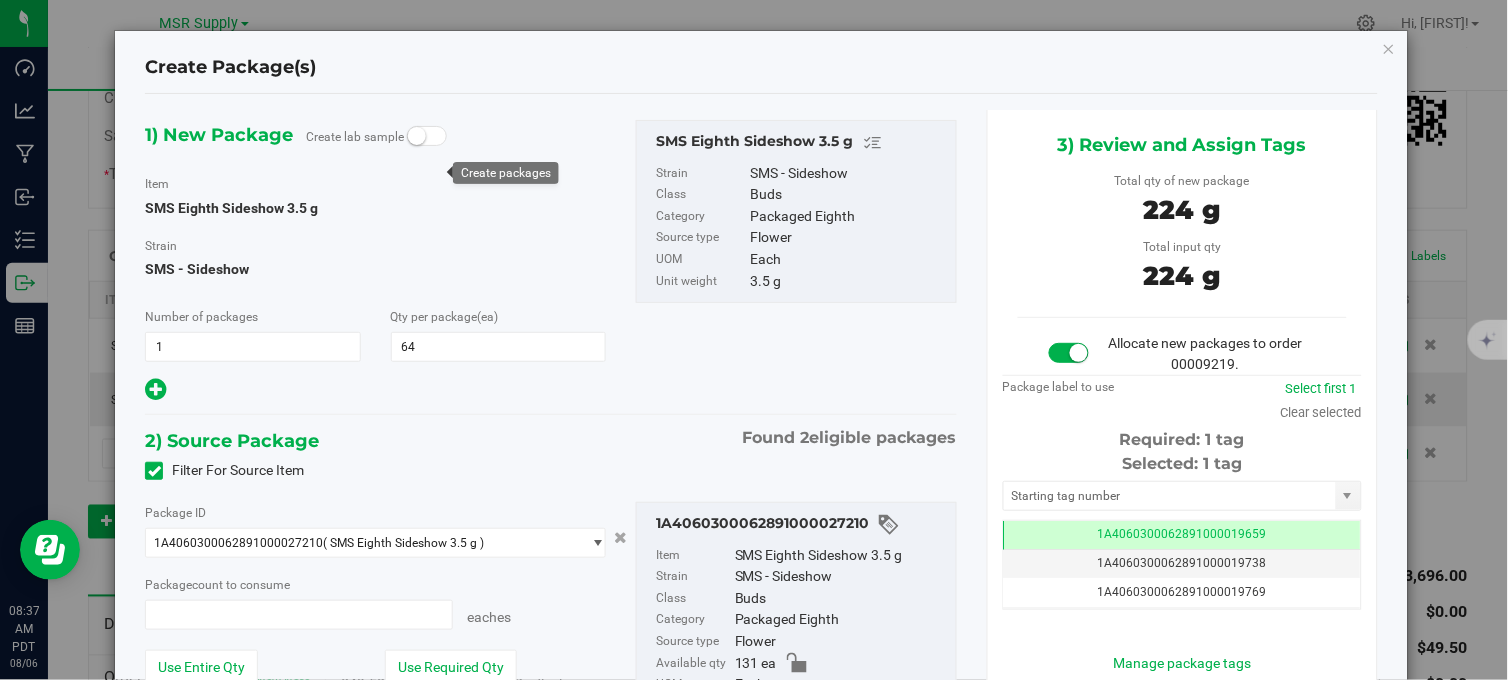 type on "64 ea" 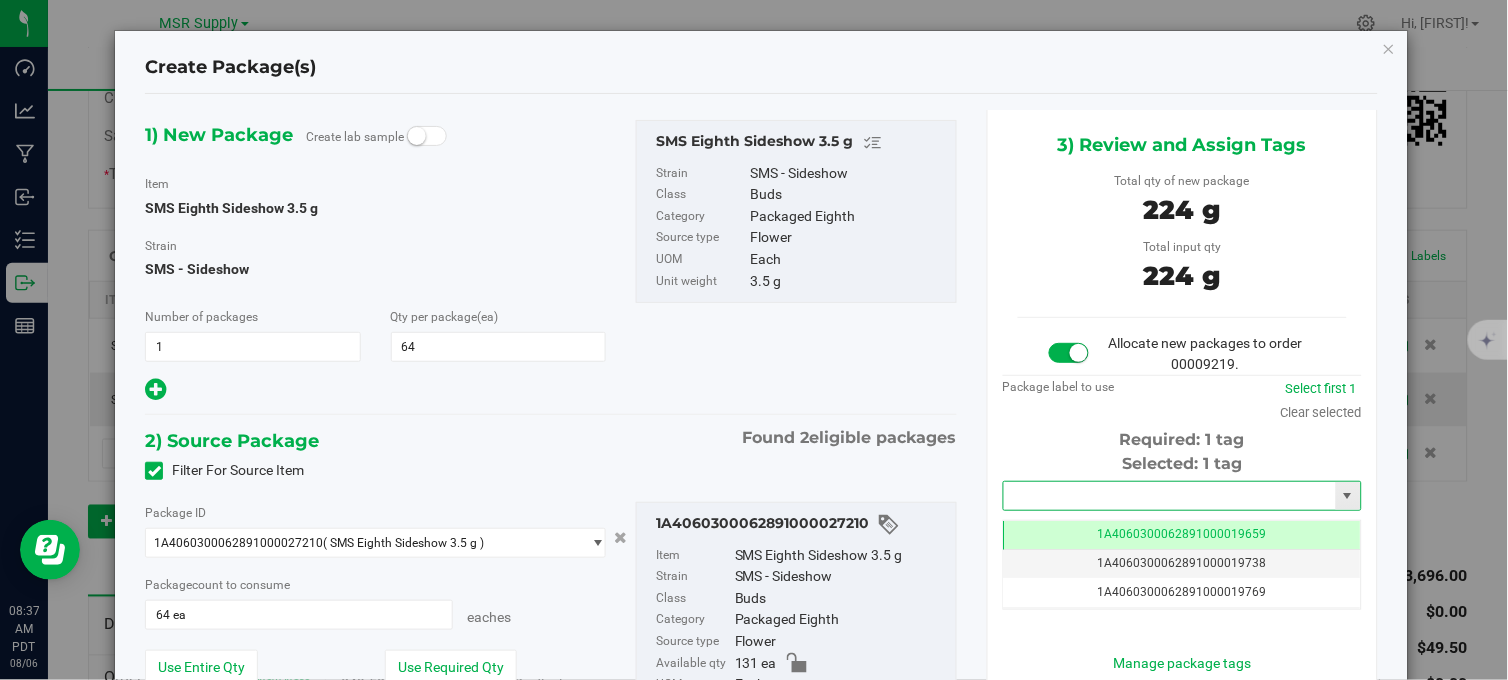 click at bounding box center (1170, 496) 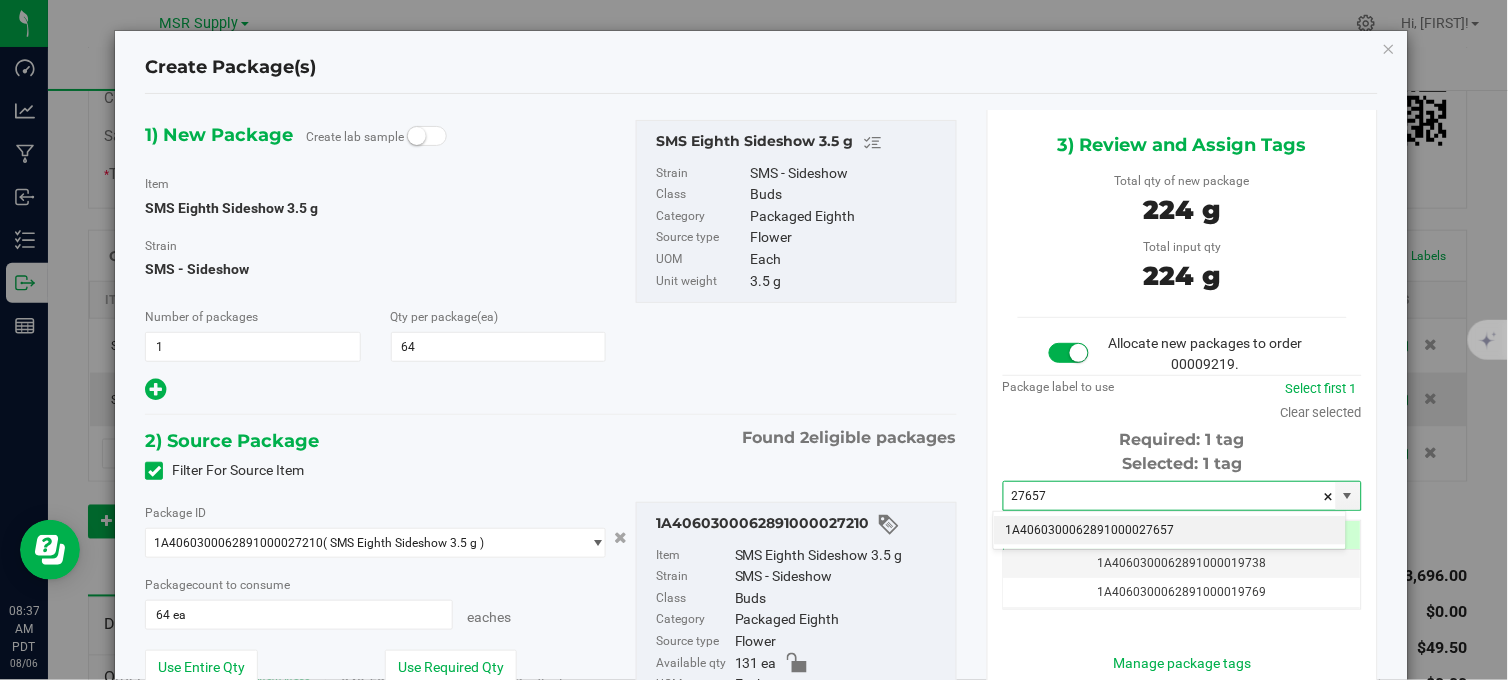 click on "1A4060300062891000027657" at bounding box center [1170, 531] 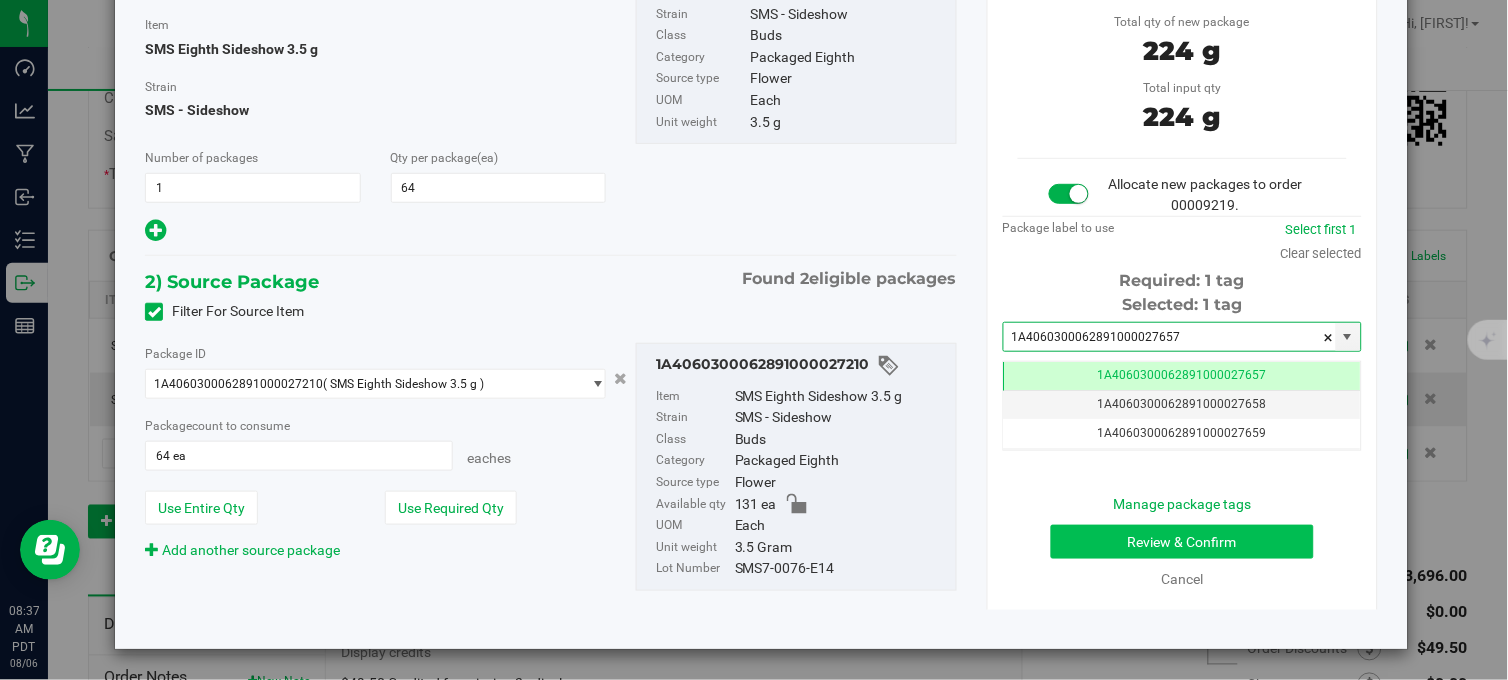 type on "1A4060300062891000027657" 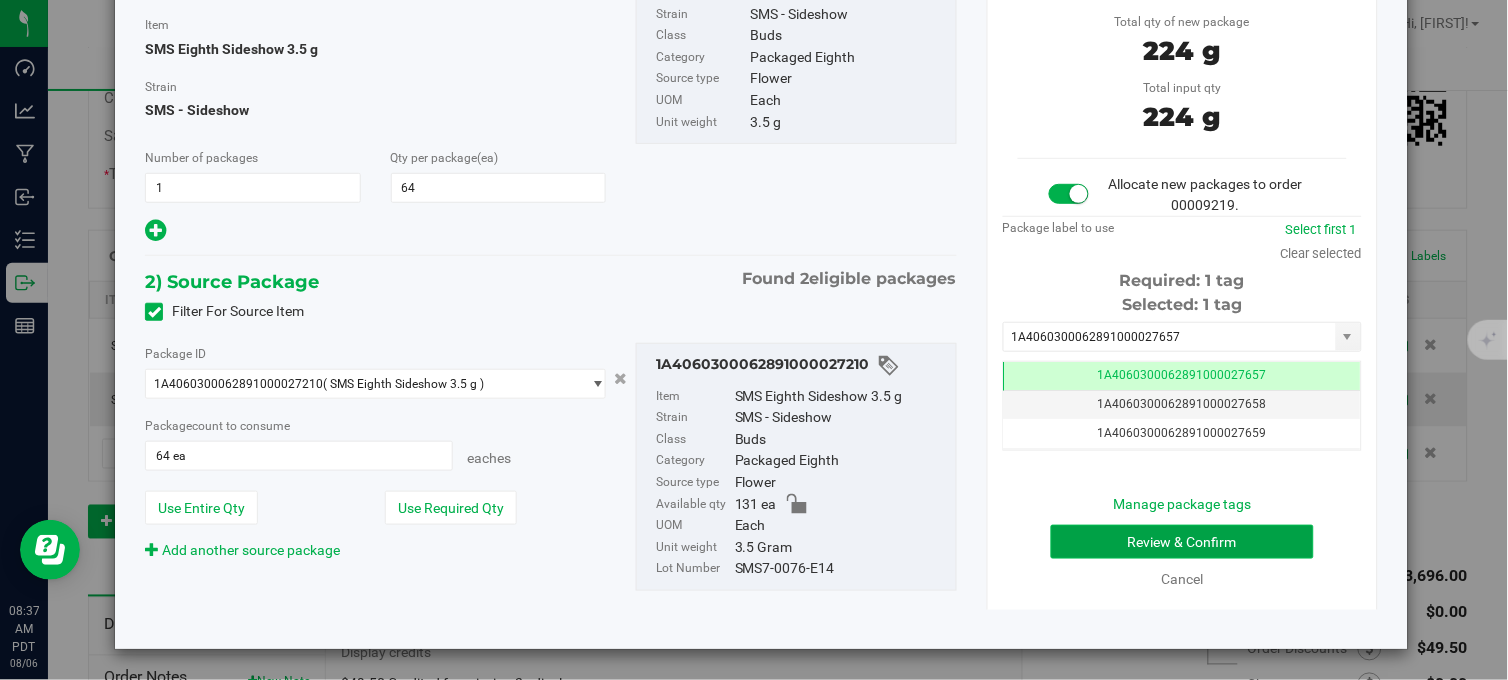 click on "Review & Confirm" at bounding box center (1182, 542) 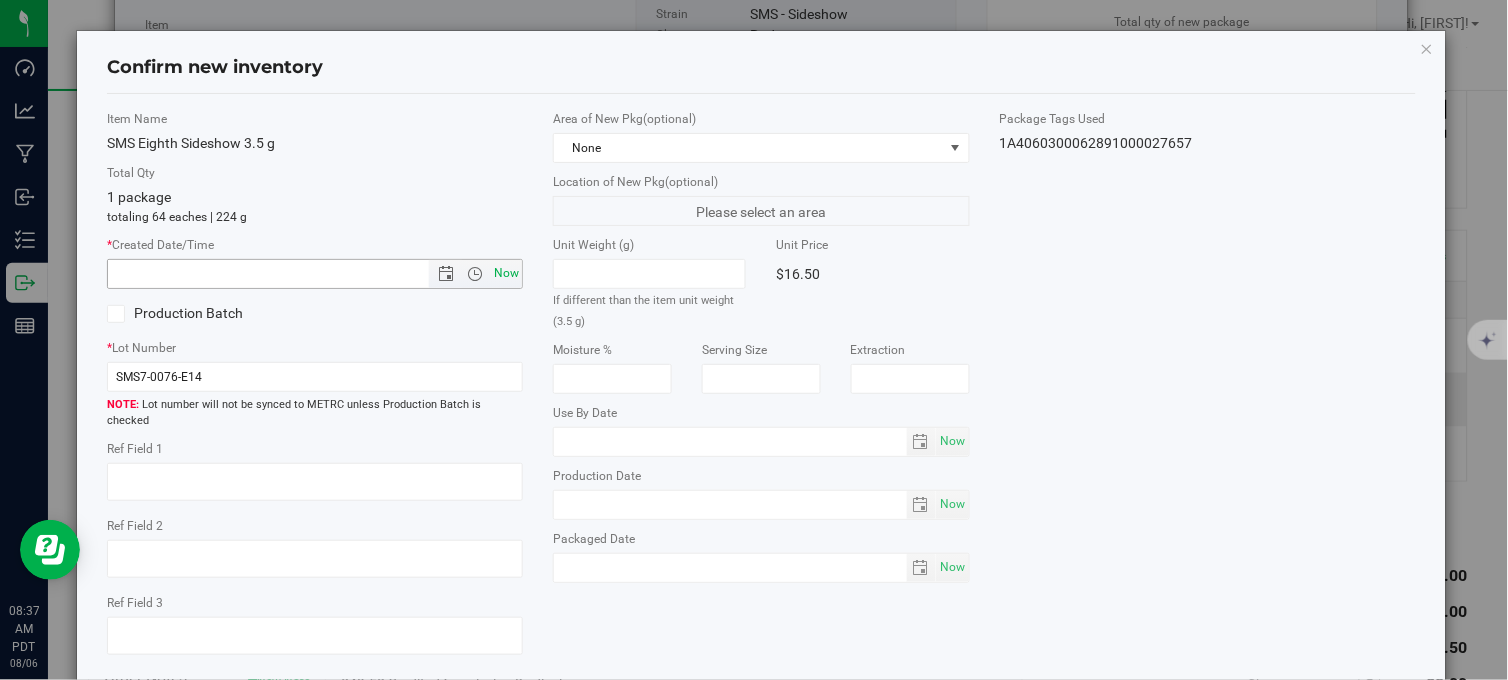 click on "Now" at bounding box center (507, 273) 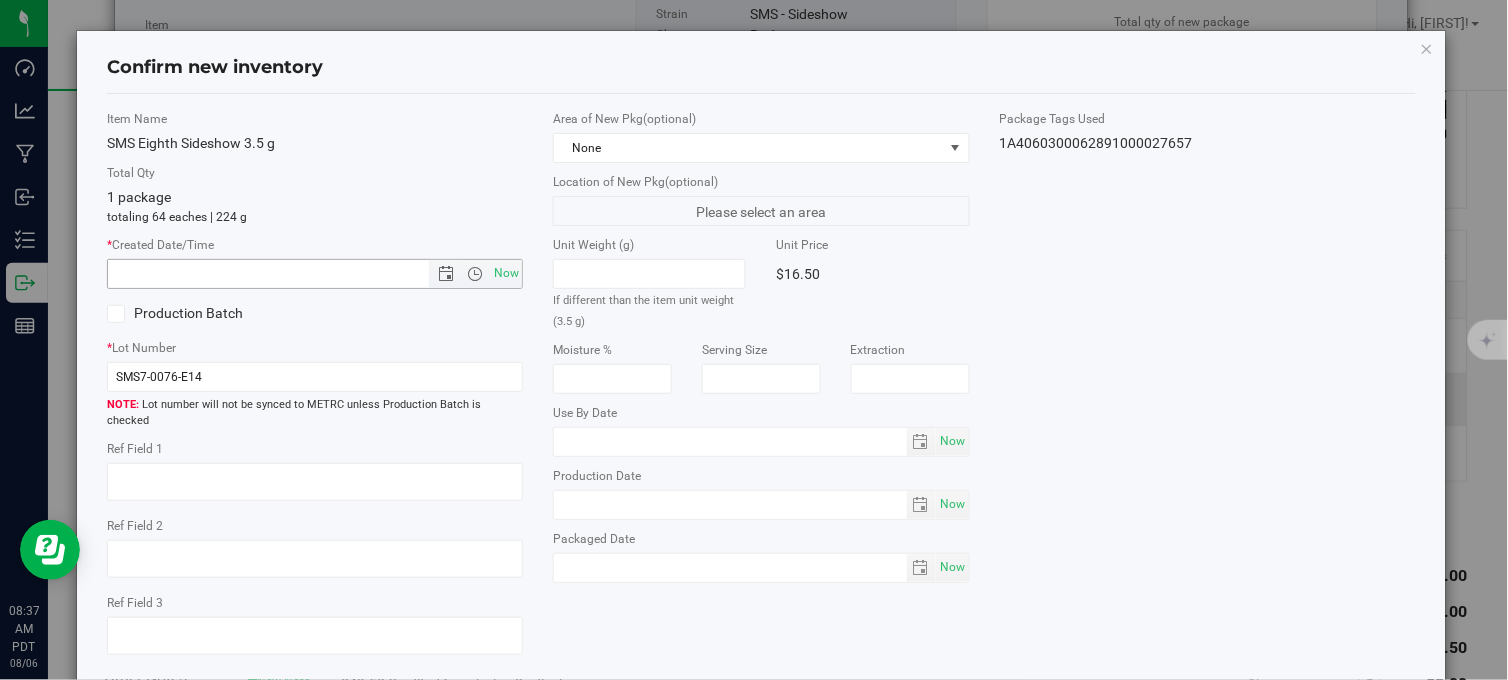 type on "8/6/2025 8:37 AM" 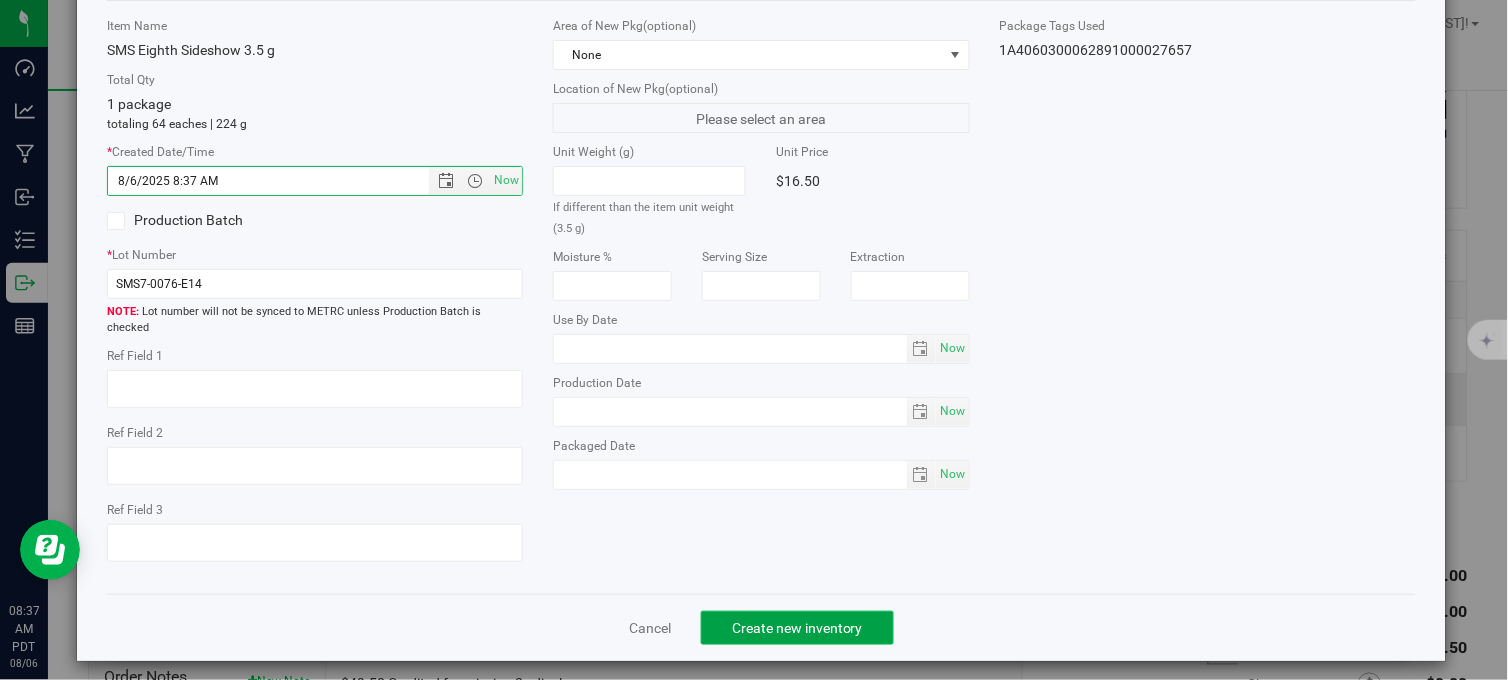 click on "Create new inventory" 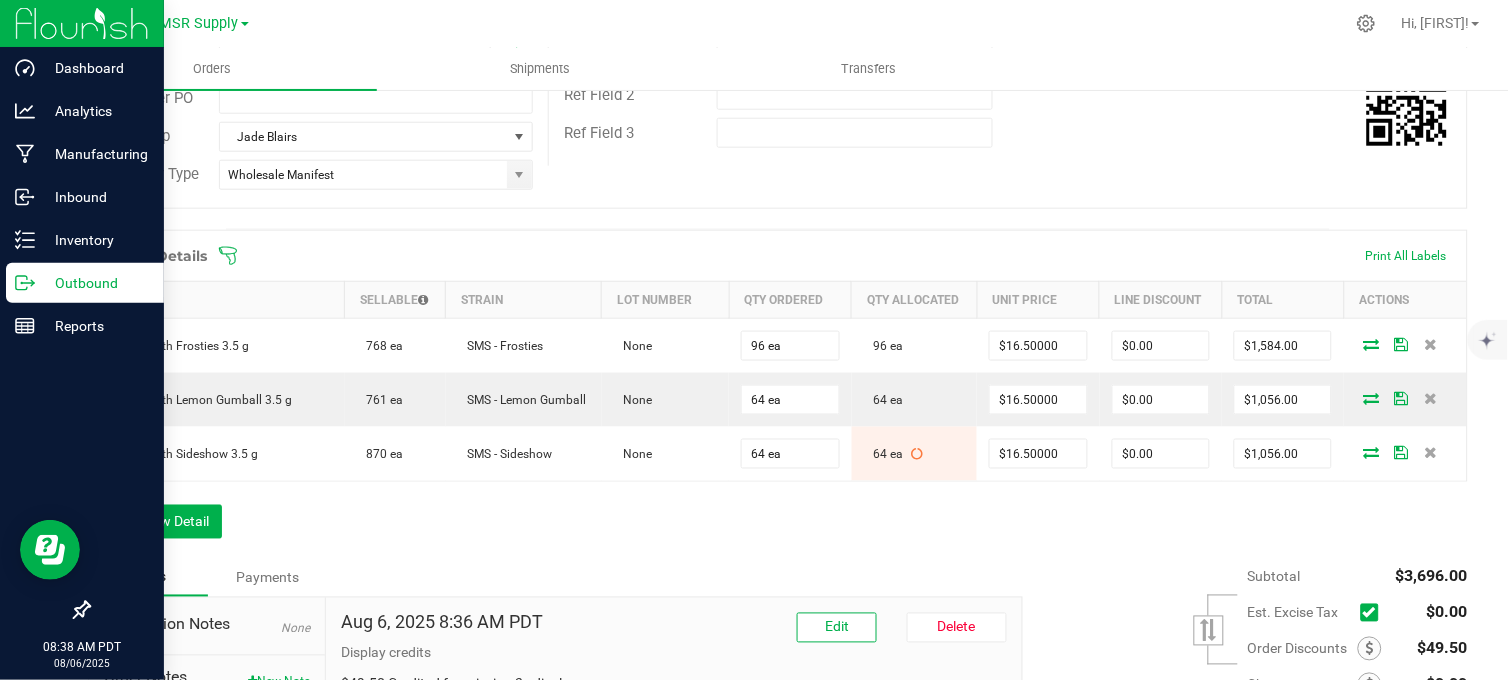 click on "Outbound" at bounding box center [95, 283] 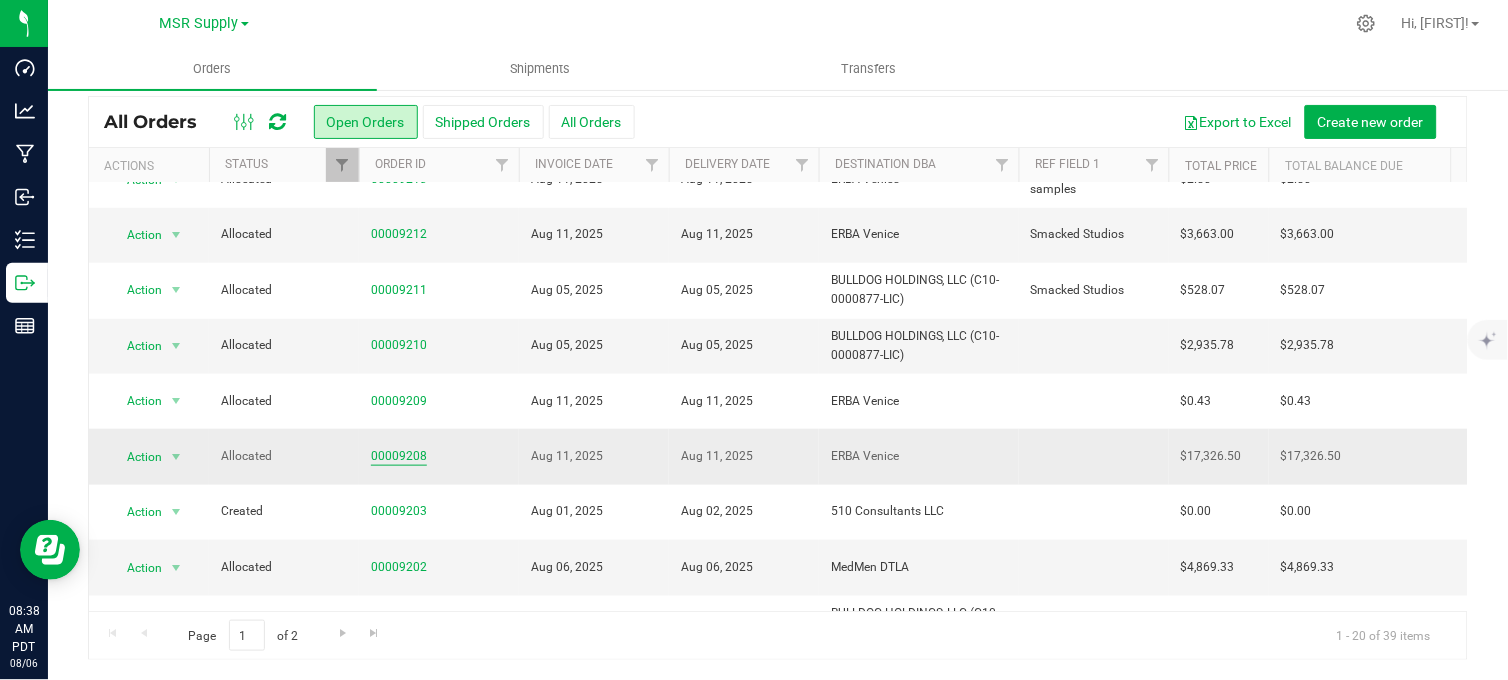 click on "00009208" at bounding box center [399, 456] 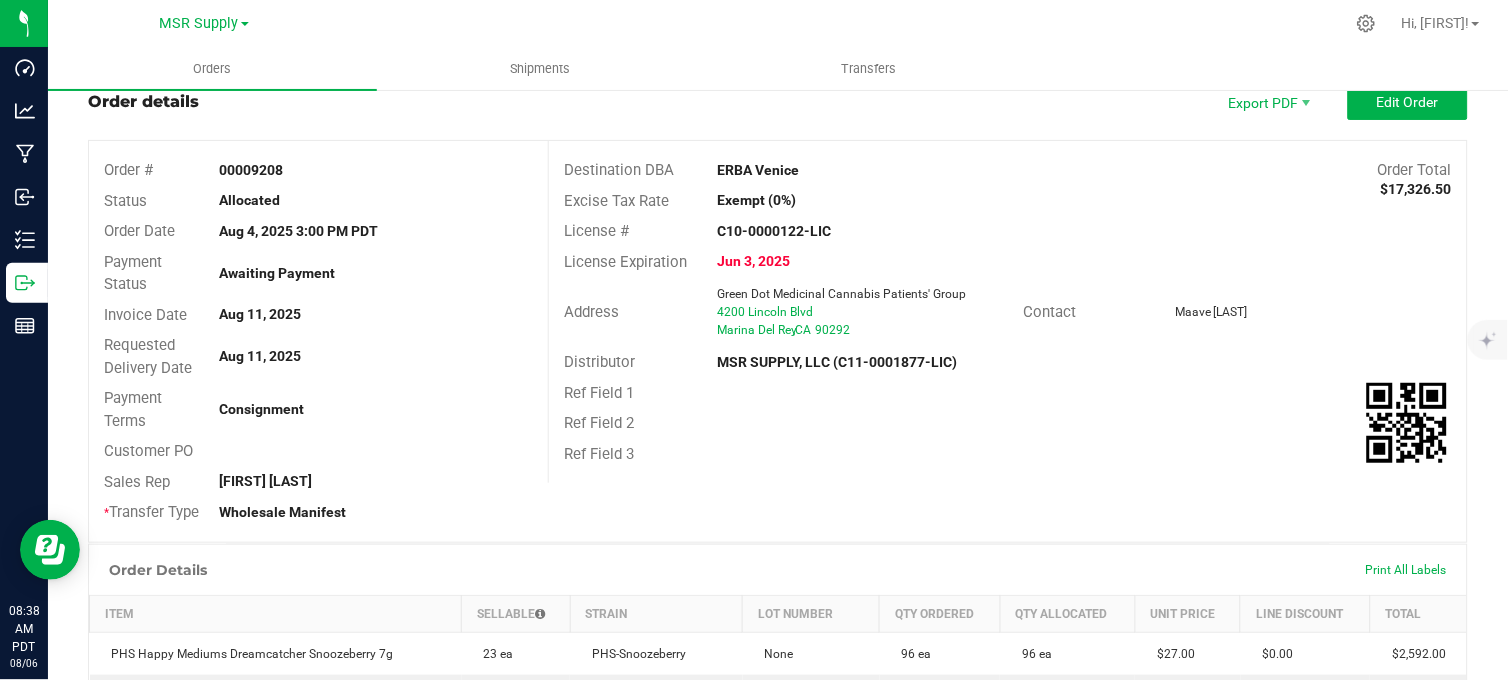 scroll, scrollTop: 0, scrollLeft: 0, axis: both 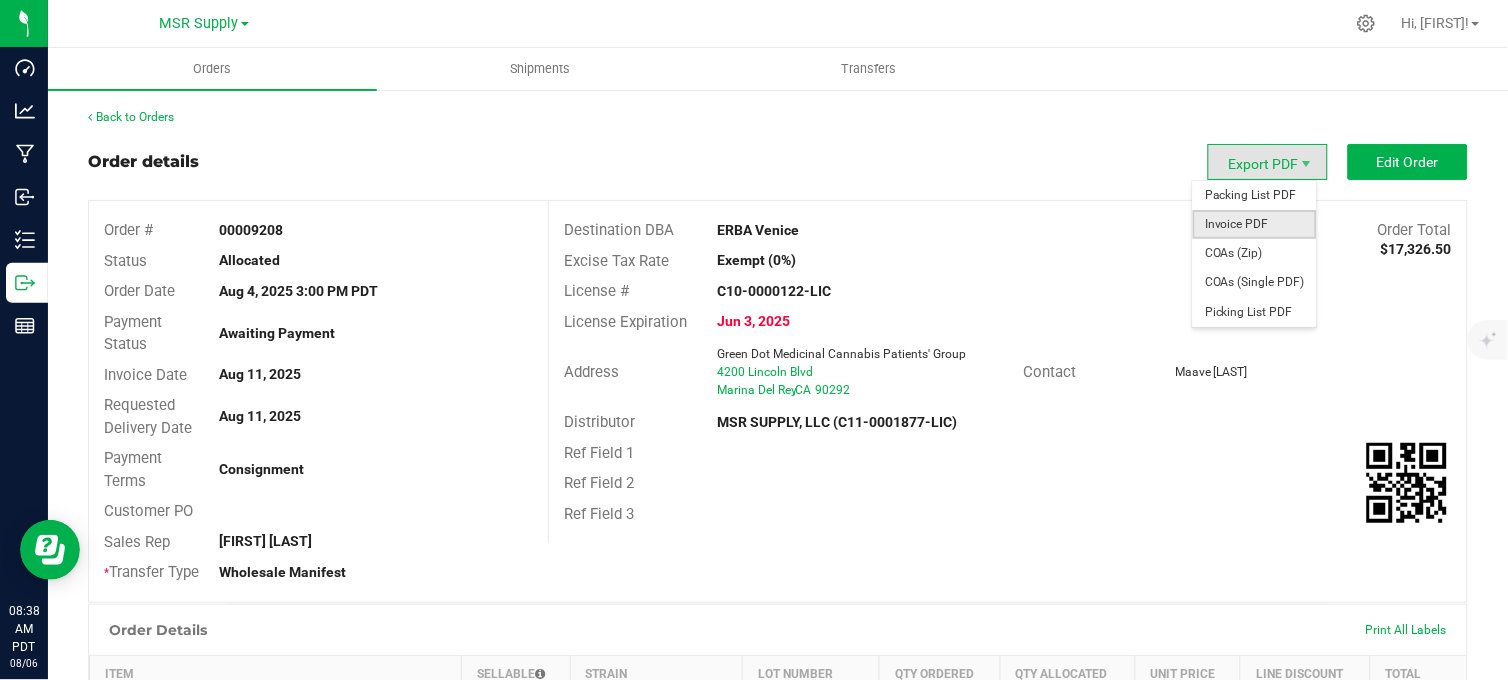 click on "Invoice PDF" at bounding box center [1255, 224] 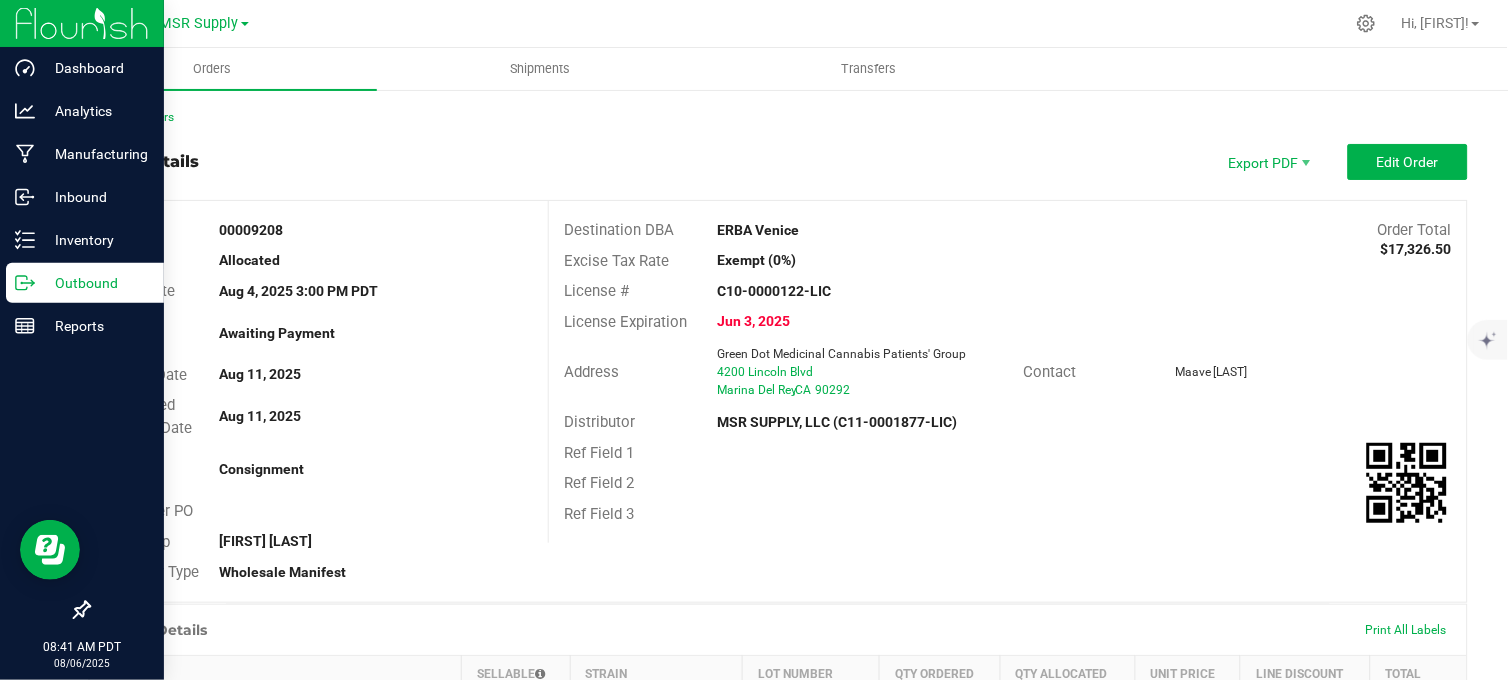 click 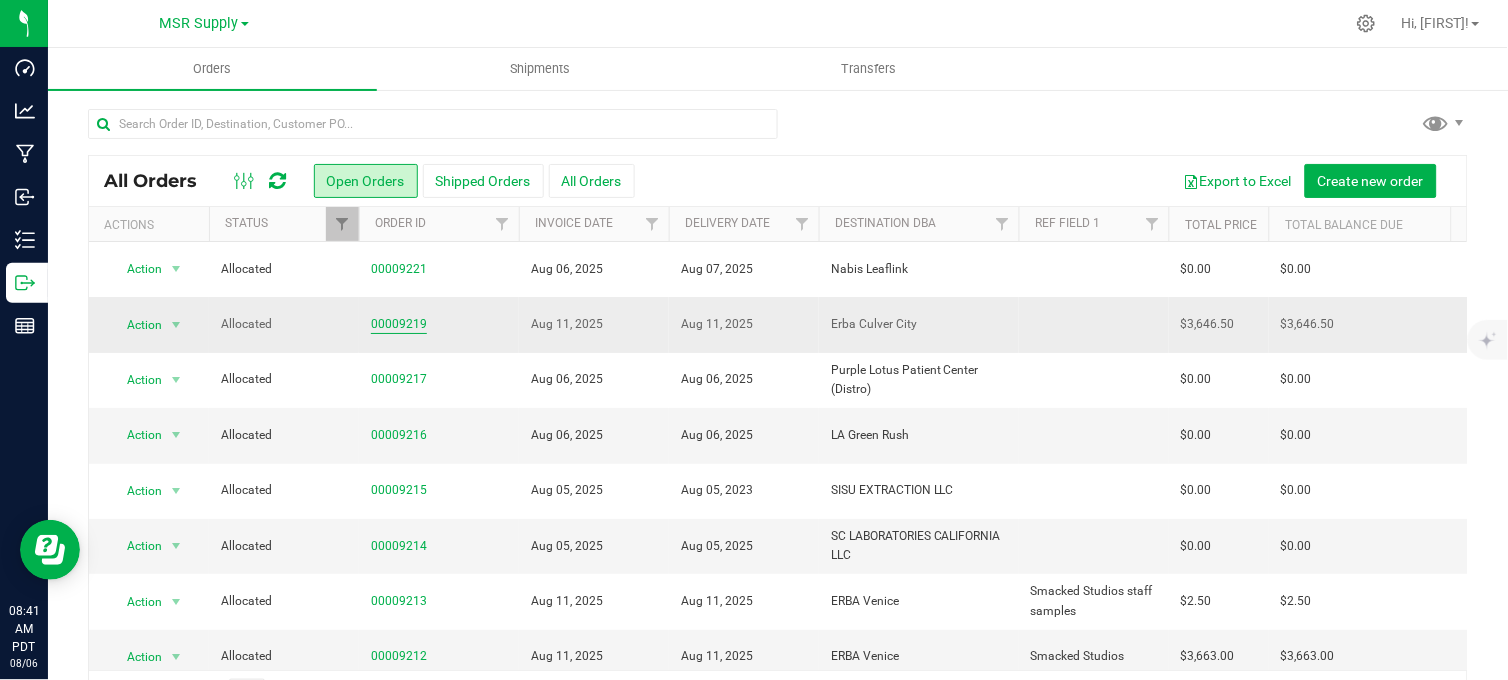 click on "00009219" at bounding box center [399, 324] 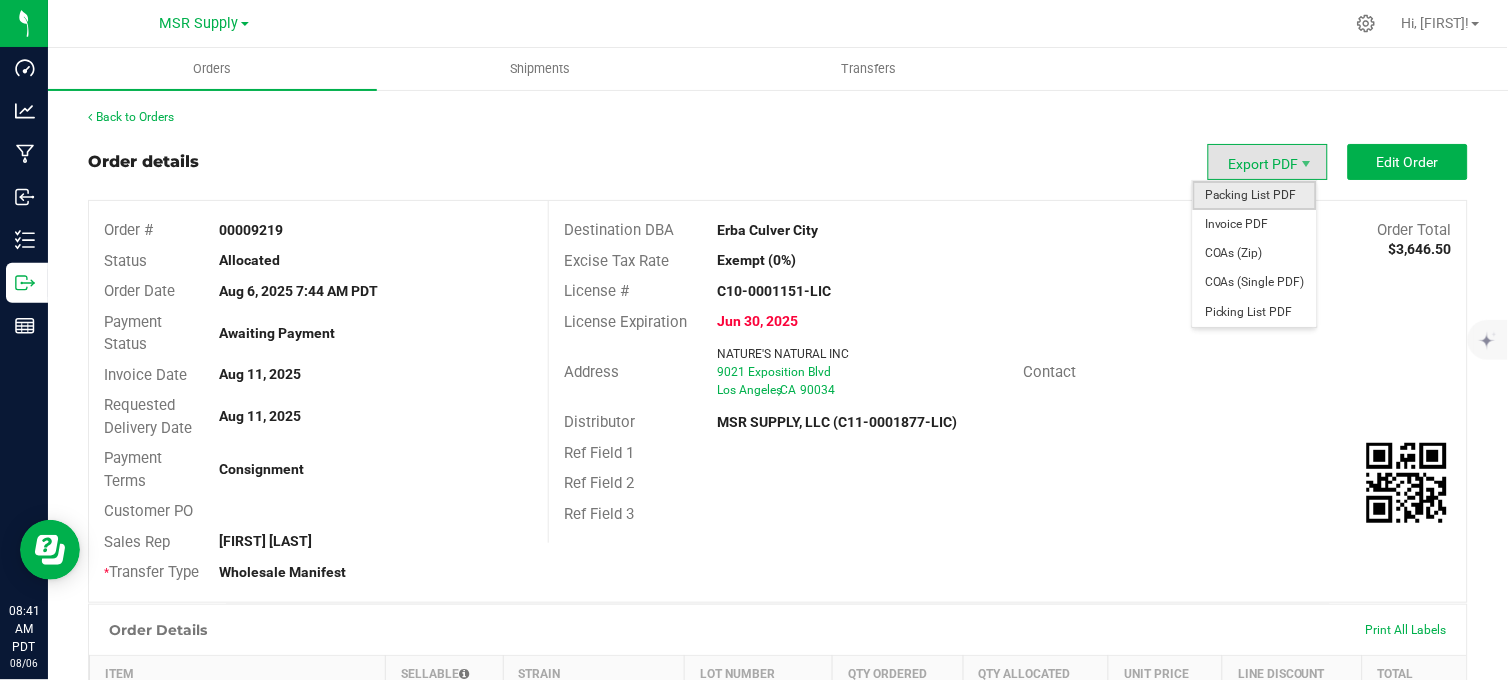 click on "Packing List PDF" at bounding box center (1255, 195) 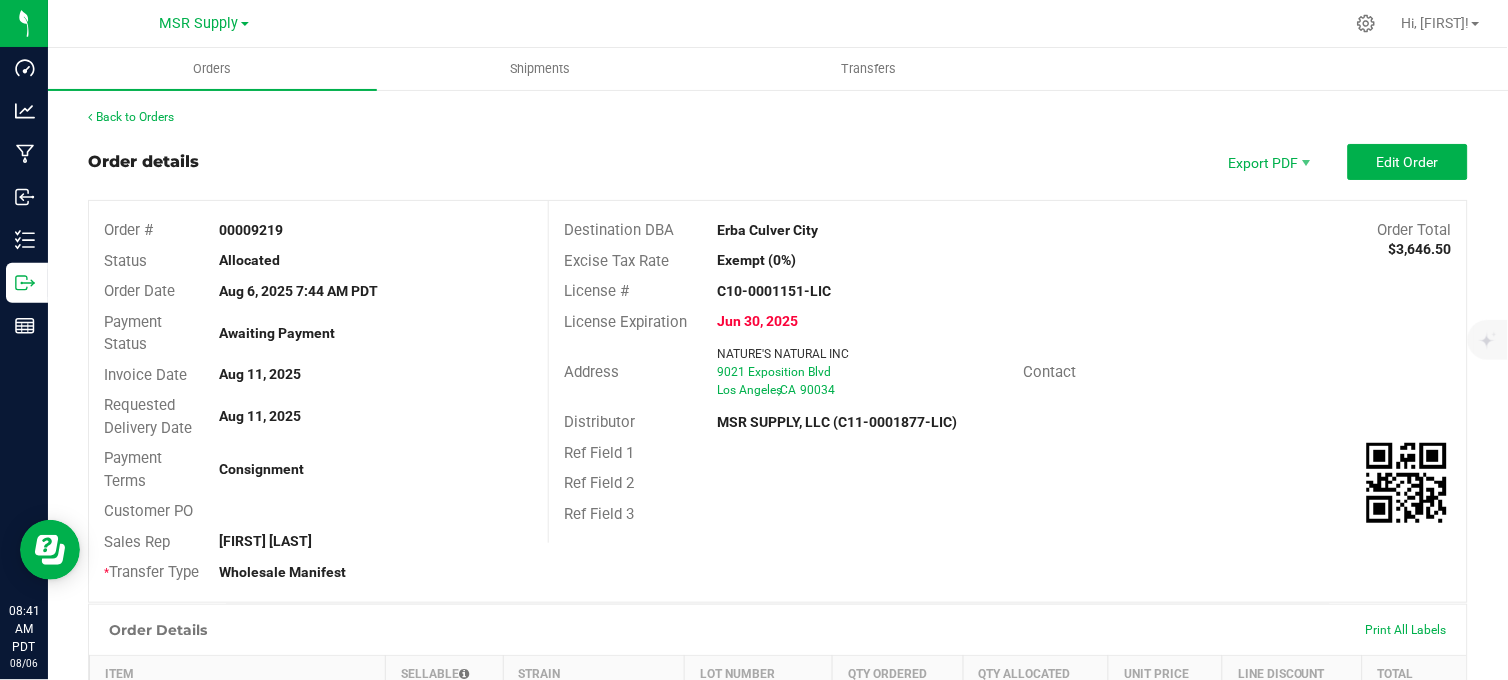click on "Order details   Export PDF   Edit Order" at bounding box center (778, 162) 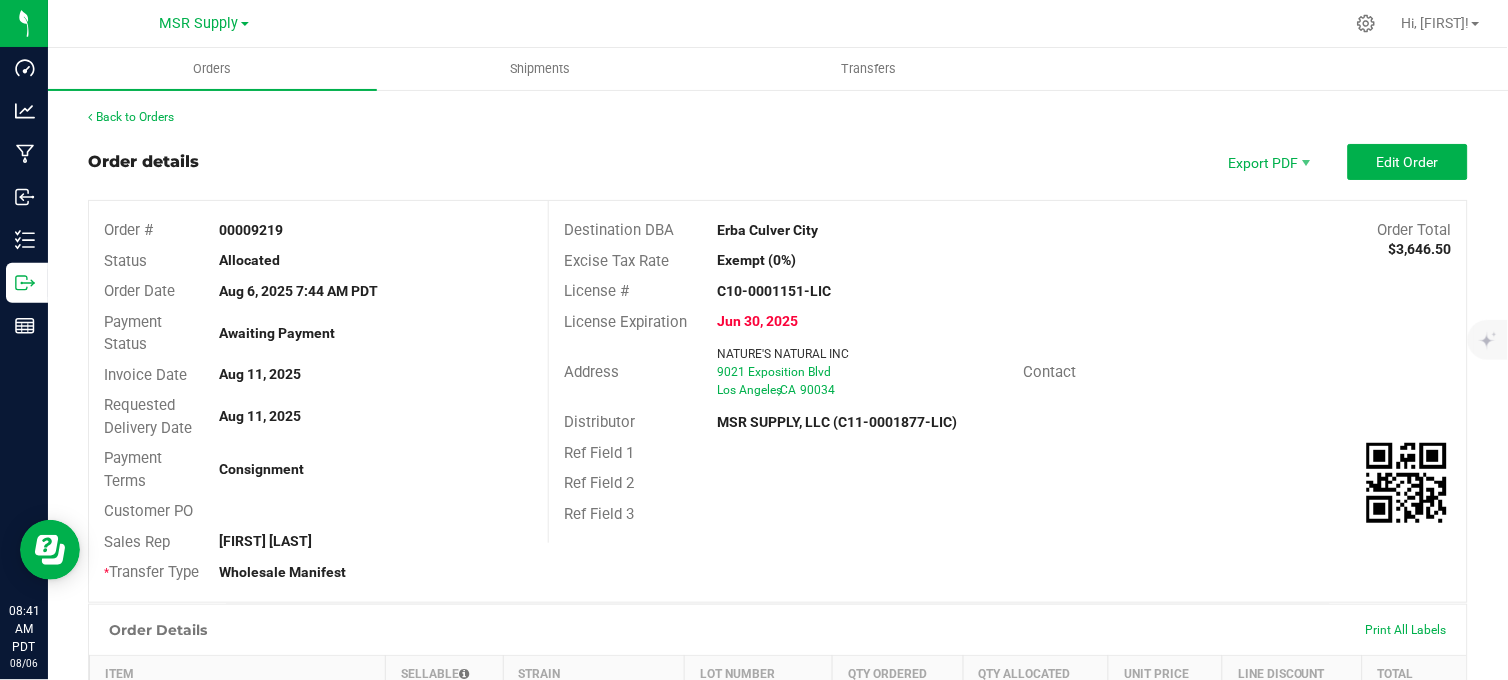 click on "Back to Orders" at bounding box center (778, 117) 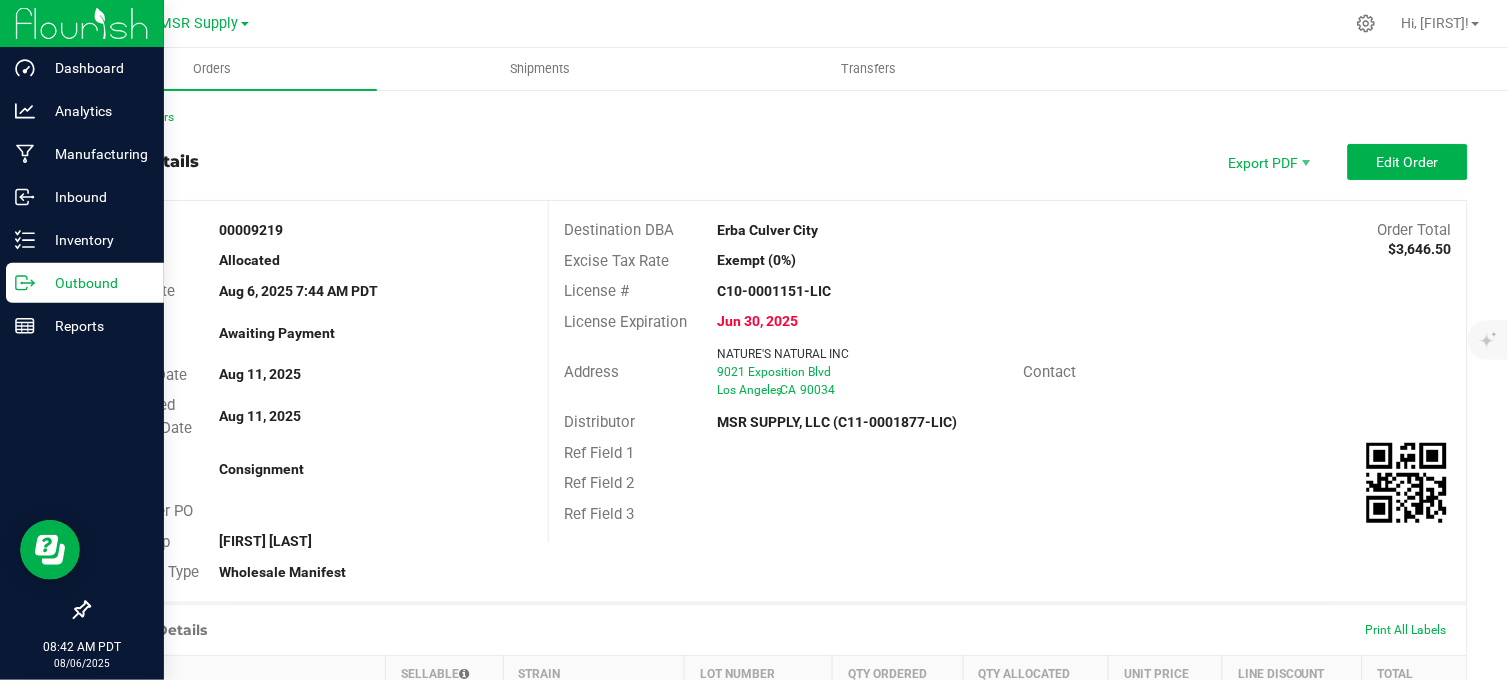 click 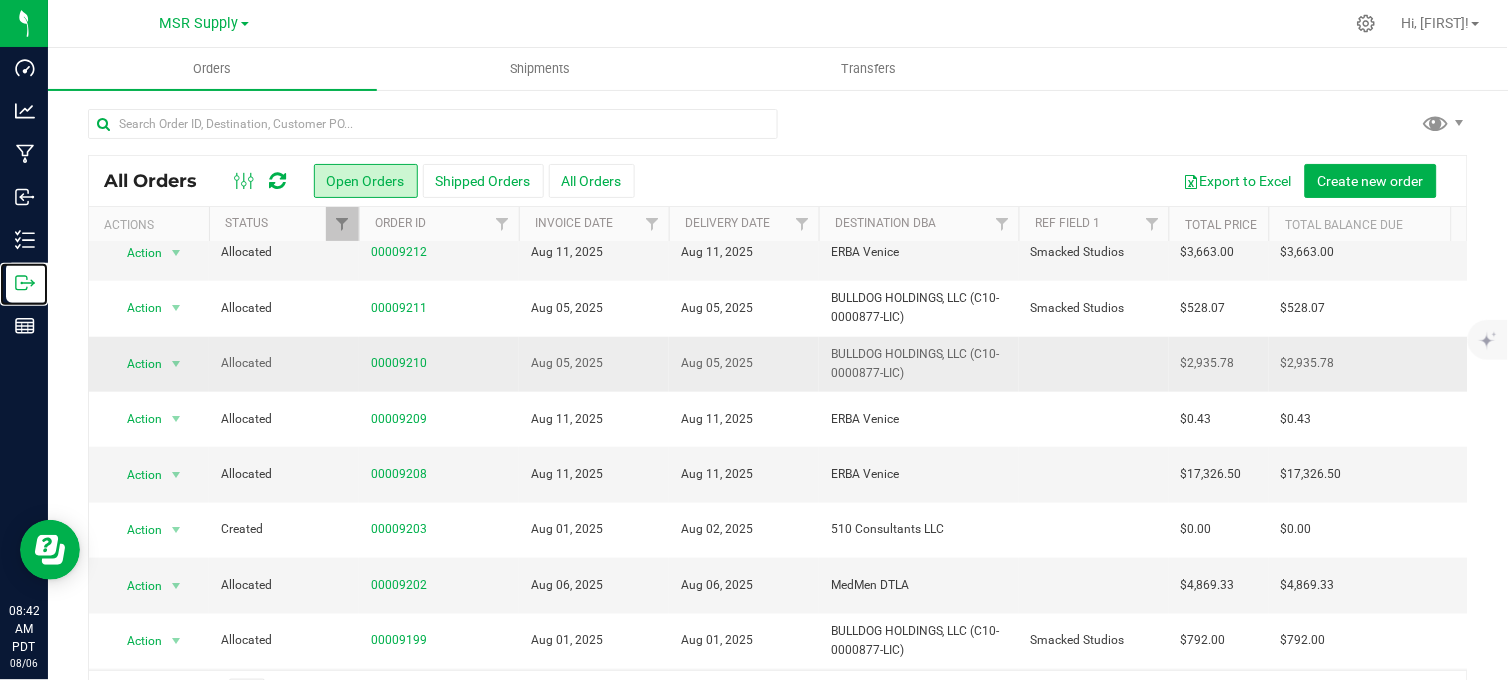 scroll, scrollTop: 444, scrollLeft: 0, axis: vertical 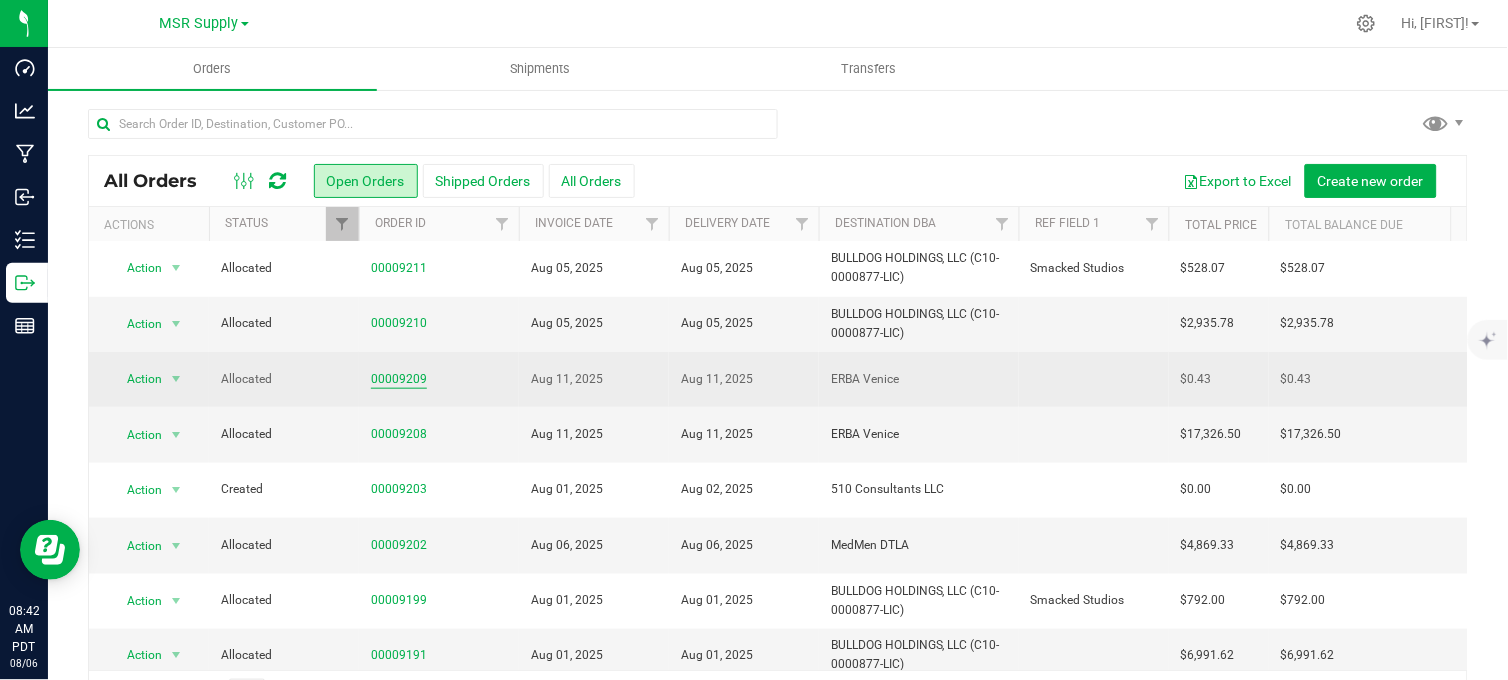click on "00009209" at bounding box center (399, 379) 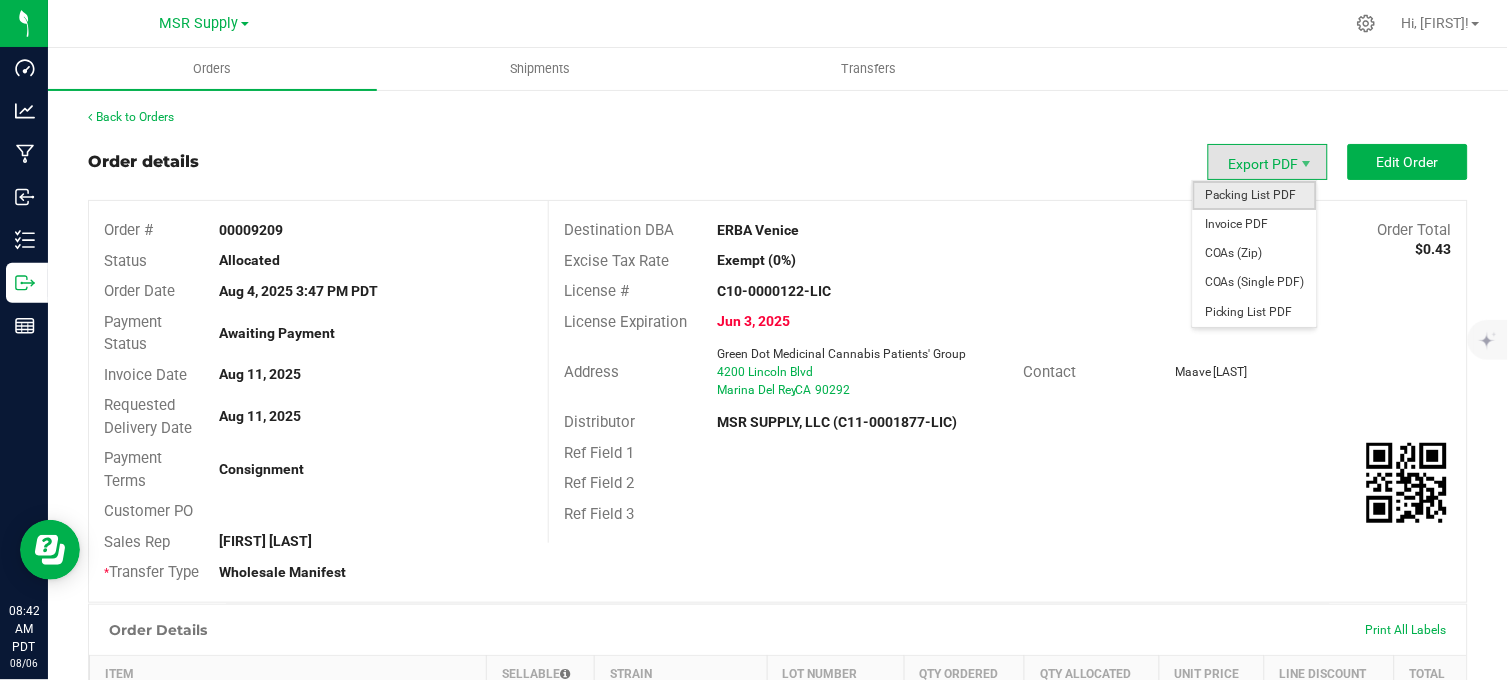 click on "Packing List PDF" at bounding box center (1255, 195) 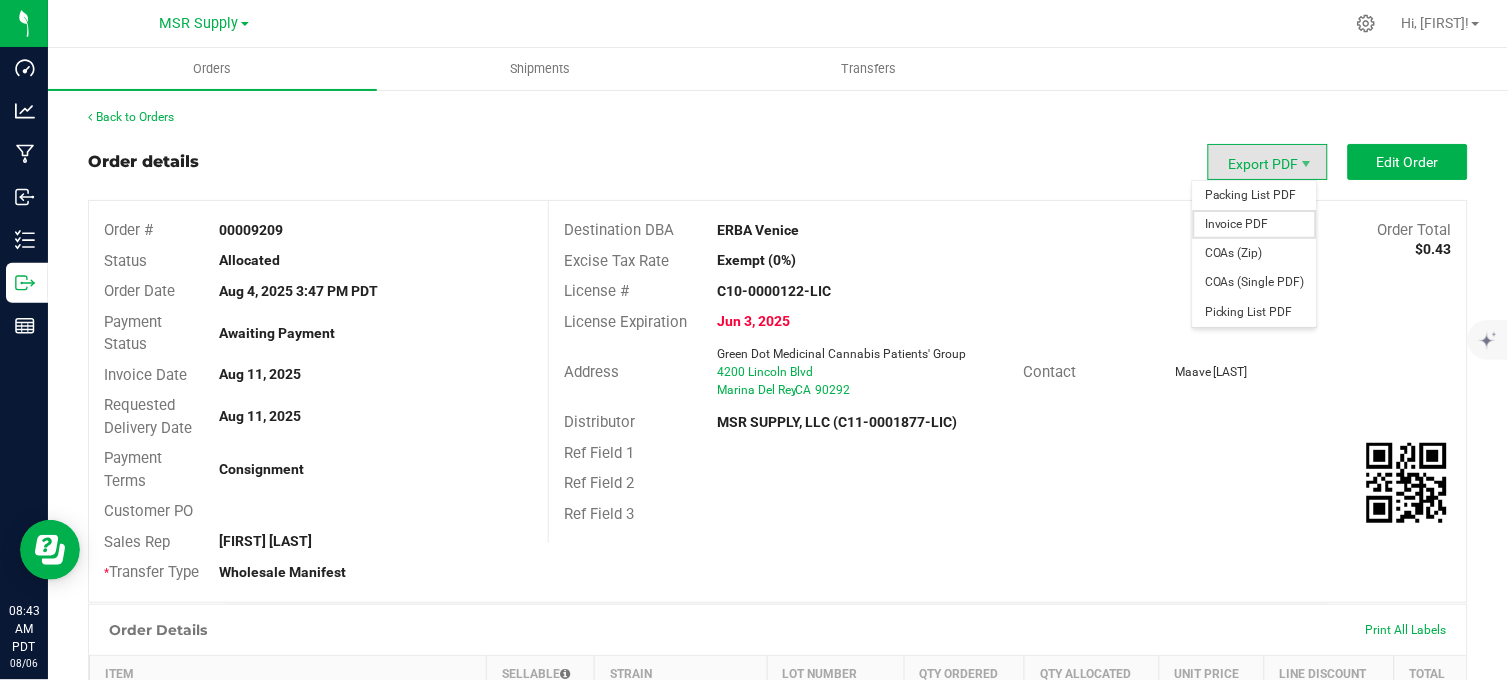 drag, startPoint x: 1240, startPoint y: 211, endPoint x: 1238, endPoint y: 221, distance: 10.198039 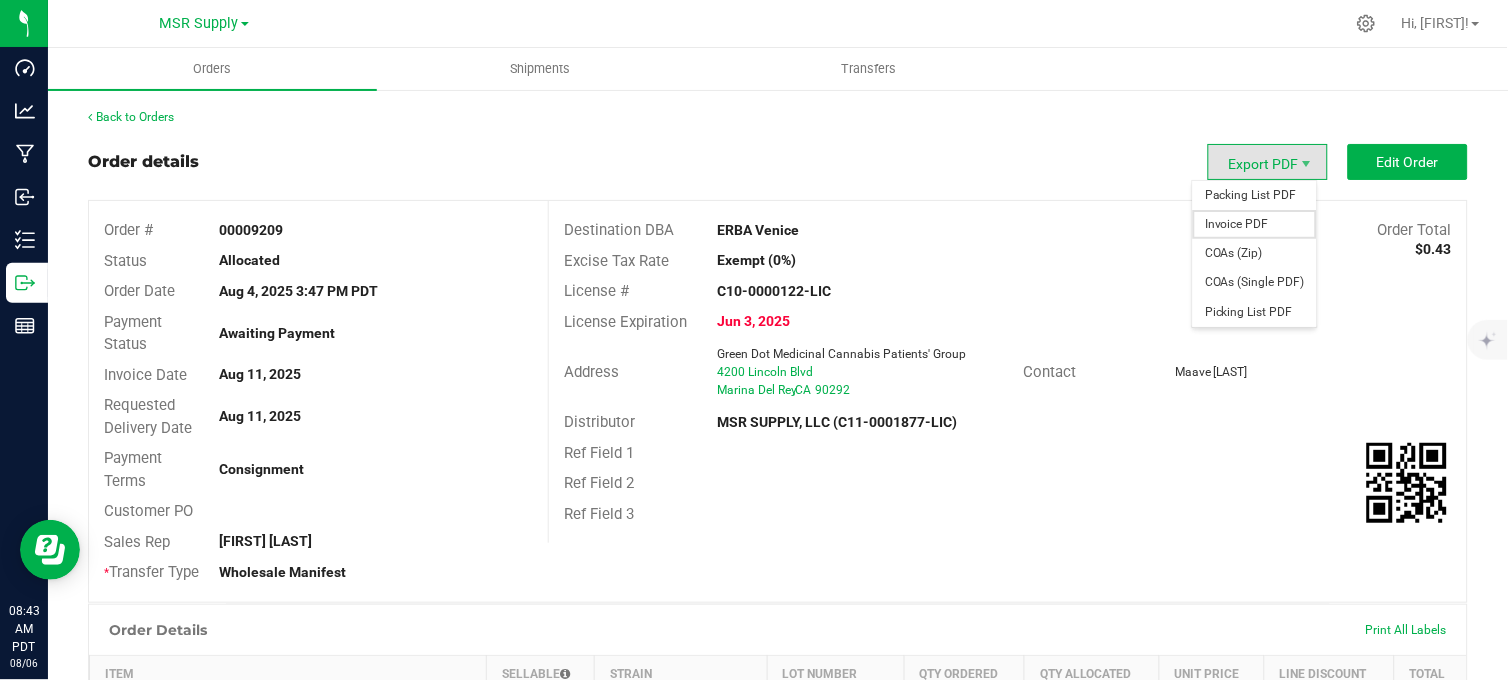 click on "Invoice PDF" at bounding box center [1255, 224] 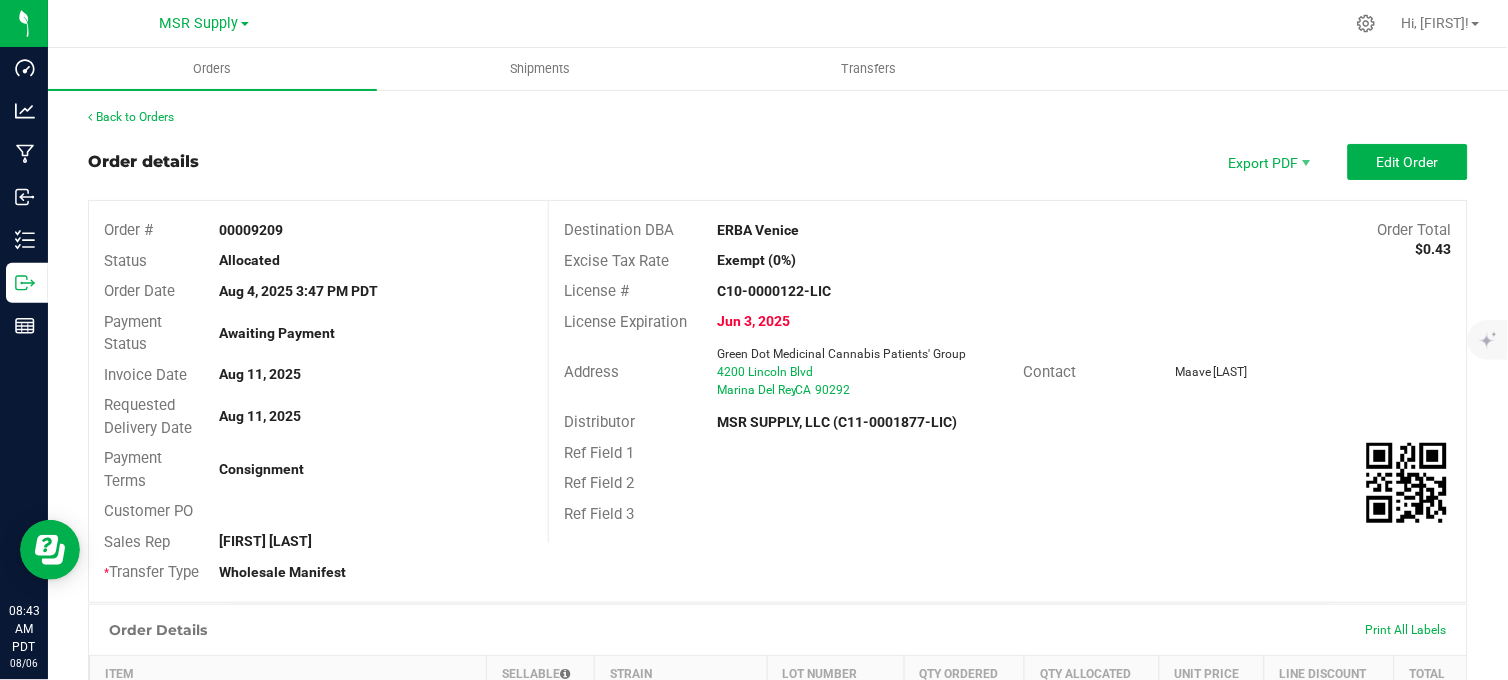 click on "Back to Orders
Order details   Export PDF   Edit Order   Order #   00009209   Status   Allocated   Order Date   Aug 4, 2025 3:47 PM PDT   Payment Status   Awaiting Payment   Invoice Date   Aug 11, 2025   Requested Delivery Date   Aug 11, 2025   Payment Terms   Consignment   Customer PO      Sales Rep   Jade Blairs  *  Transfer Type   Wholesale Manifest   Destination DBA   ERBA Venice   Order Total   $0.43   Excise Tax Rate   Exempt (0%)   License #   C10-0000122-LIC   License Expiration   Jun 3, 2025   Address  Green Dot Medicinal Cannabis Patients' Group 4200 Lincoln Blvd Marina Del Rey  ,  CA 90292  Contact  Maave Mikaele  Distributor   MSR SUPPLY, LLC (C11-0001877-LIC)   Ref Field 1      Ref Field 2      Ref Field 3
Order Details Print All Labels Item  Sellable  Strain  Lot Number  Qty Ordered Qty Allocated Unit Price Line Discount Total  6 ea" at bounding box center [778, 843] 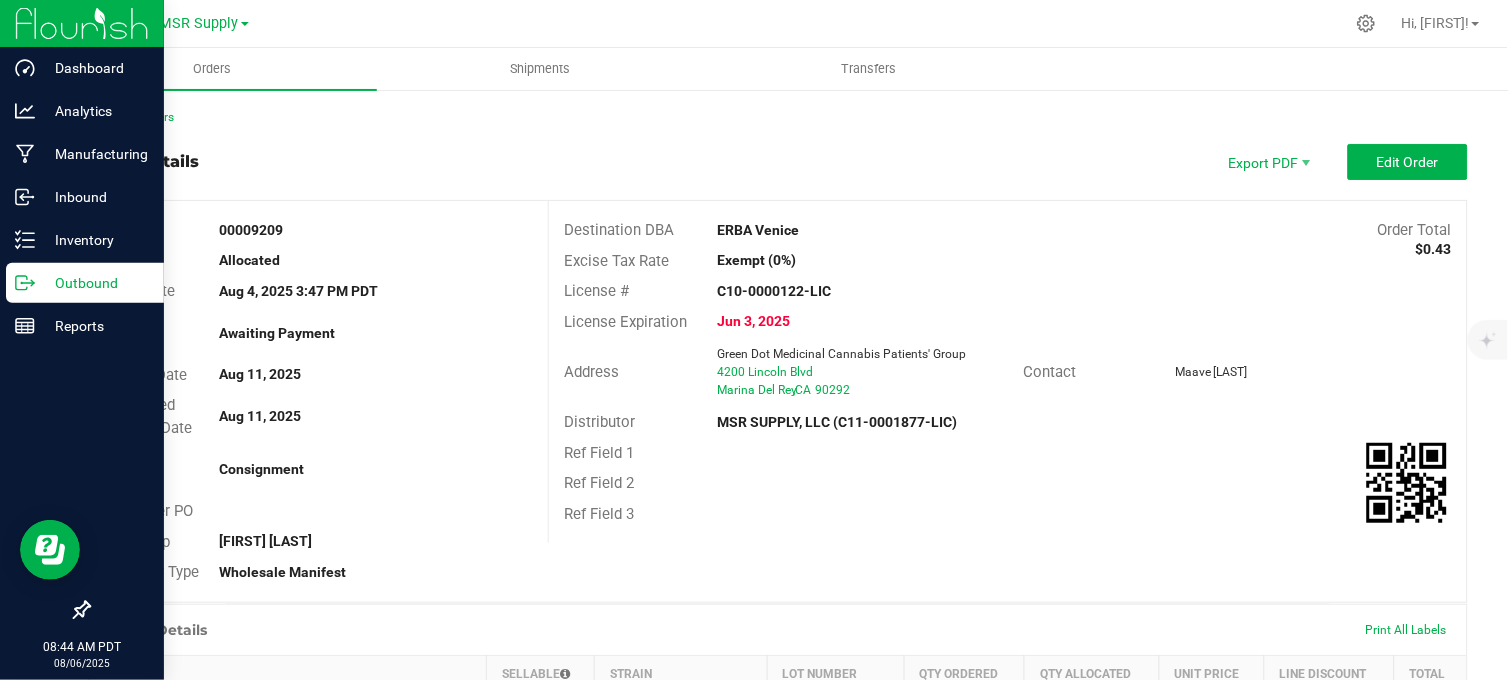 click on "Outbound" at bounding box center (82, 284) 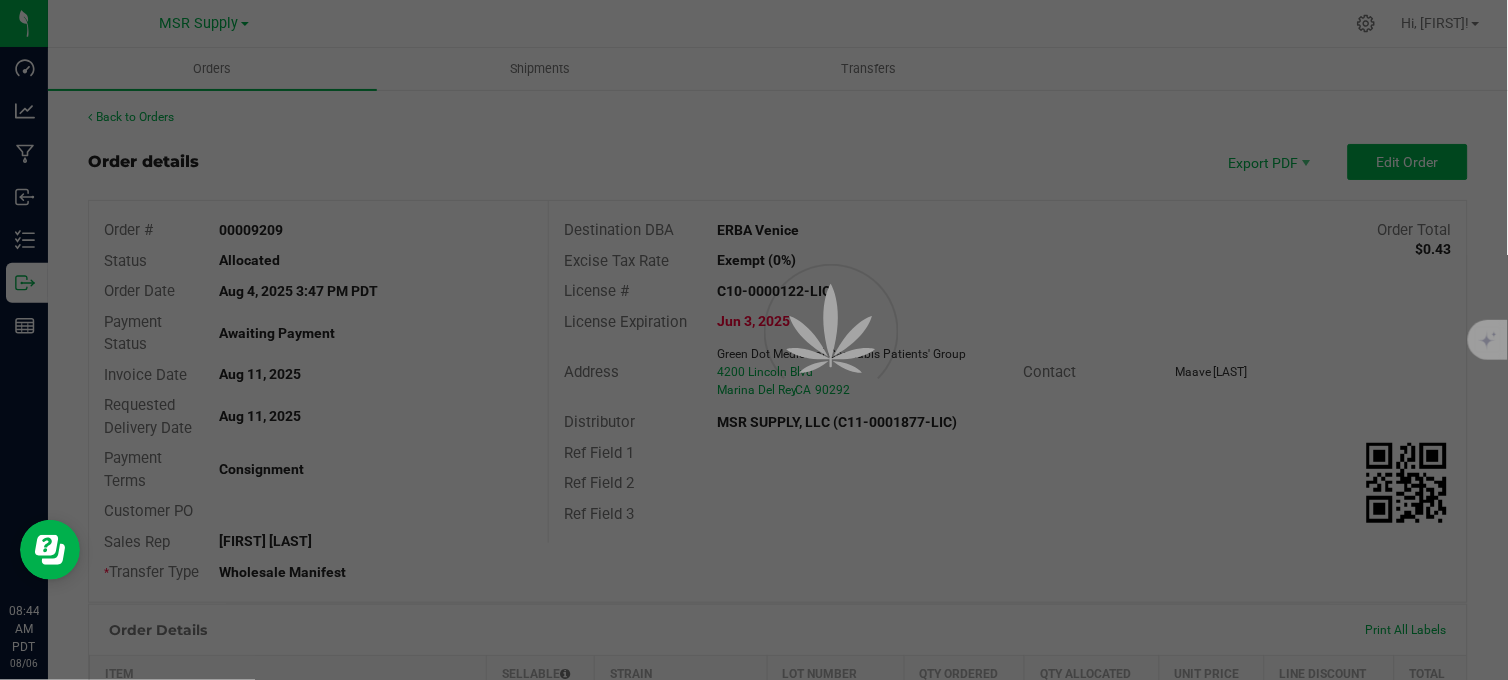 click at bounding box center (754, 340) 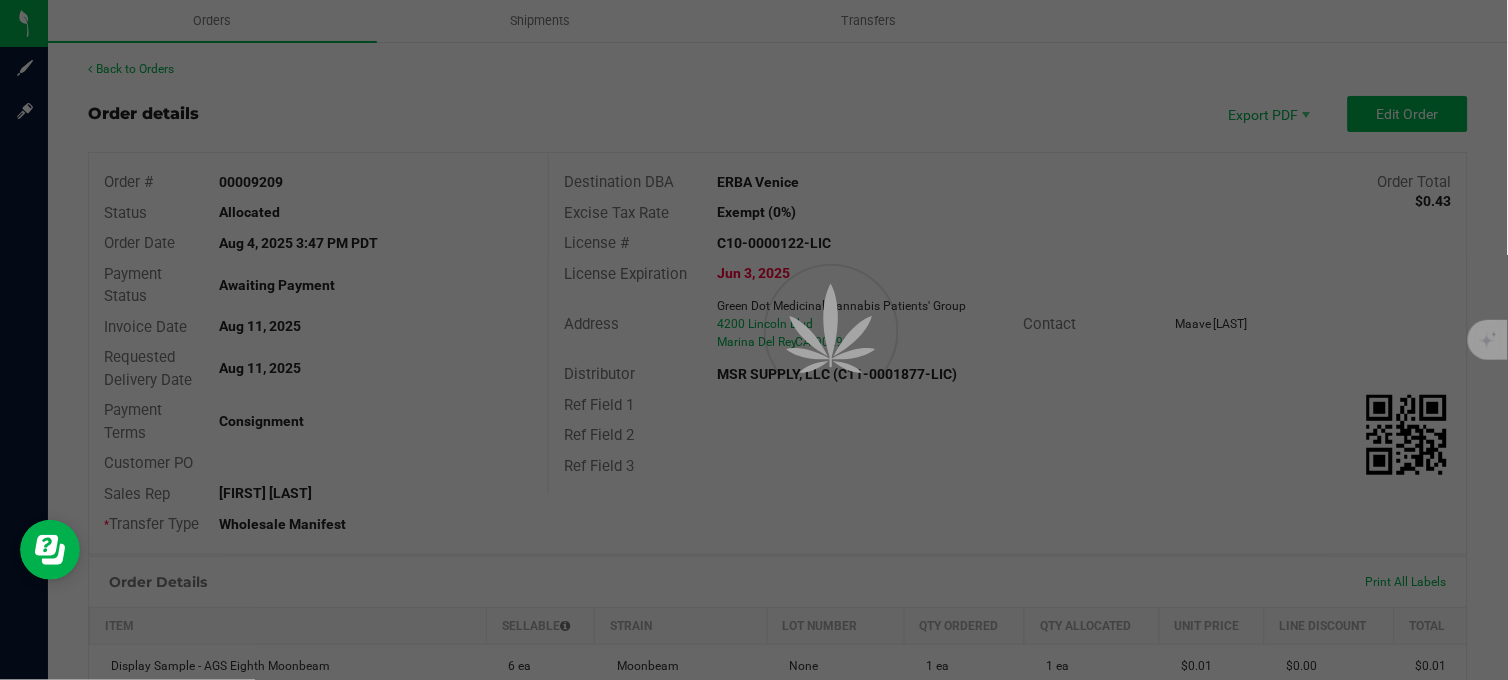 click at bounding box center (754, 340) 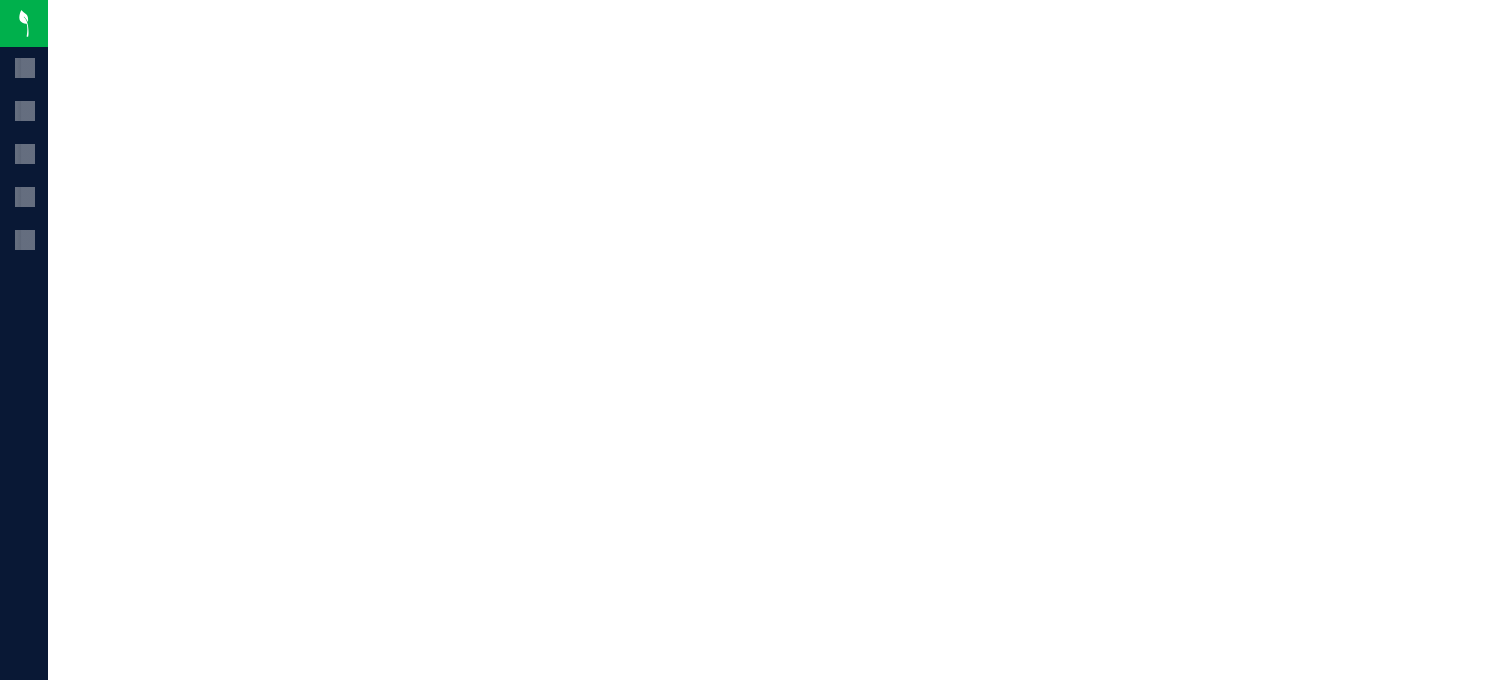 scroll, scrollTop: 0, scrollLeft: 0, axis: both 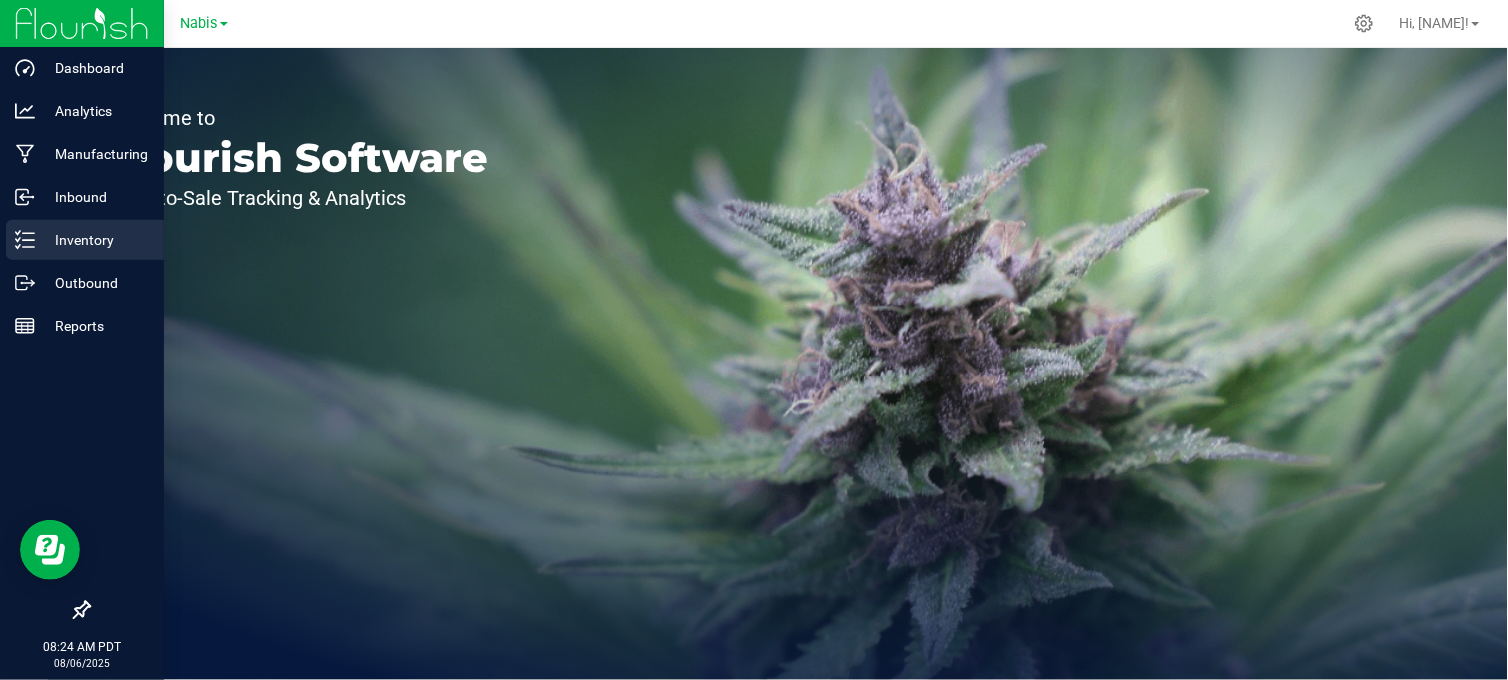 click on "Inventory" at bounding box center [95, 240] 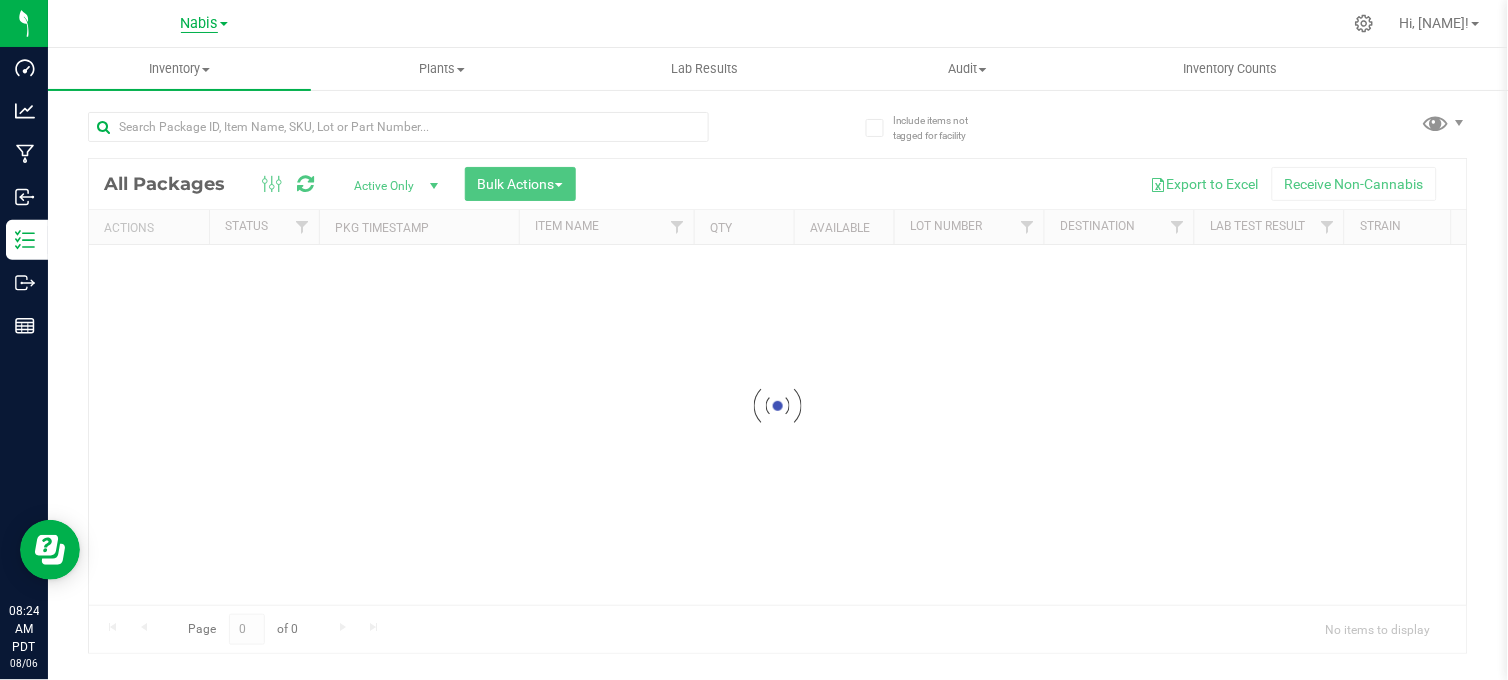 click on "Nabis" at bounding box center (199, 24) 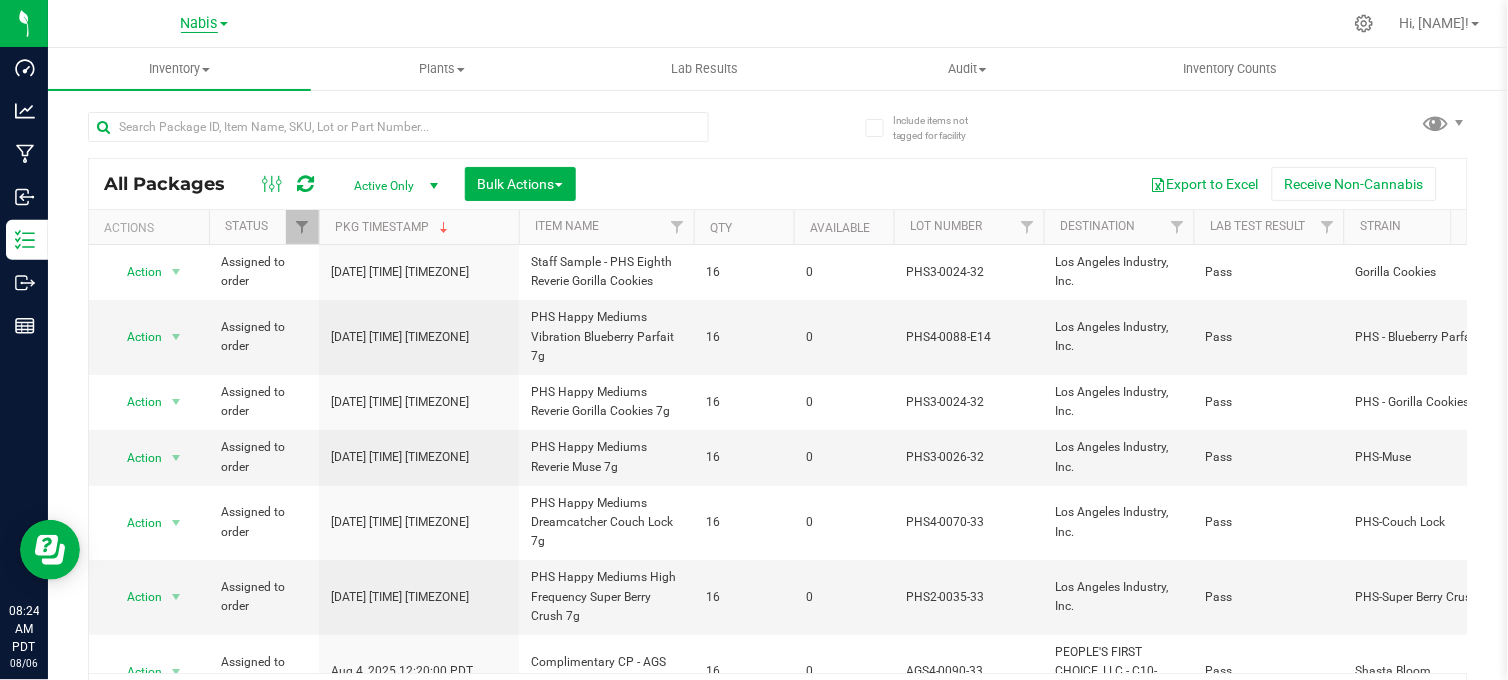 click on "Nabis" at bounding box center [199, 24] 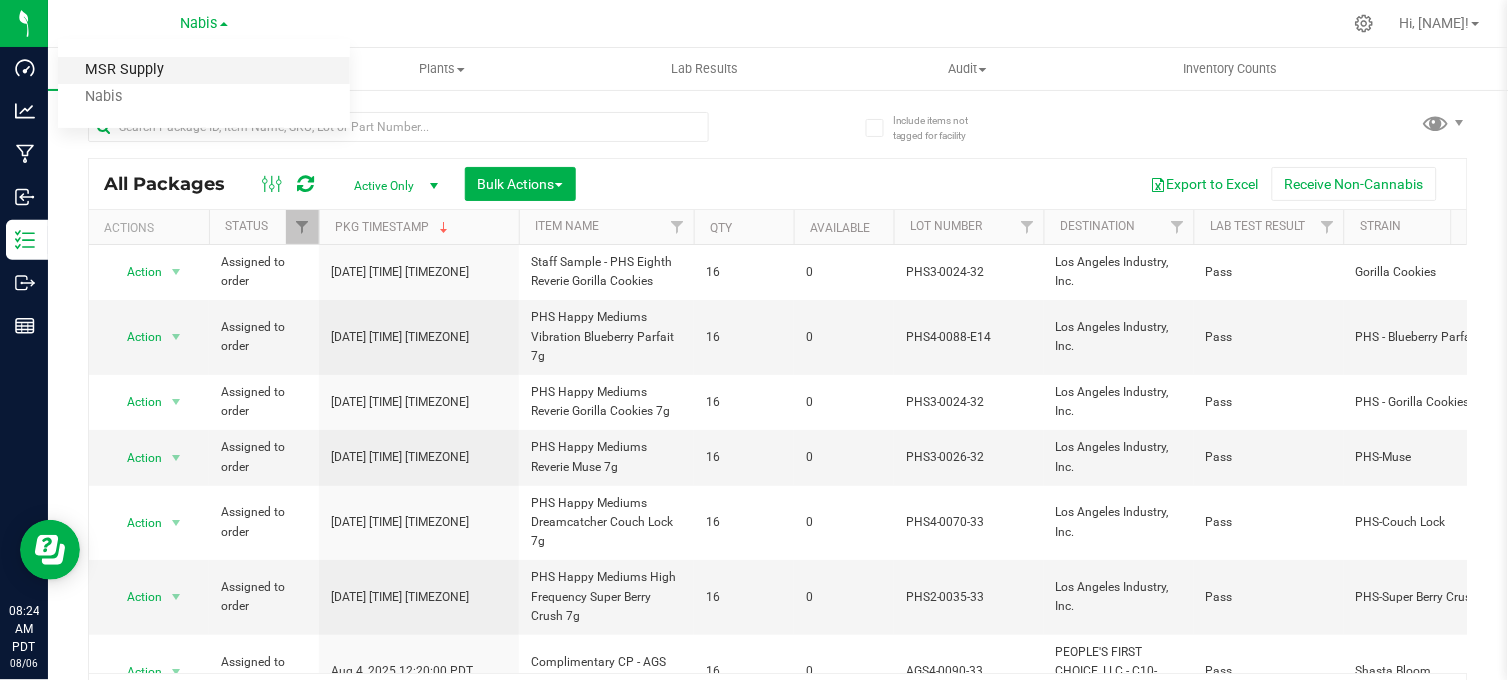 click on "MSR Supply" at bounding box center [204, 70] 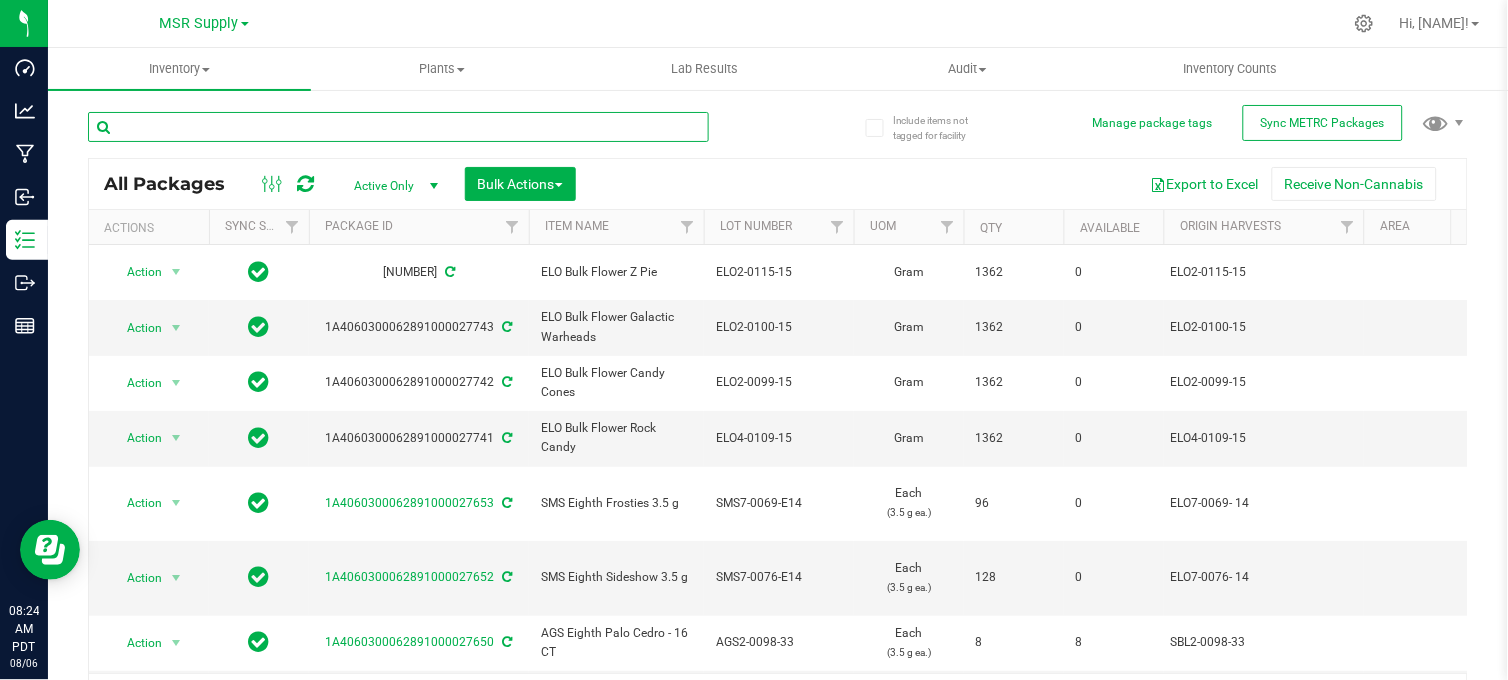 click at bounding box center (398, 127) 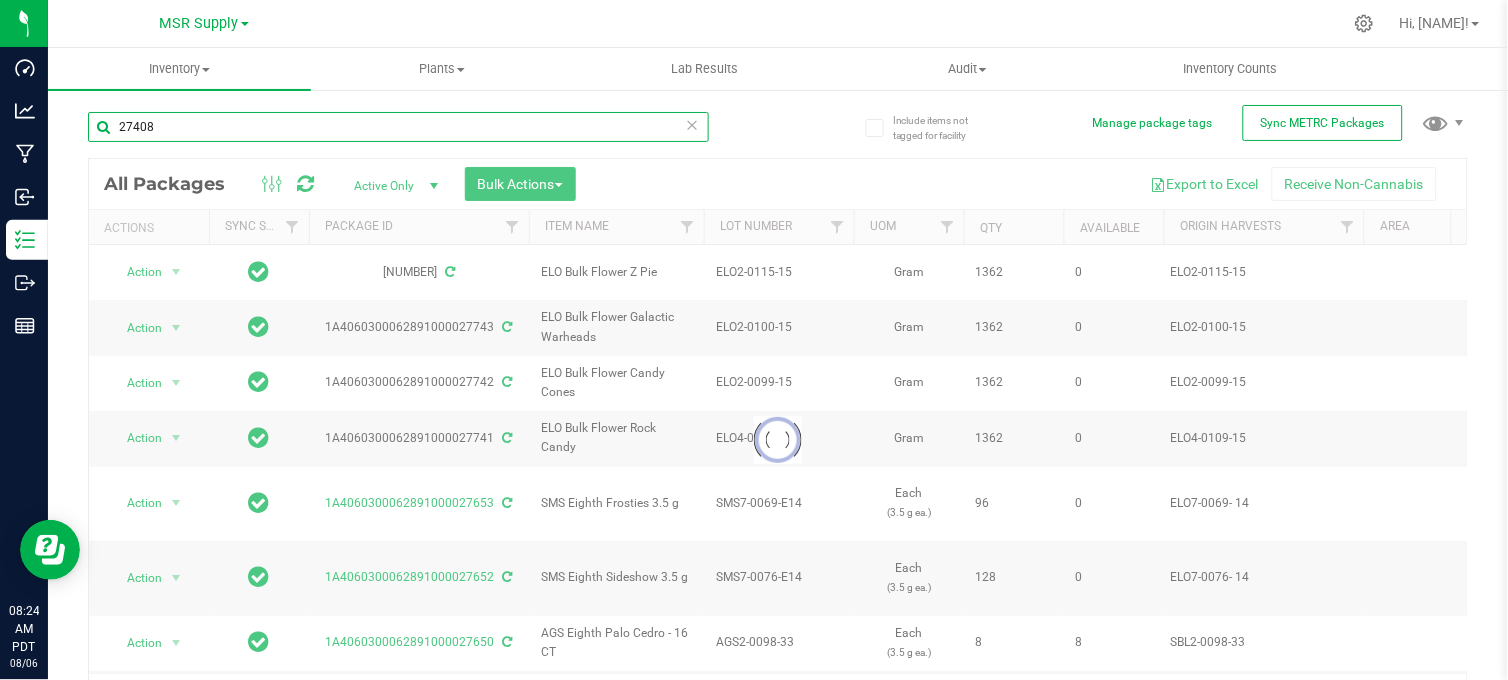 type on "27408" 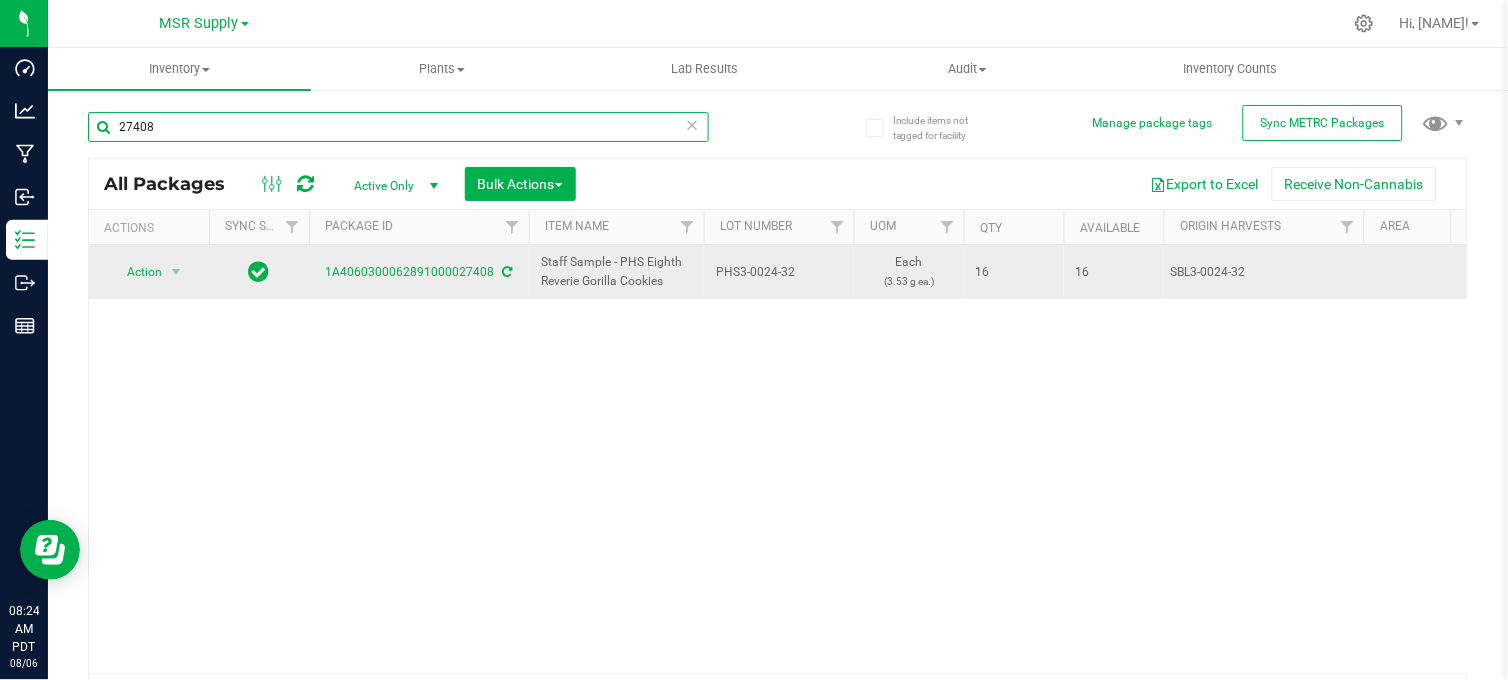 scroll, scrollTop: 0, scrollLeft: 781, axis: horizontal 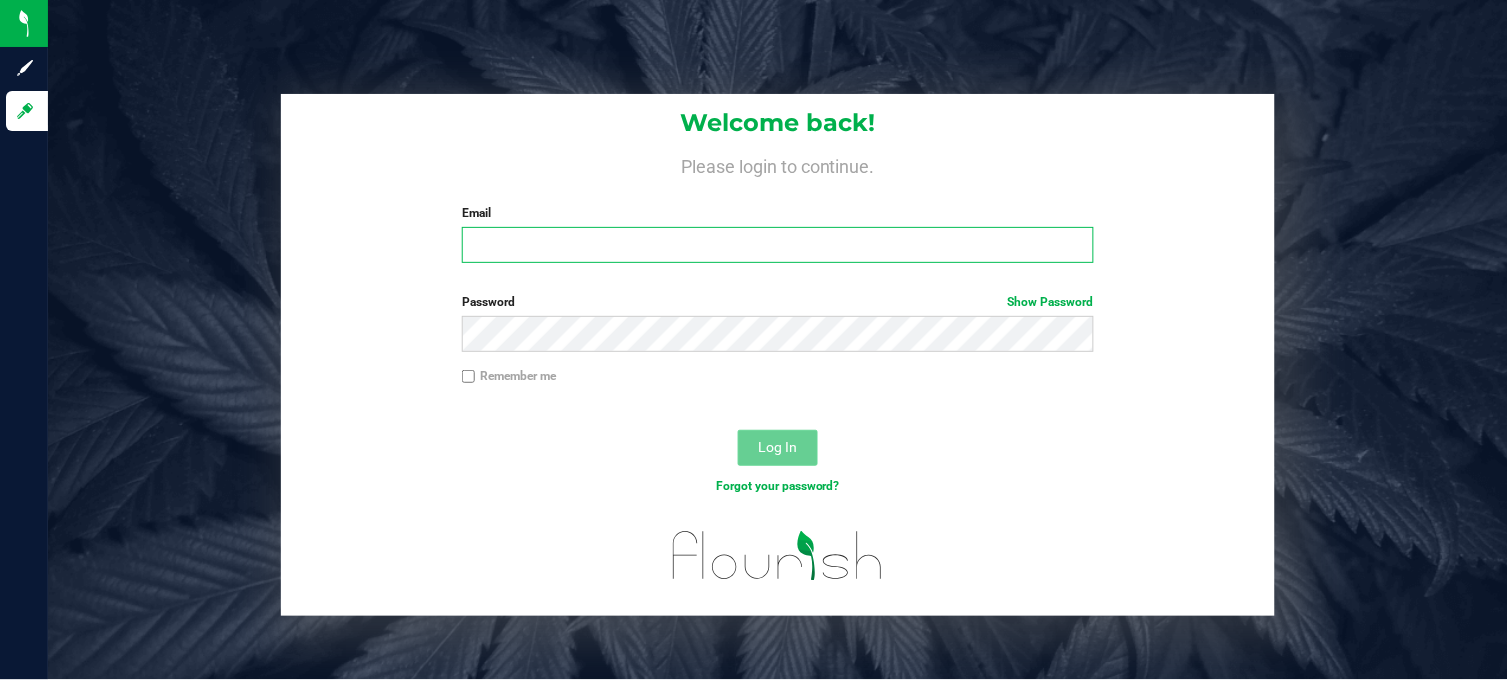 type on "[USERNAME]@example.com" 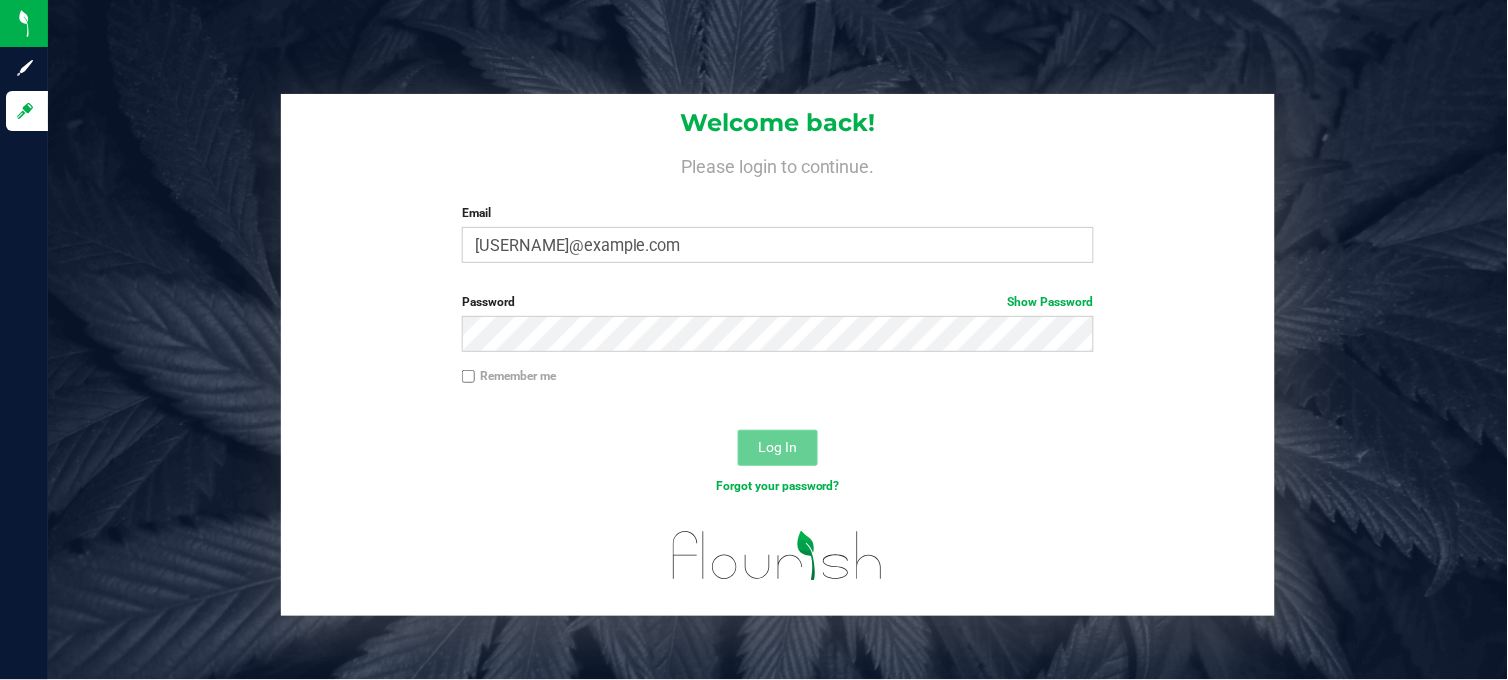 click on "Log In" at bounding box center [777, 447] 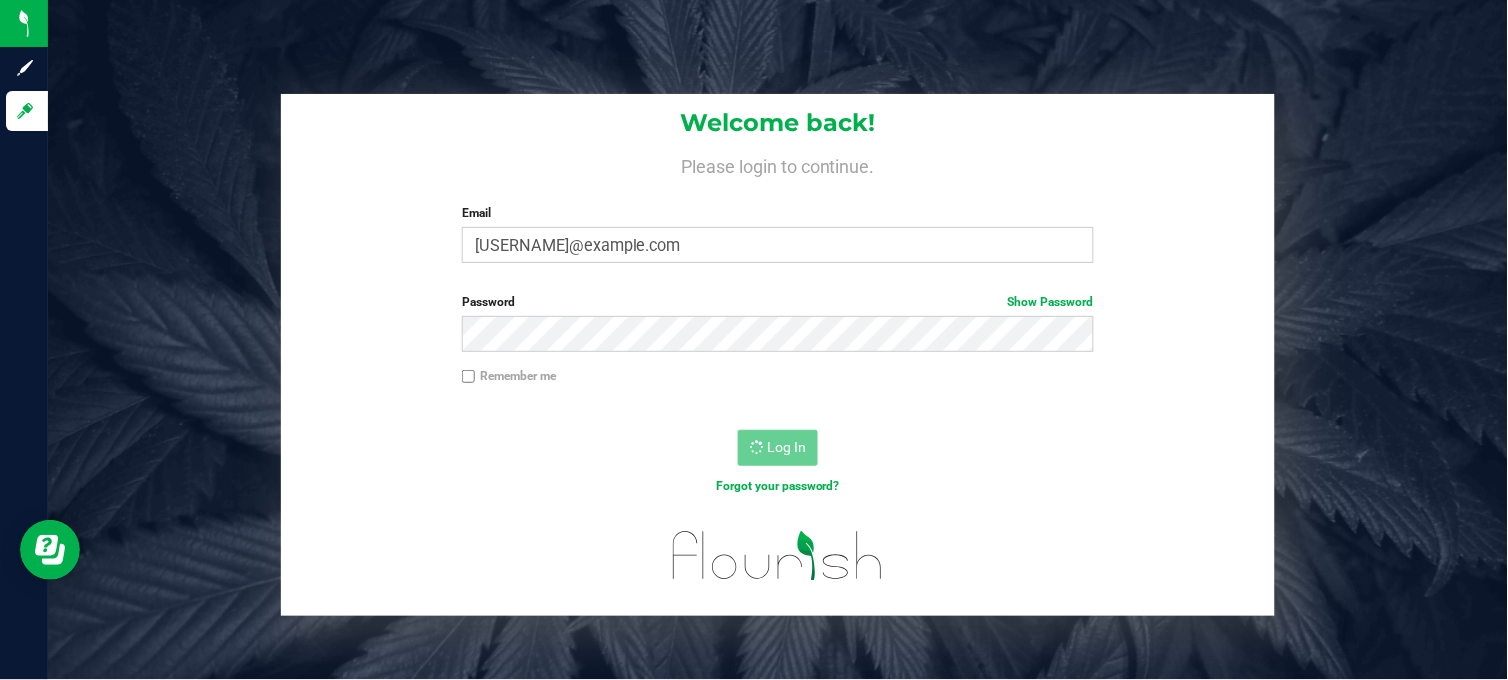 scroll, scrollTop: 0, scrollLeft: 0, axis: both 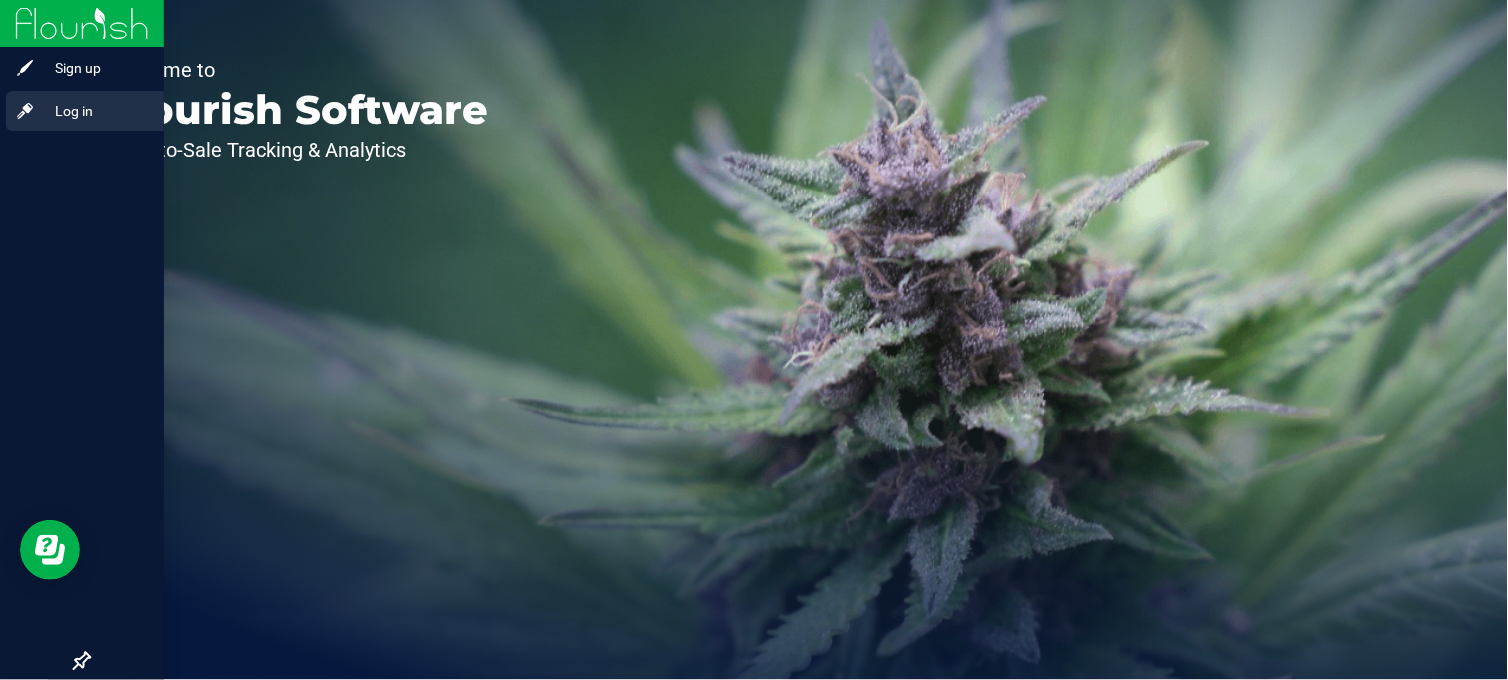 click on "Log in" at bounding box center [95, 111] 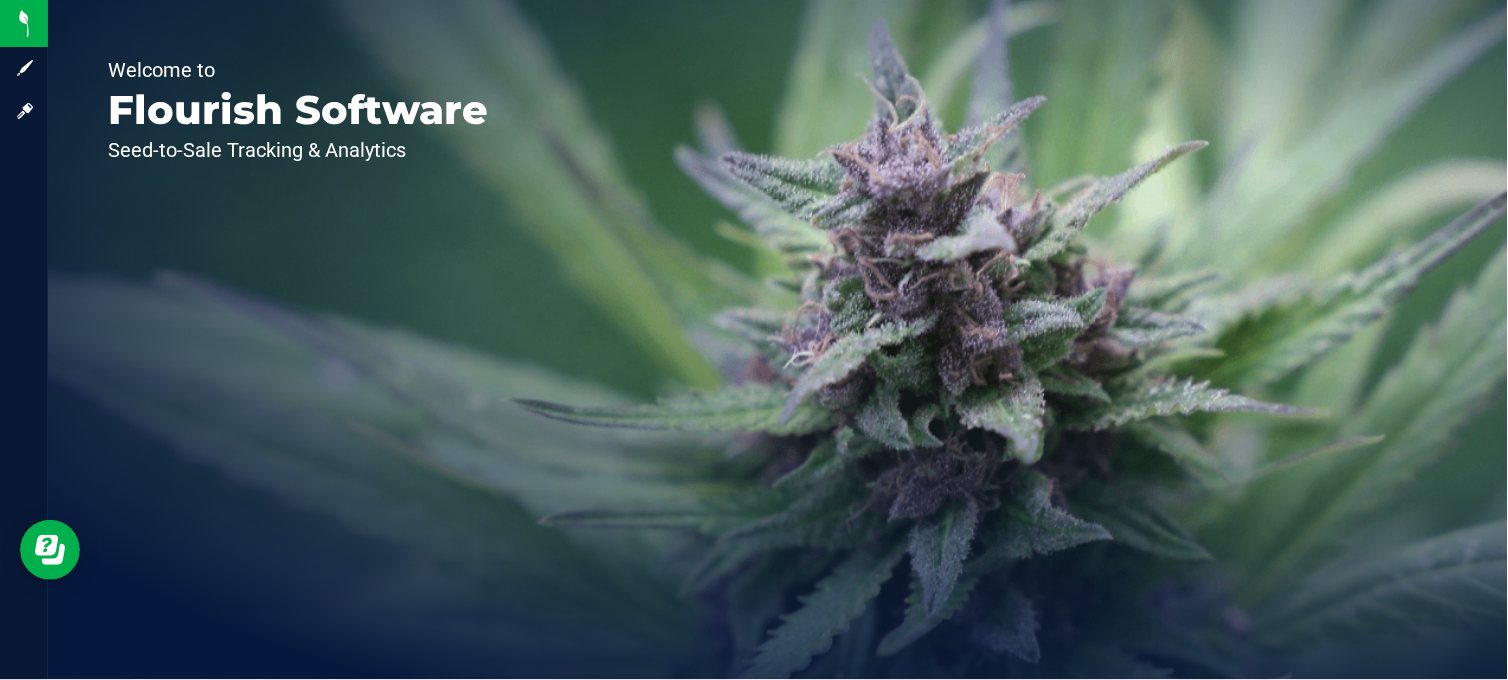 click on "Welcome to   Flourish Software   Seed-to-Sale Tracking & Analytics" at bounding box center (778, 340) 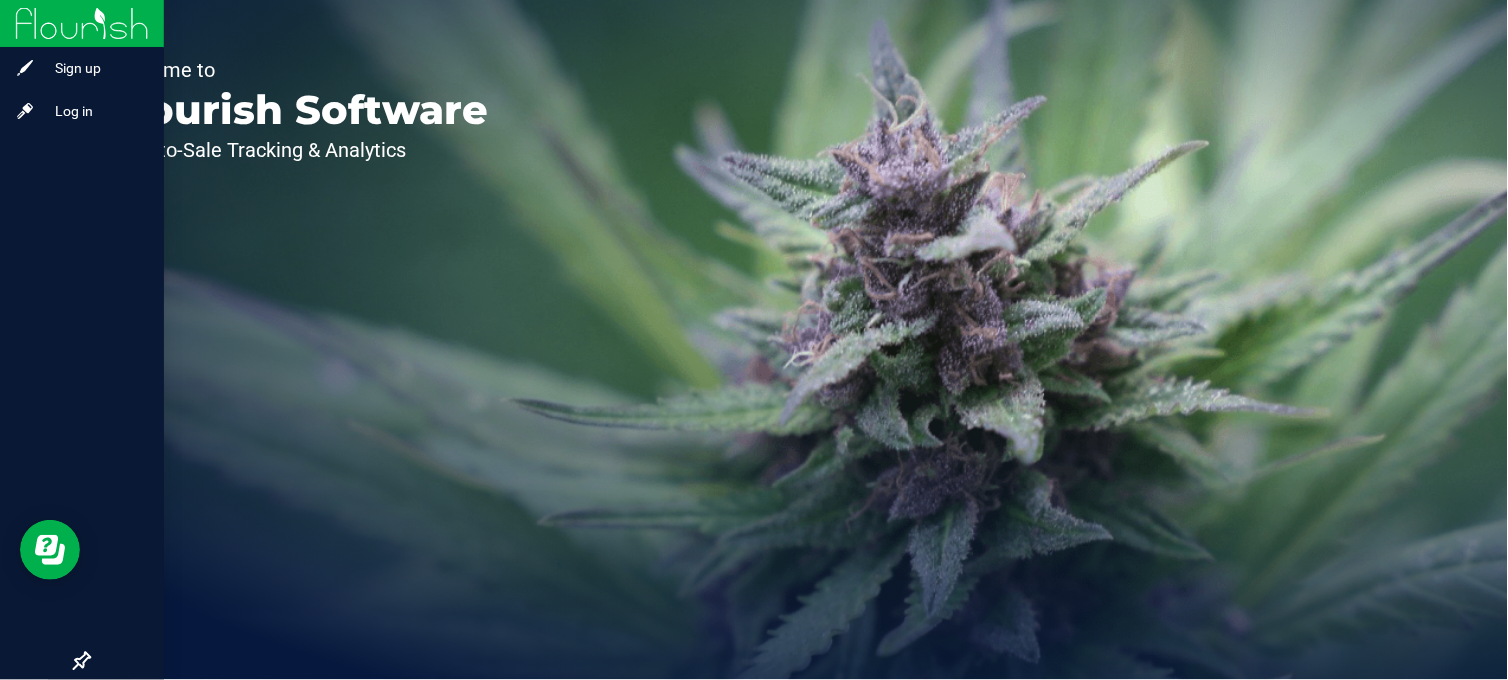 click at bounding box center [82, 23] 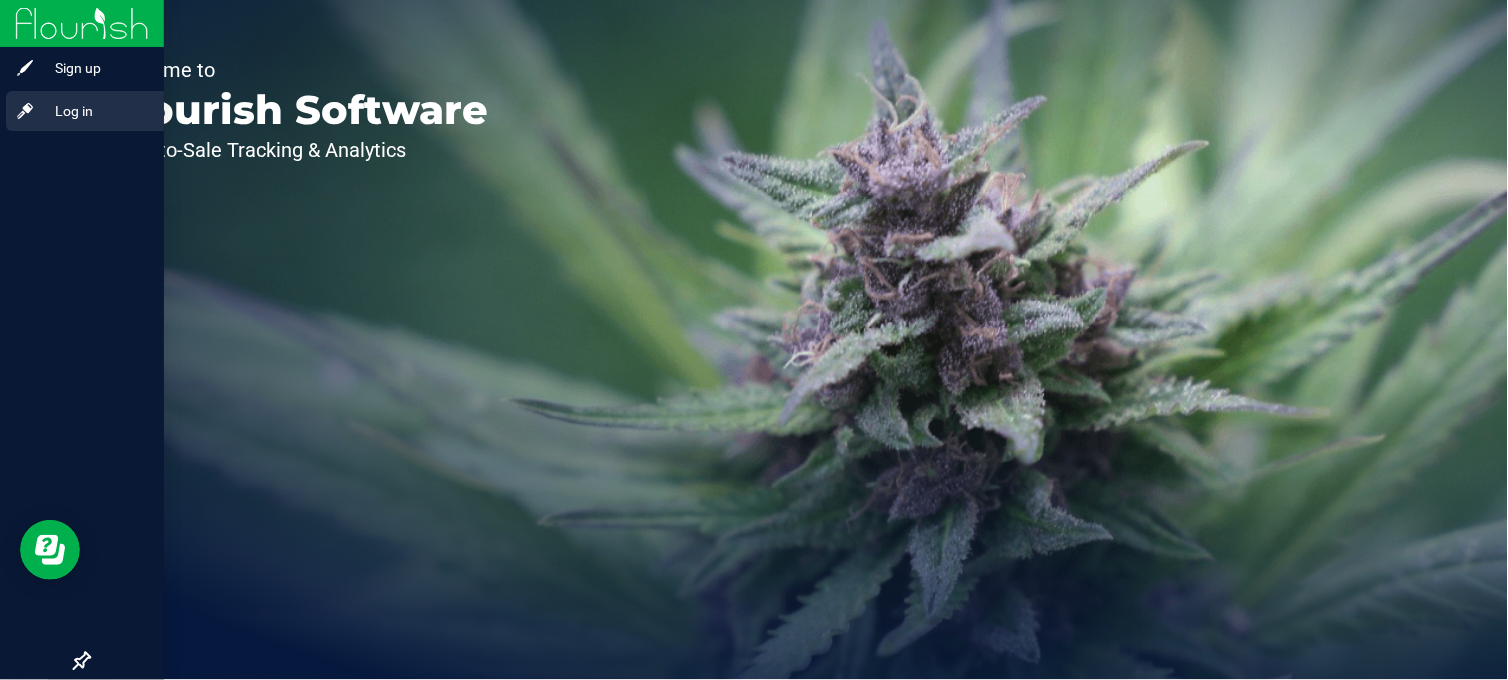 click on "Log in" at bounding box center (95, 111) 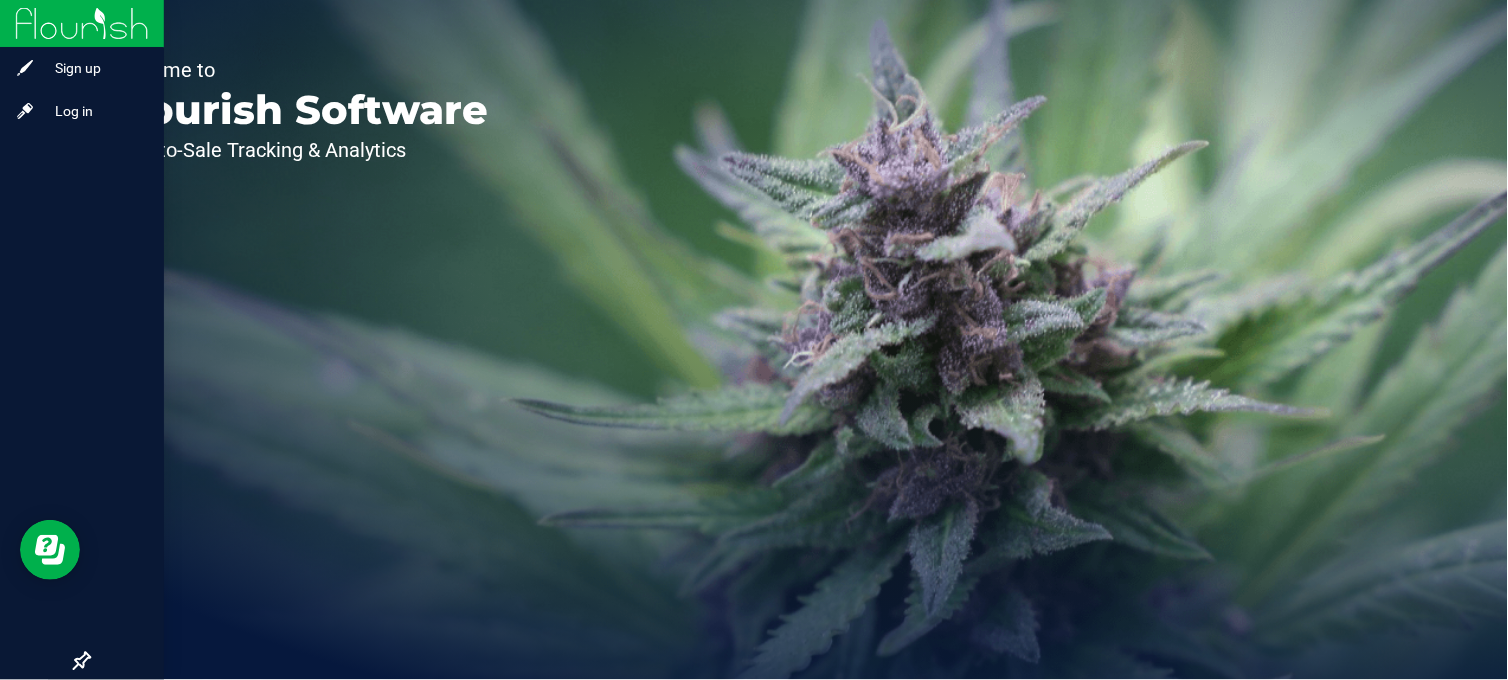 click at bounding box center (82, 23) 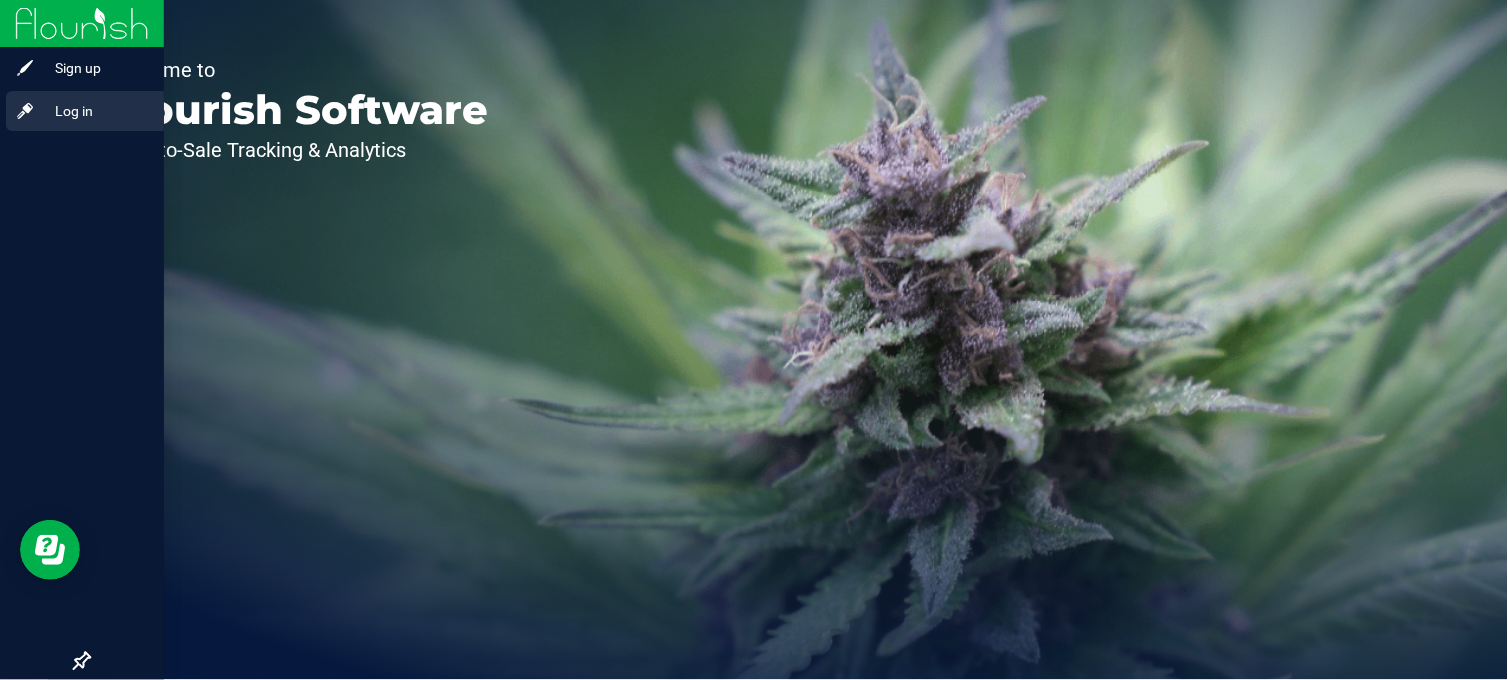 click on "Log in" at bounding box center [95, 111] 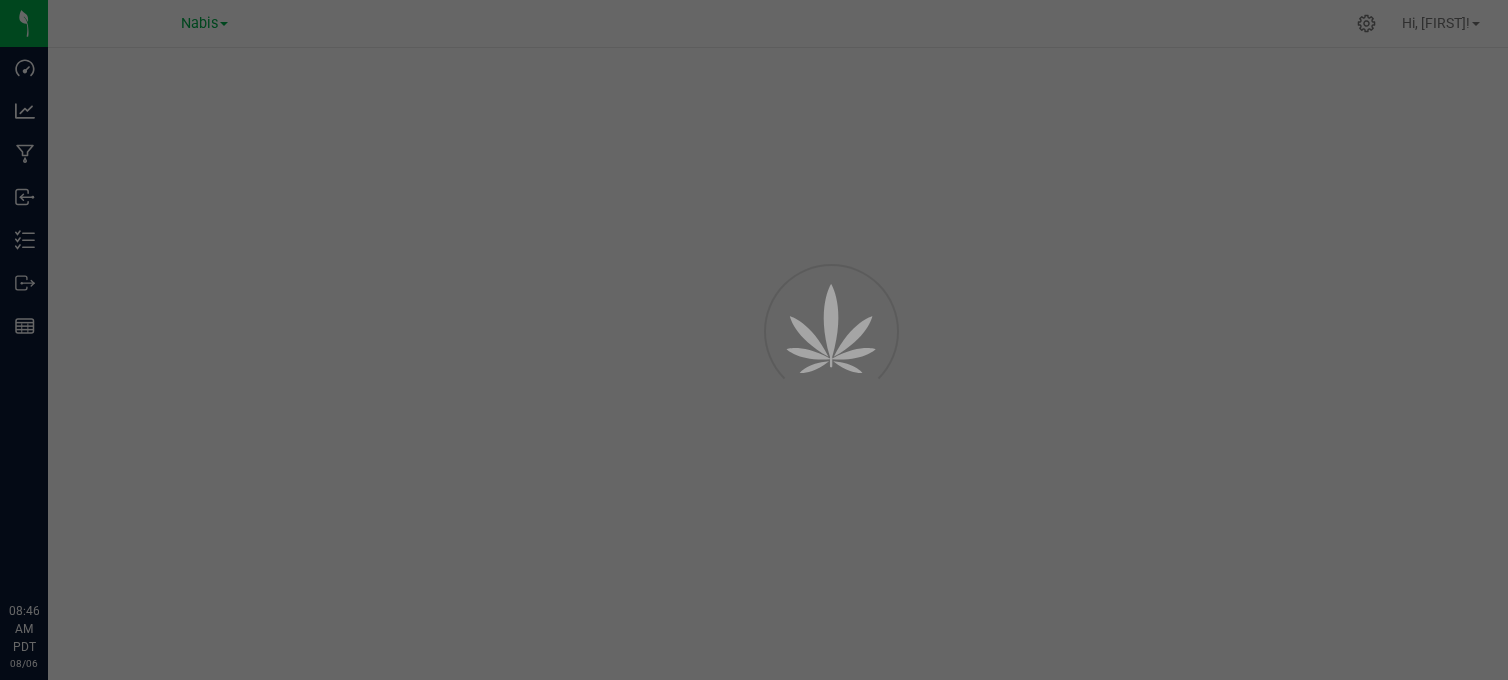 scroll, scrollTop: 0, scrollLeft: 0, axis: both 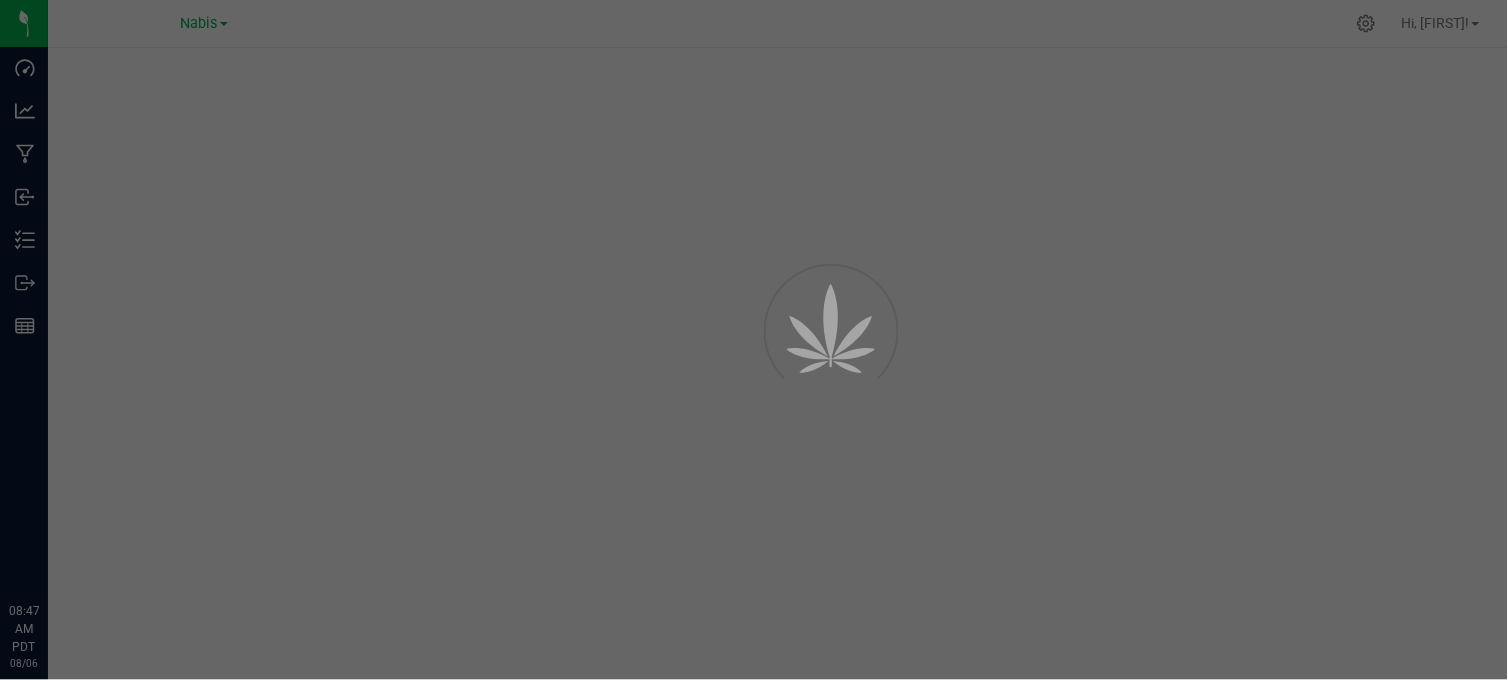 click at bounding box center (754, 340) 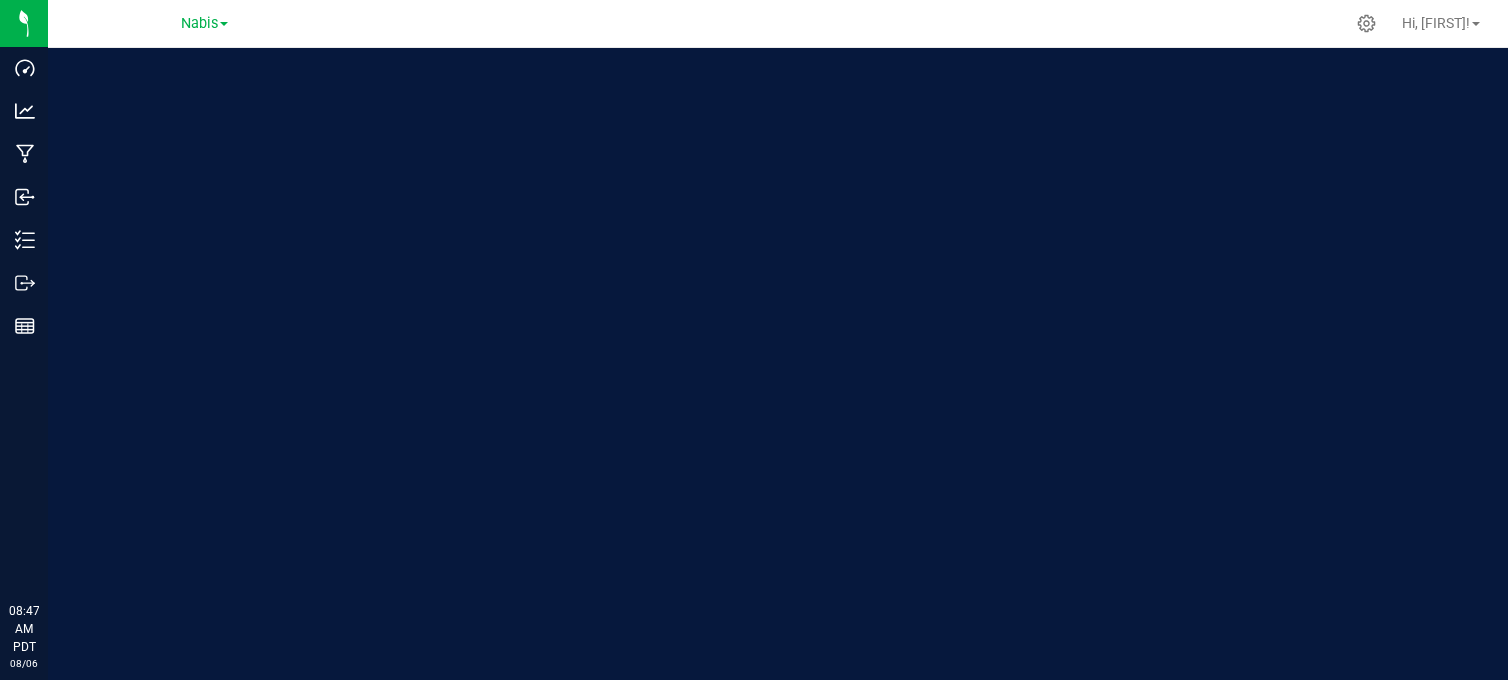 scroll, scrollTop: 0, scrollLeft: 0, axis: both 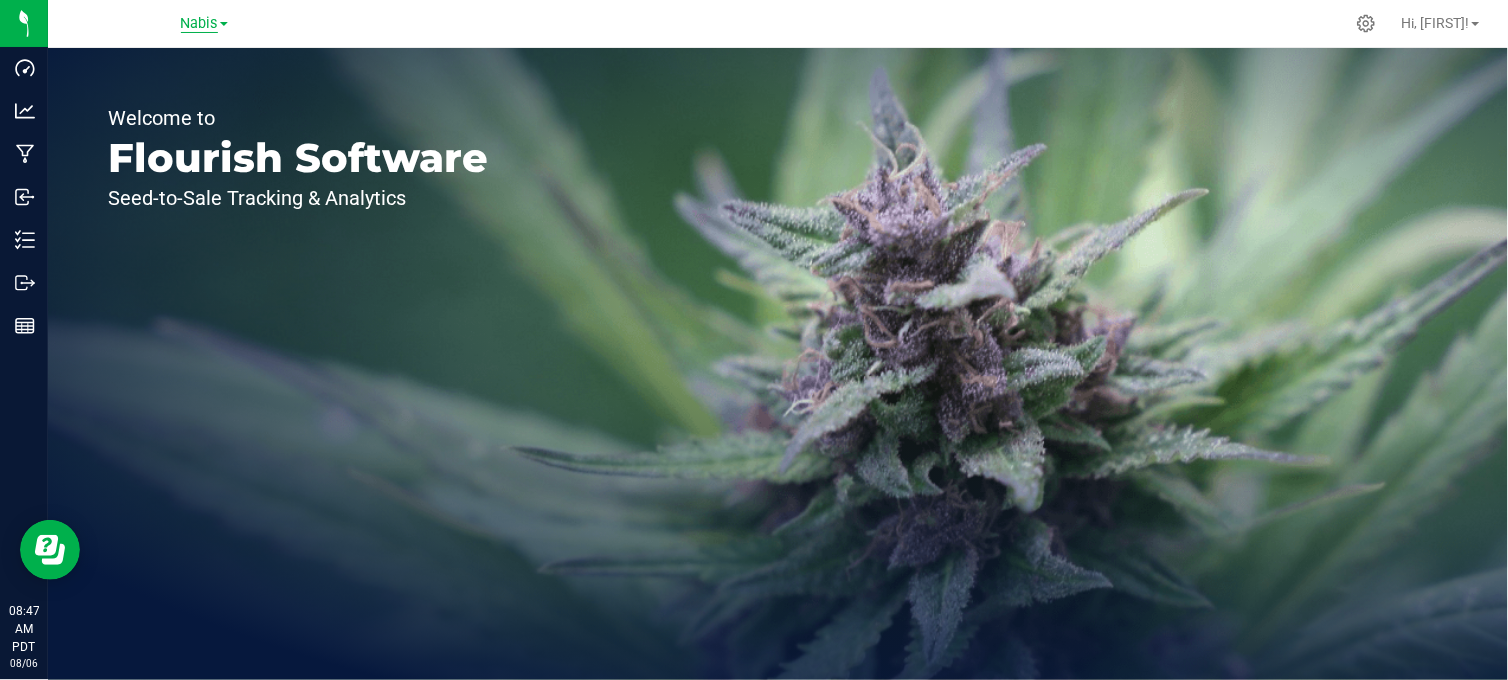 click on "Nabis" at bounding box center [199, 24] 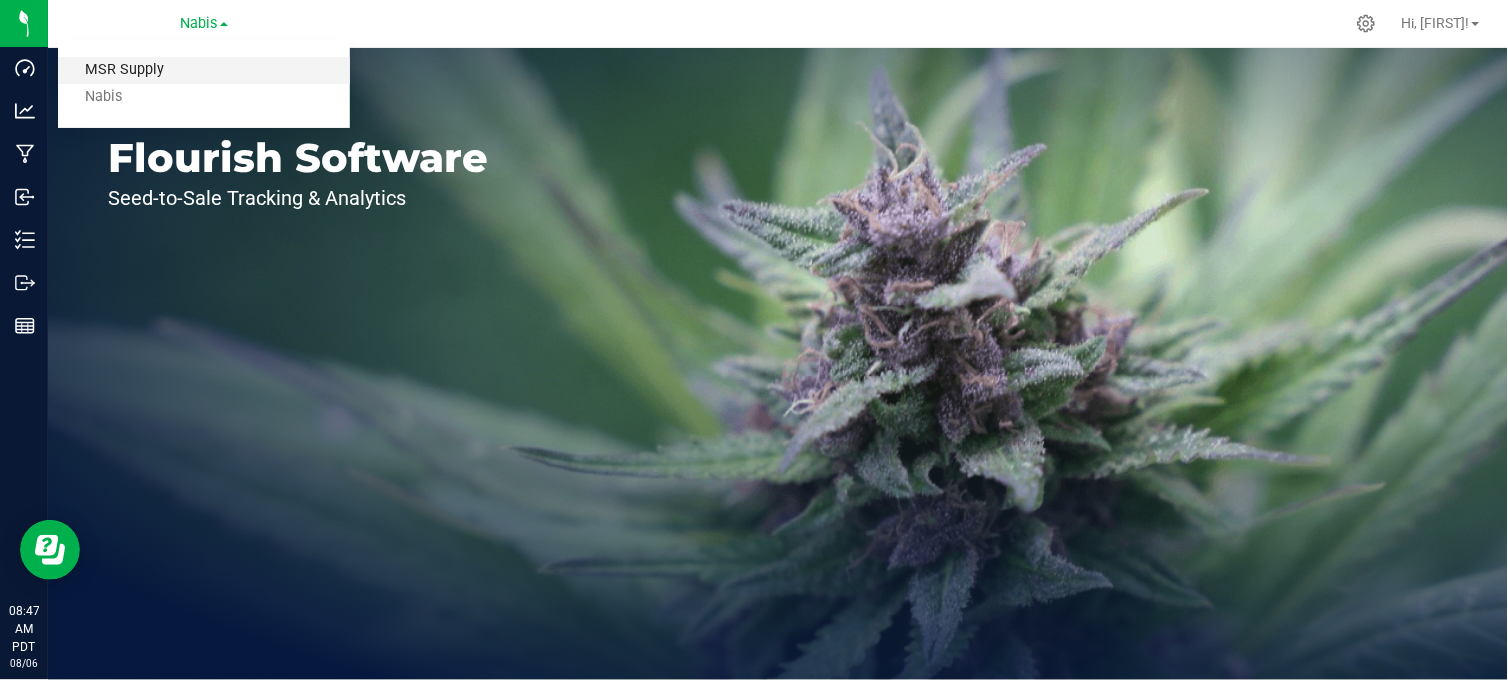 click on "MSR Supply" at bounding box center [204, 70] 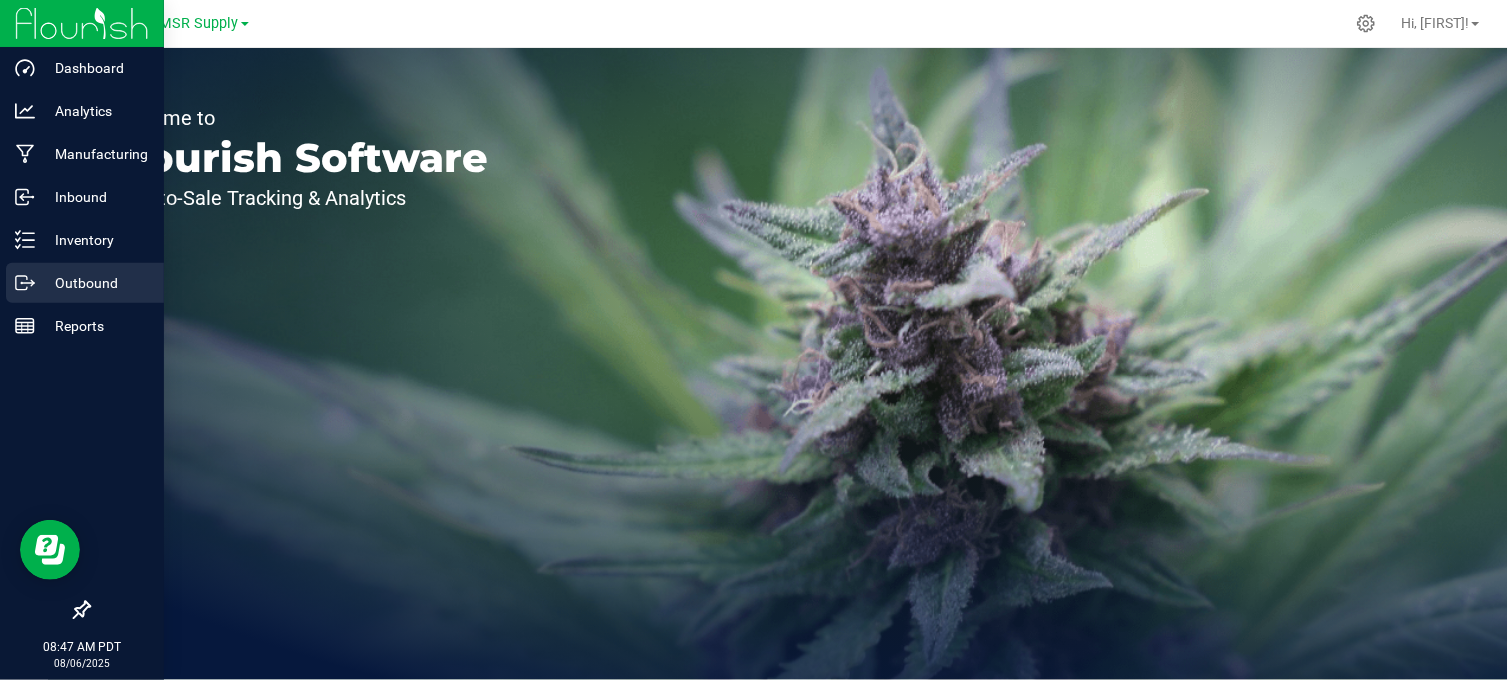 click on "Outbound" at bounding box center (95, 283) 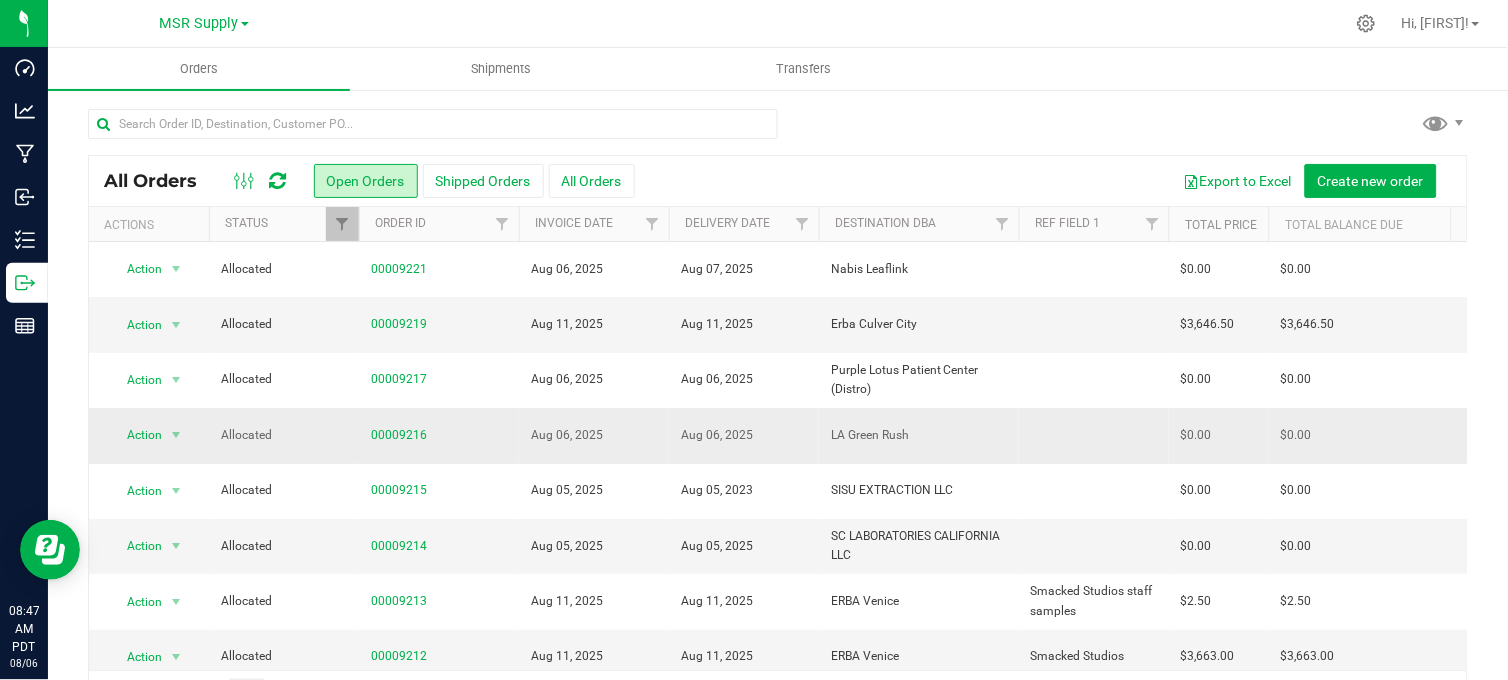 scroll, scrollTop: 222, scrollLeft: 0, axis: vertical 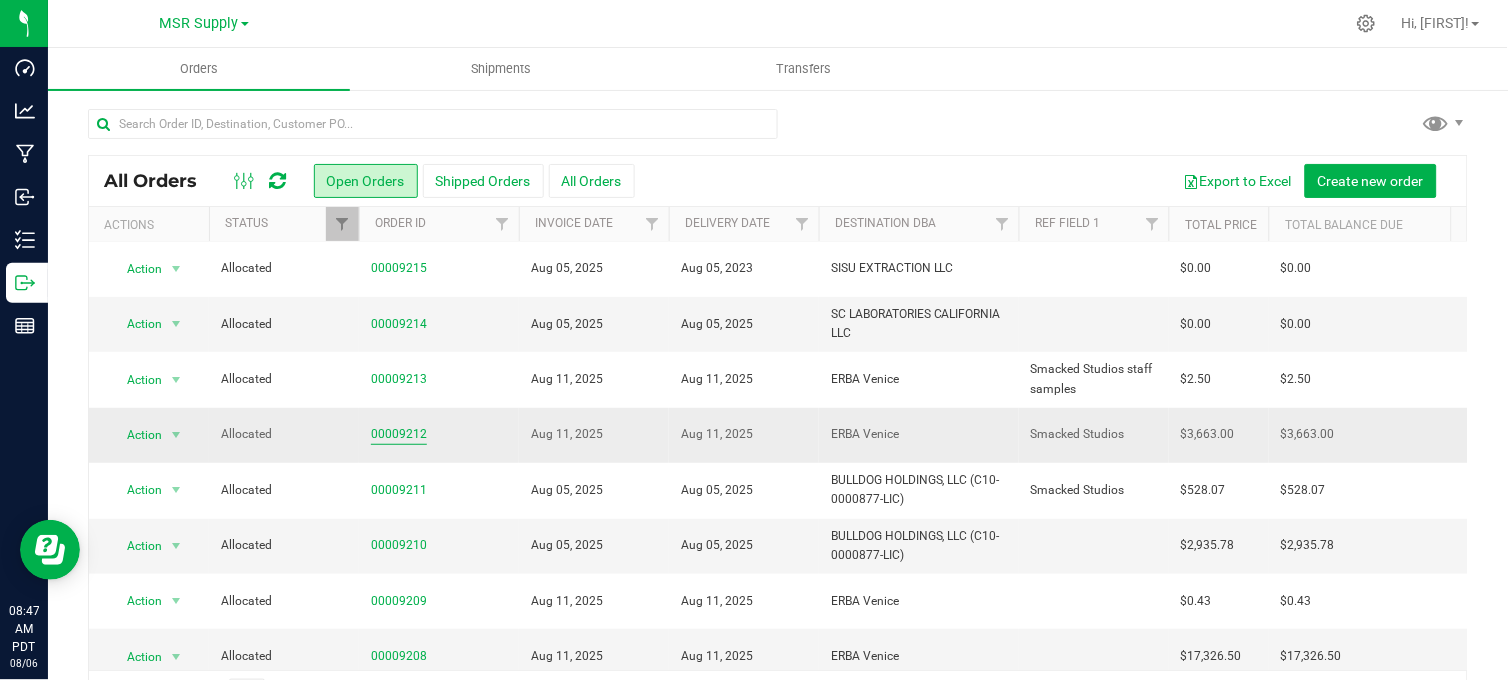 click on "00009212" at bounding box center [399, 434] 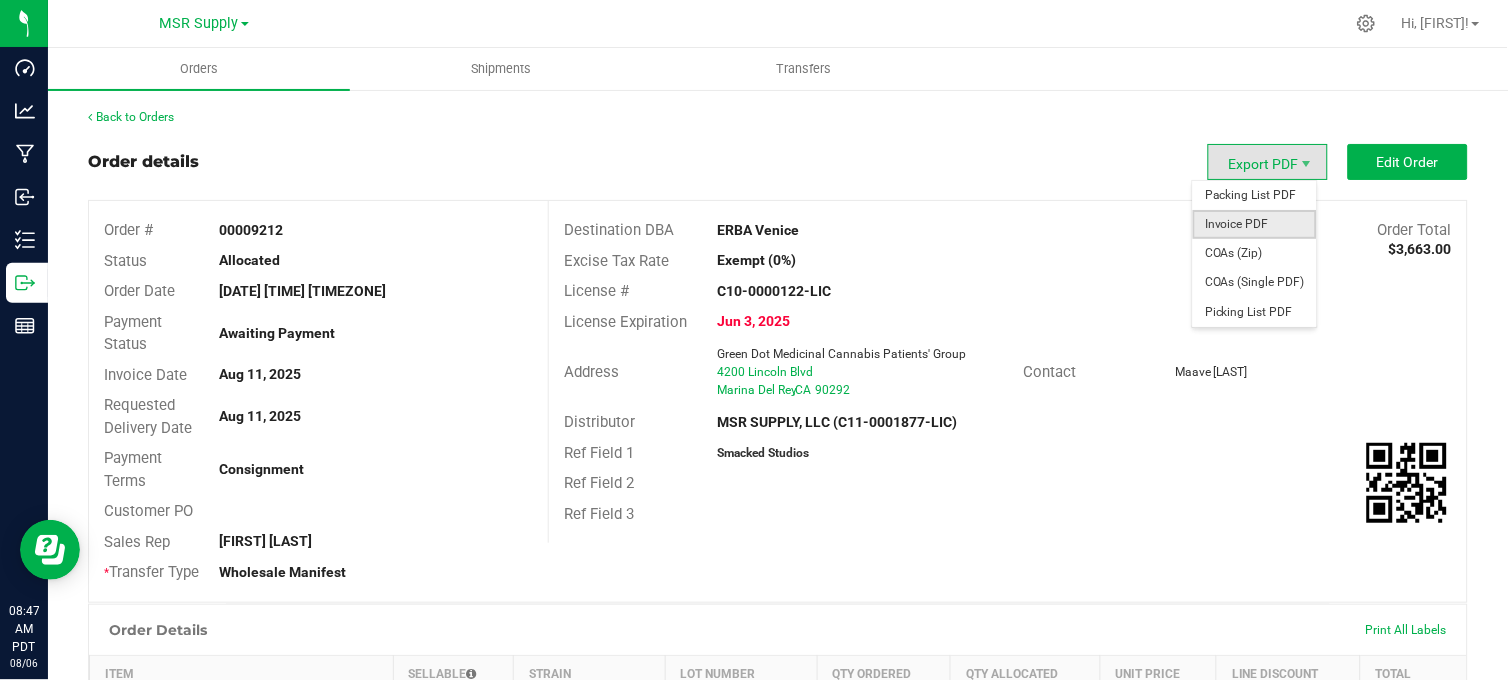 click on "Invoice PDF" at bounding box center (1255, 224) 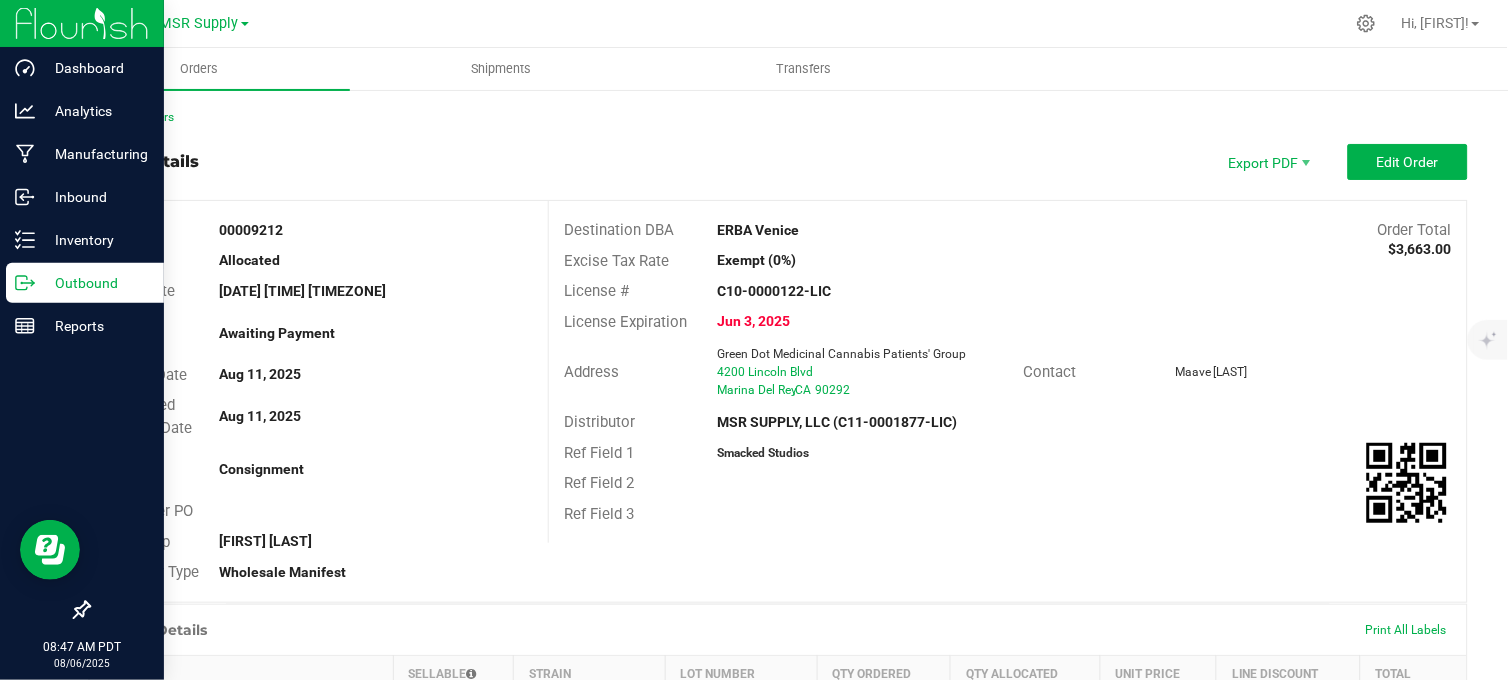 click on "Outbound" at bounding box center (85, 283) 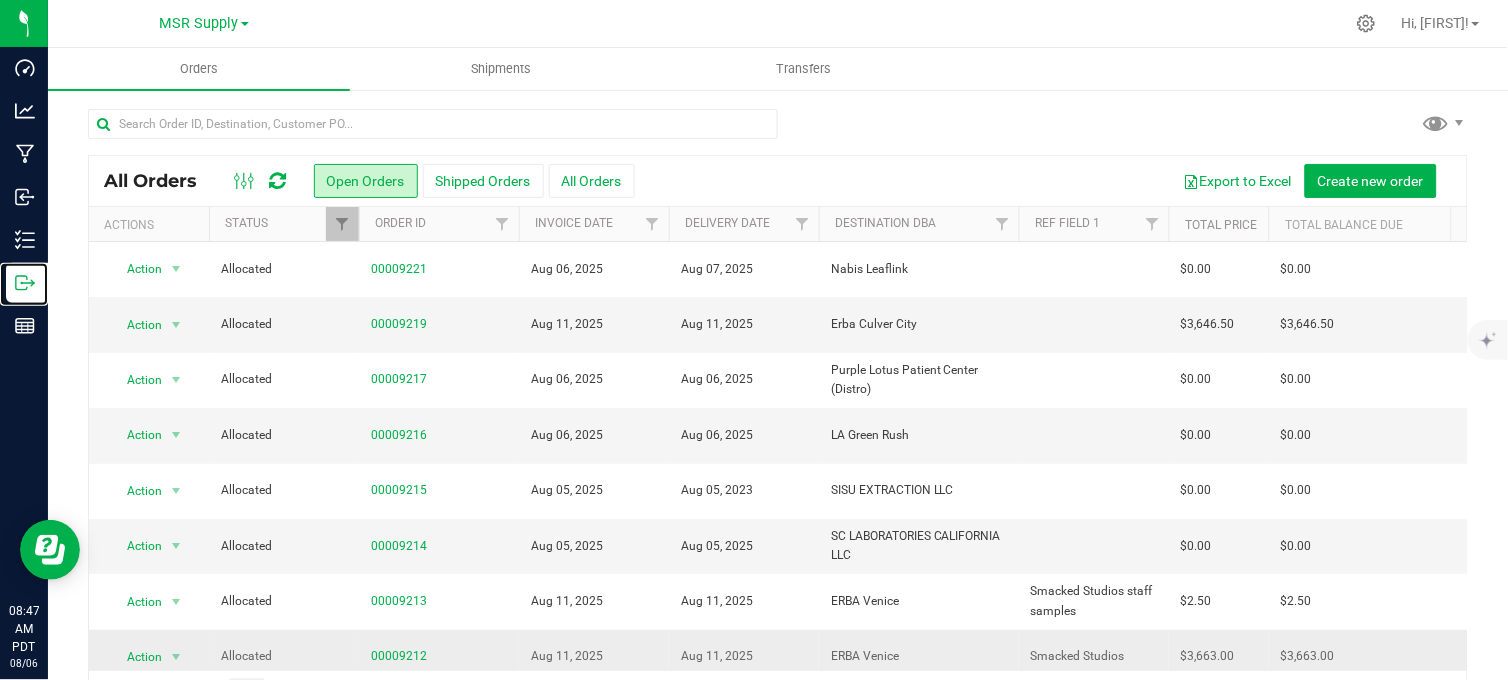 scroll, scrollTop: 222, scrollLeft: 0, axis: vertical 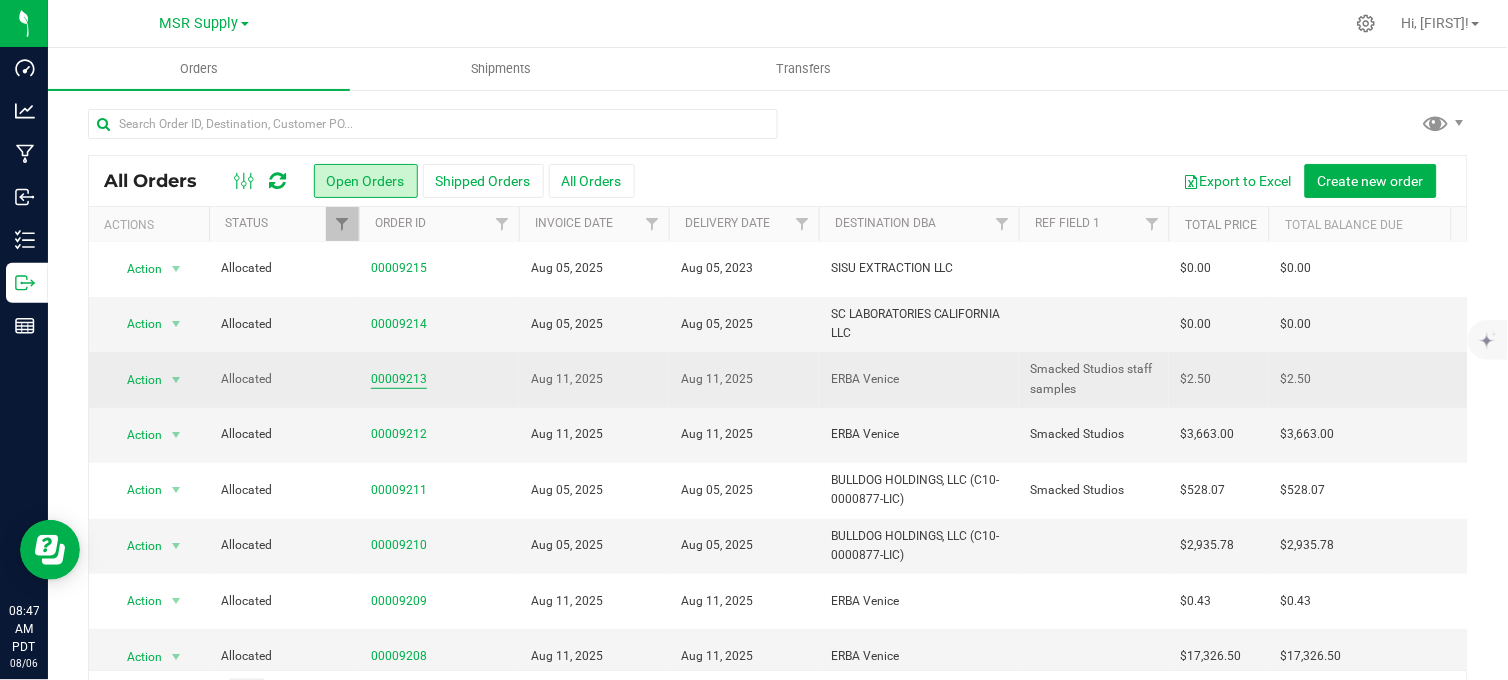 click on "00009213" at bounding box center (399, 379) 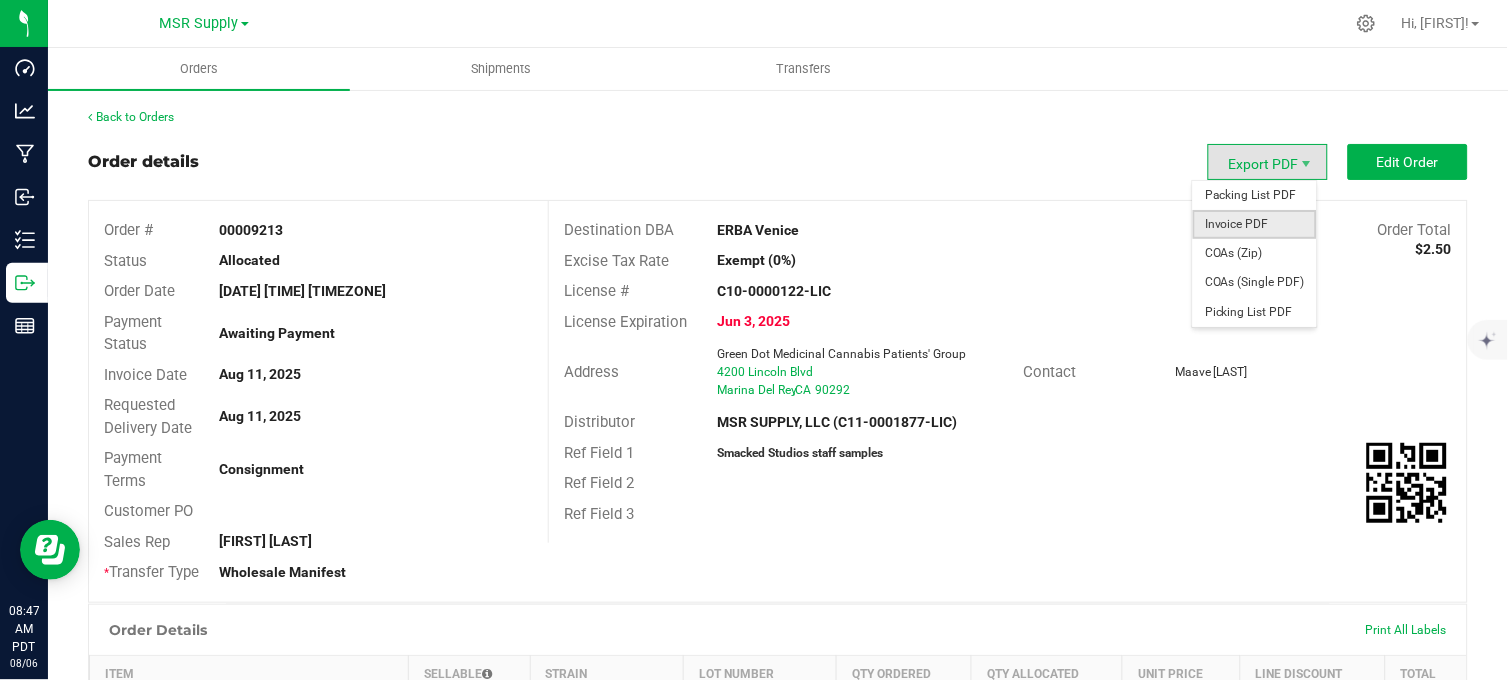 click on "Invoice PDF" at bounding box center (1255, 224) 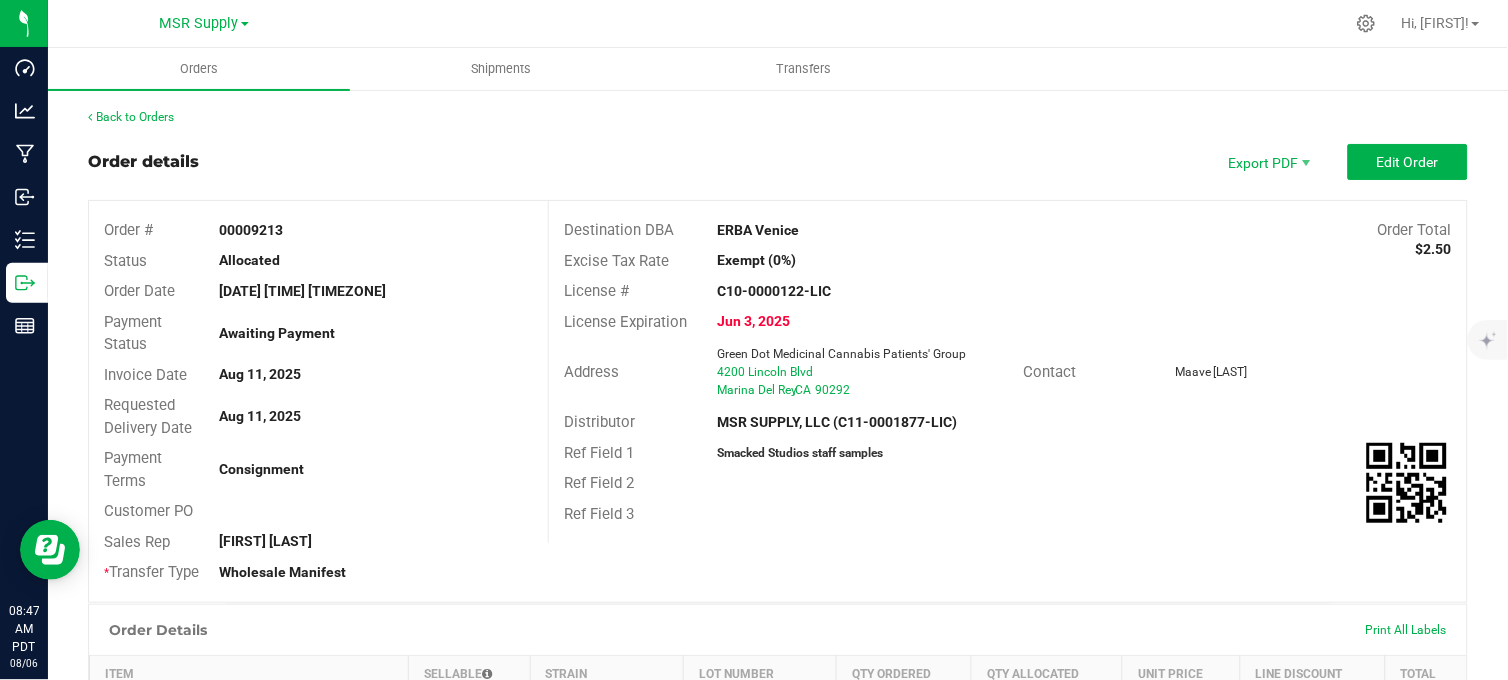 click on "Order details   Export PDF   Edit Order" at bounding box center (778, 162) 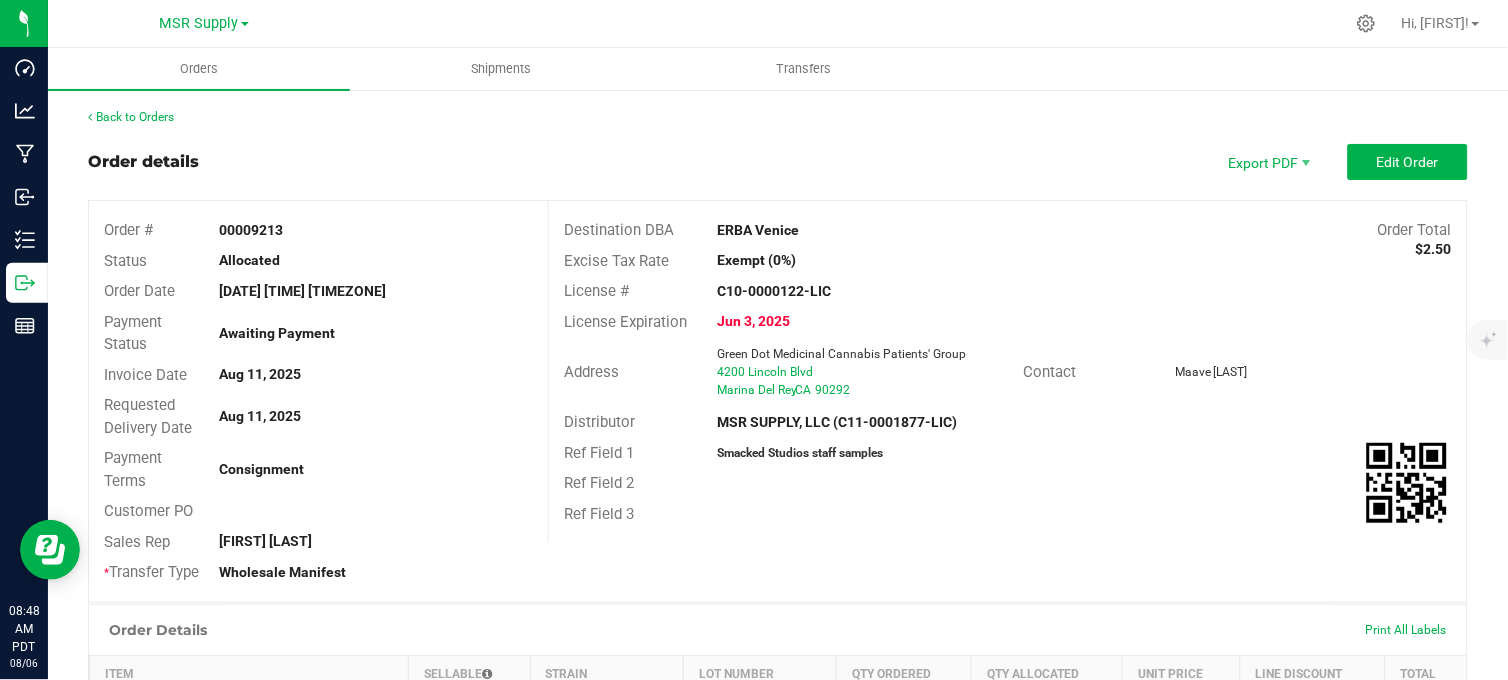 click on "Back to Orders
Order details   Export PDF   Edit Order   Order #   00009213   Status   Allocated   Order Date   Aug 5, 2025 11:41 AM PDT   Payment Status   Awaiting Payment   Invoice Date   Aug 11, 2025   Requested Delivery Date   Aug 11, 2025   Payment Terms   Consignment   Customer PO      Sales Rep   Jade Blairs  *  Transfer Type   Wholesale Manifest   Destination DBA   ERBA Venice   Order Total   $2.50   Excise Tax Rate   Exempt (0%)   License #   C10-0000122-LIC   License Expiration   Jun 3, 2025   Address  Green Dot Medicinal Cannabis Patients' Group 4200 Lincoln Blvd Marina Del Rey  ,  CA 90292  Contact  Maave Mikaele  Distributor   MSR SUPPLY, LLC (C11-0001877-LIC)   Ref Field 1   Smacked Studios staff samples    Ref Field 2      Ref Field 3
Order Details Print All Labels Item  Sellable  Strain  Lot Number  Qty Ordered Qty Allocated Unit Price" at bounding box center (778, 696) 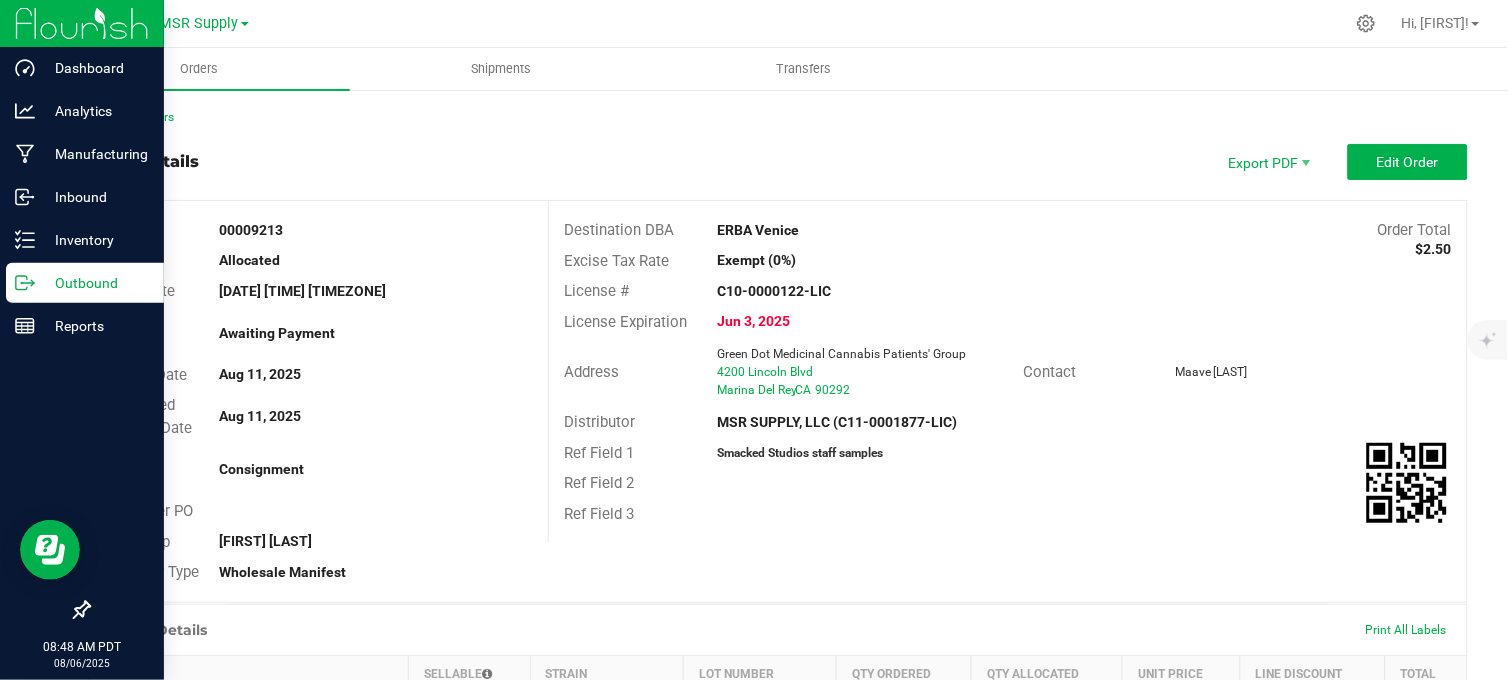 click 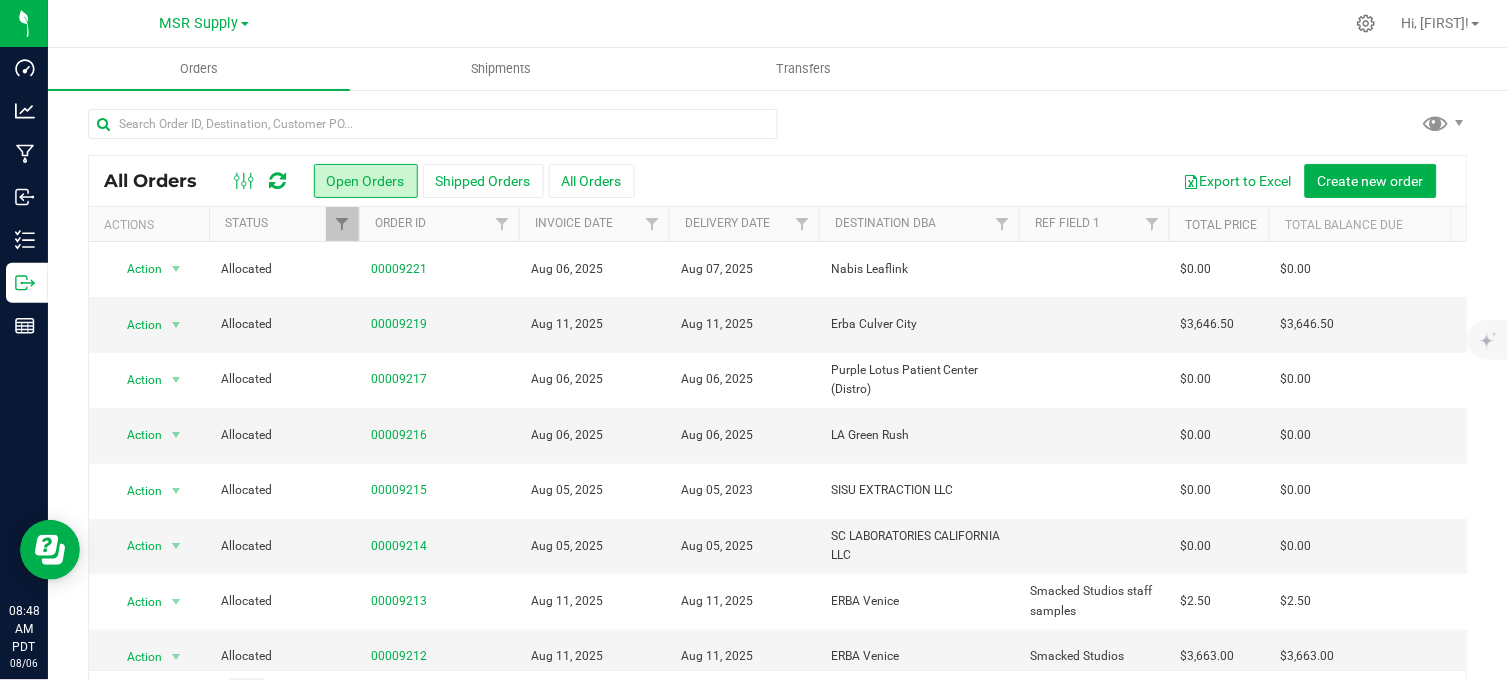 click at bounding box center [778, 132] 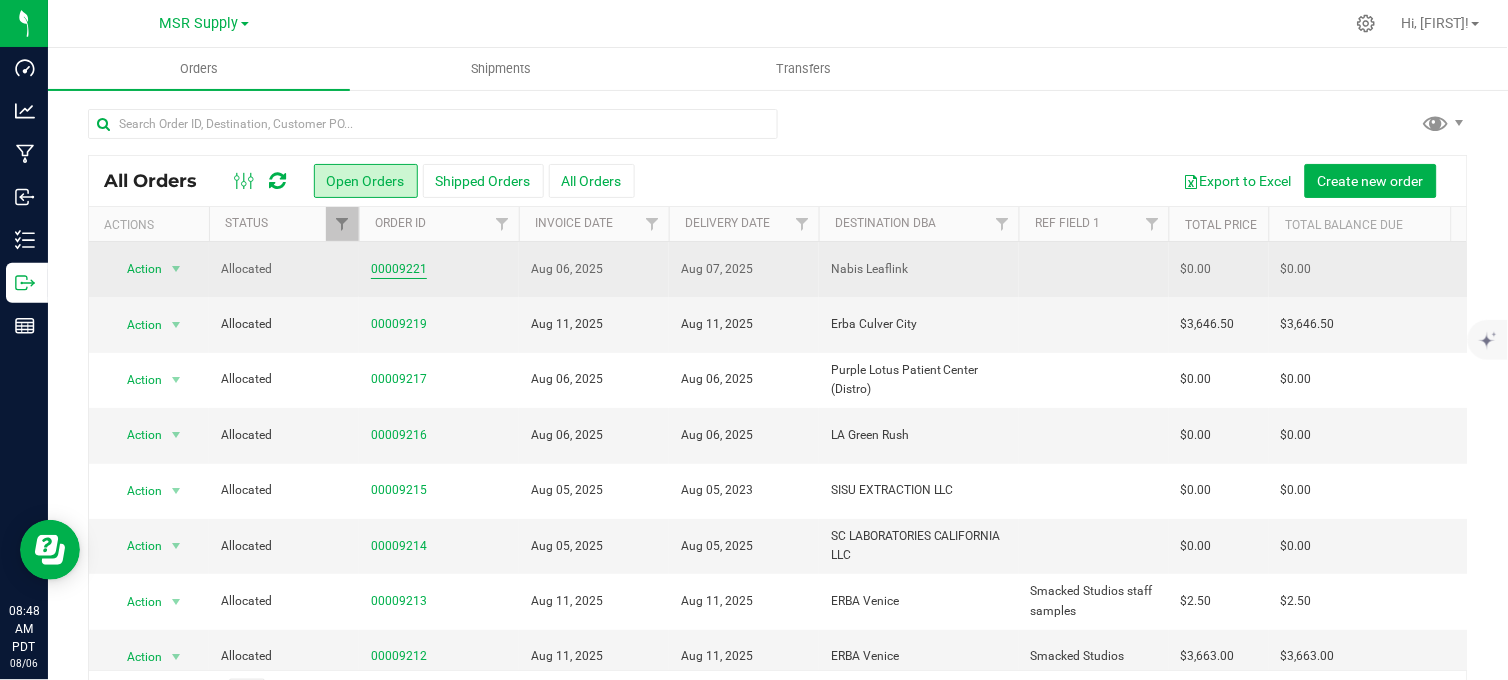 click on "00009221" at bounding box center [399, 269] 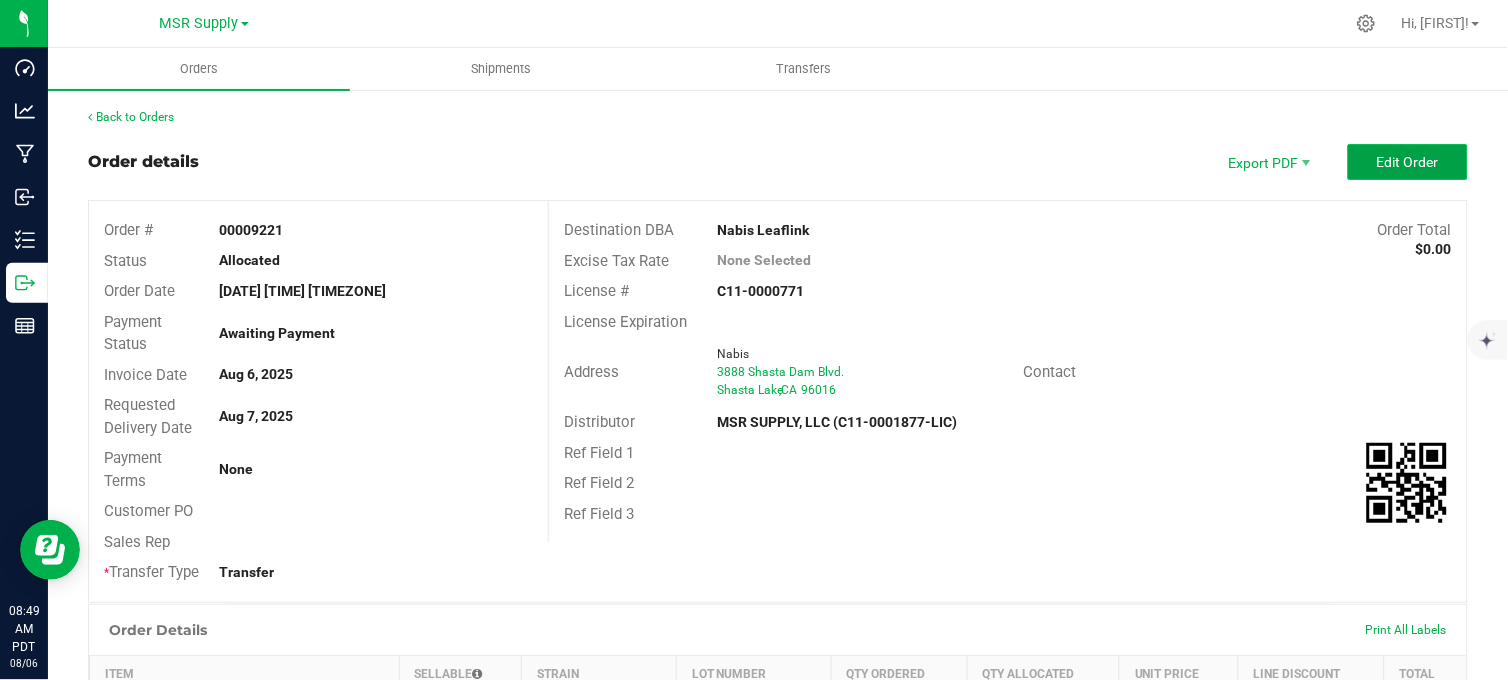 click on "Edit Order" at bounding box center (1408, 162) 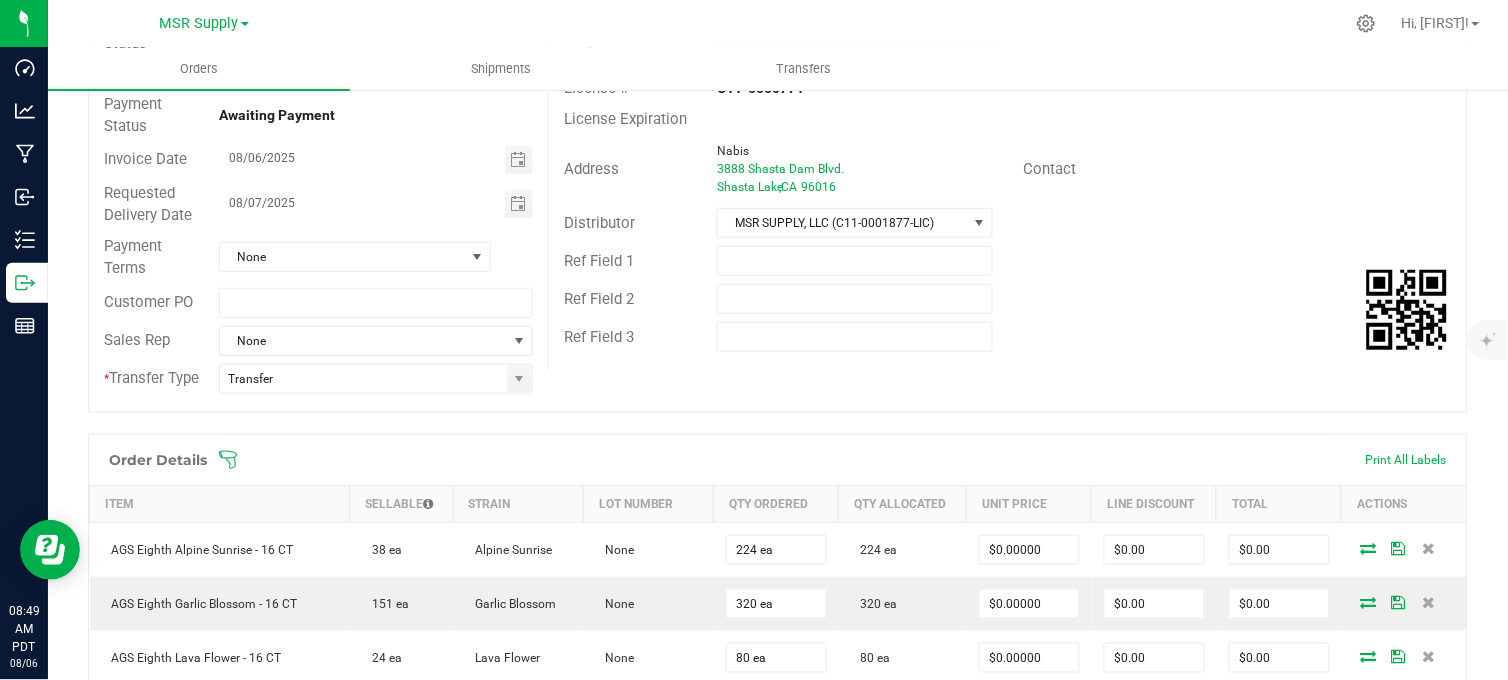 scroll, scrollTop: 0, scrollLeft: 0, axis: both 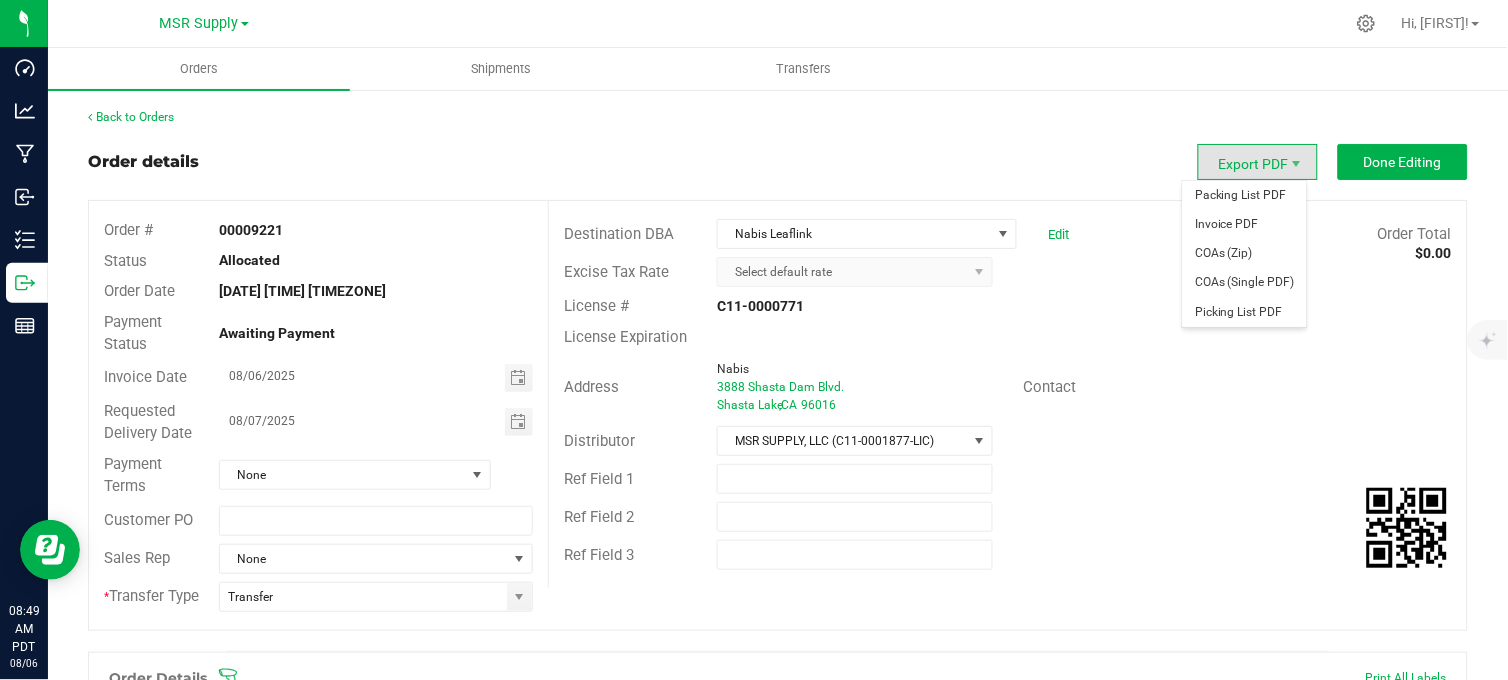 click on "Order details   Export PDF   Done Editing" at bounding box center (778, 162) 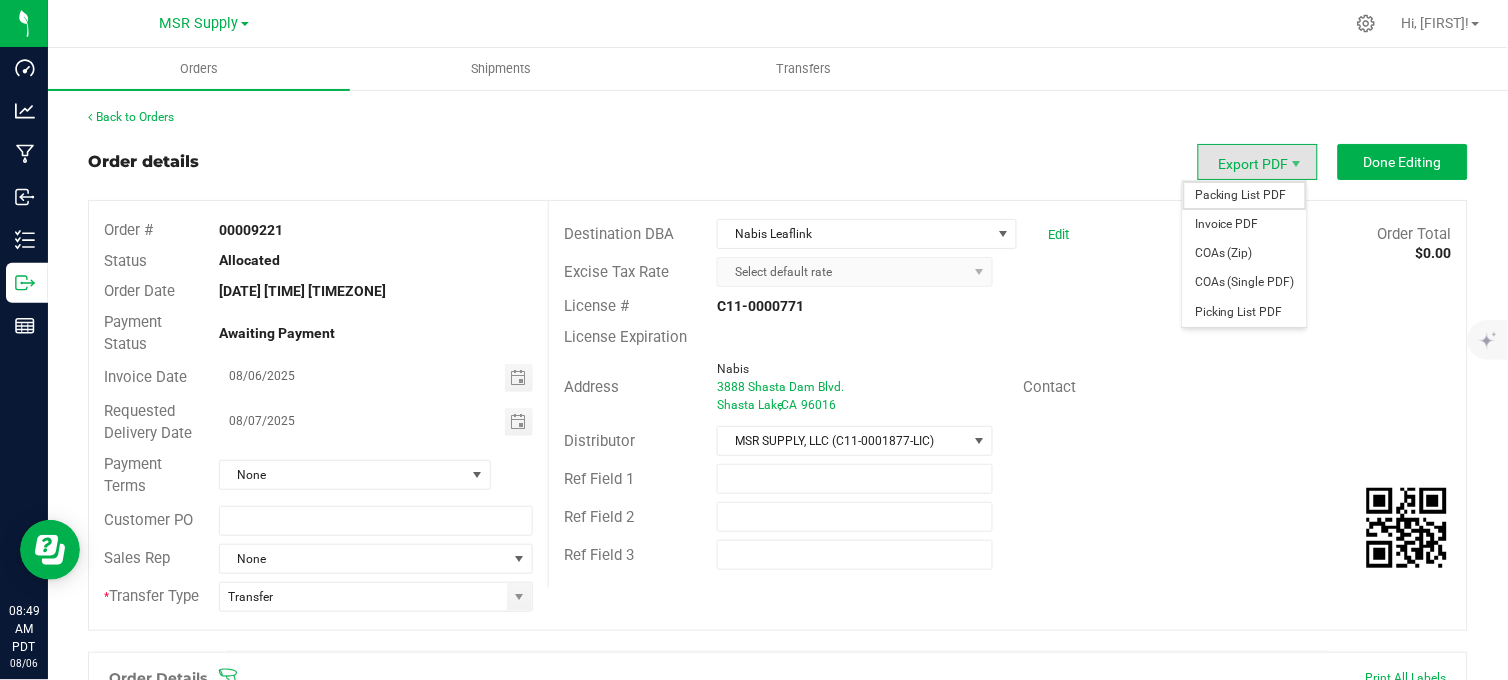 drag, startPoint x: 1248, startPoint y: 196, endPoint x: 1247, endPoint y: 206, distance: 10.049875 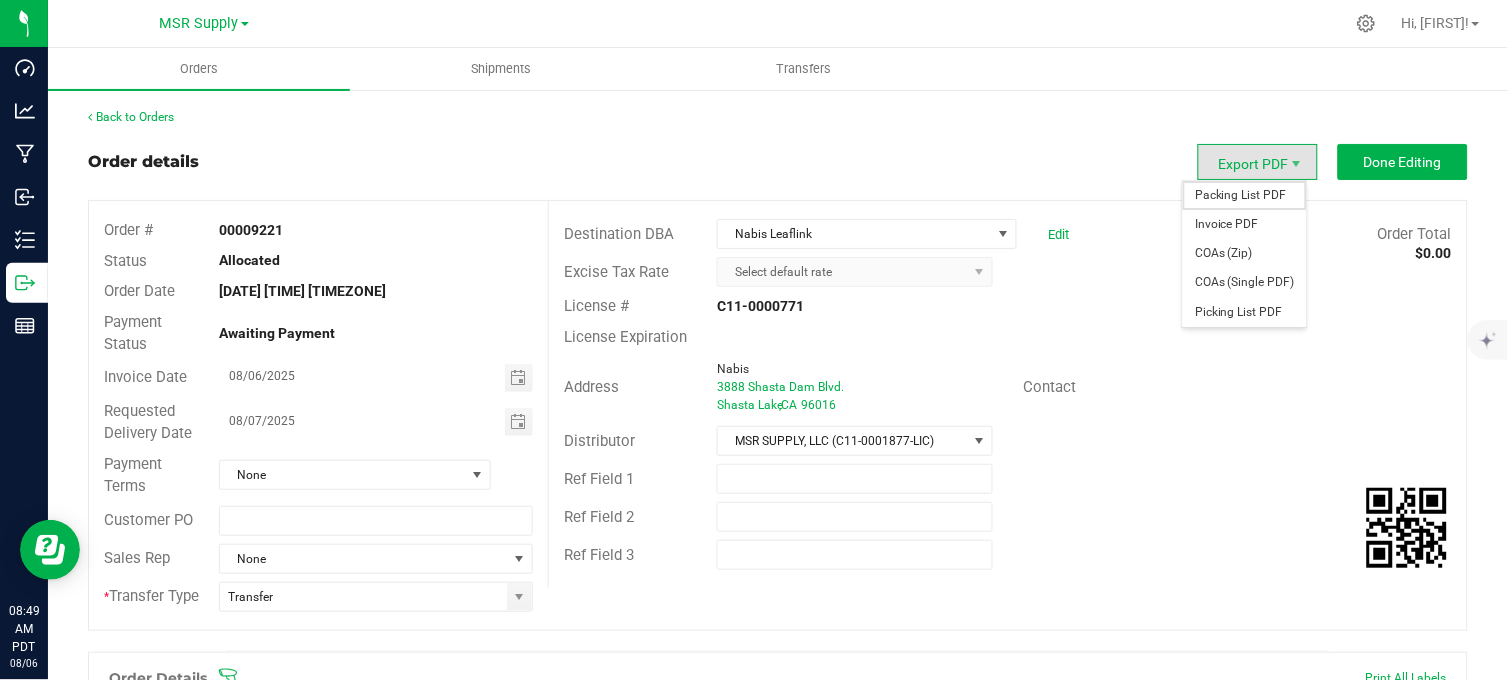 click on "Packing List PDF" at bounding box center [1245, 195] 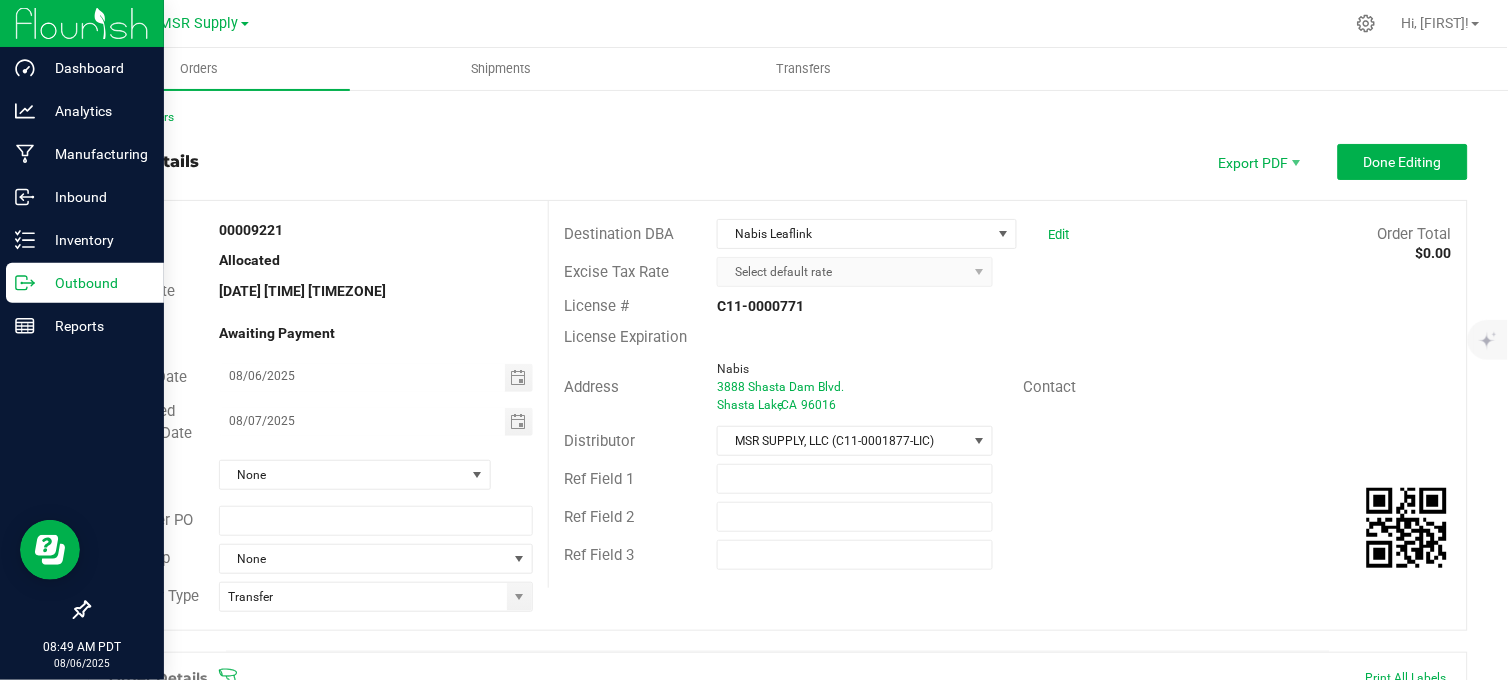 click on "Outbound" at bounding box center (95, 283) 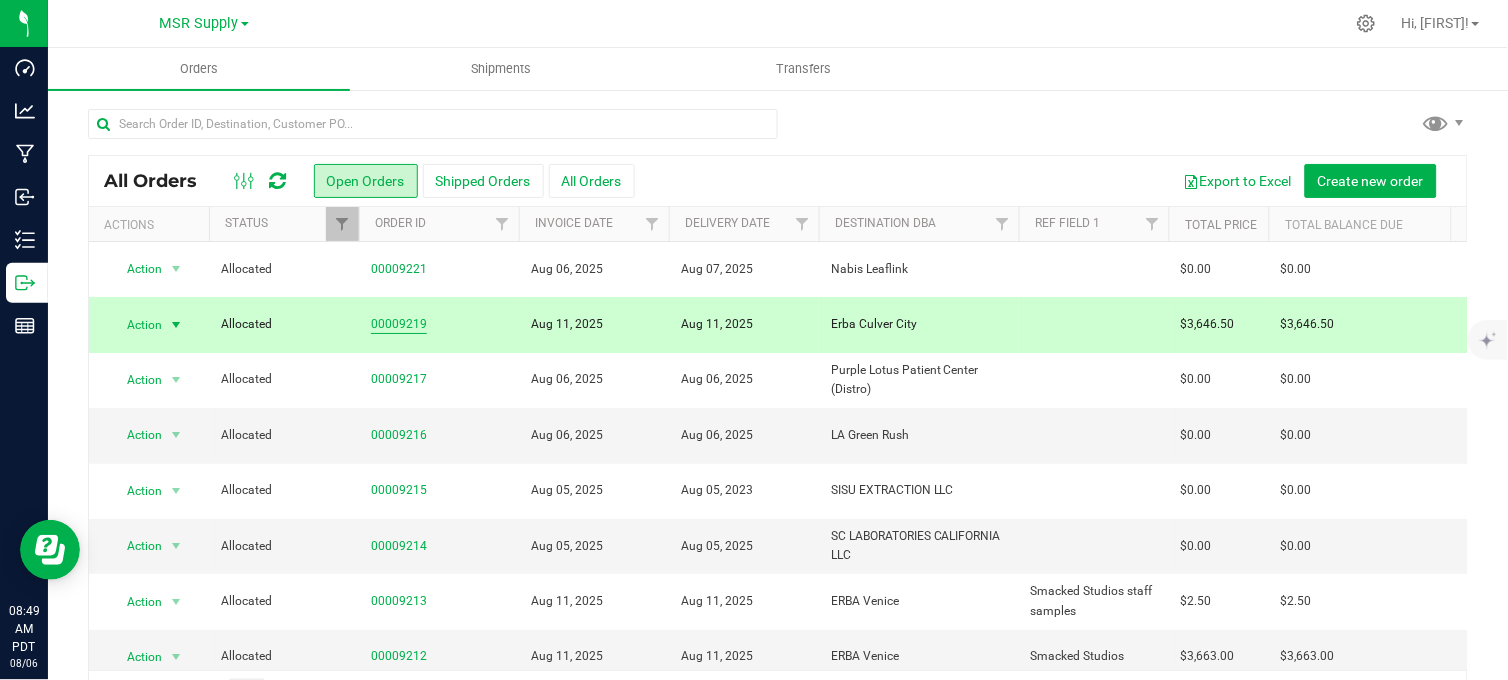 click on "00009219" at bounding box center (399, 324) 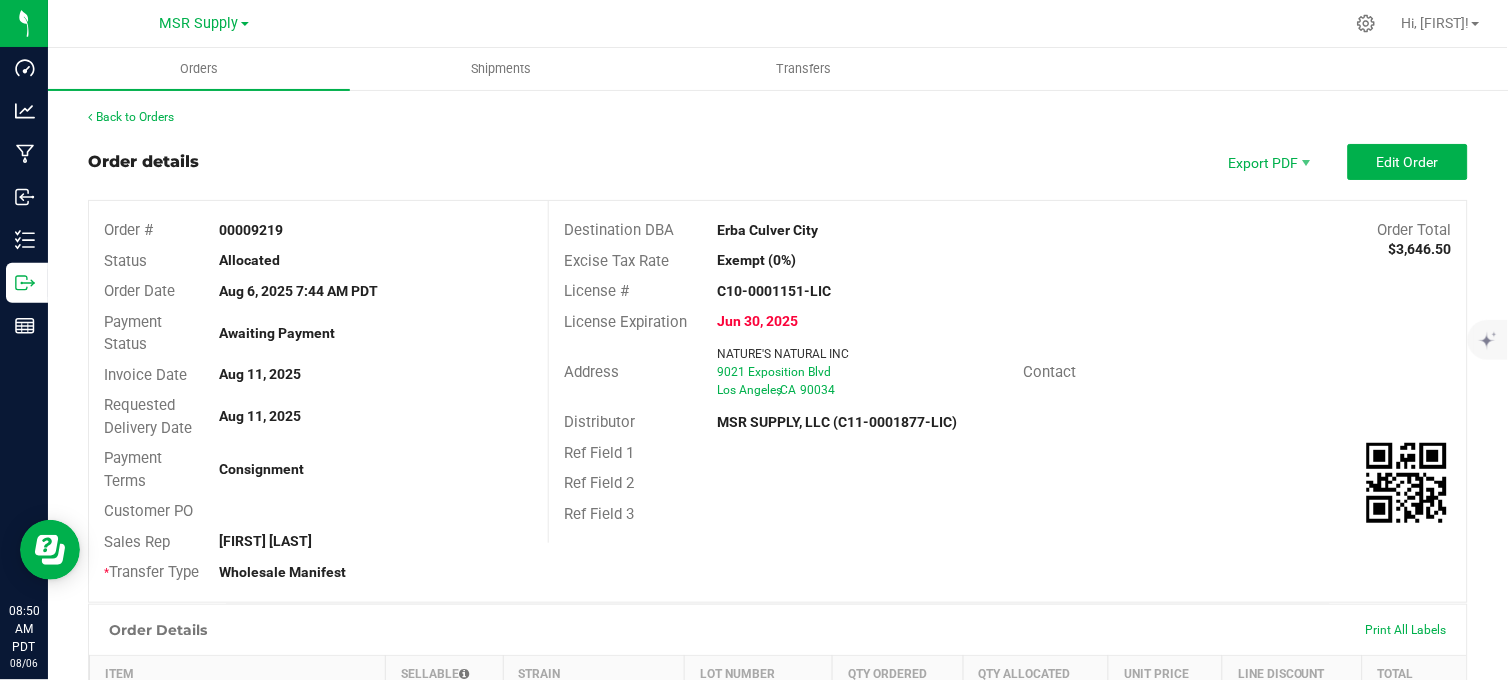 click on "Back to Orders
Order details   Export PDF   Edit Order   Order #   00009219   Status   Allocated   Order Date   Aug 6, 2025 7:44 AM PDT   Payment Status   Awaiting Payment   Invoice Date   Aug 11, 2025   Requested Delivery Date   Aug 11, 2025   Payment Terms   Consignment   Customer PO      Sales Rep   Jade Blairs  *  Transfer Type   Wholesale Manifest   Destination DBA   Erba Culver City   Order Total   $3,646.50   Excise Tax Rate   Exempt (0%)   License #   C10-0001151-LIC   License Expiration   Jun 30, 2025   Address  NATURE'S NATURAL INC 9021 Exposition Blvd Los Angeles  ,  CA 90034  Contact   Distributor   MSR SUPPLY, LLC (C11-0001877-LIC)   Ref Field 1      Ref Field 2      Ref Field 3
Order Details Print All Labels Item  Sellable  Strain  Lot Number  Qty Ordered Qty Allocated Unit Price Line Discount Total  SMS Eighth Frosties 3.5 g   768 ea" at bounding box center [778, 628] 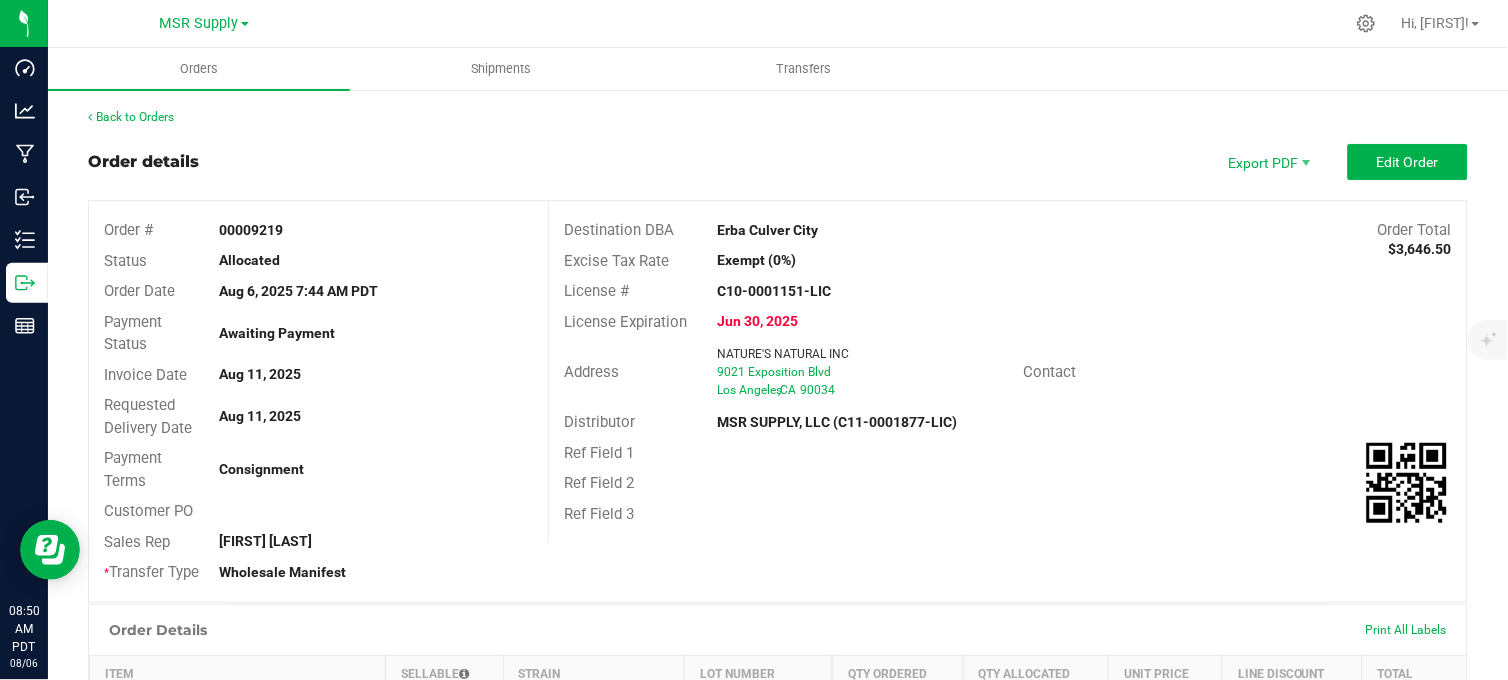 drag, startPoint x: 347, startPoint y: 160, endPoint x: 392, endPoint y: 158, distance: 45.044422 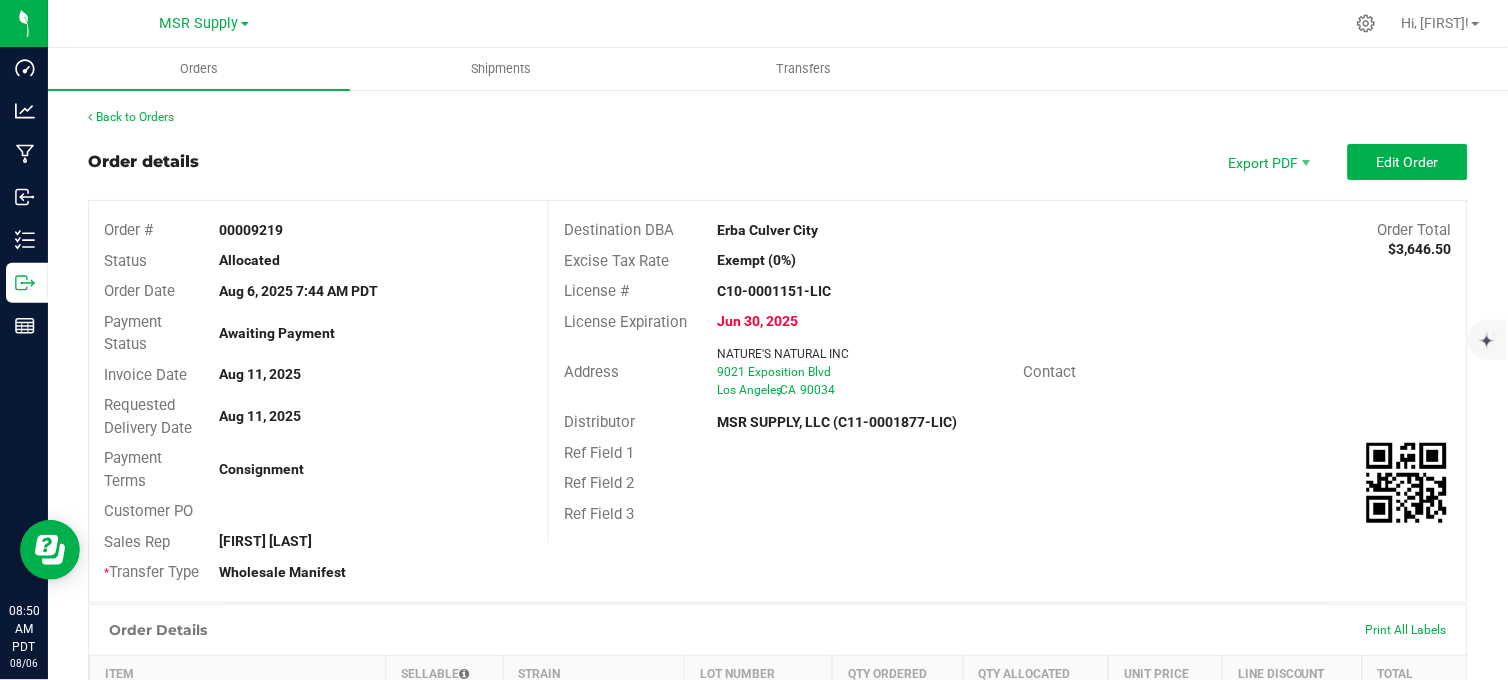 click on "Order details   Export PDF   Edit Order" at bounding box center (778, 162) 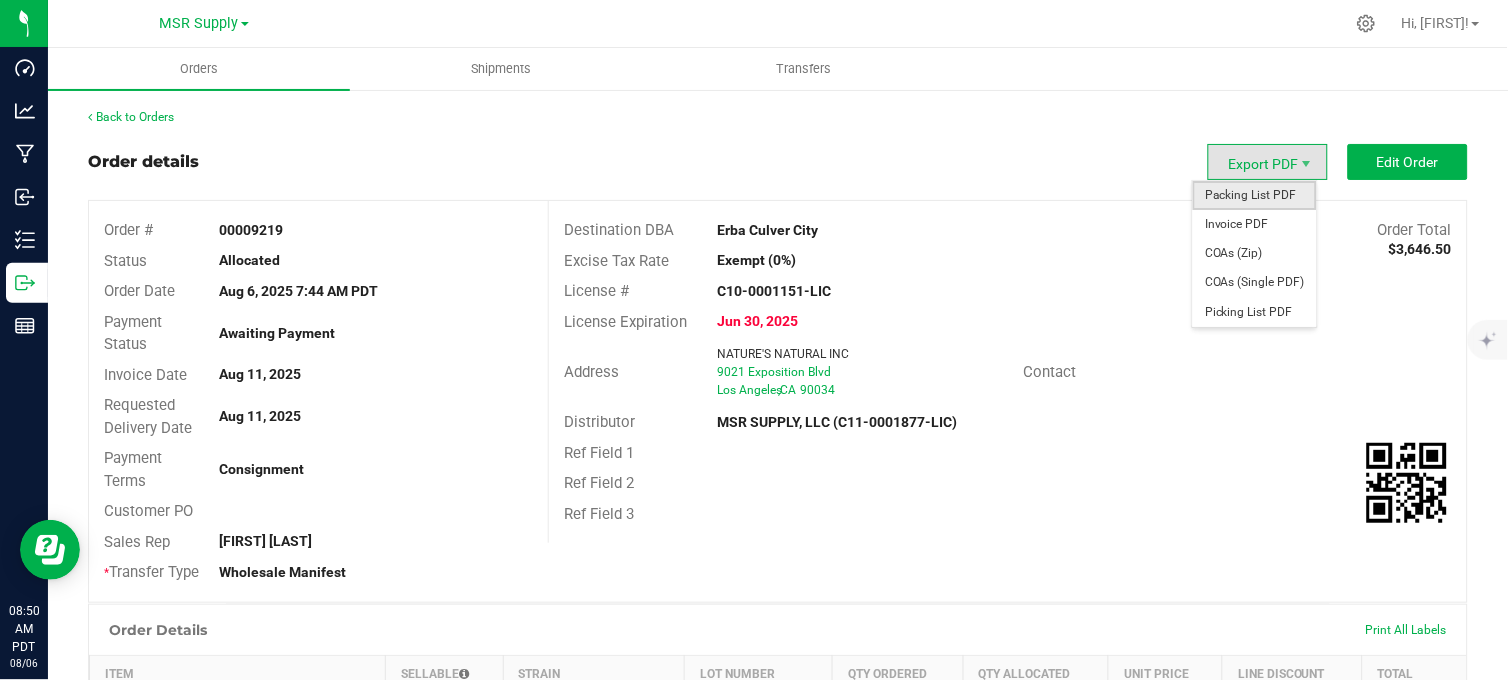 click on "Packing List PDF" at bounding box center (1255, 195) 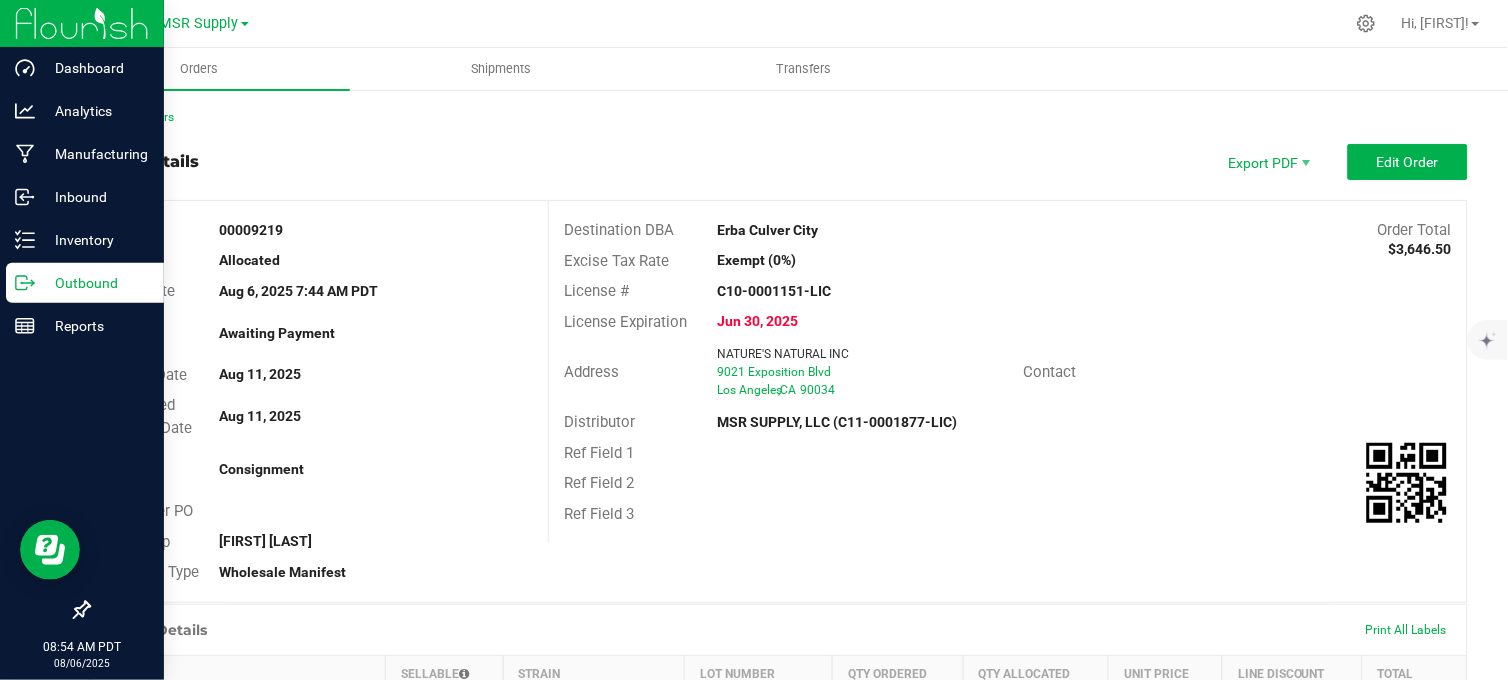 drag, startPoint x: 20, startPoint y: 286, endPoint x: 31, endPoint y: 283, distance: 11.401754 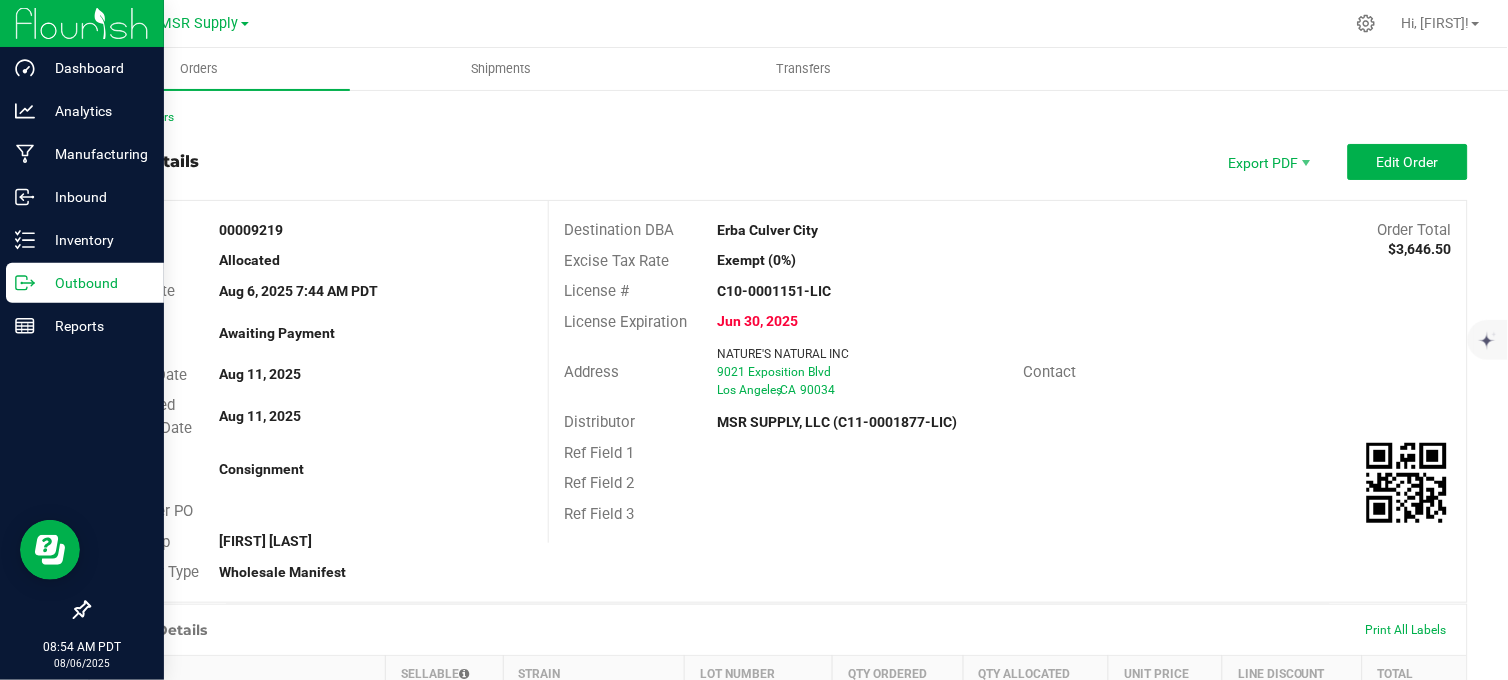 click 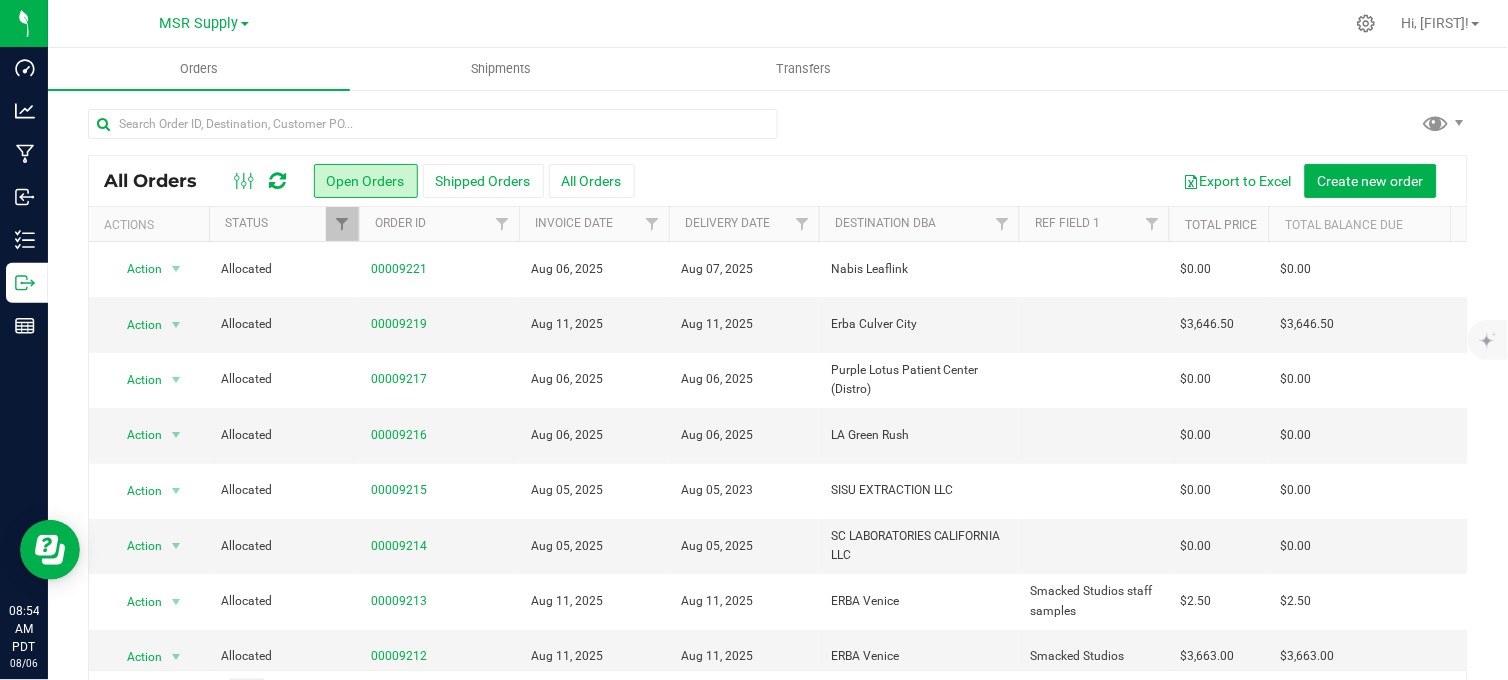 click at bounding box center [778, 132] 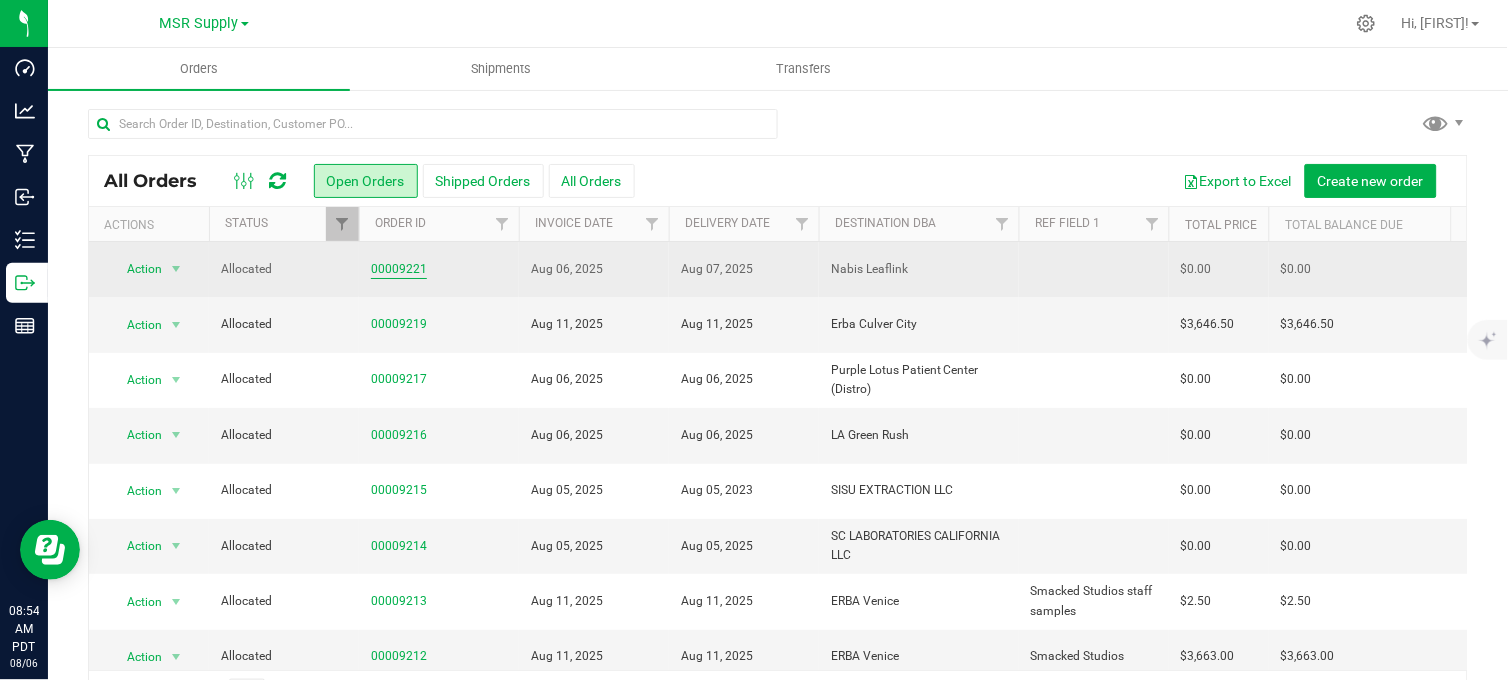 click on "00009221" at bounding box center (399, 269) 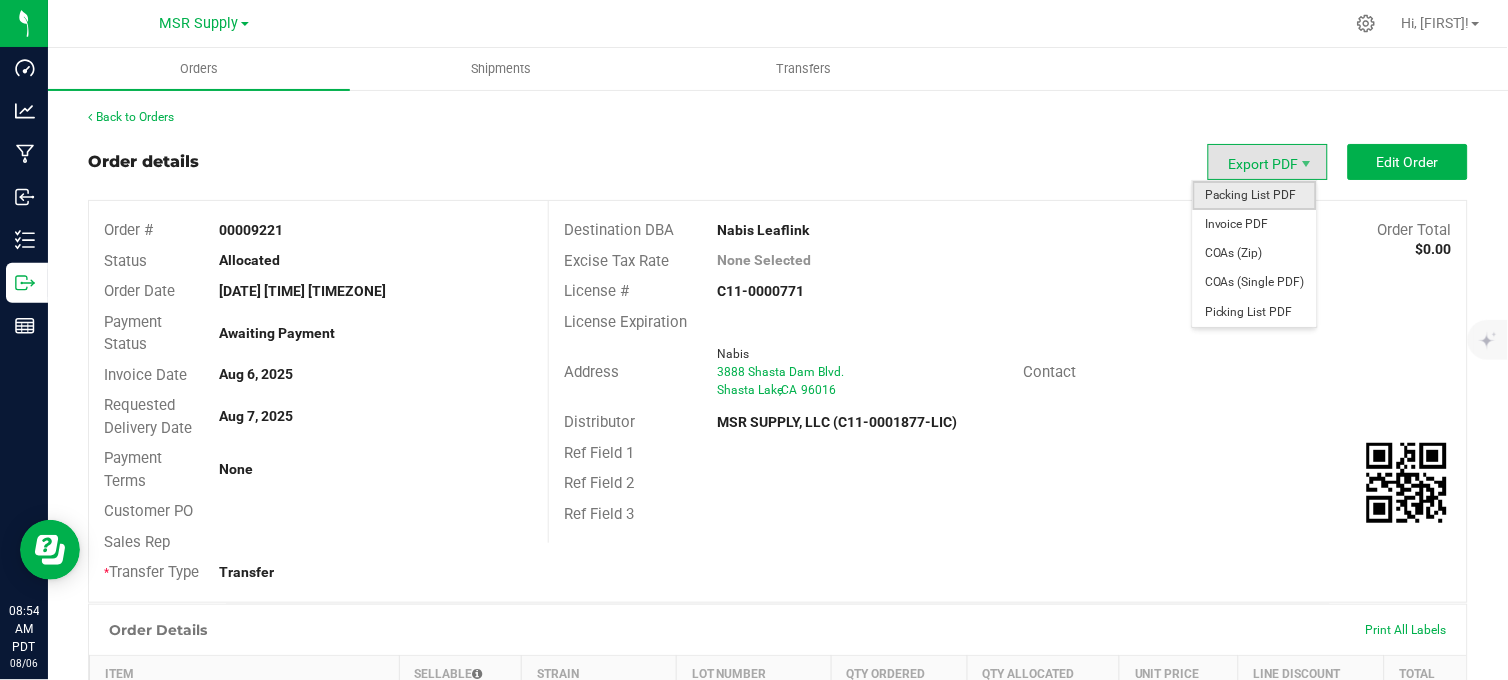 click on "Packing List PDF" at bounding box center [1255, 195] 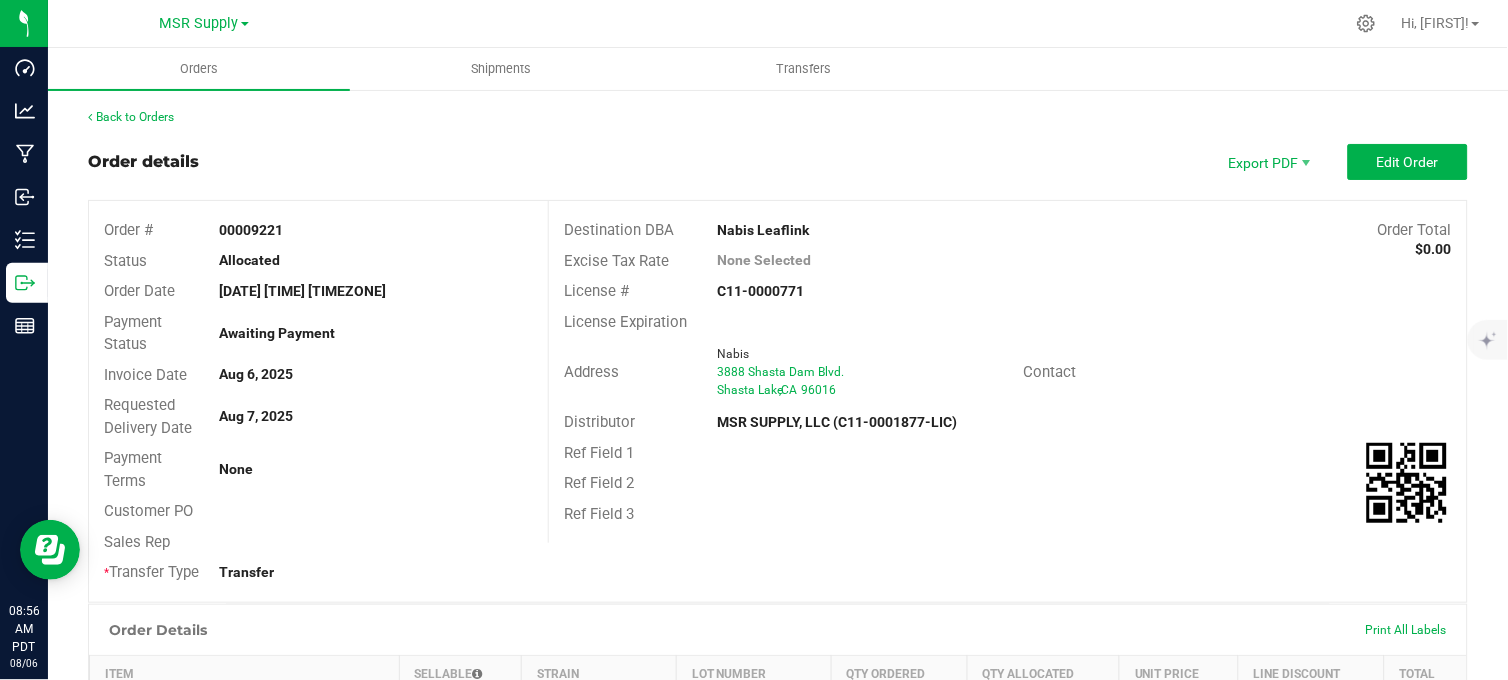 click on "Back to Orders
Order details   Export PDF   Edit Order   Order #   00009221   Status   Allocated   Order Date   Aug 6, 2025 8:07 AM PDT   Payment Status   Awaiting Payment   Invoice Date   Aug 6, 2025   Requested Delivery Date   Aug 7, 2025   Payment Terms   None   Customer PO      Sales Rep      *  Transfer Type   Transfer   Destination DBA   Nabis Leaflink   Order Total   $0.00   Excise Tax Rate   None Selected   License #   C11-0000771   License Expiration   Address  Nabis 3888 Shasta Dam Blvd. Shasta Lake  ,  CA 96016  Contact   Distributor   MSR SUPPLY, LLC (C11-0001877-LIC)   Ref Field 1      Ref Field 2      Ref Field 3
Order Details Print All Labels Item  Sellable  Strain  Lot Number  Qty Ordered Qty Allocated Unit Price Line Discount Total  AGS Eighth Alpine Sunrise - 16 CT   38 ea   Alpine Sunrise   None   224 ea   224 ea   $0.00   $0.00" at bounding box center [778, 670] 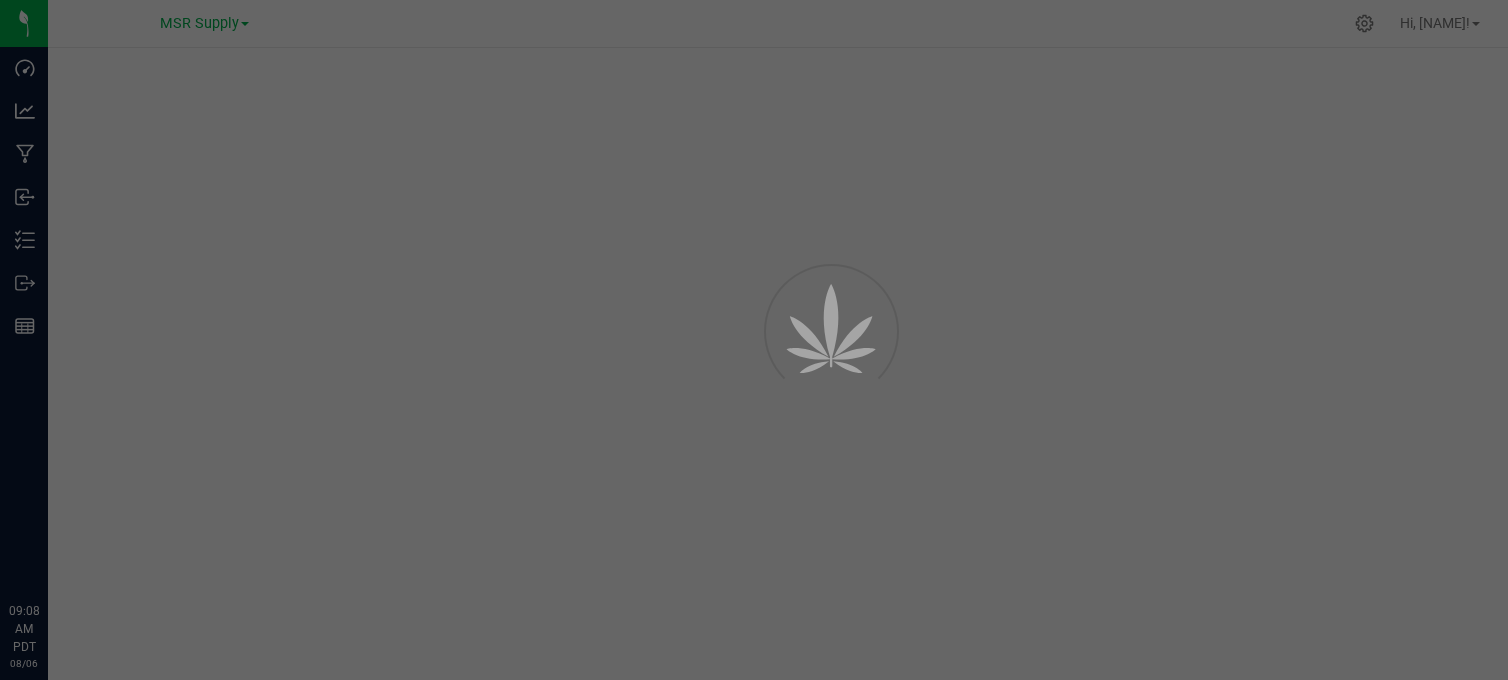 scroll, scrollTop: 0, scrollLeft: 0, axis: both 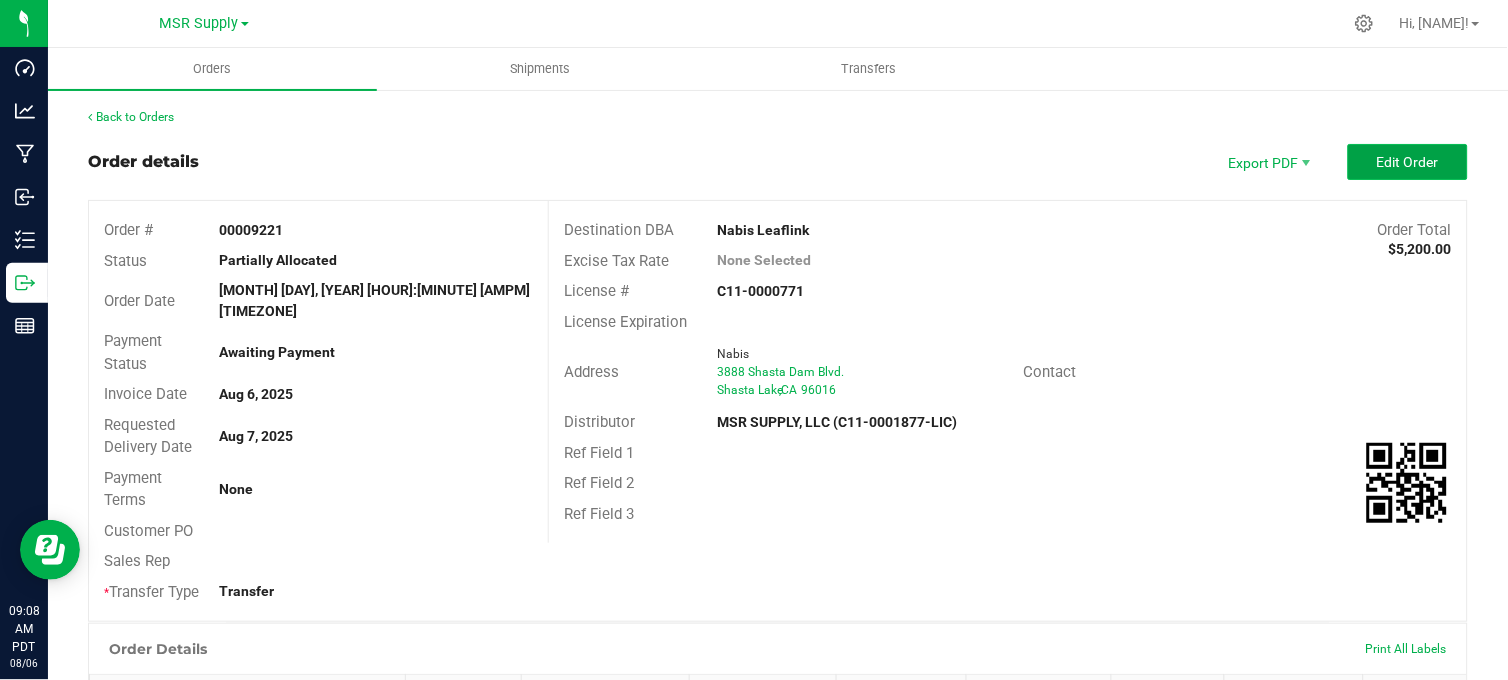 click on "Edit Order" at bounding box center (1408, 162) 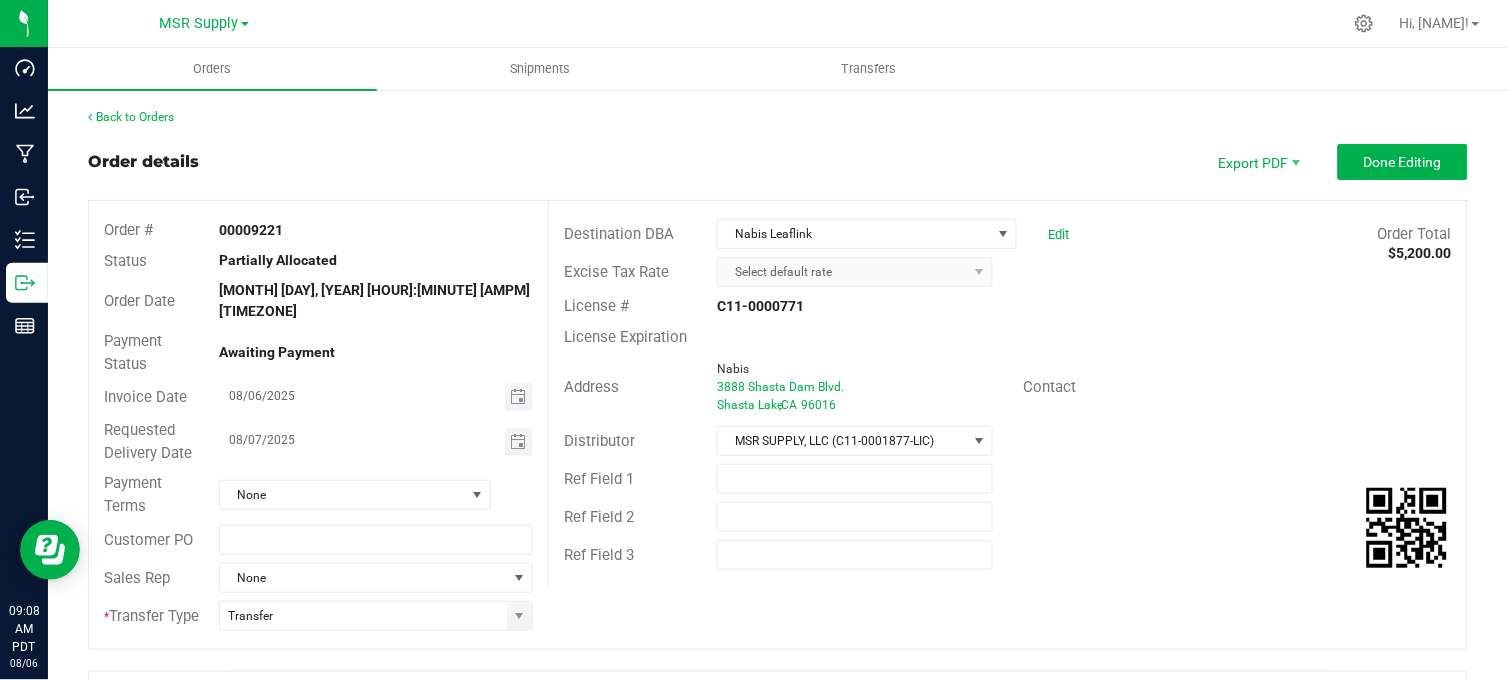 click at bounding box center (519, 397) 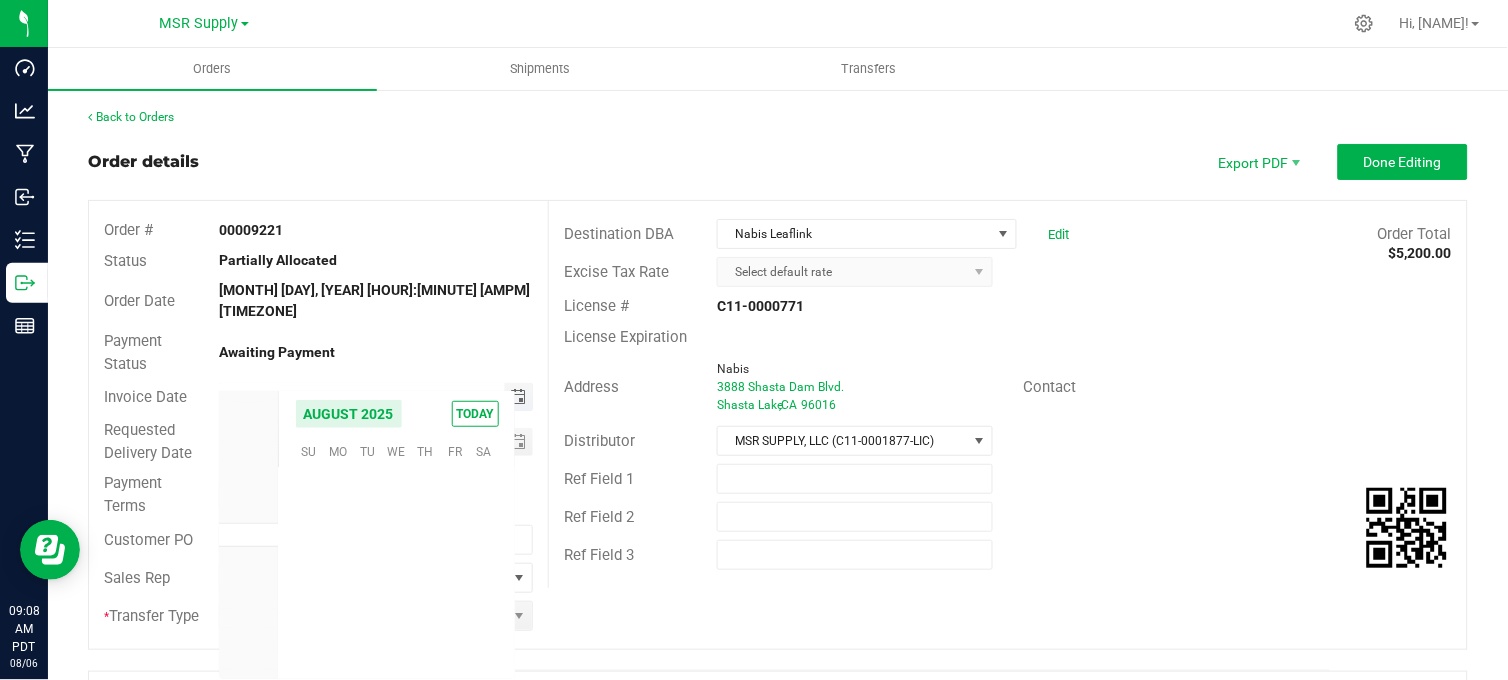 scroll, scrollTop: 36156, scrollLeft: 0, axis: vertical 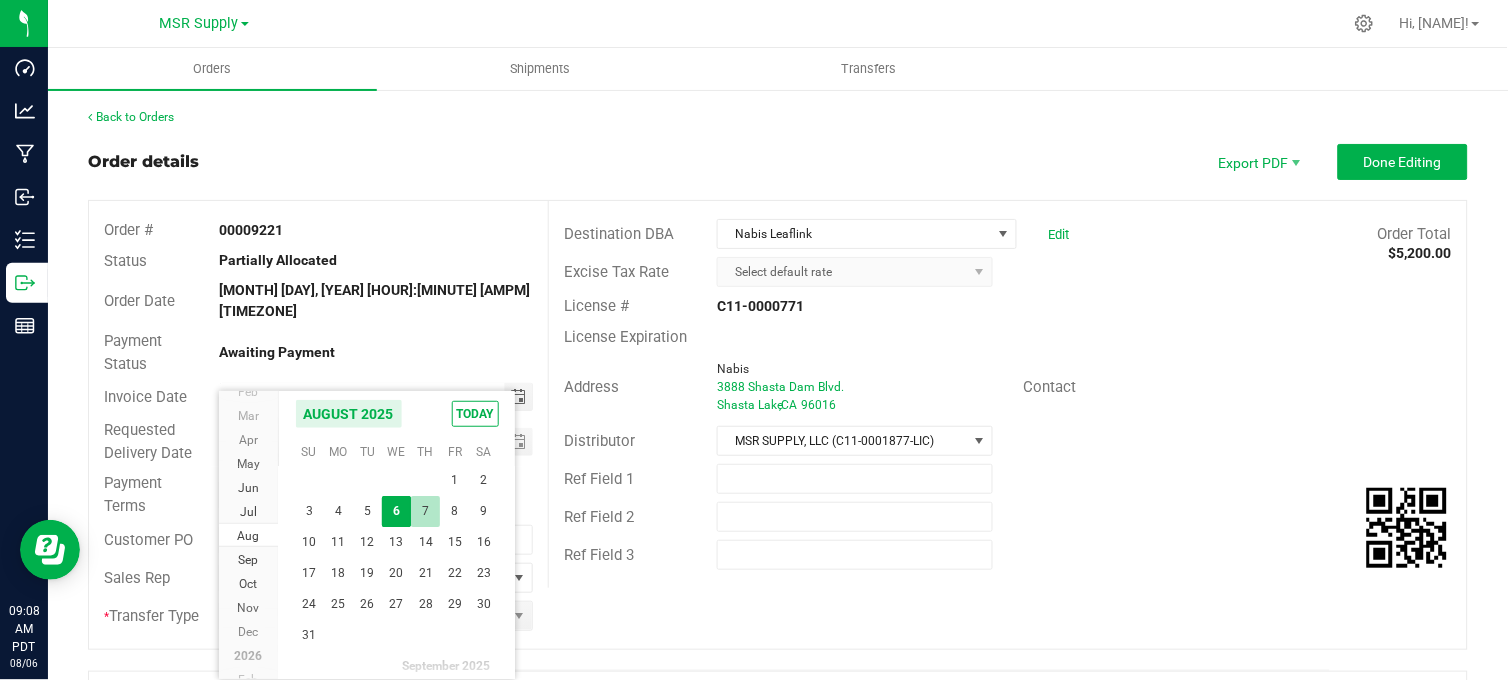 click on "7" at bounding box center [425, 511] 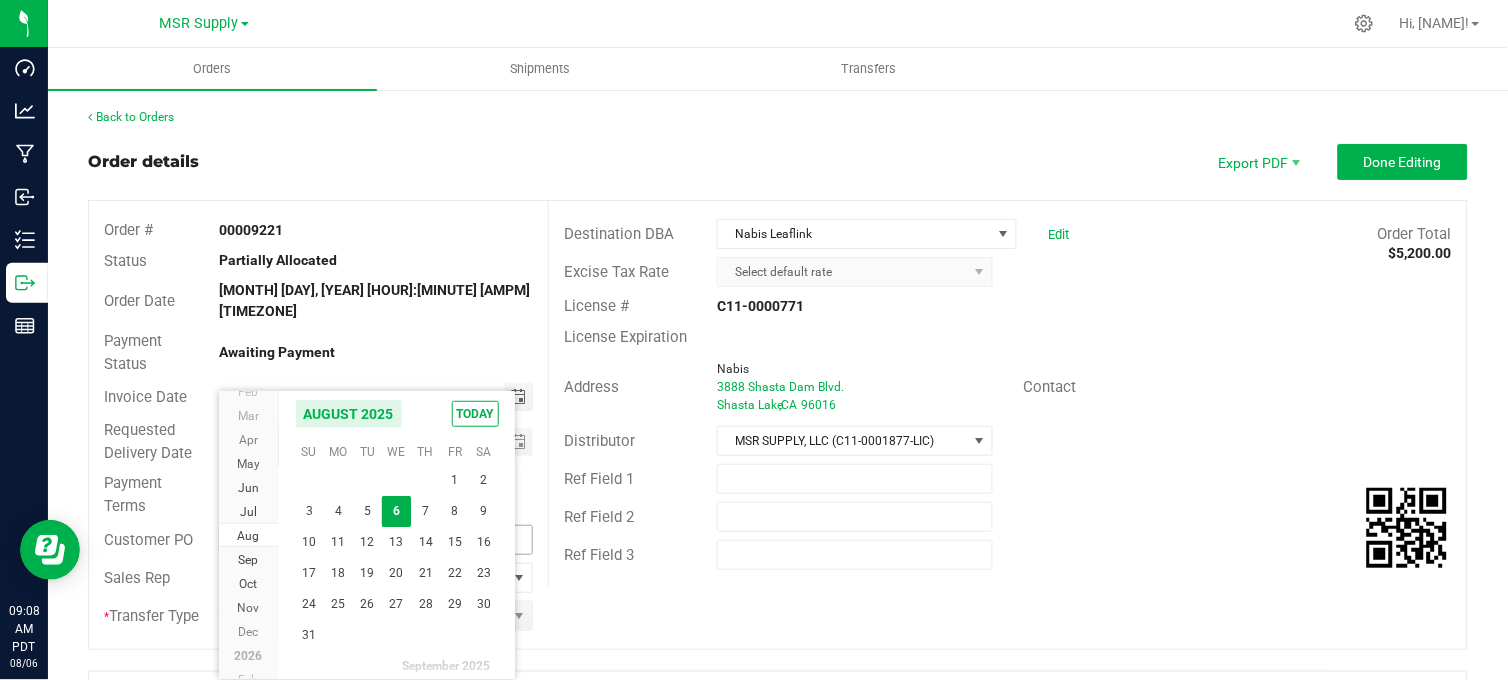 type on "08/07/2025" 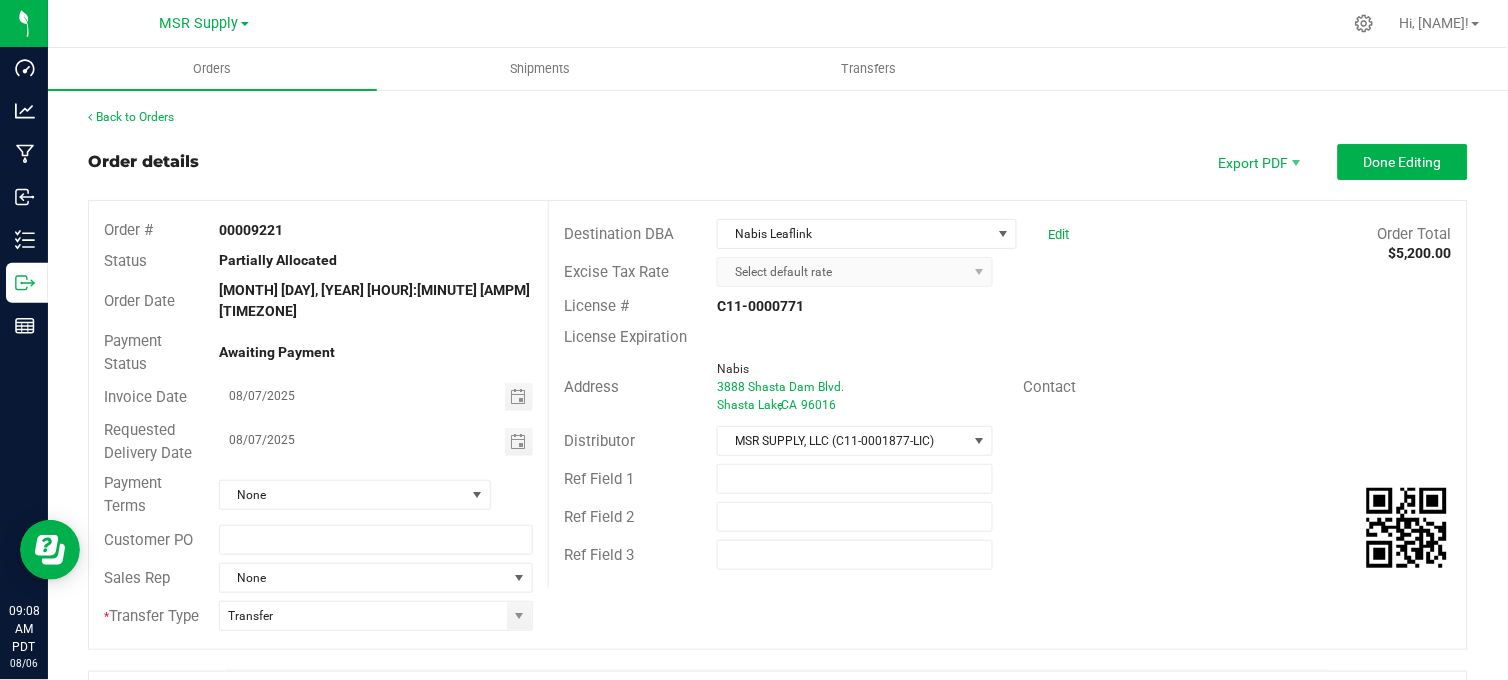 click on "[MONTH] [DAY], [YEAR] [HOUR]:[MINUTE] [AMPM] [TIMEZONE]" at bounding box center (376, 301) 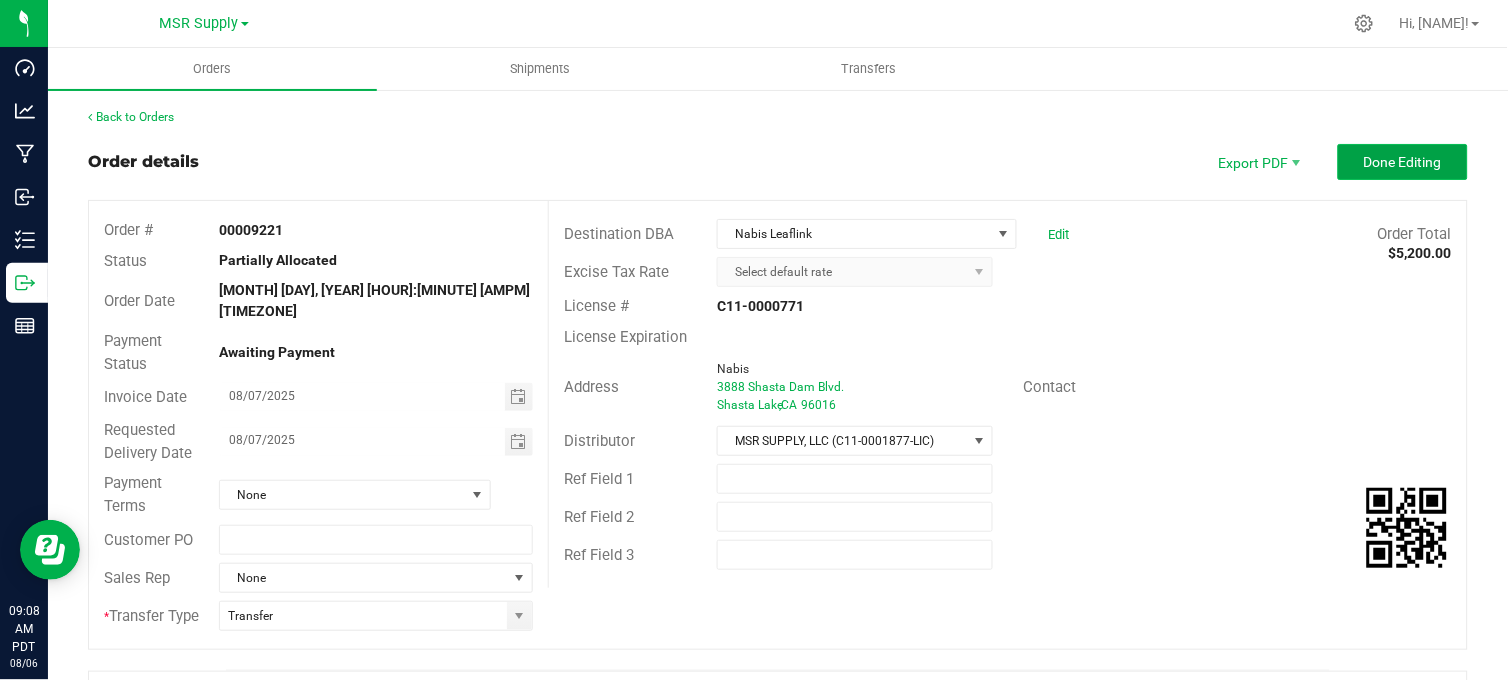 click on "Done Editing" at bounding box center [1403, 162] 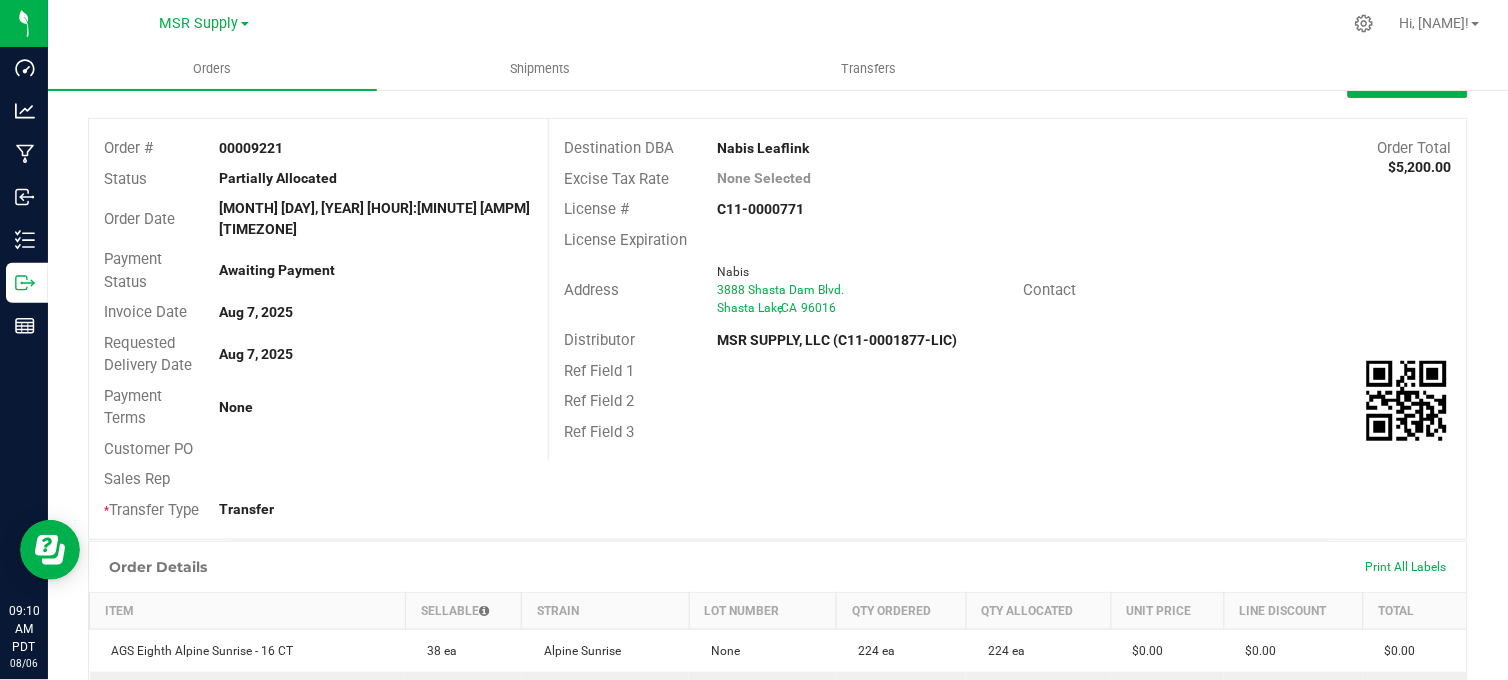 scroll, scrollTop: 0, scrollLeft: 0, axis: both 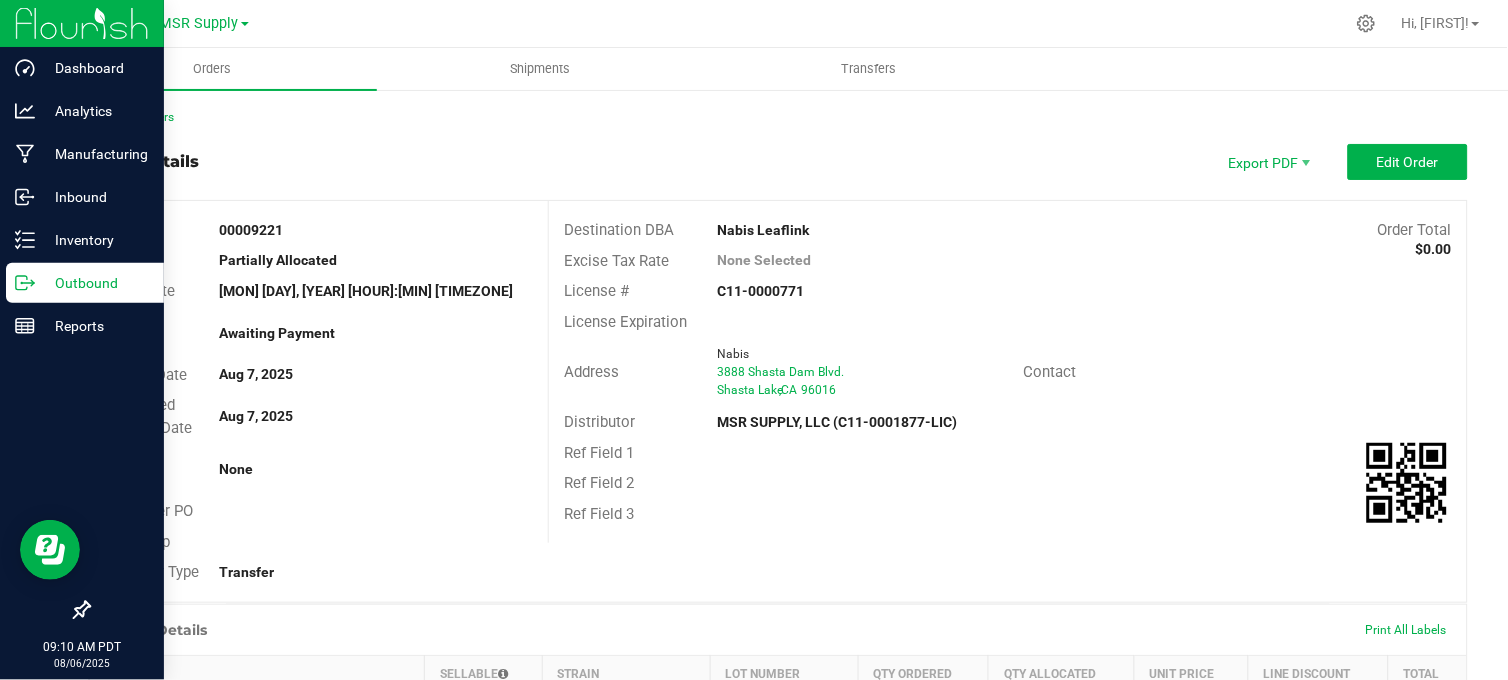 click on "Outbound" at bounding box center [95, 283] 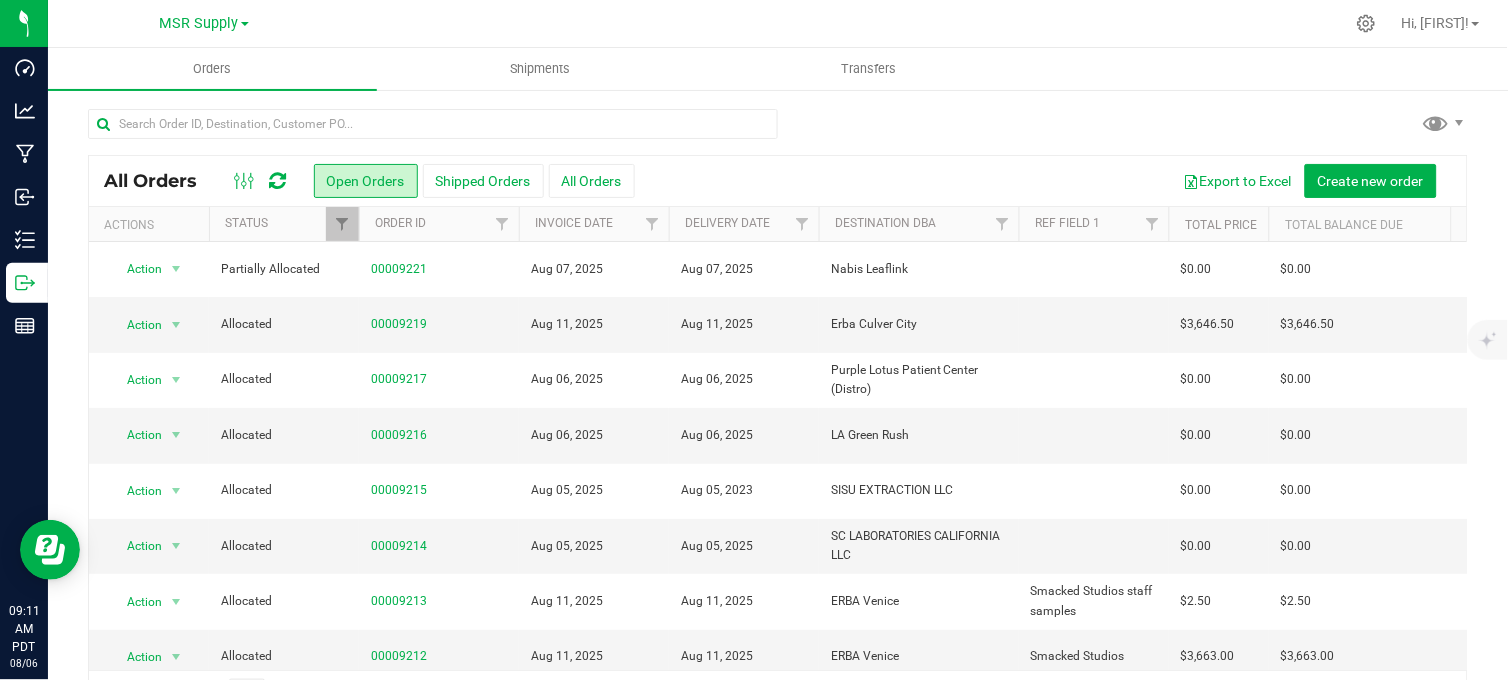 click at bounding box center (851, 23) 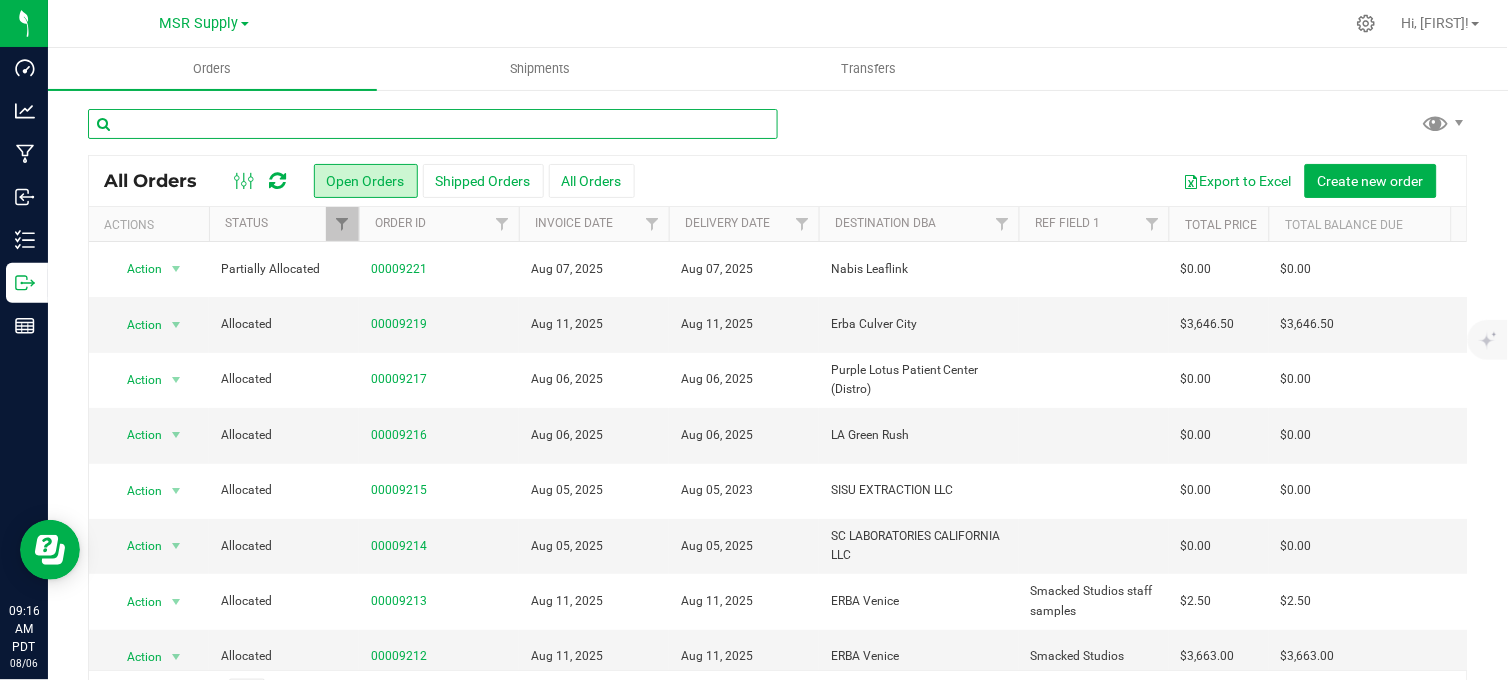 click at bounding box center [433, 124] 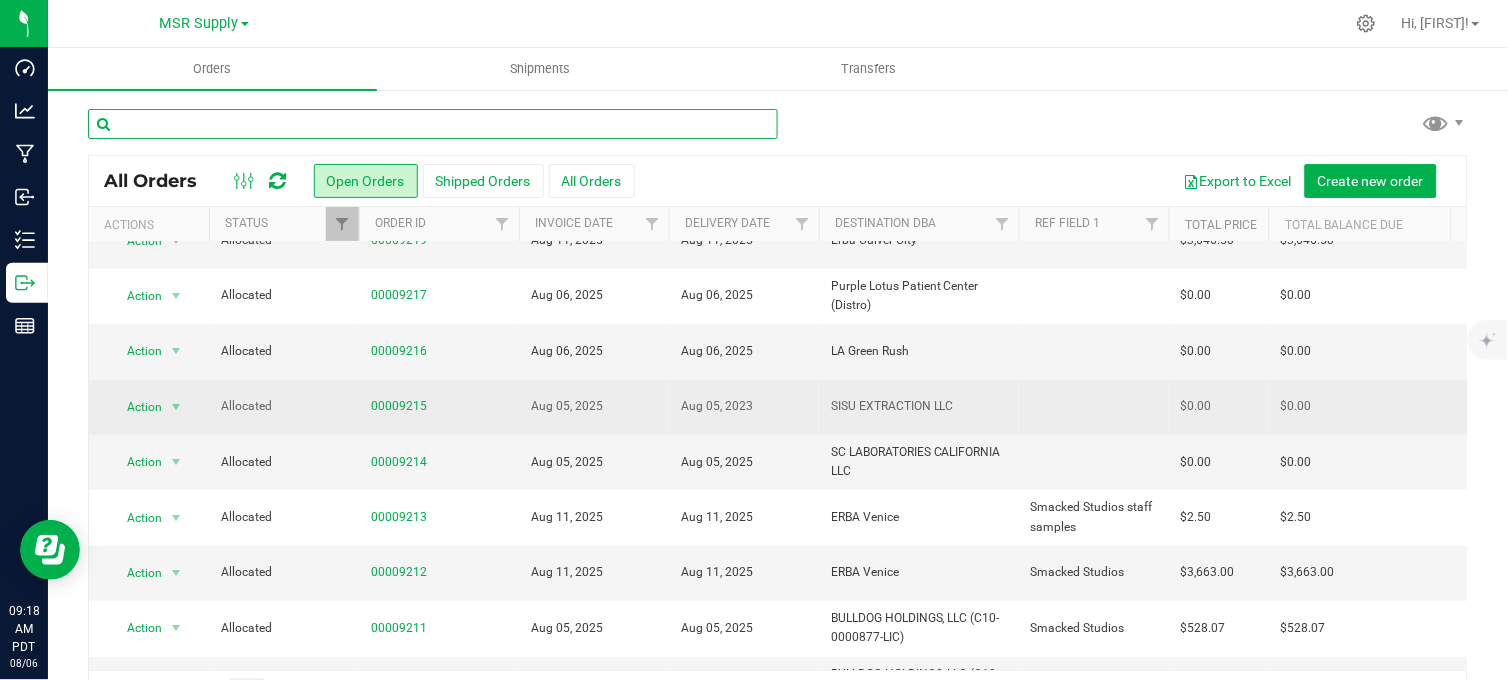 scroll, scrollTop: 88, scrollLeft: 0, axis: vertical 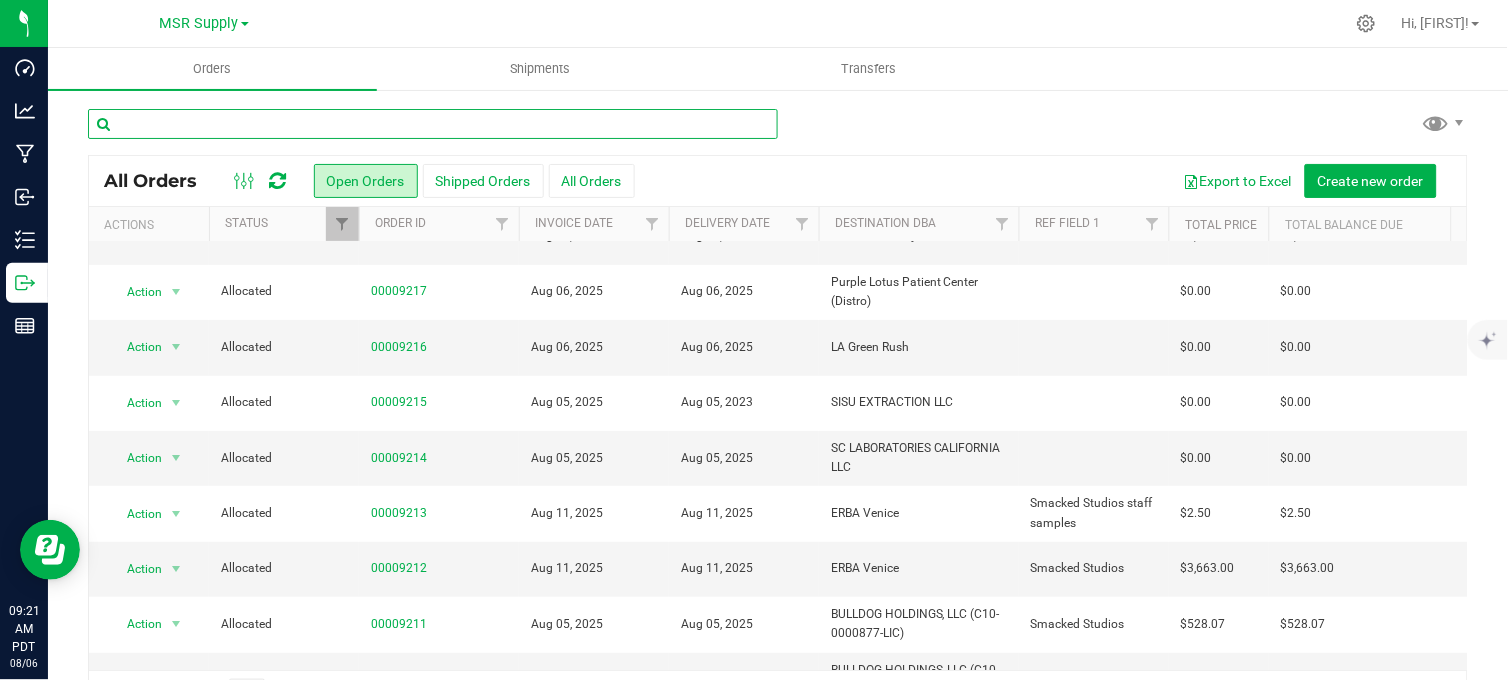 click at bounding box center [433, 124] 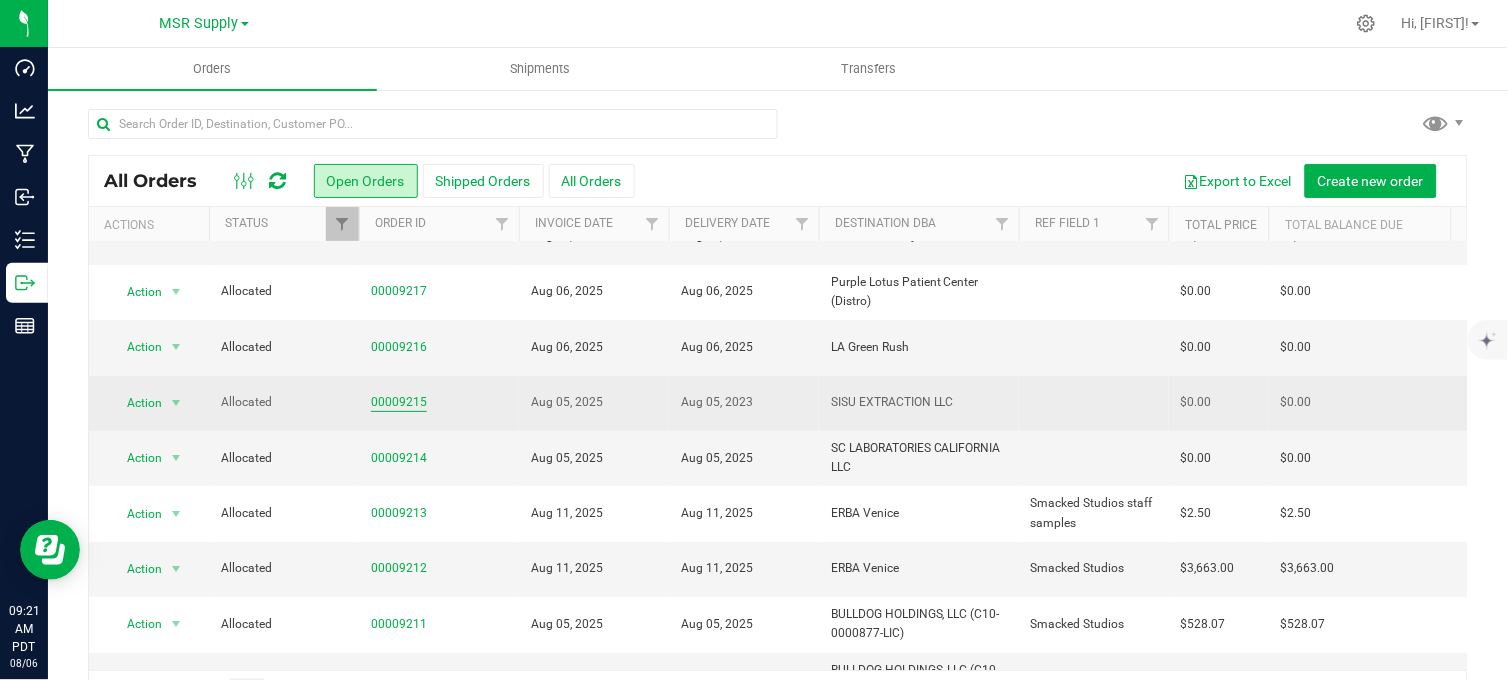 click on "00009215" at bounding box center [399, 402] 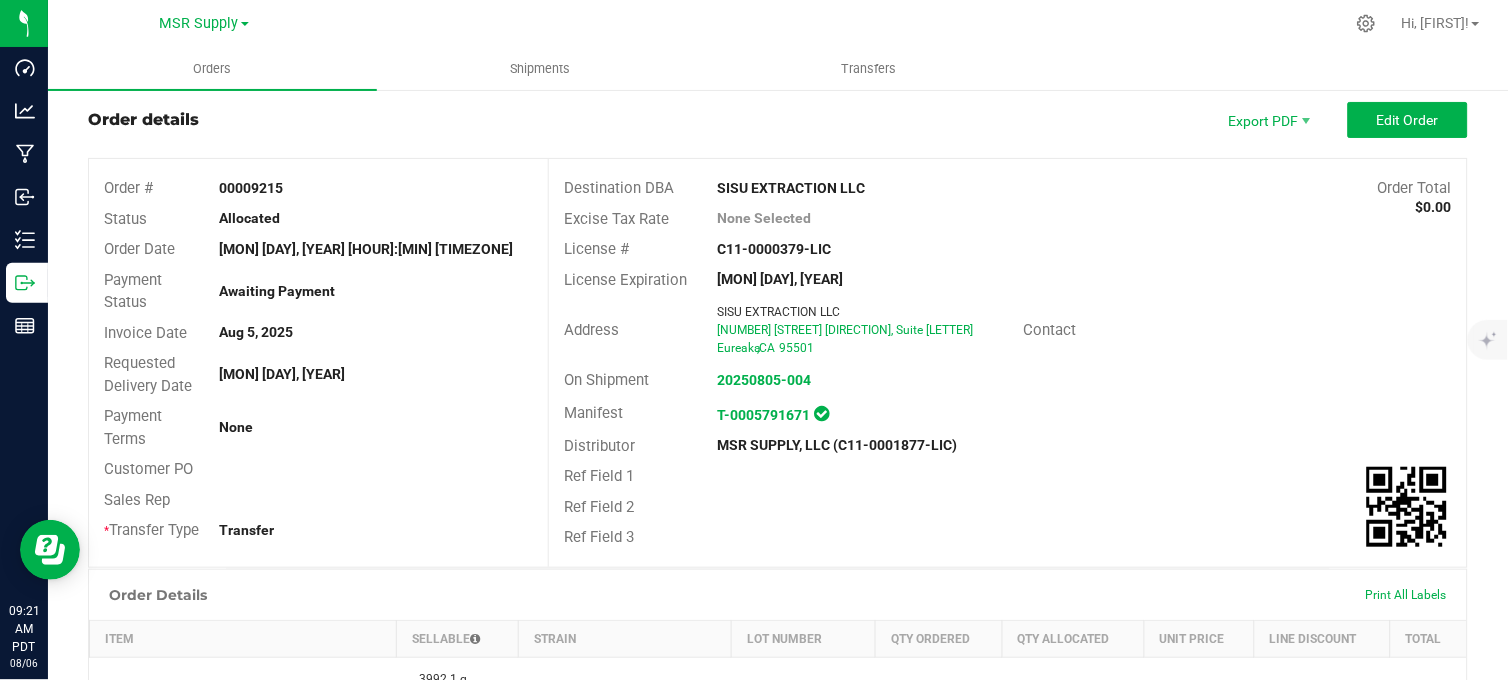 scroll, scrollTop: 0, scrollLeft: 0, axis: both 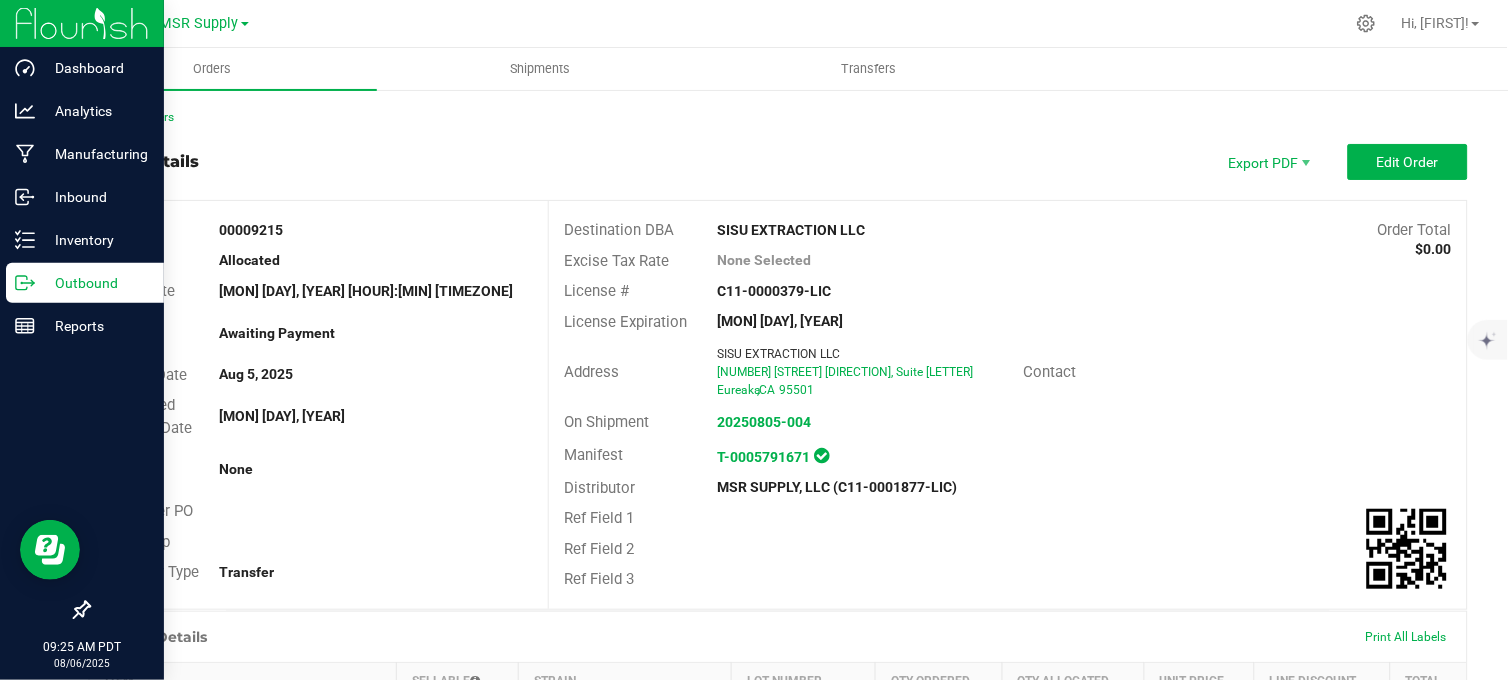 click on "Outbound" at bounding box center (85, 283) 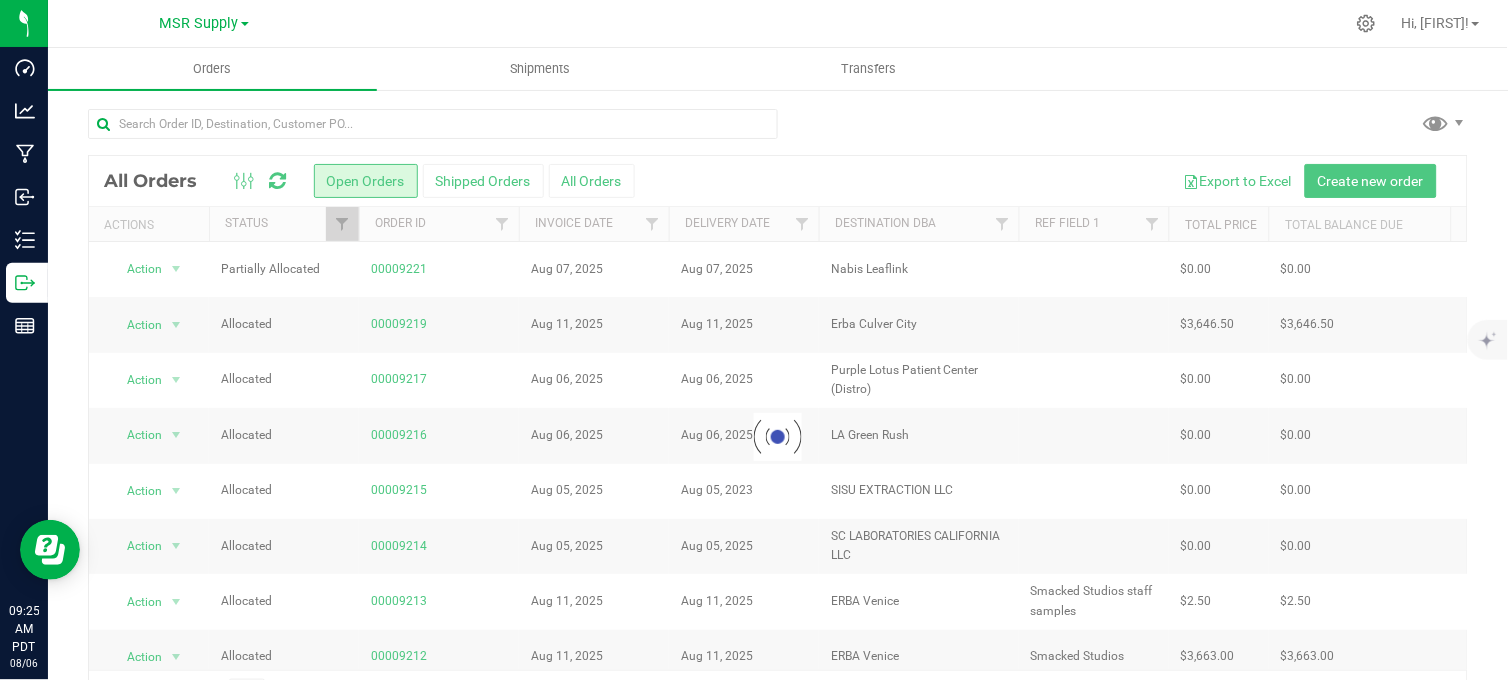 click at bounding box center (778, 132) 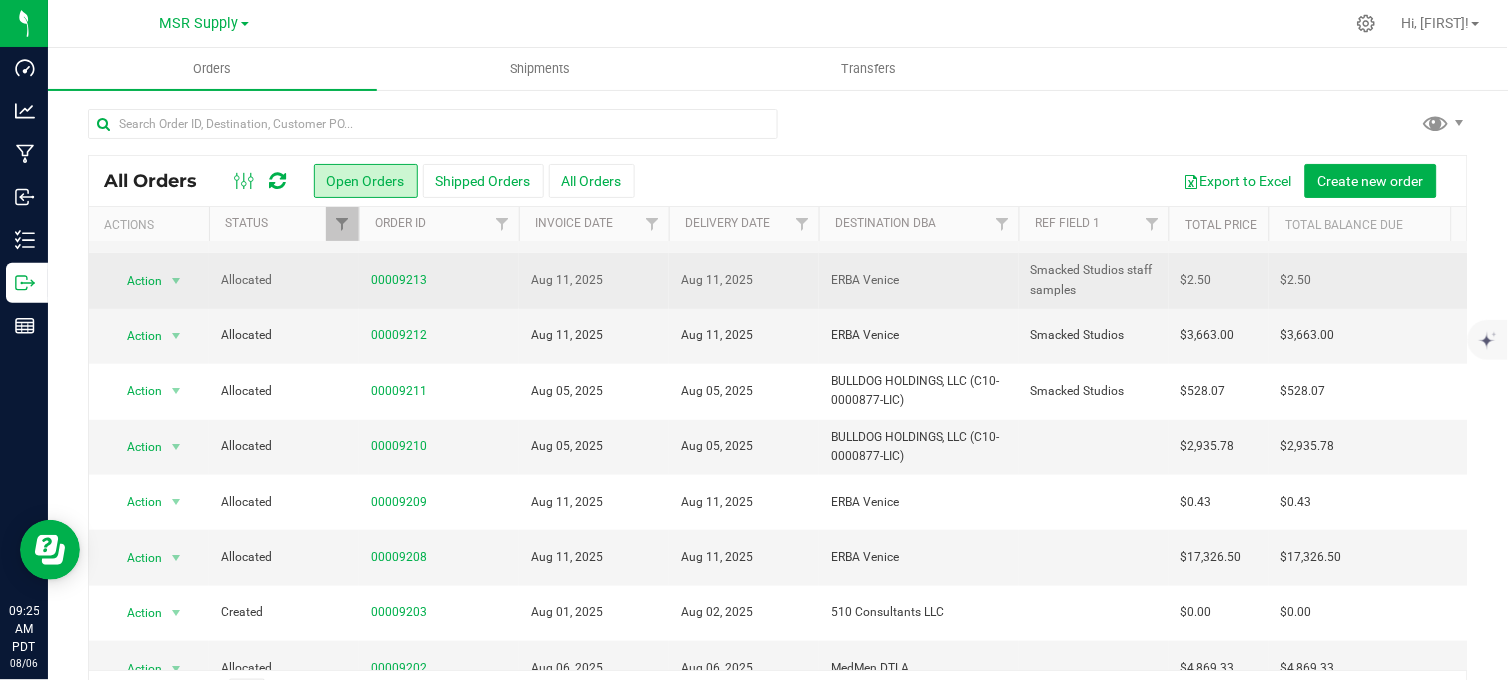 scroll, scrollTop: 444, scrollLeft: 0, axis: vertical 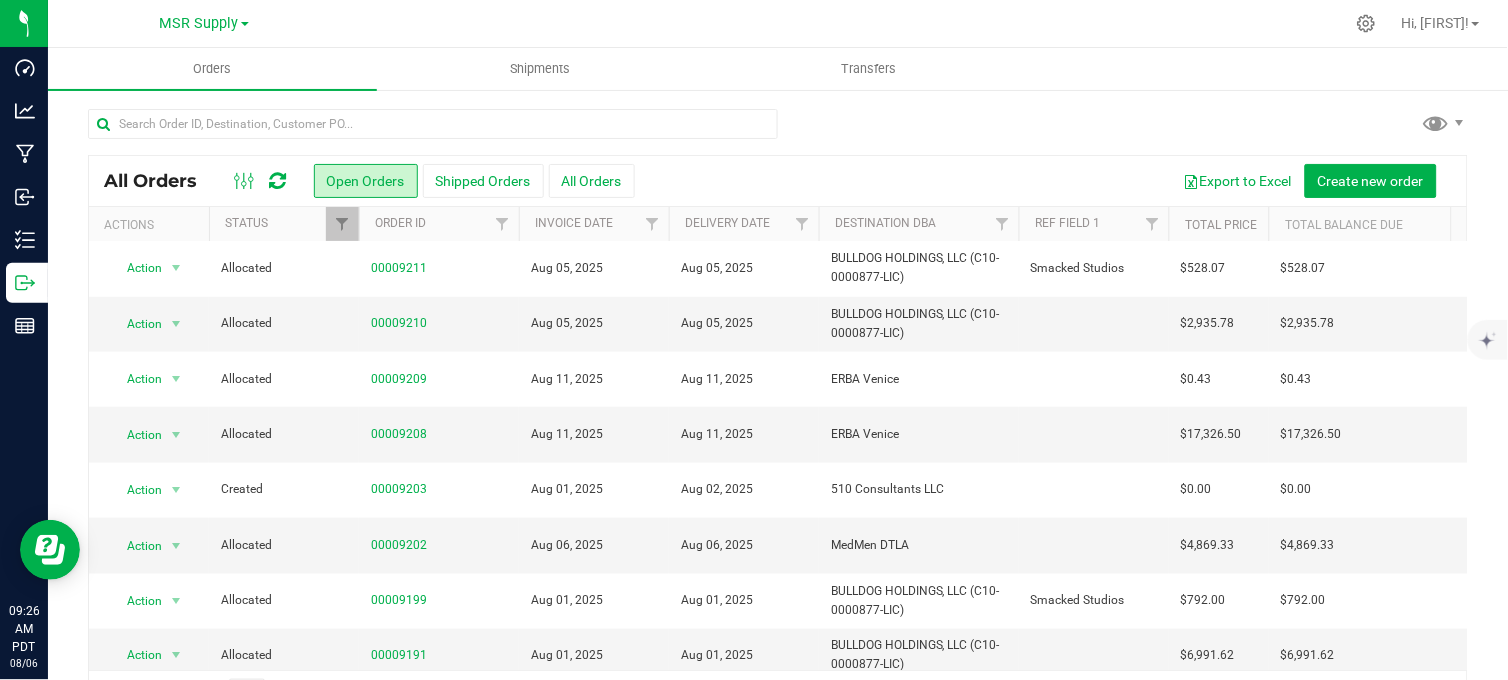 click at bounding box center [778, 132] 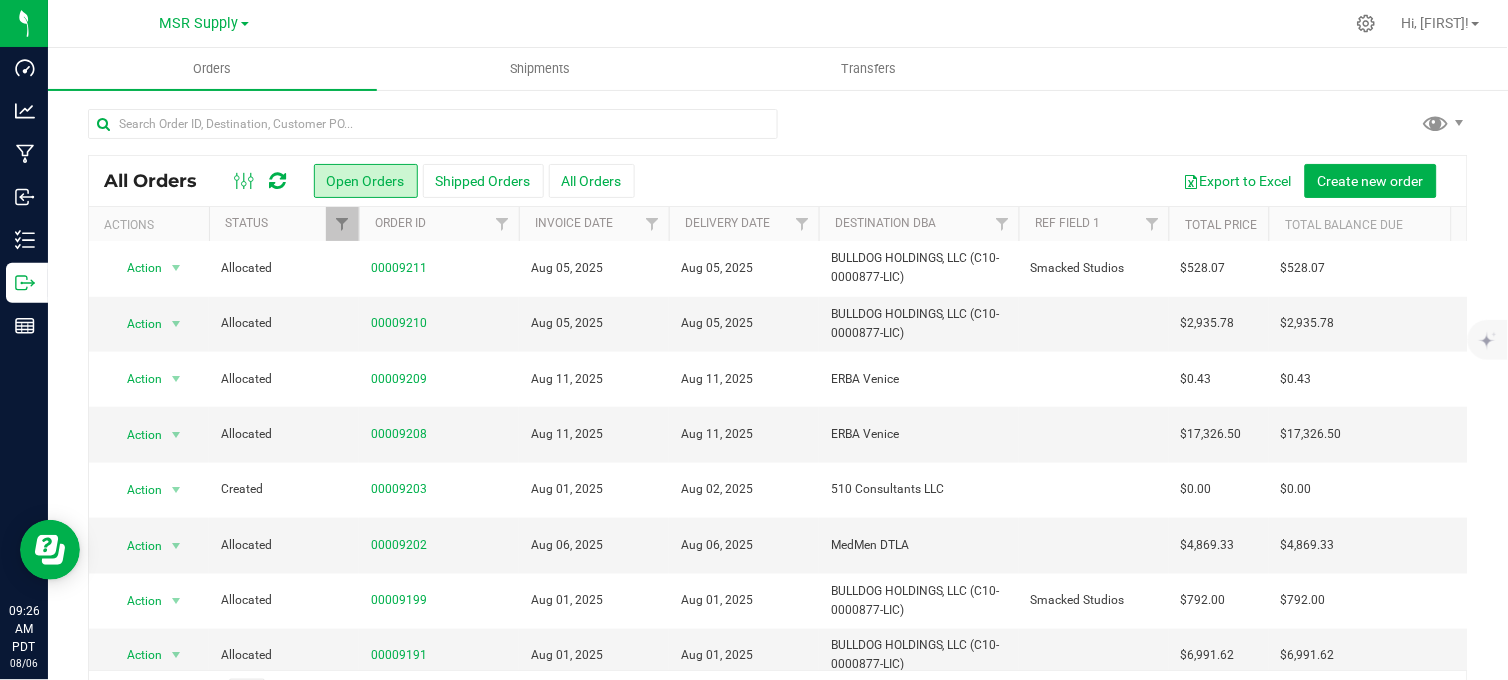 click at bounding box center (778, 132) 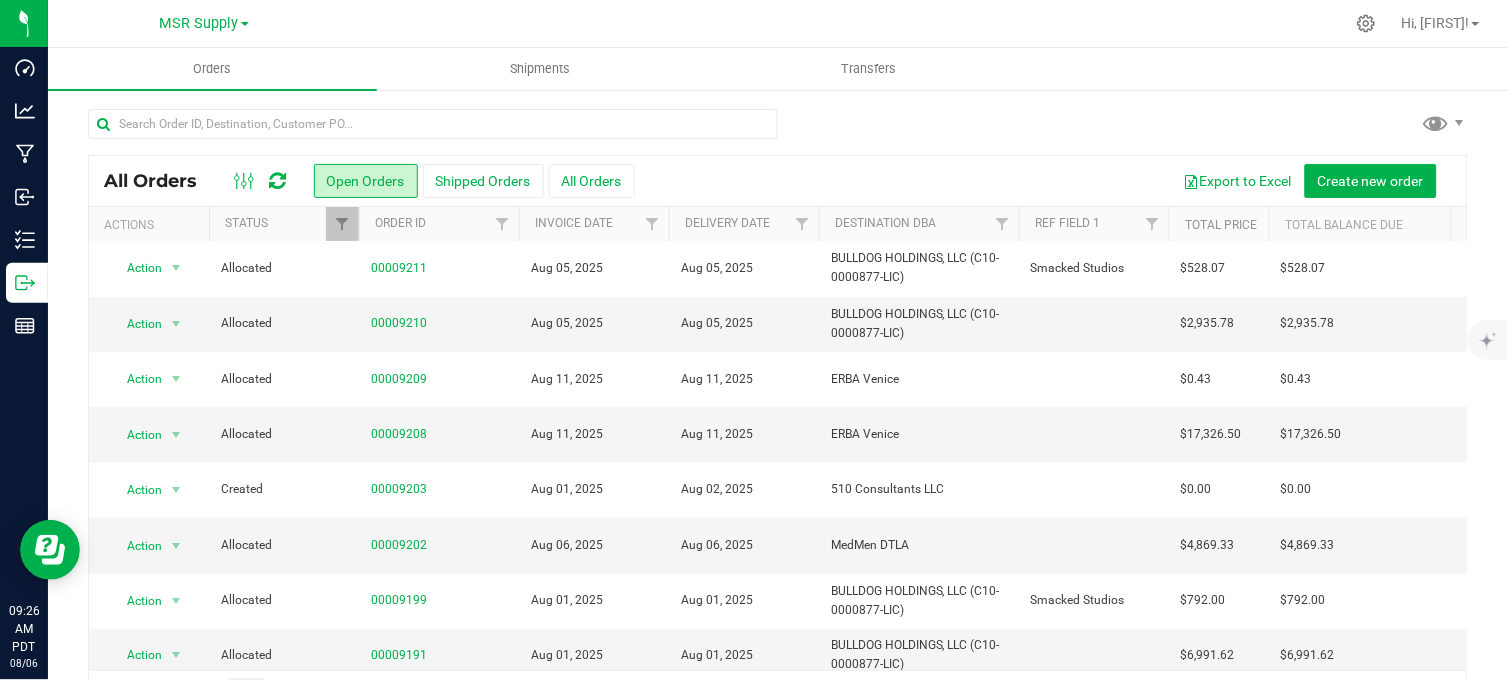 drag, startPoint x: 505, startPoint y: 15, endPoint x: 443, endPoint y: 40, distance: 66.85058 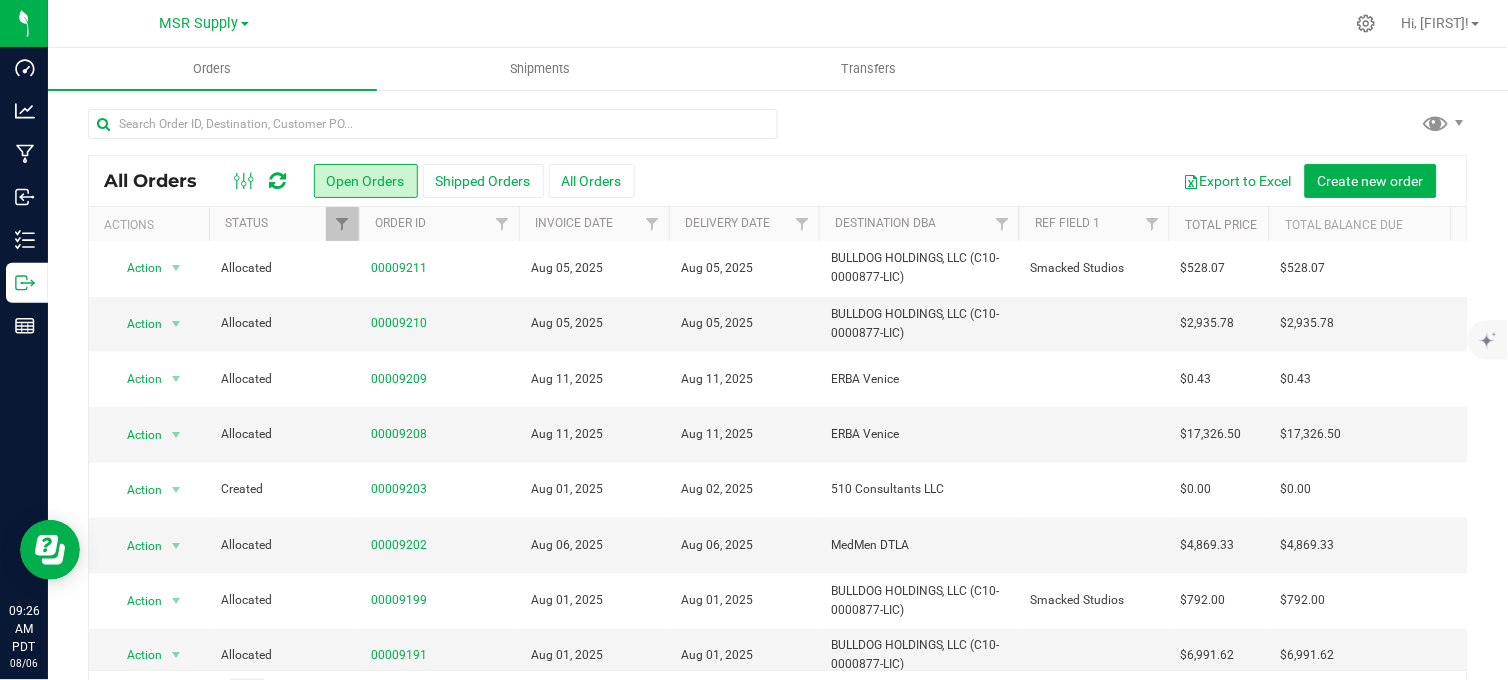 click at bounding box center (851, 23) 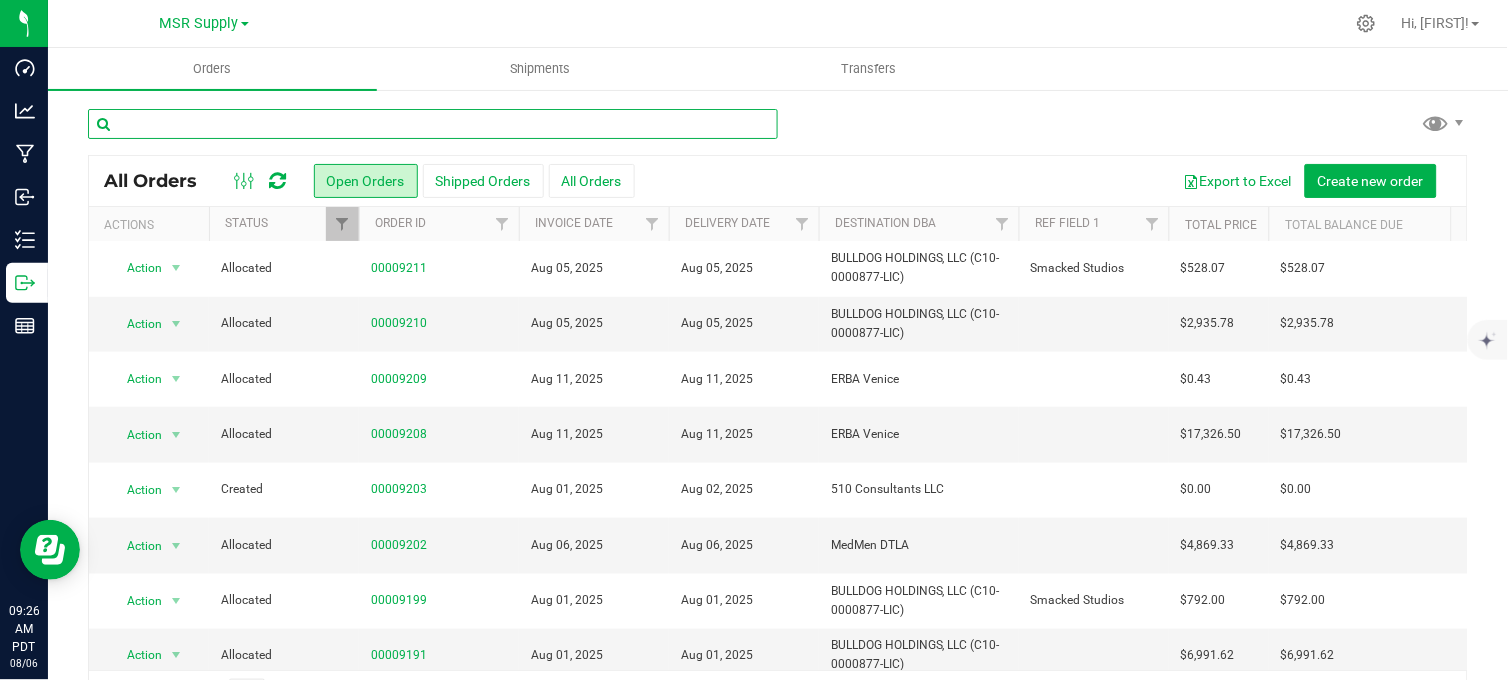 click at bounding box center [433, 124] 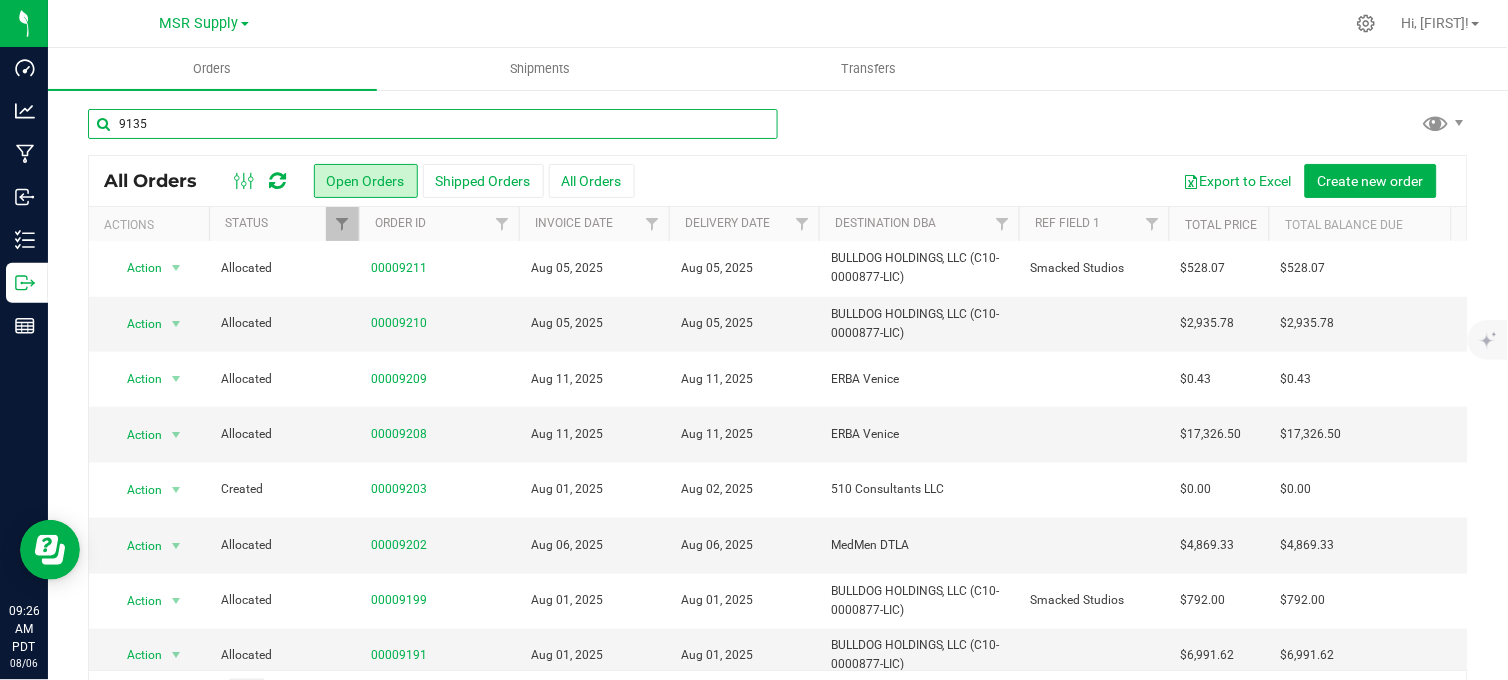 type on "9135" 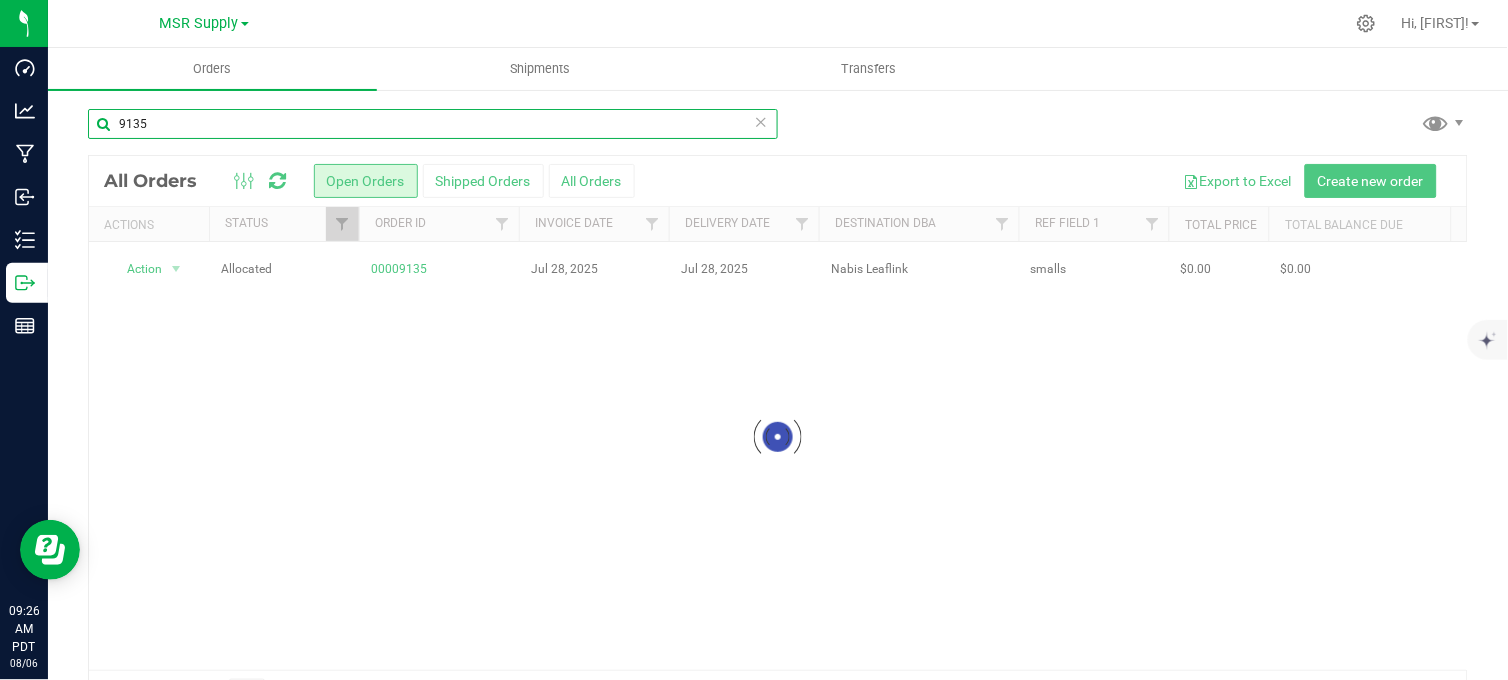 scroll, scrollTop: 0, scrollLeft: 0, axis: both 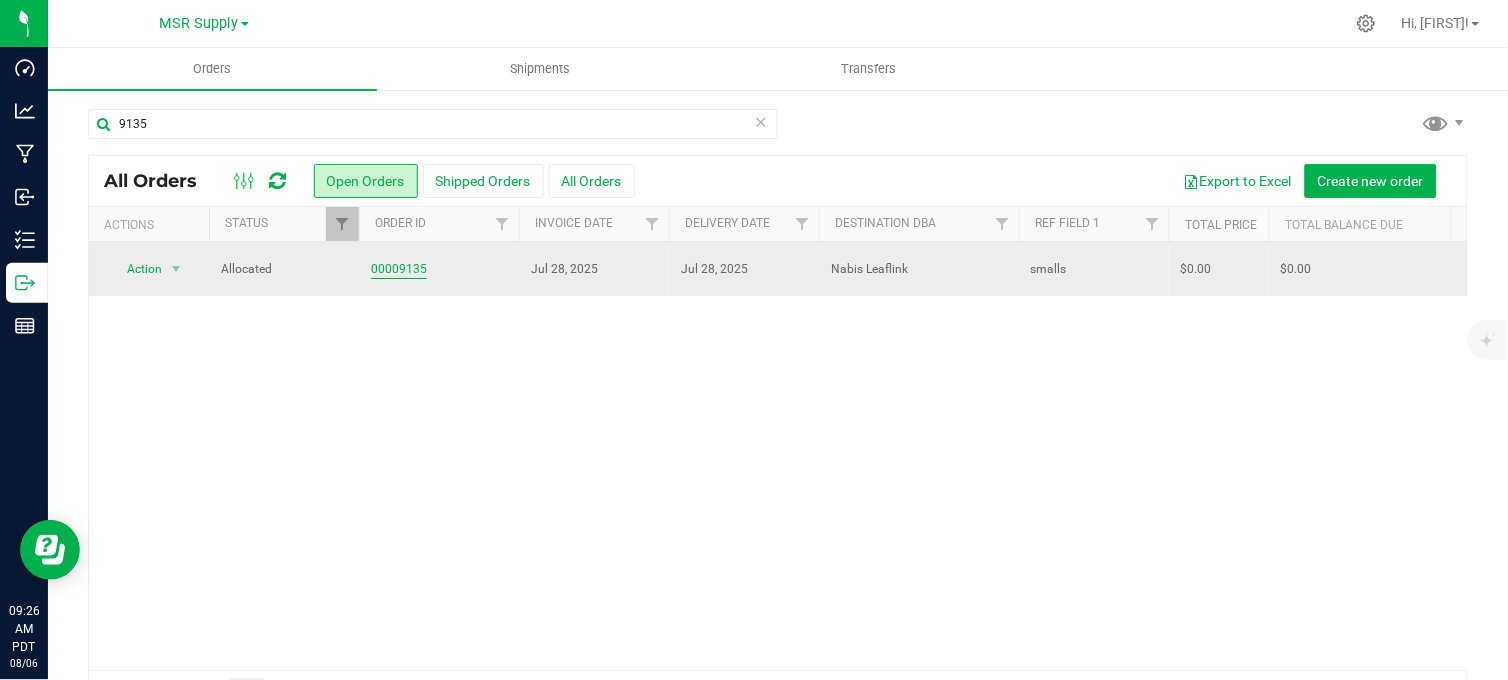 click on "00009135" at bounding box center [399, 269] 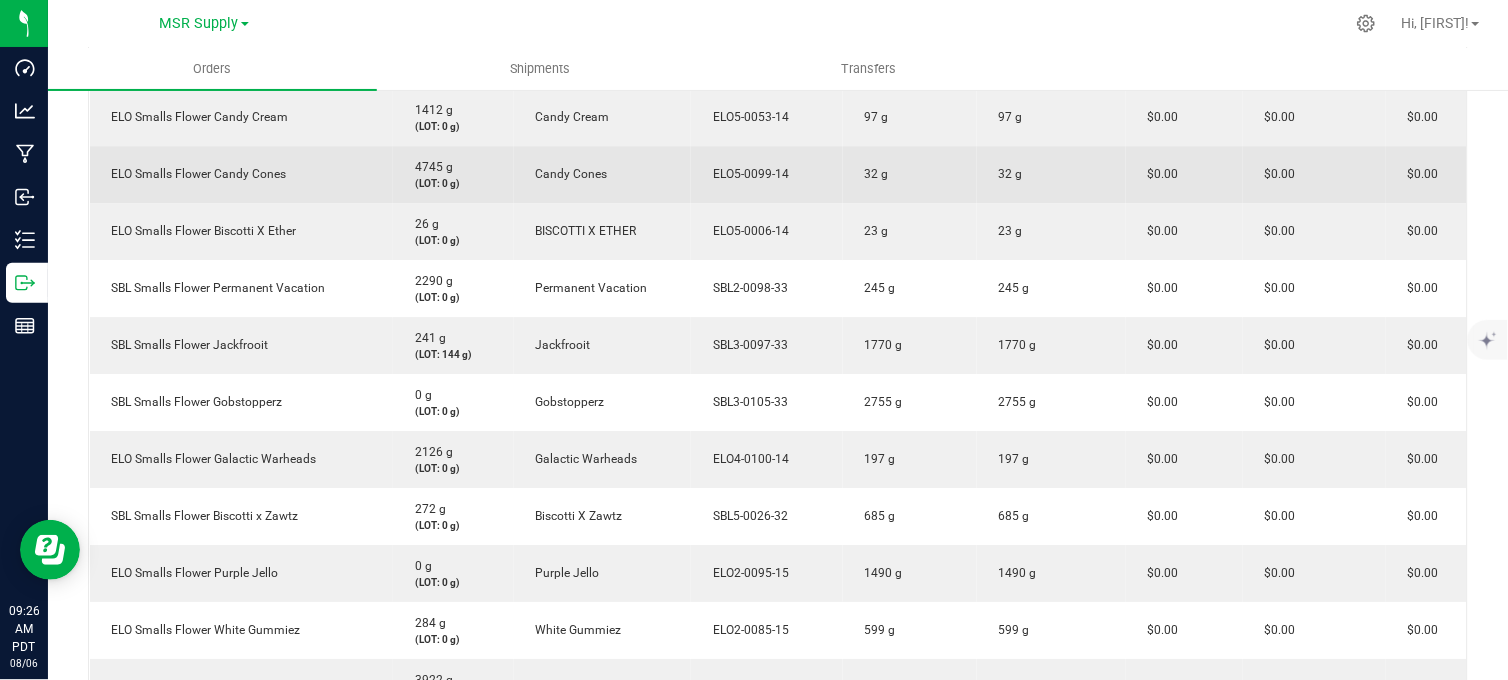 scroll, scrollTop: 1864, scrollLeft: 0, axis: vertical 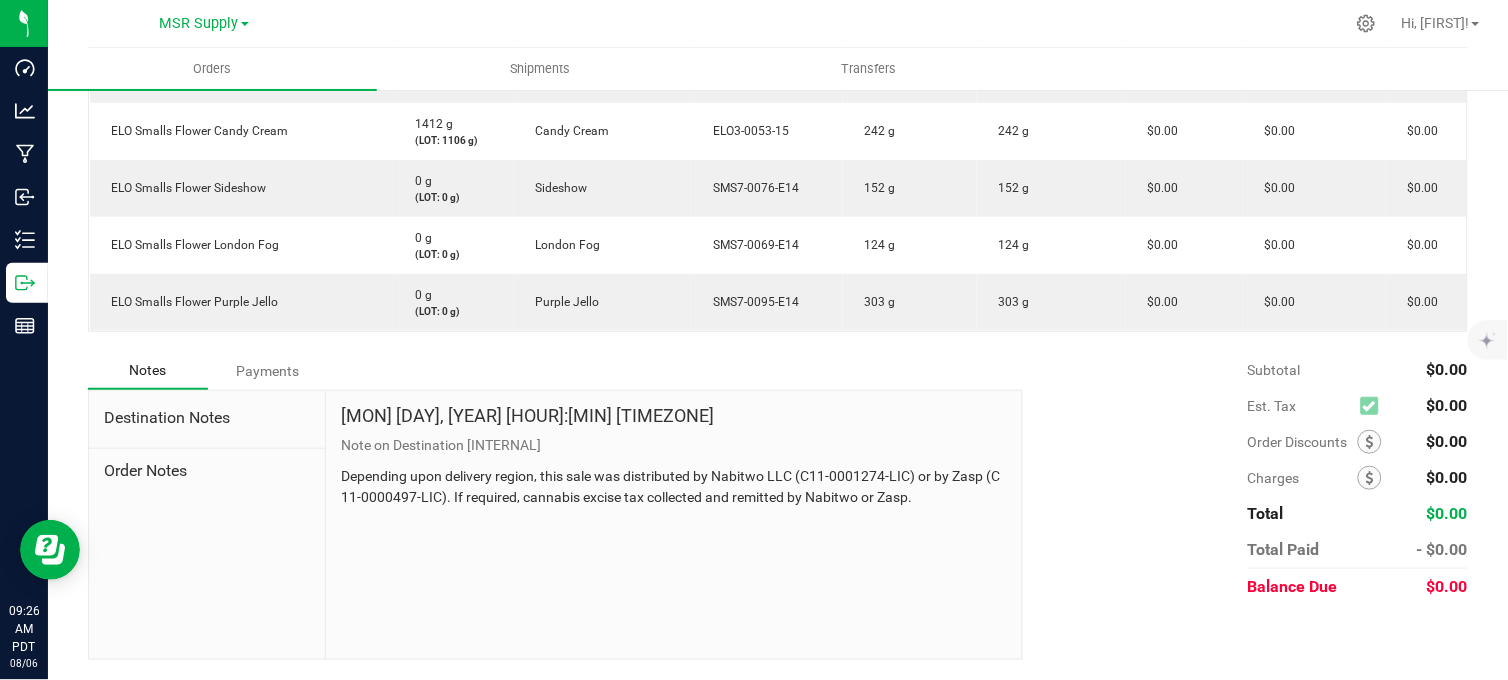click on "Notes
Payments" at bounding box center [548, 371] 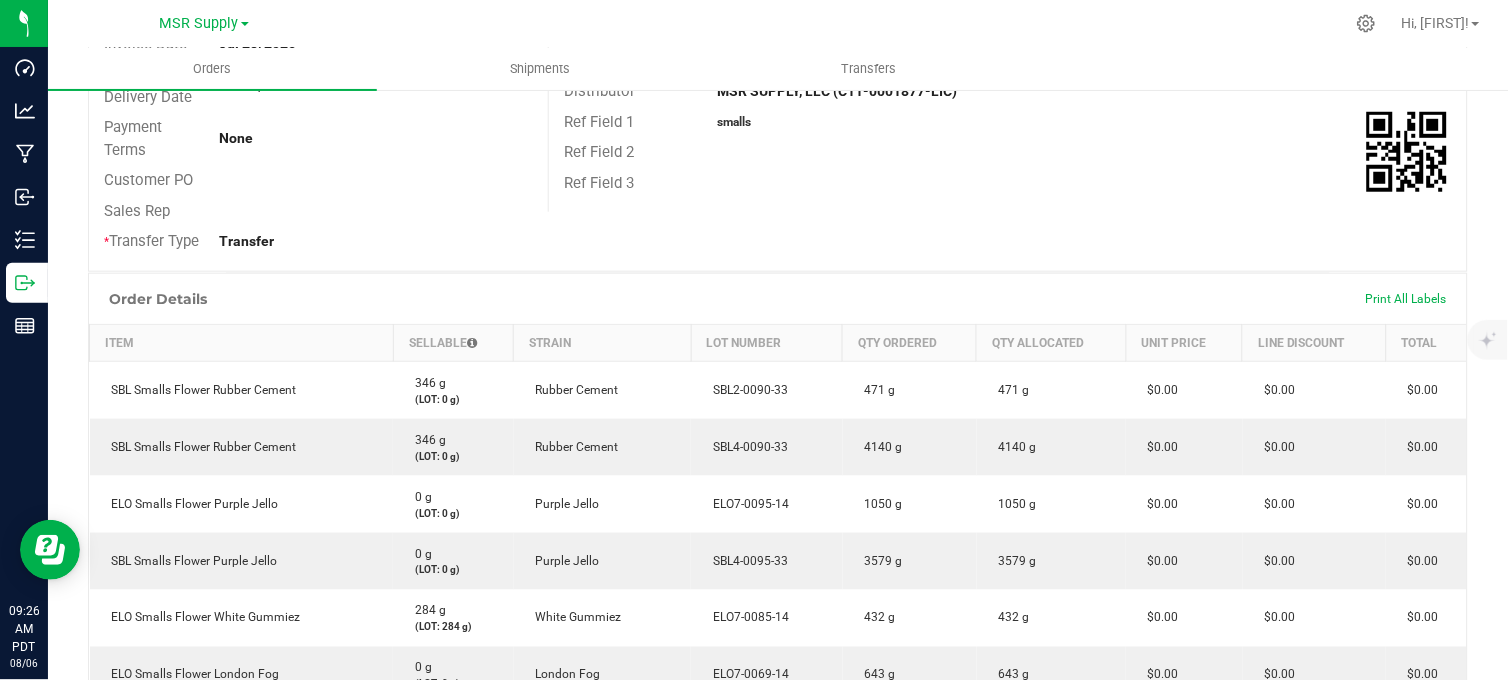 scroll, scrollTop: 333, scrollLeft: 0, axis: vertical 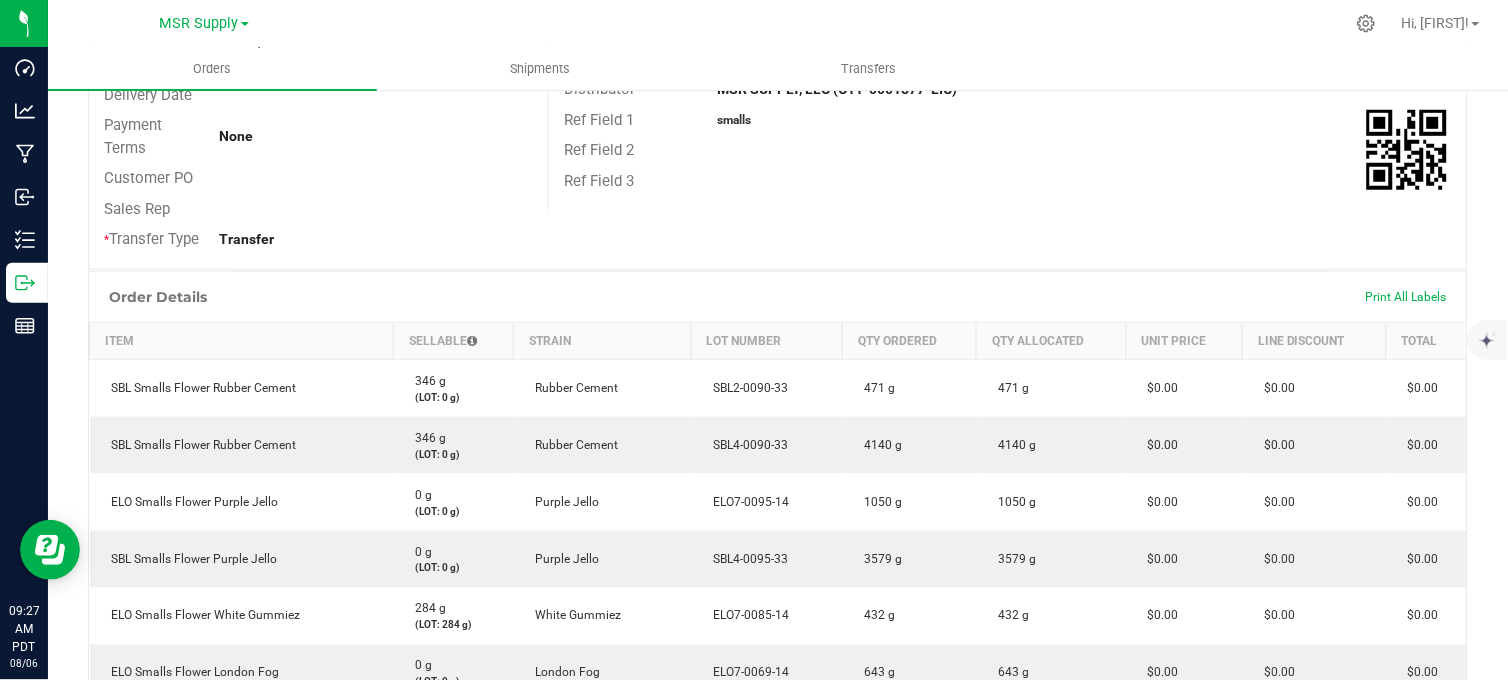 click on "Payment Terms   None" at bounding box center [318, 136] 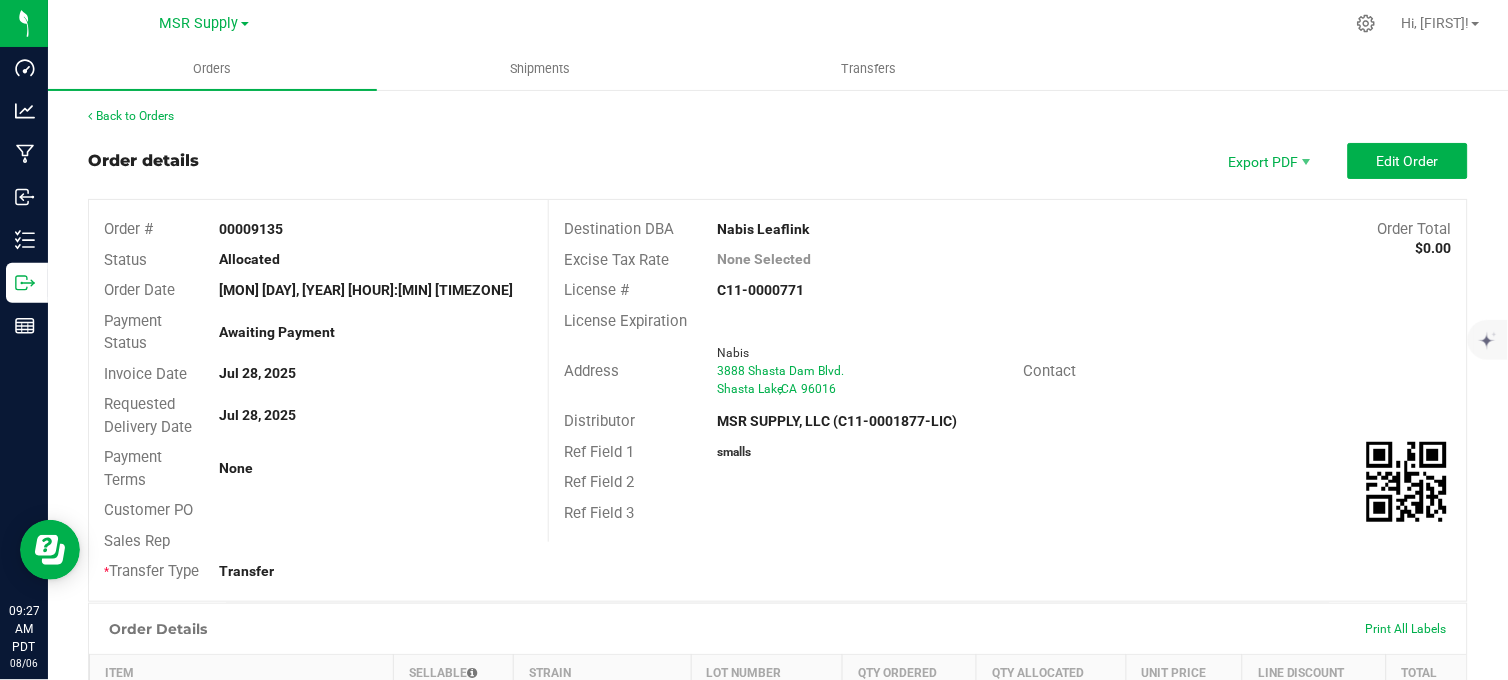 scroll, scrollTop: 0, scrollLeft: 0, axis: both 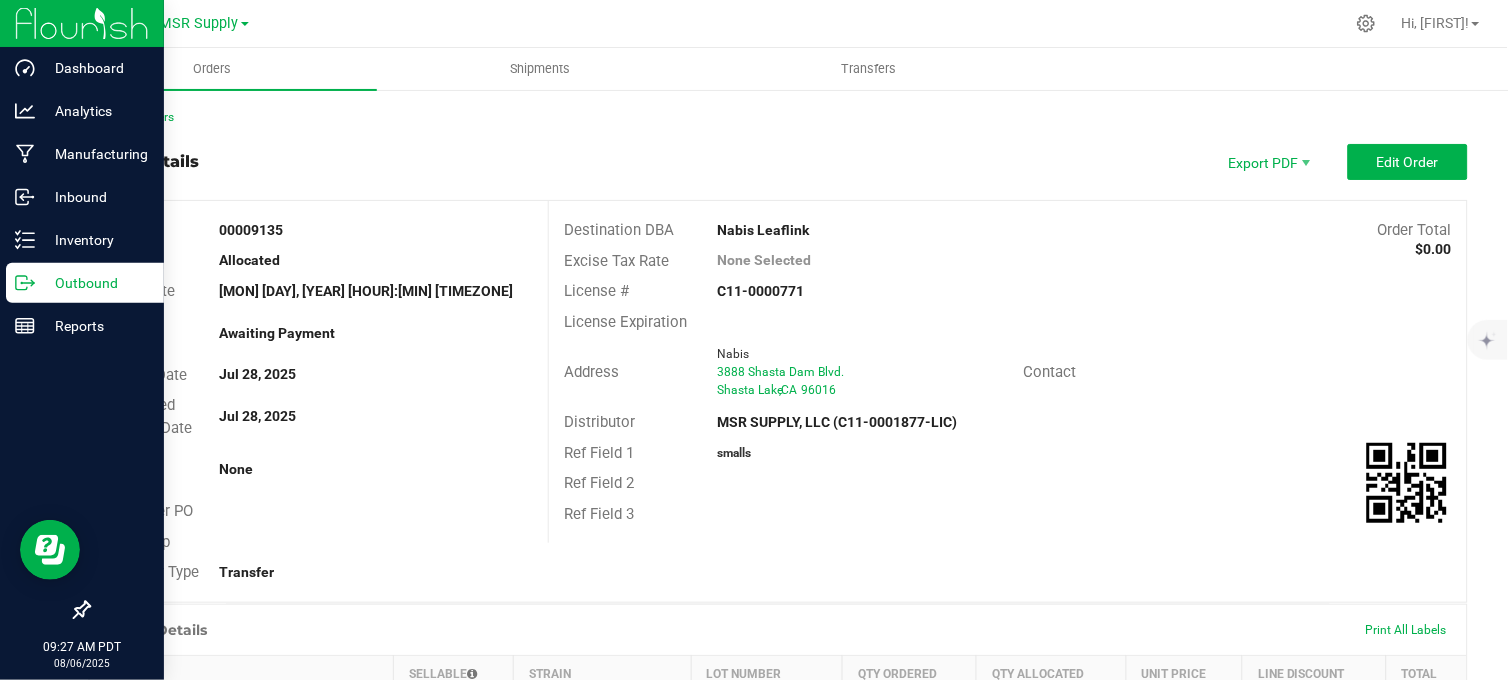 click on "Outbound" at bounding box center [85, 283] 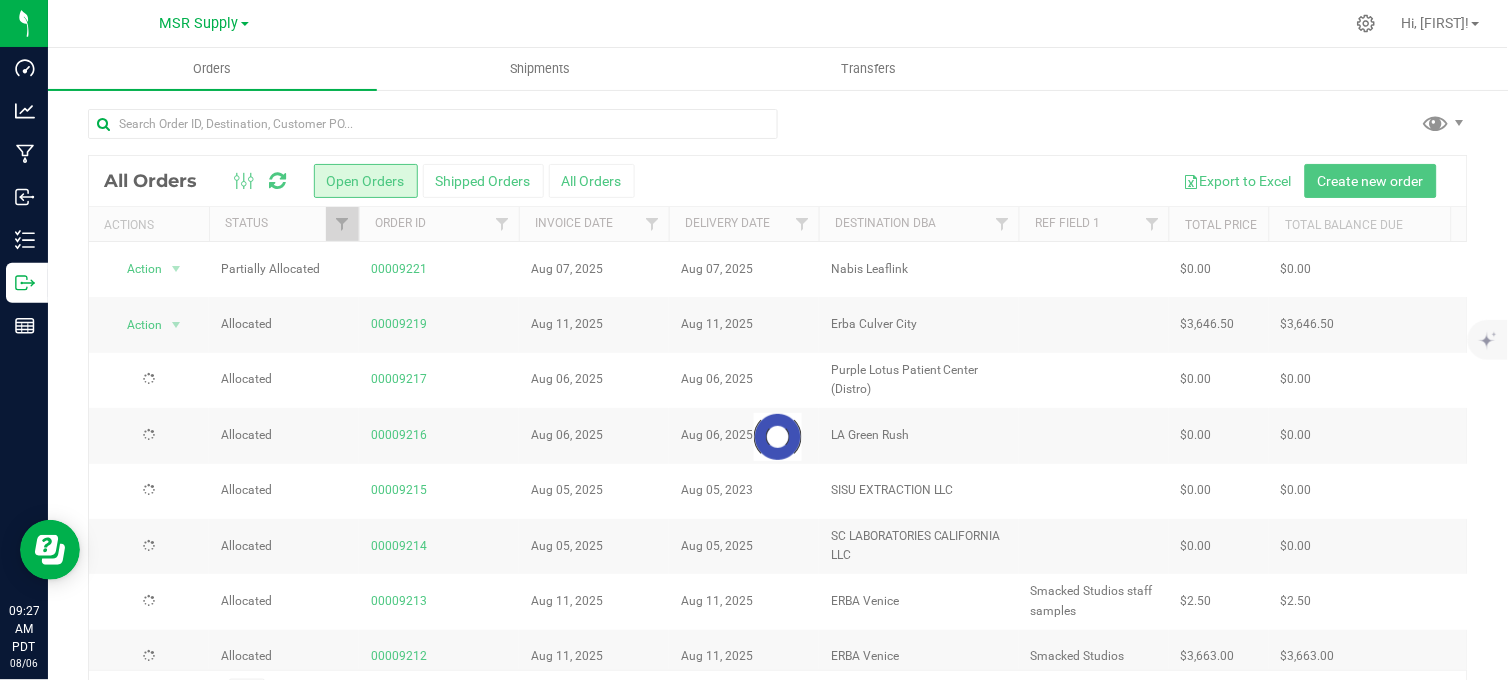 click at bounding box center [778, 132] 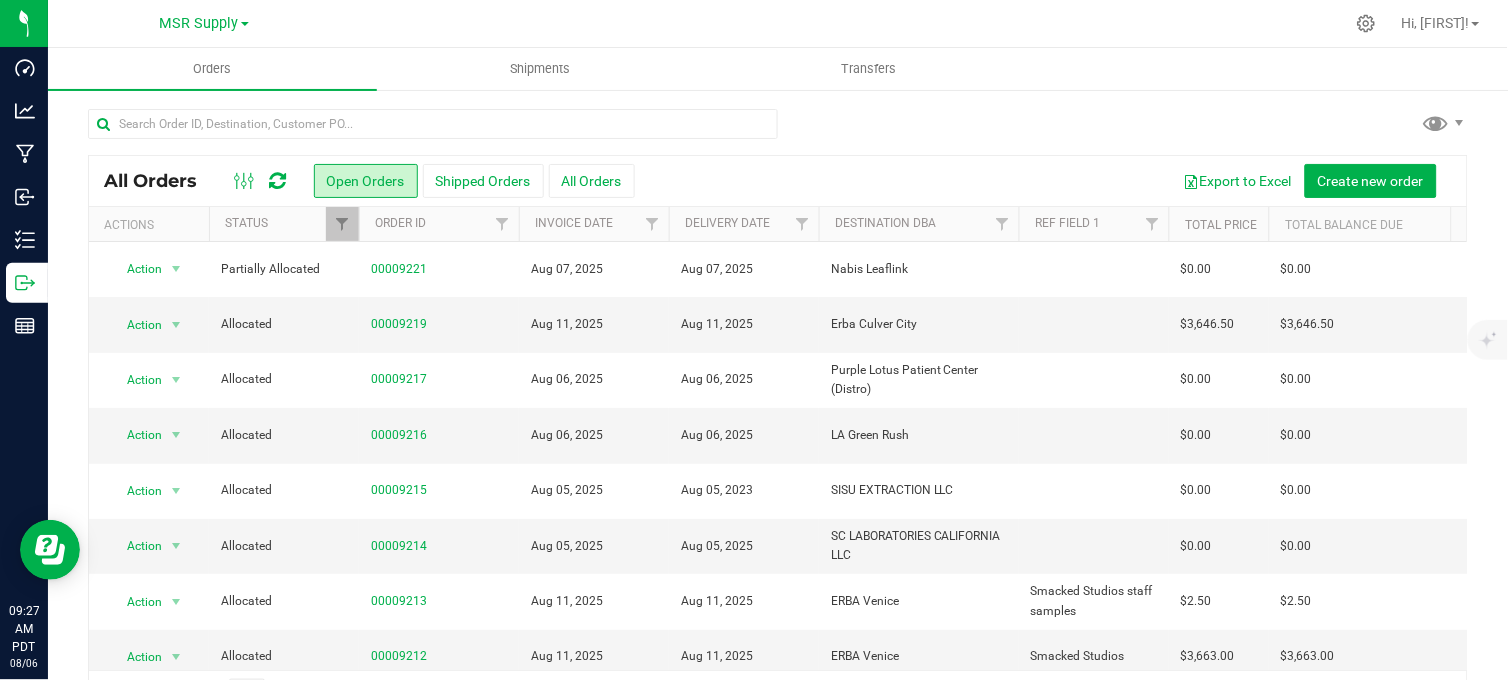 click on "All Orders
Open Orders
Shipped Orders
All Orders
Export to Excel
Create new order
Actions Status Order ID Invoice Date Delivery Date Destination DBA Ref Field 1 Total Price Payment Terms" at bounding box center [778, 413] 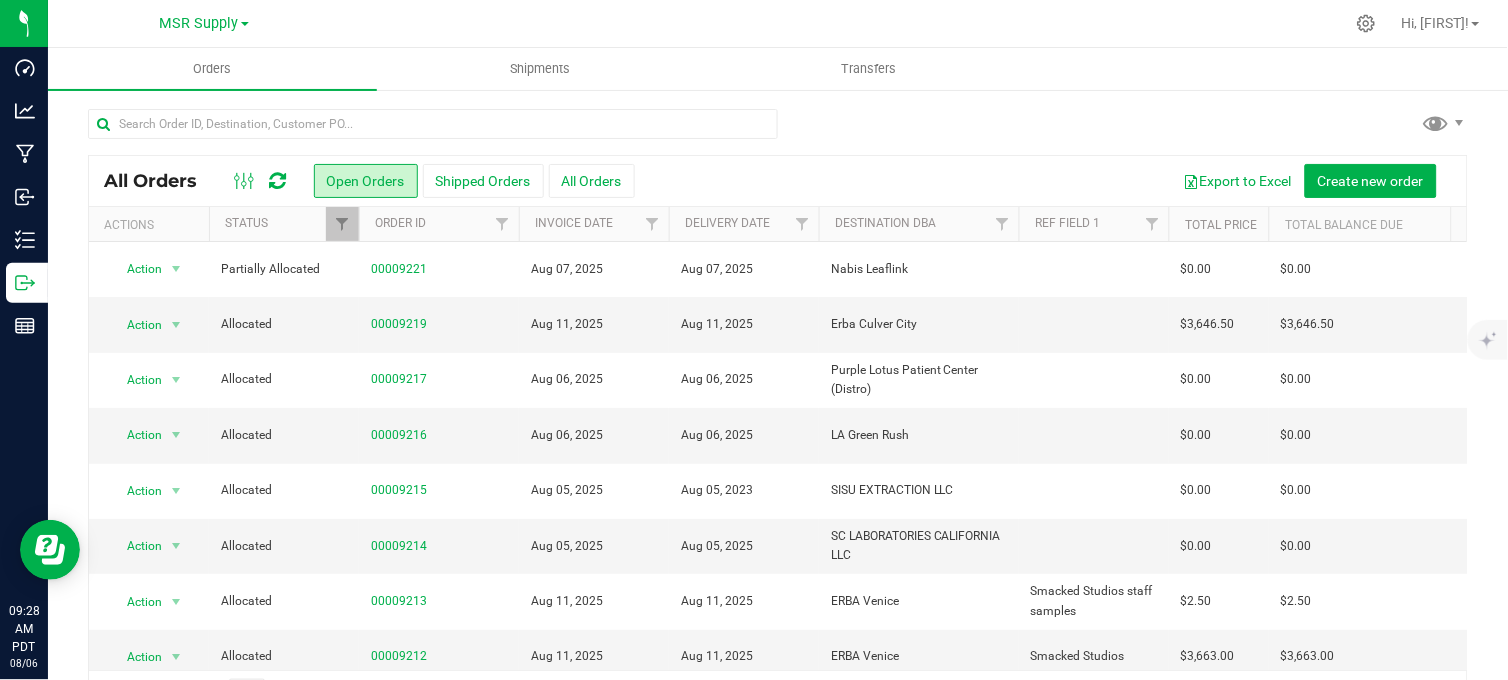 click at bounding box center [778, 132] 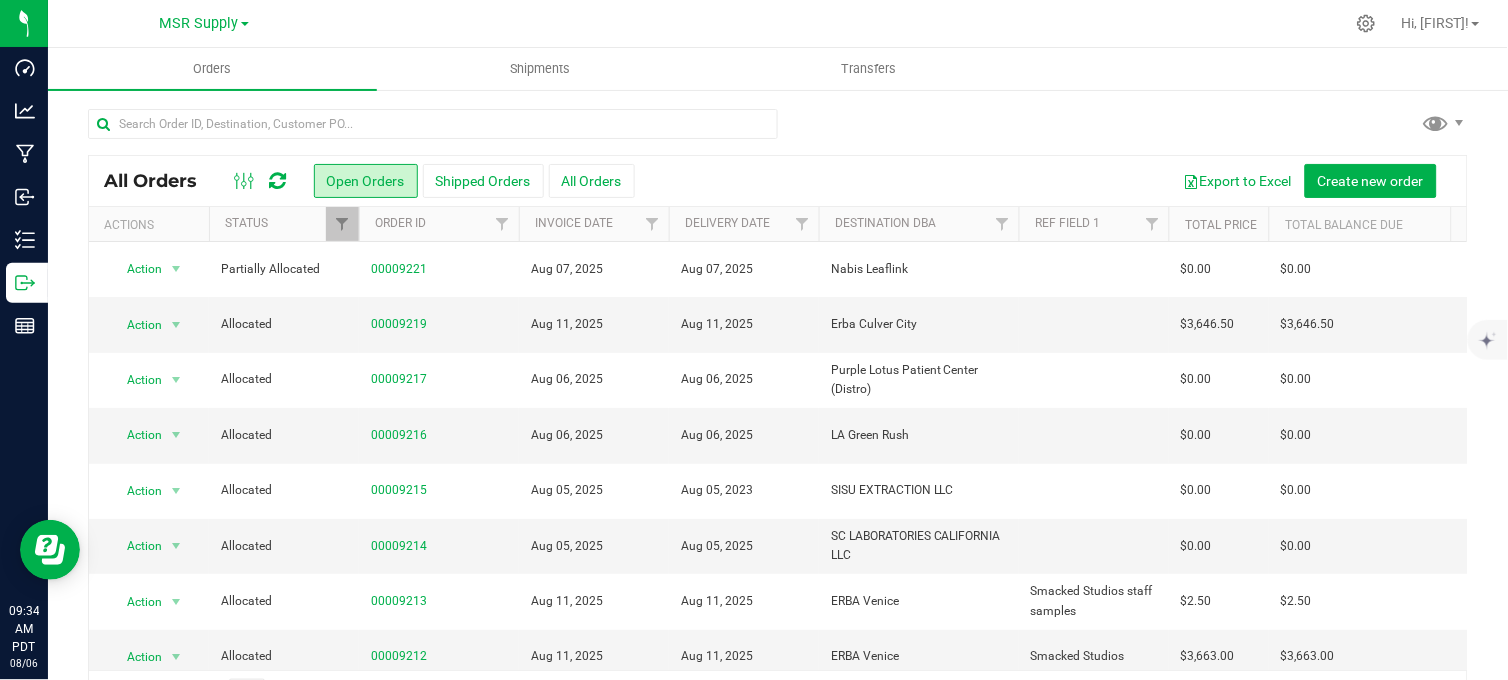 drag, startPoint x: 372, startPoint y: 8, endPoint x: 325, endPoint y: 2, distance: 47.38143 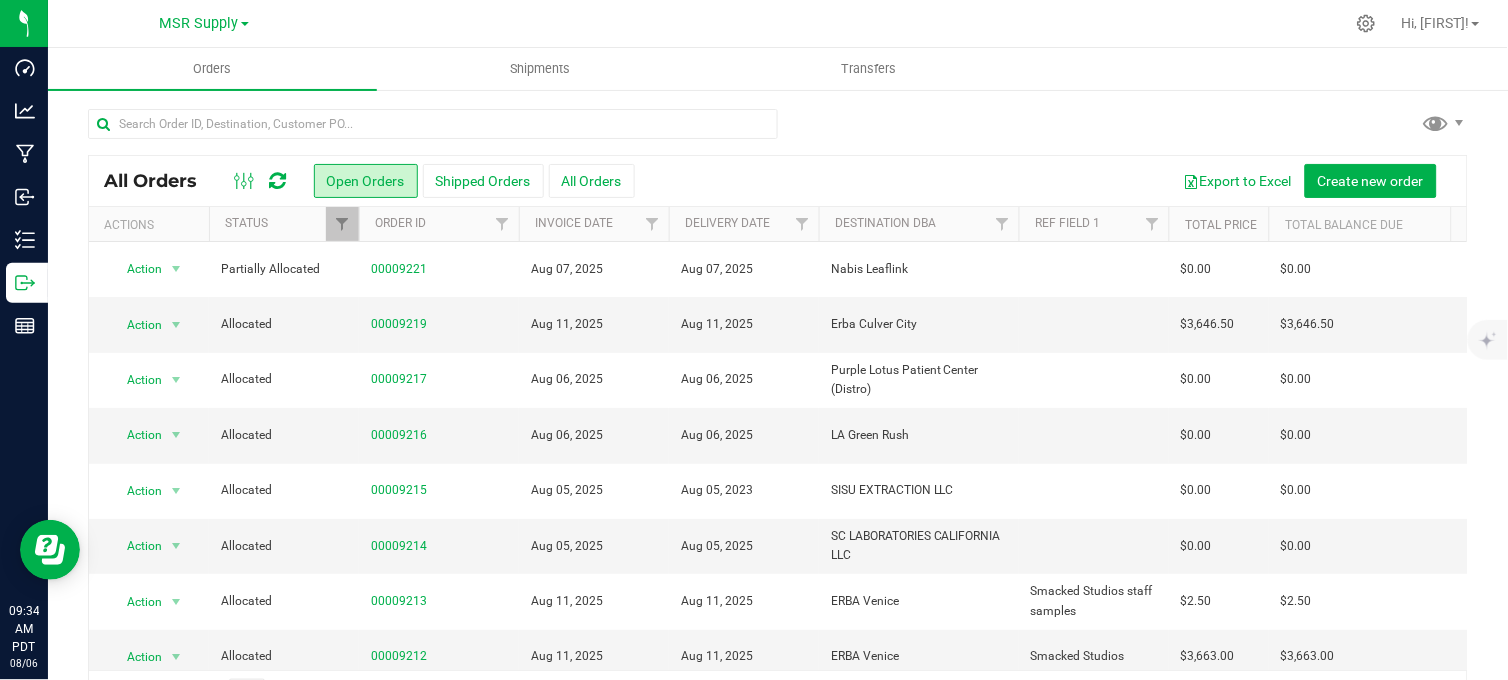 click at bounding box center [851, 23] 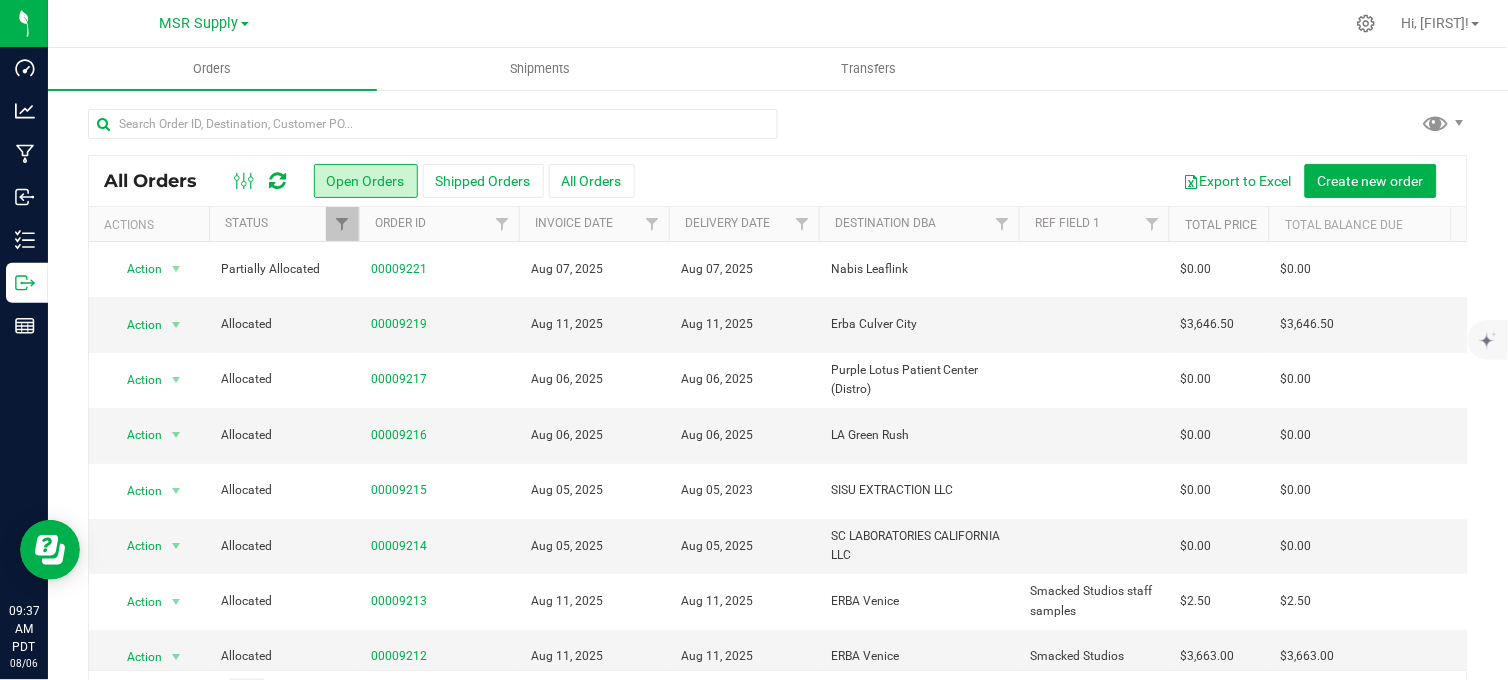 click at bounding box center [778, 132] 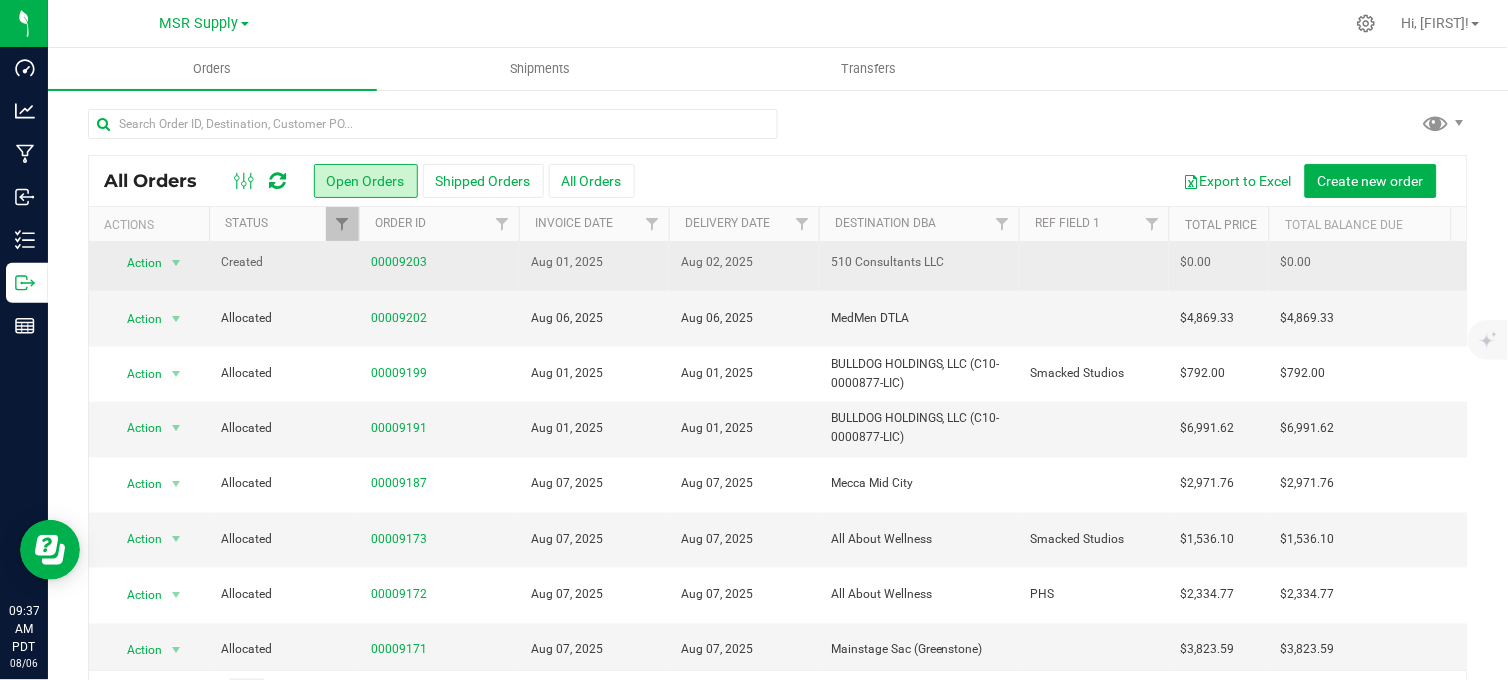 scroll, scrollTop: 696, scrollLeft: 0, axis: vertical 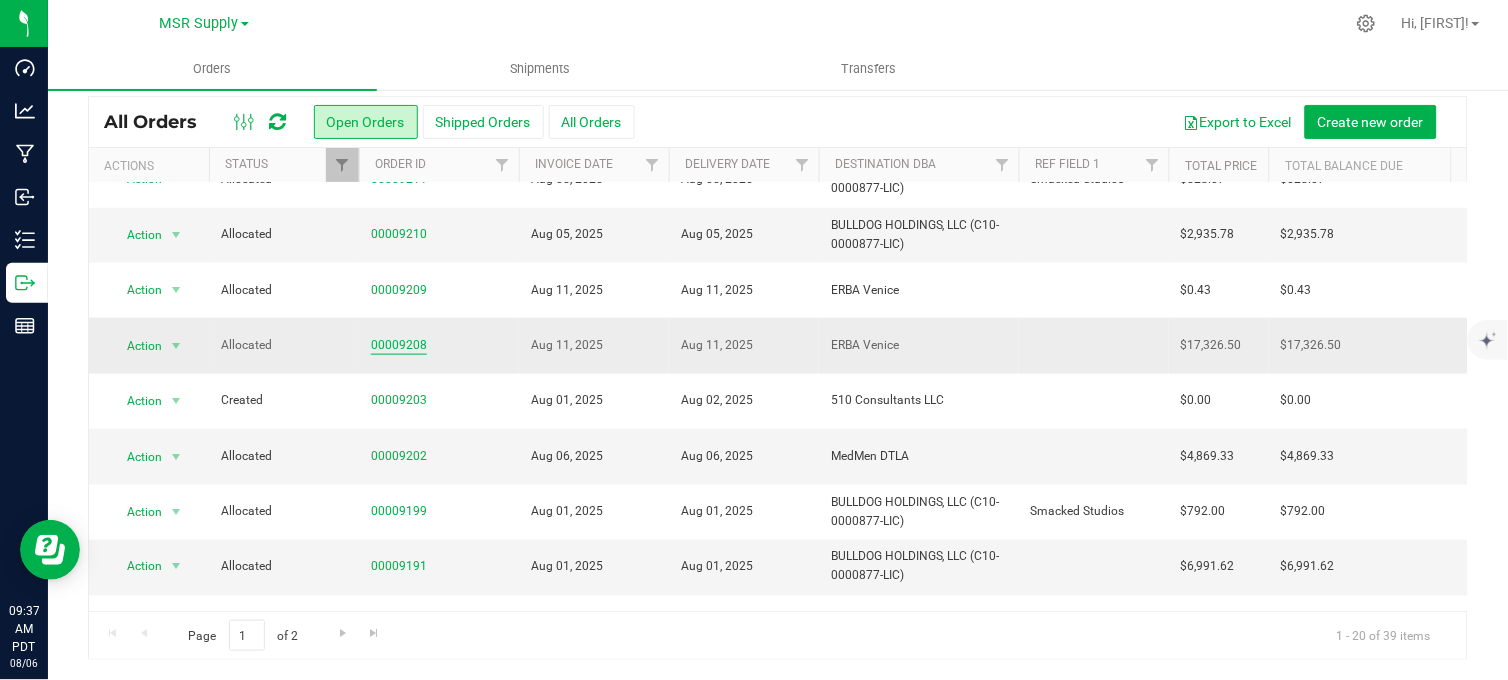 click on "00009208" at bounding box center [399, 345] 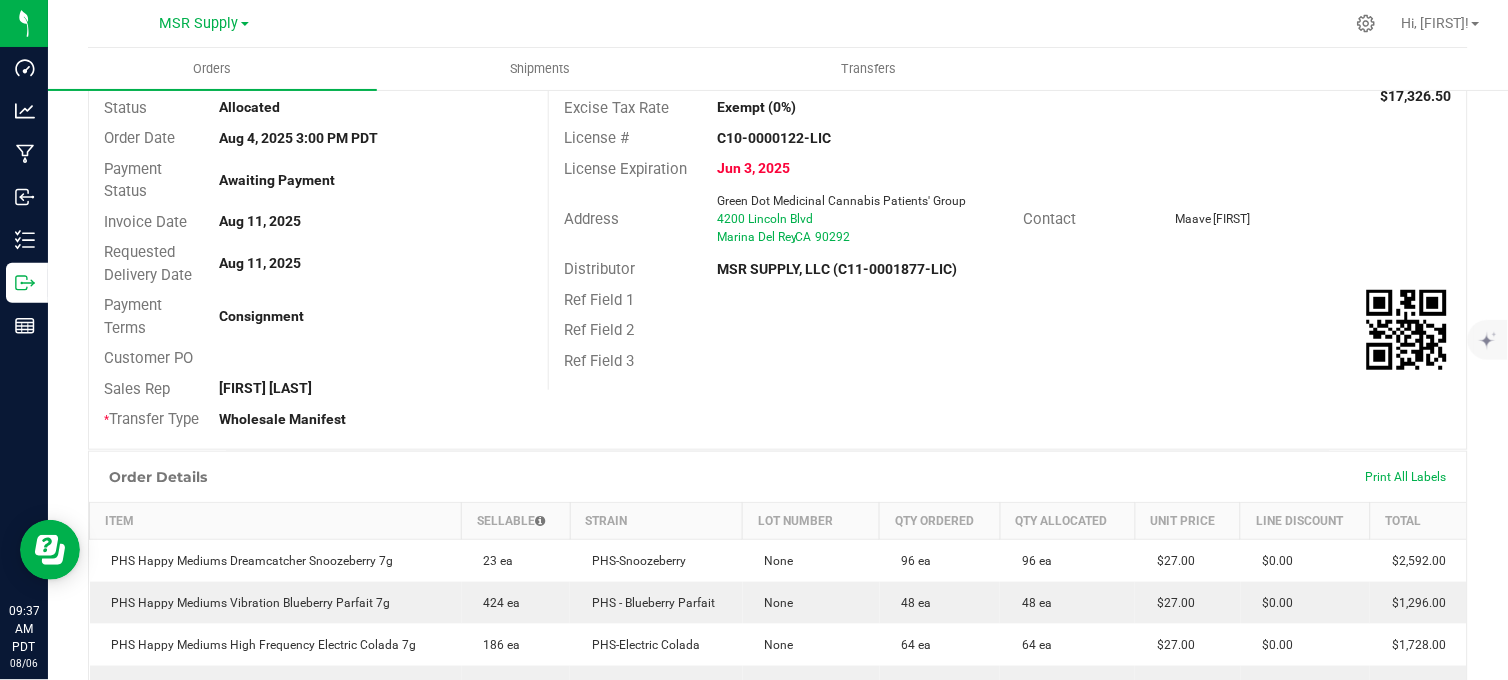 scroll, scrollTop: 60, scrollLeft: 0, axis: vertical 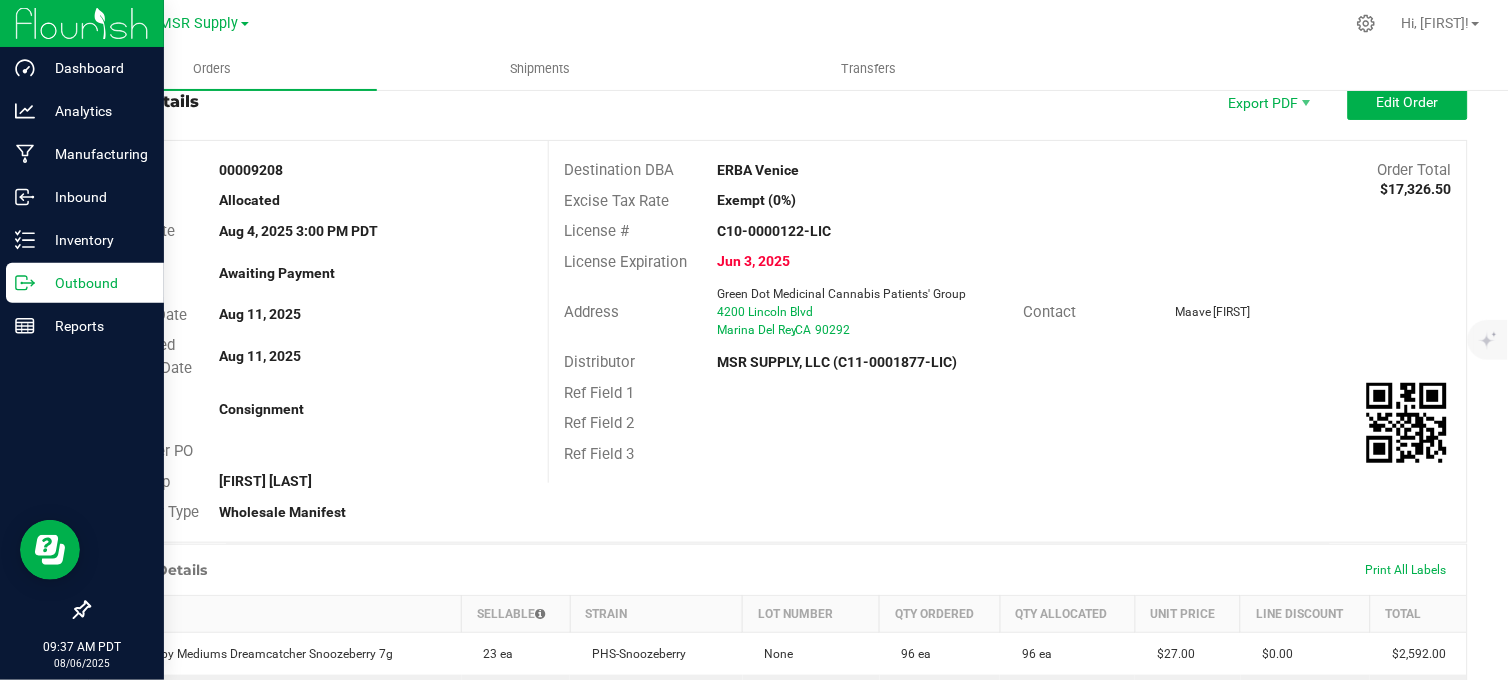 click 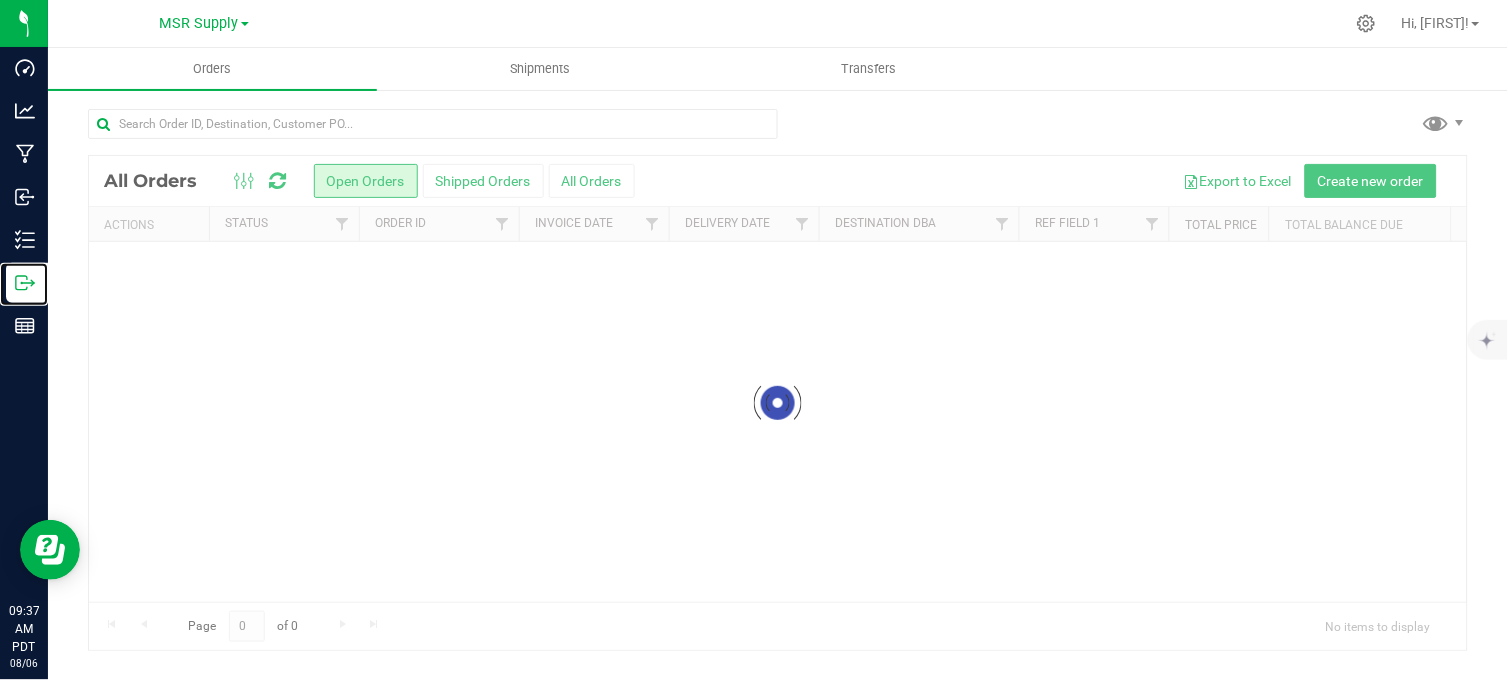 scroll, scrollTop: 0, scrollLeft: 0, axis: both 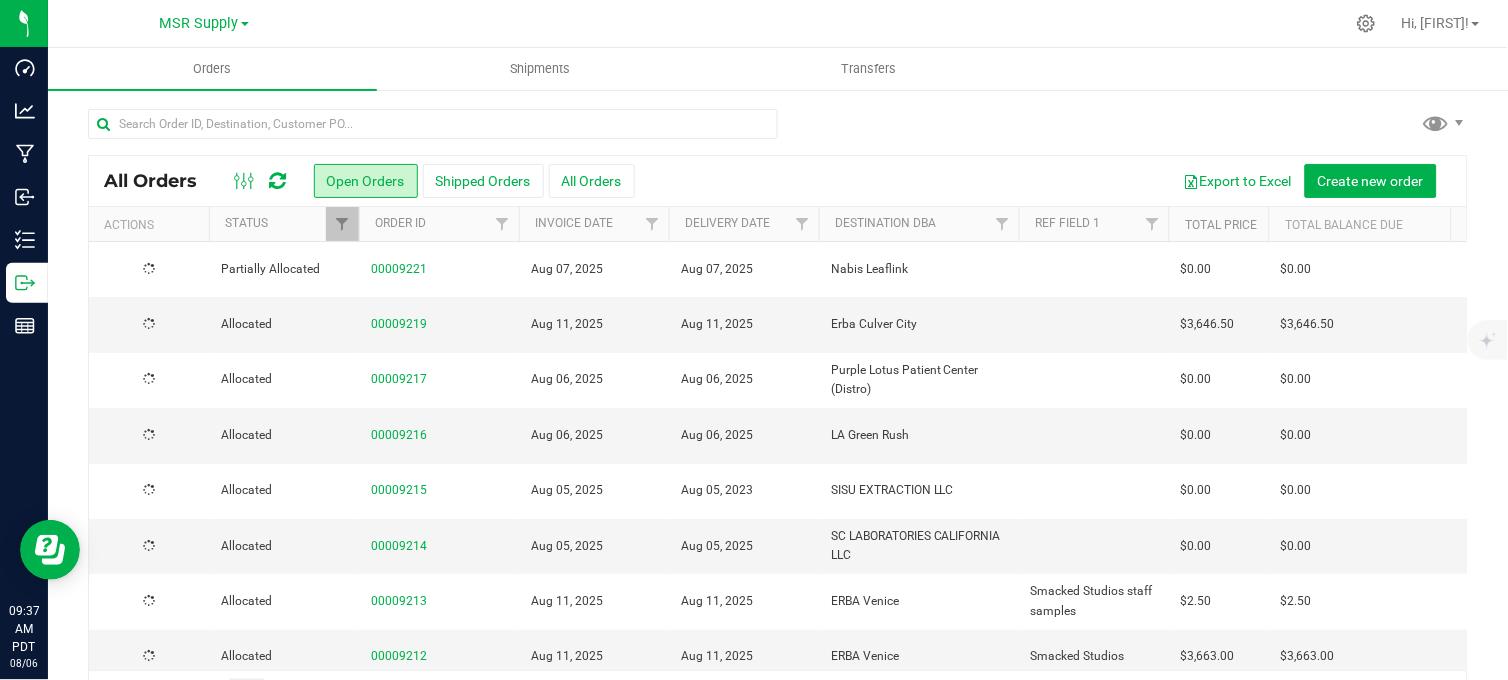 click at bounding box center (851, 23) 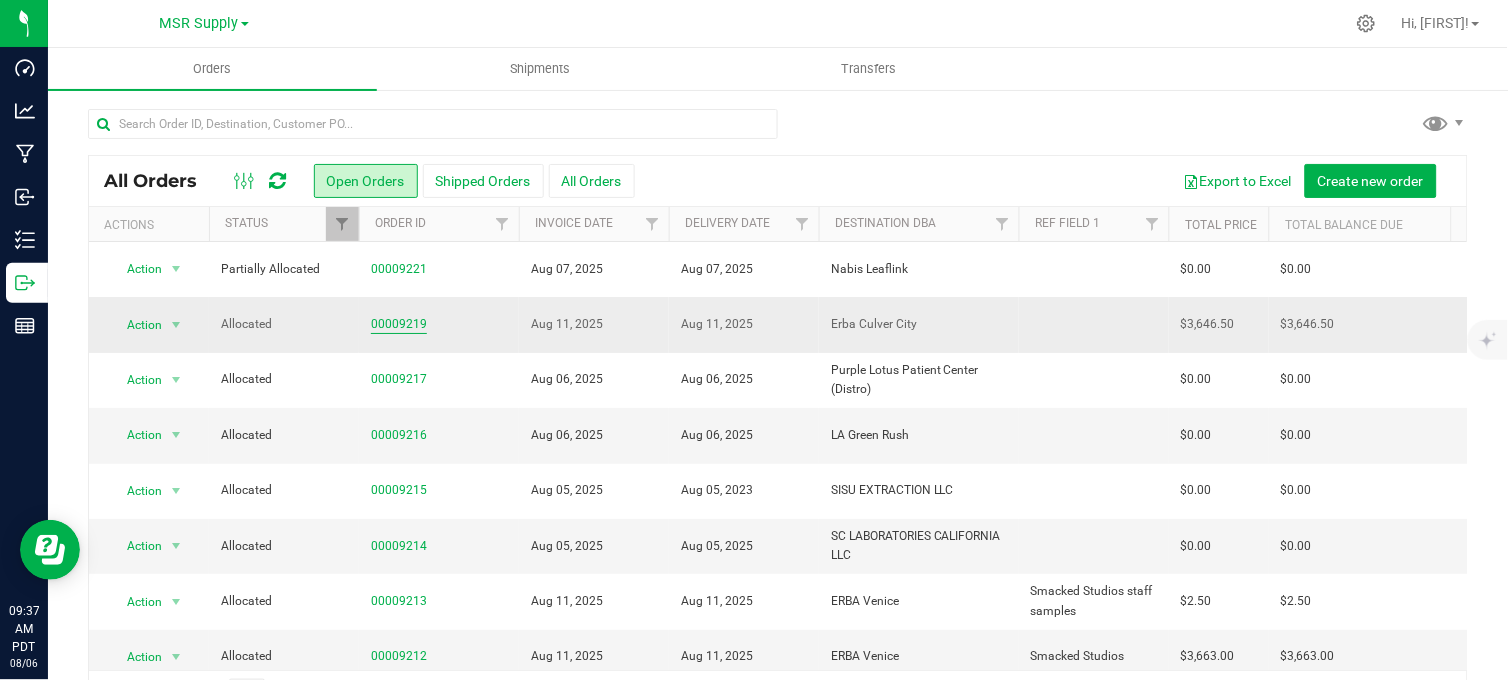 click on "00009219" at bounding box center (399, 324) 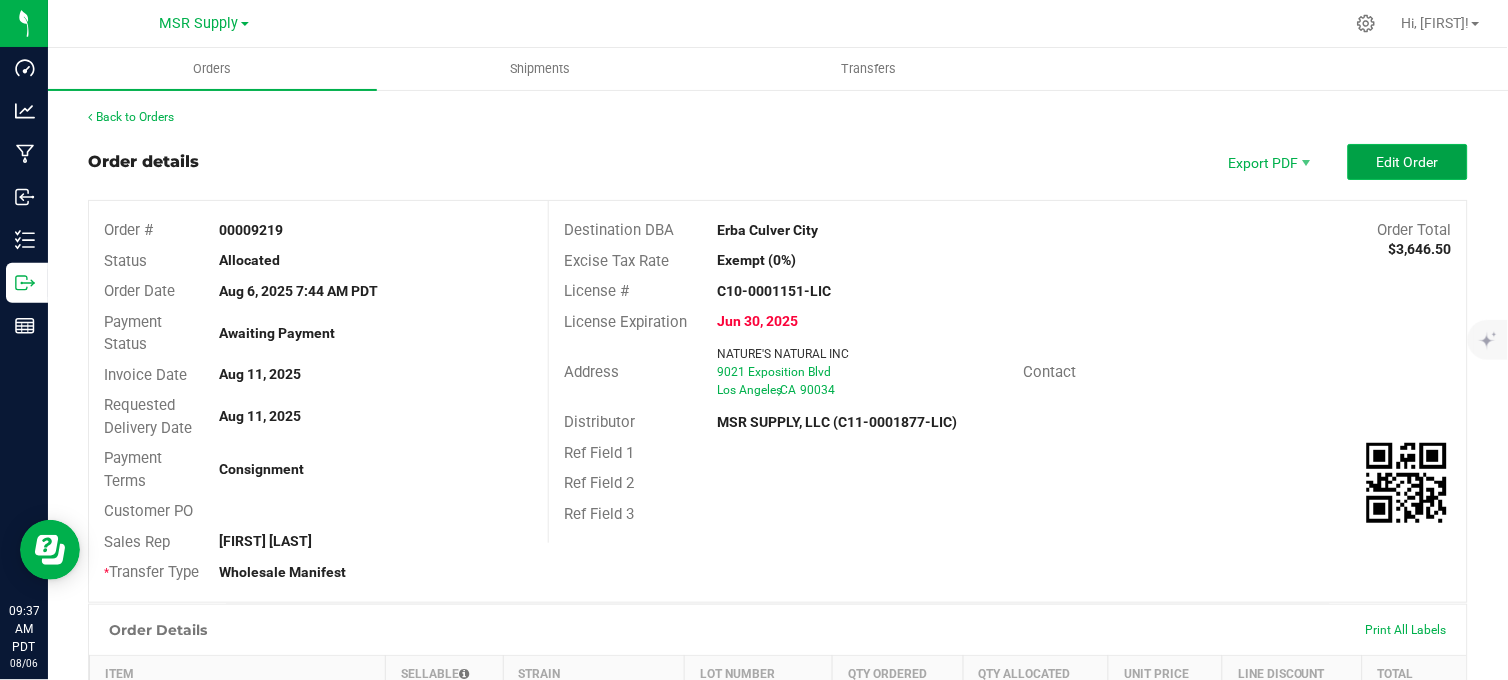 click on "Edit Order" at bounding box center [1408, 162] 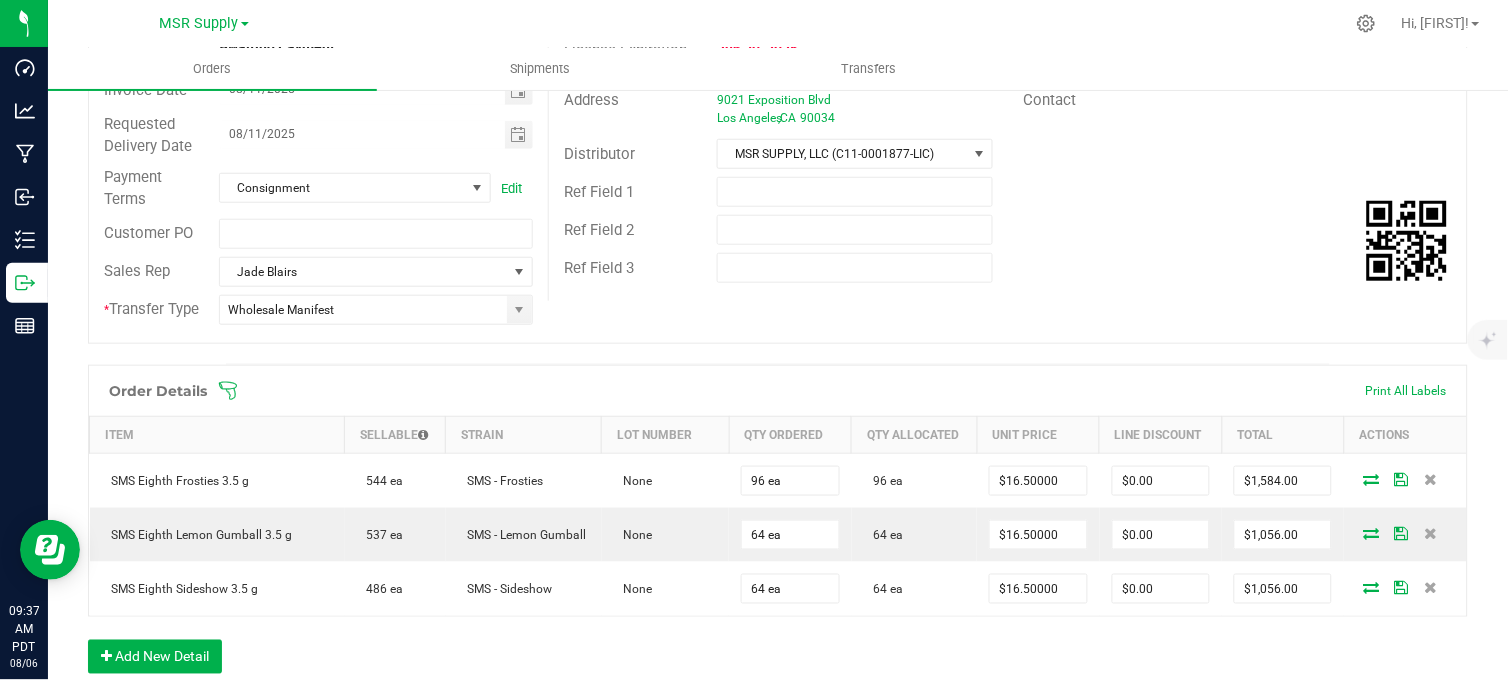 scroll, scrollTop: 644, scrollLeft: 0, axis: vertical 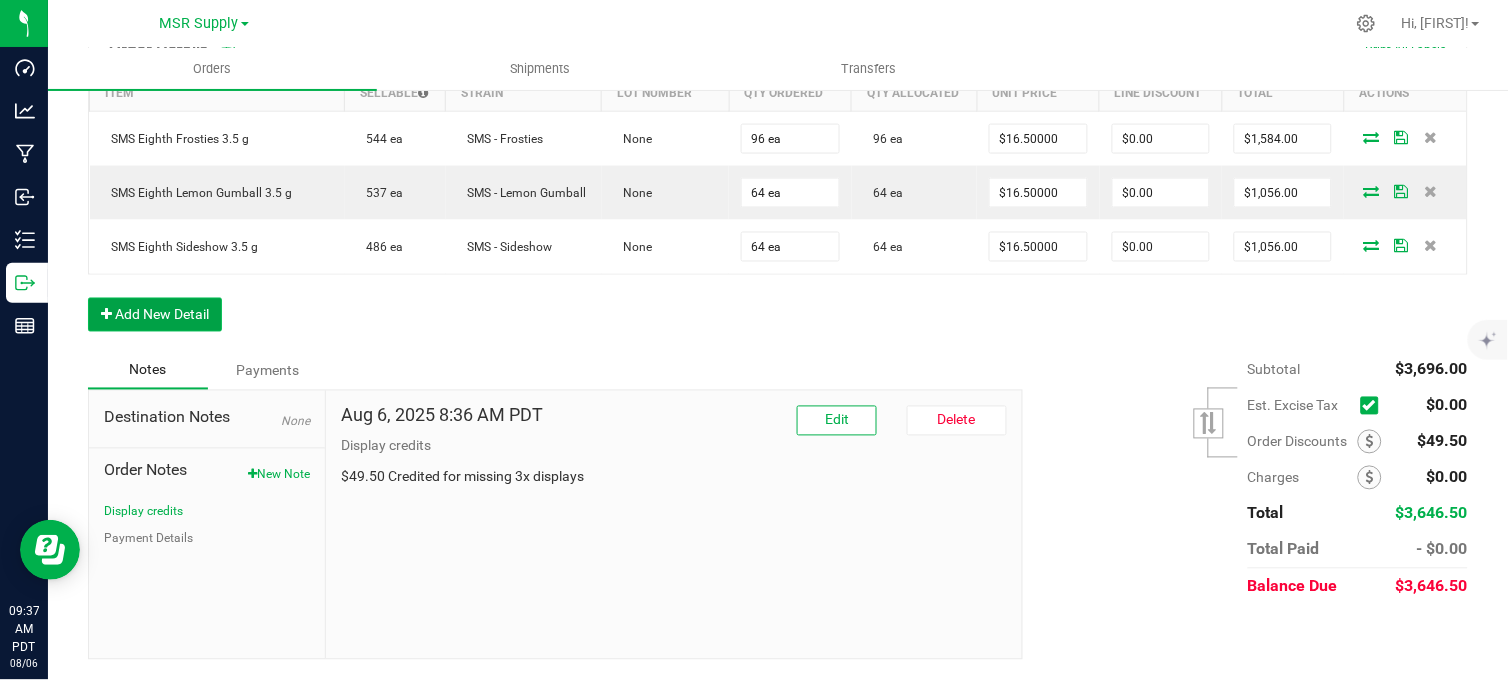 click on "Add New Detail" at bounding box center (155, 315) 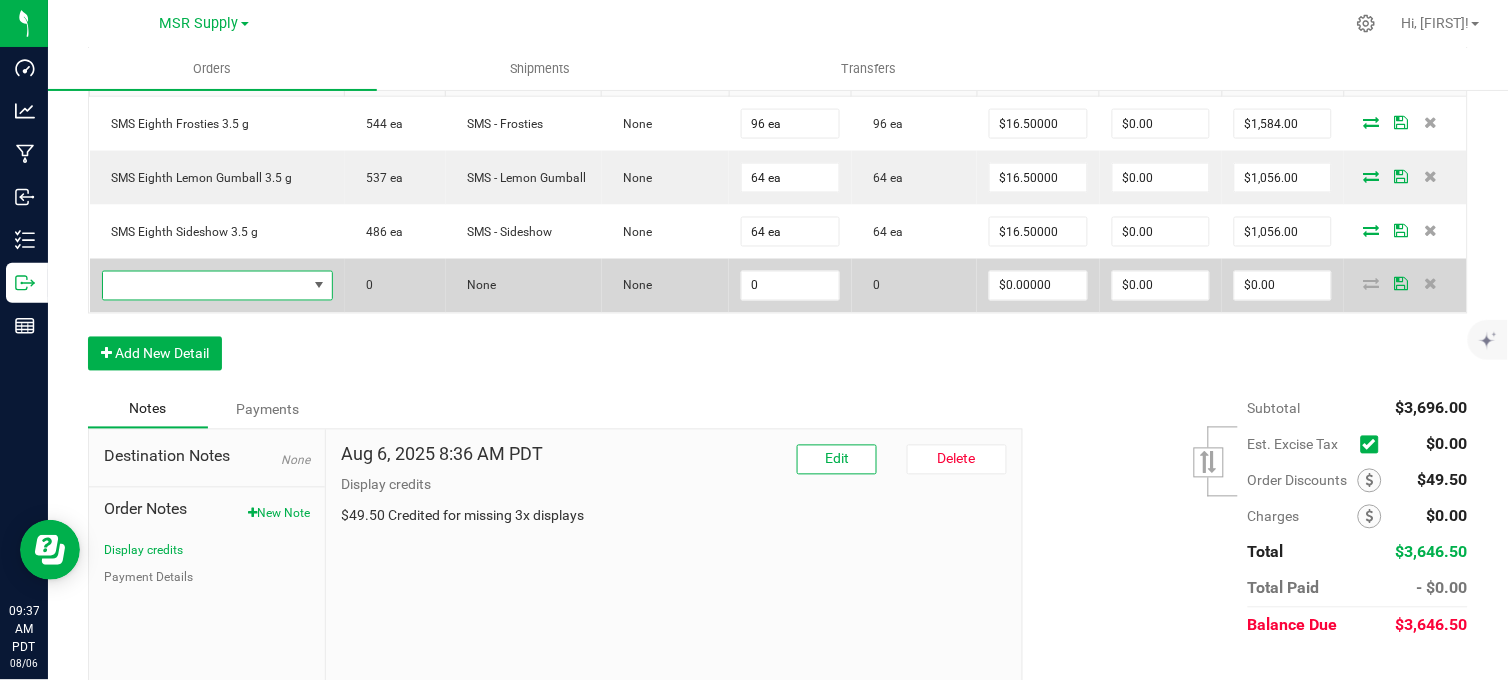 click at bounding box center (205, 286) 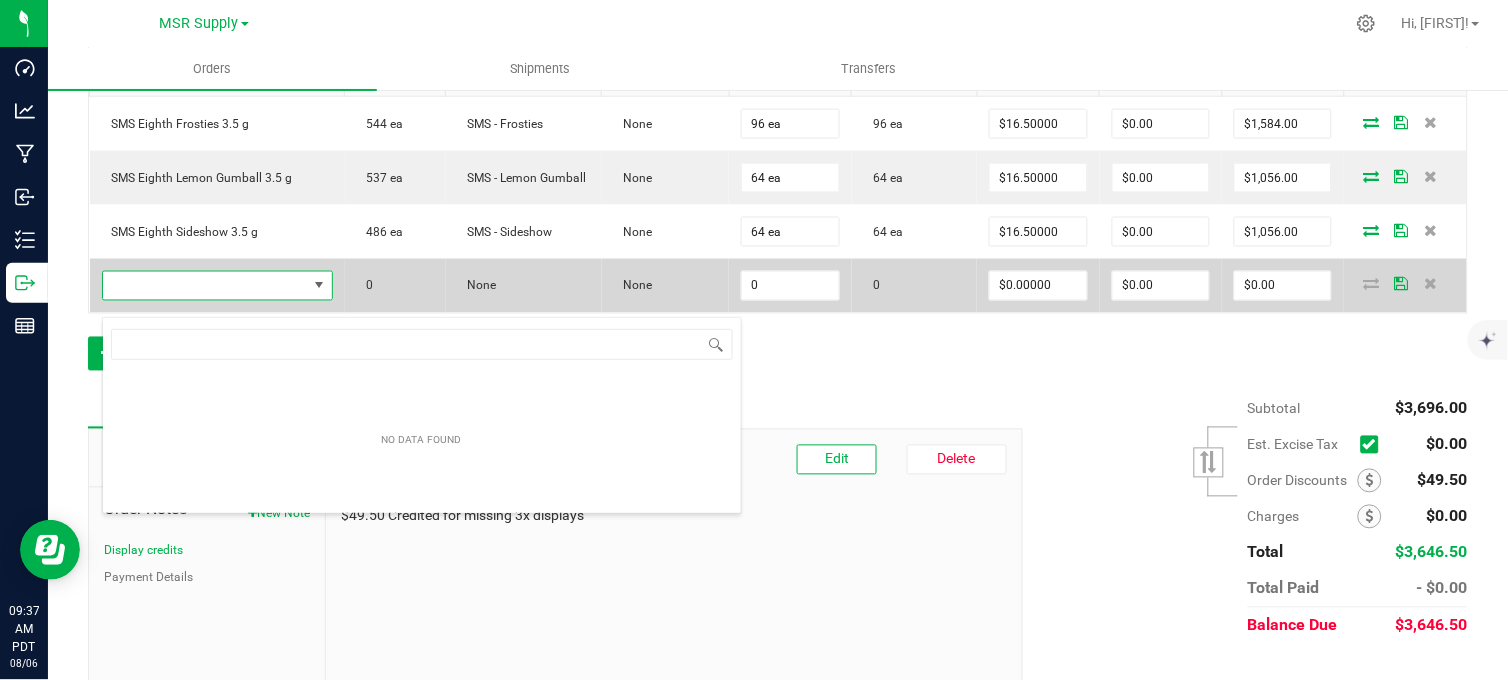 scroll, scrollTop: 99970, scrollLeft: 99772, axis: both 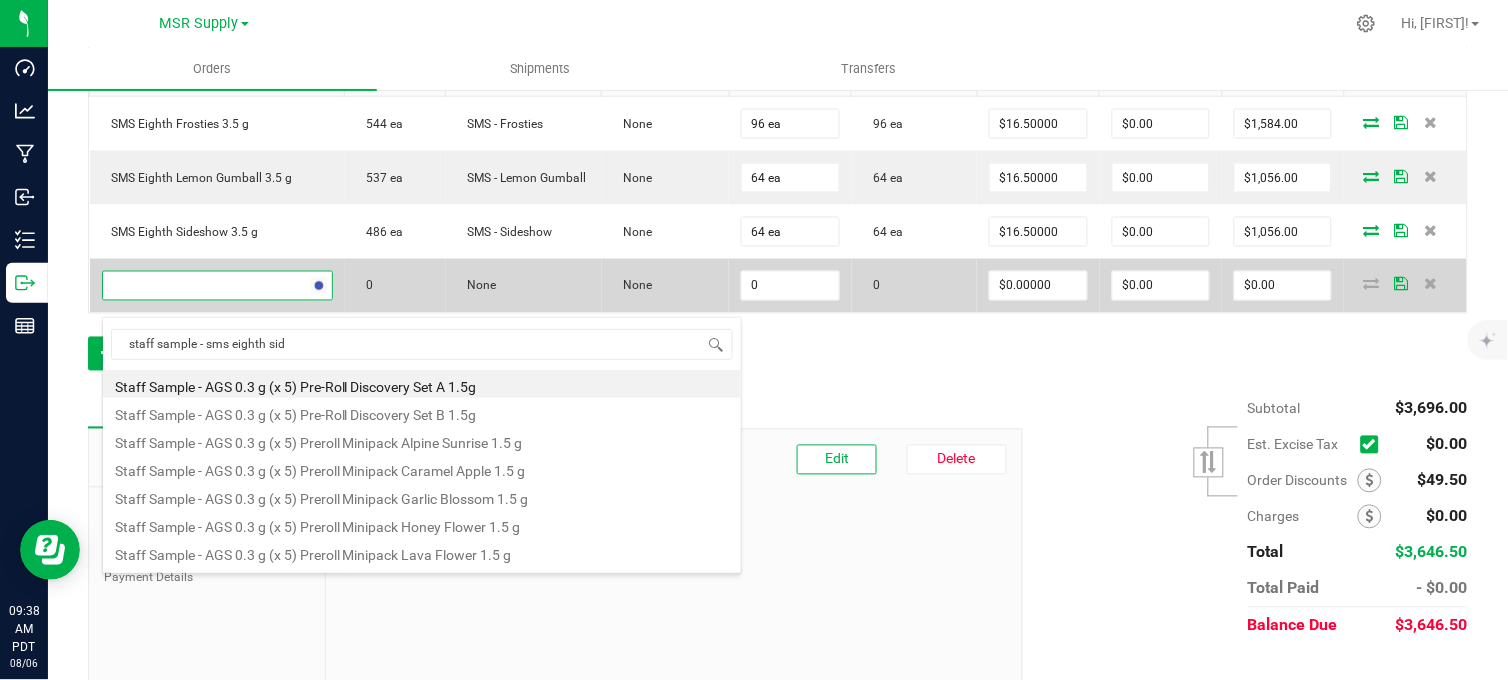 type on "staff sample - sms eighth side" 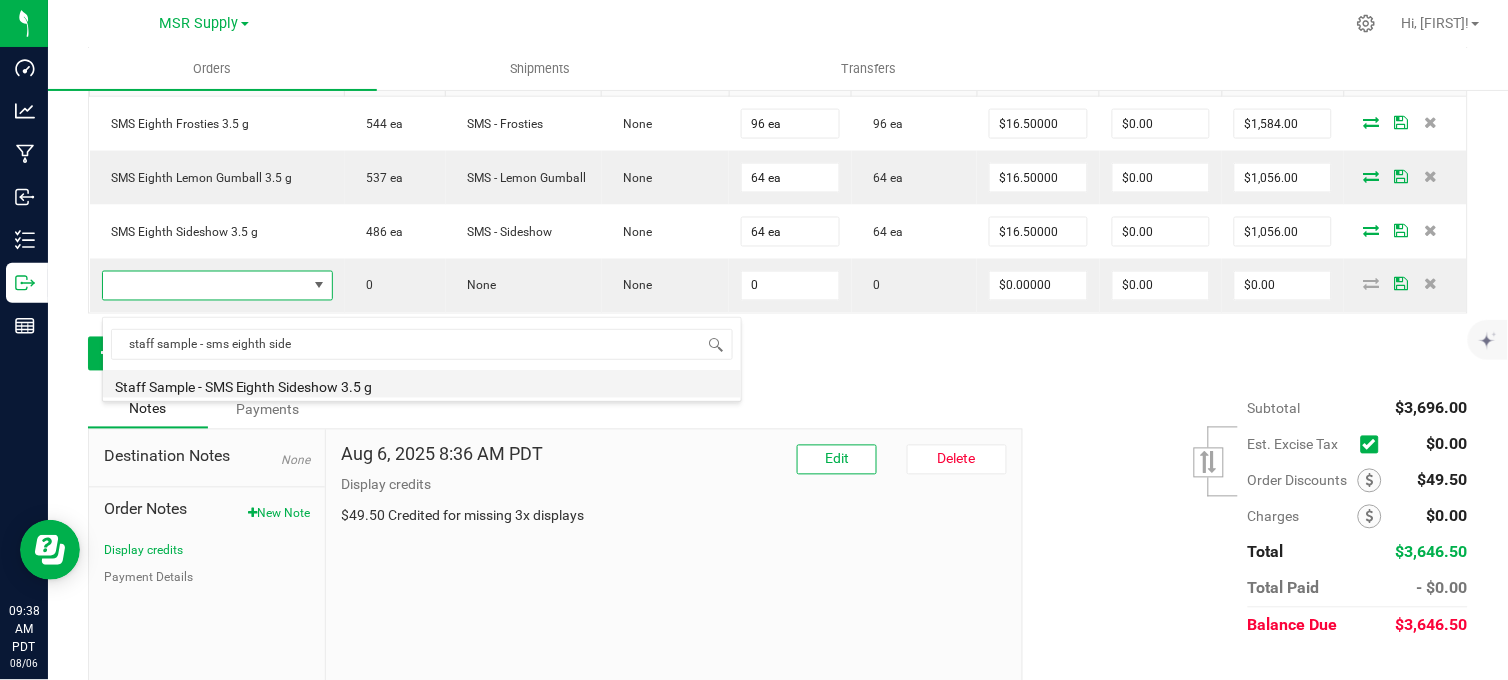 click on "Staff Sample - SMS Eighth Sideshow 3.5 g" at bounding box center [422, 384] 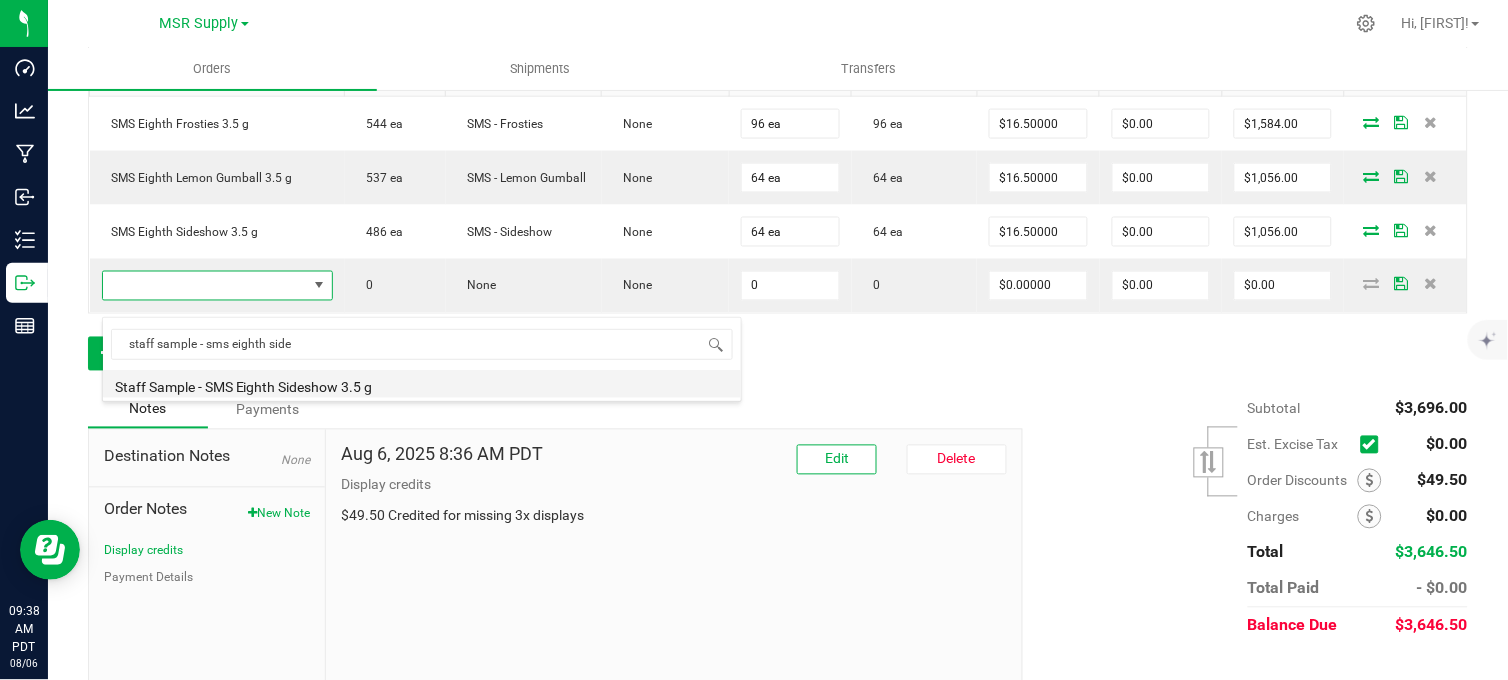 type on "0 ea" 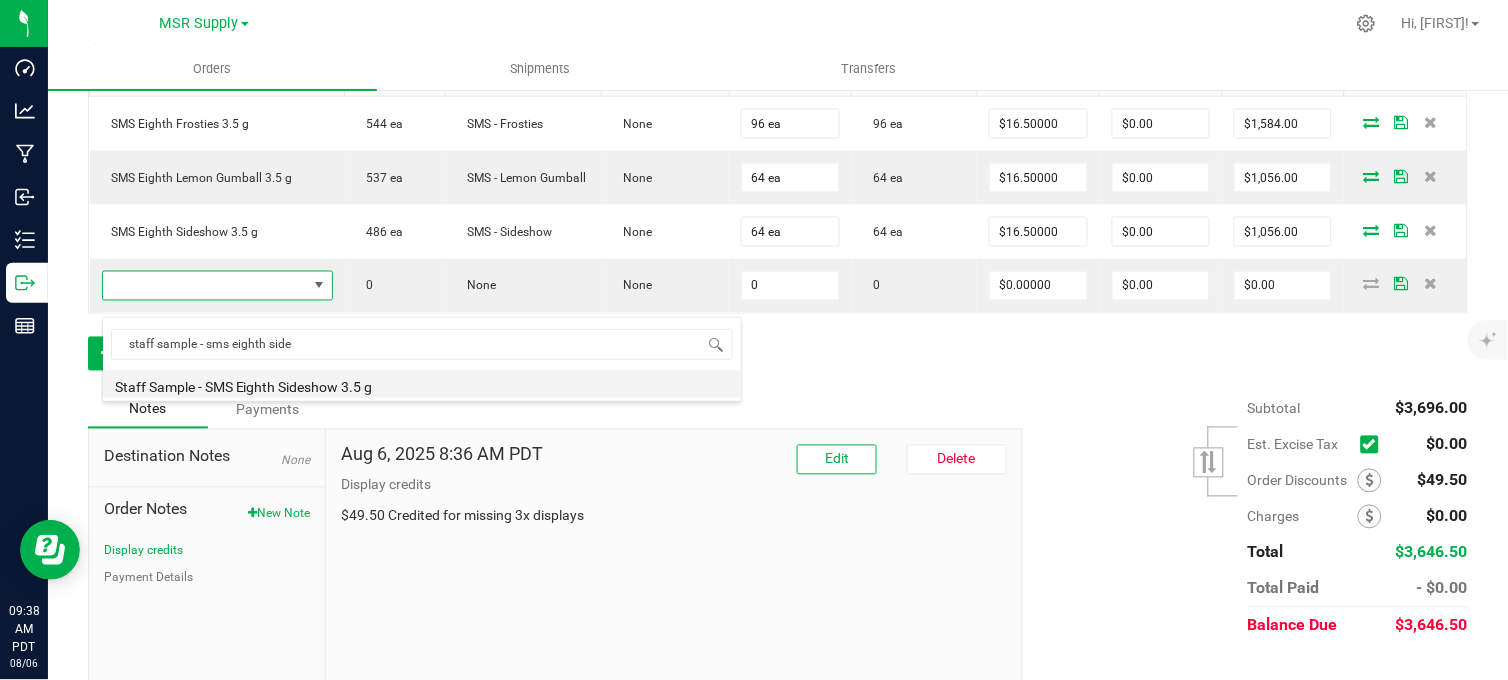 type on "$0.10000" 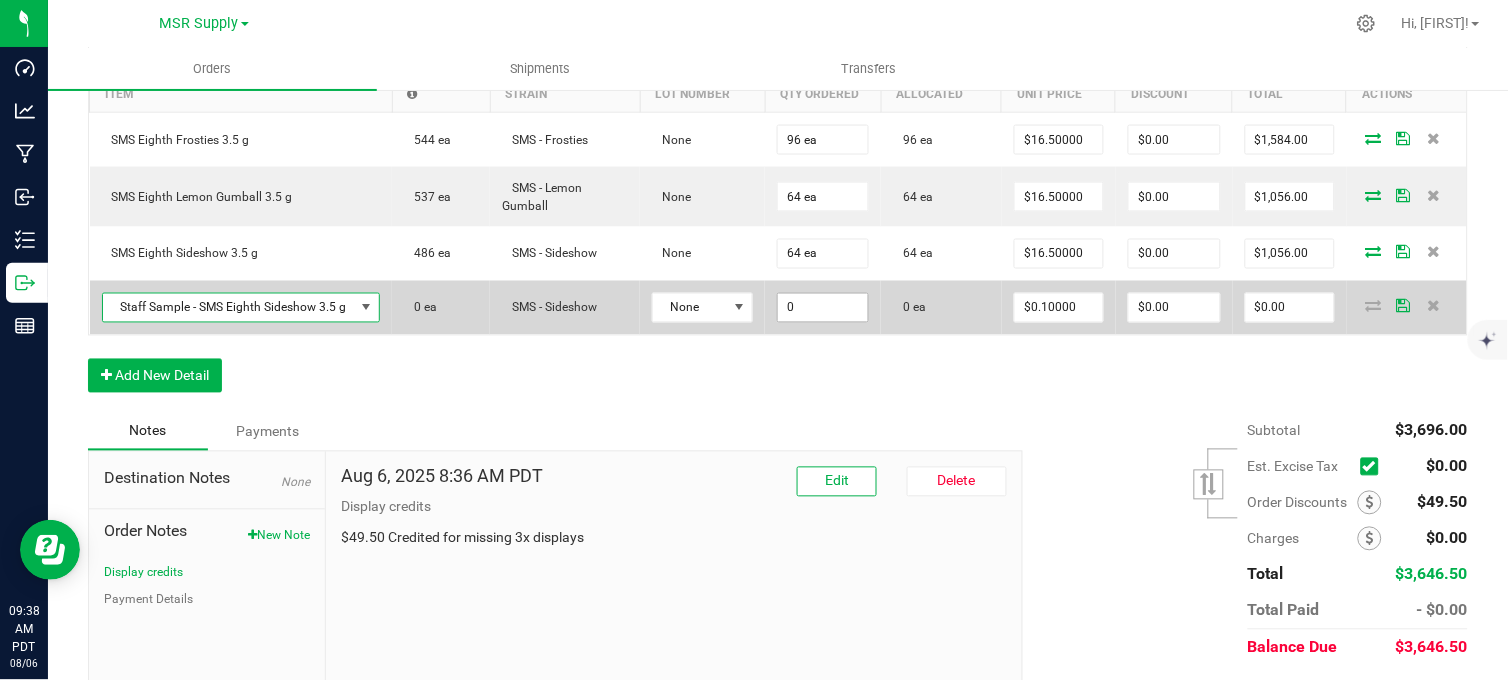 click on "0" at bounding box center [823, 308] 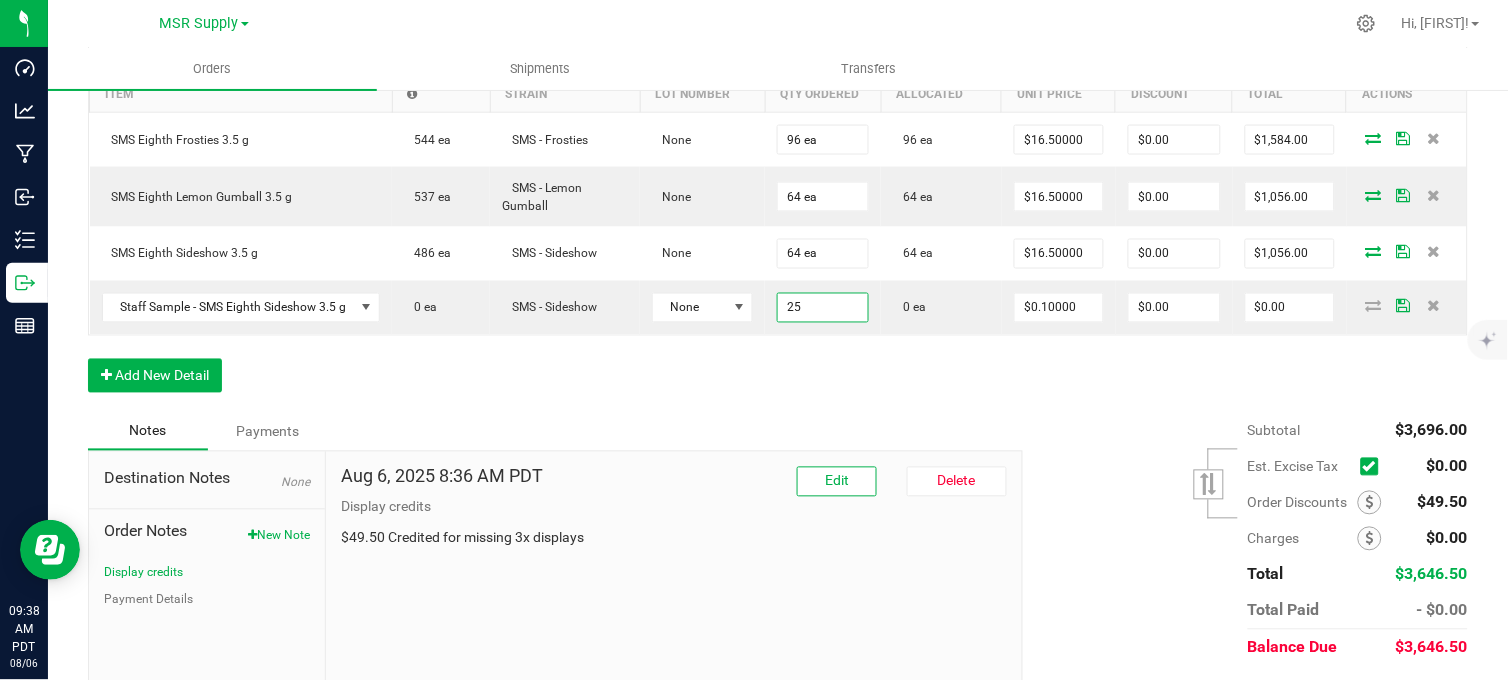 type on "25 ea" 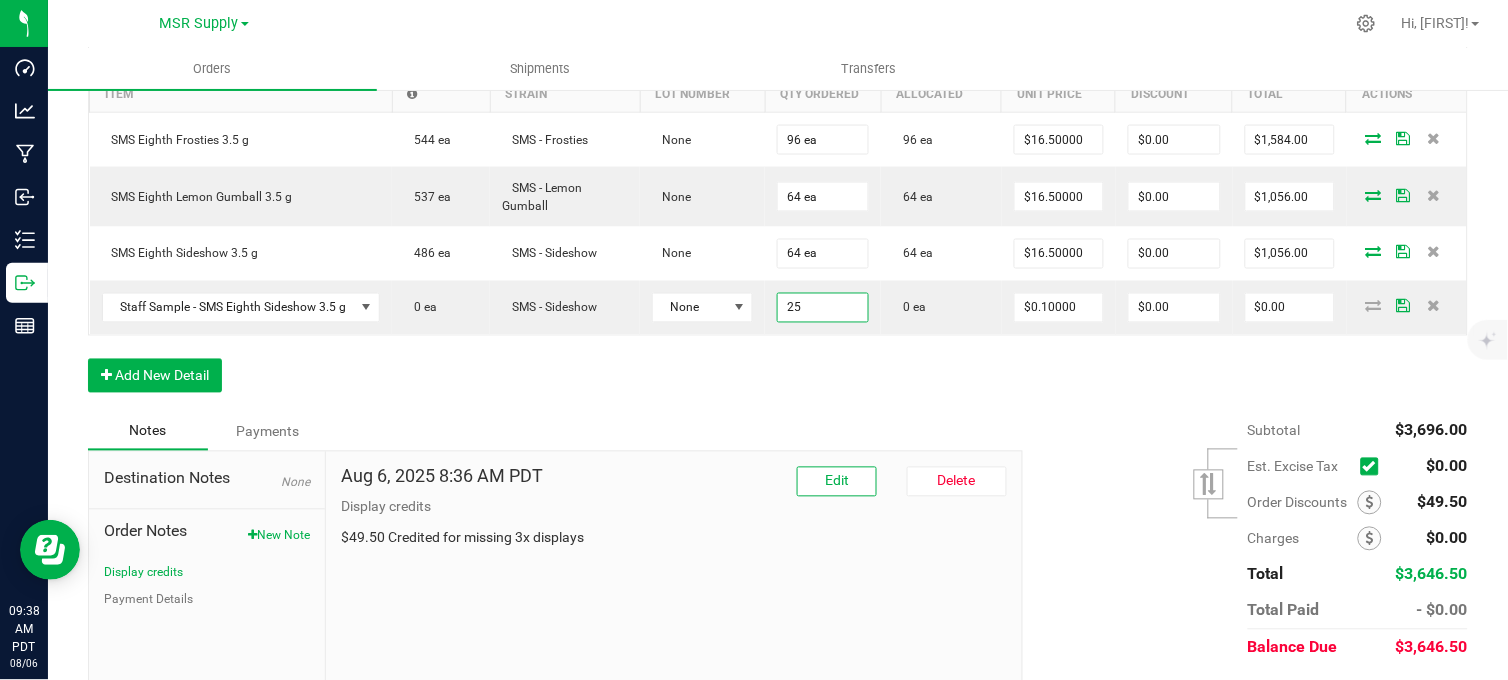 type on "$2.50" 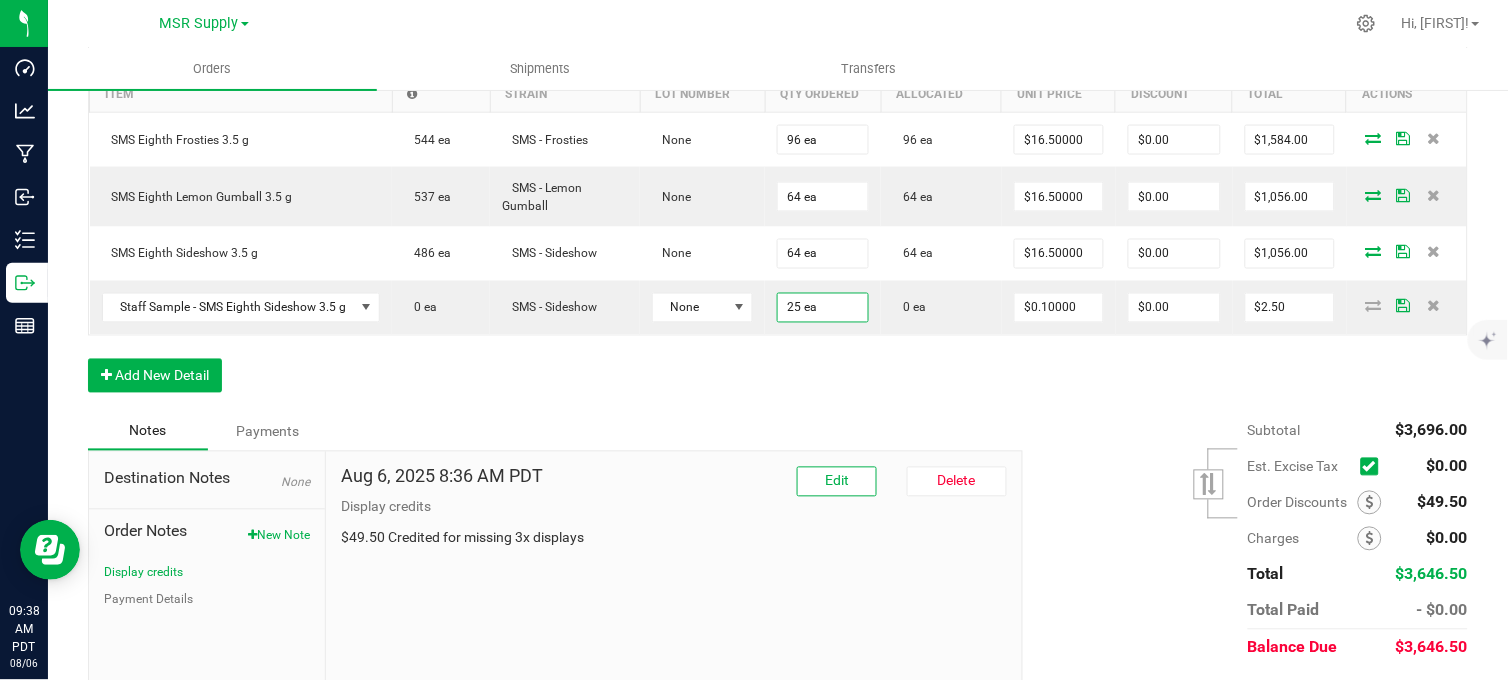 click on "Order Details Print All Labels Item  Sellable  Strain  Lot Number  Qty Ordered Qty Allocated Unit Price Line Discount Total Actions  SMS Eighth Frosties 3.5 g   544 ea   SMS - Frosties   None  96 ea  96 ea  $16.50000 $0.00 $1,584.00  SMS Eighth Lemon Gumball 3.5 g   537 ea   SMS - Lemon Gumball   None  64 ea  64 ea  $16.50000 $0.00 $1,056.00  SMS Eighth Sideshow 3.5 g   486 ea   SMS - Sideshow   None  64 ea  64 ea  $16.50000 $0.00 $1,056.00 Staff Sample - SMS Eighth Sideshow 3.5 g  0 ea   SMS - Sideshow  None 25 ea  0 ea  $0.10000 $0.00 $2.50
Add New Detail" at bounding box center (778, 210) 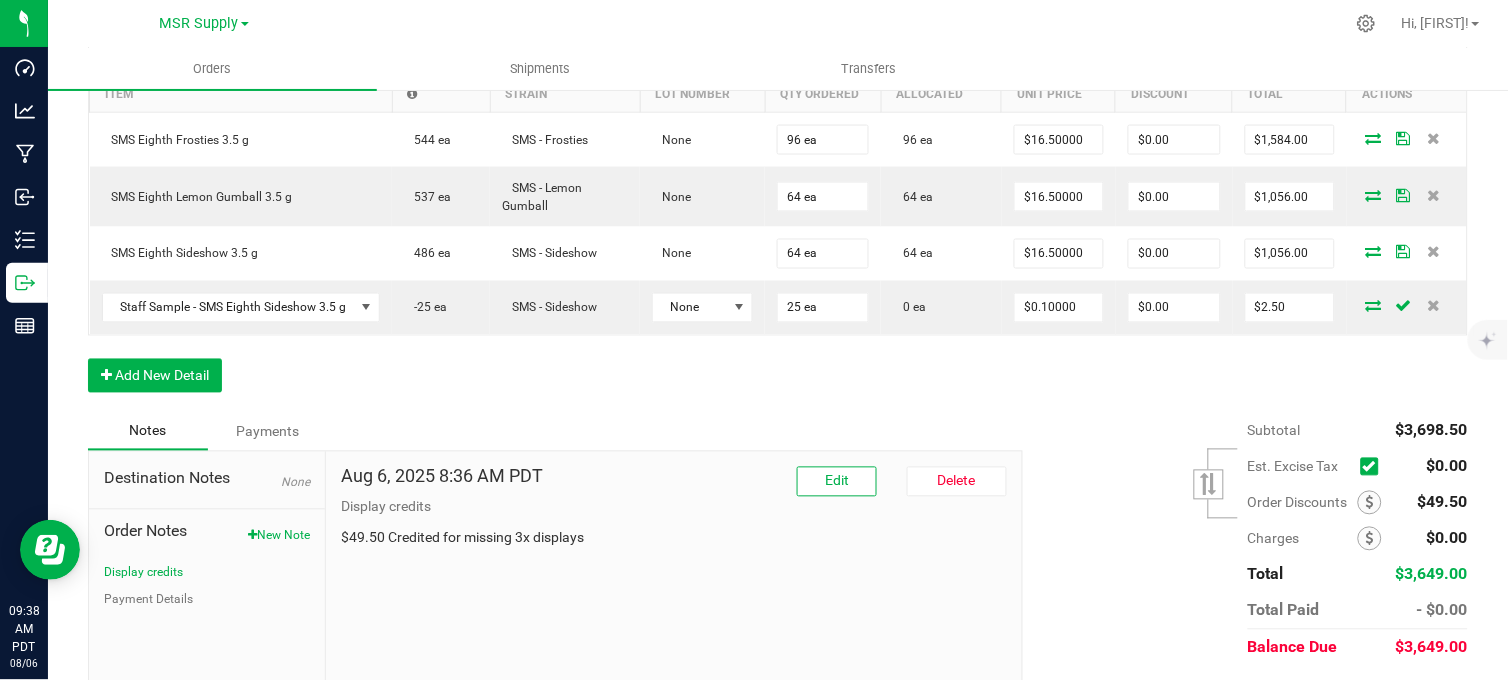 click at bounding box center [1374, 306] 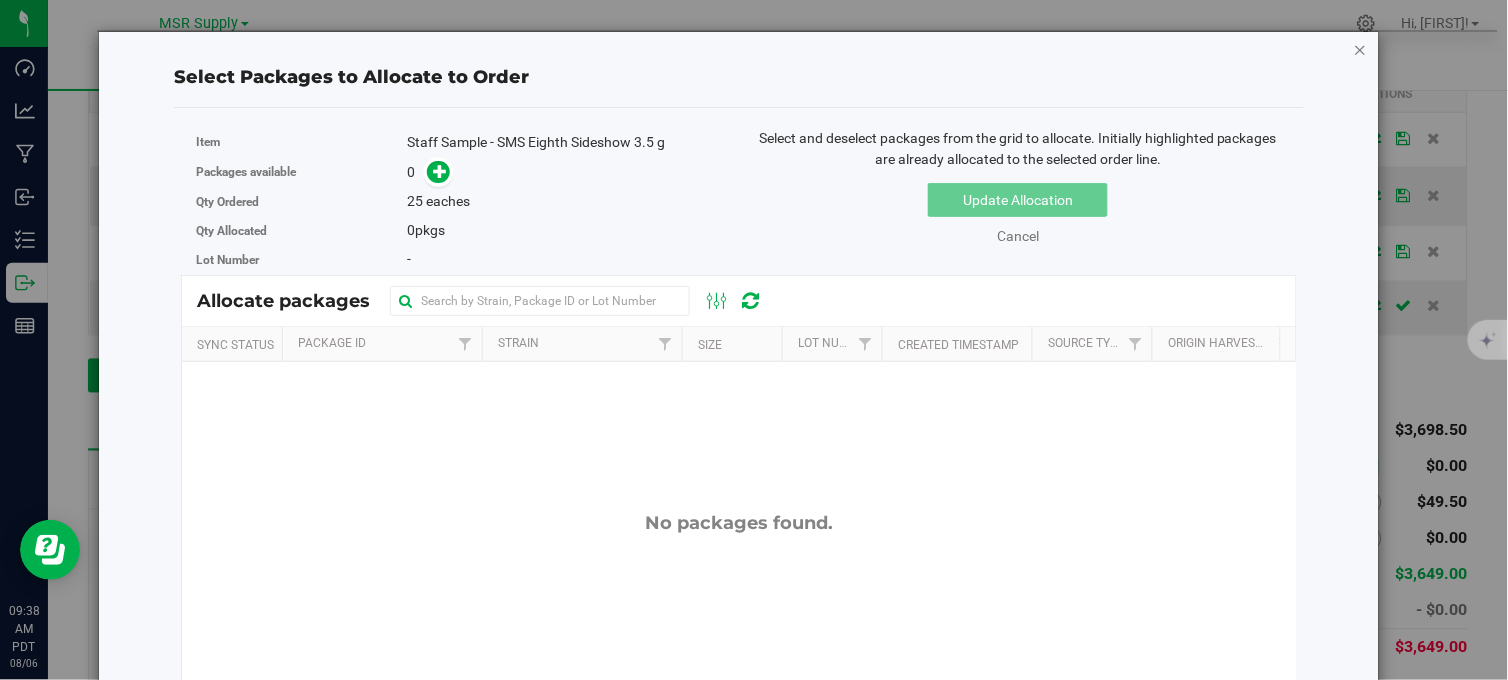 click at bounding box center [1361, 49] 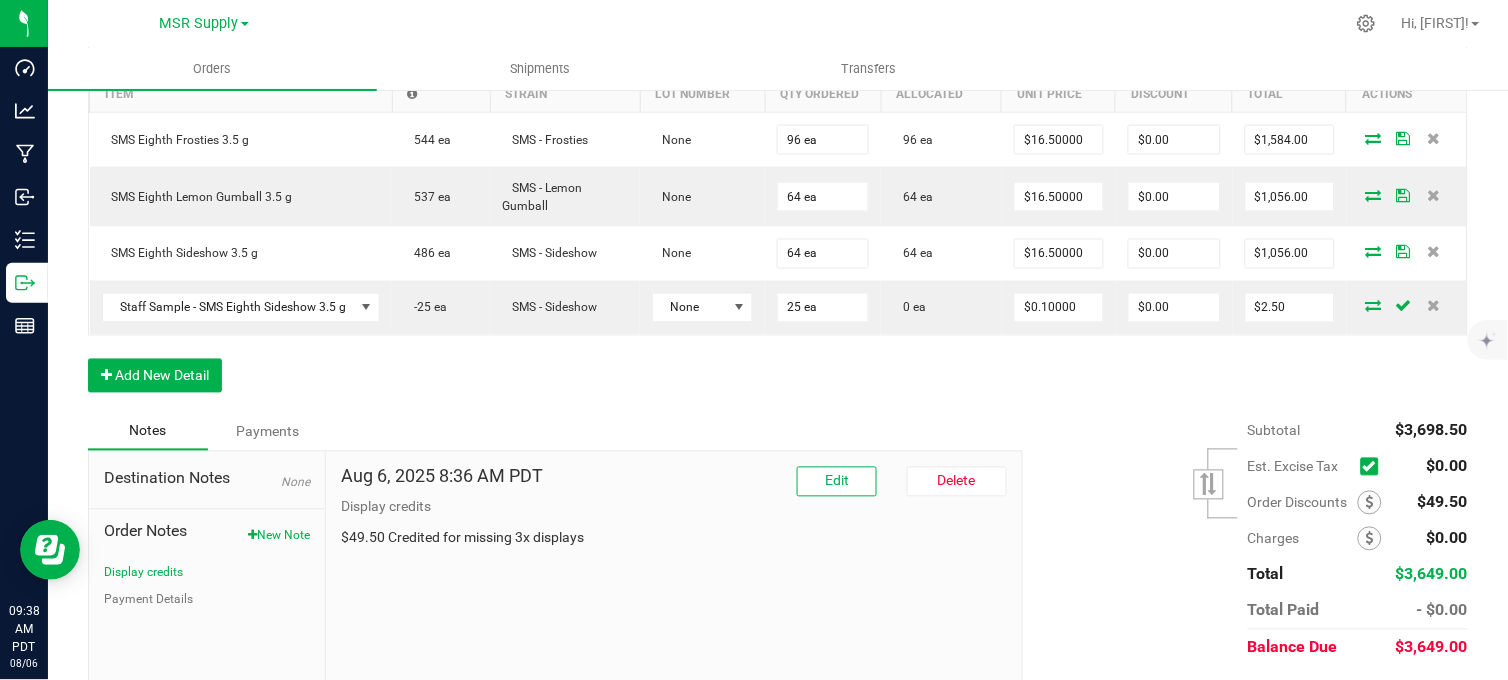 click on "Order Details Print All Labels Item  Sellable  Strain  Lot Number  Qty Ordered Qty Allocated Unit Price Line Discount Total Actions  SMS Eighth Frosties 3.5 g   544 ea   SMS - Frosties   None  96 ea  96 ea  $16.50000 $0.00 $1,584.00  SMS Eighth Lemon Gumball 3.5 g   537 ea   SMS - Lemon Gumball   None  64 ea  64 ea  $16.50000 $0.00 $1,056.00  SMS Eighth Sideshow 3.5 g   486 ea   SMS - Sideshow   None  64 ea  64 ea  $16.50000 $0.00 $1,056.00 Staff Sample - SMS Eighth Sideshow 3.5 g  -25 ea   SMS - Sideshow  None 25 ea  0 ea  $0.10000 $0.00 $2.50
Add New Detail" at bounding box center (778, 210) 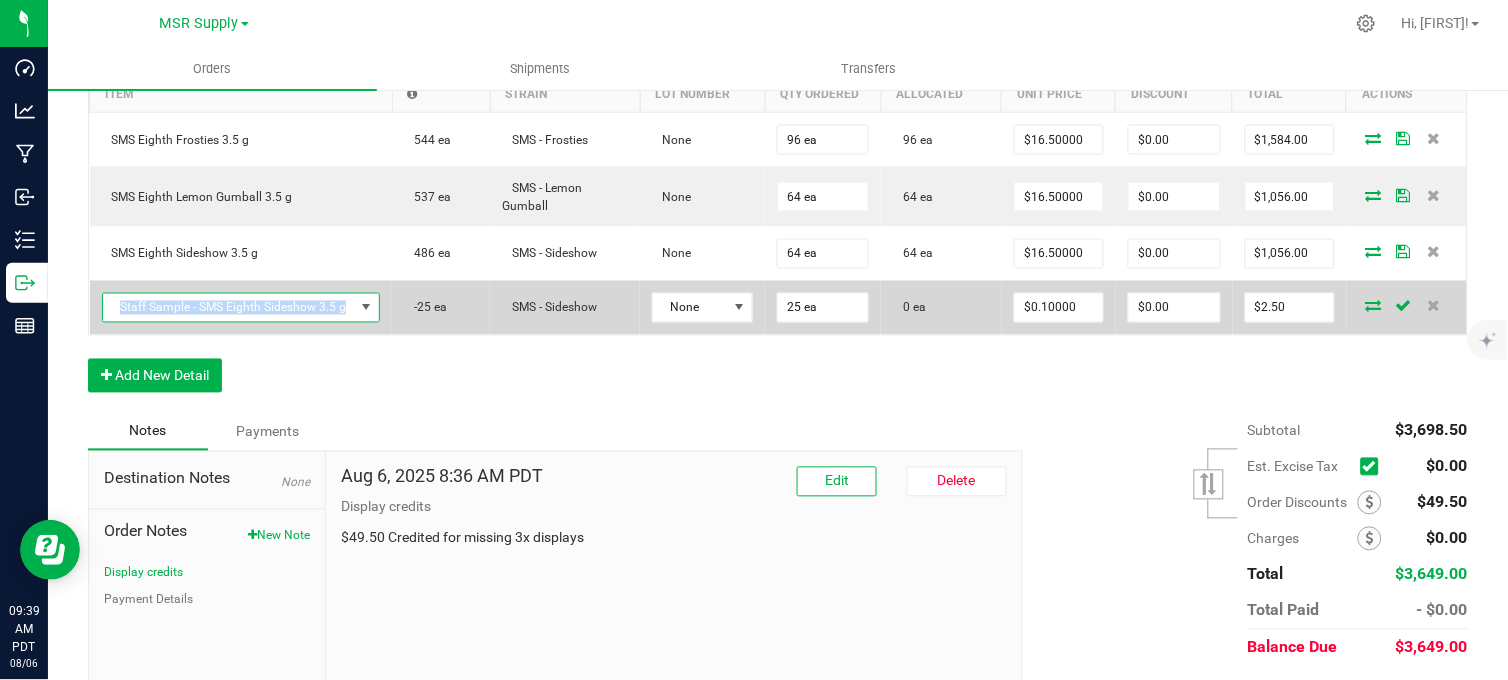 copy on "Staff Sample - SMS Eighth Sideshow 3.5 g" 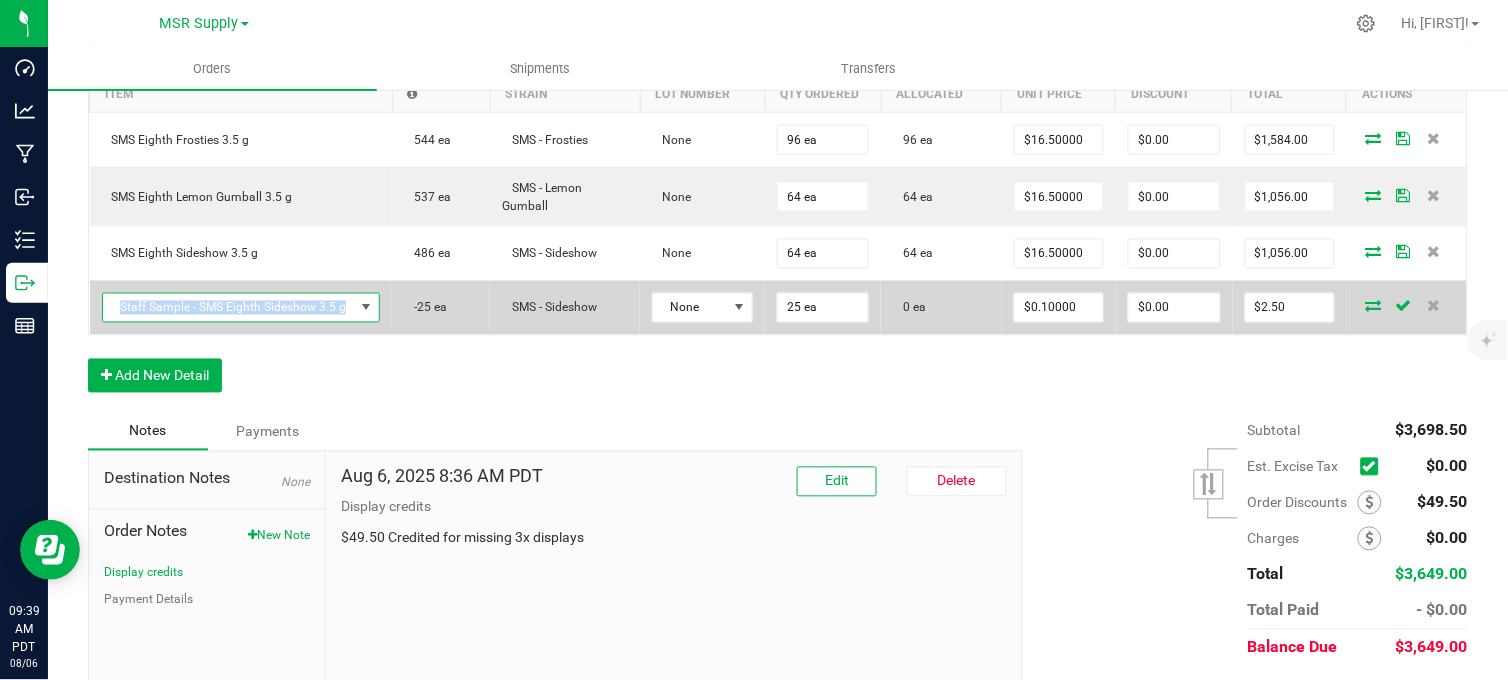 drag, startPoint x: 347, startPoint y: 327, endPoint x: 113, endPoint y: 326, distance: 234.00214 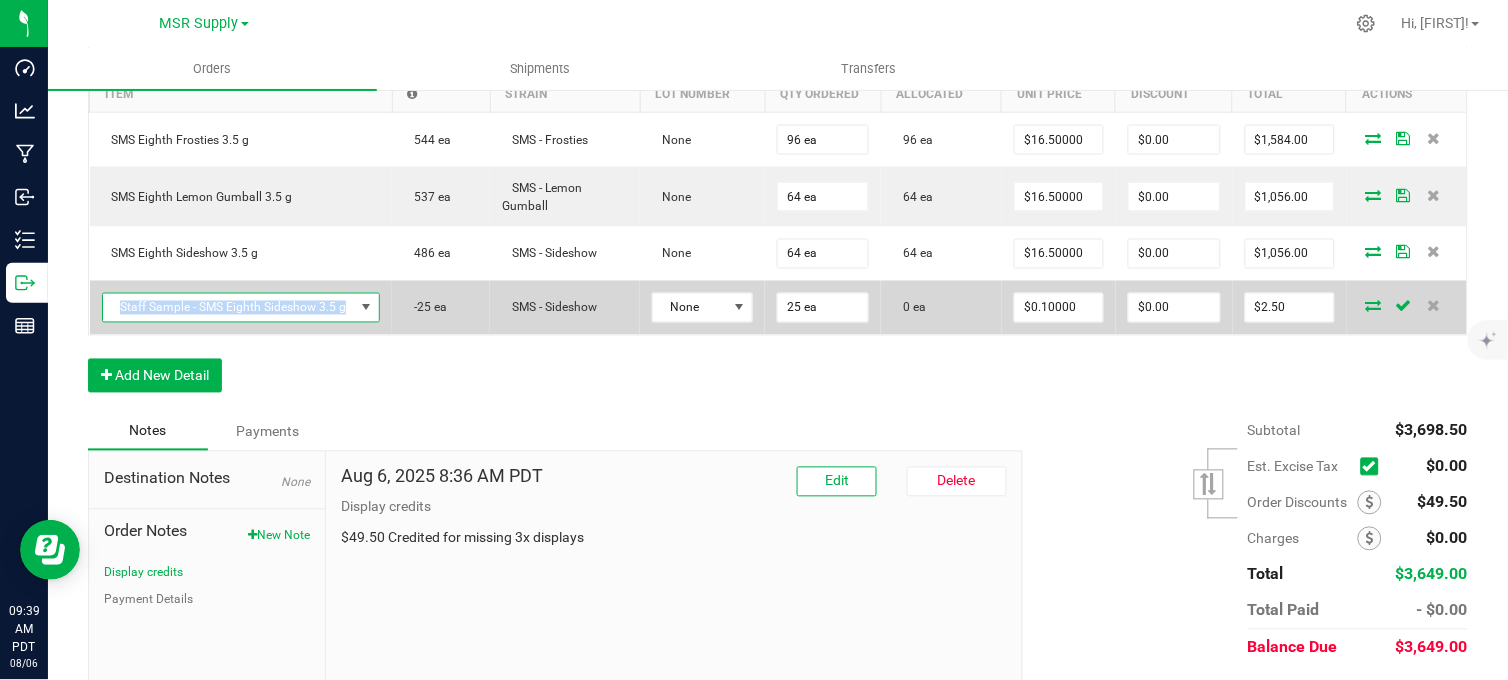 click on "Staff Sample - SMS Eighth Sideshow 3.5 g" at bounding box center (229, 308) 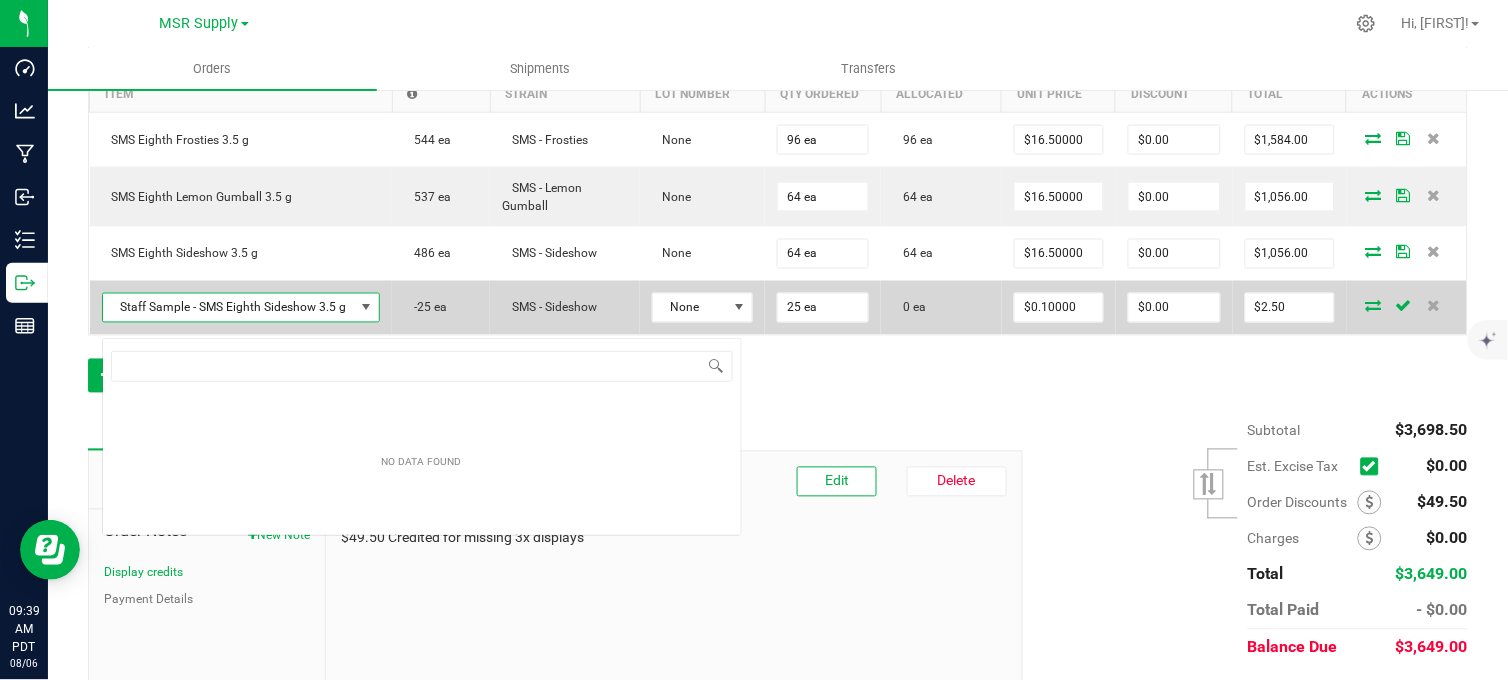 scroll, scrollTop: 99970, scrollLeft: 99723, axis: both 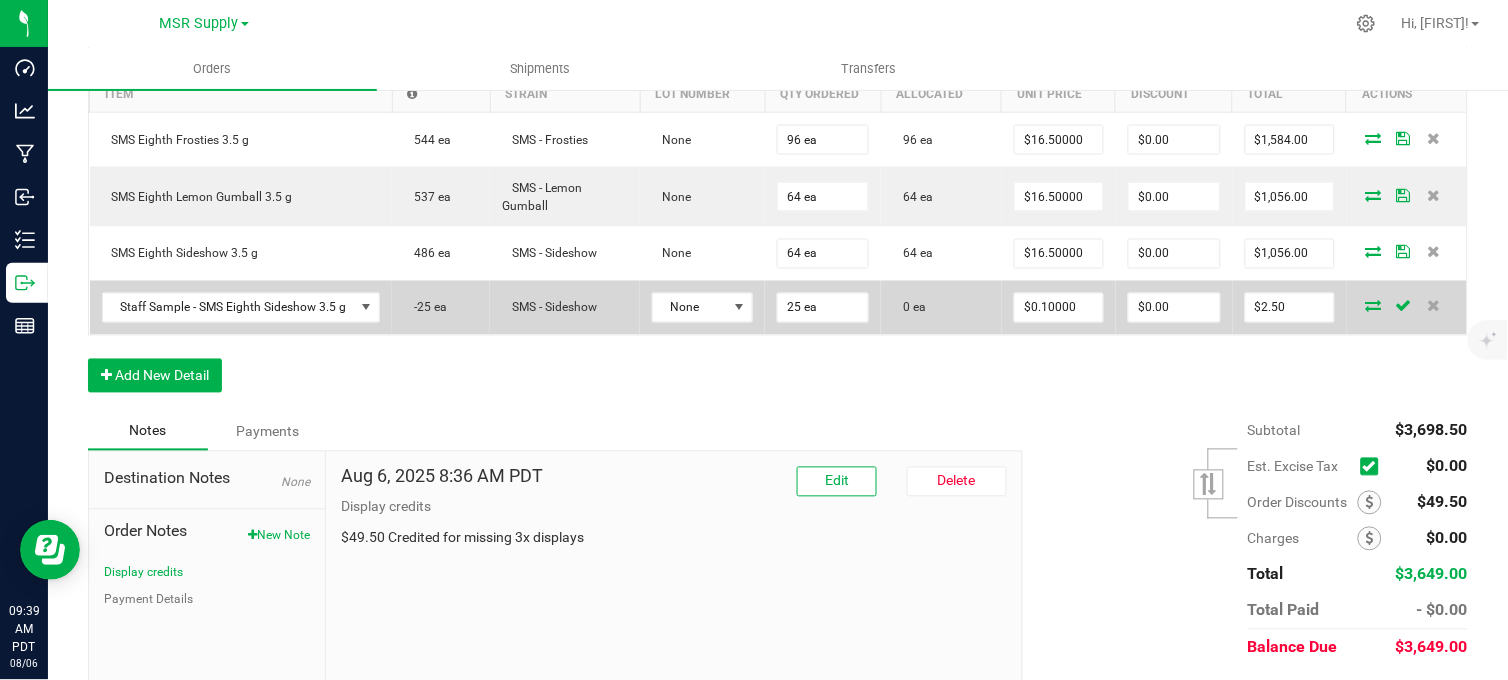 click at bounding box center (1374, 306) 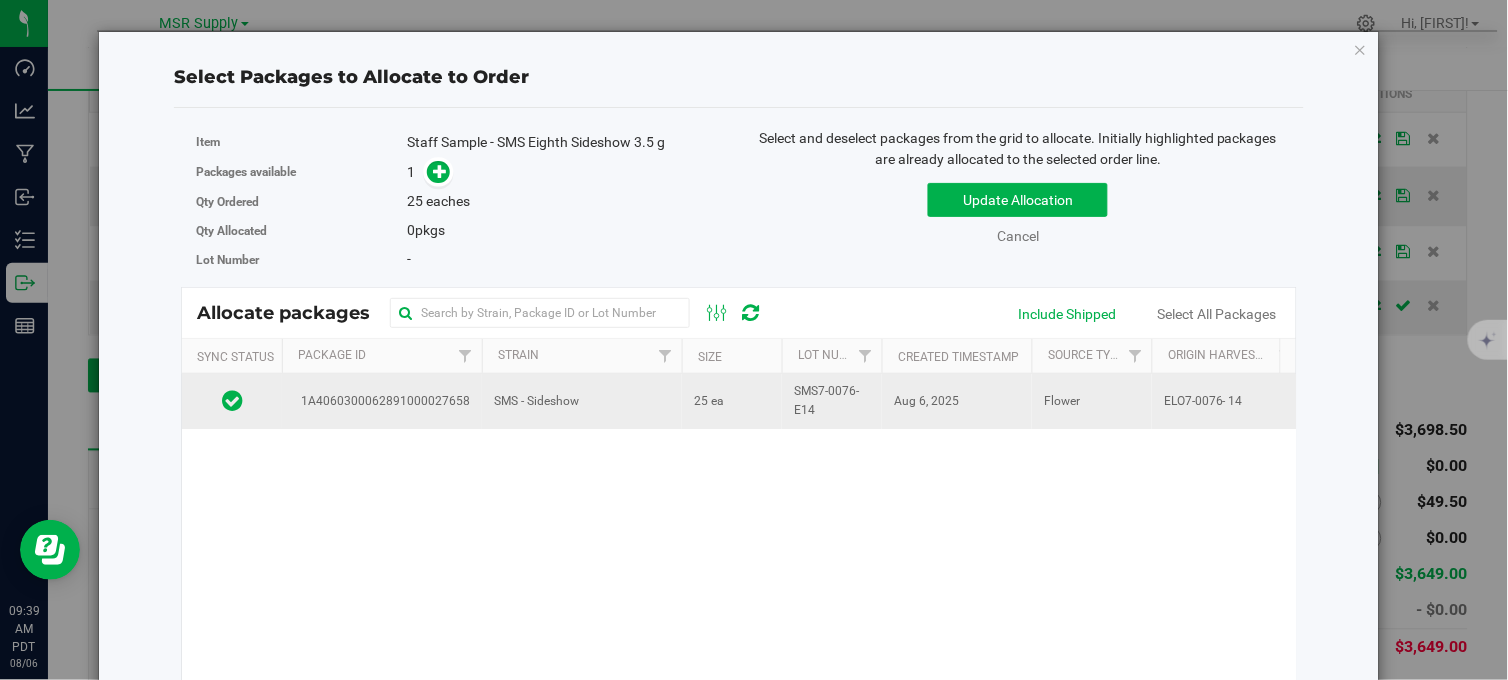 click on "25 ea" at bounding box center [709, 401] 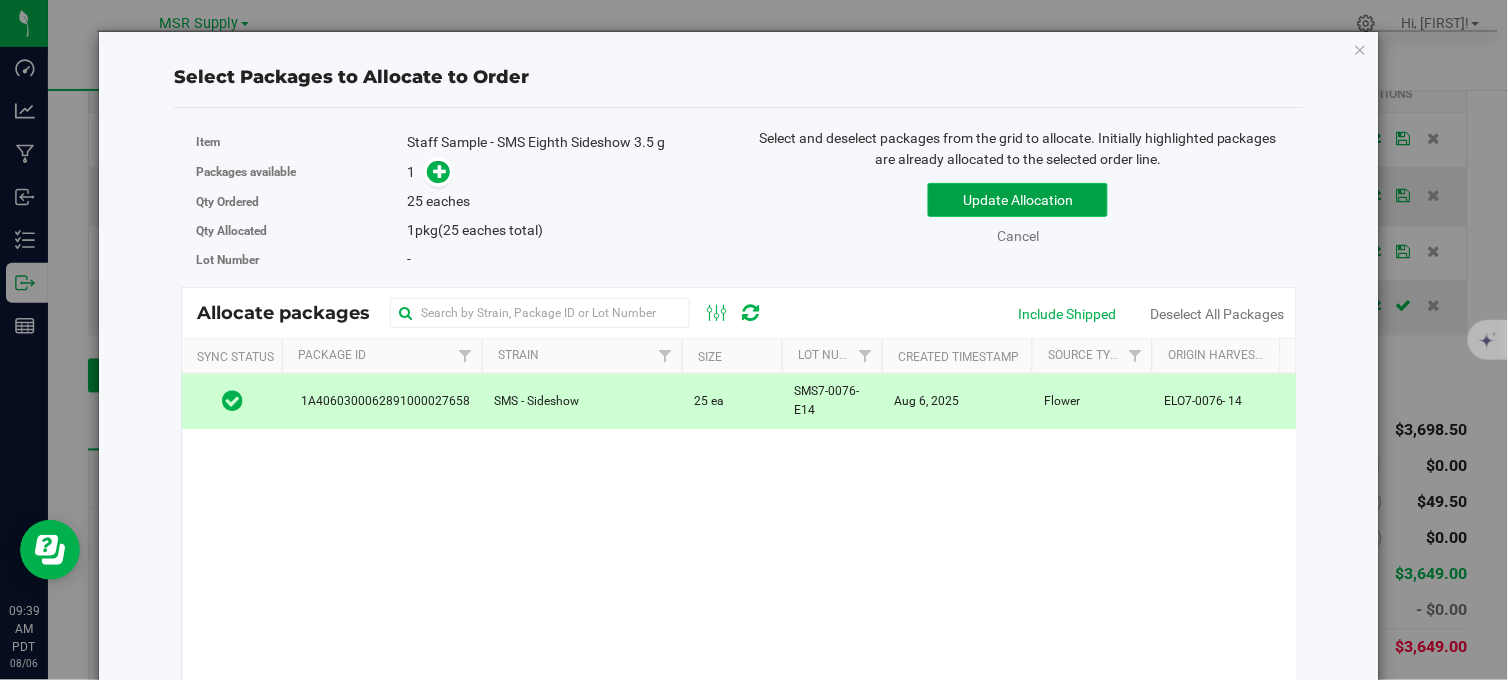 click on "Update Allocation" at bounding box center [1018, 200] 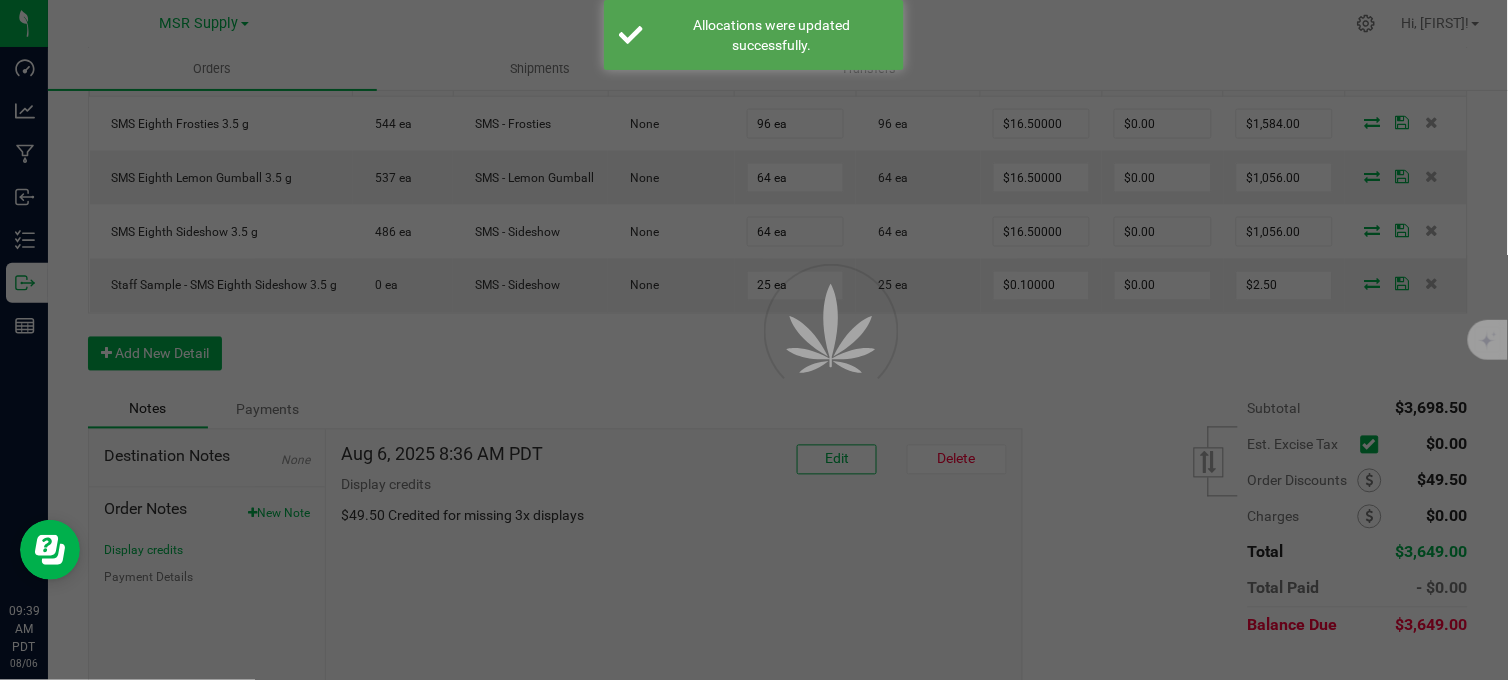 click at bounding box center [804, 376] 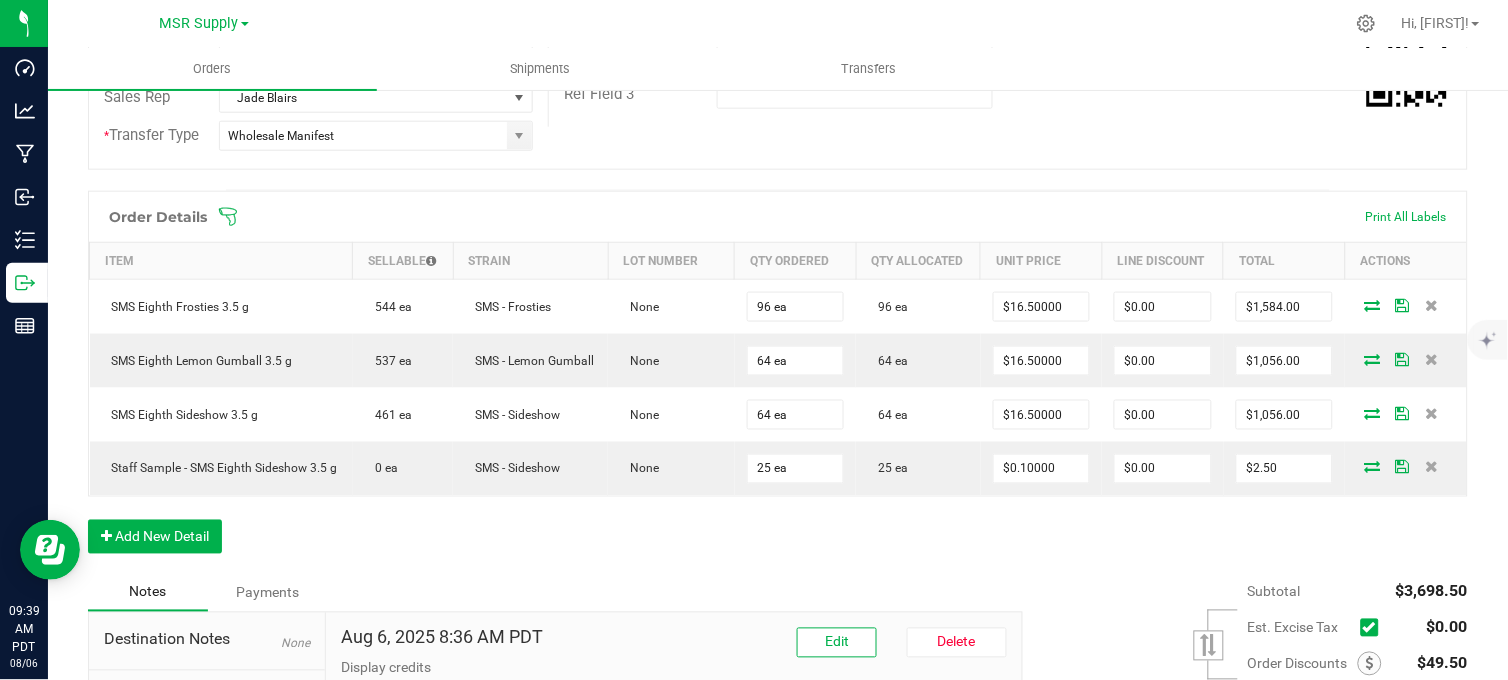 scroll, scrollTop: 422, scrollLeft: 0, axis: vertical 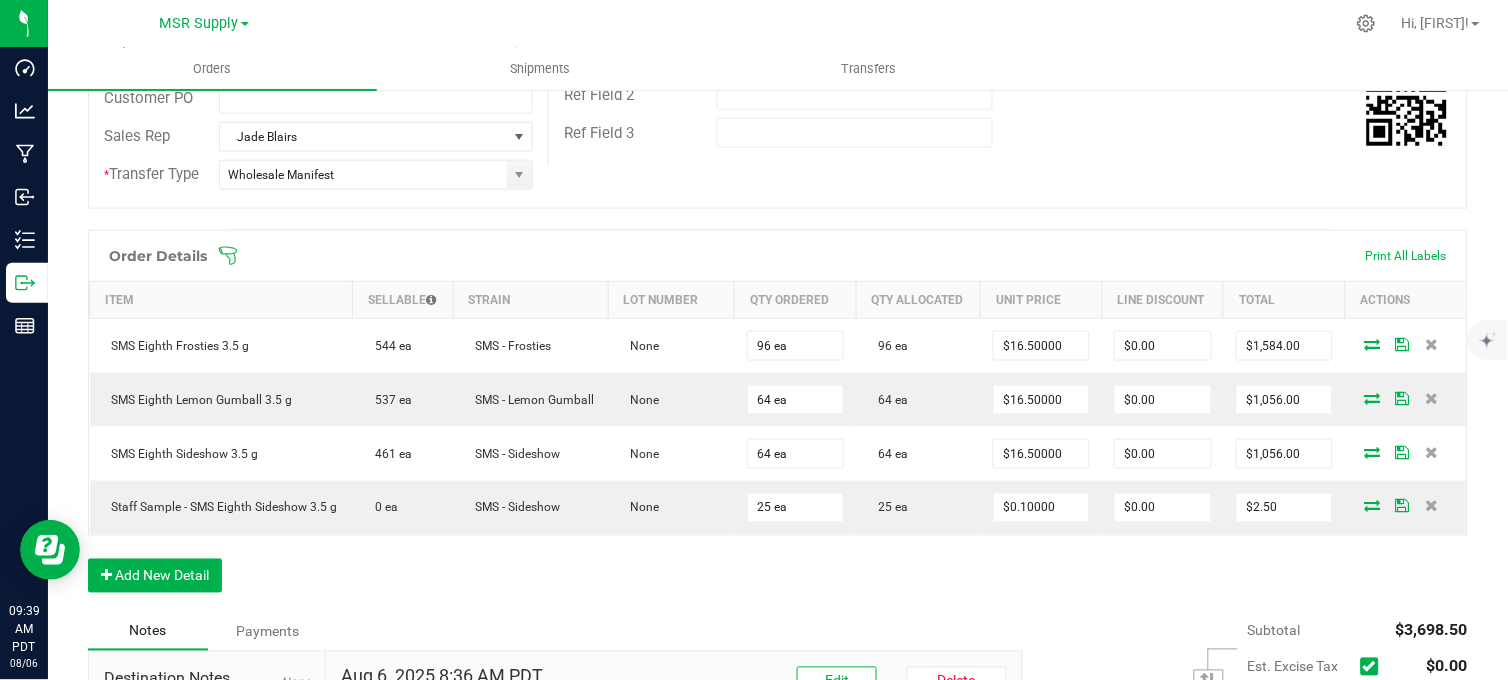 drag, startPoint x: 911, startPoint y: 615, endPoint x: 916, endPoint y: 586, distance: 29.427877 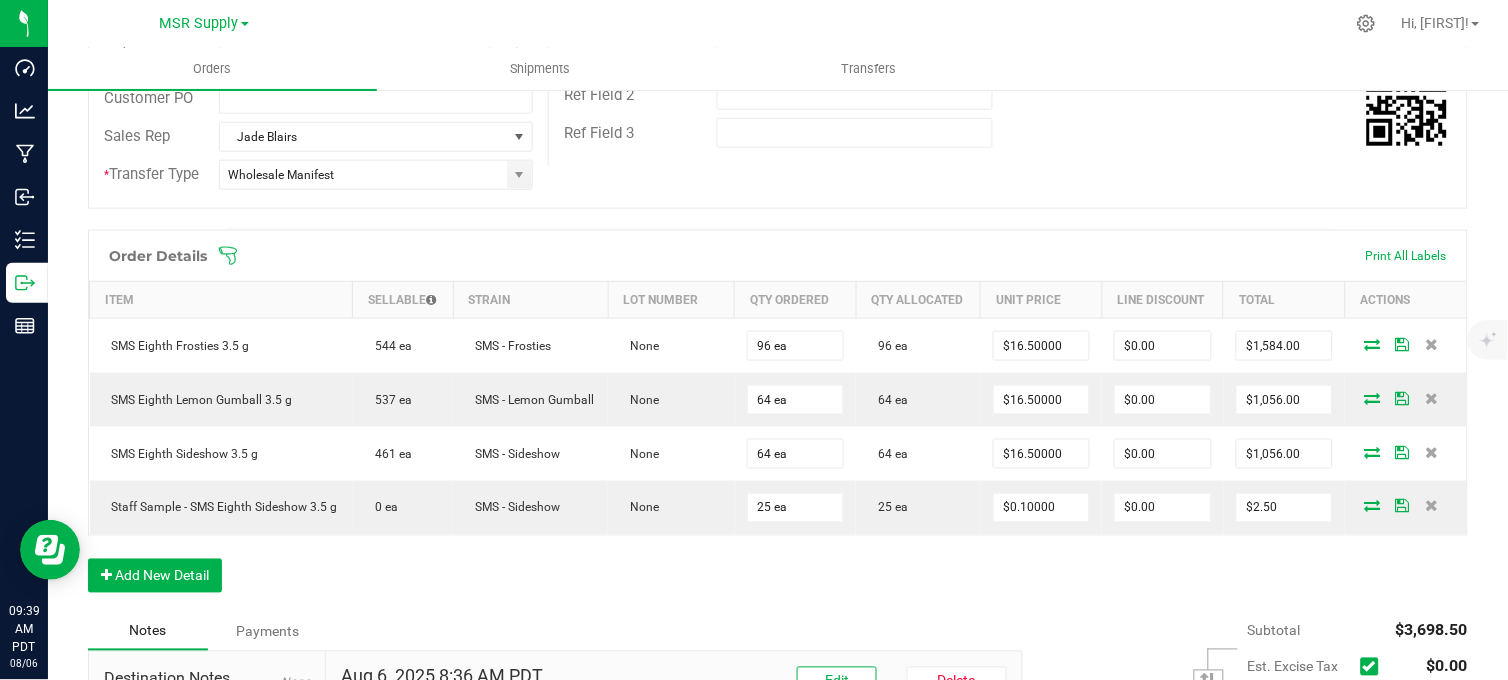 click on "Order Details Print All Labels Item  Sellable  Strain  Lot Number  Qty Ordered Qty Allocated Unit Price Line Discount Total Actions  SMS Eighth Frosties 3.5 g   544 ea   SMS - Frosties   None  96 ea  96 ea  $16.50000 $0.00 $1,584.00  SMS Eighth Lemon Gumball 3.5 g   537 ea   SMS - Lemon Gumball   None  64 ea  64 ea  $16.50000 $0.00 $1,056.00  SMS Eighth Sideshow 3.5 g   461 ea   SMS - Sideshow   None  64 ea  64 ea  $16.50000 $0.00 $1,056.00  Staff Sample - SMS Eighth Sideshow 3.5 g   0 ea   SMS - Sideshow   None  25 ea  25 ea  $0.10000 $0.00 $2.50
Add New Detail" at bounding box center (778, 421) 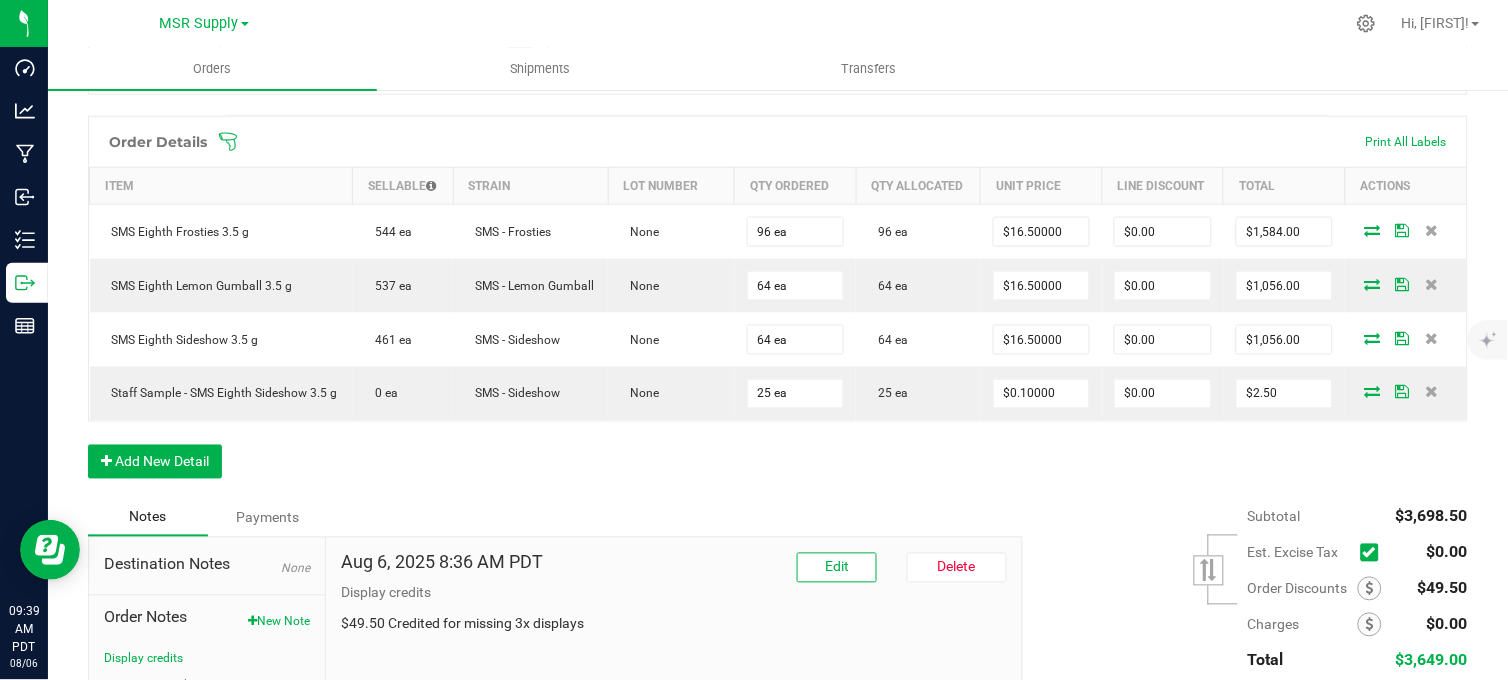 scroll, scrollTop: 697, scrollLeft: 0, axis: vertical 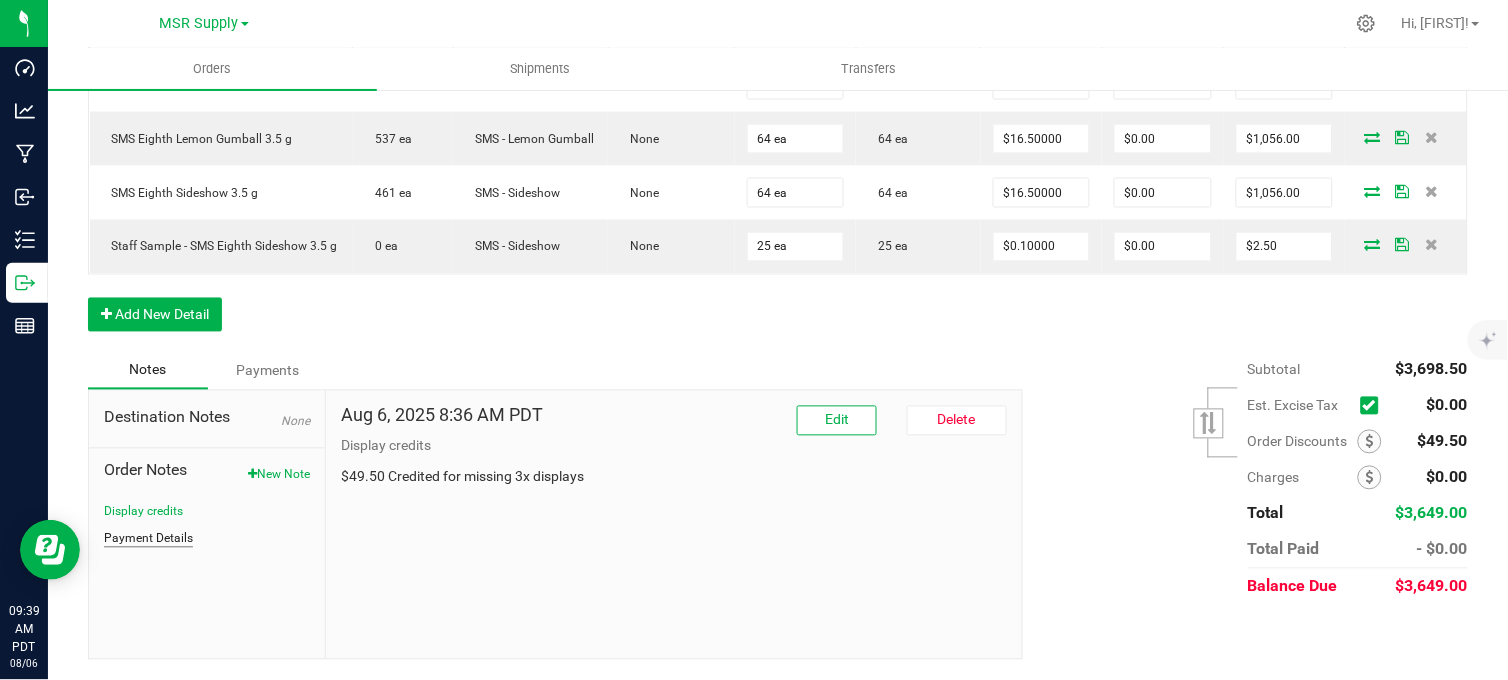 click on "Payment Details" at bounding box center (148, 539) 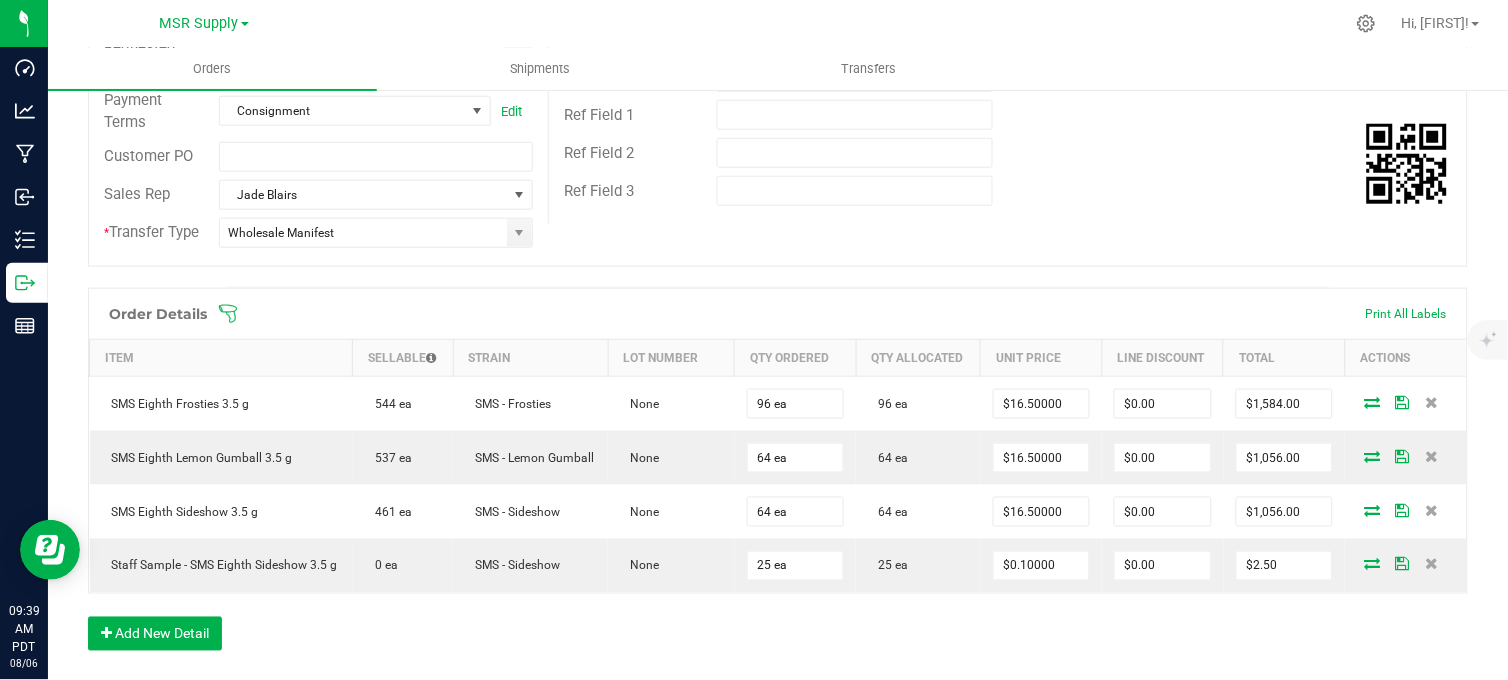 scroll, scrollTop: 0, scrollLeft: 0, axis: both 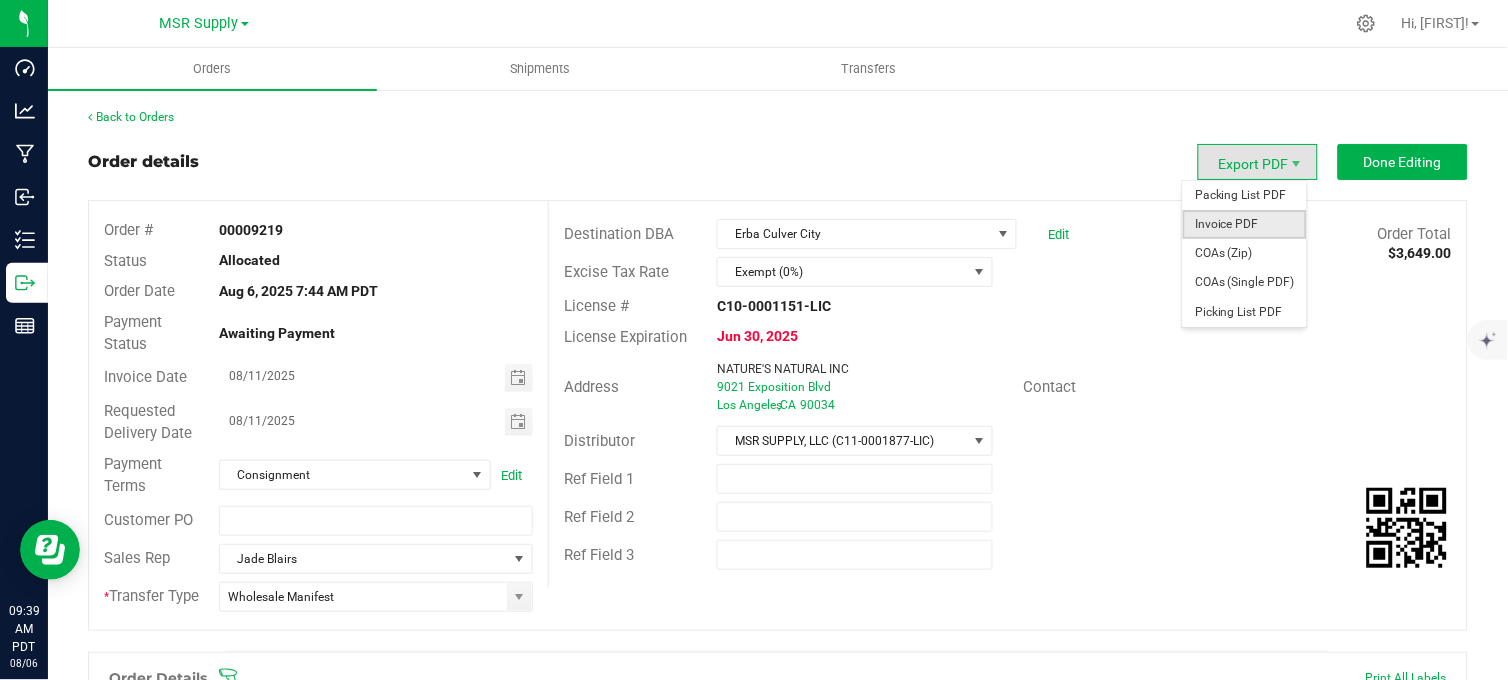 click on "Invoice PDF" at bounding box center (1245, 224) 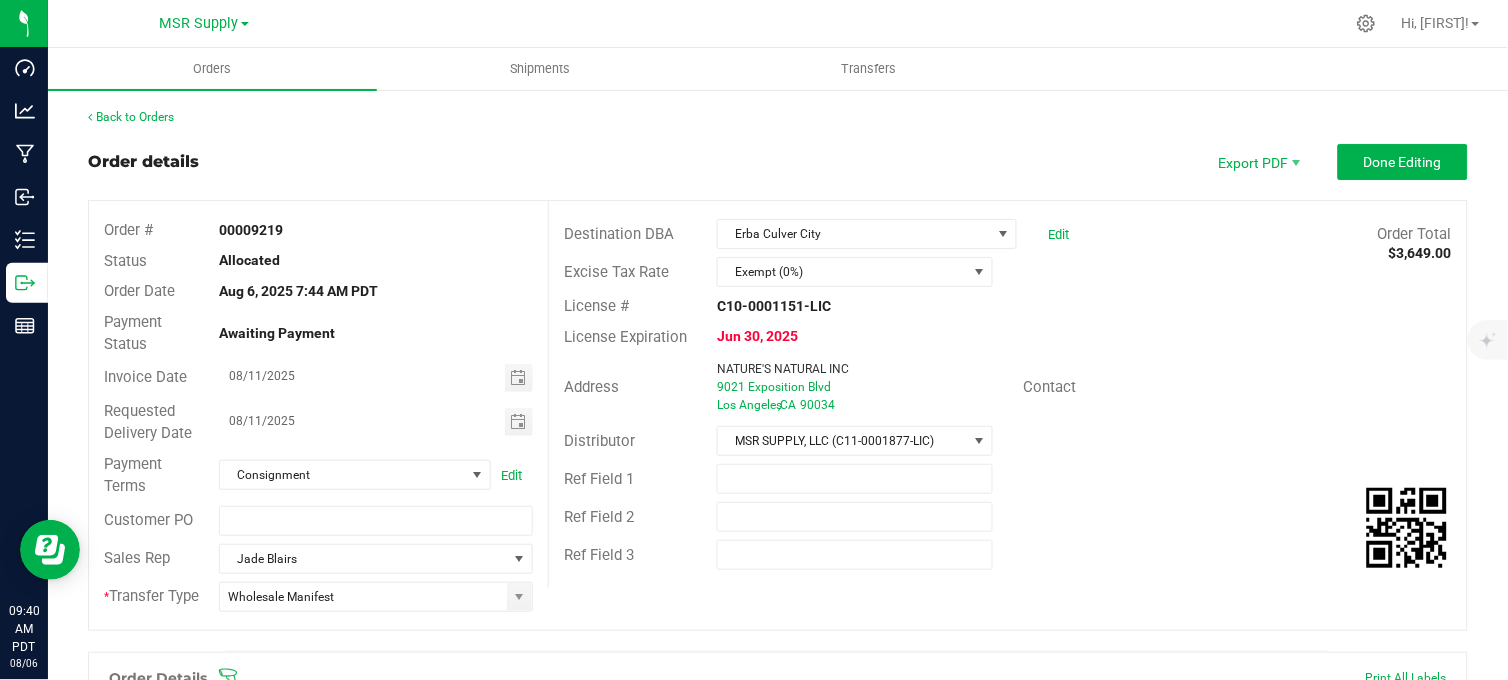 click on "Back to Orders
Order details   Export PDF   Done Editing   Order #   00009219   Status   Allocated   Order Date   [MON] [DAY], [YEAR] [HOUR]:[MIN] [TIMEZONE]   Payment Status   Awaiting Payment   Invoice Date  [MM]/[DD]/[YEAR]  Requested Delivery Date  [MM]/[DD]/[YEAR]  Payment Terms  Consignment  Edit   Customer PO   Sales Rep  [FIRST] [LAST] *  Transfer Type  Wholesale Manifest  Destination DBA  Erba Culver City  Edit   Order Total   $3,649.00   Excise Tax Rate  Exempt (0%)  License #   C10-0001151-LIC   License Expiration   [MON] [DAY], [YEAR]   Address  NATURE'S NATURAL INC 9021 Exposition Blvd [CITY]  ,  CA 90034  Contact   Distributor  MSR SUPPLY, LLC (C11-0001877-LIC)  Ref Field 1   Ref Field 2   Ref Field 3
Order Details Print All Labels Item  Sellable  Strain  Lot Number  Qty Ordered Qty Allocated Unit Price Line Discount Total 96 ea" at bounding box center (778, 815) 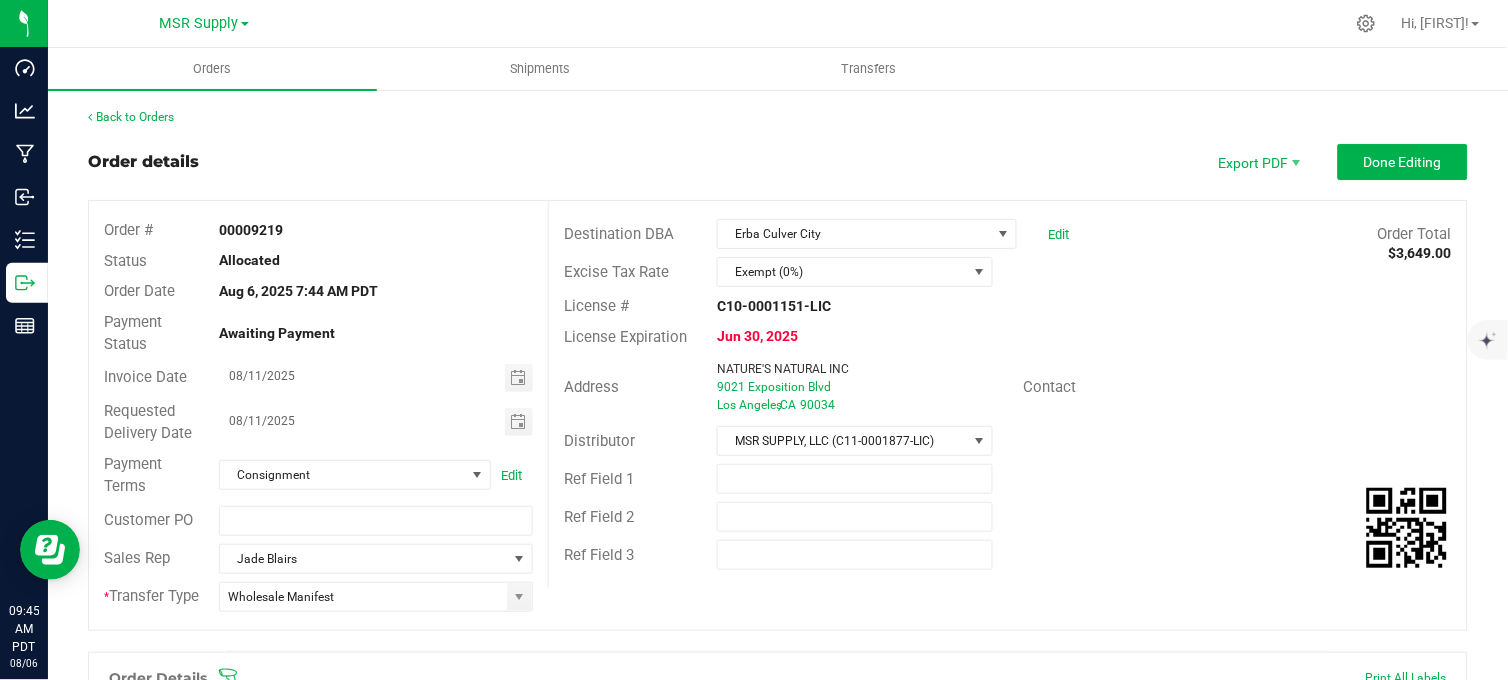 click on "Back to Orders
Order details   Export PDF   Done Editing   Order #   00009219   Status   Allocated   Order Date   [MON] [DAY], [YEAR] [HOUR]:[MIN] [TIMEZONE]   Payment Status   Awaiting Payment   Invoice Date  [MM]/[DD]/[YEAR]  Requested Delivery Date  [MM]/[DD]/[YEAR]  Payment Terms  Consignment  Edit   Customer PO   Sales Rep  [FIRST] [LAST] *  Transfer Type  Wholesale Manifest  Destination DBA  Erba Culver City  Edit   Order Total   $3,649.00   Excise Tax Rate  Exempt (0%)  License #   C10-0001151-LIC   License Expiration   [MON] [DAY], [YEAR]   Address  NATURE'S NATURAL INC 9021 Exposition Blvd [CITY]  ,  CA 90034  Contact   Distributor  MSR SUPPLY, LLC (C11-0001877-LIC)  Ref Field 1   Ref Field 2   Ref Field 3
Order Details Print All Labels Item  Sellable  Strain  Lot Number  Qty Ordered Qty Allocated Unit Price Line Discount Total 96 ea" at bounding box center (778, 815) 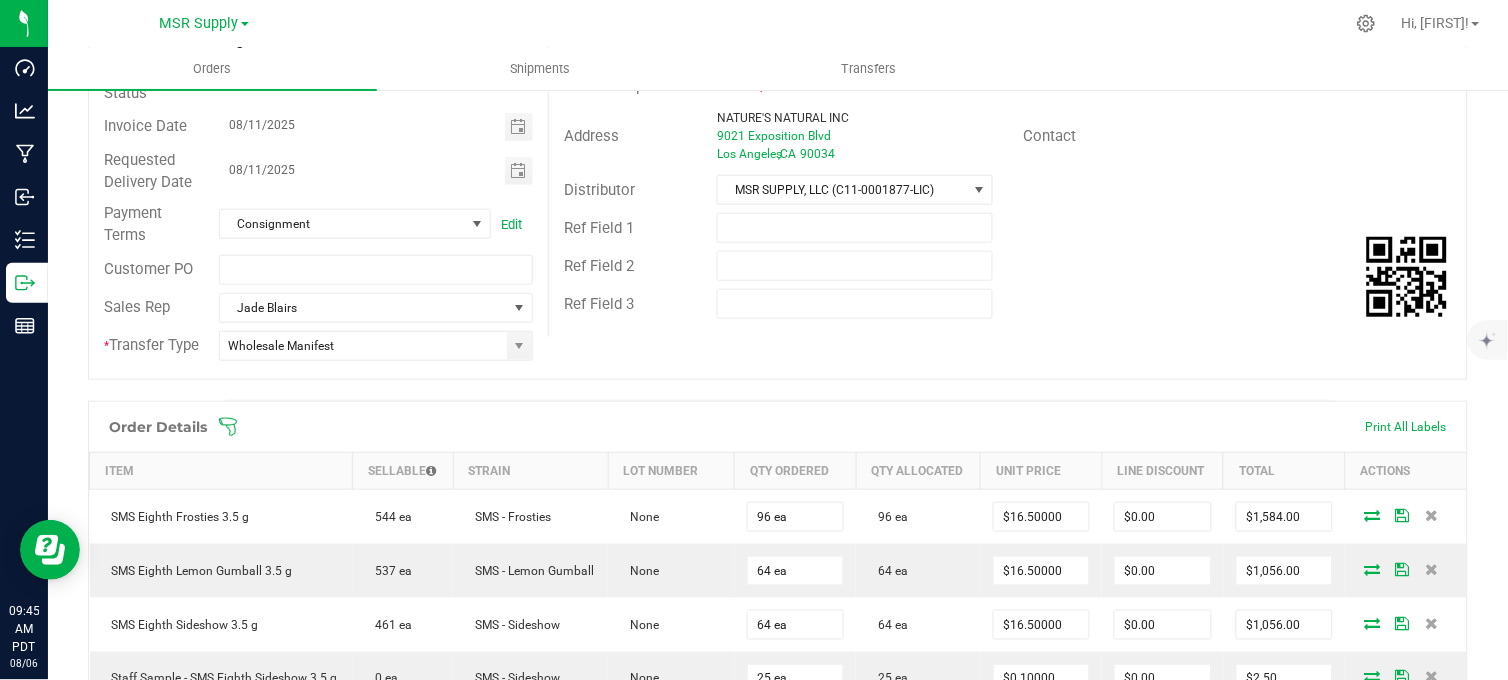 scroll, scrollTop: 555, scrollLeft: 0, axis: vertical 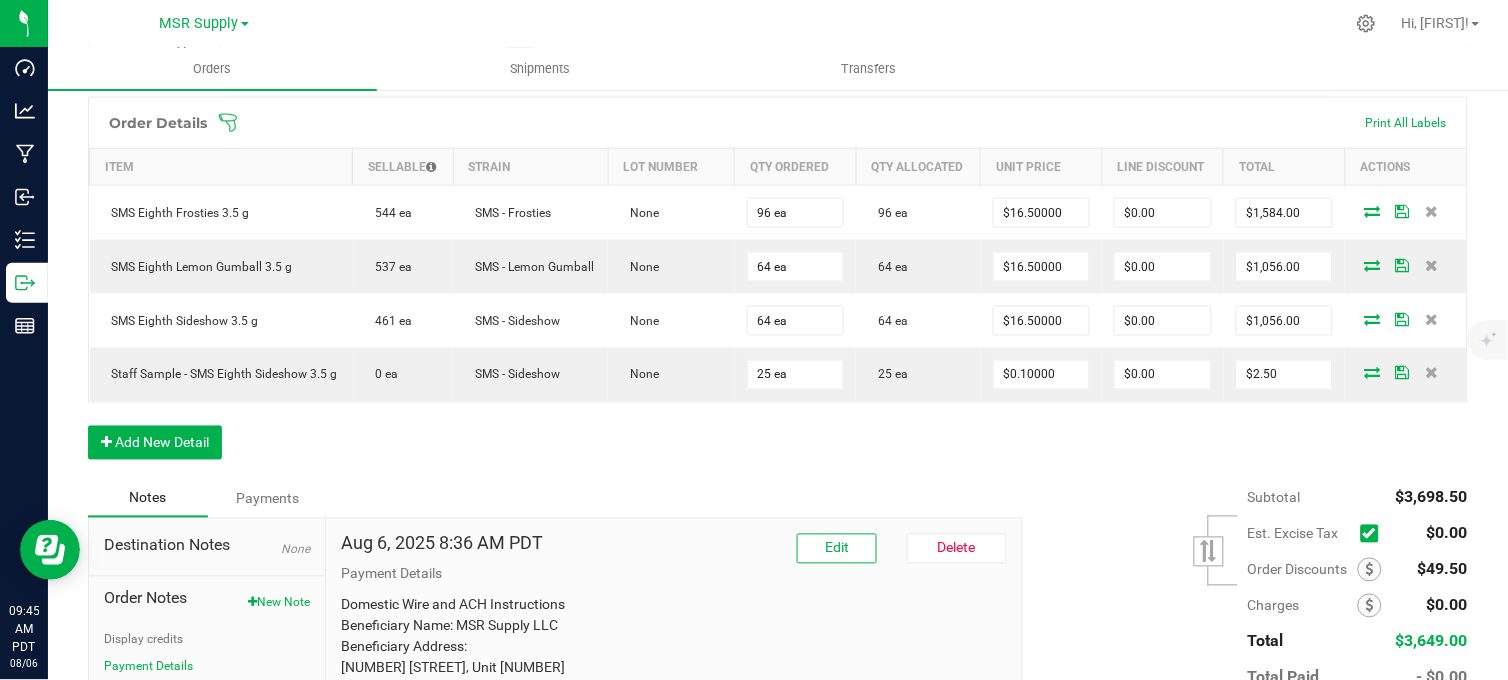 drag, startPoint x: 405, startPoint y: 426, endPoint x: 403, endPoint y: 446, distance: 20.09975 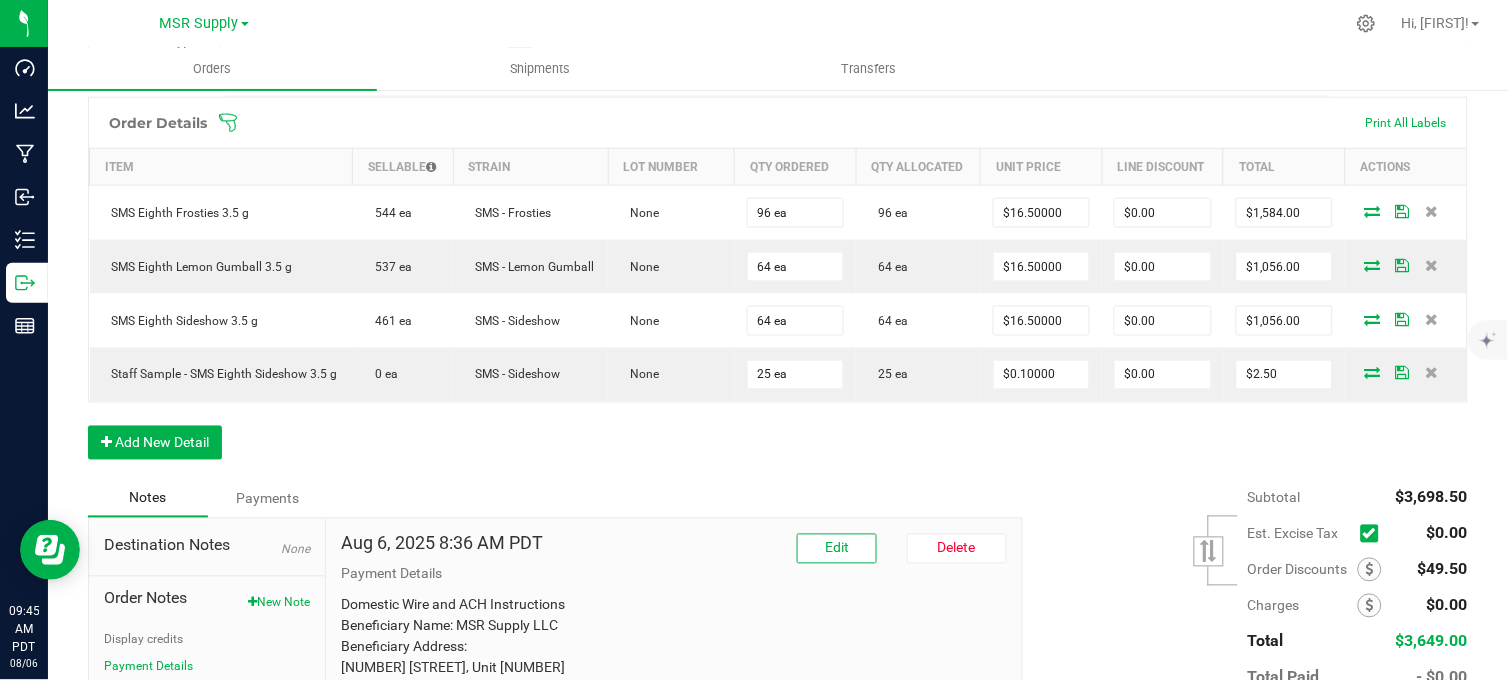 click on "Order Details Print All Labels Item  Sellable  Strain  Lot Number  Qty Ordered Qty Allocated Unit Price Line Discount Total Actions  SMS Eighth Frosties 3.5 g   544 ea   SMS - Frosties   None  96 ea  96 ea  $16.50000 $0.00 $1,584.00  SMS Eighth Lemon Gumball 3.5 g   537 ea   SMS - Lemon Gumball   None  64 ea  64 ea  $16.50000 $0.00 $1,056.00  SMS Eighth Sideshow 3.5 g   461 ea   SMS - Sideshow   None  64 ea  64 ea  $16.50000 $0.00 $1,056.00  Staff Sample - SMS Eighth Sideshow 3.5 g   0 ea   SMS - Sideshow   None  25 ea  25 ea  $0.10000 $0.00 $2.50
Add New Detail" at bounding box center [778, 288] 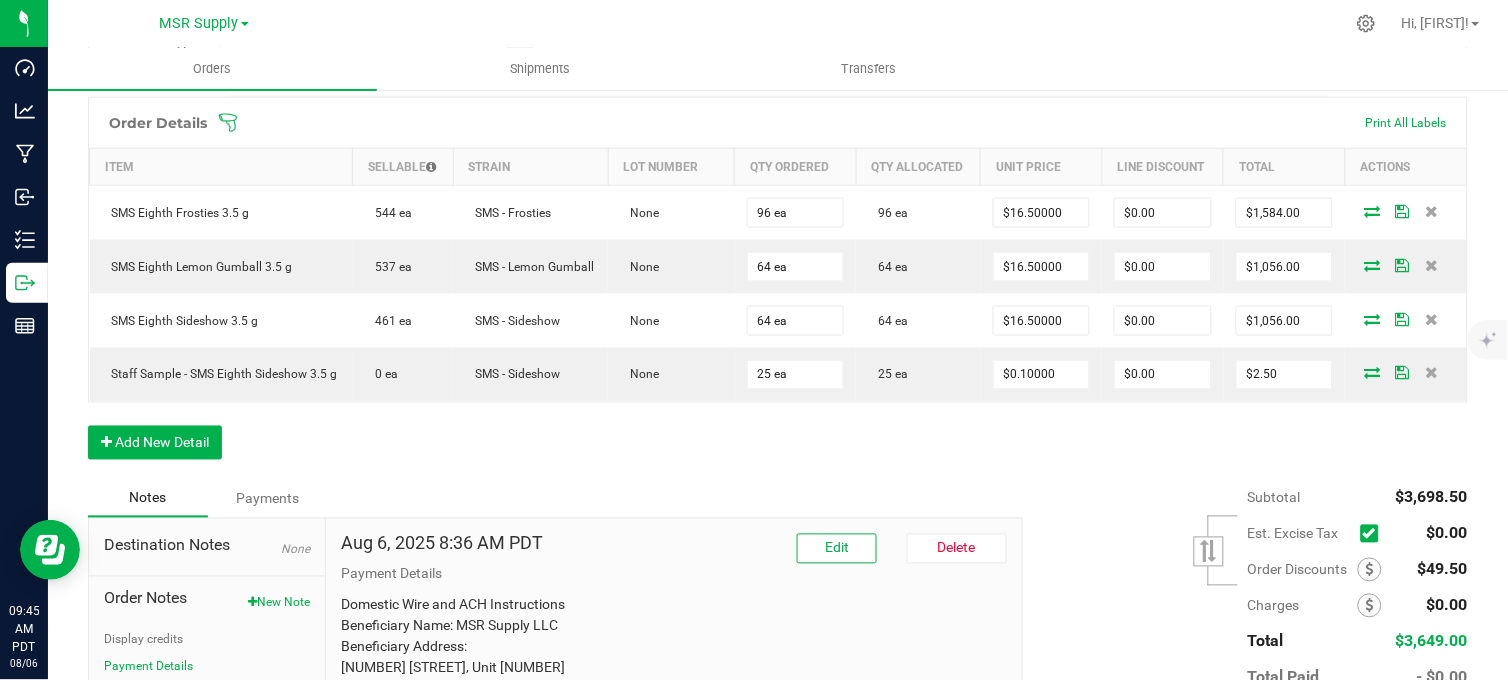 click on "Order Details Print All Labels Item  Sellable  Strain  Lot Number  Qty Ordered Qty Allocated Unit Price Line Discount Total Actions  SMS Eighth Frosties 3.5 g   544 ea   SMS - Frosties   None  96 ea  96 ea  $16.50000 $0.00 $1,584.00  SMS Eighth Lemon Gumball 3.5 g   537 ea   SMS - Lemon Gumball   None  64 ea  64 ea  $16.50000 $0.00 $1,056.00  SMS Eighth Sideshow 3.5 g   461 ea   SMS - Sideshow   None  64 ea  64 ea  $16.50000 $0.00 $1,056.00  Staff Sample - SMS Eighth Sideshow 3.5 g   0 ea   SMS - Sideshow   None  25 ea  25 ea  $0.10000 $0.00 $2.50
Add New Detail" at bounding box center (778, 288) 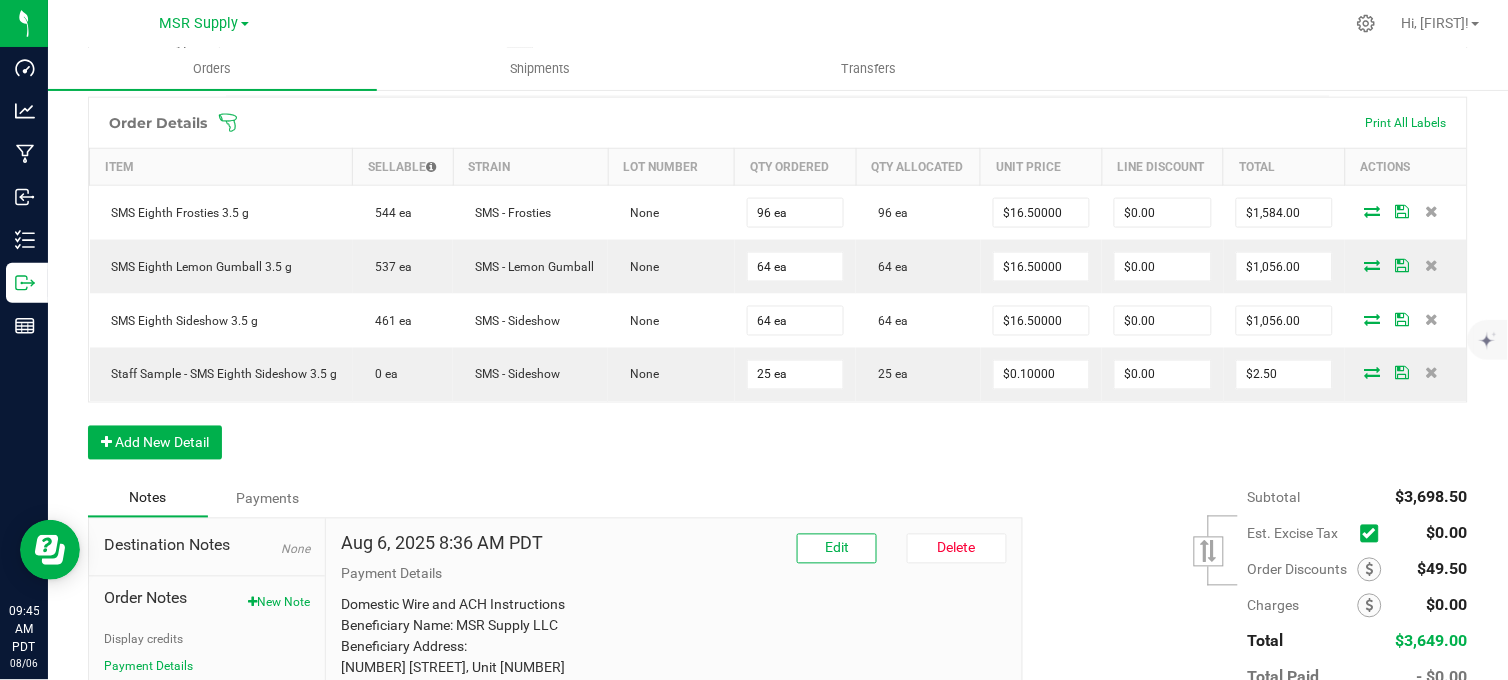 click at bounding box center (851, 23) 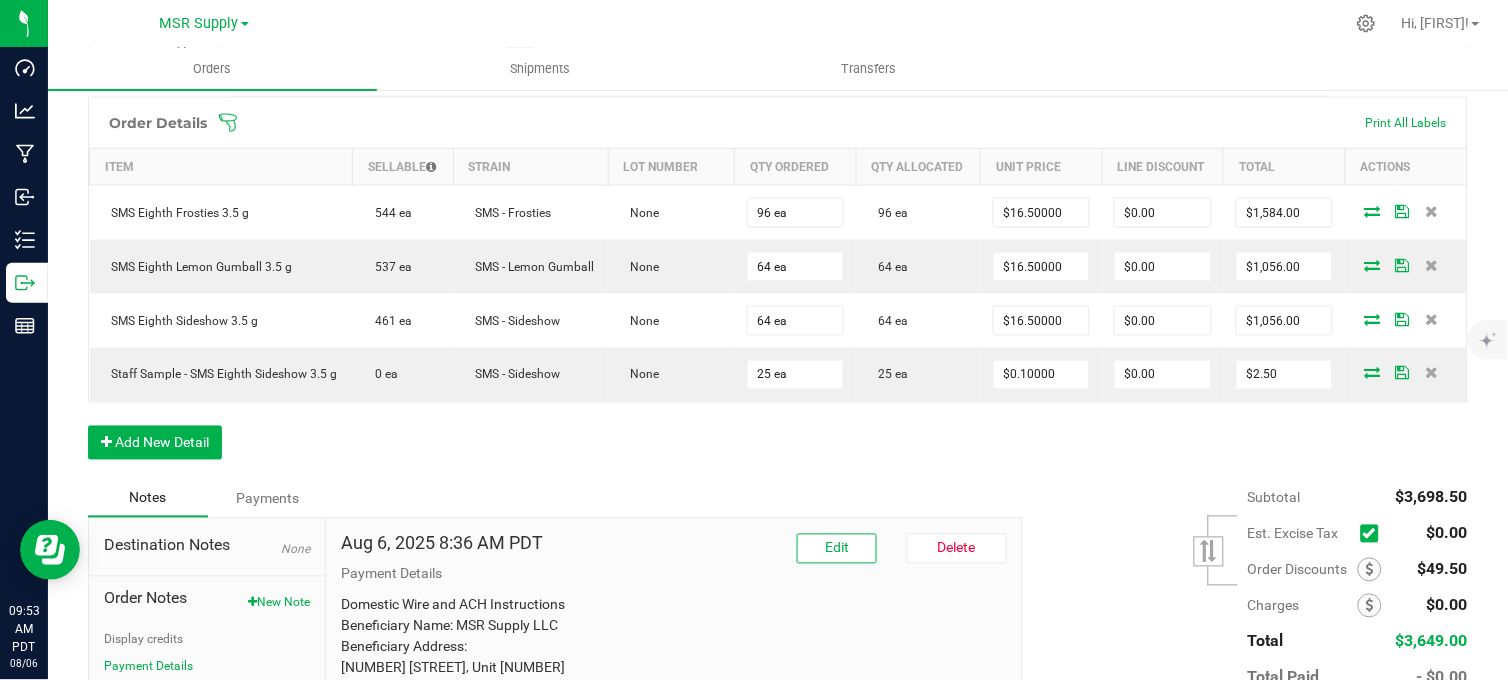 click on "Order Details Print All Labels Item  Sellable  Strain  Lot Number  Qty Ordered Qty Allocated Unit Price Line Discount Total Actions  SMS Eighth Frosties 3.5 g   544 ea   SMS - Frosties   None  96 ea  96 ea  $16.50000 $0.00 $1,584.00  SMS Eighth Lemon Gumball 3.5 g   537 ea   SMS - Lemon Gumball   None  64 ea  64 ea  $16.50000 $0.00 $1,056.00  SMS Eighth Sideshow 3.5 g   461 ea   SMS - Sideshow   None  64 ea  64 ea  $16.50000 $0.00 $1,056.00  Staff Sample - SMS Eighth Sideshow 3.5 g   0 ea   SMS - Sideshow   None  25 ea  25 ea  $0.10000 $0.00 $2.50
Add New Detail" at bounding box center [778, 288] 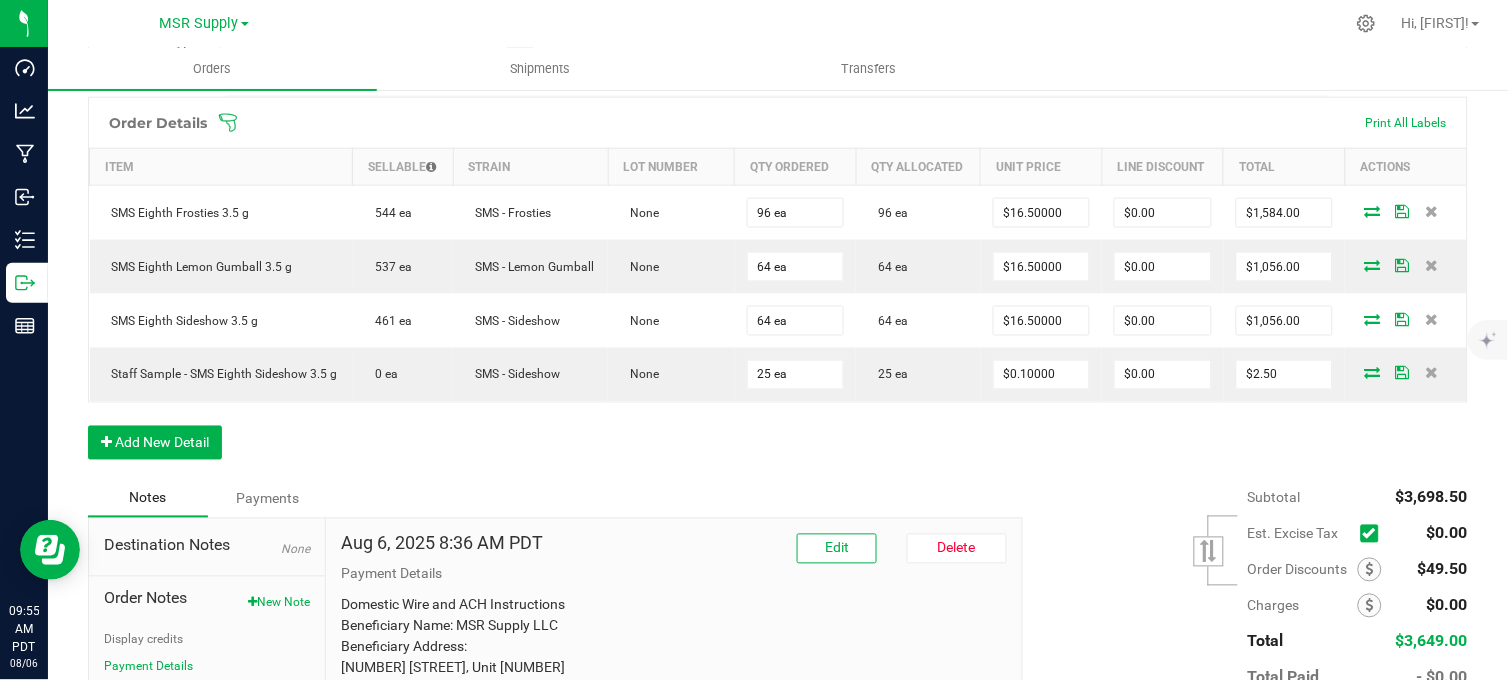 click on "Order Details Print All Labels Item  Sellable  Strain  Lot Number  Qty Ordered Qty Allocated Unit Price Line Discount Total Actions  SMS Eighth Frosties 3.5 g   544 ea   SMS - Frosties   None  96 ea  96 ea  $16.50000 $0.00 $1,584.00  SMS Eighth Lemon Gumball 3.5 g   537 ea   SMS - Lemon Gumball   None  64 ea  64 ea  $16.50000 $0.00 $1,056.00  SMS Eighth Sideshow 3.5 g   461 ea   SMS - Sideshow   None  64 ea  64 ea  $16.50000 $0.00 $1,056.00  Staff Sample - SMS Eighth Sideshow 3.5 g   0 ea   SMS - Sideshow   None  25 ea  25 ea  $0.10000 $0.00 $2.50
Add New Detail" at bounding box center [778, 288] 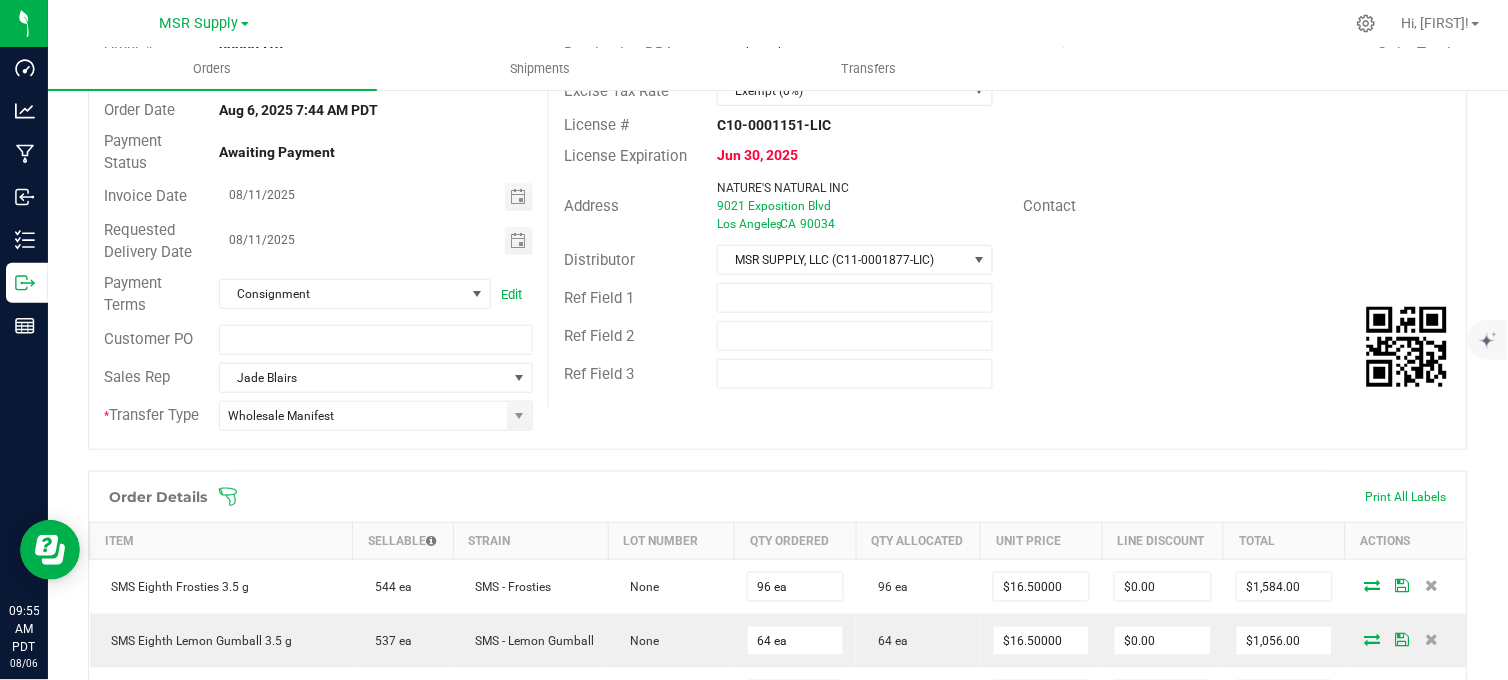 scroll, scrollTop: 0, scrollLeft: 0, axis: both 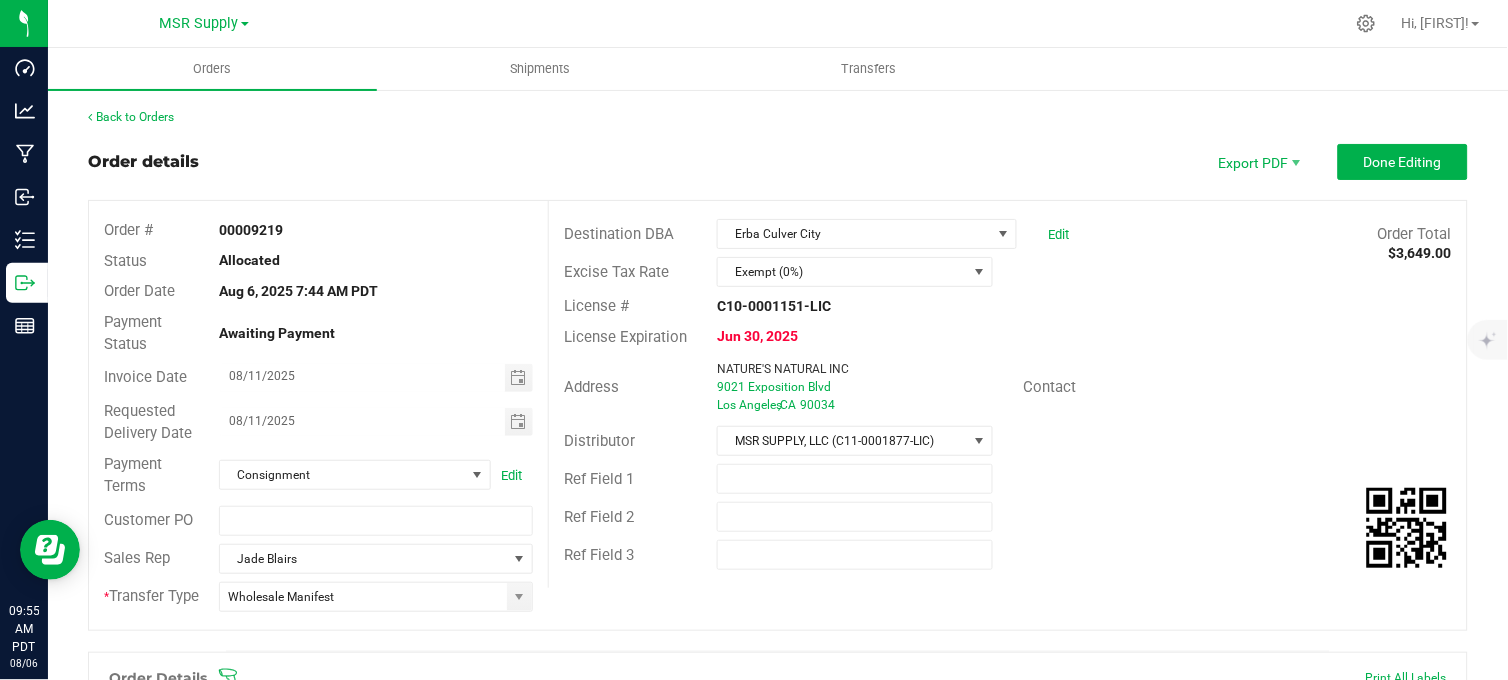 click on "Back to Orders" at bounding box center [778, 117] 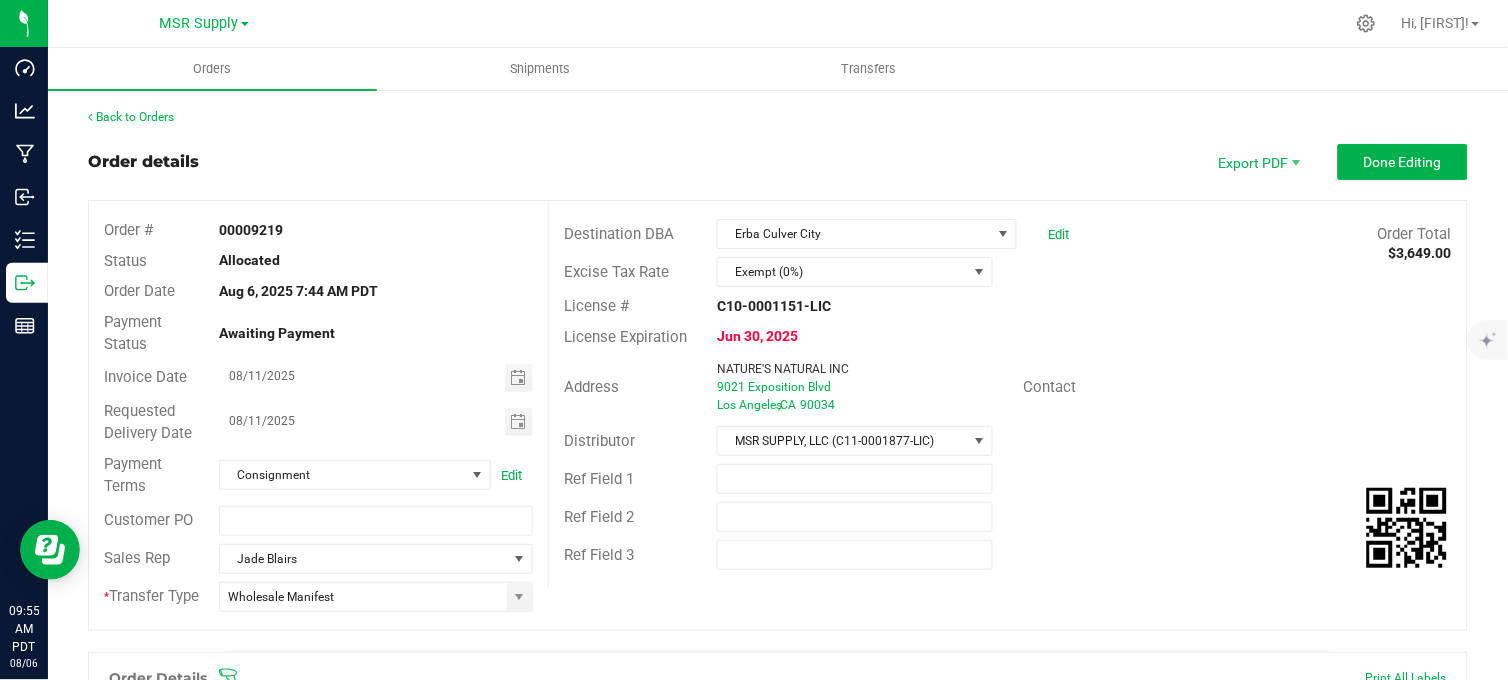 click on "Order details   Export PDF   Done Editing" at bounding box center [778, 162] 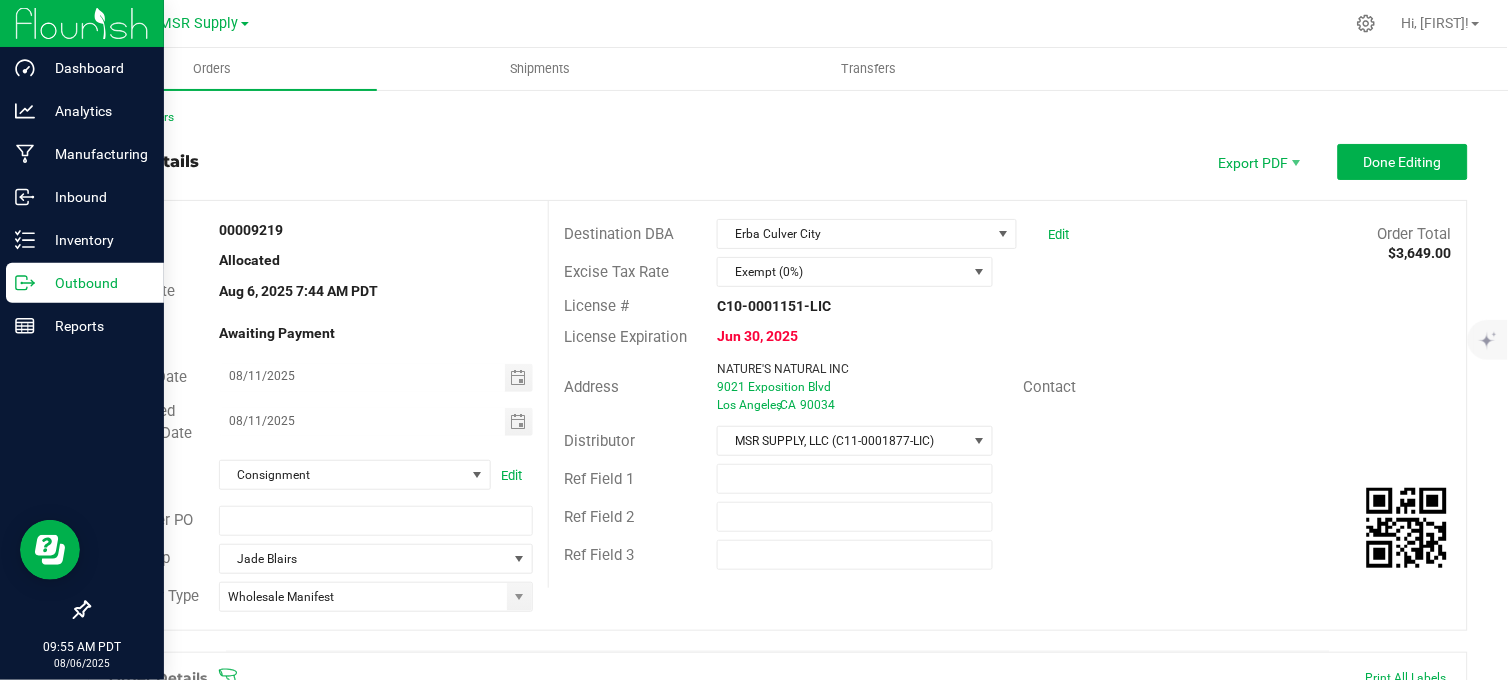 click on "Outbound" at bounding box center [95, 283] 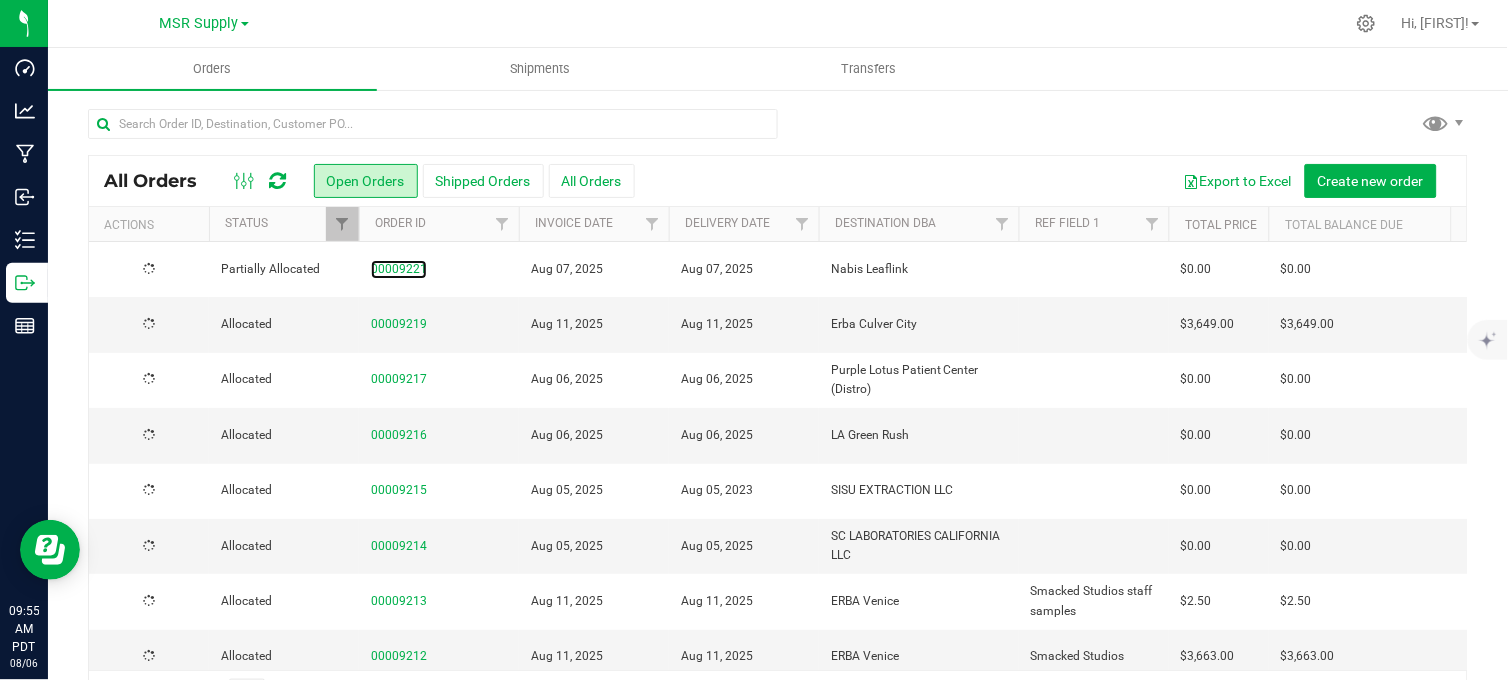 click on "00009221" at bounding box center [399, 269] 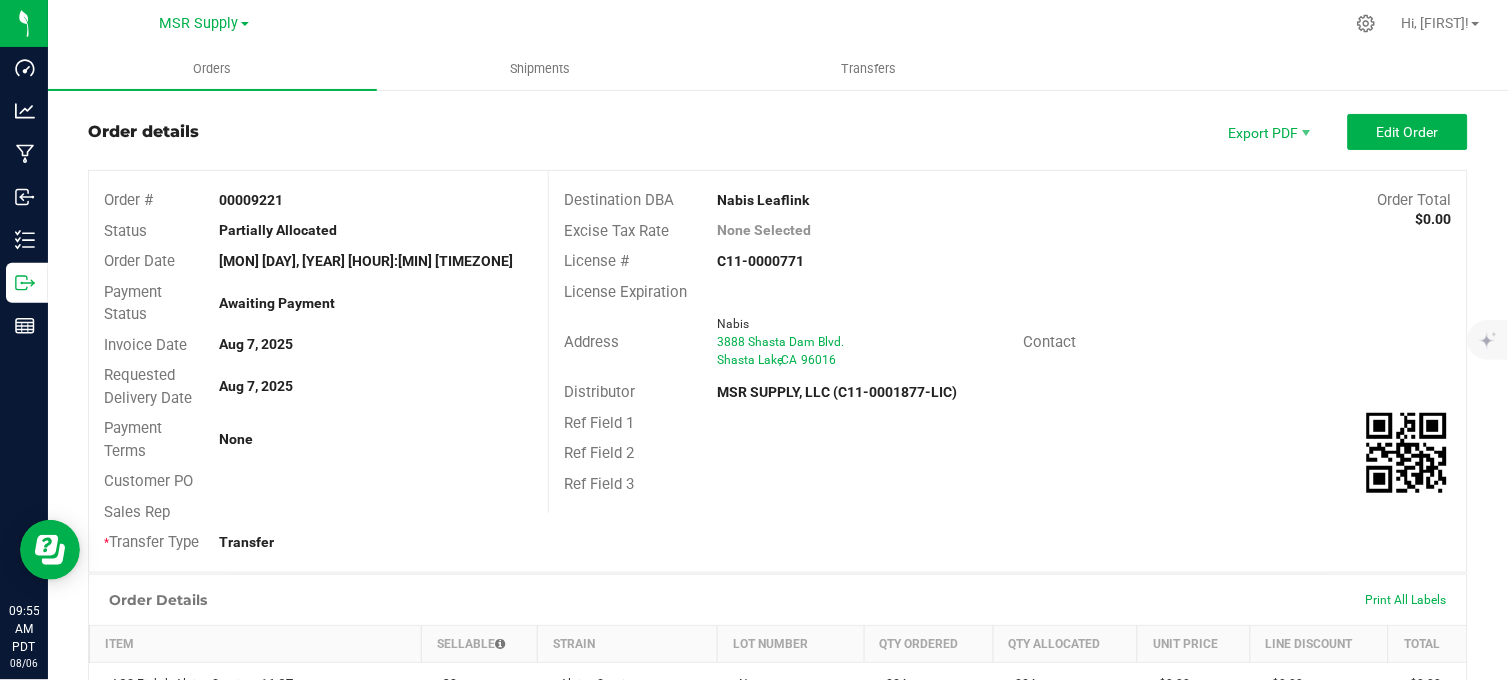 scroll, scrollTop: 0, scrollLeft: 0, axis: both 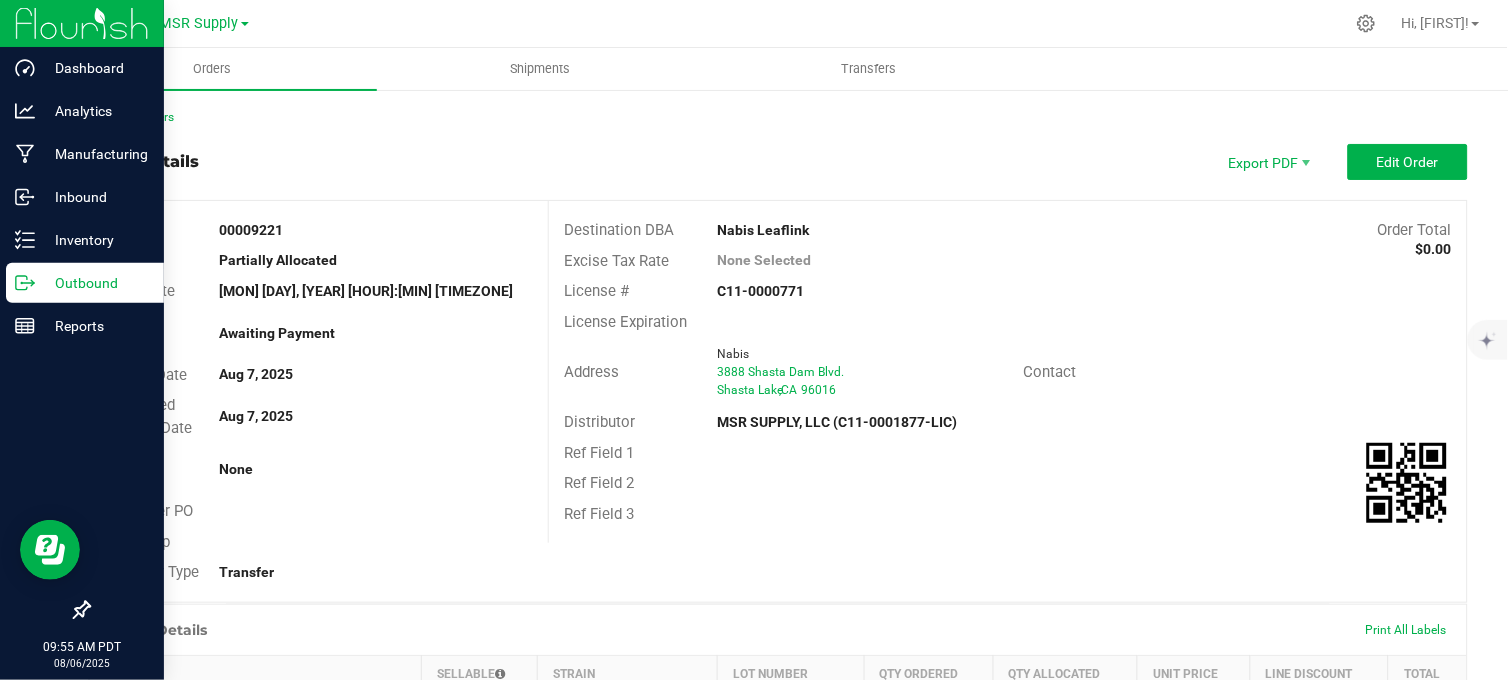click on "Outbound" at bounding box center (95, 283) 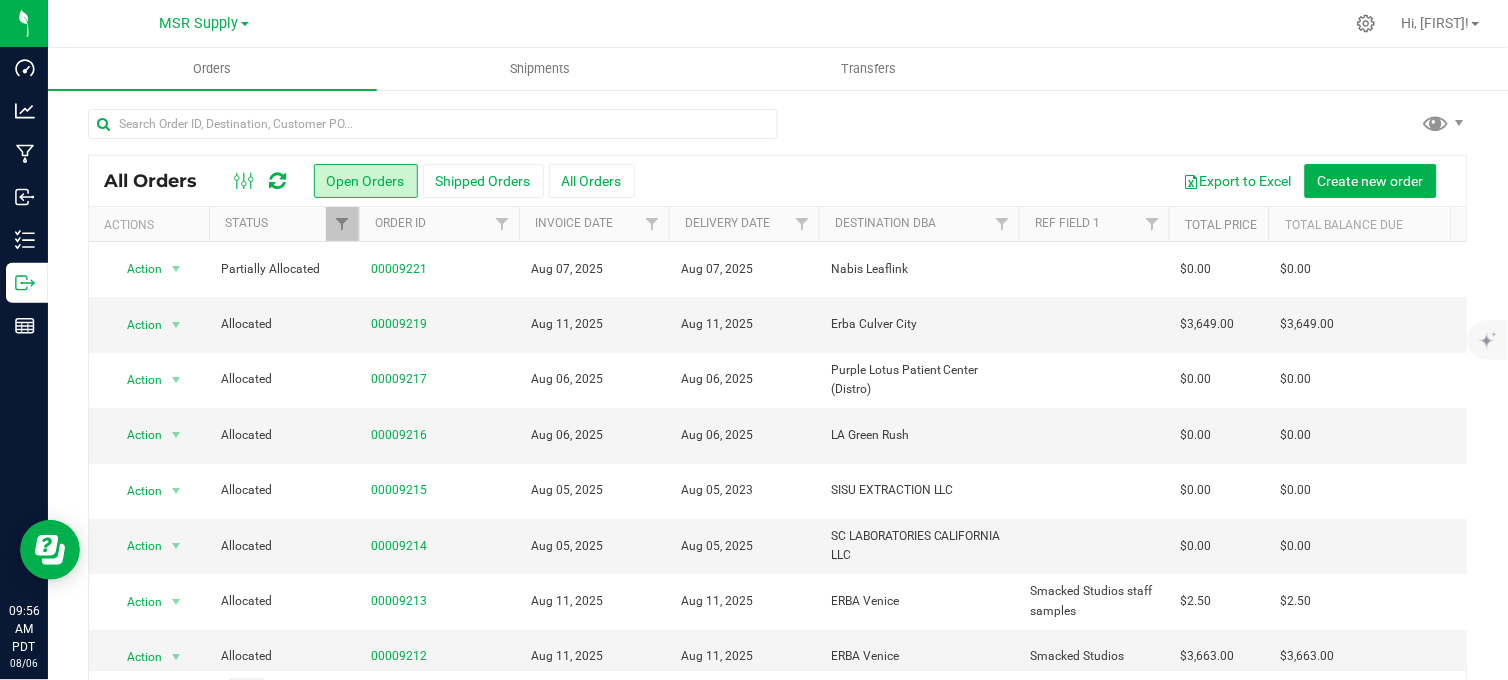 click at bounding box center (851, 23) 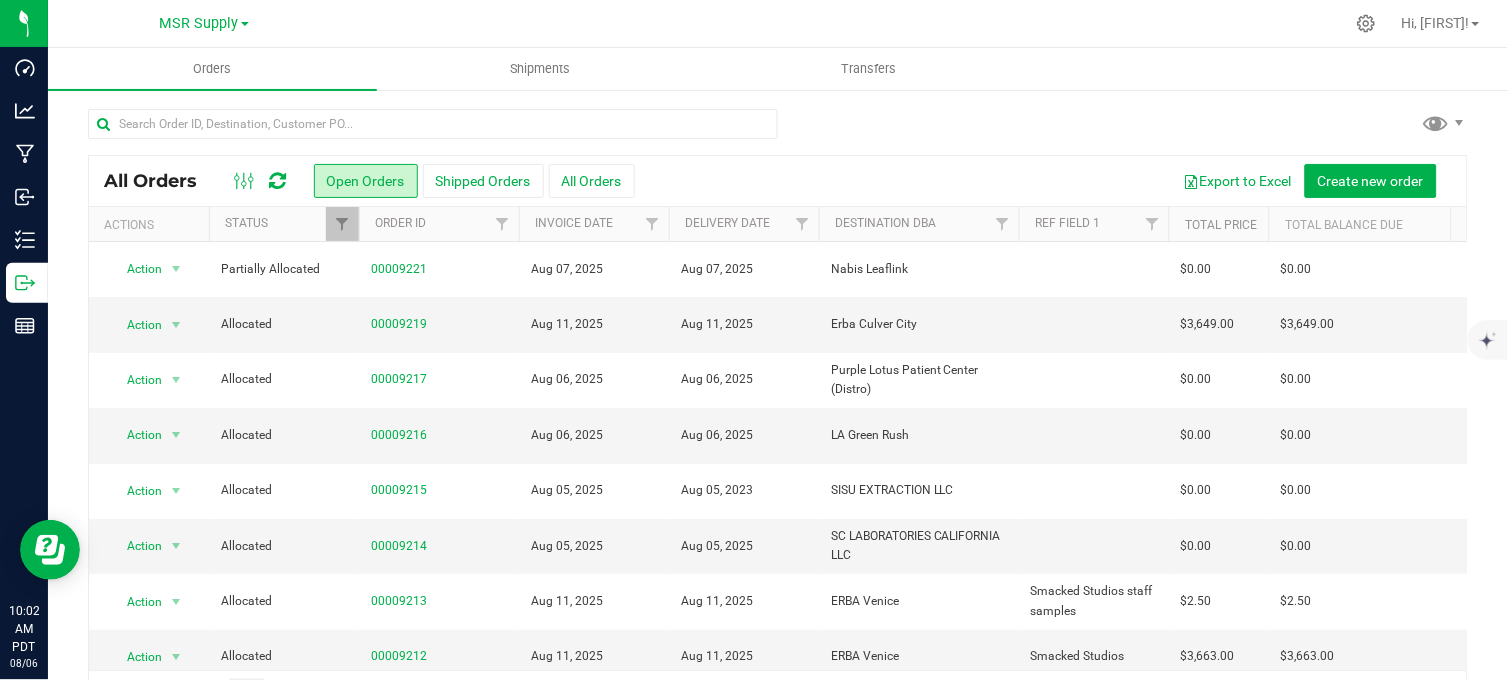 click at bounding box center [778, 132] 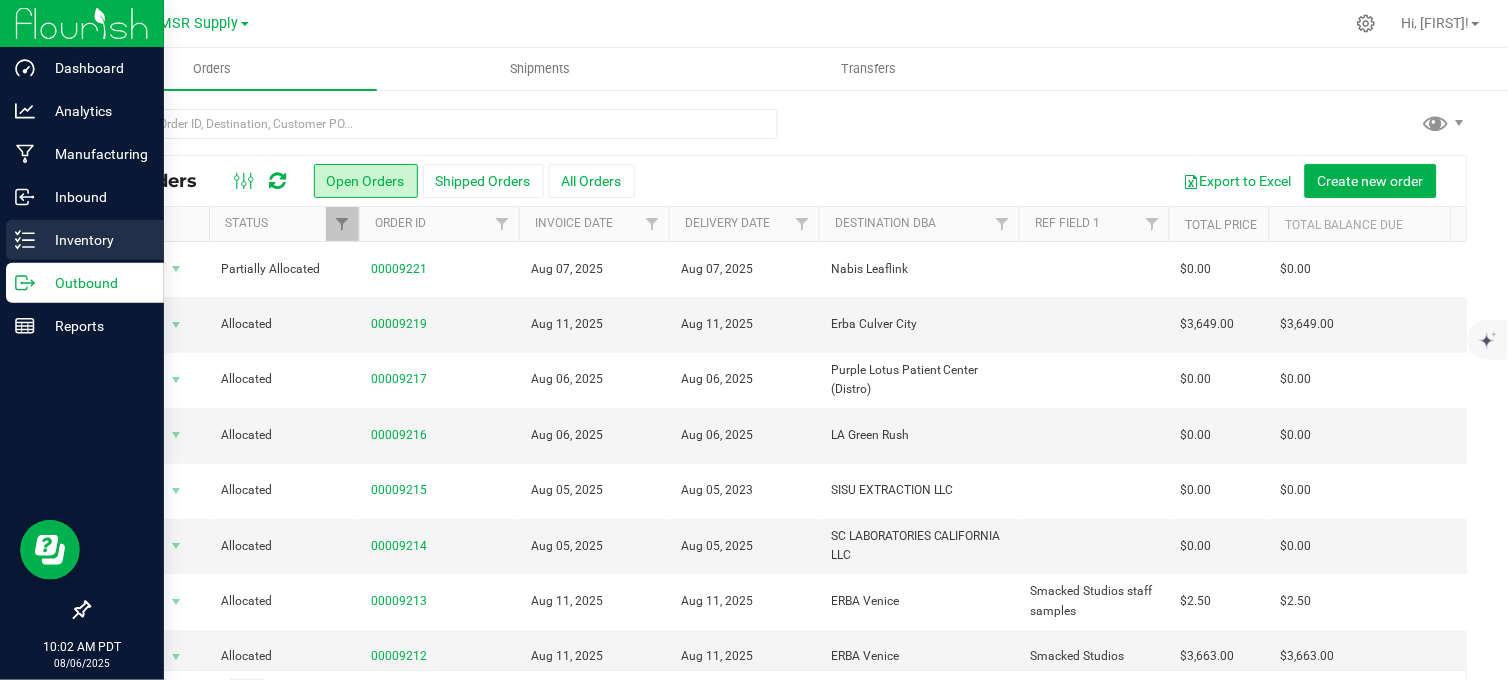 click 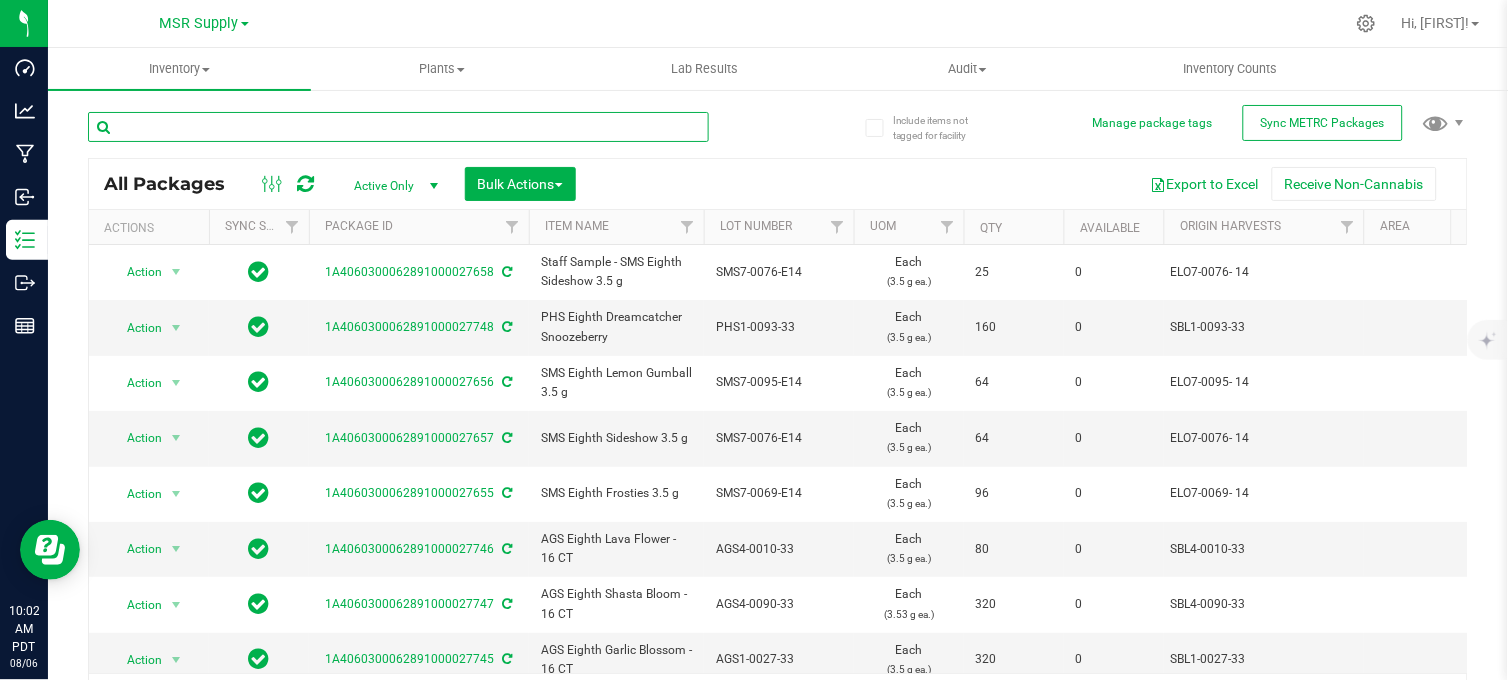 click at bounding box center [398, 127] 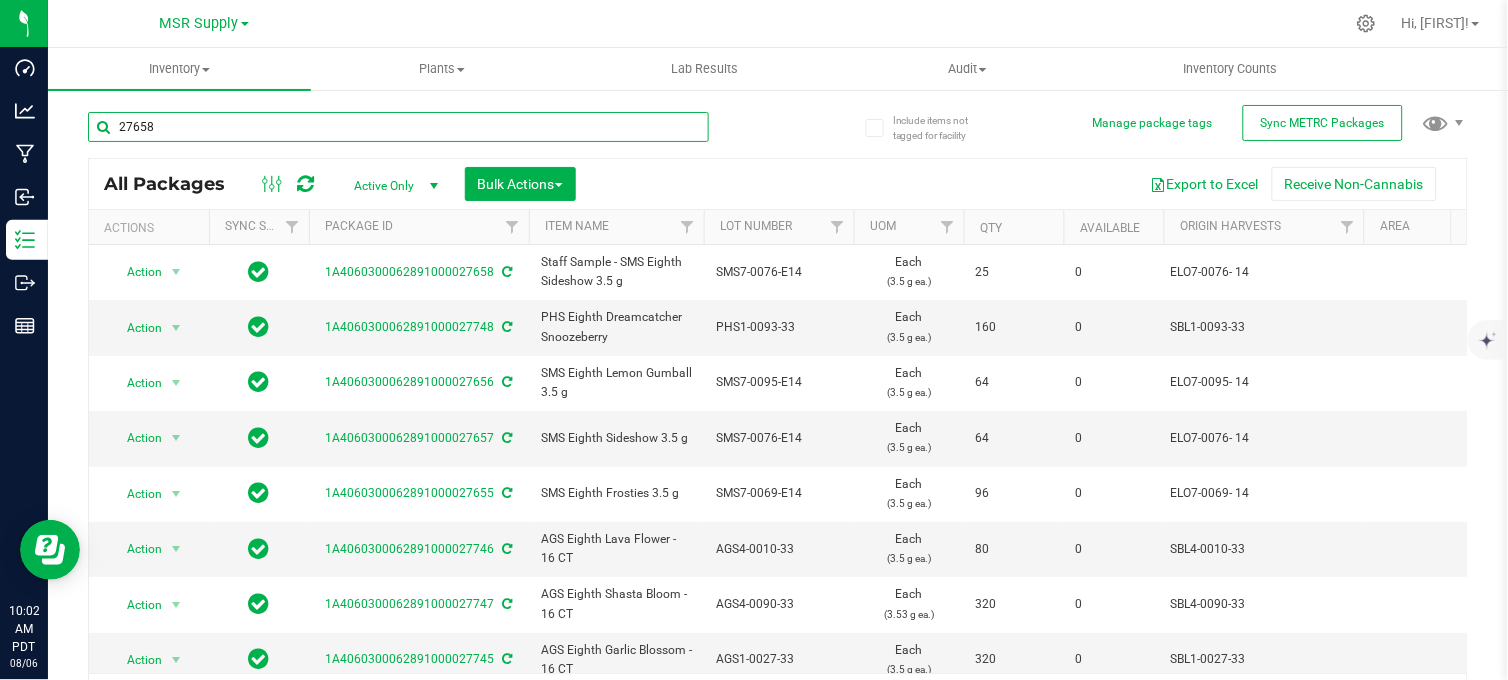 type on "27658" 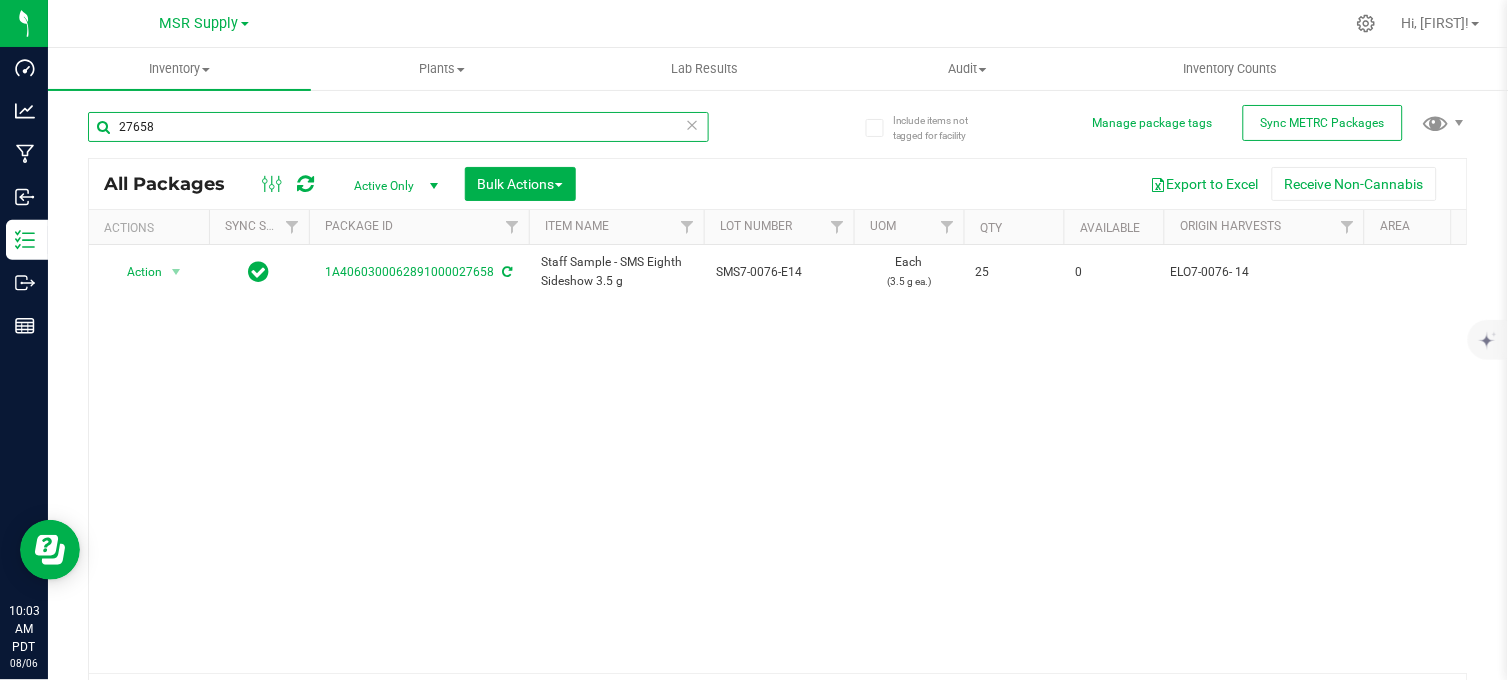 scroll, scrollTop: 0, scrollLeft: 241, axis: horizontal 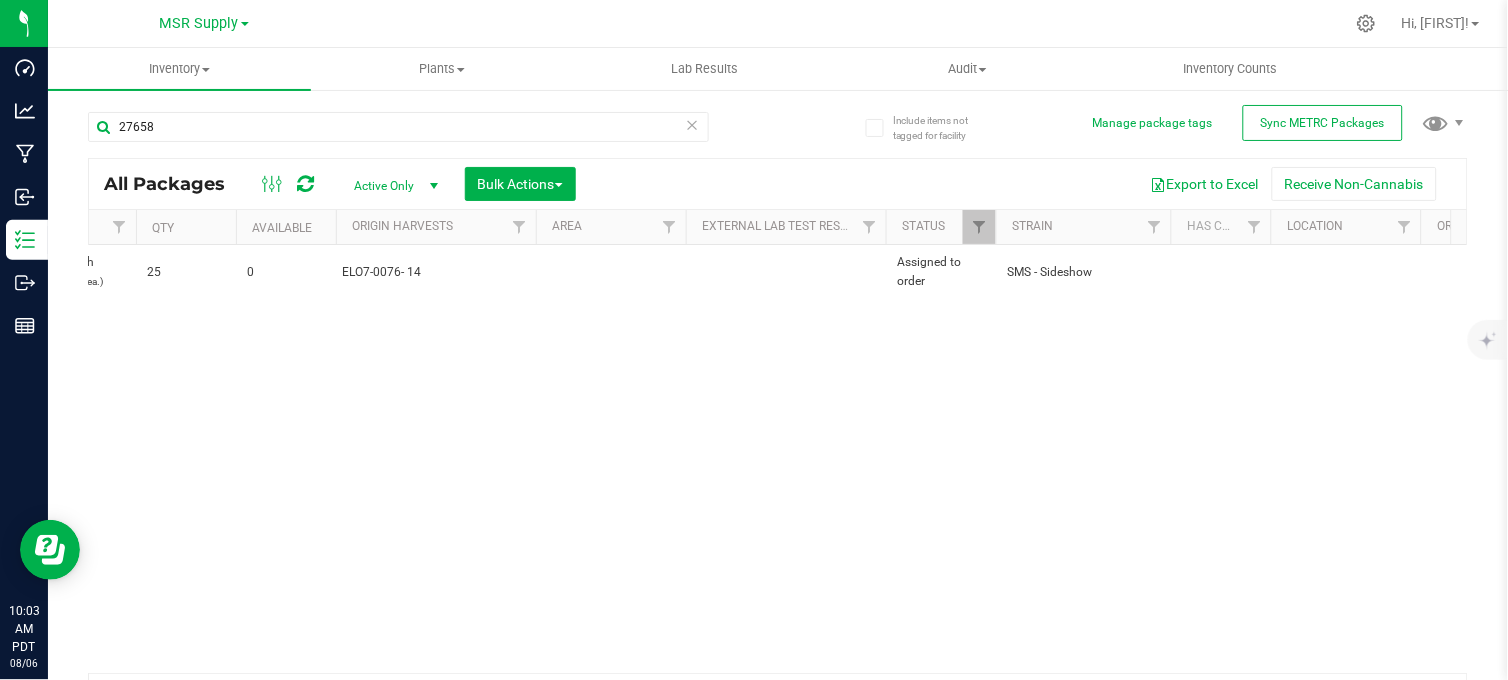 click on "Action Action Edit attributes Global inventory Locate package Print package label See history View package order
[ALPHA_NUM]
Staff Sample - SMS Eighth Sideshow 3.5 g
SMS7-0076-E14
Each
(3.5 g ea.)
25
0
ELO7-0076- 14
Assigned to order
SMS - Sideshow
00009219
STAFF-SMS-0076-P
[MON] [DAY], [YEAR] [HOUR]:[MIN]:[SEC] [TIMEZONE]
Now" at bounding box center [778, 459] 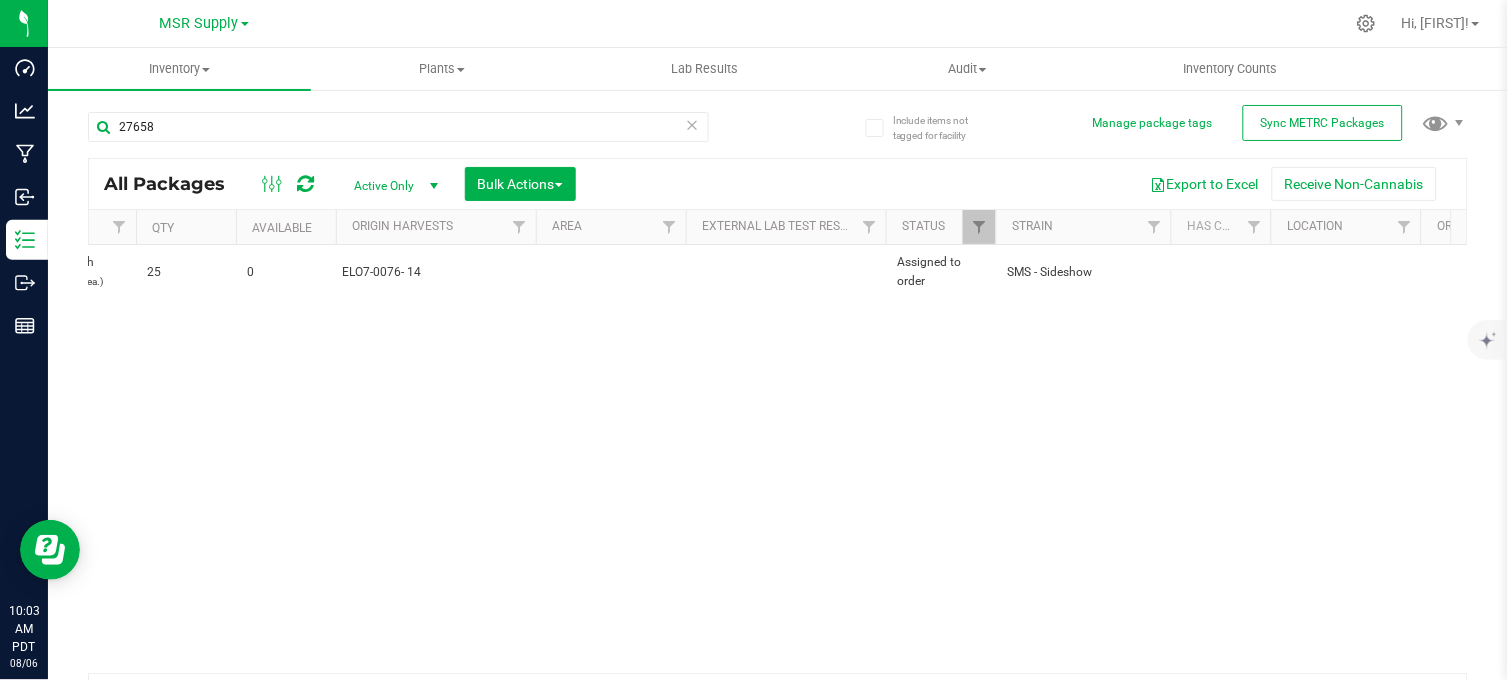 click on "Action Action Edit attributes Global inventory Locate package Print package label See history View package order
[ALPHA_NUM]
Staff Sample - SMS Eighth Sideshow 3.5 g
SMS7-0076-E14
Each
(3.5 g ea.)
25
0
ELO7-0076- 14
Assigned to order
SMS - Sideshow
00009219
STAFF-SMS-0076-P
[MON] [DAY], [YEAR] [HOUR]:[MIN]:[SEC] [TIMEZONE]
Now" at bounding box center [778, 459] 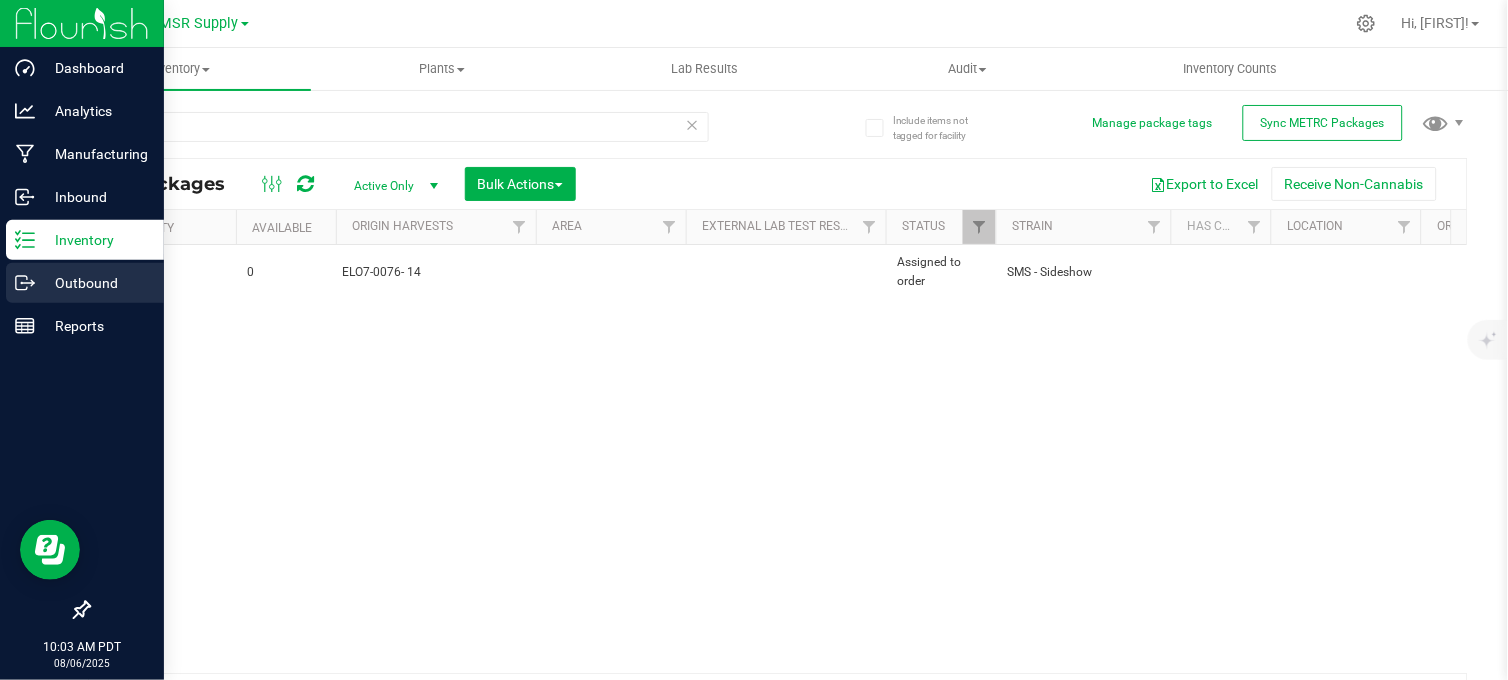 click on "Outbound" at bounding box center [95, 283] 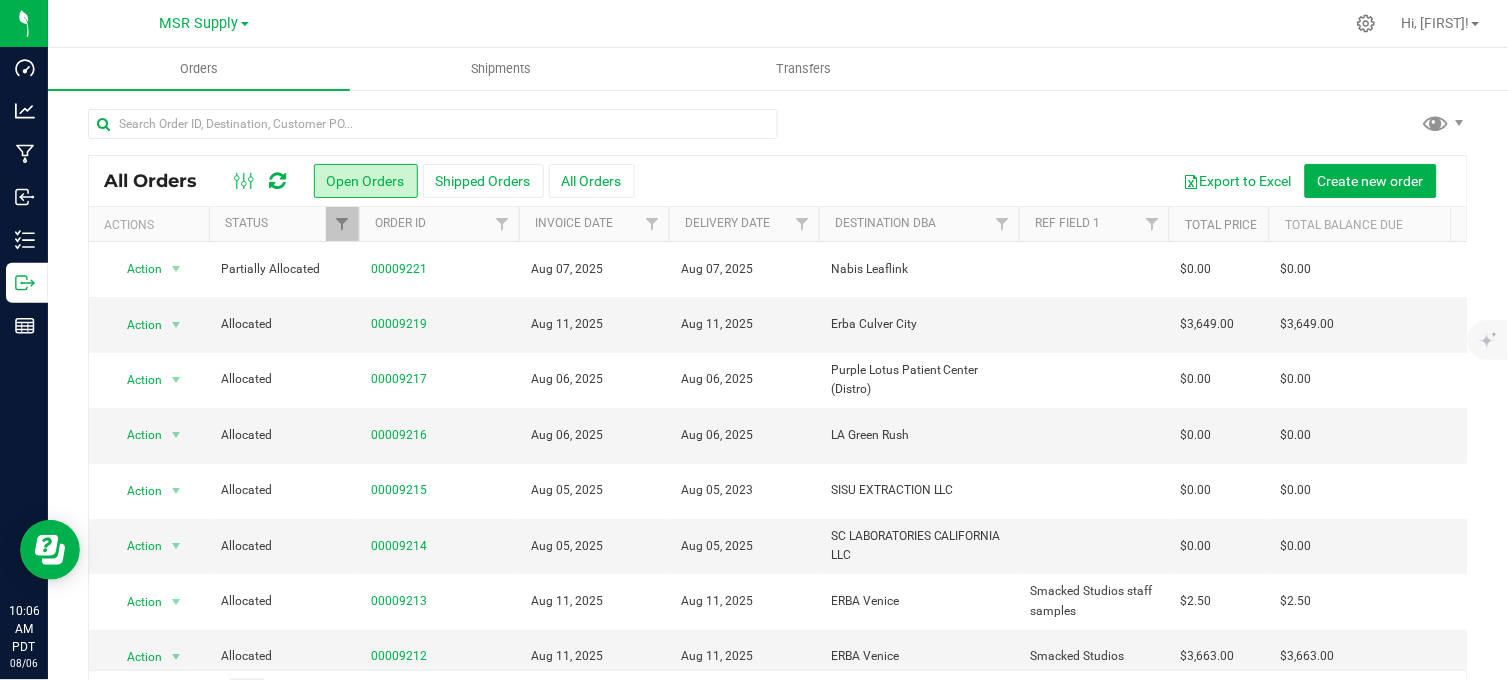 click at bounding box center [778, 132] 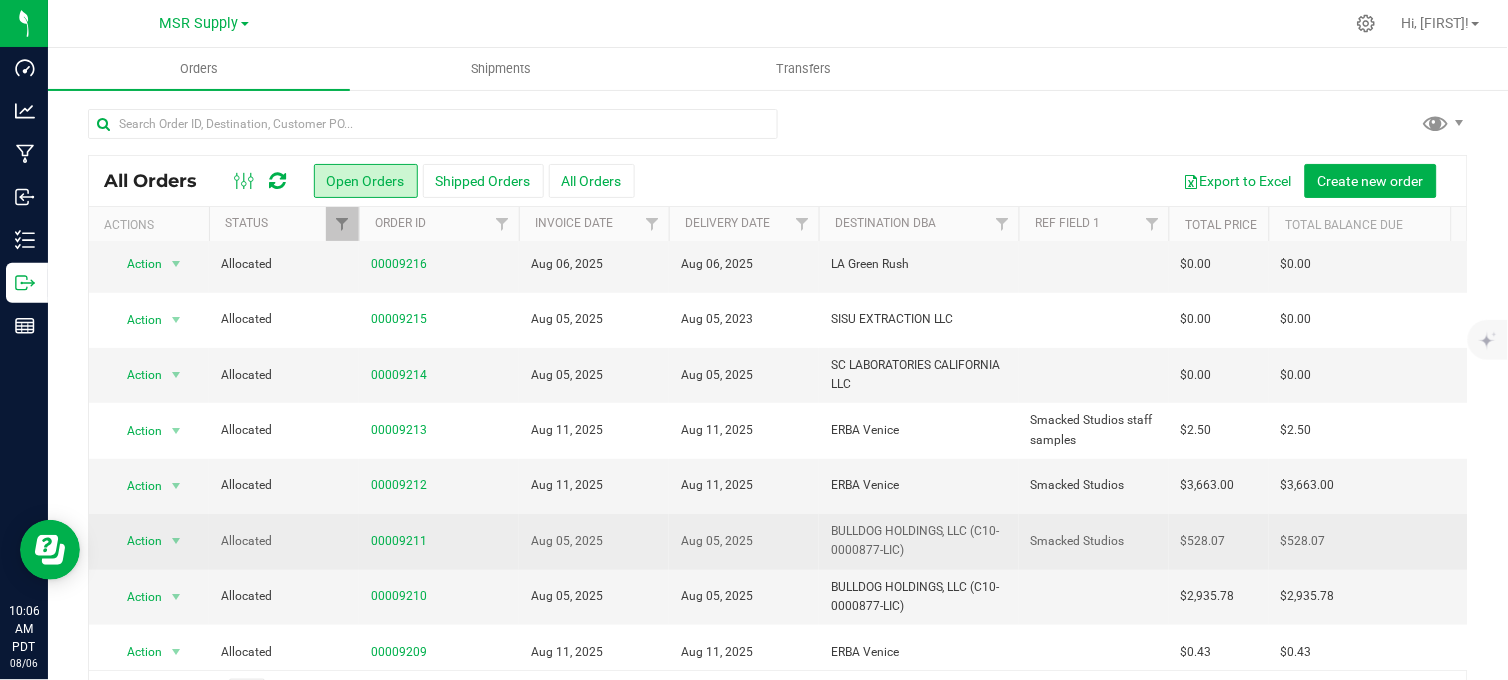 scroll, scrollTop: 444, scrollLeft: 0, axis: vertical 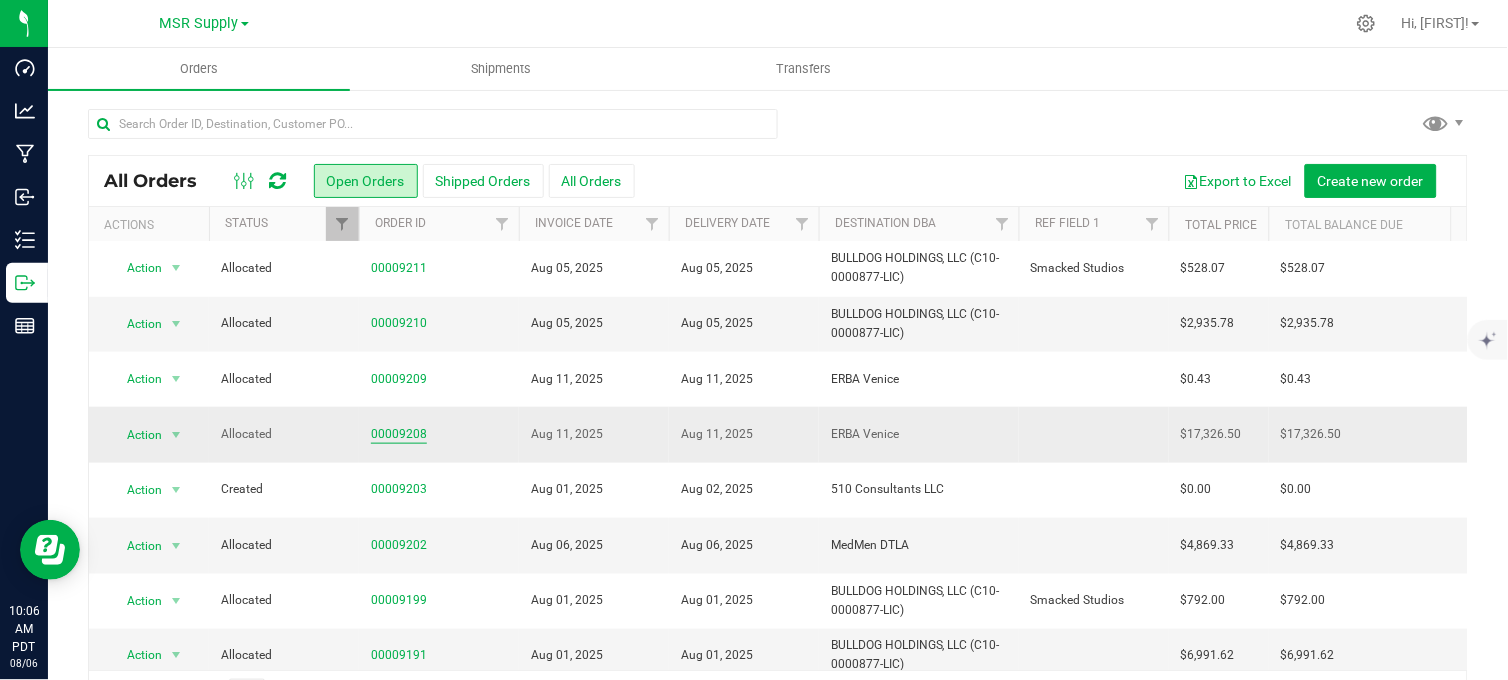 click on "00009208" at bounding box center (399, 434) 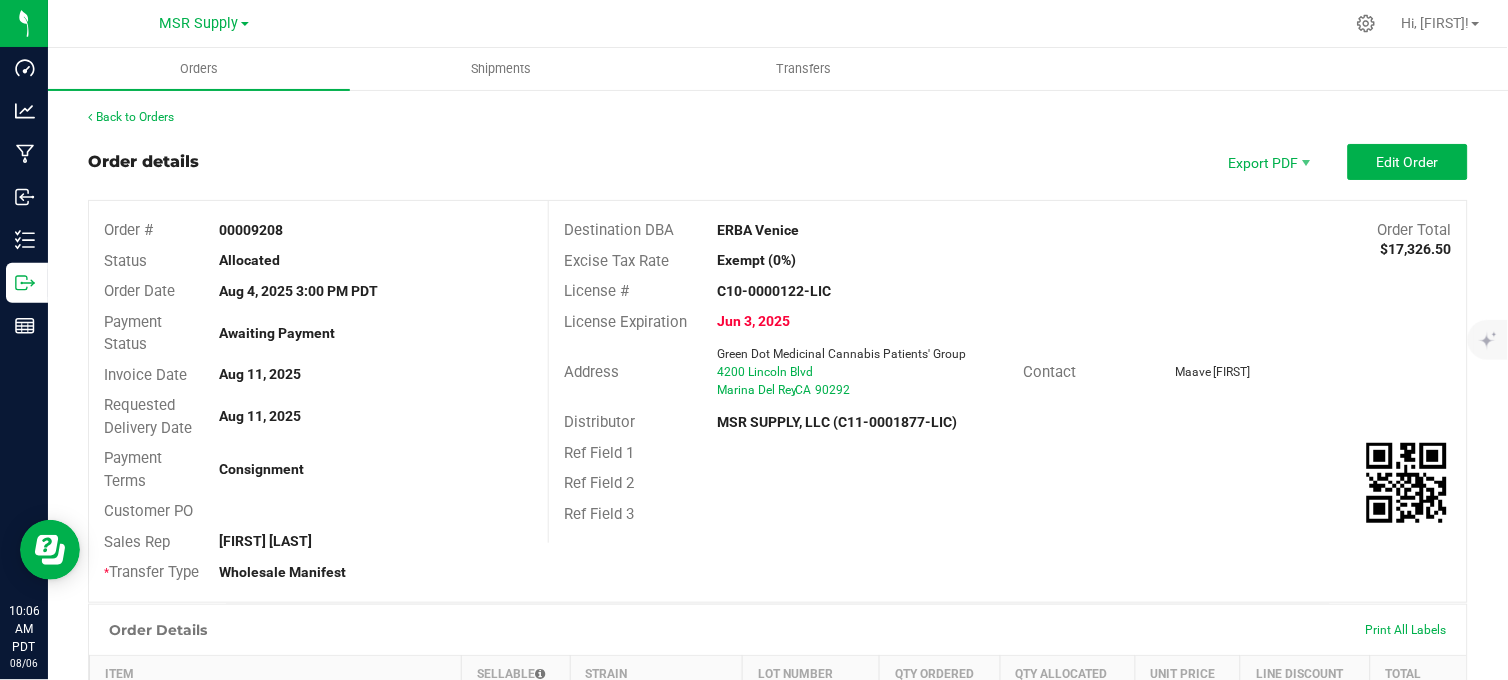 click on "Back to Orders
Order details   Export PDF   Edit Order   Order #   00009208   Status   Allocated   Order Date   [MON] [DAY], [YEAR] [HOUR]:[MIN] [TIMEZONE]   Payment Status   Awaiting Payment   Invoice Date   [MON] [DAY], [YEAR]   Requested Delivery Date   [MON] [DAY], [YEAR]   Payment Terms   Consignment   Customer PO      Sales Rep   [FIRST] [LAST]  *  Transfer Type   Wholesale Manifest   Destination DBA   ERBA Venice   Order Total   $17,326.50   Excise Tax Rate   Exempt (0%)   License #   C10-0000122-LIC   License Expiration   [MON] [DAY], [YEAR]   Address  Green Dot Medicinal Cannabis Patients' Group 4200 Lincoln Blvd [CITY]  ,  CA 90292  Contact  [FIRST] [LAST]   Distributor   MSR SUPPLY, LLC (C11-0001877-LIC)   Ref Field 1      Ref Field 2      Ref Field 3
Order Details Print All Labels Item  Sellable  Strain  Lot Number  Qty Ordered Qty Allocated Unit Price Line Discount Total  23 ea" at bounding box center [778, 817] 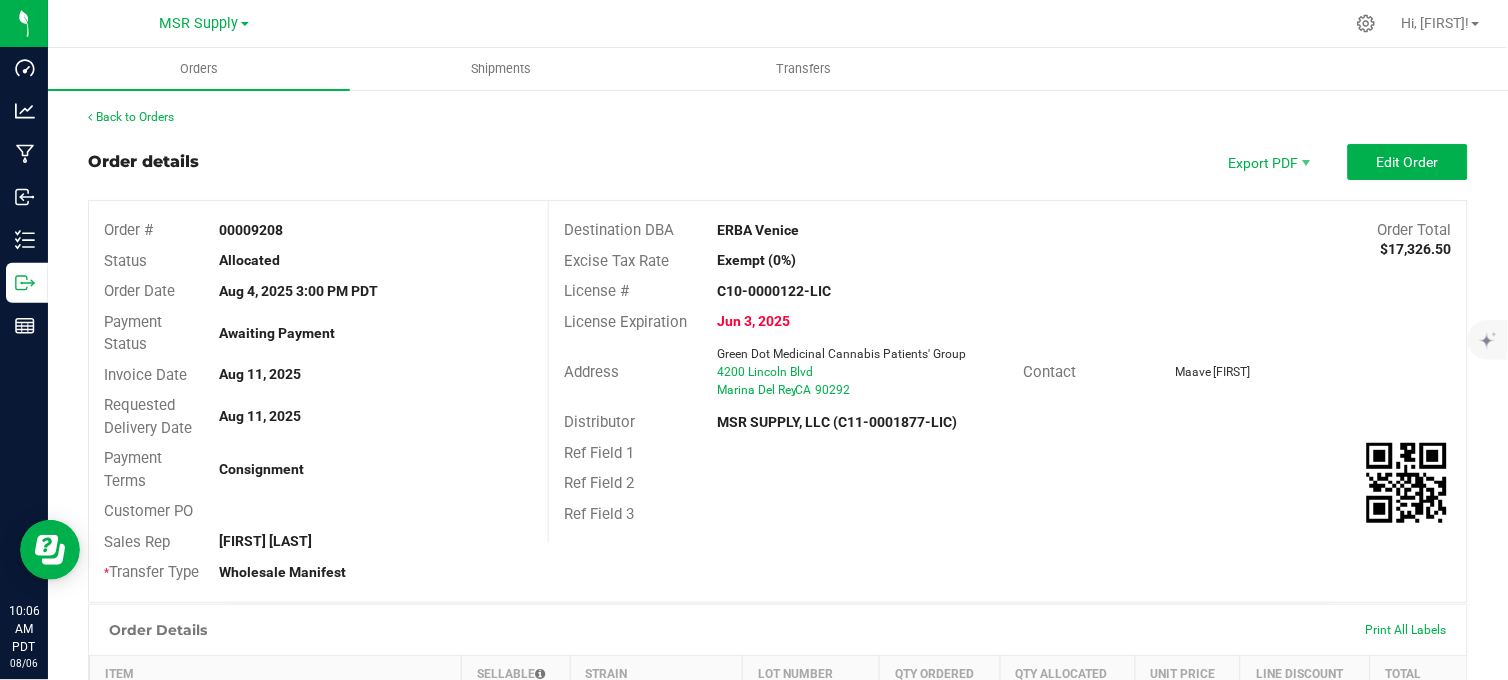 click on "Back to Orders
Order details   Export PDF   Edit Order   Order #   00009208   Status   Allocated   Order Date   [MON] [DAY], [YEAR] [HOUR]:[MIN] [TIMEZONE]   Payment Status   Awaiting Payment   Invoice Date   [MON] [DAY], [YEAR]   Requested Delivery Date   [MON] [DAY], [YEAR]   Payment Terms   Consignment   Customer PO      Sales Rep   [FIRST] [LAST]  *  Transfer Type   Wholesale Manifest   Destination DBA   ERBA Venice   Order Total   $17,326.50   Excise Tax Rate   Exempt (0%)   License #   C10-0000122-LIC   License Expiration   [MON] [DAY], [YEAR]   Address  Green Dot Medicinal Cannabis Patients' Group 4200 Lincoln Blvd [CITY]  ,  CA 90292  Contact  [FIRST] [LAST]   Distributor   MSR SUPPLY, LLC (C11-0001877-LIC)   Ref Field 1      Ref Field 2      Ref Field 3
Order Details Print All Labels Item  Sellable  Strain  Lot Number  Qty Ordered Qty Allocated Unit Price Line Discount Total  23 ea" at bounding box center (778, 817) 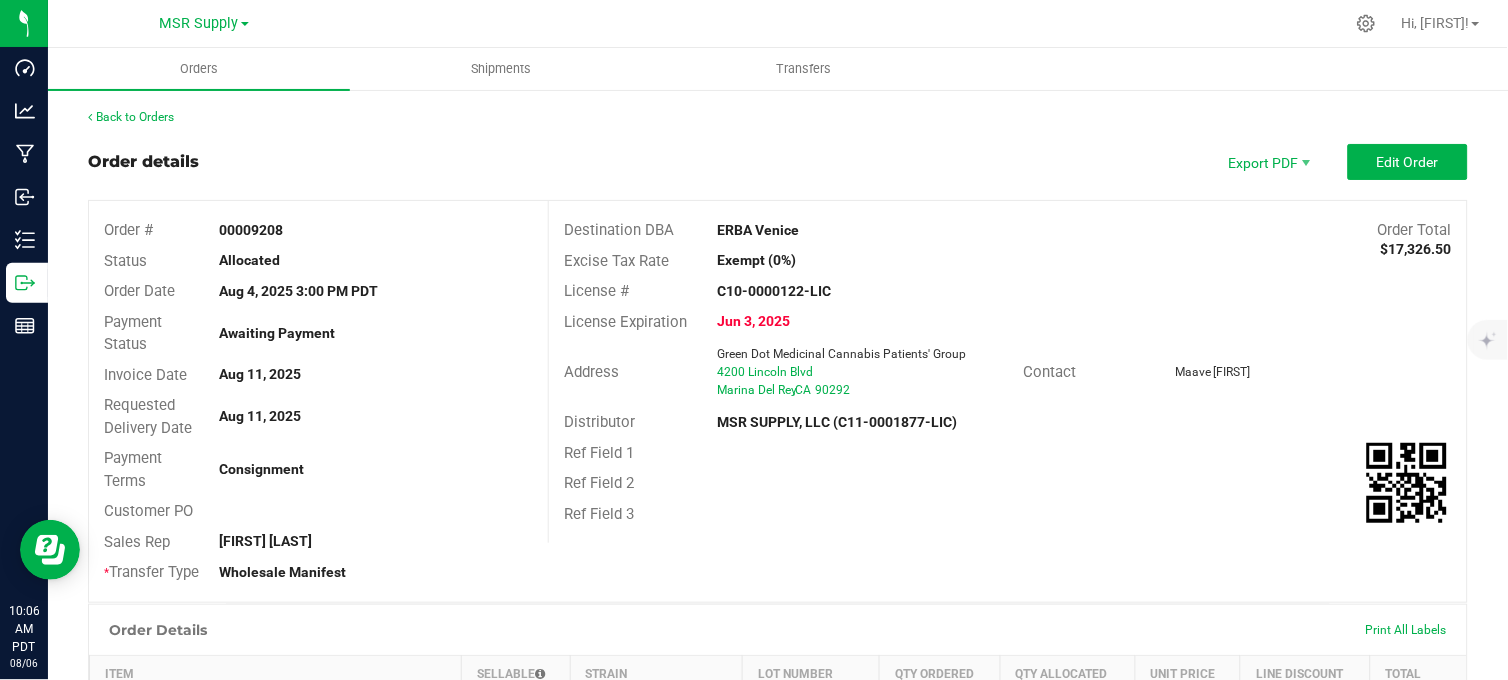 click on "Order details   Export PDF   Edit Order" at bounding box center [778, 162] 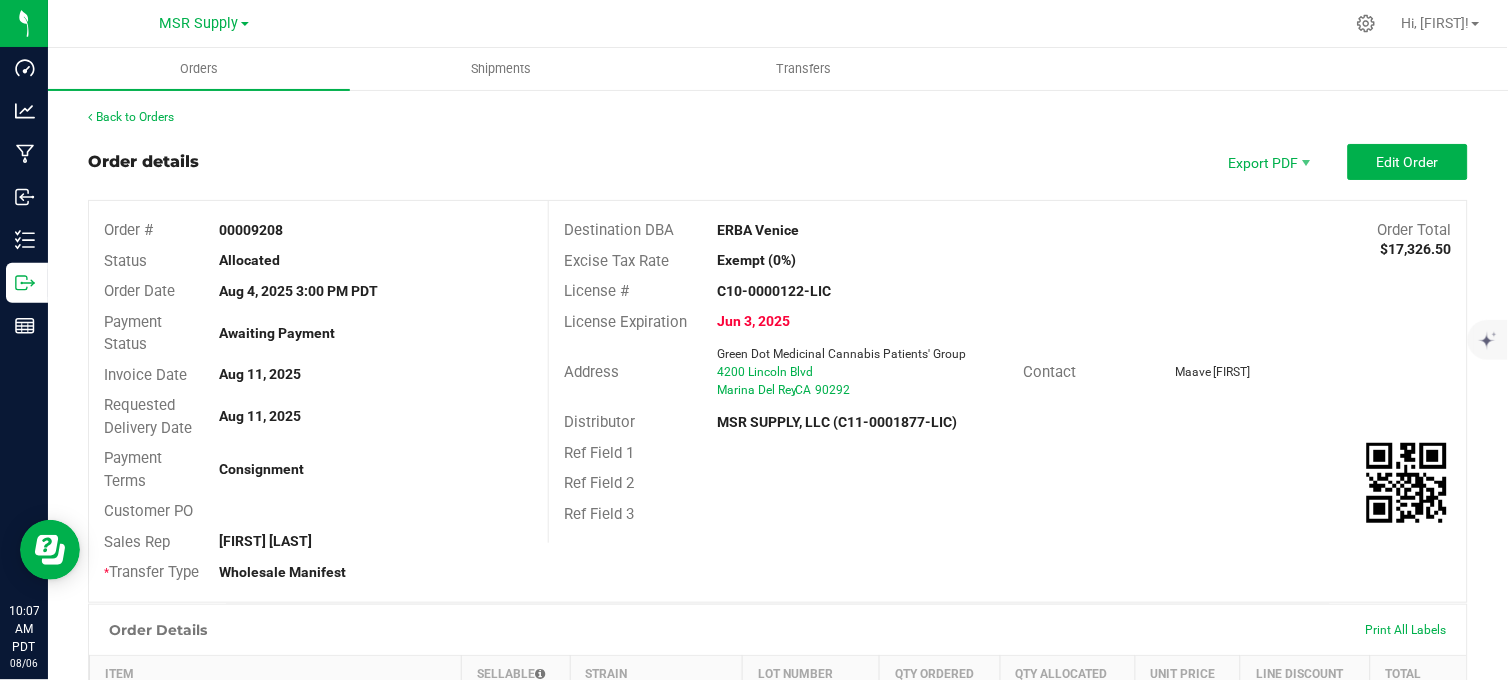 click on "Back to Orders
Order details   Export PDF   Edit Order   Order #   00009208   Status   Allocated   Order Date   [MON] [DAY], [YEAR] [HOUR]:[MIN] [TIMEZONE]   Payment Status   Awaiting Payment   Invoice Date   [MON] [DAY], [YEAR]   Requested Delivery Date   [MON] [DAY], [YEAR]   Payment Terms   Consignment   Customer PO      Sales Rep   [FIRST] [LAST]  *  Transfer Type   Wholesale Manifest   Destination DBA   ERBA Venice   Order Total   $17,326.50   Excise Tax Rate   Exempt (0%)   License #   C10-0000122-LIC   License Expiration   [MON] [DAY], [YEAR]   Address  Green Dot Medicinal Cannabis Patients' Group 4200 Lincoln Blvd [CITY]  ,  CA 90292  Contact  [FIRST] [LAST]   Distributor   MSR SUPPLY, LLC (C11-0001877-LIC)   Ref Field 1      Ref Field 2      Ref Field 3
Order Details Print All Labels Item  Sellable  Strain  Lot Number  Qty Ordered Qty Allocated Unit Price Line Discount Total  23 ea" at bounding box center (778, 817) 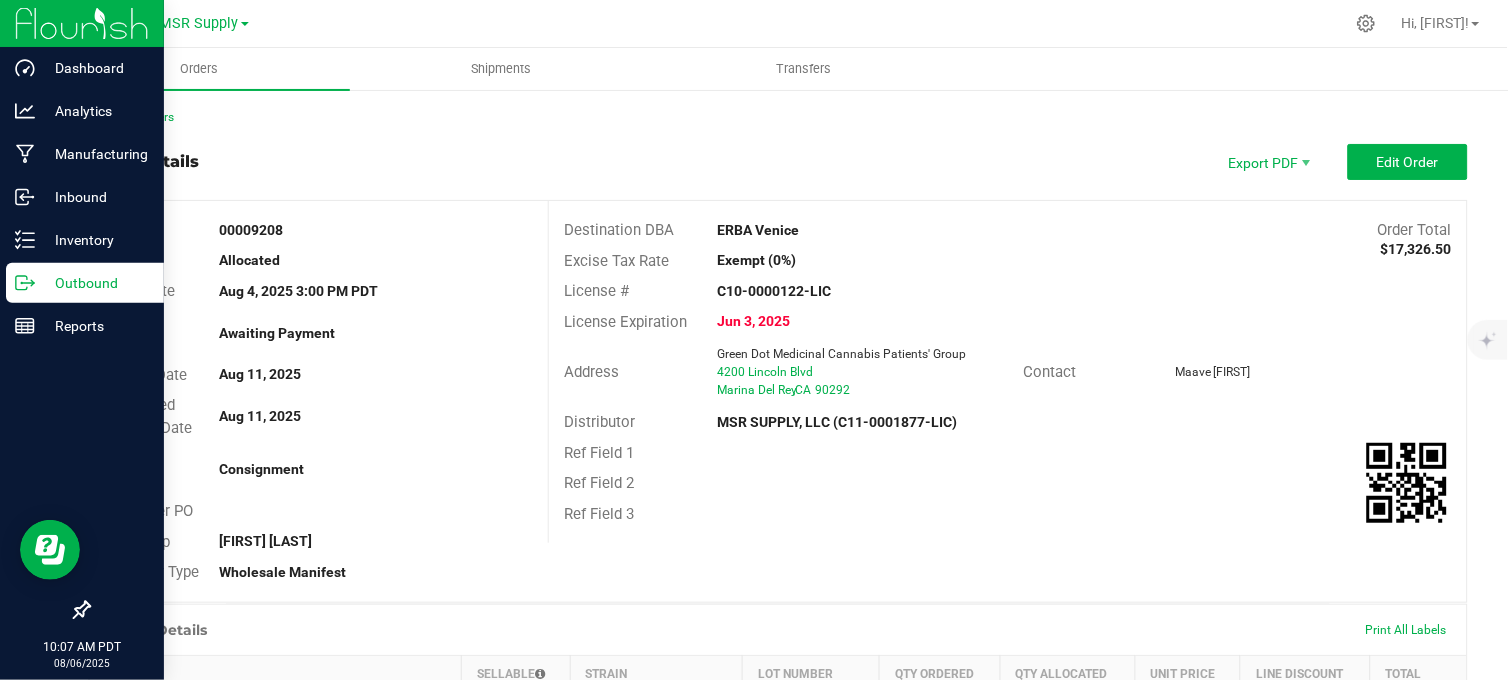 click on "Outbound" at bounding box center [95, 283] 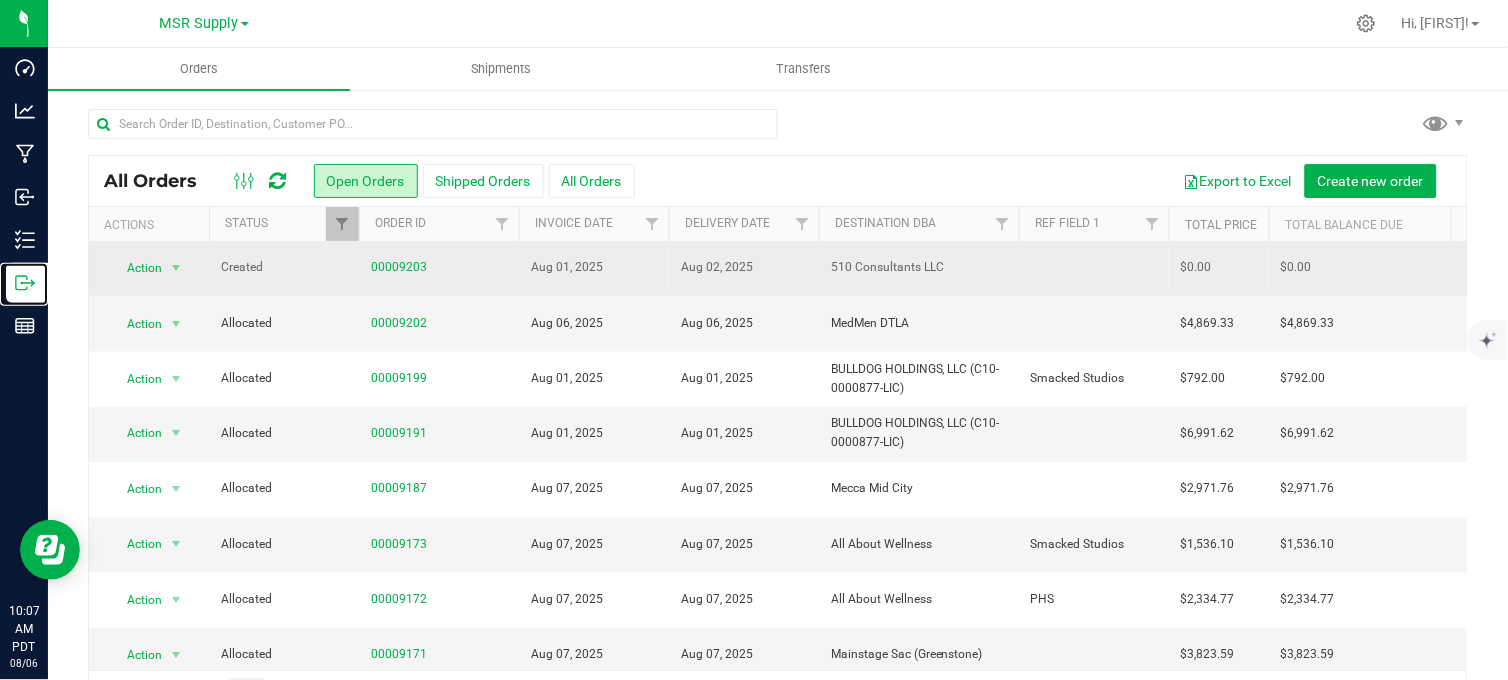 scroll, scrollTop: 696, scrollLeft: 0, axis: vertical 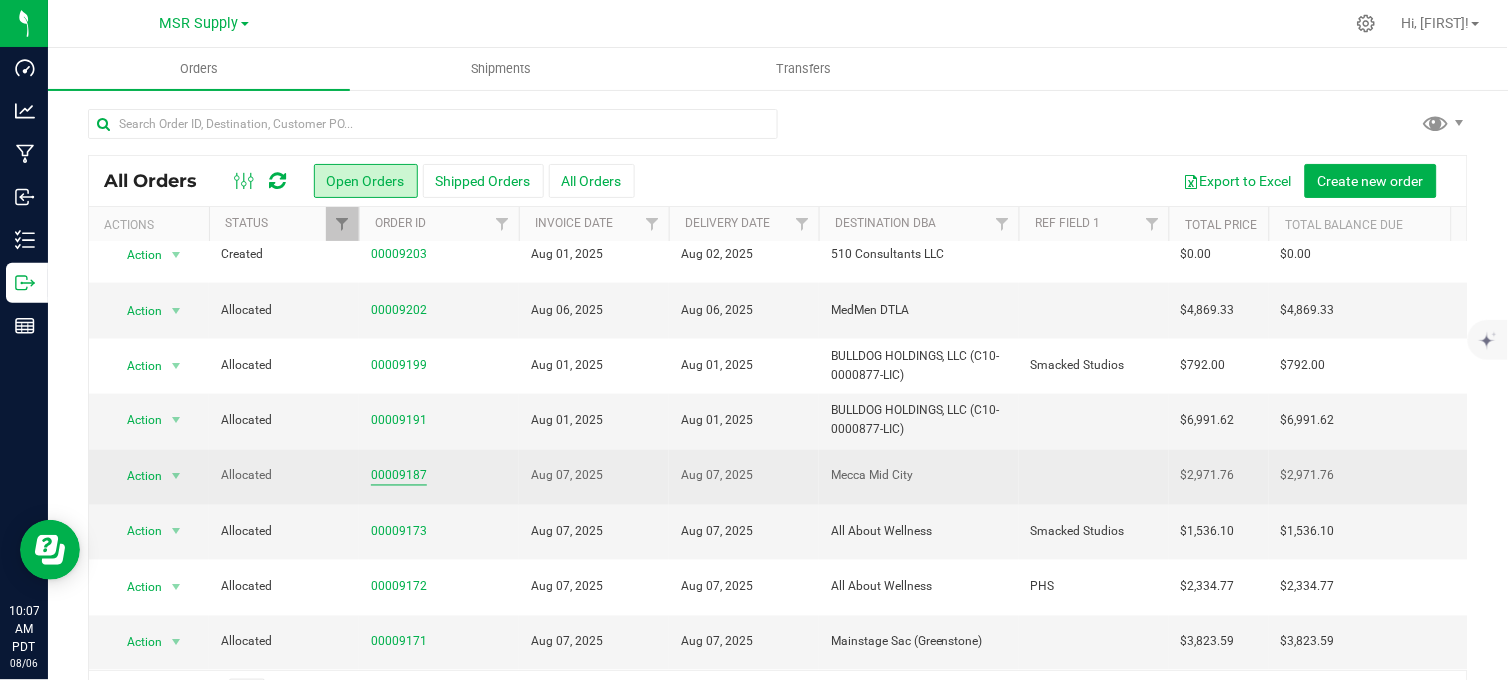 click on "00009187" at bounding box center [399, 476] 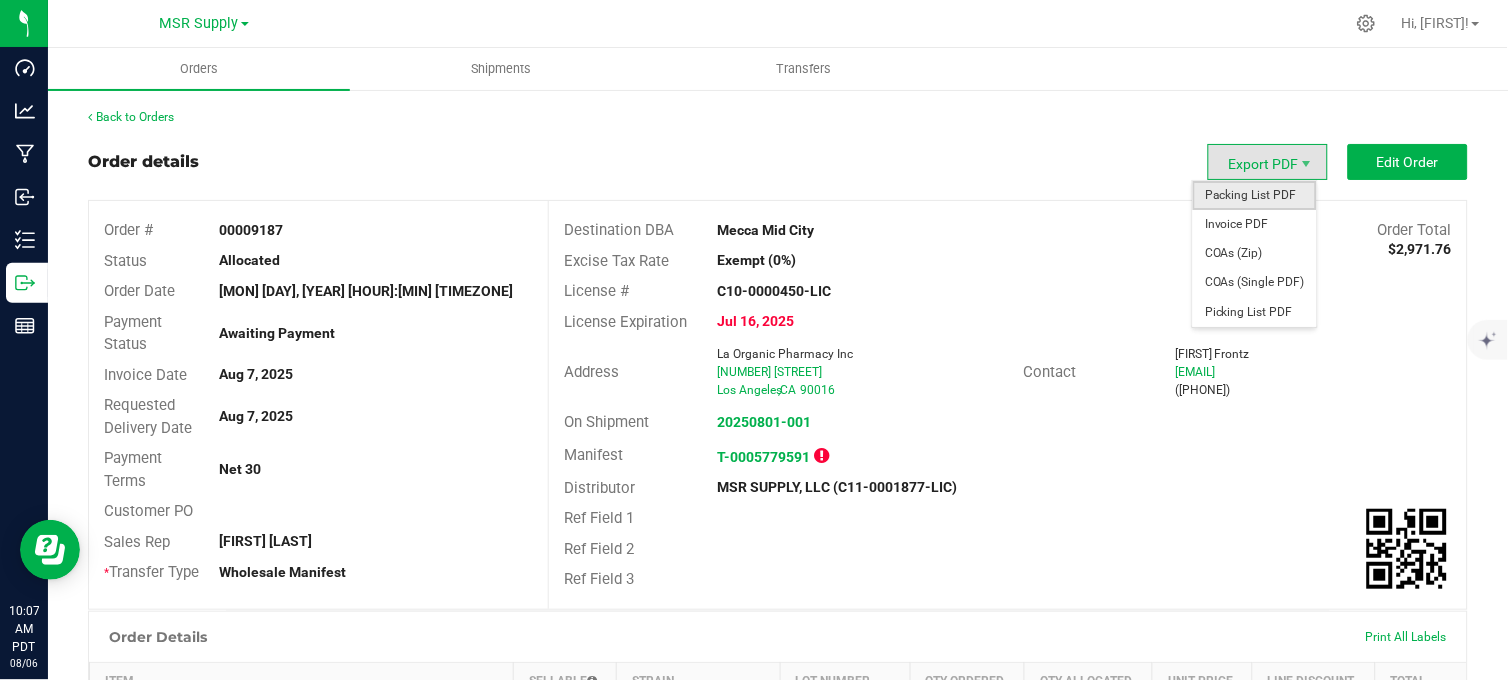 click on "Packing List PDF" at bounding box center [1255, 195] 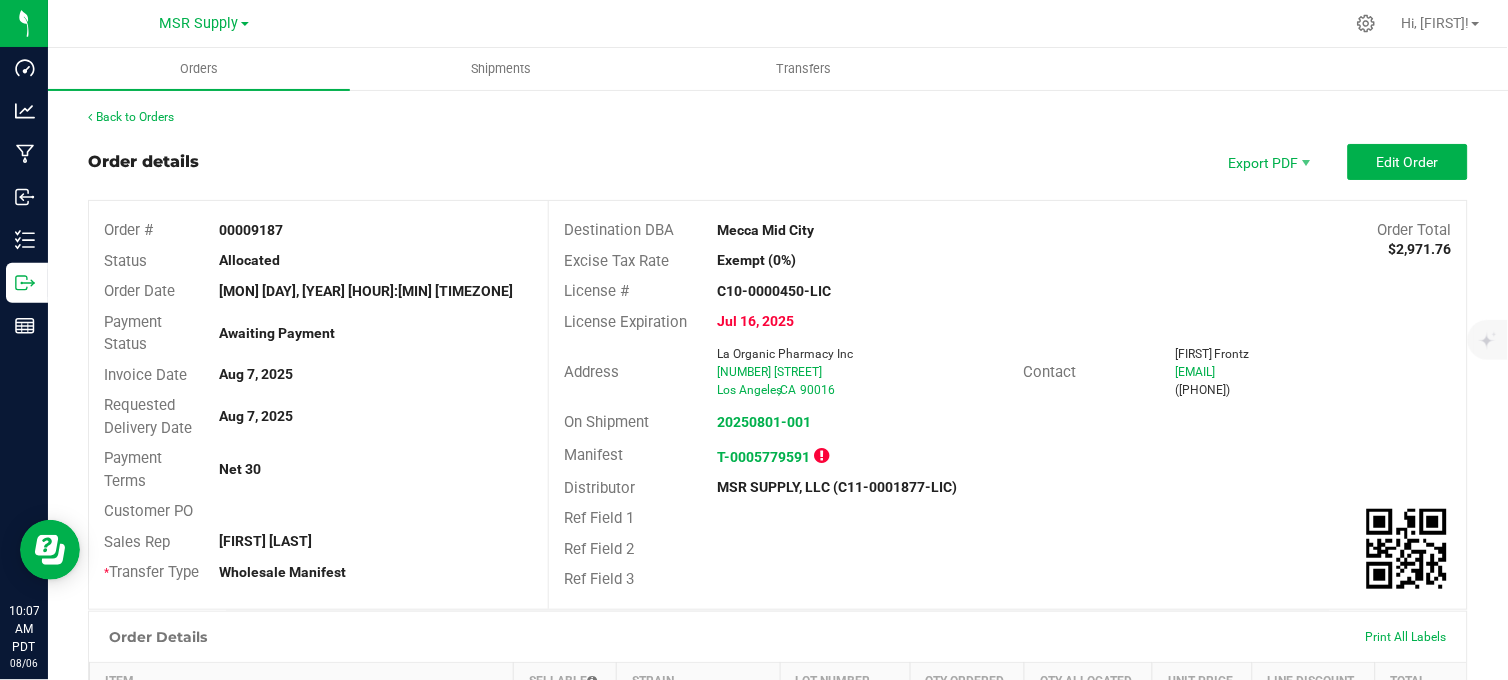 click on "Back to Orders
Order details   Export PDF   Edit Order   Order #   00009187   Status   Allocated   Order Date   [MON] [DAY], [YEAR] [HOUR]:[MIN] [TIMEZONE]   Payment Status   Awaiting Payment   Invoice Date   [MON] [DAY], [YEAR]   Requested Delivery Date   [MON] [DAY], [YEAR]   Payment Terms   Net 30   Customer PO      Sales Rep   [FIRST] [LAST]  *  Transfer Type   Wholesale Manifest   Destination DBA   Mecca Mid City   Order Total   $2,971.76   Excise Tax Rate   Exempt (0%)   License #   C10-0000450-LIC   License Expiration   [MON] [DAY], [YEAR]   Address  La Organic Pharmacy Inc 5738 W Washington Blvd [CITY]  ,  CA 90016  Contact  [FIRST] [LAST] [EMAIL]   ([PHONE])   On Shipment   20250801-001   Manifest   T-0005779591
Distributor   MSR SUPPLY, LLC (C11-0001877-LIC)   Ref Field 1      Ref Field 2      Ref Field 3
Item Total" at bounding box center [778, 652] 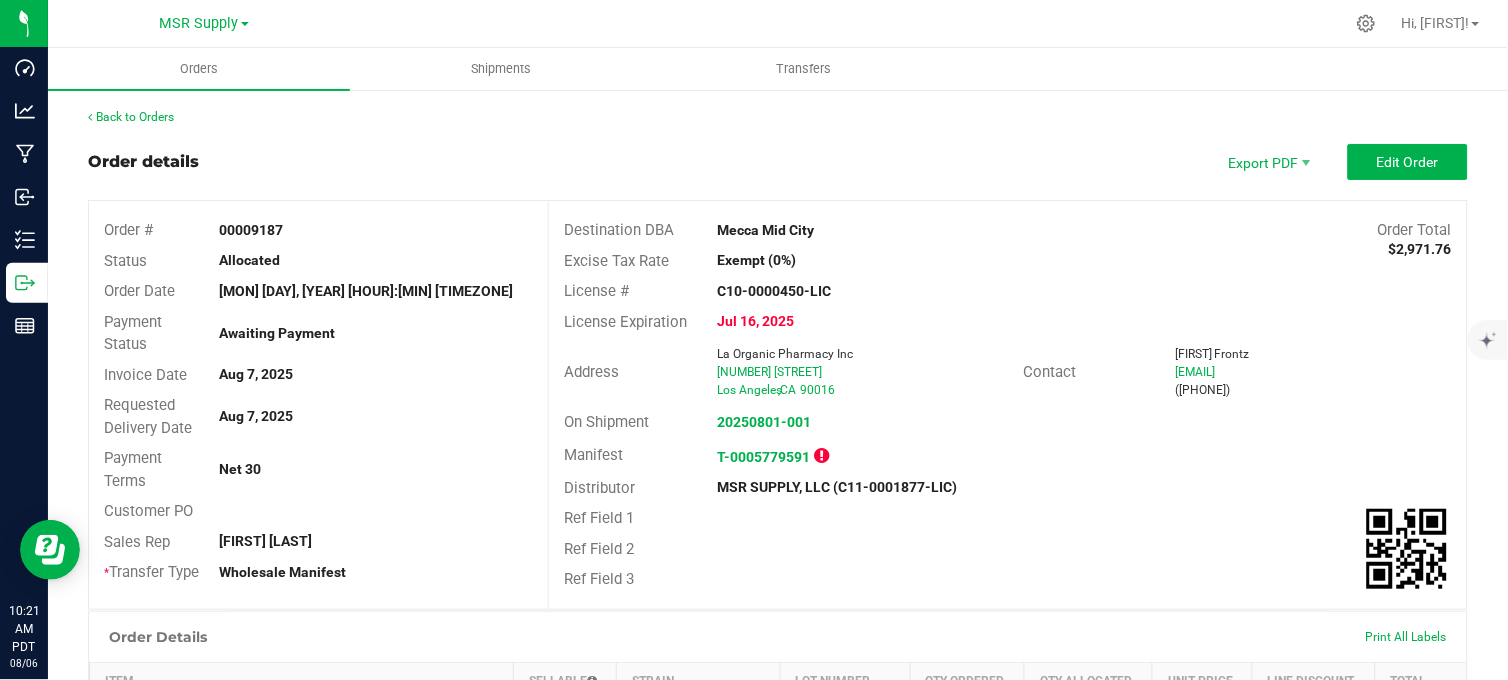 click on "Order details   Export PDF   Edit Order" at bounding box center (778, 162) 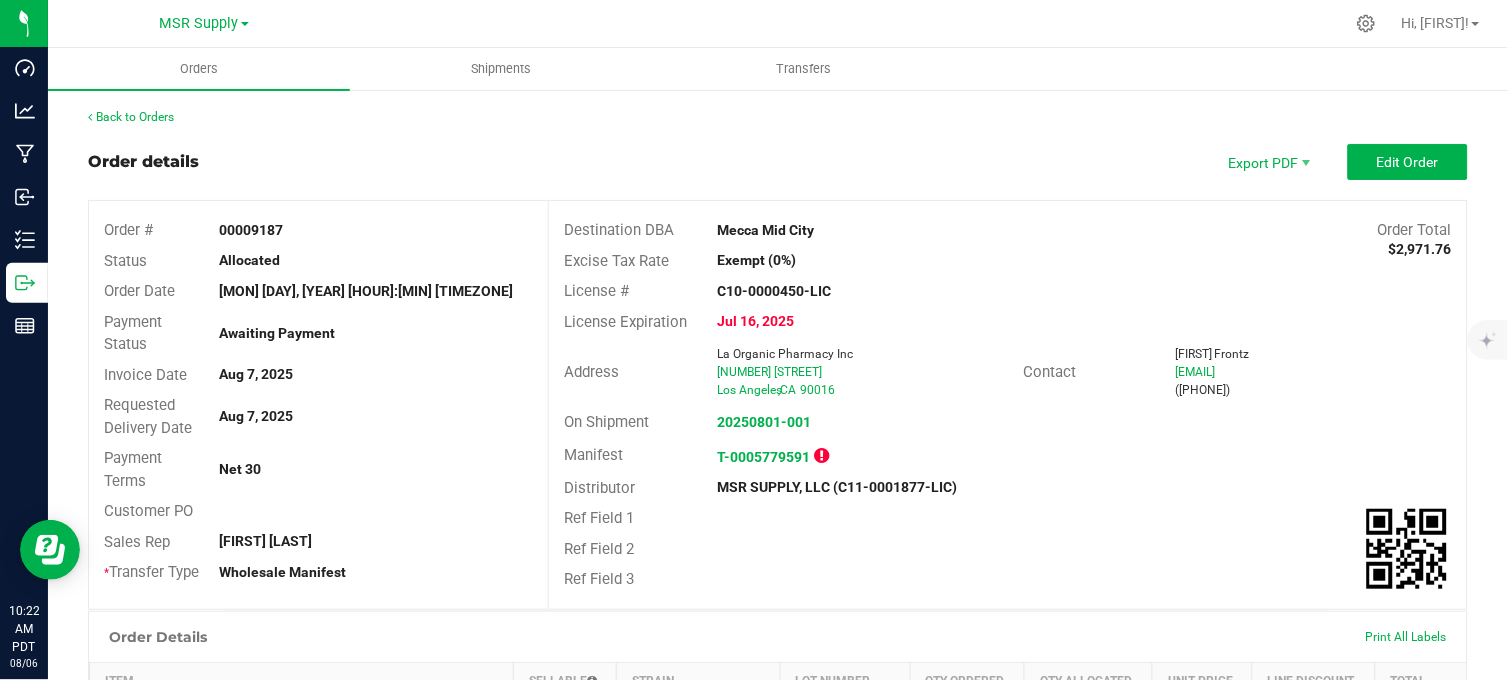 click on "Back to Orders
Order details   Export PDF   Edit Order   Order #   00009187   Status   Allocated   Order Date   [MON] [DAY], [YEAR] [HOUR]:[MIN] [TIMEZONE]   Payment Status   Awaiting Payment   Invoice Date   [MON] [DAY], [YEAR]   Requested Delivery Date   [MON] [DAY], [YEAR]   Payment Terms   Net 30   Customer PO      Sales Rep   [FIRST] [LAST]  *  Transfer Type   Wholesale Manifest   Destination DBA   Mecca Mid City   Order Total   $2,971.76   Excise Tax Rate   Exempt (0%)   License #   C10-0000450-LIC   License Expiration   [MON] [DAY], [YEAR]   Address  La Organic Pharmacy Inc 5738 W Washington Blvd [CITY]  ,  CA 90016  Contact  [FIRST] [LAST] [EMAIL]   ([PHONE])   On Shipment   20250801-001   Manifest   T-0005779591
Distributor   MSR SUPPLY, LLC (C11-0001877-LIC)   Ref Field 1      Ref Field 2      Ref Field 3
Item Total" at bounding box center (778, 652) 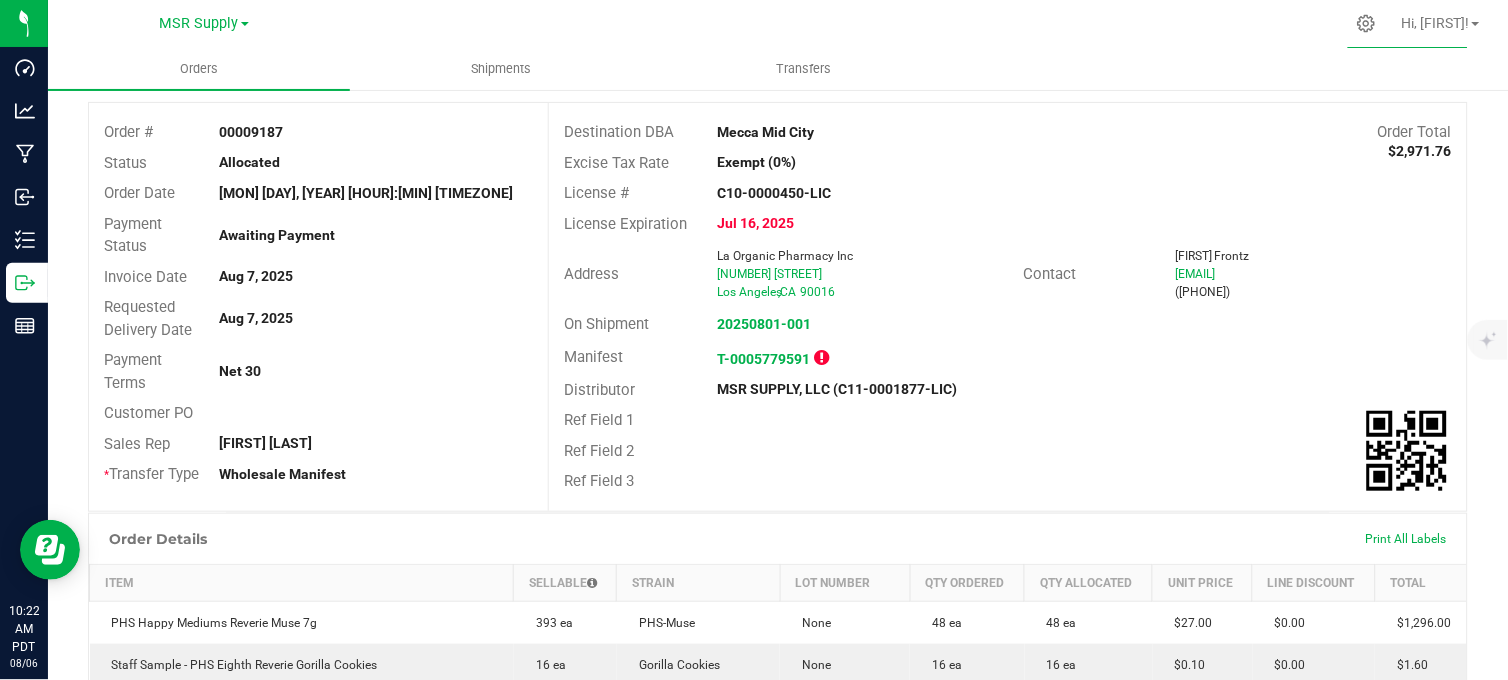scroll, scrollTop: 0, scrollLeft: 0, axis: both 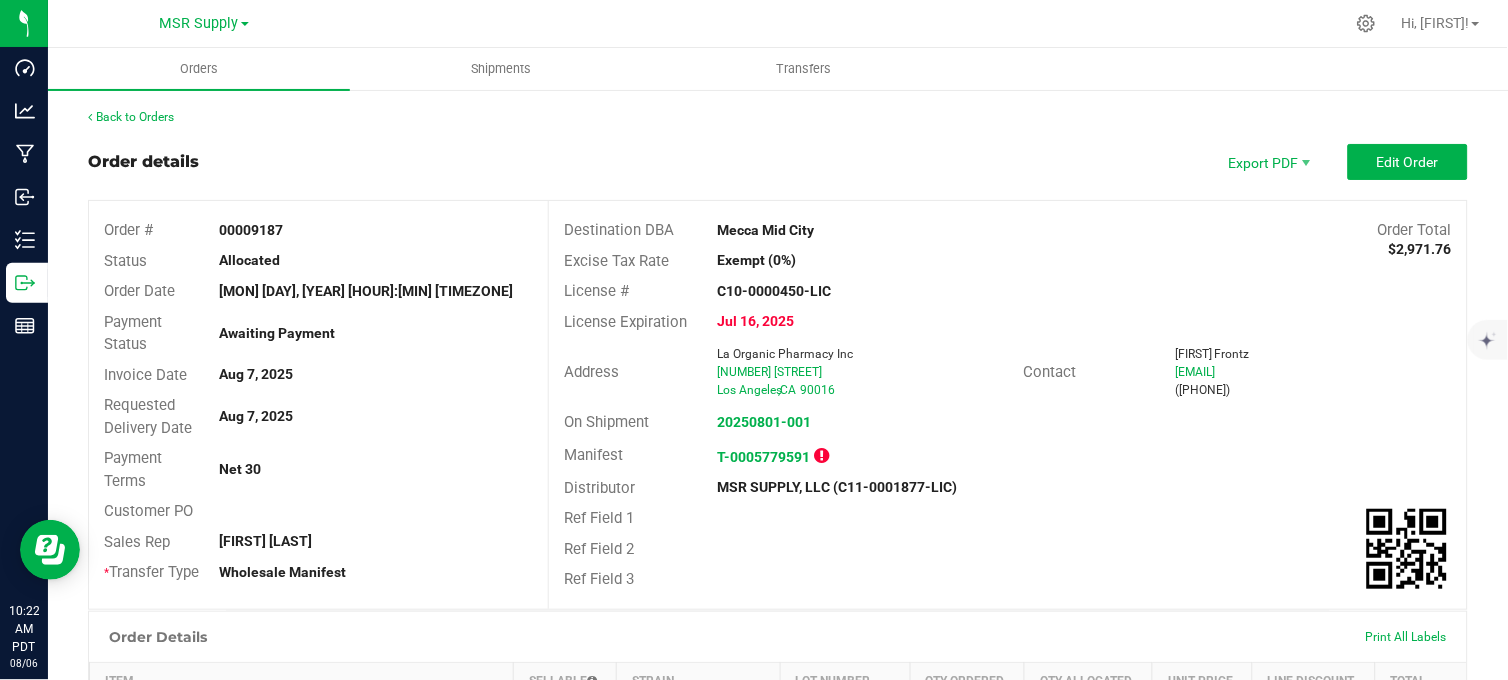 click on "Order #   00009187   Status   Allocated   Order Date   [MON] [DAY], [YEAR] [HOUR]:[MIN] [TIMEZONE]   Payment Status   Awaiting Payment   Invoice Date   [MON] [DAY], [YEAR]   Requested Delivery Date   [MON] [DAY], [YEAR]   Payment Terms   Net 30   Customer PO      Sales Rep   [FIRST] [LAST]  *  Transfer Type   Wholesale Manifest" at bounding box center [318, 401] 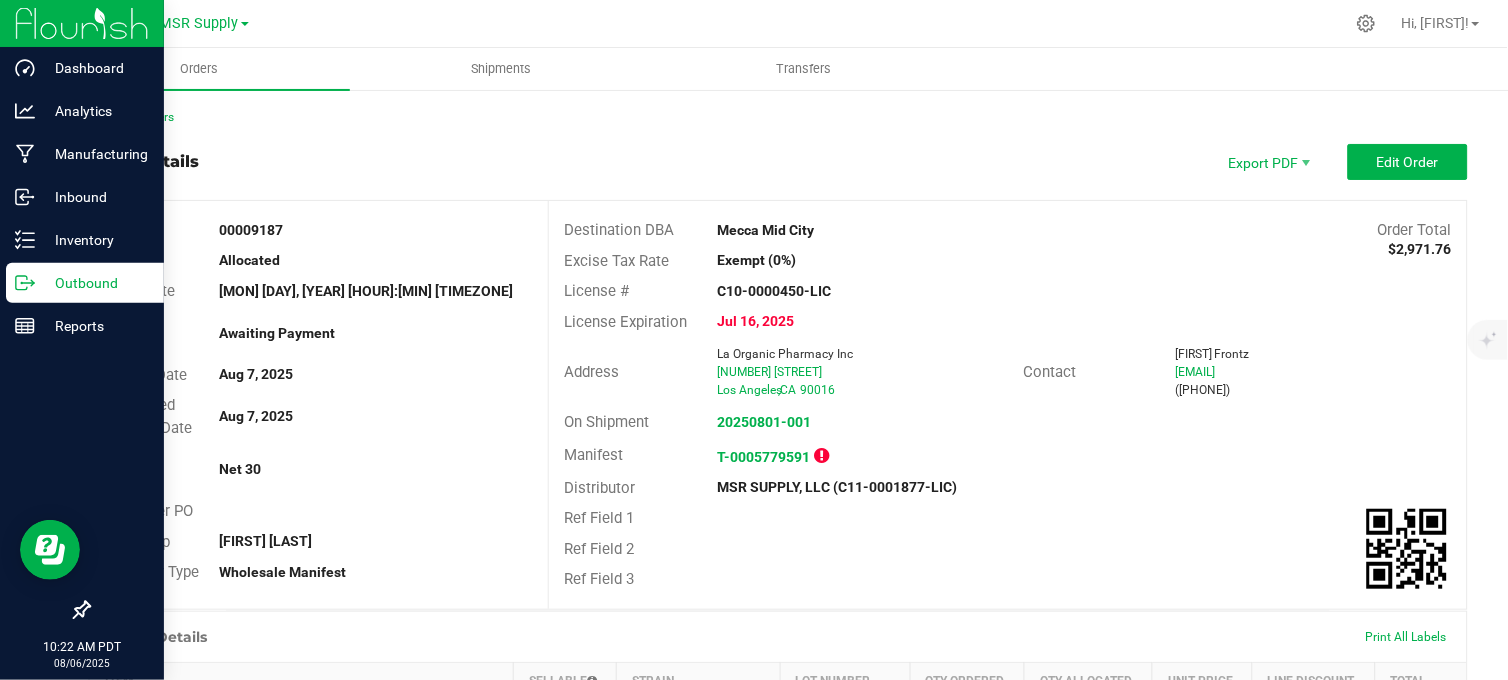 click 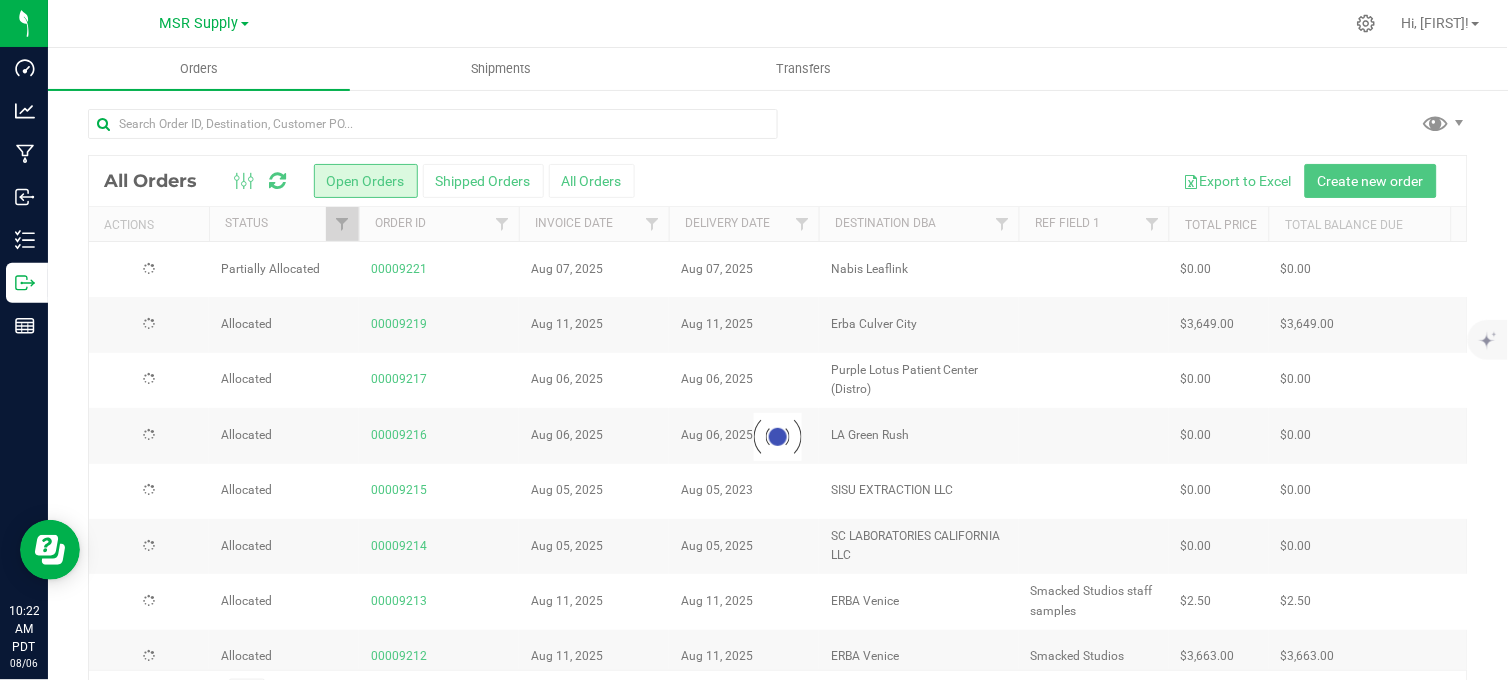 click at bounding box center (778, 132) 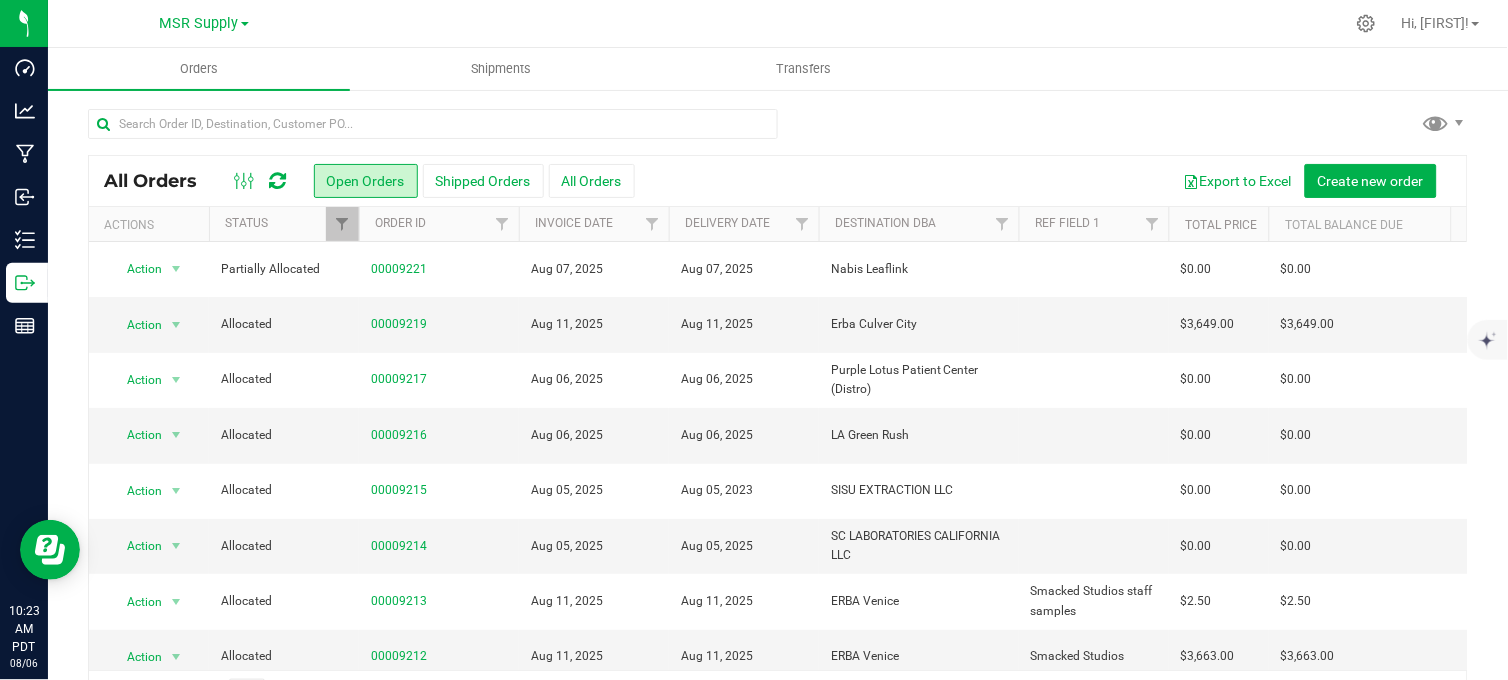 click at bounding box center (778, 132) 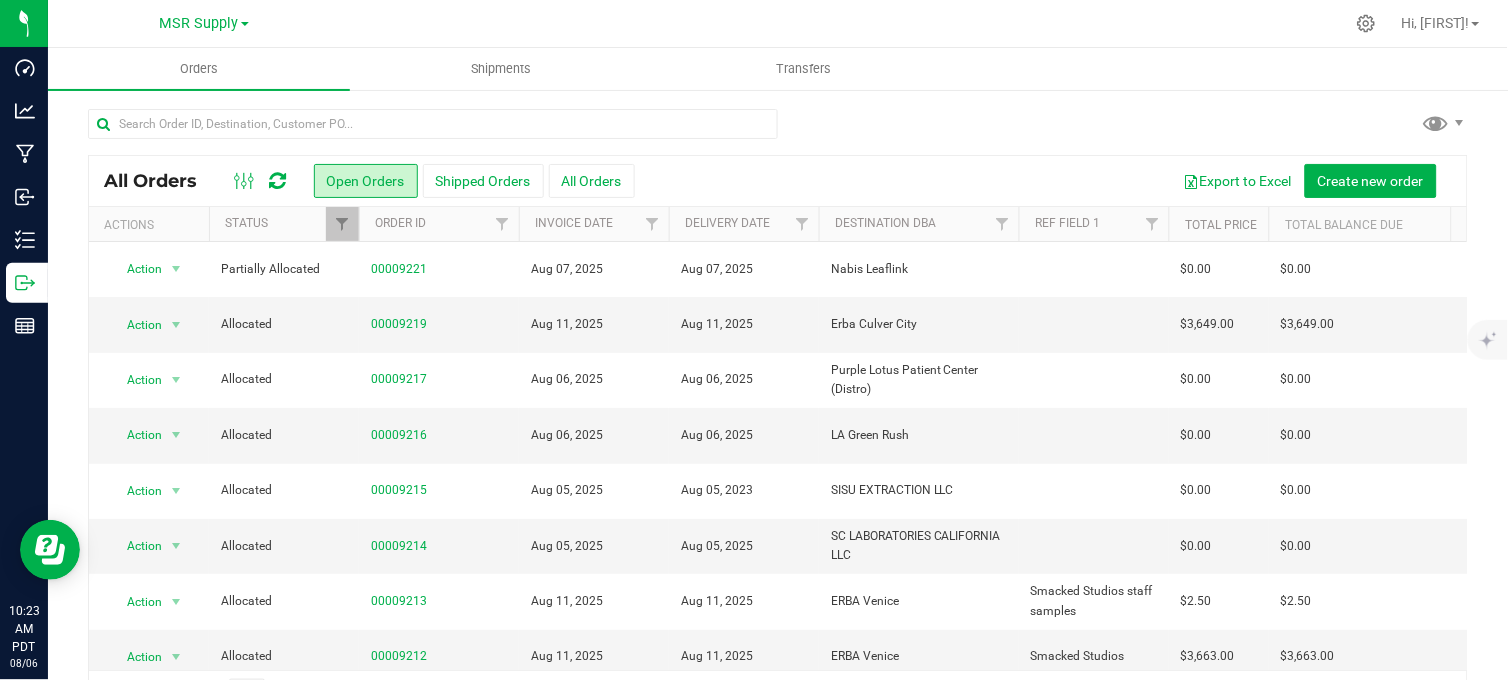 click at bounding box center (851, 23) 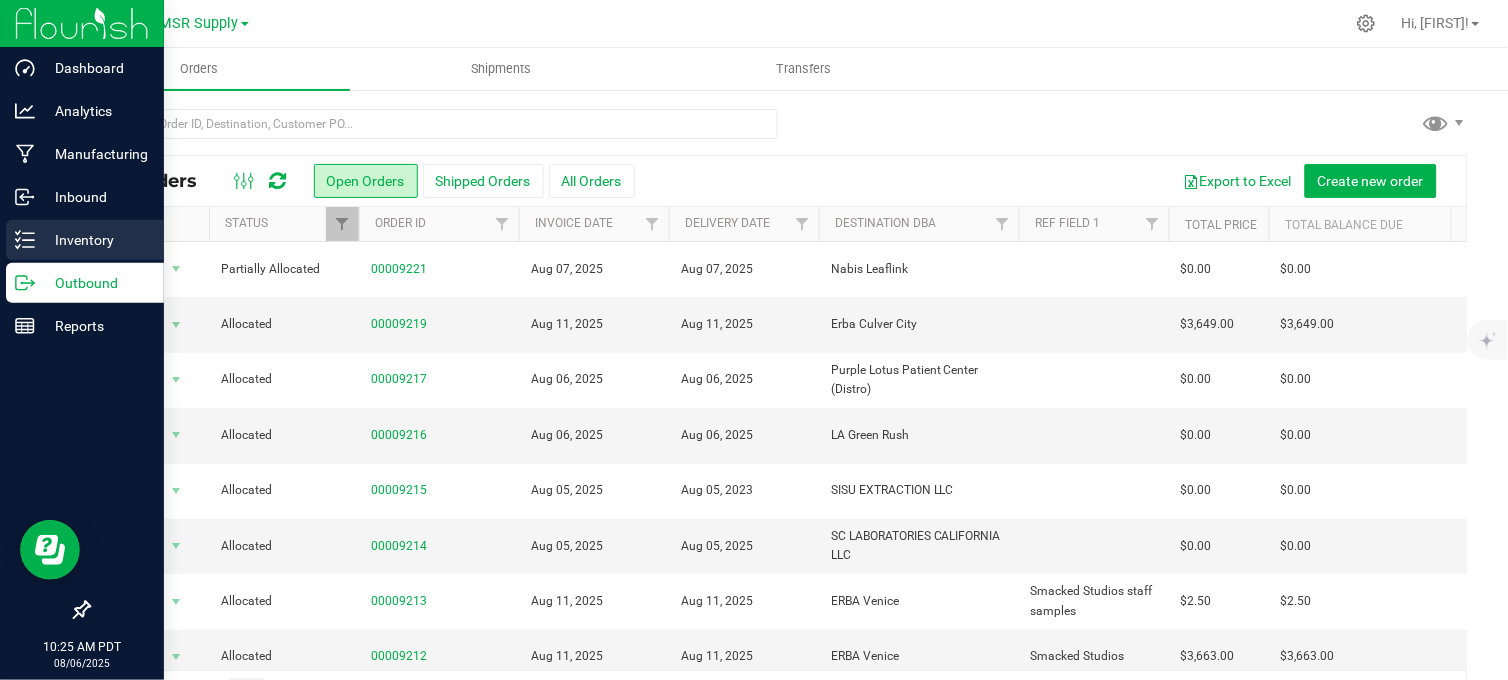 click 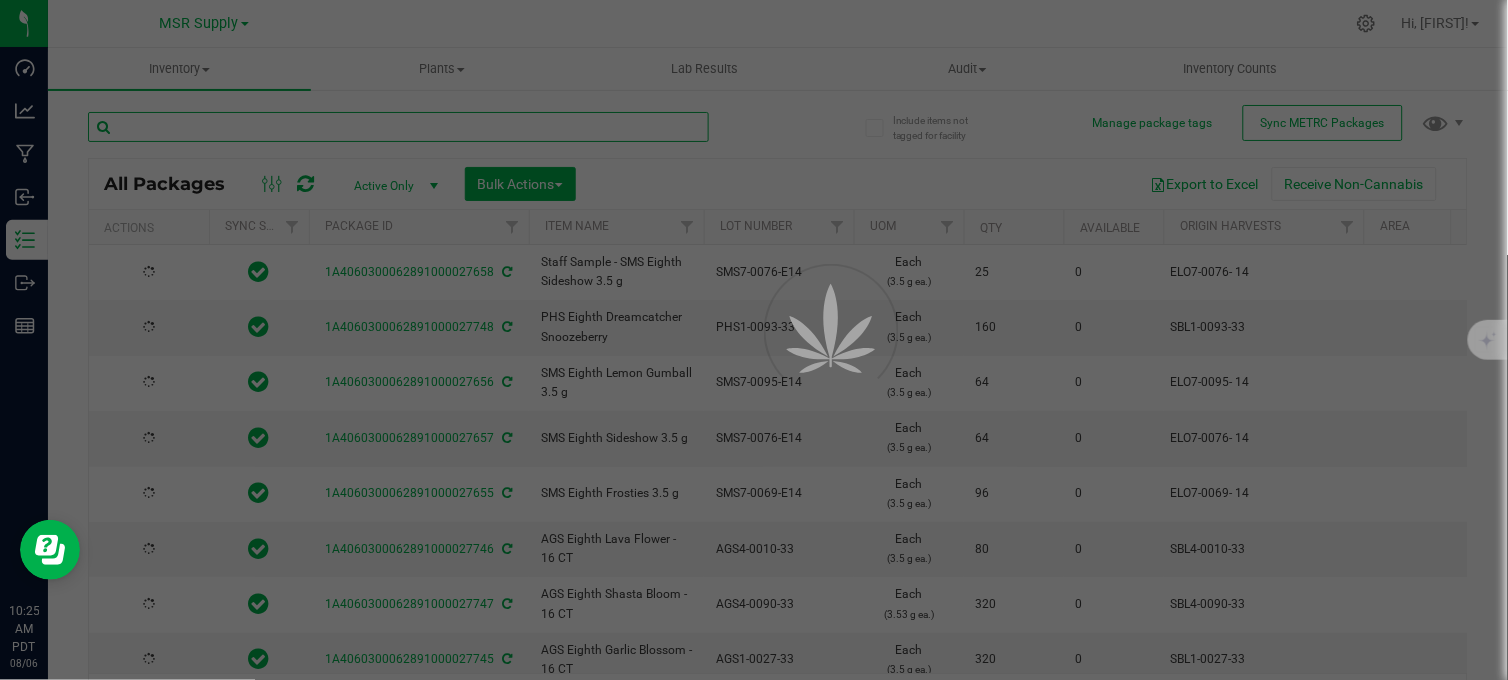 click at bounding box center (398, 127) 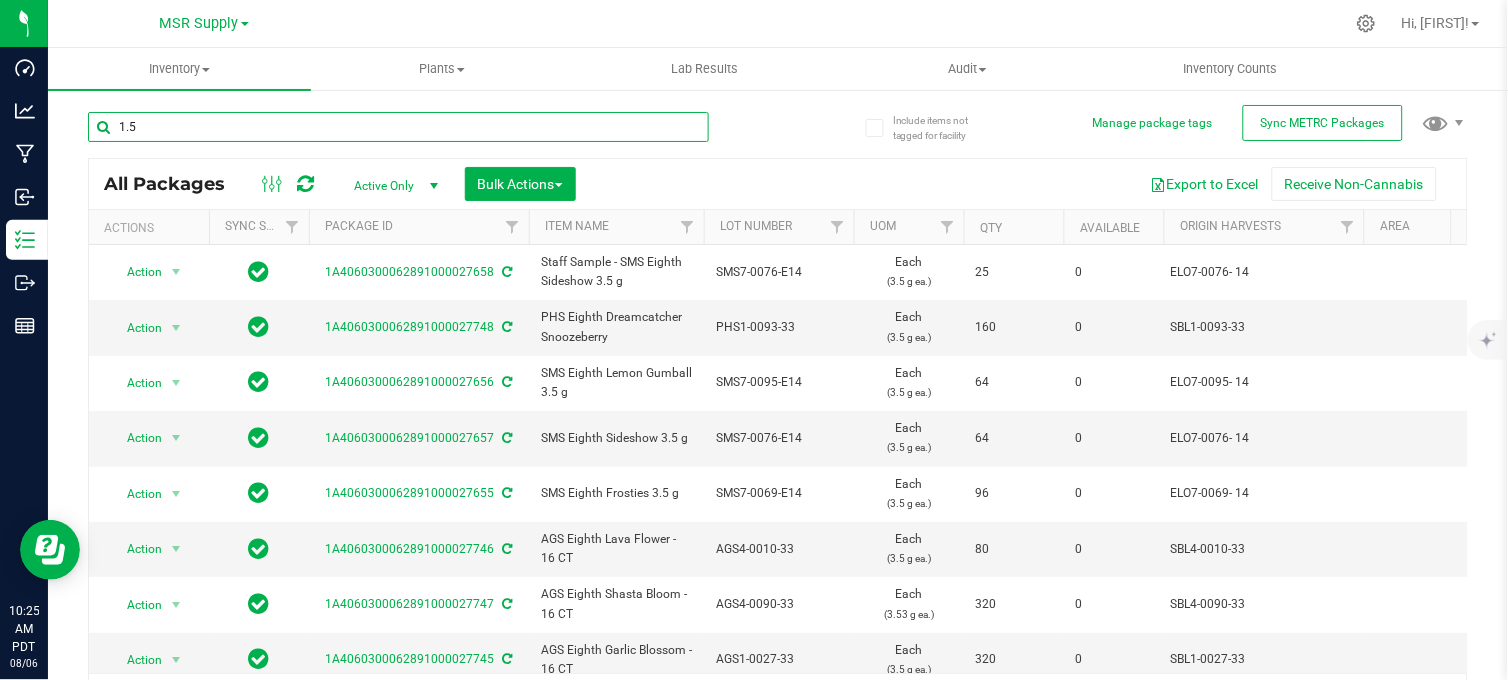 type on "1.5" 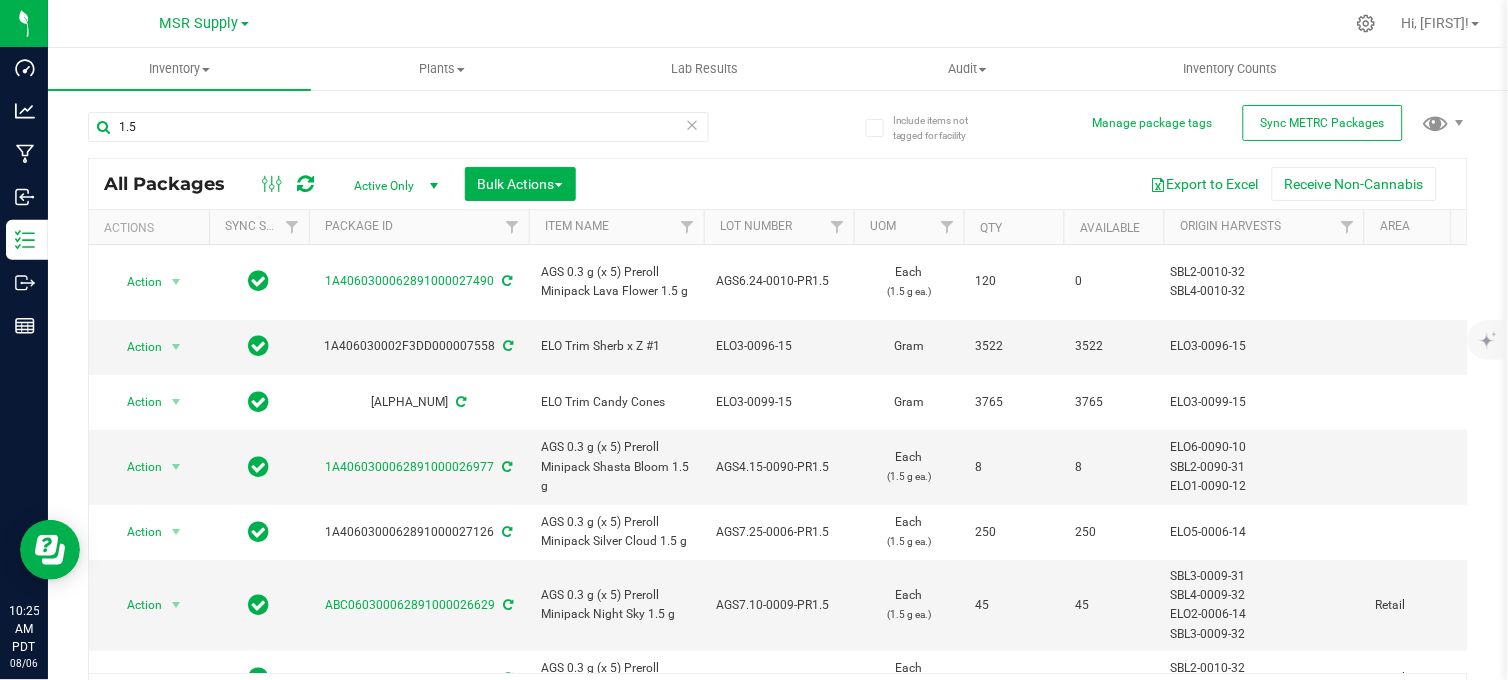 click at bounding box center [851, 23] 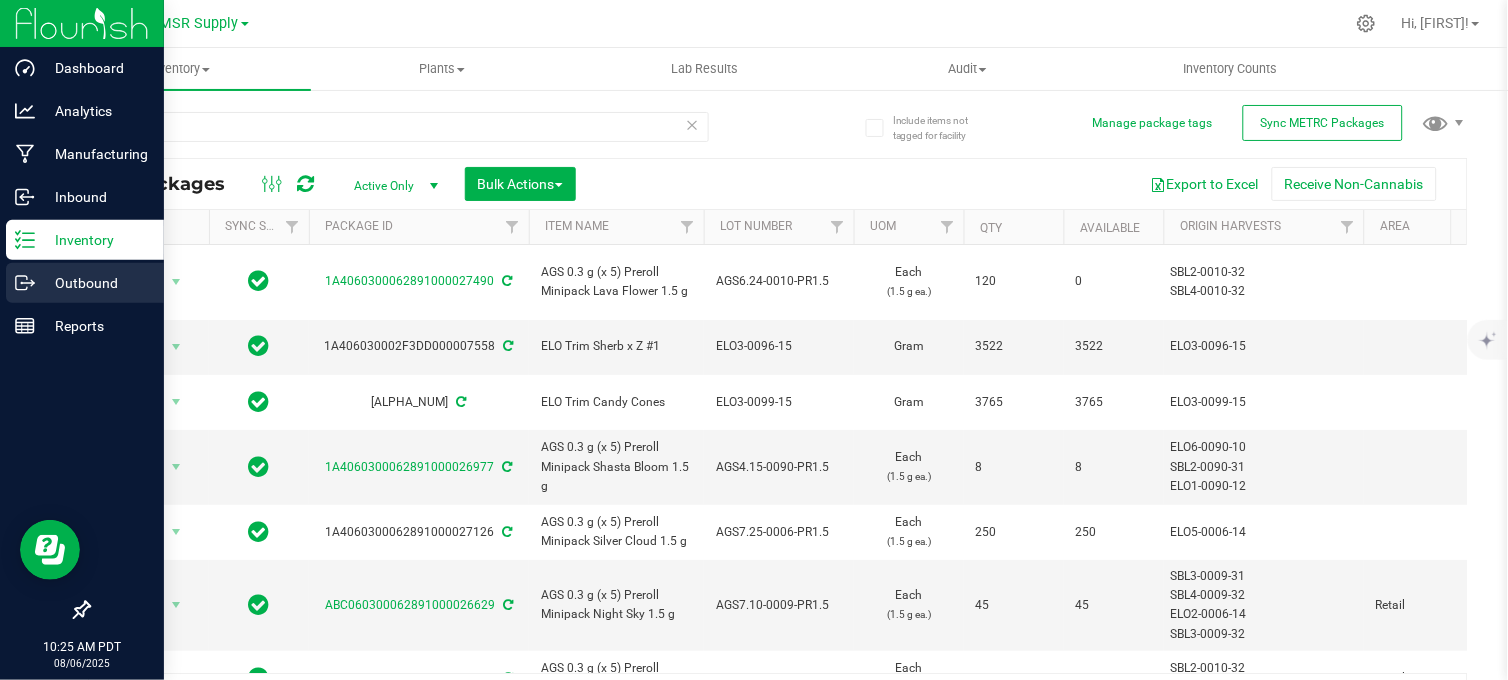 click on "Outbound" at bounding box center [95, 283] 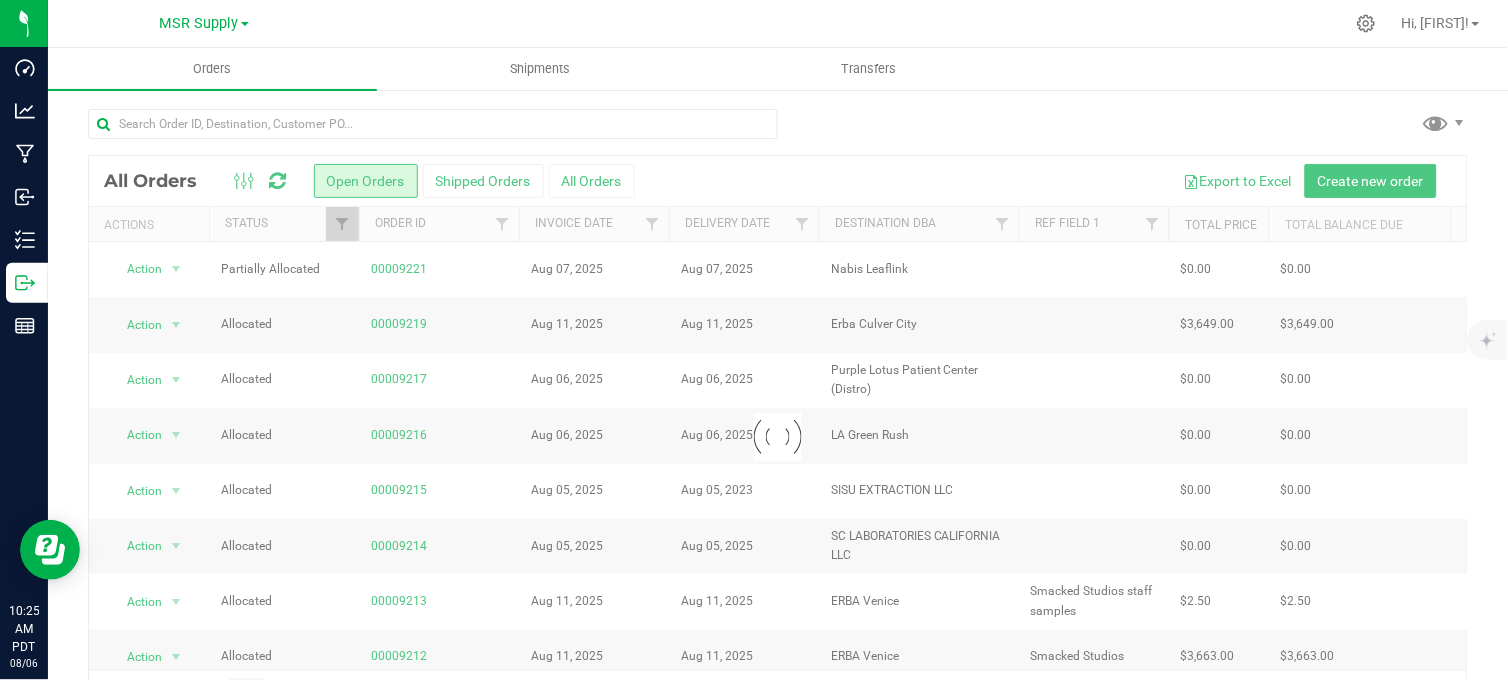 click at bounding box center (778, 437) 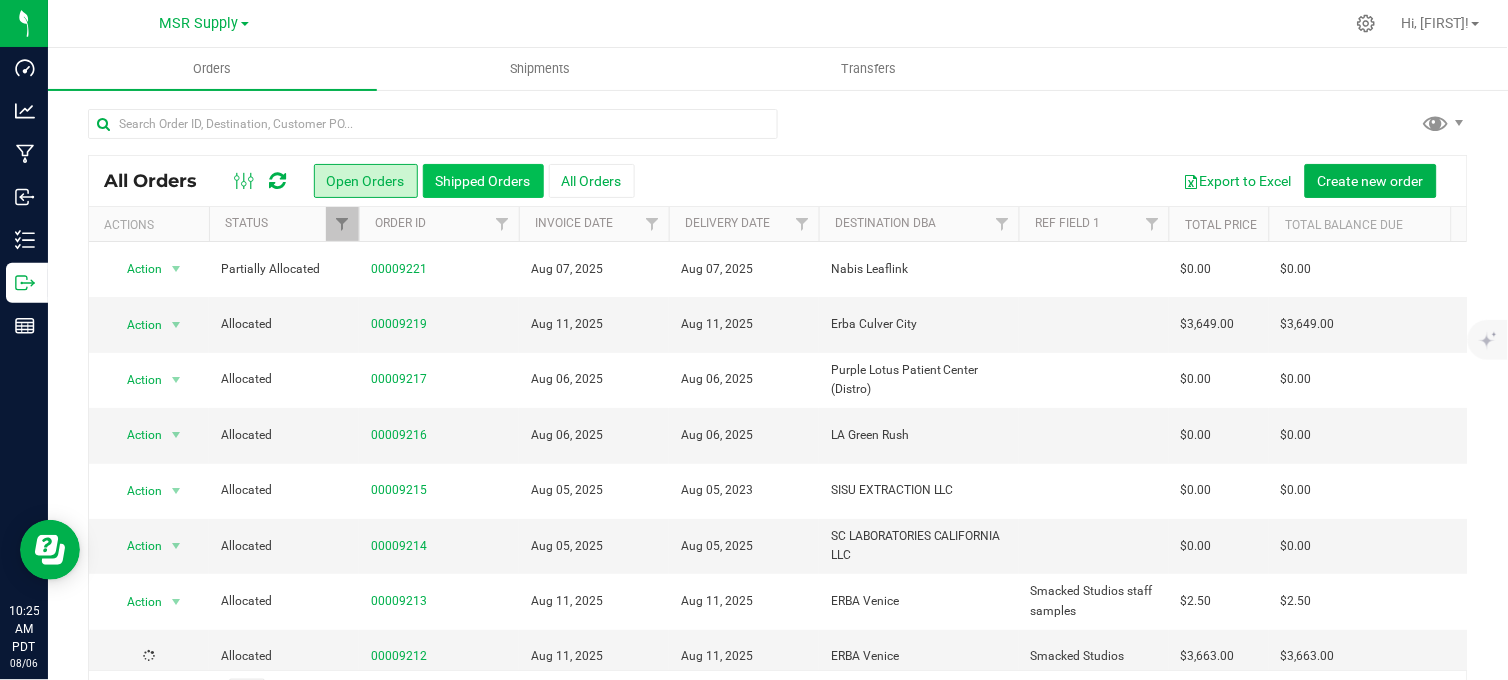 click on "Shipped Orders" at bounding box center [483, 181] 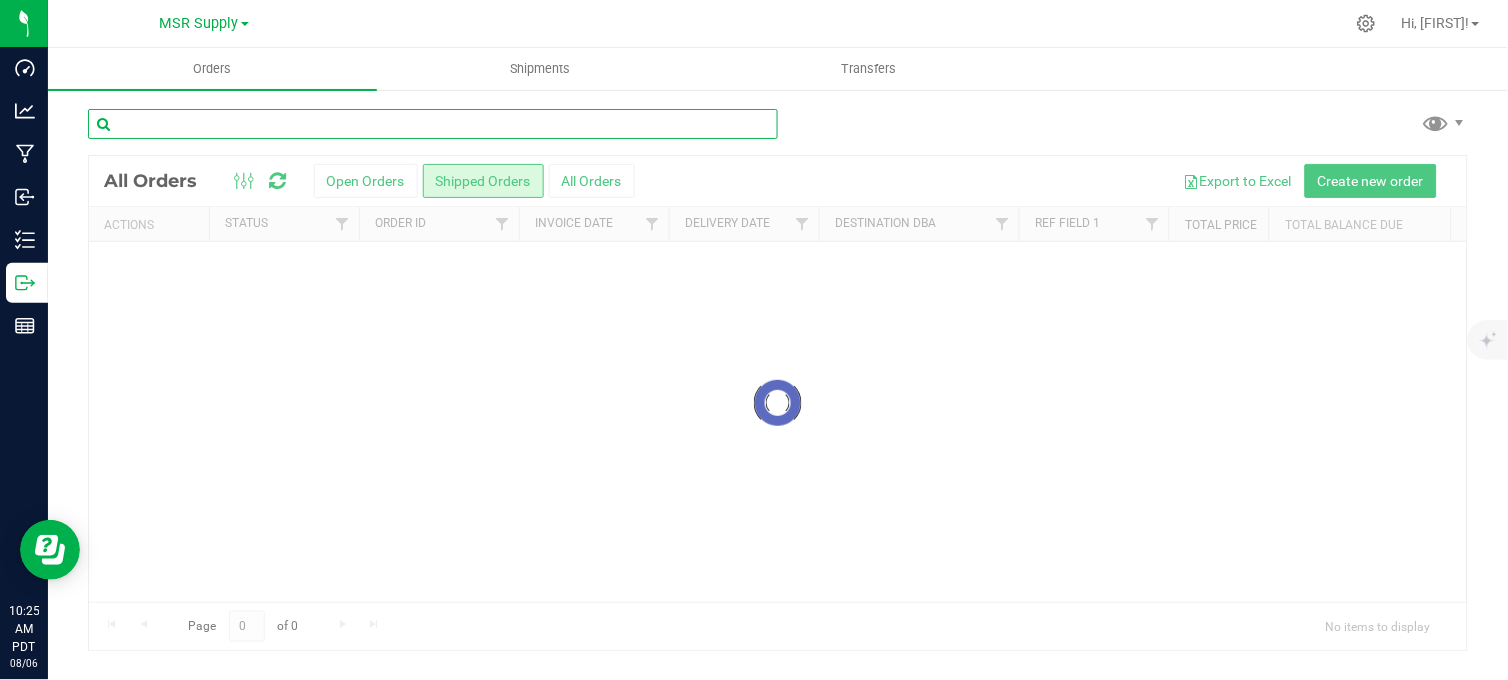 click at bounding box center (433, 124) 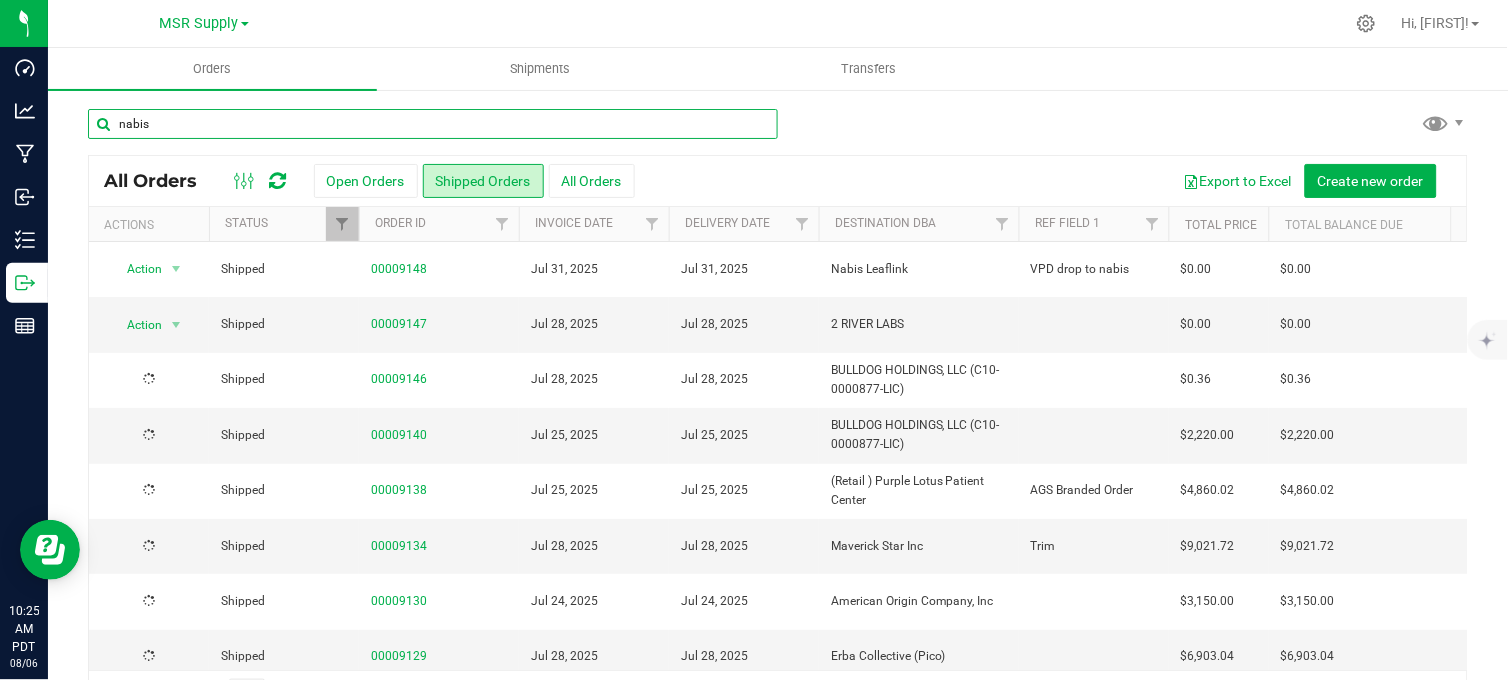 type on "nabis" 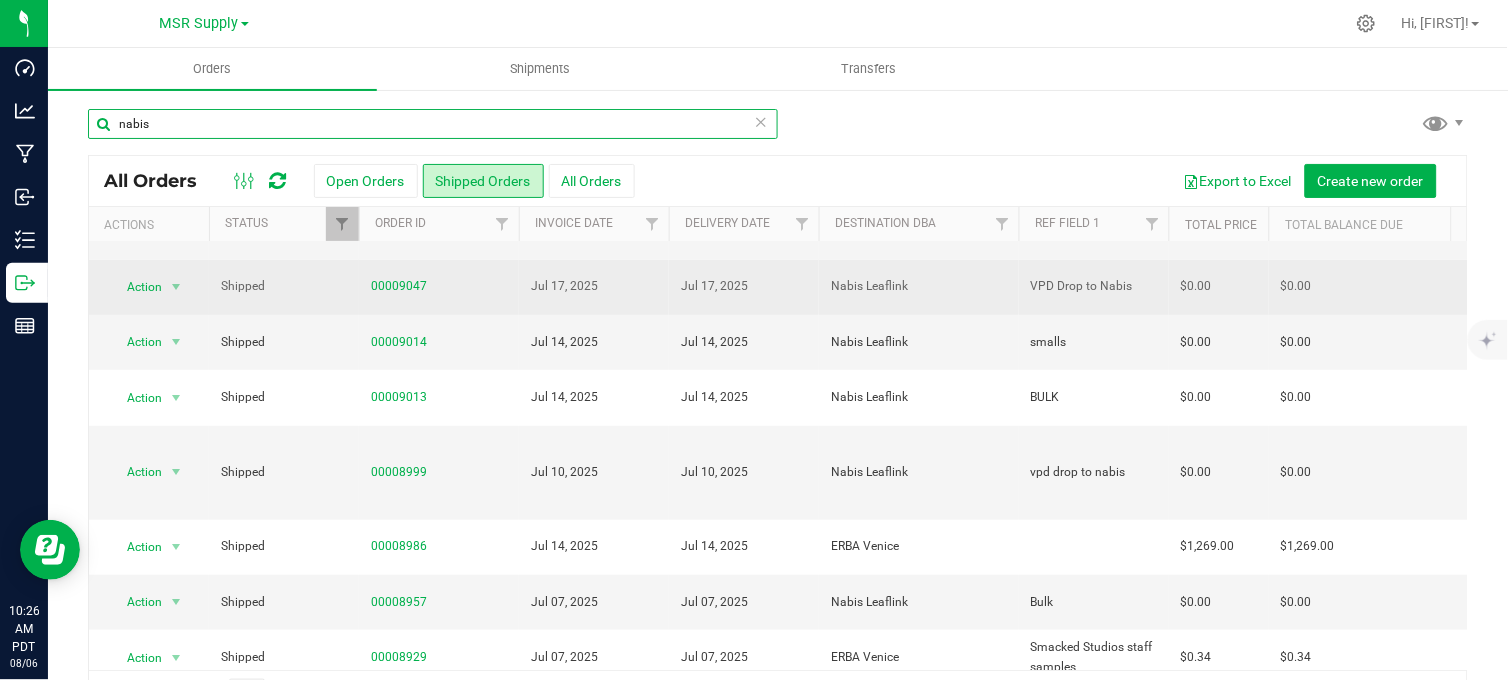scroll, scrollTop: 0, scrollLeft: 0, axis: both 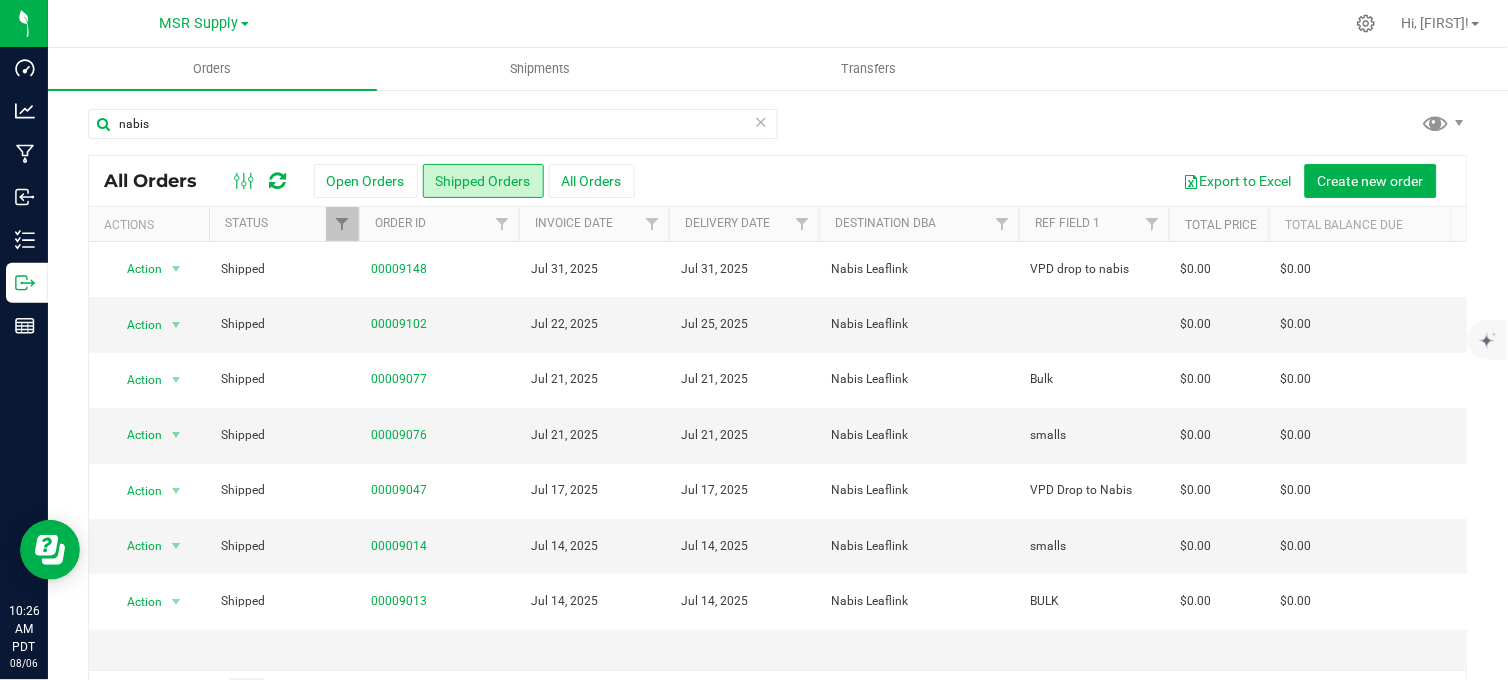 click on "nabis" at bounding box center (778, 132) 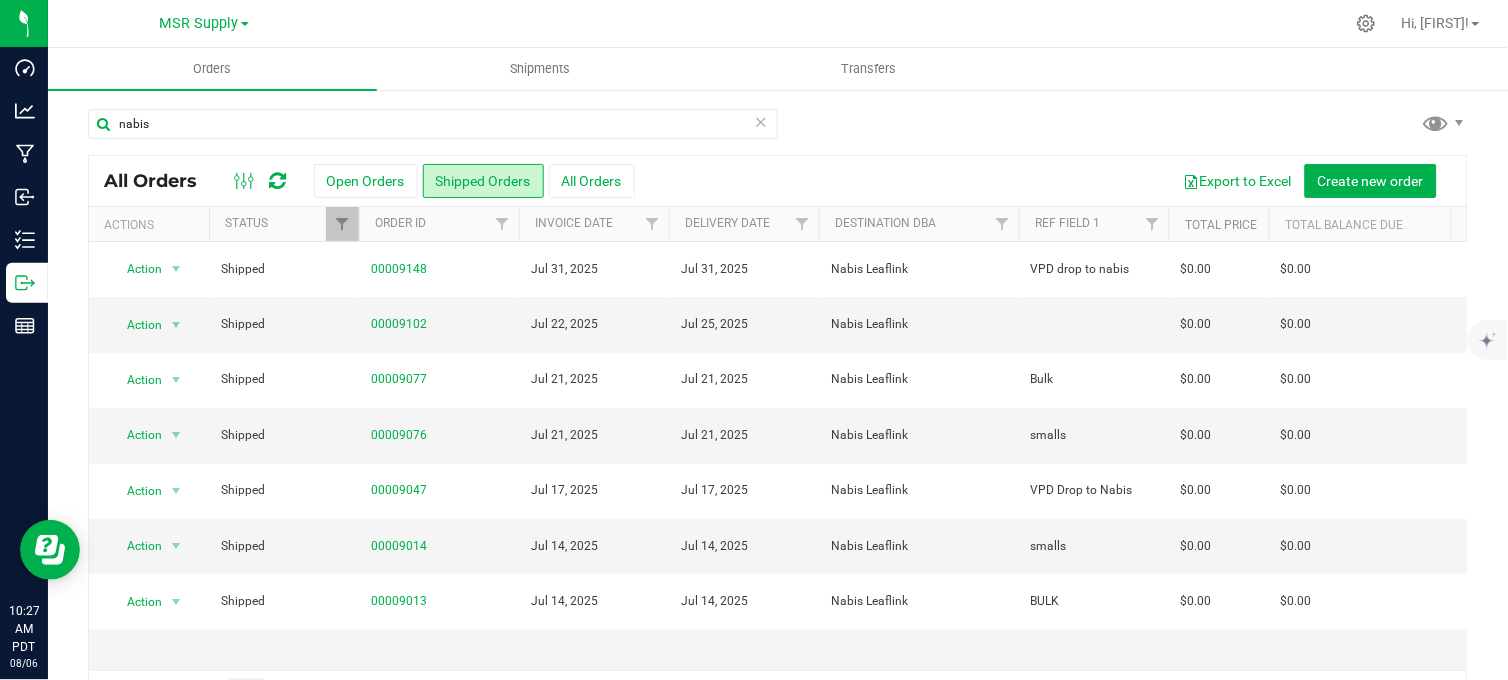 click at bounding box center (851, 23) 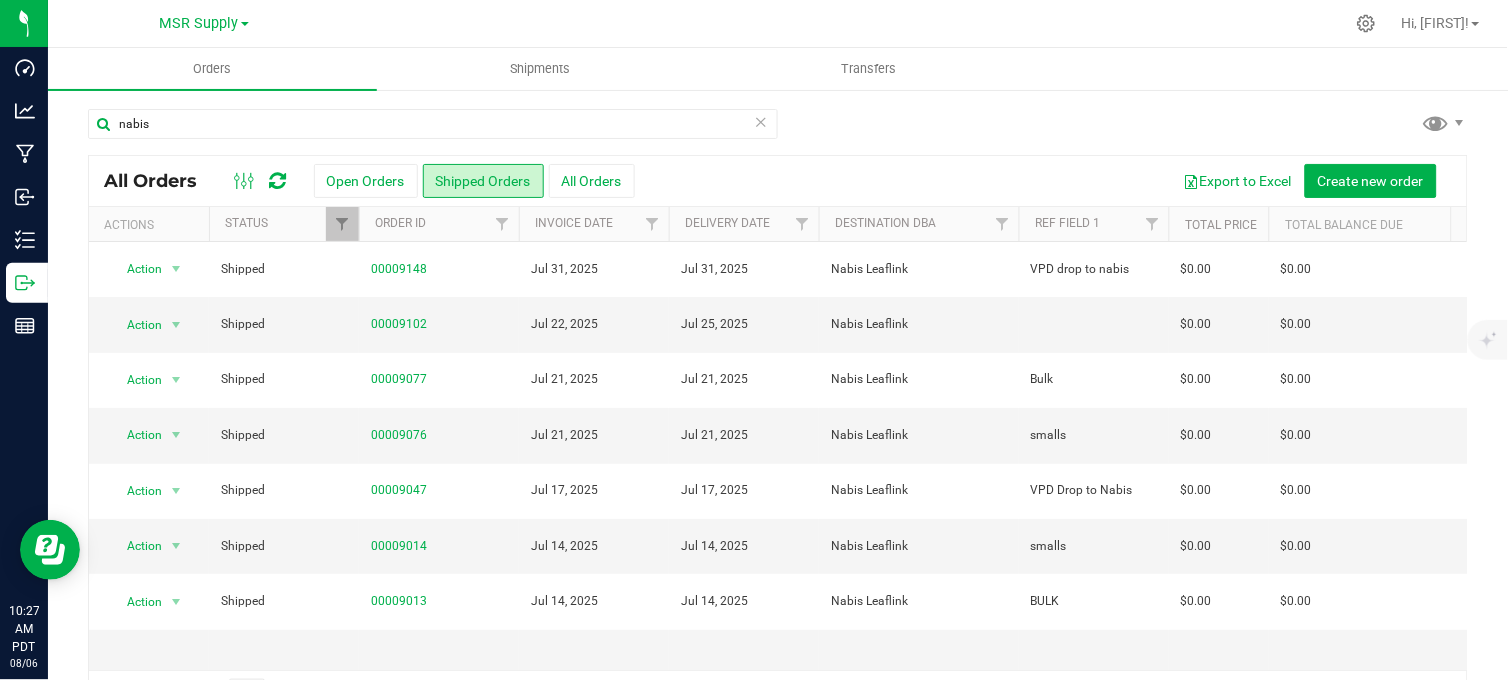 click at bounding box center (851, 23) 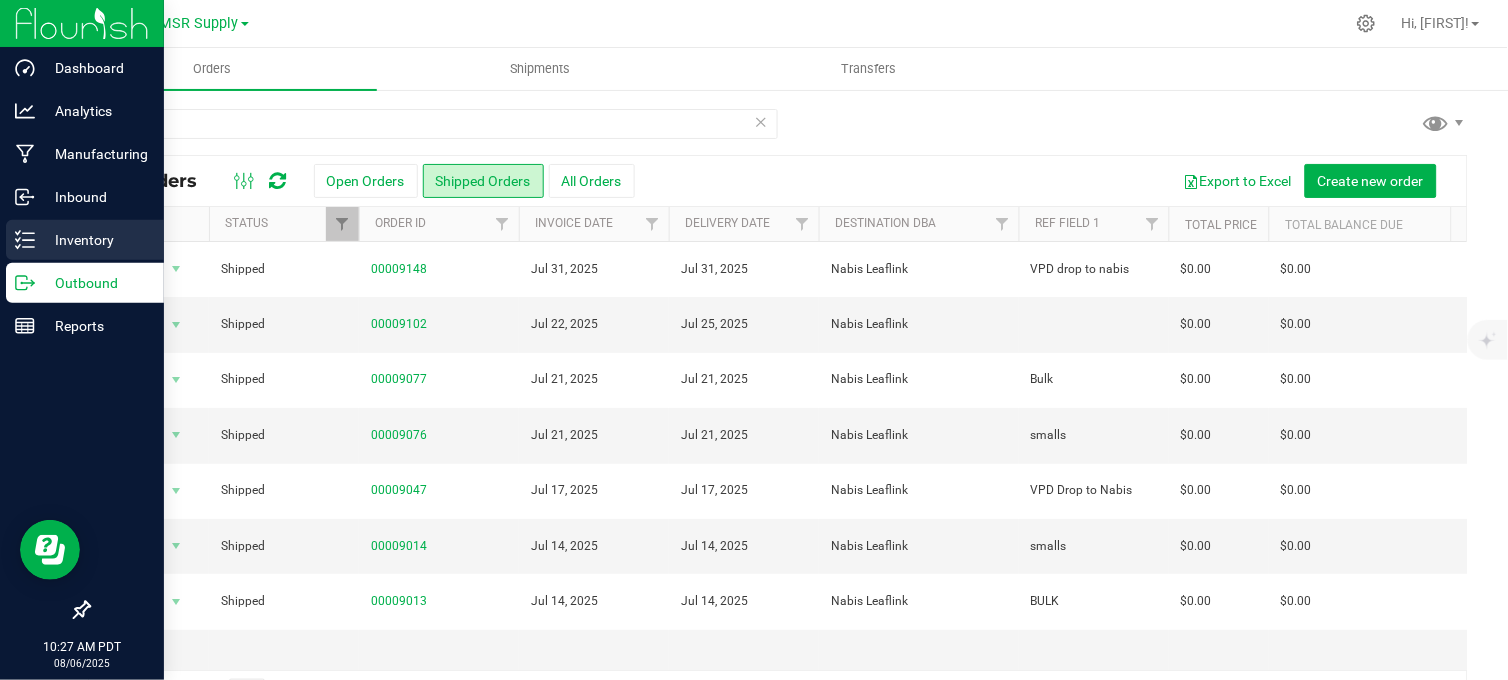click 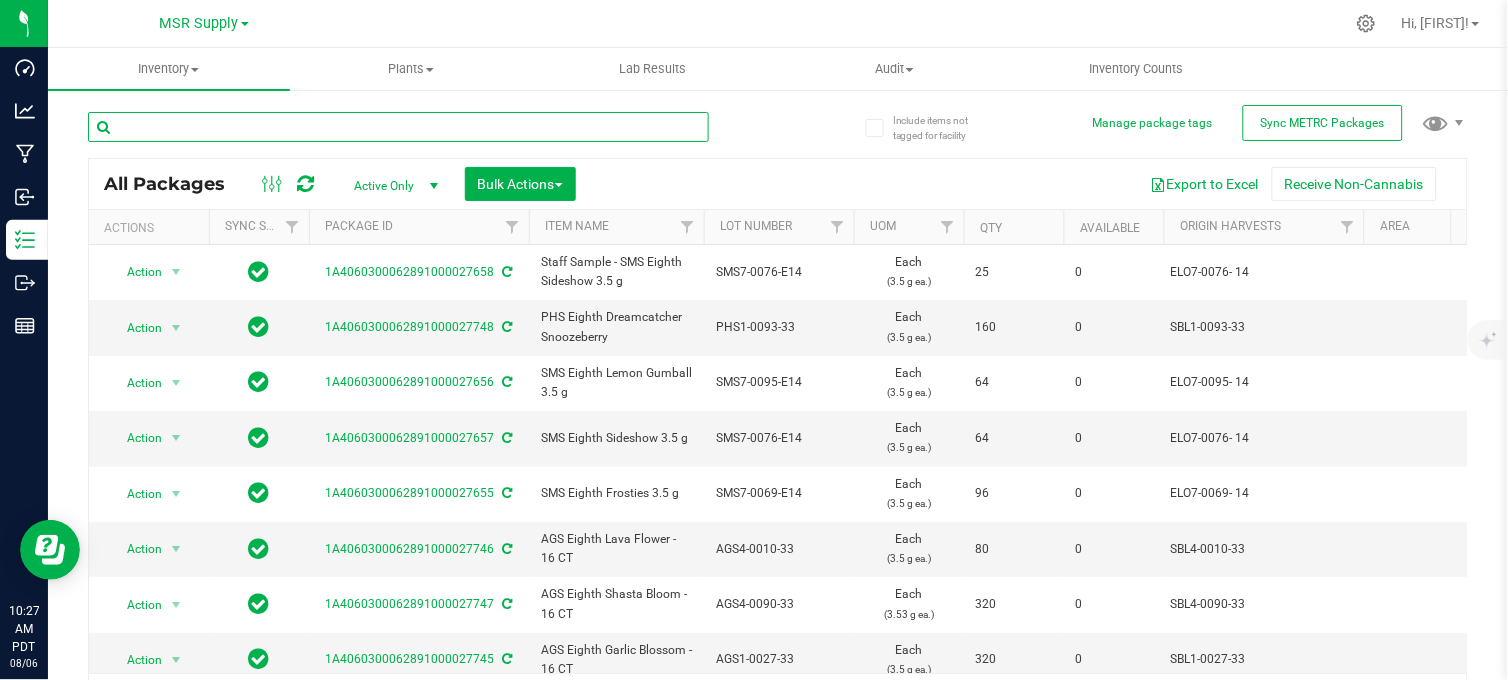 click at bounding box center (398, 127) 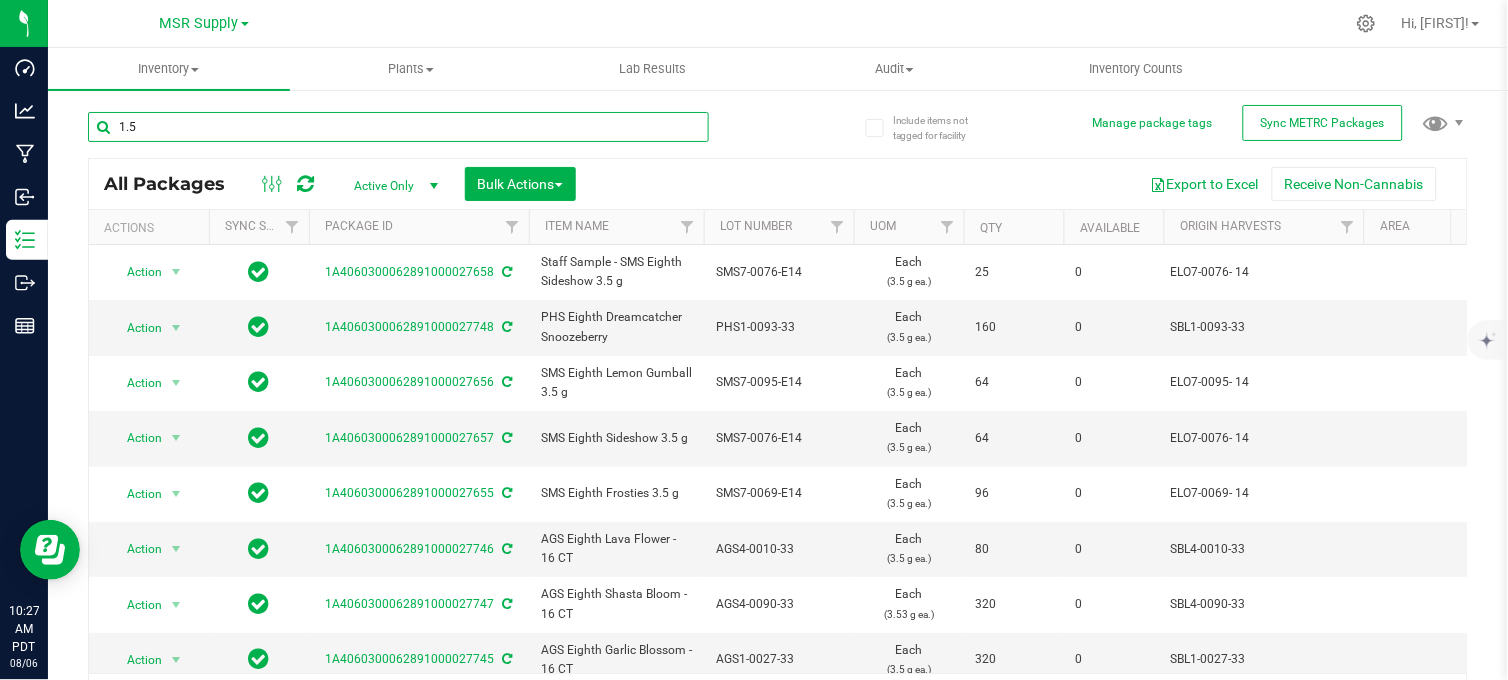 type on "1.5" 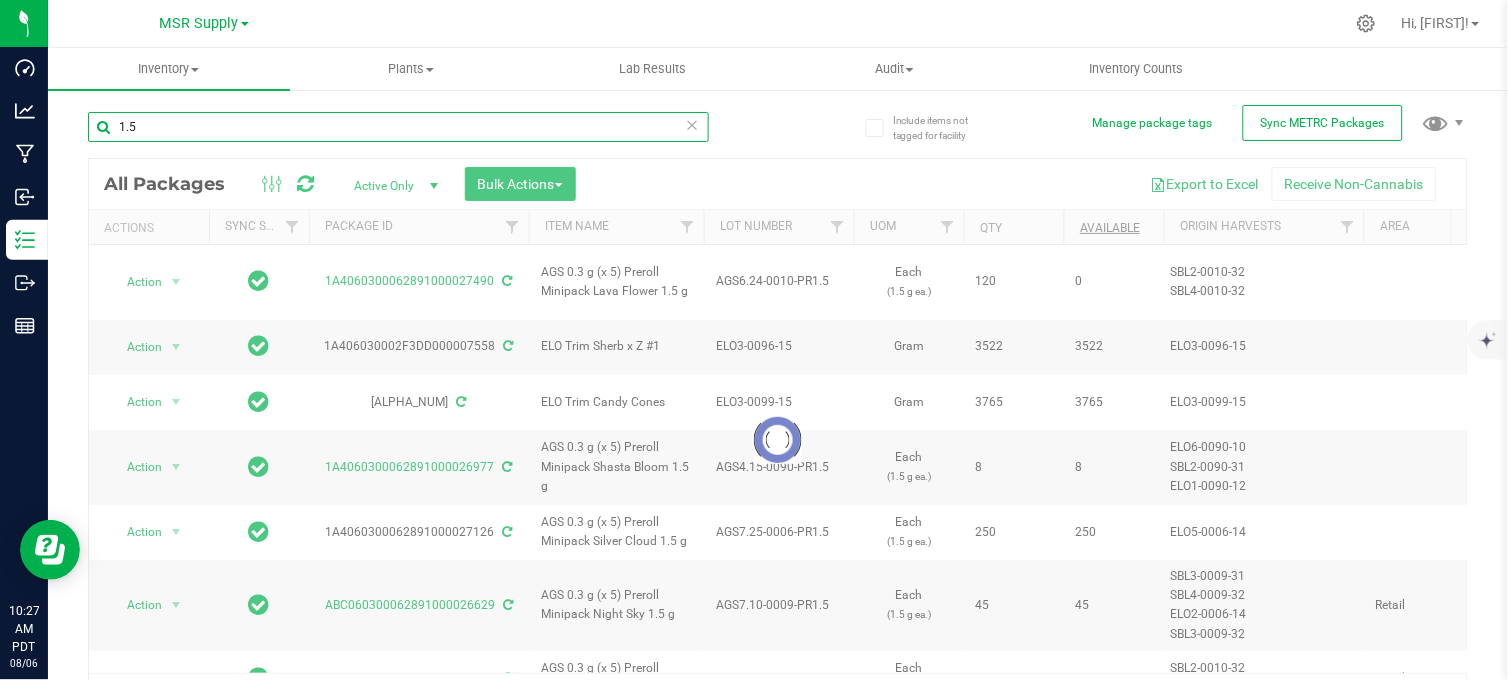 scroll, scrollTop: 42, scrollLeft: 0, axis: vertical 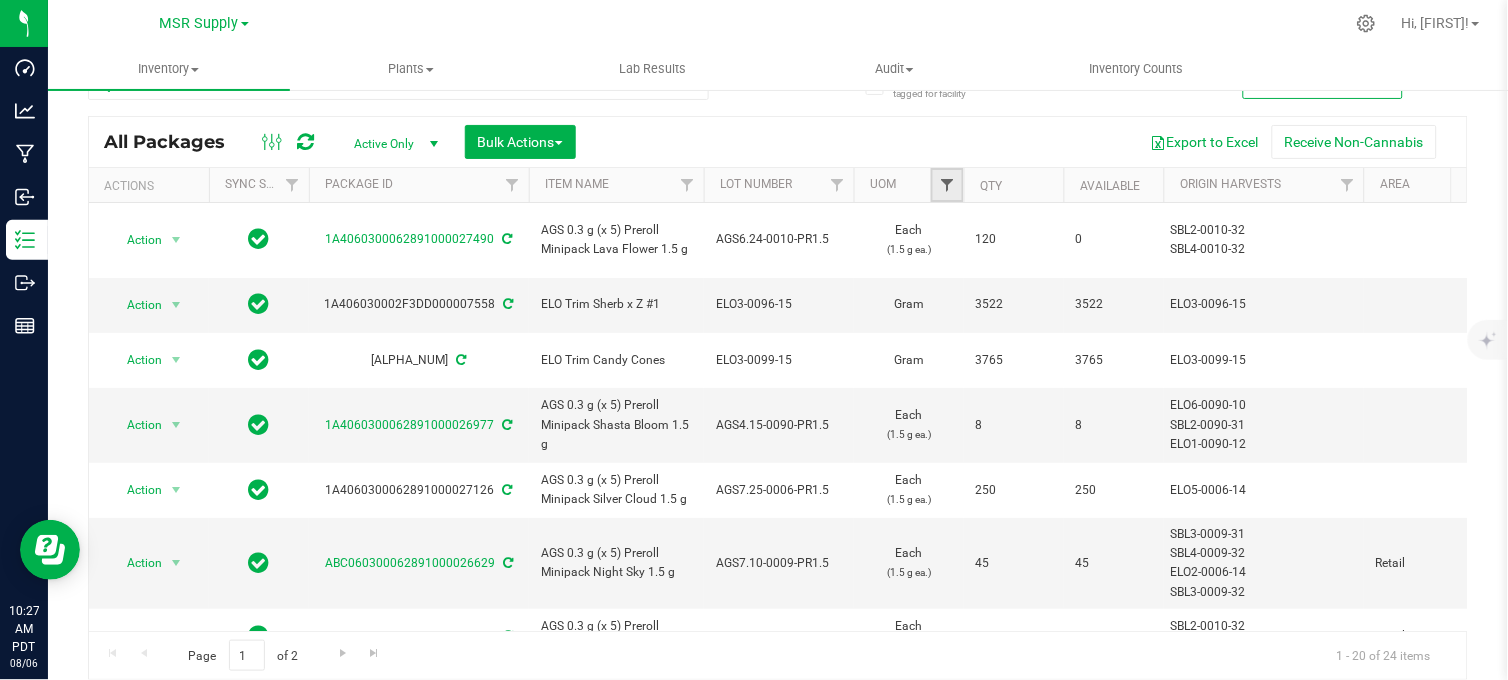 click at bounding box center (947, 185) 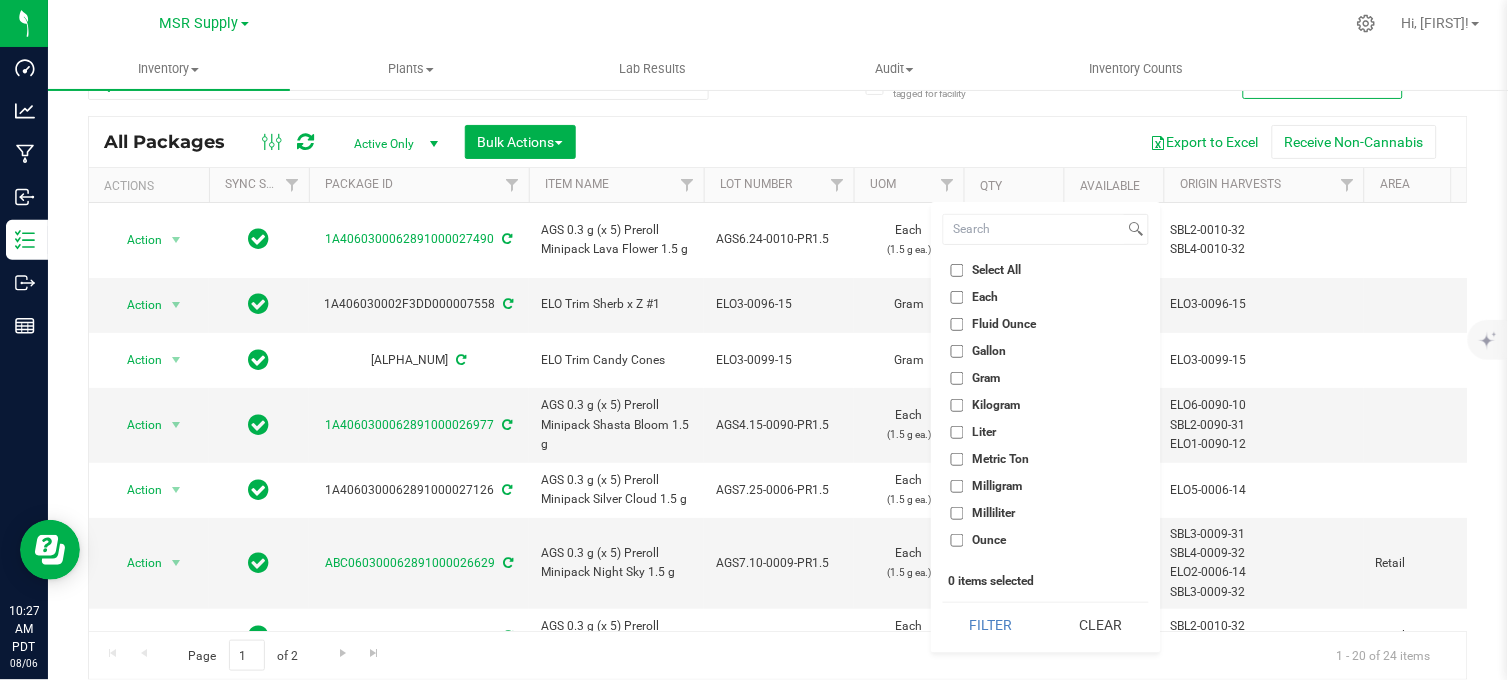 click on "Each" at bounding box center [957, 297] 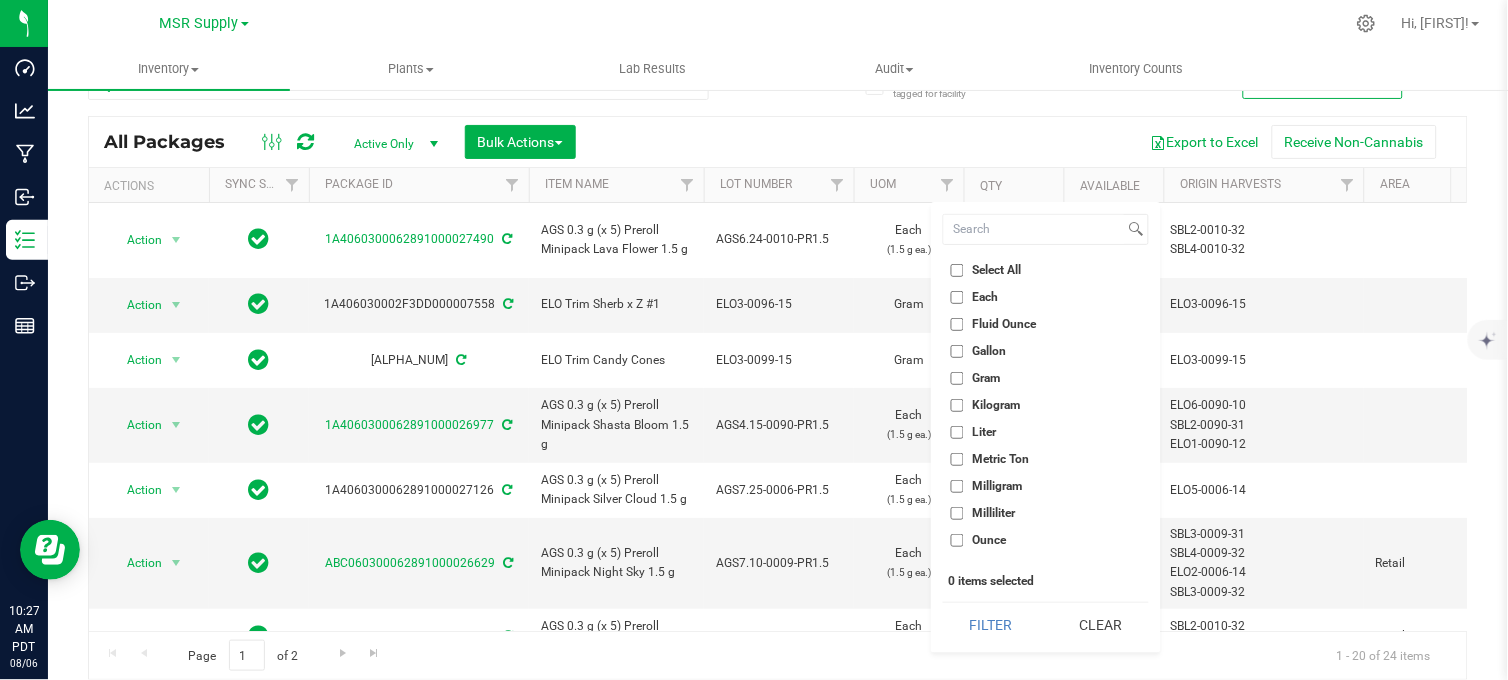 checkbox on "true" 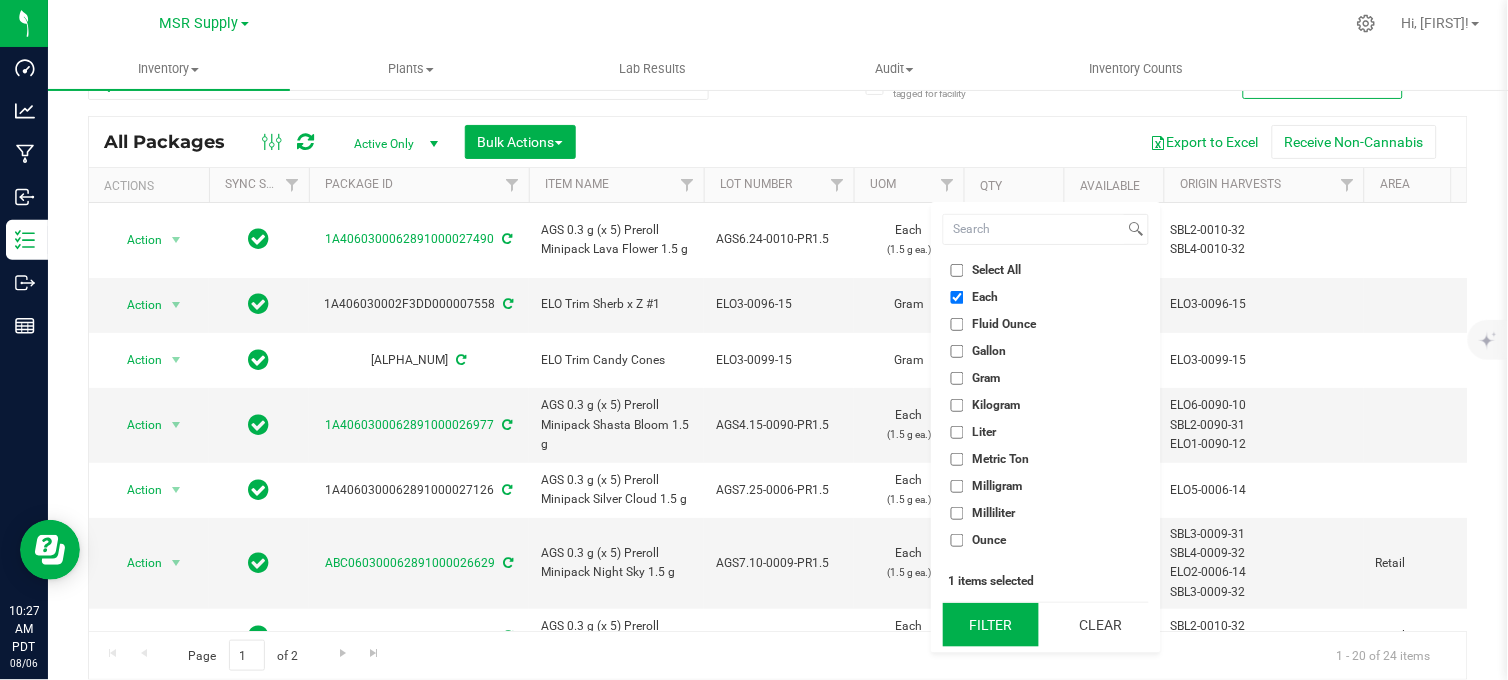 click on "Filter" at bounding box center [991, 625] 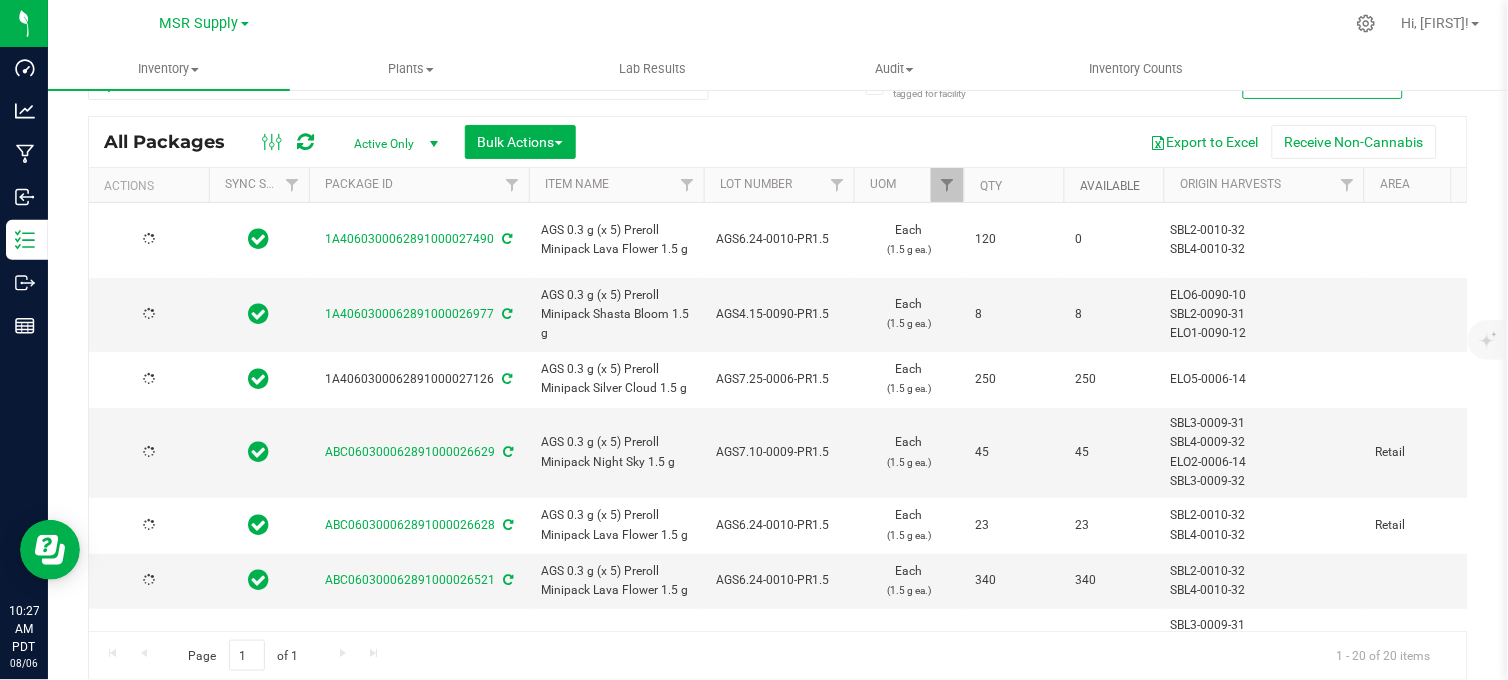 click on "Available" at bounding box center [1110, 186] 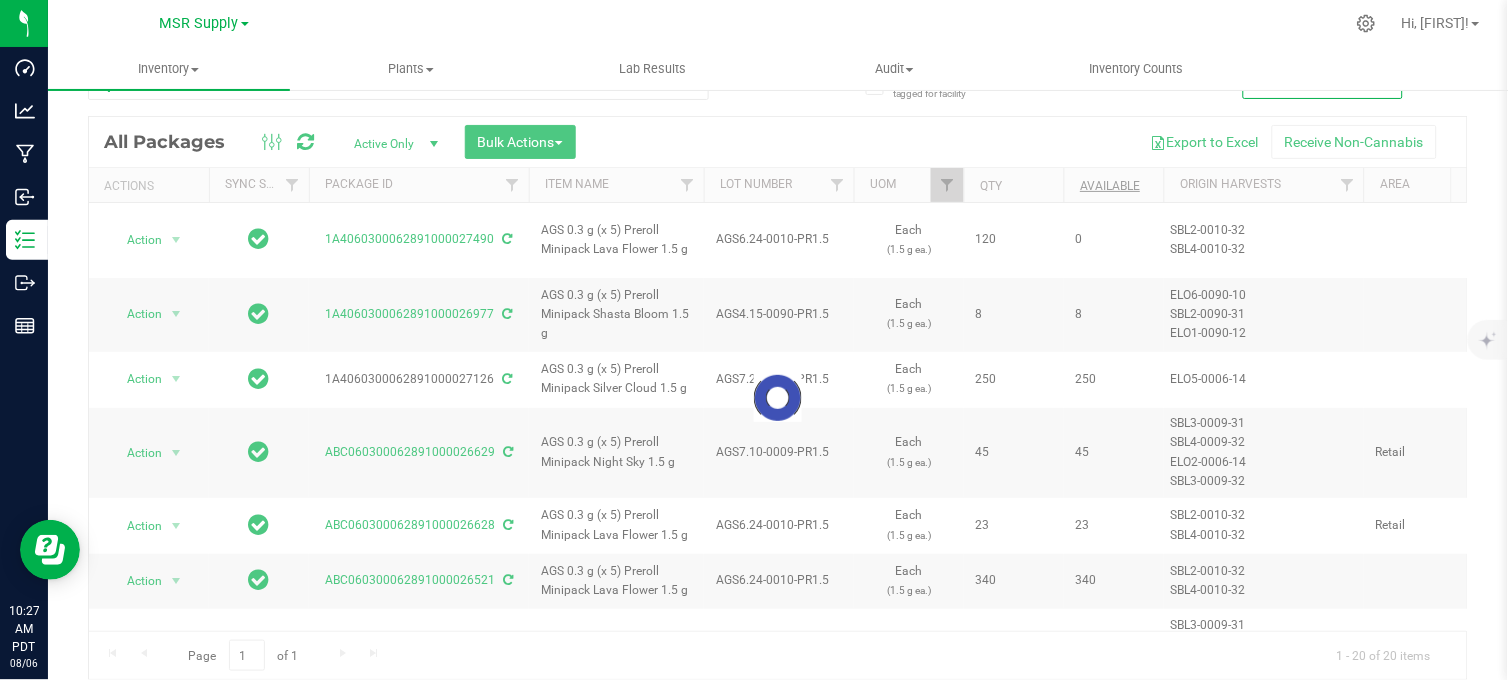 click at bounding box center [778, 398] 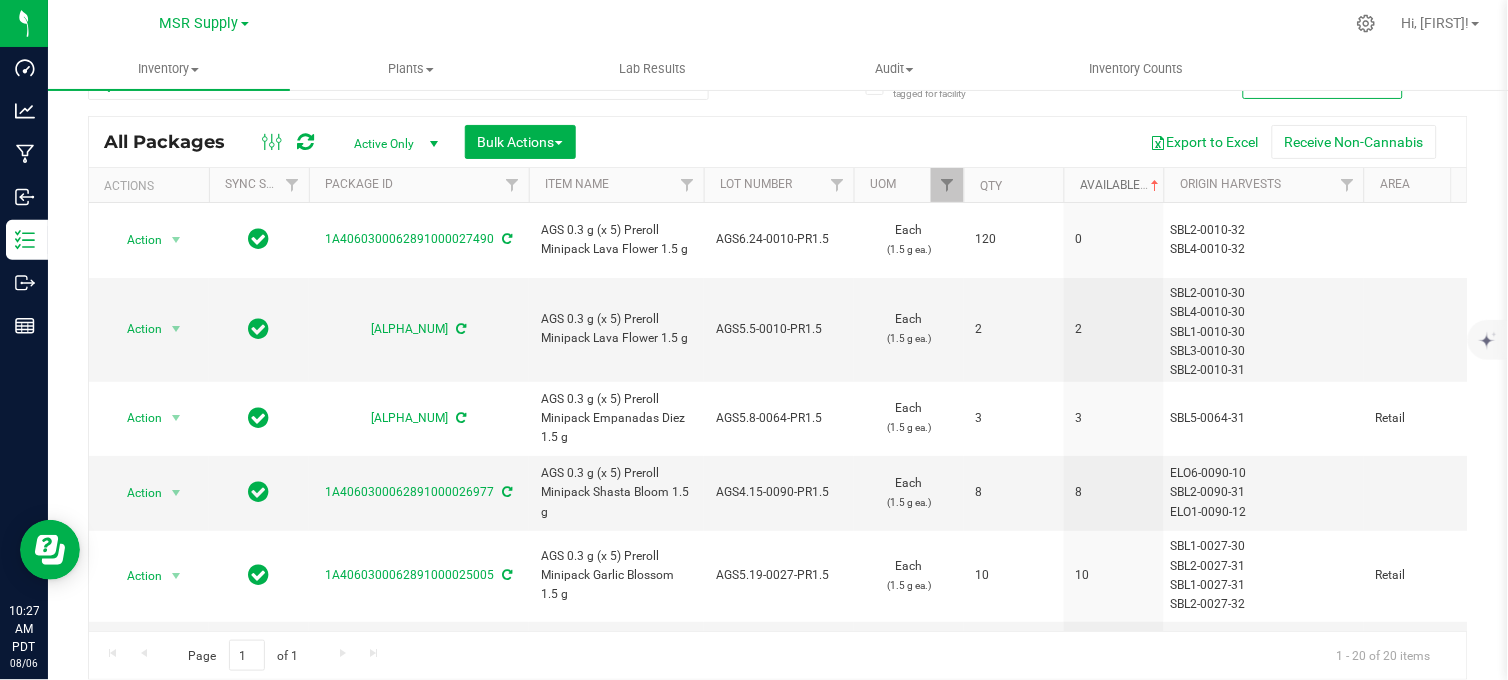 click on "Available" at bounding box center (1121, 185) 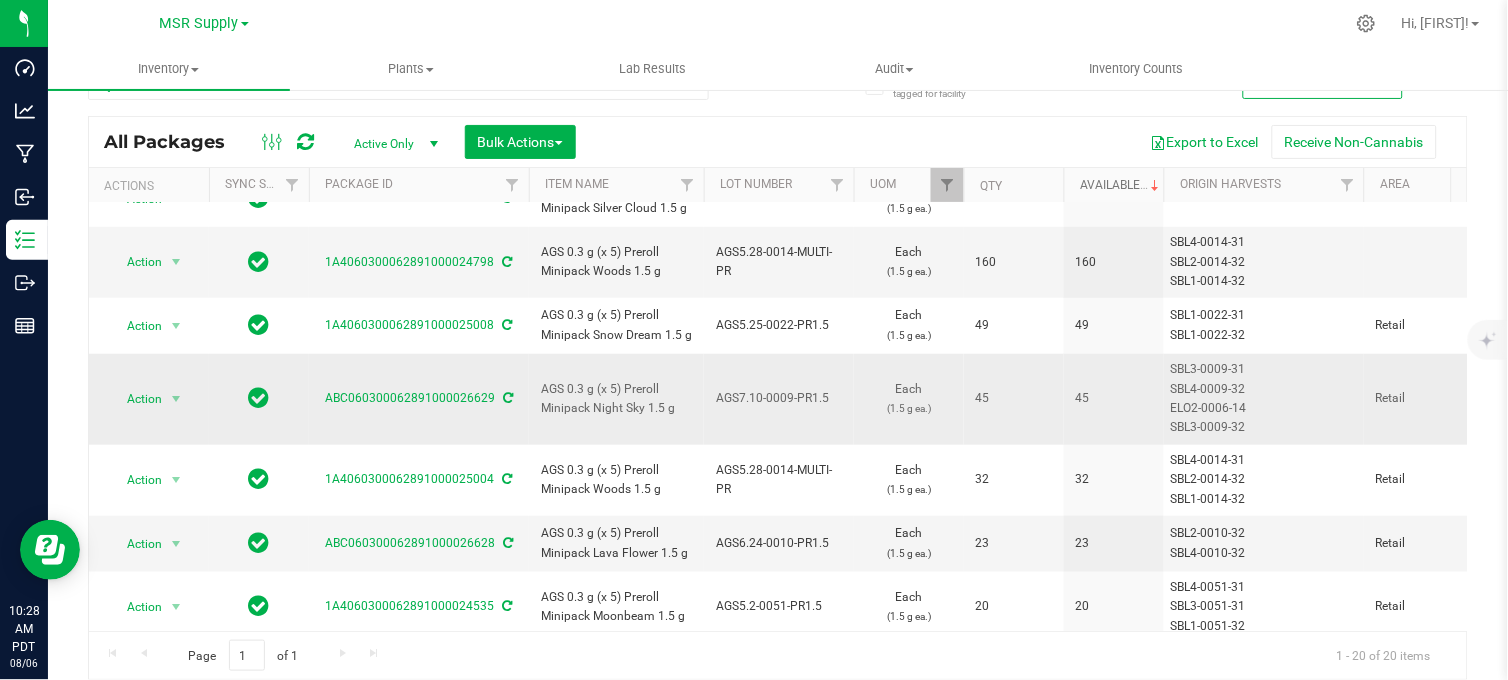 scroll, scrollTop: 285, scrollLeft: 0, axis: vertical 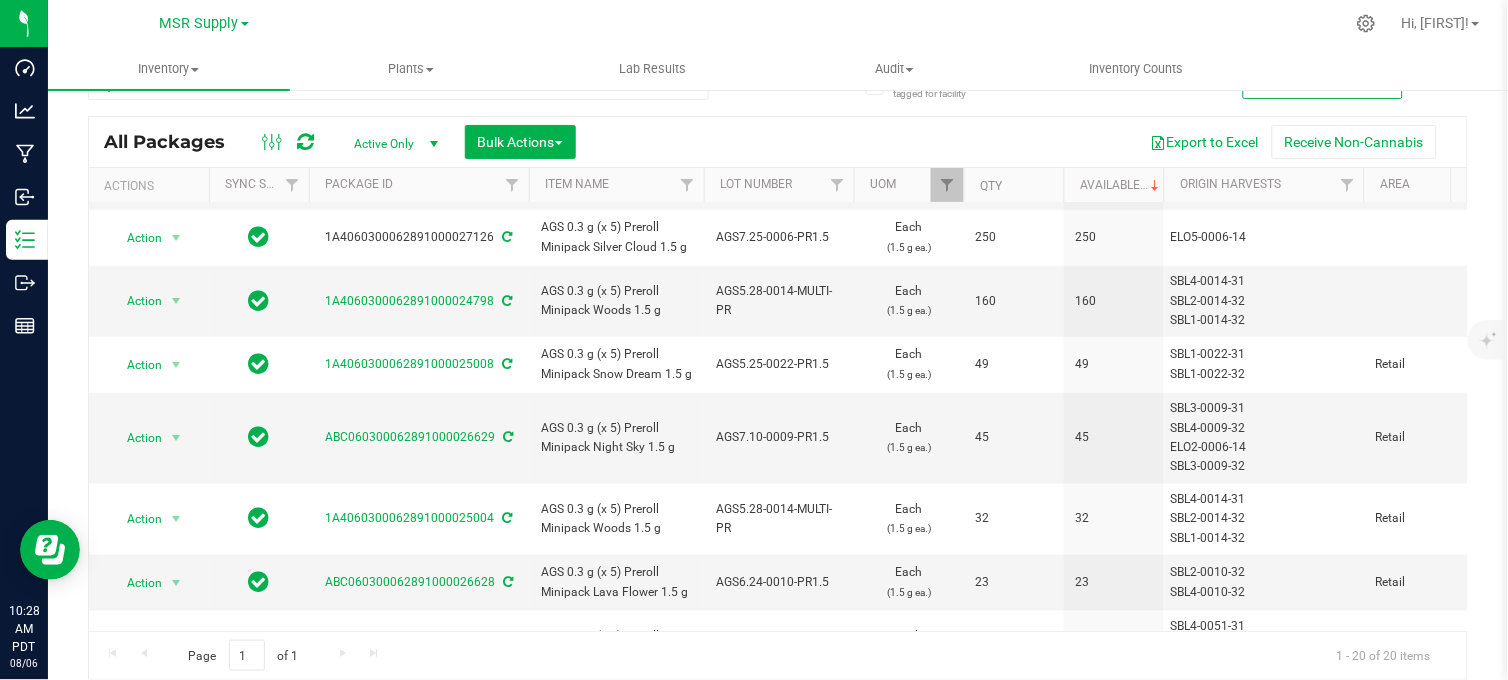 click at bounding box center [851, 23] 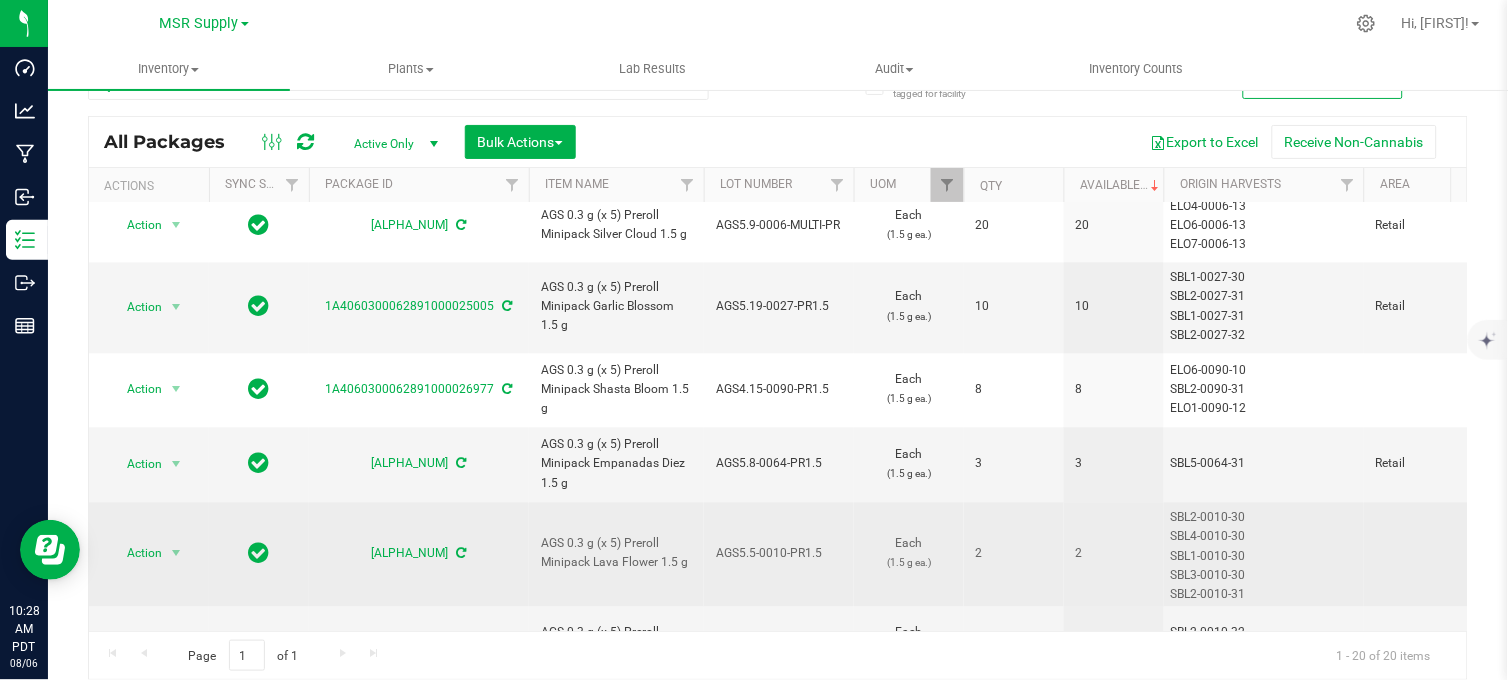scroll, scrollTop: 1000, scrollLeft: 0, axis: vertical 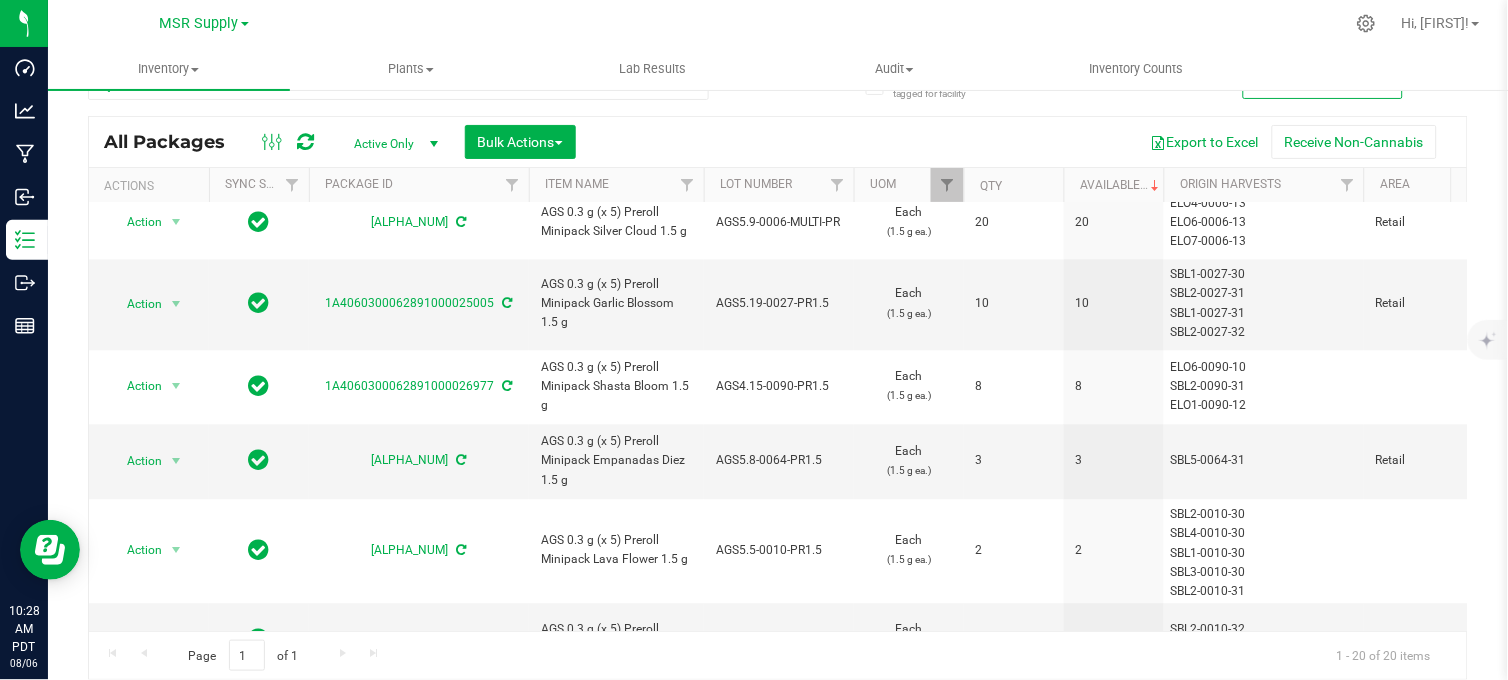 click at bounding box center (851, 23) 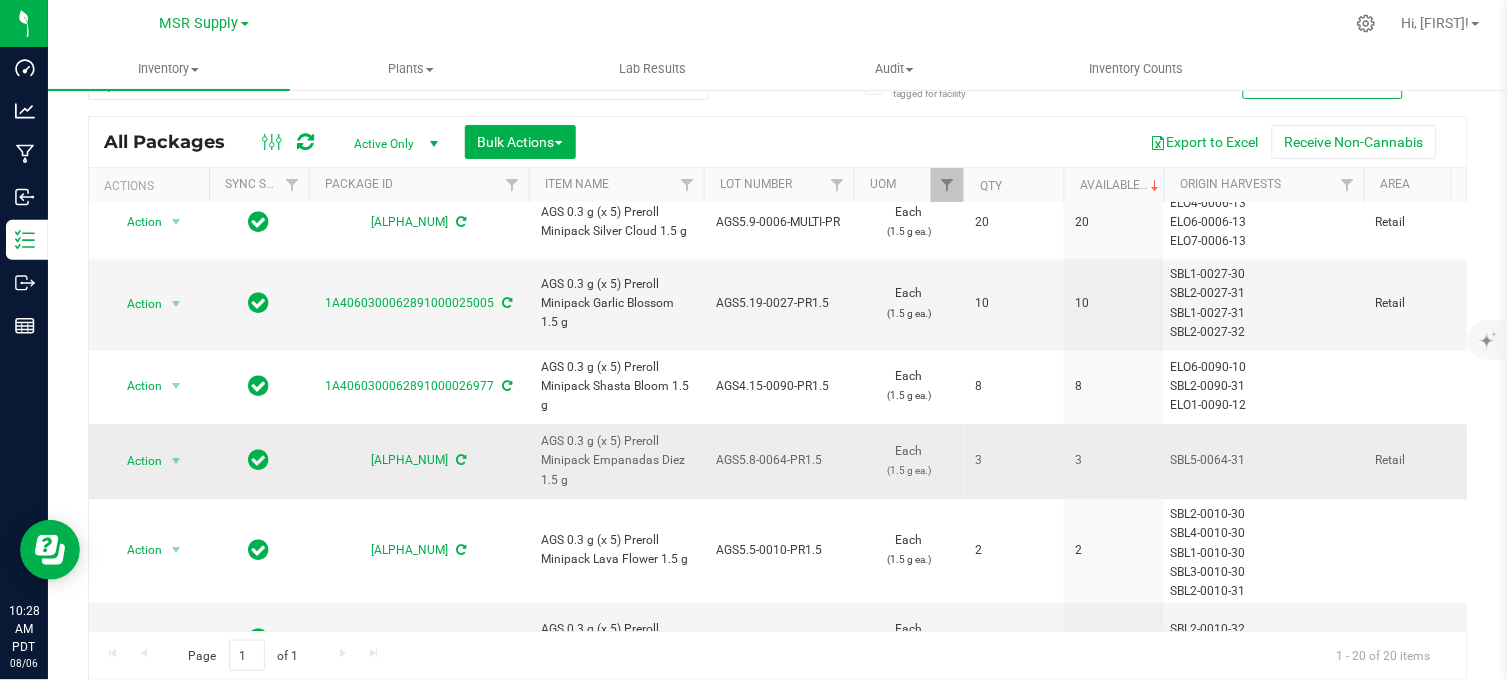 scroll, scrollTop: 1063, scrollLeft: 0, axis: vertical 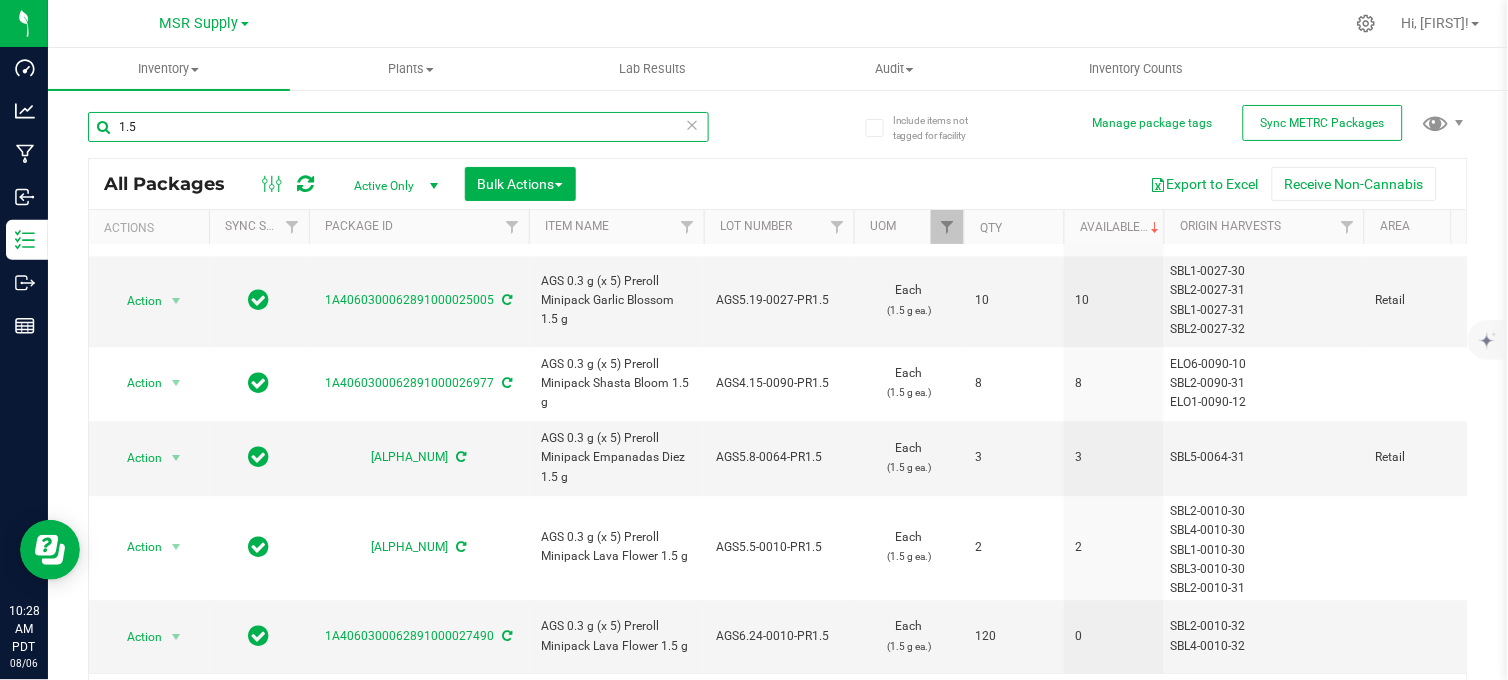 click on "1.5" at bounding box center (398, 127) 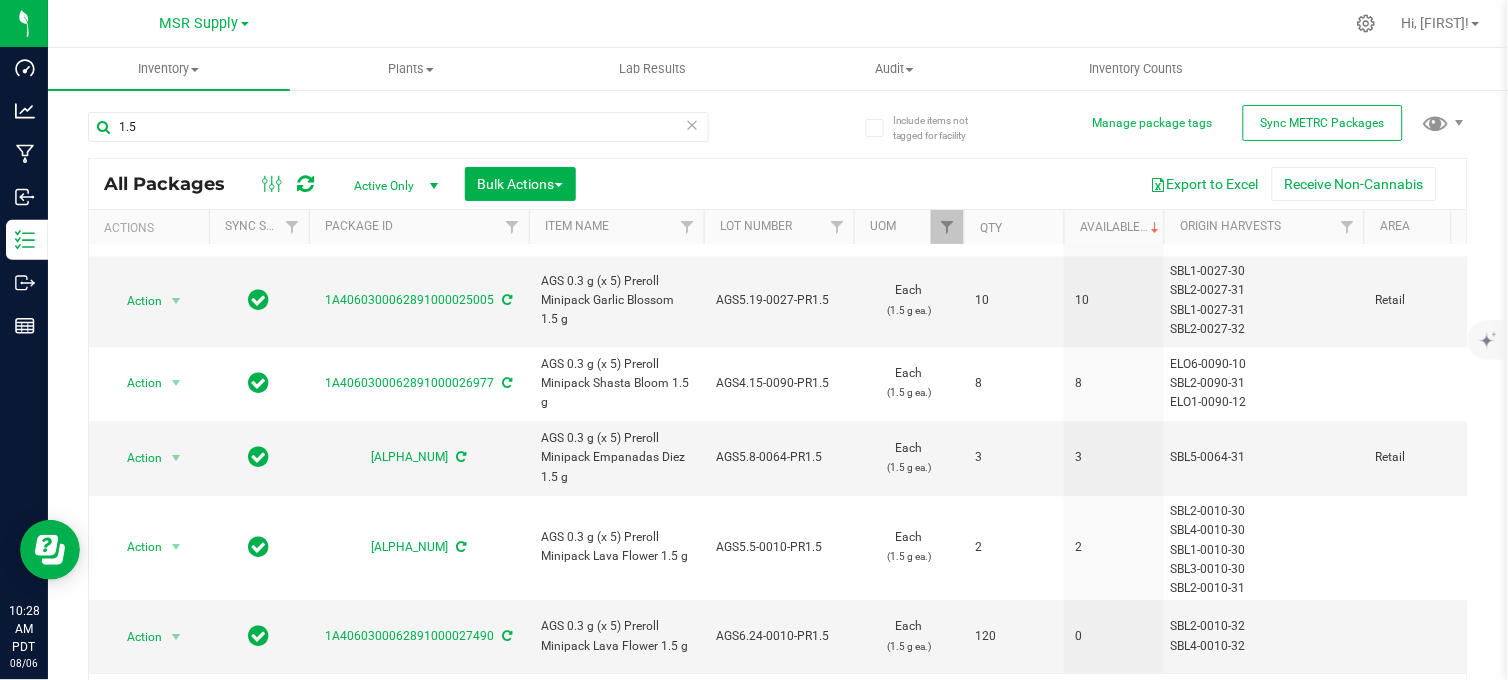click at bounding box center [851, 23] 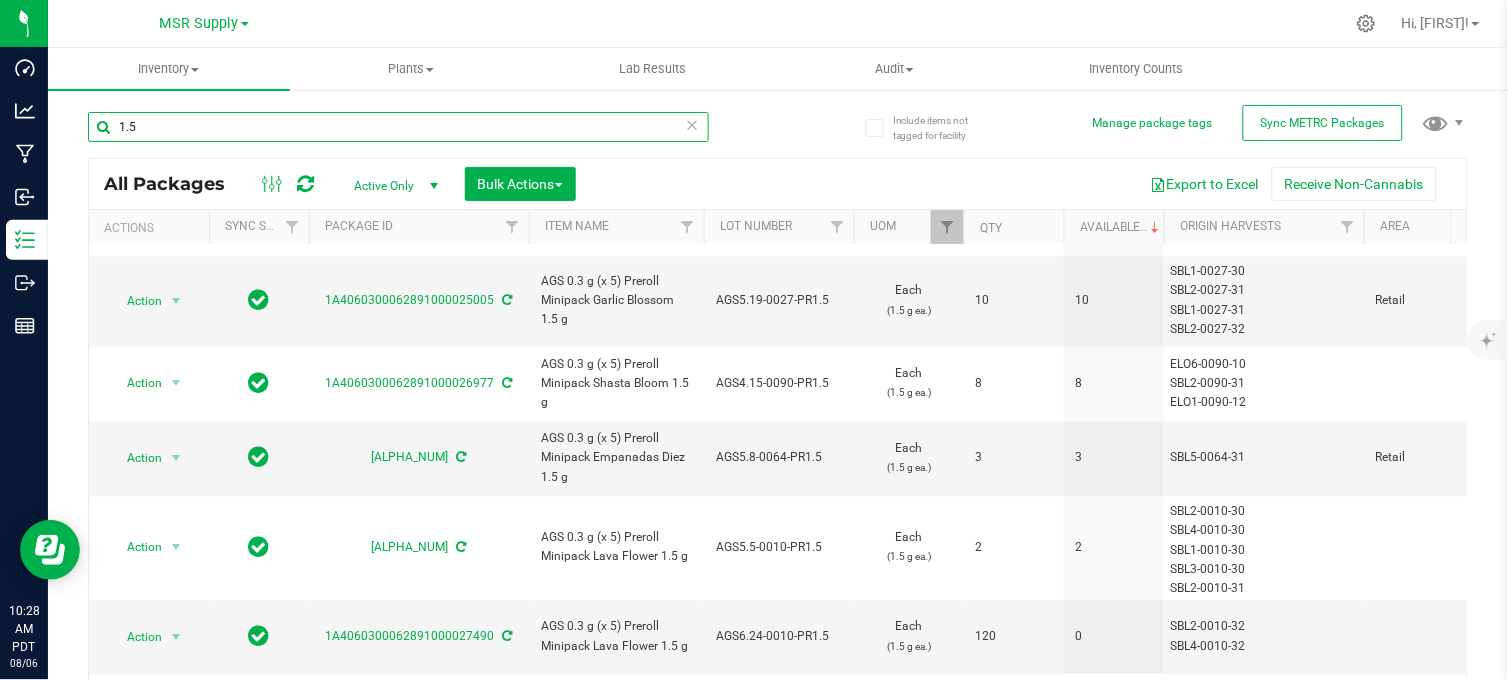 drag, startPoint x: 175, startPoint y: 126, endPoint x: 84, endPoint y: 122, distance: 91.08787 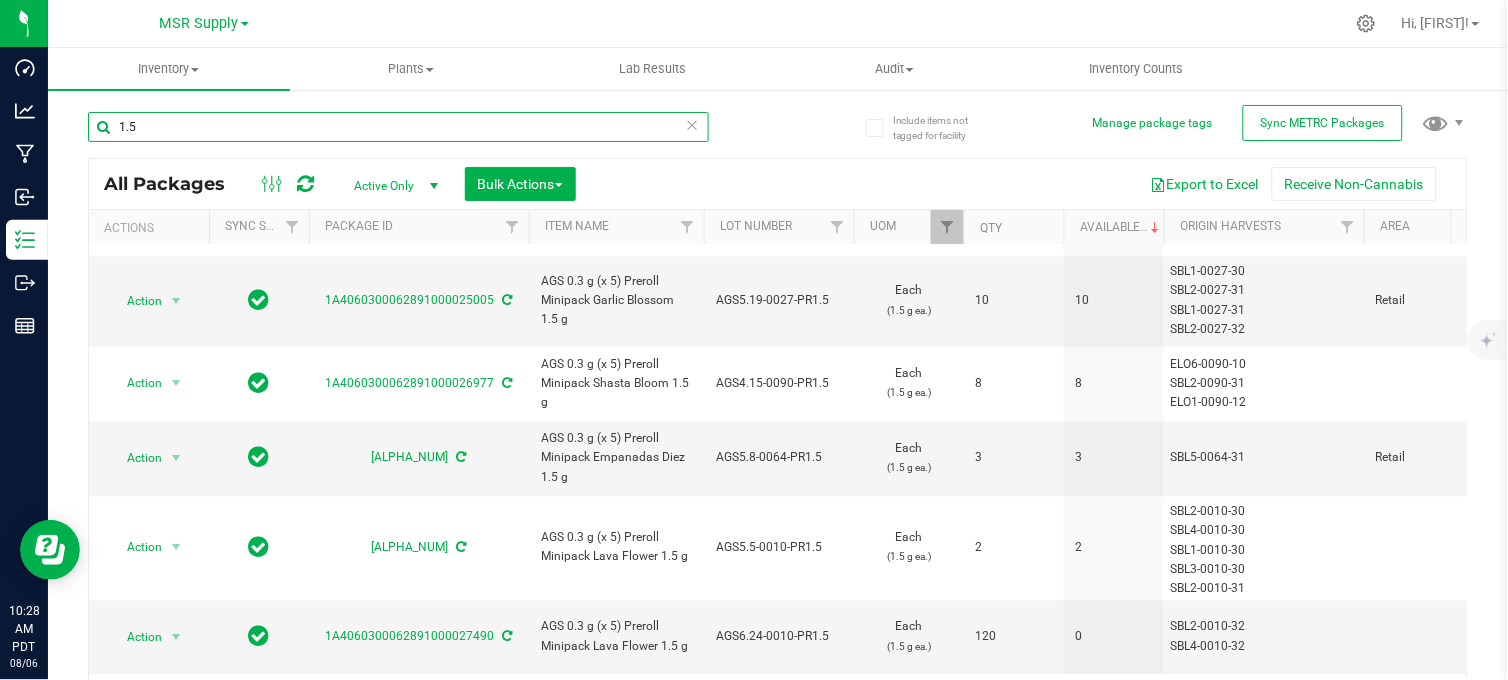 click on "Include items not tagged for facility
Manage package tags
Sync METRC Packages
1.5
All Packages
Active Only Active Only Lab Samples Locked All External Internal
Bulk Actions" at bounding box center [778, 393] 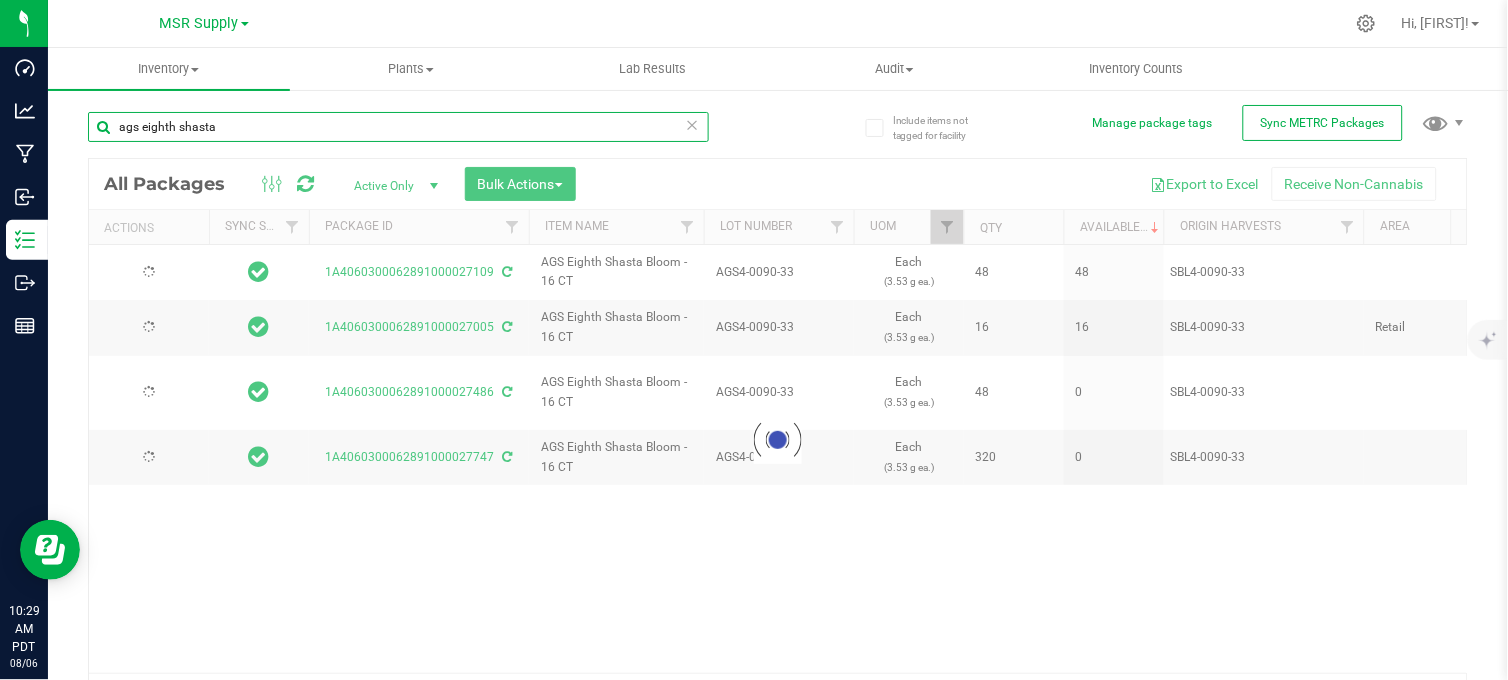 scroll, scrollTop: 0, scrollLeft: 0, axis: both 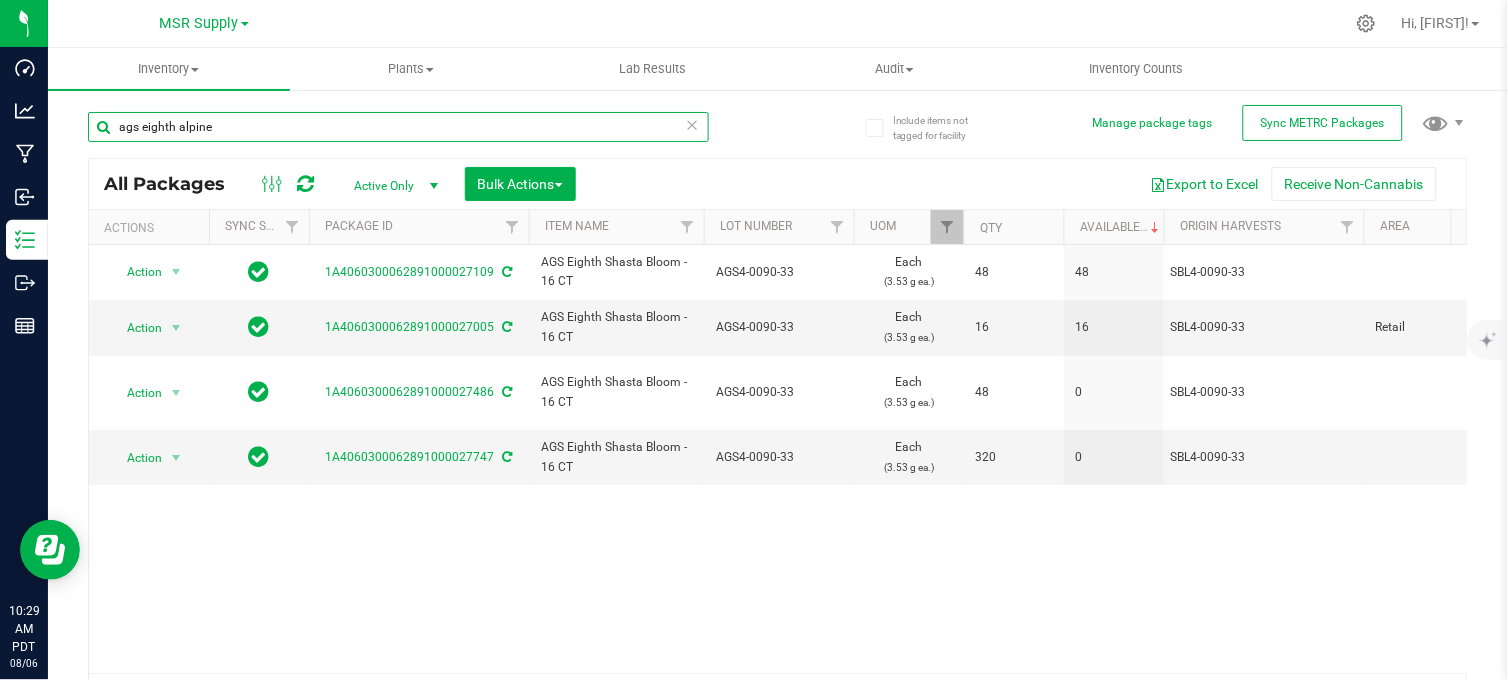 type on "ags eighth alpine" 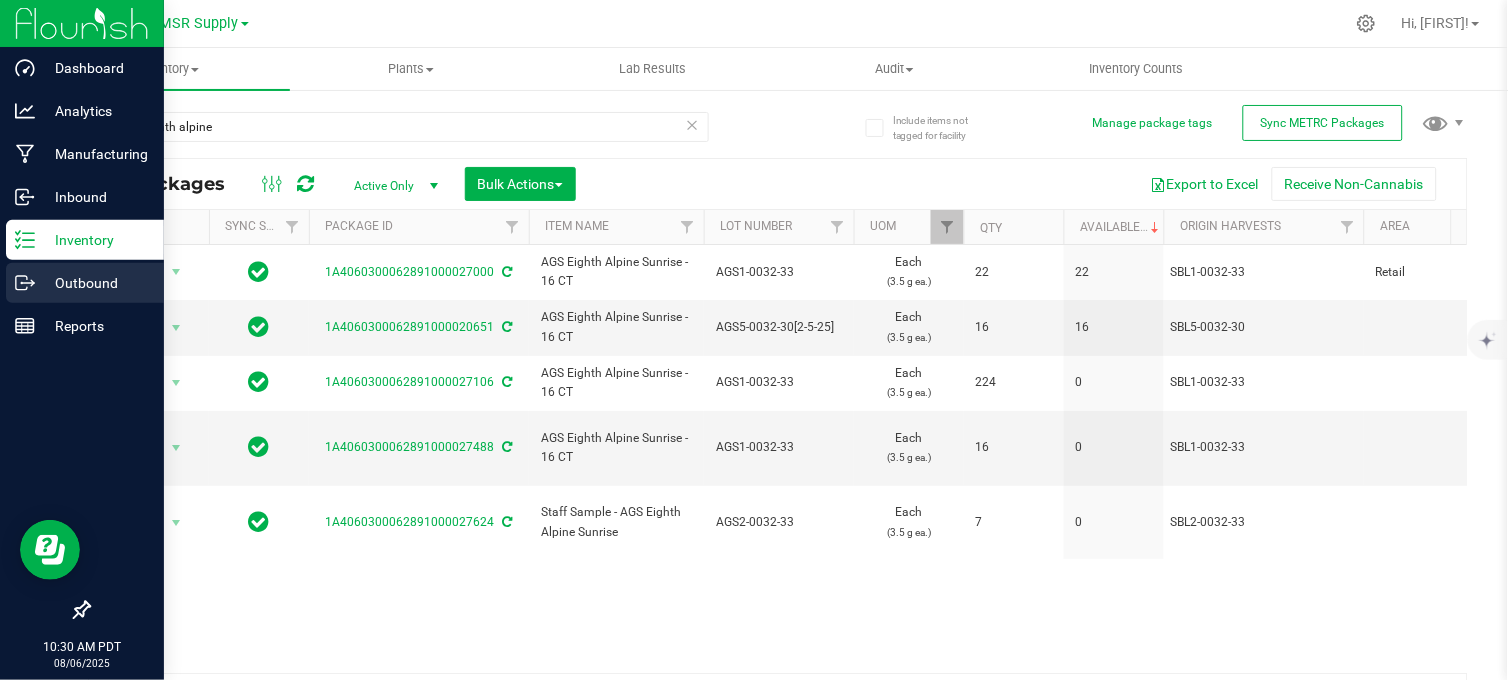 click 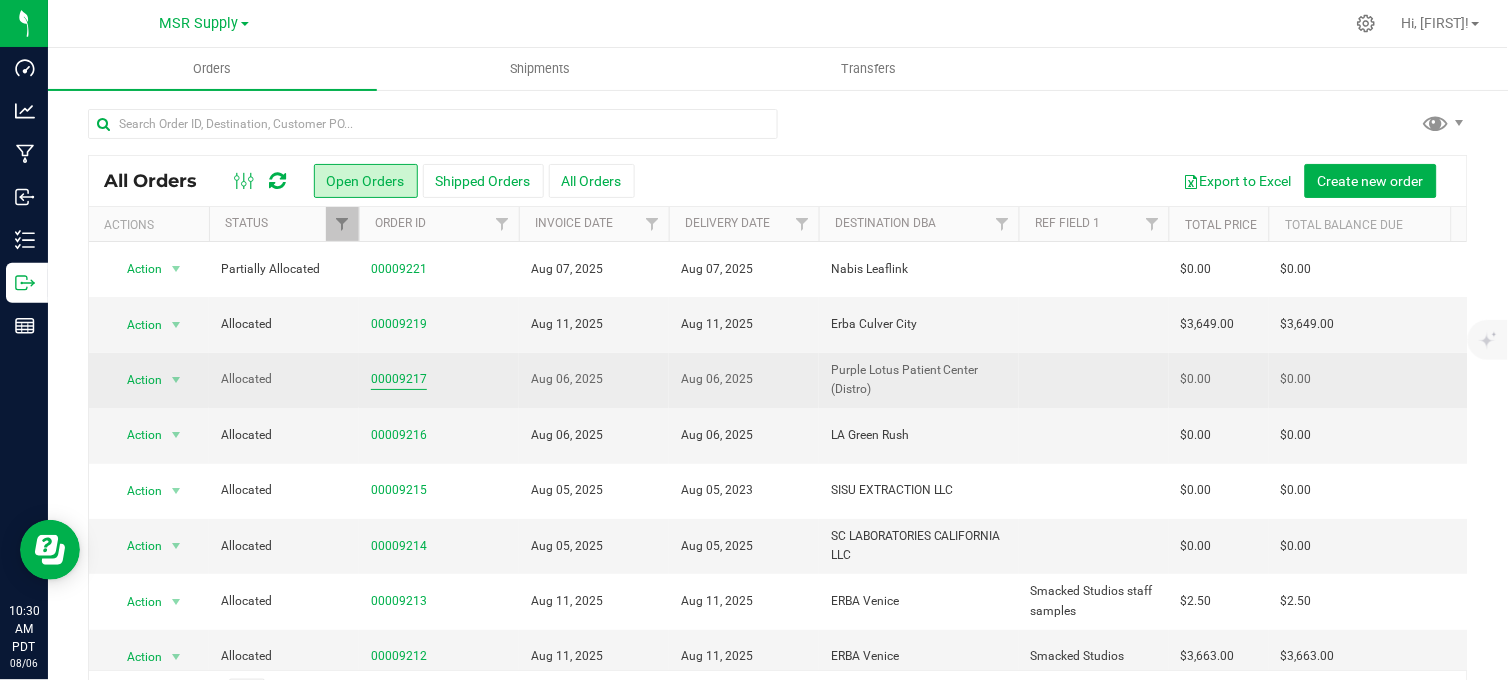 click on "00009217" at bounding box center [399, 379] 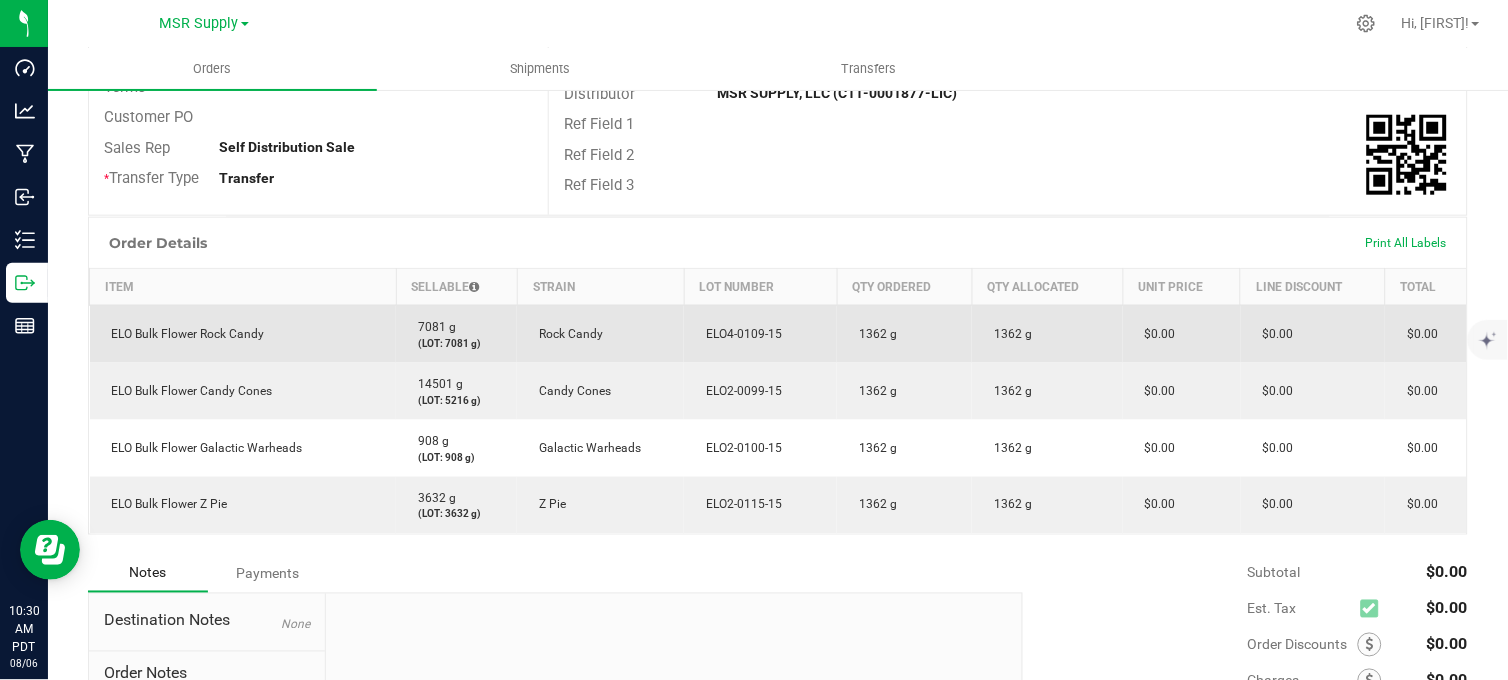 scroll, scrollTop: 388, scrollLeft: 0, axis: vertical 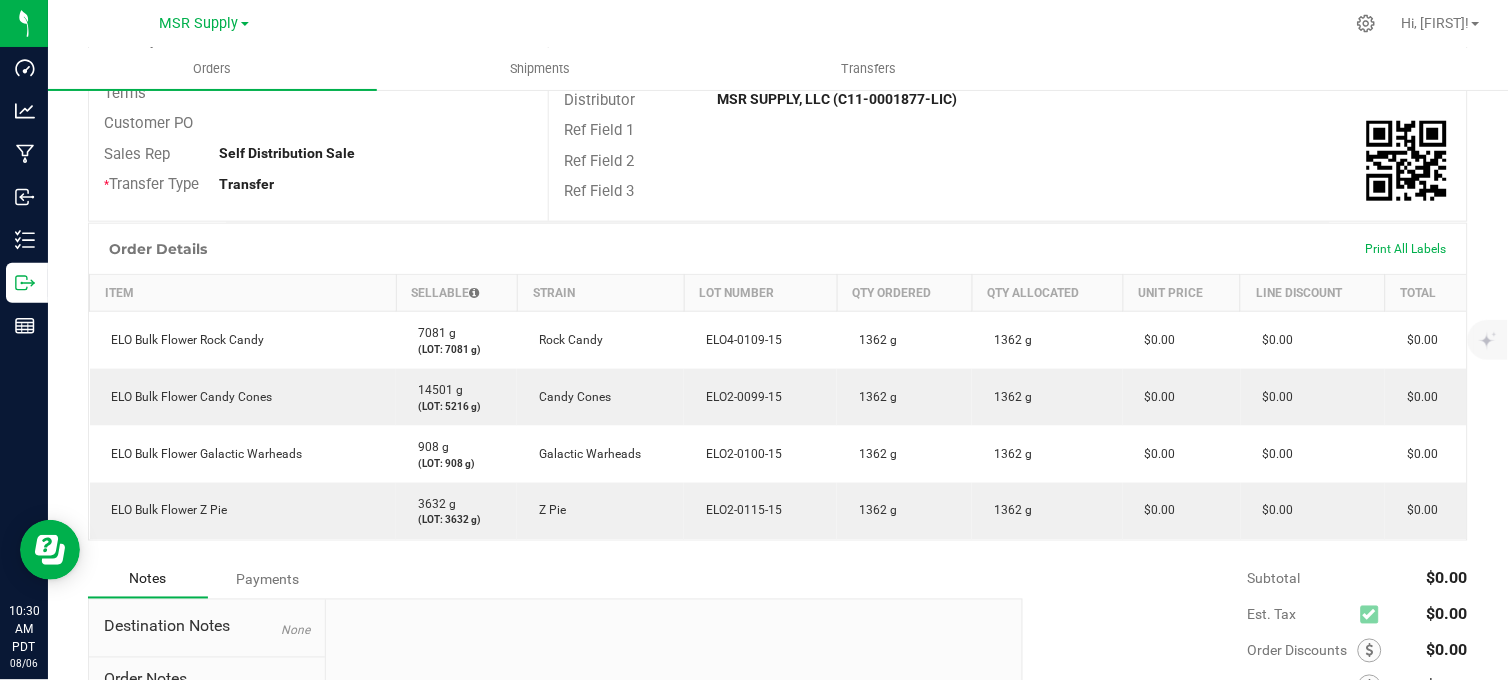 click on "Notes
Payments" at bounding box center [548, 580] 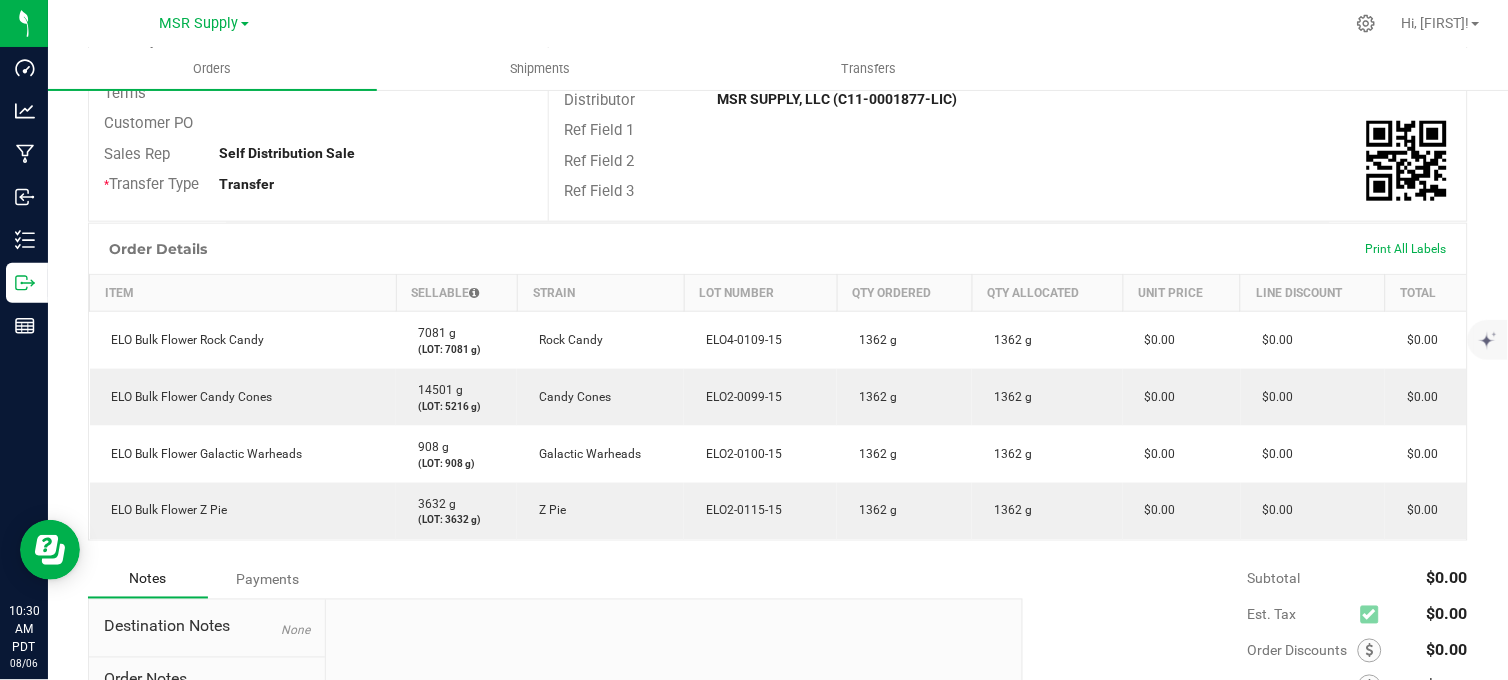 drag, startPoint x: 1066, startPoint y: 198, endPoint x: 766, endPoint y: 262, distance: 306.7507 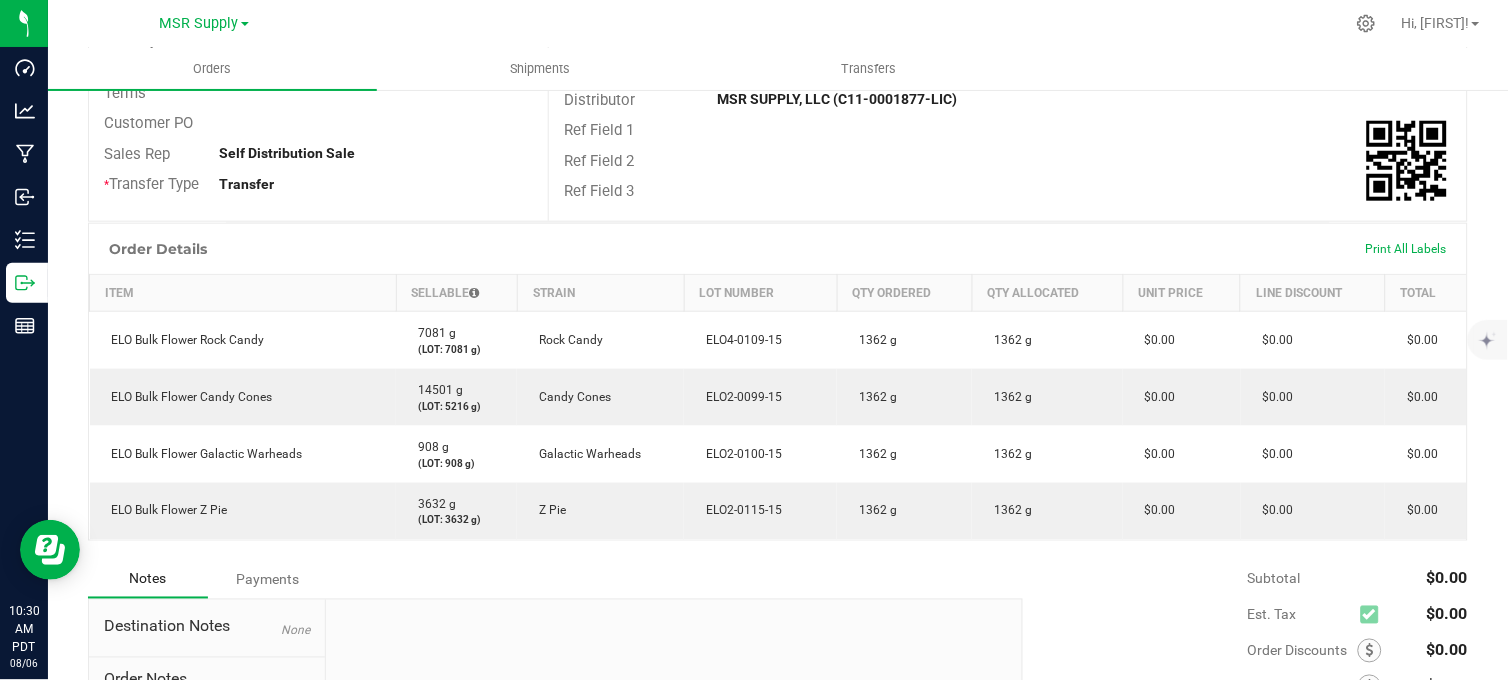 click on "Ref Field 3" at bounding box center [1008, 191] 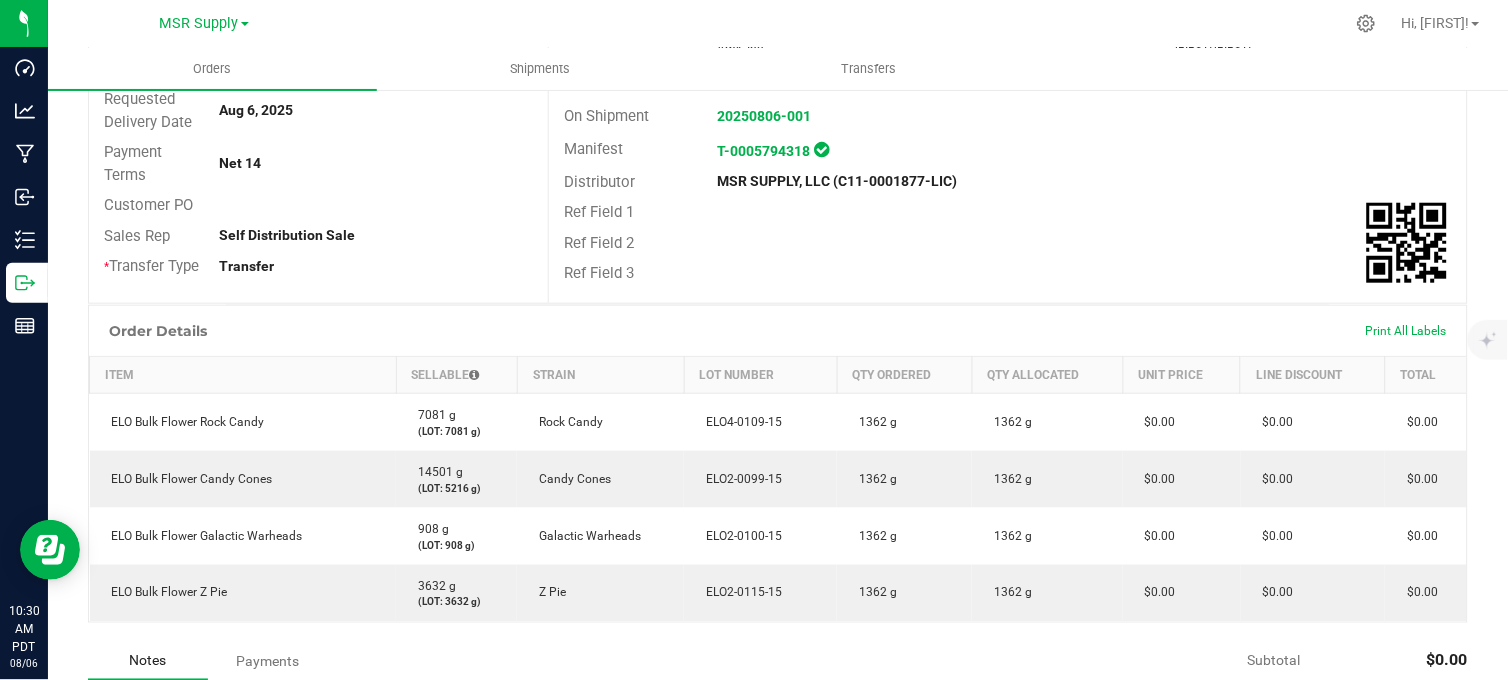 scroll, scrollTop: 0, scrollLeft: 0, axis: both 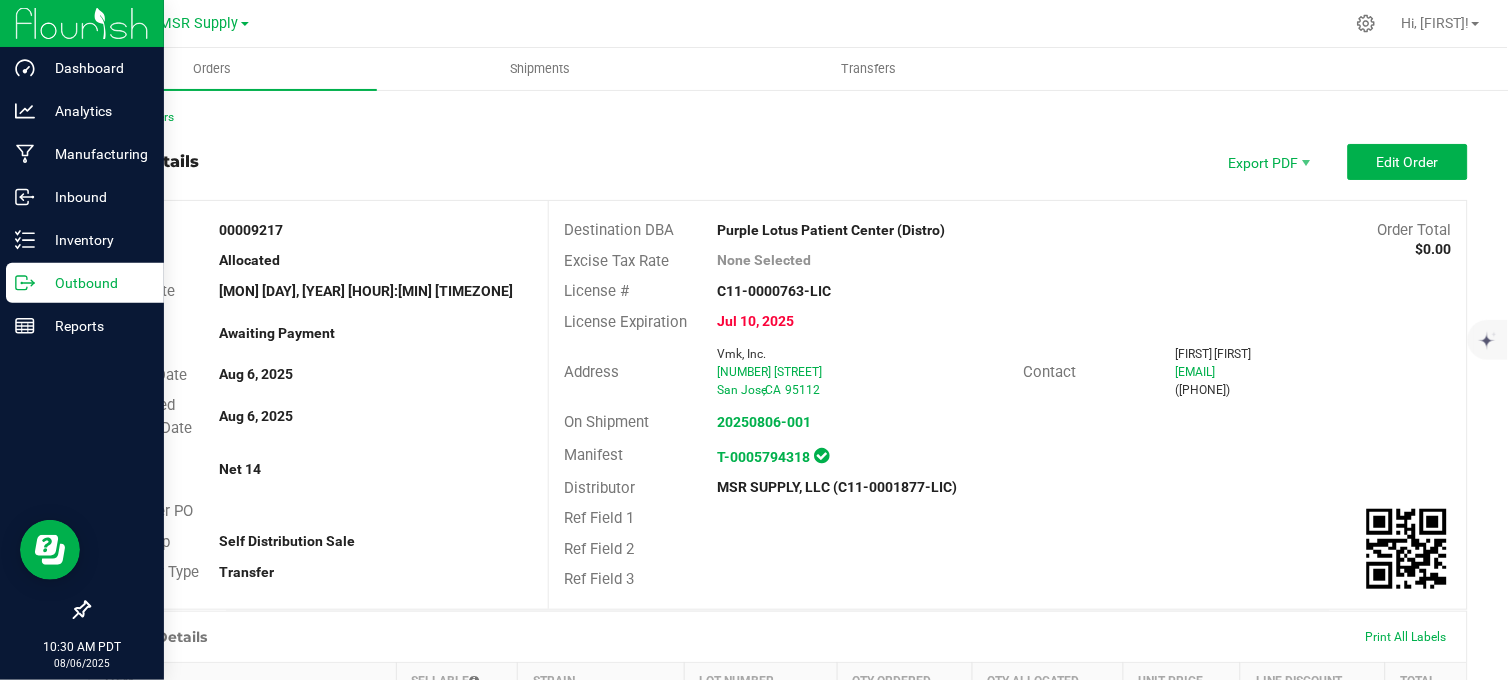 drag, startPoint x: 27, startPoint y: 287, endPoint x: 73, endPoint y: 285, distance: 46.043457 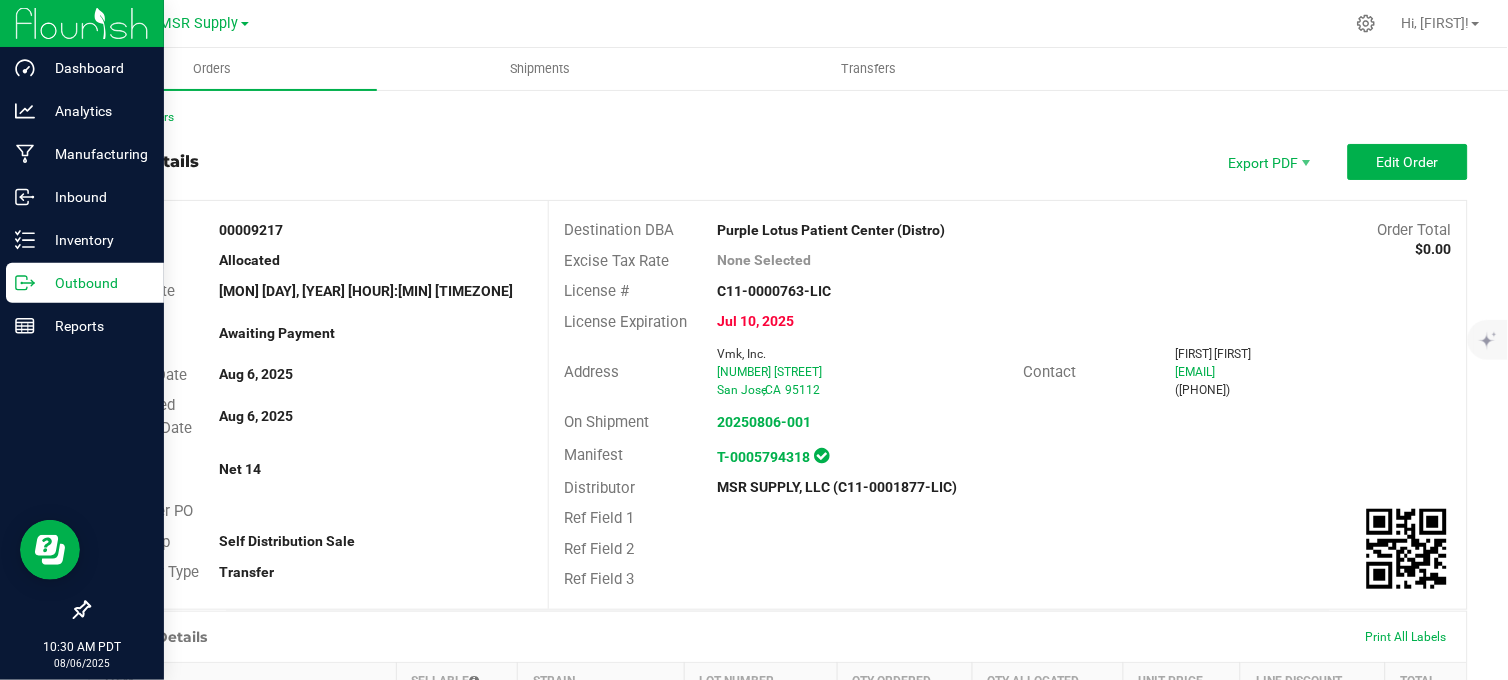 click 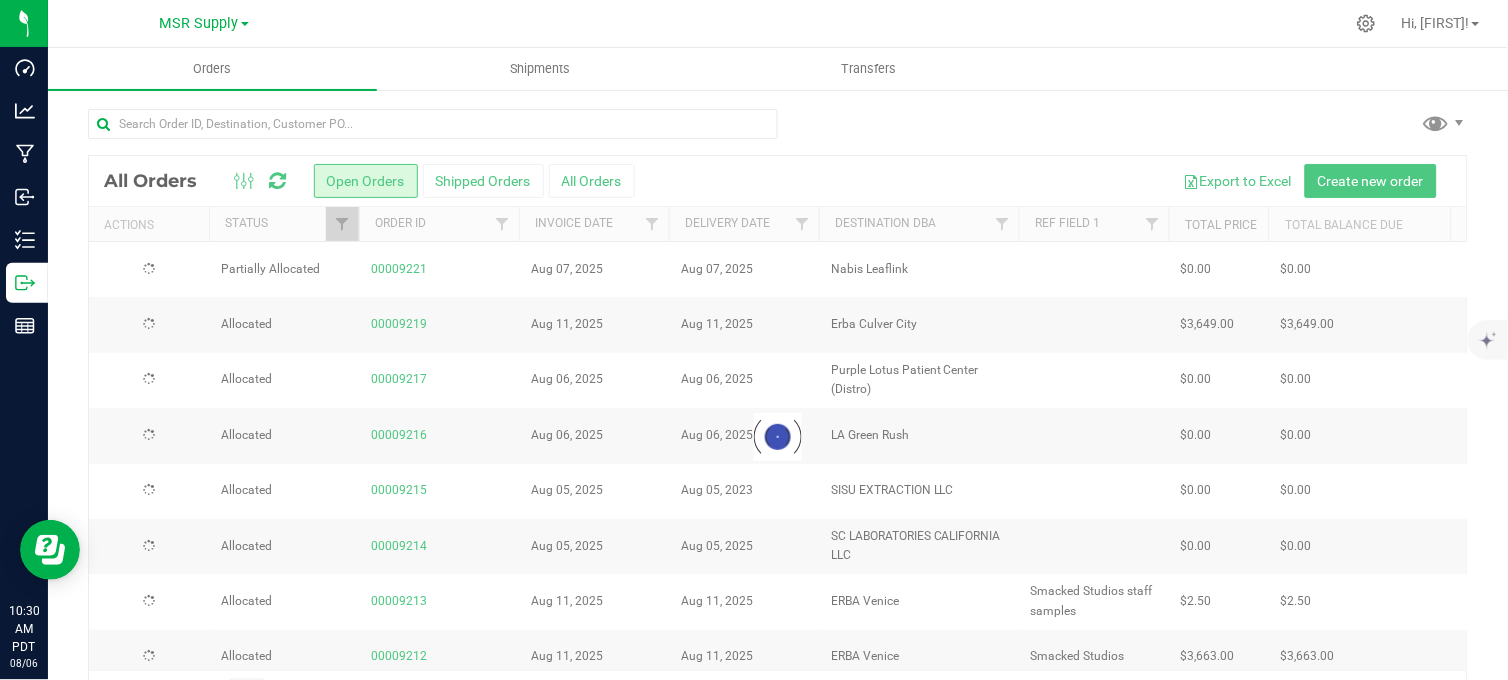 click at bounding box center [778, 132] 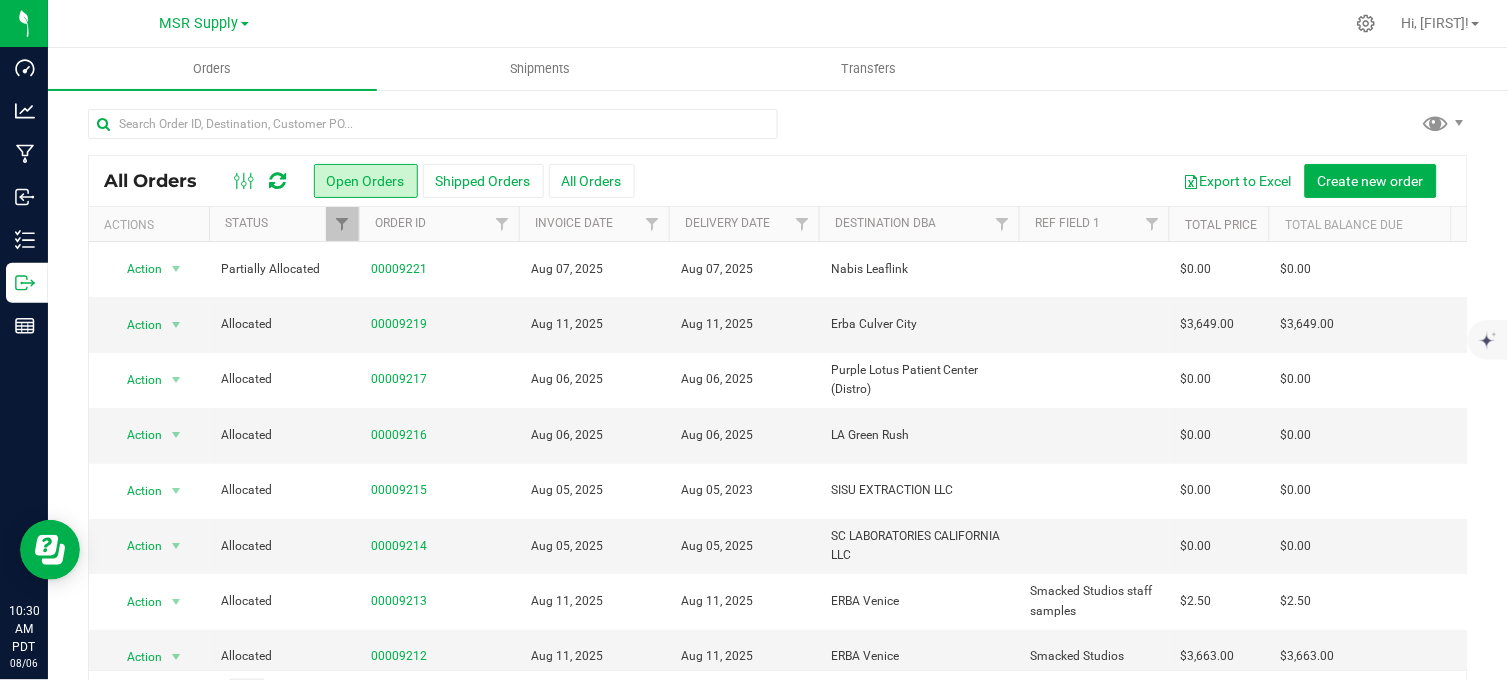 click at bounding box center (778, 132) 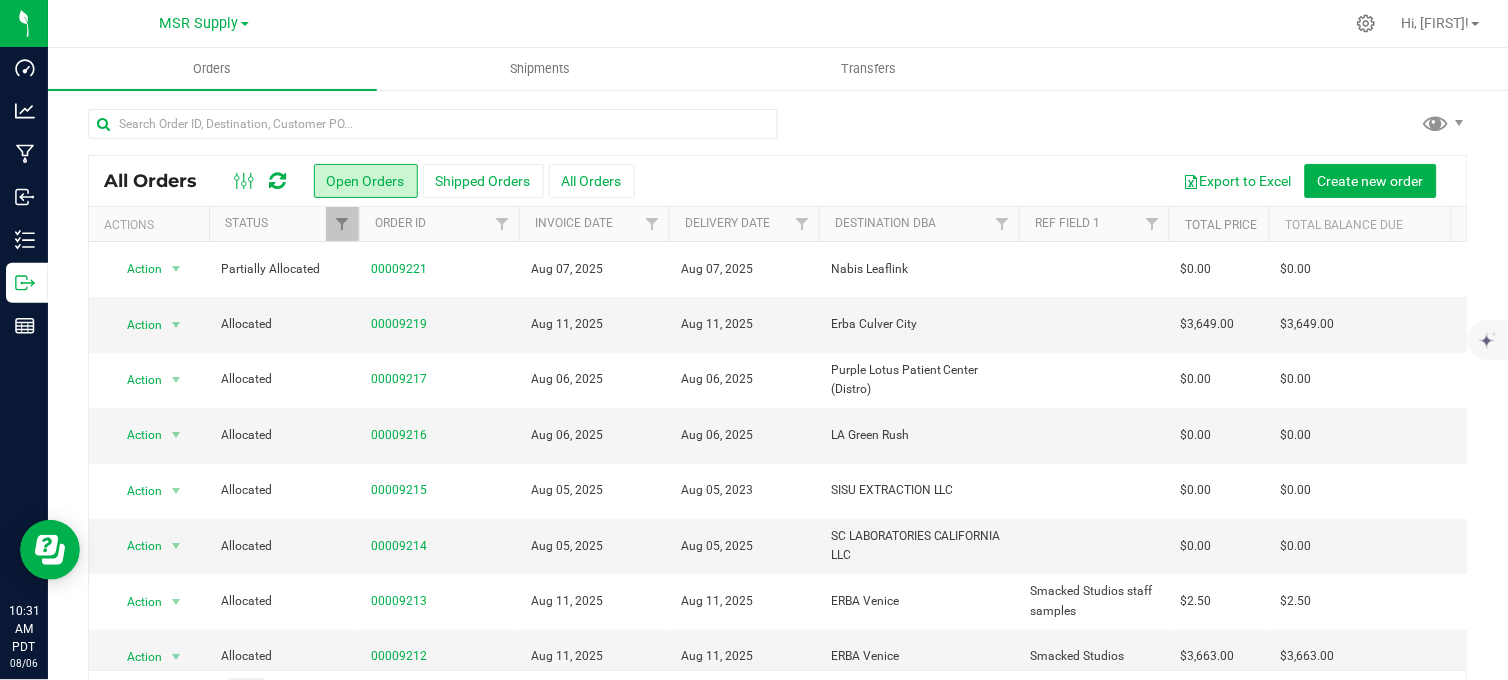 click at bounding box center [851, 23] 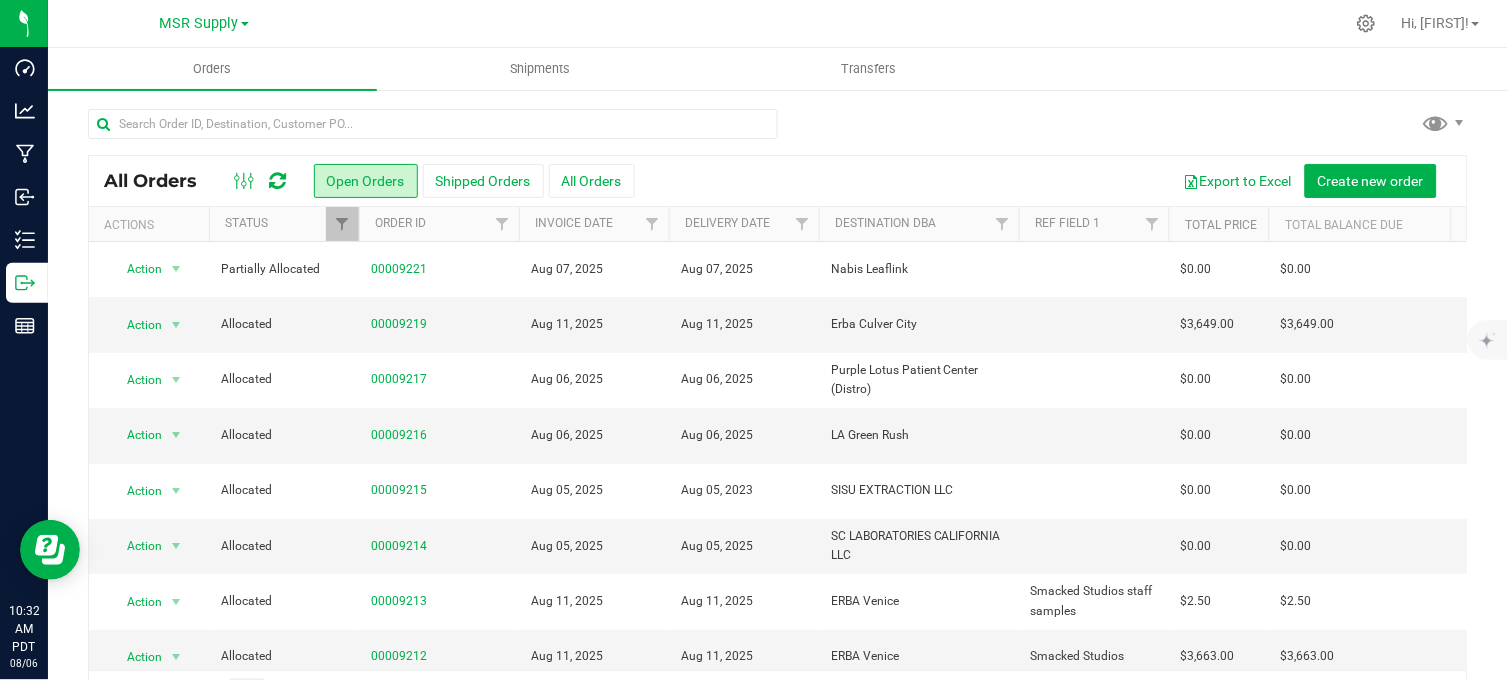 click at bounding box center (851, 23) 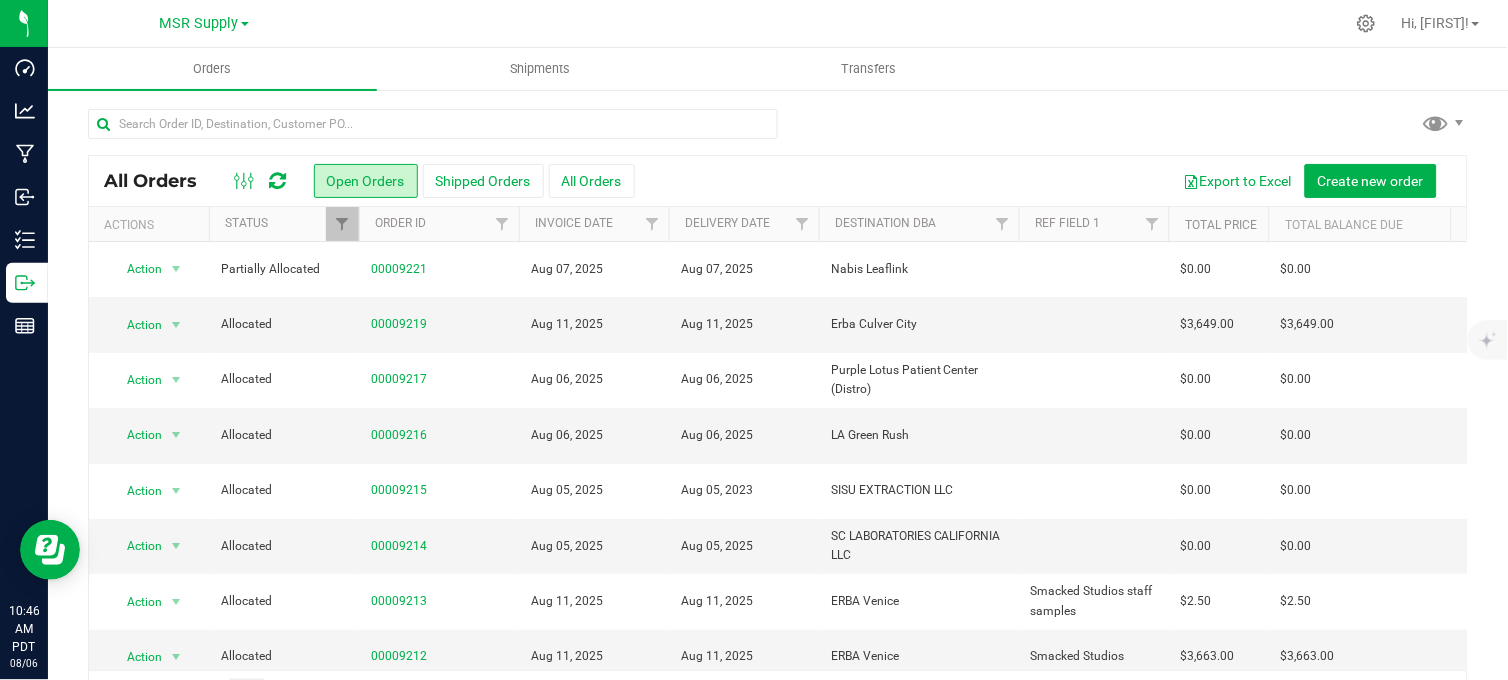 click at bounding box center (778, 132) 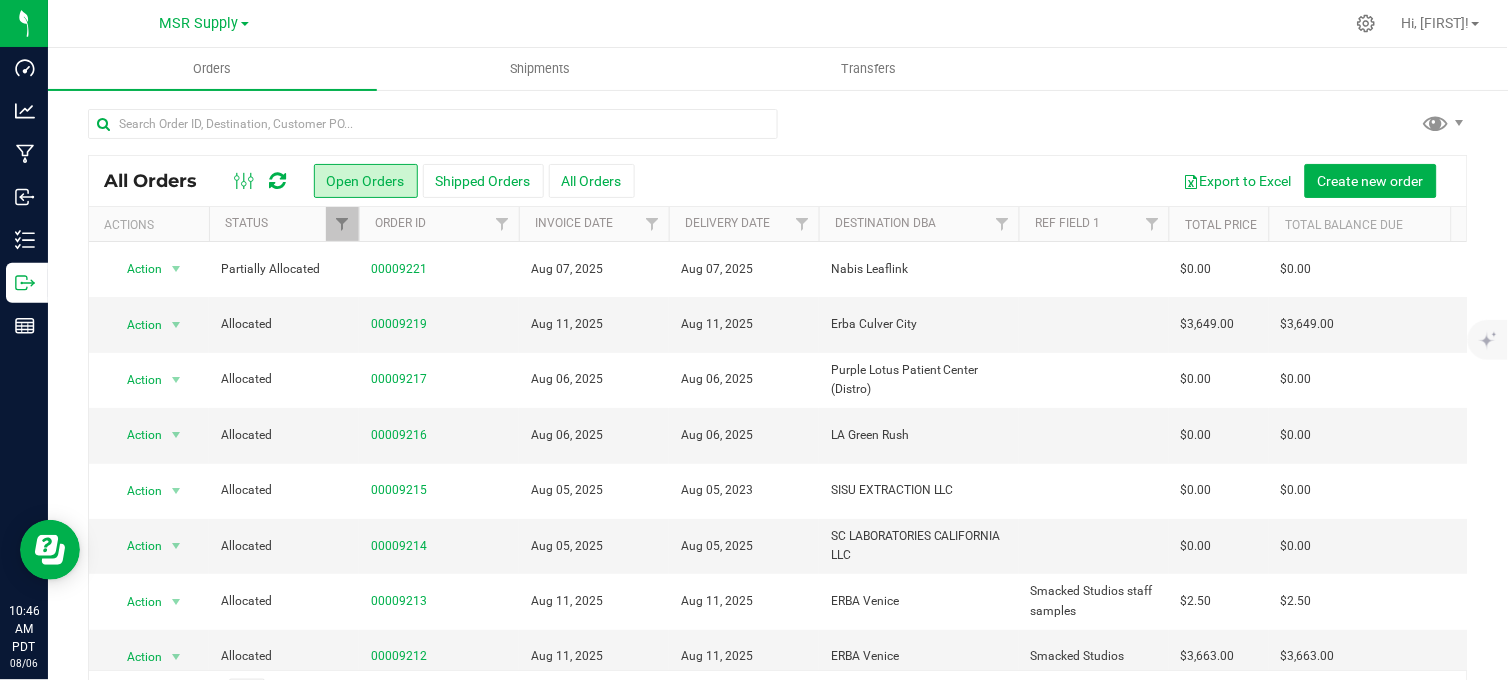 click at bounding box center [778, 132] 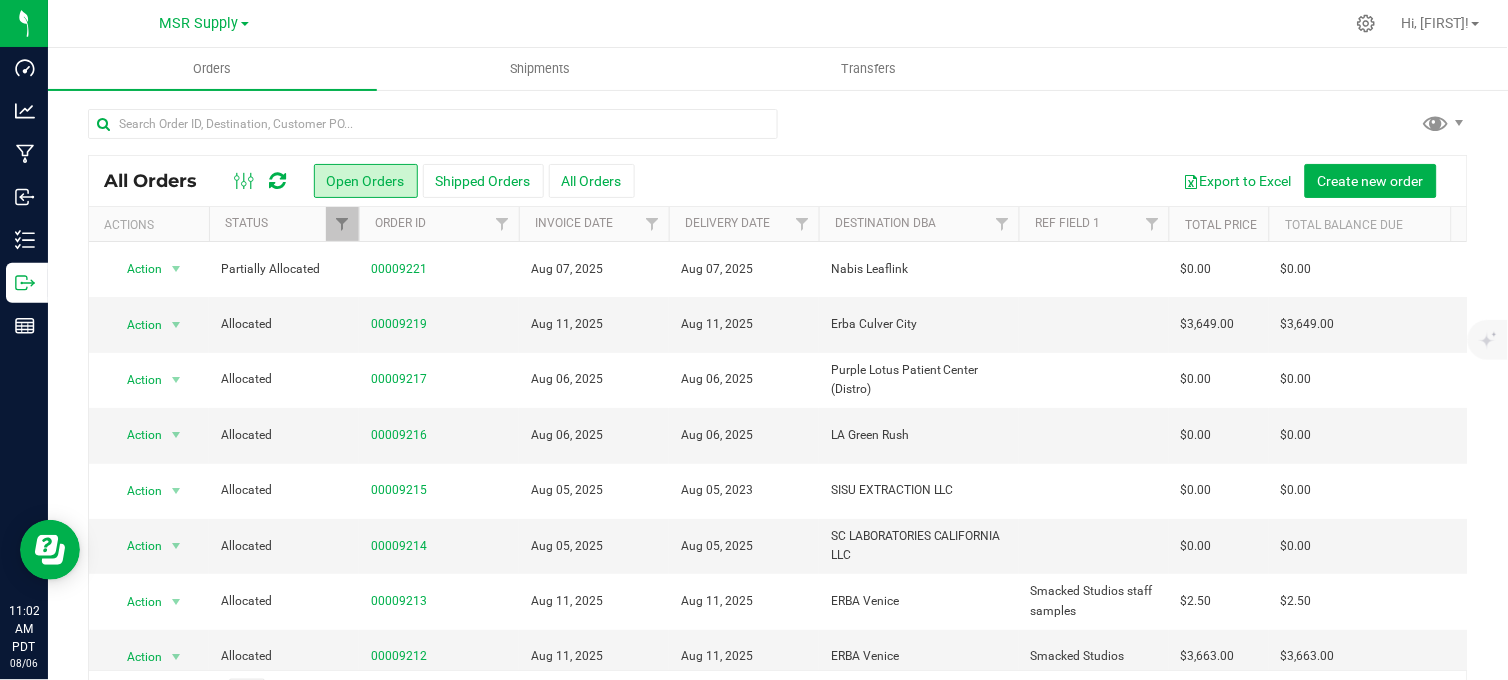 click at bounding box center (778, 132) 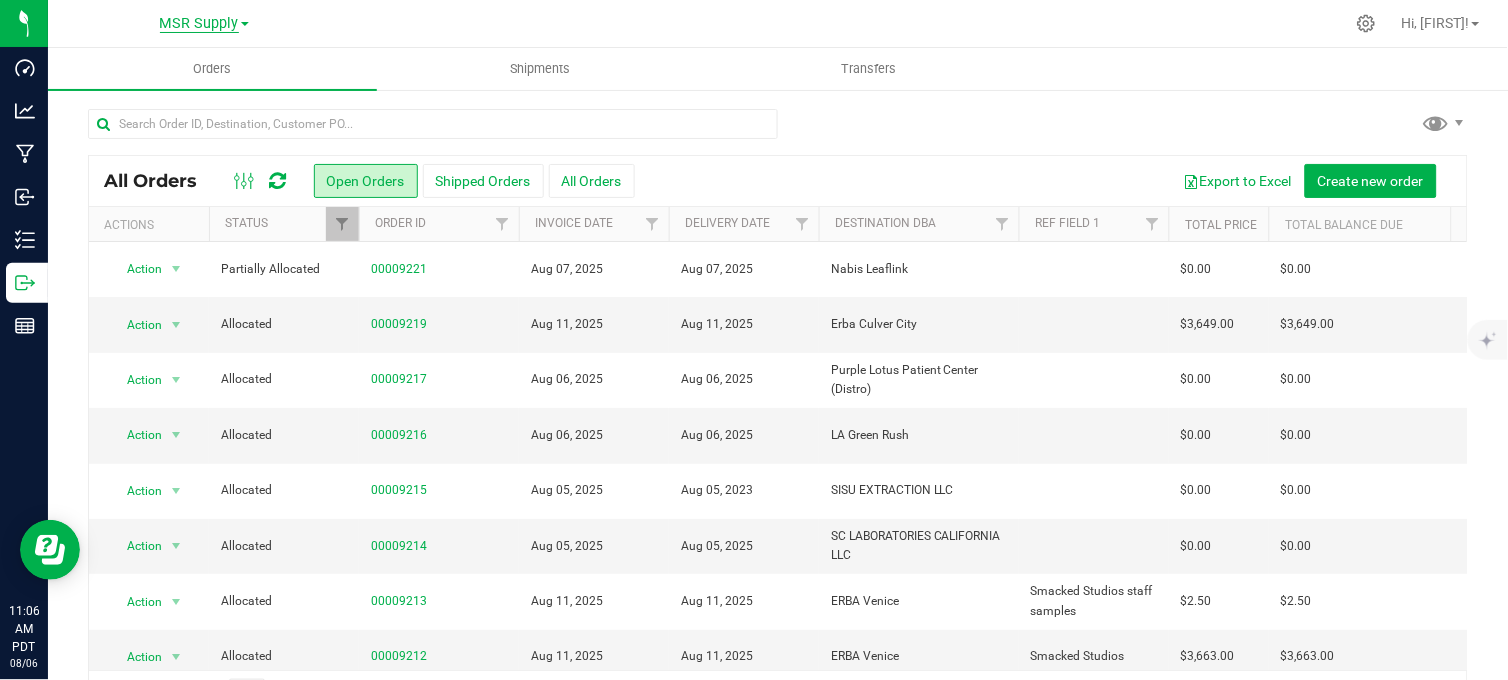 click on "MSR Supply" at bounding box center [199, 24] 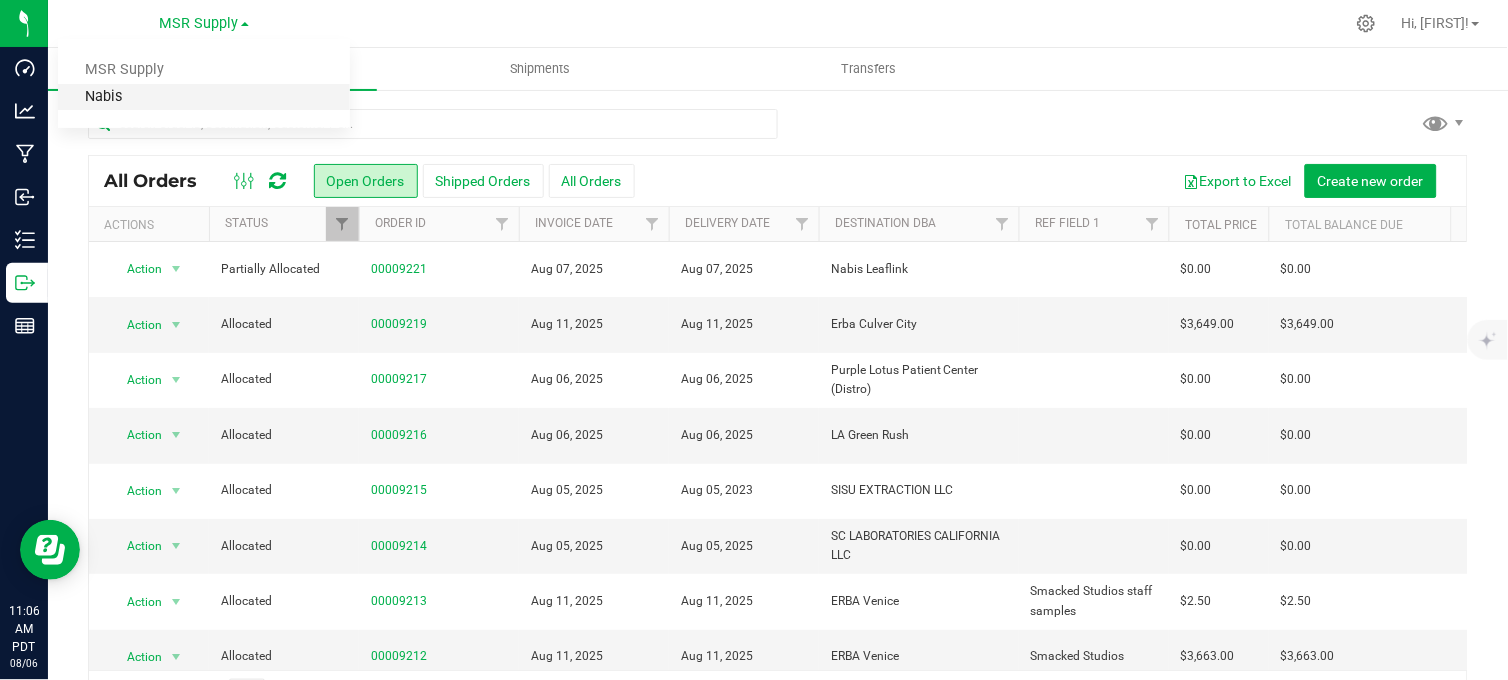 click on "Nabis" at bounding box center (204, 97) 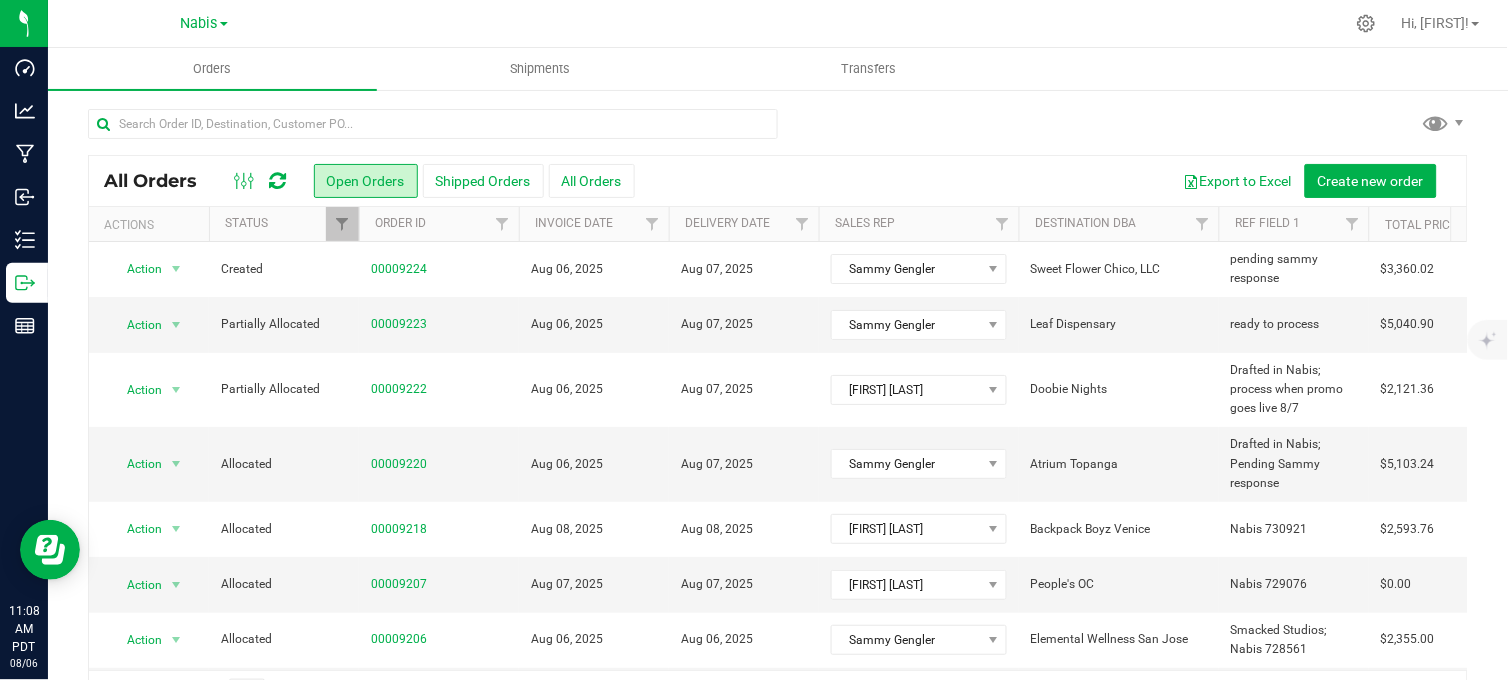 click at bounding box center [778, 132] 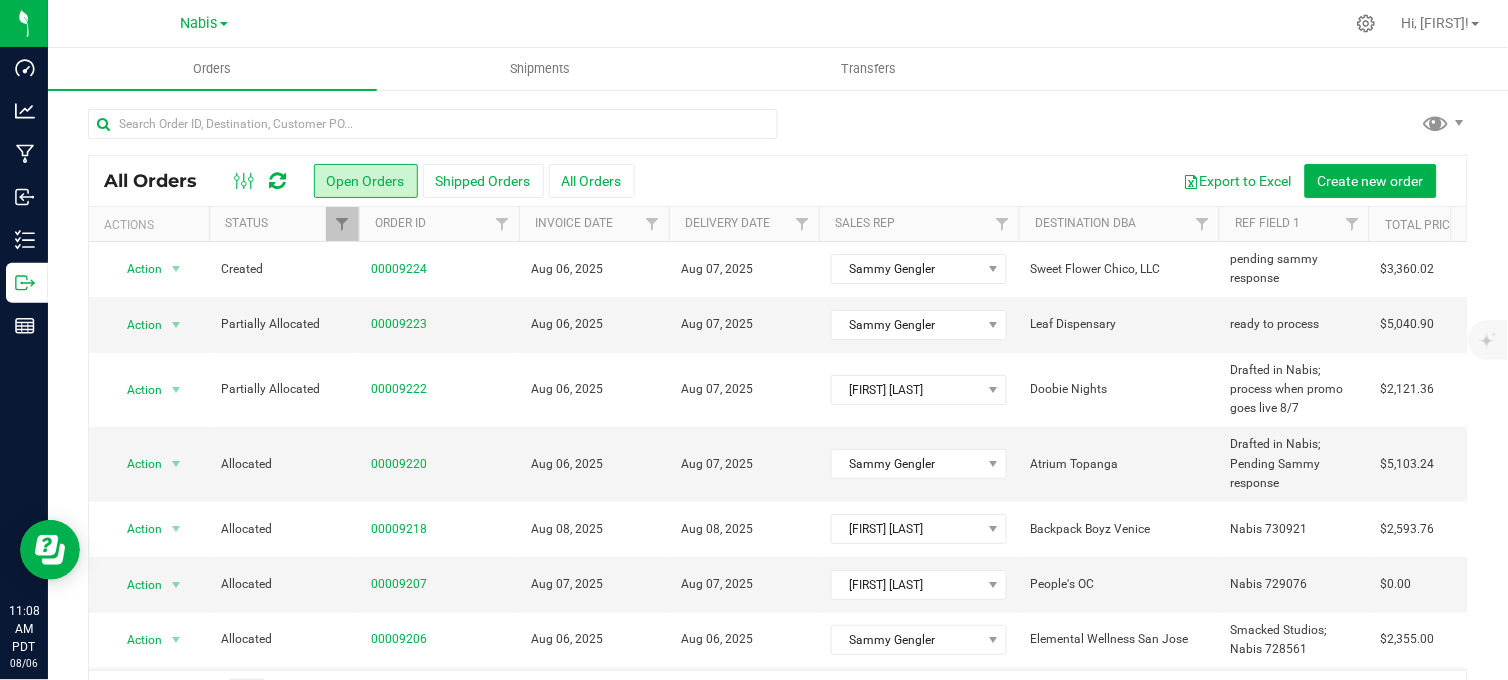 click at bounding box center [778, 132] 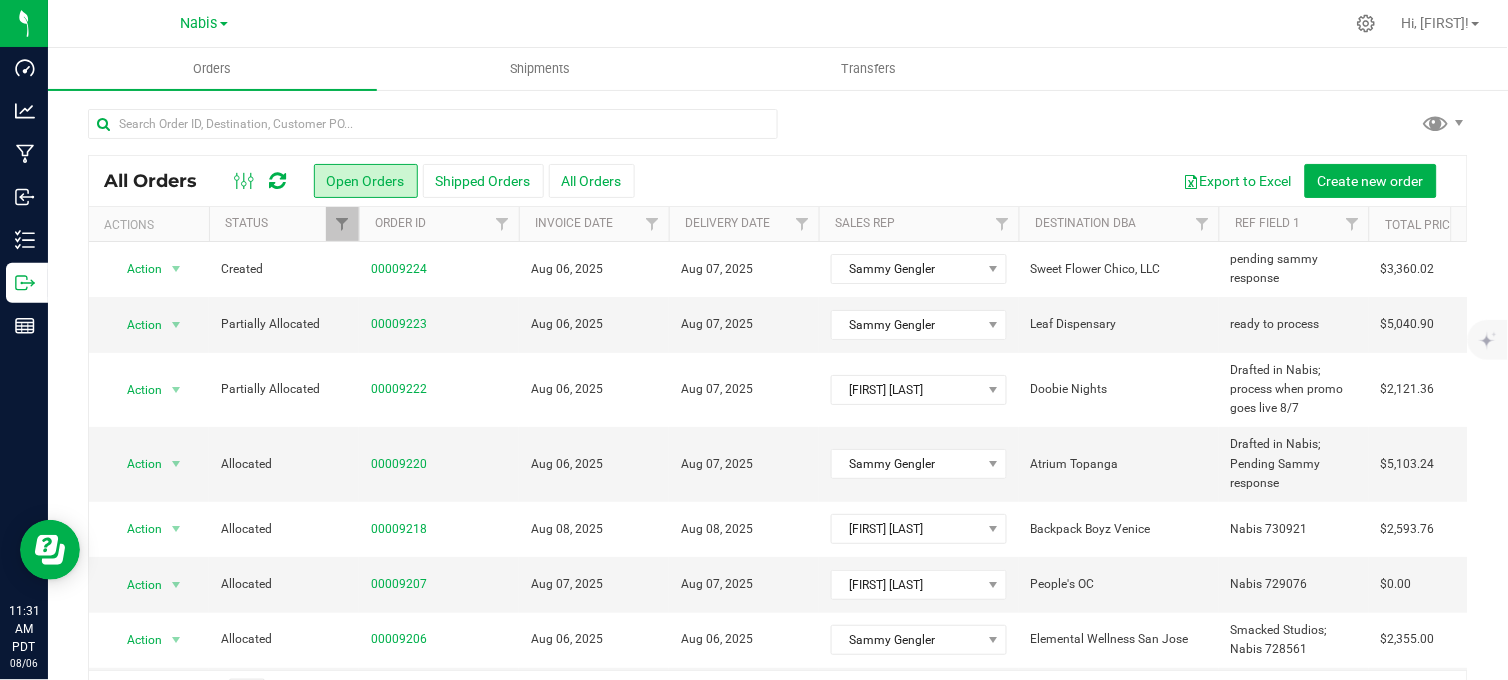 click at bounding box center [778, 132] 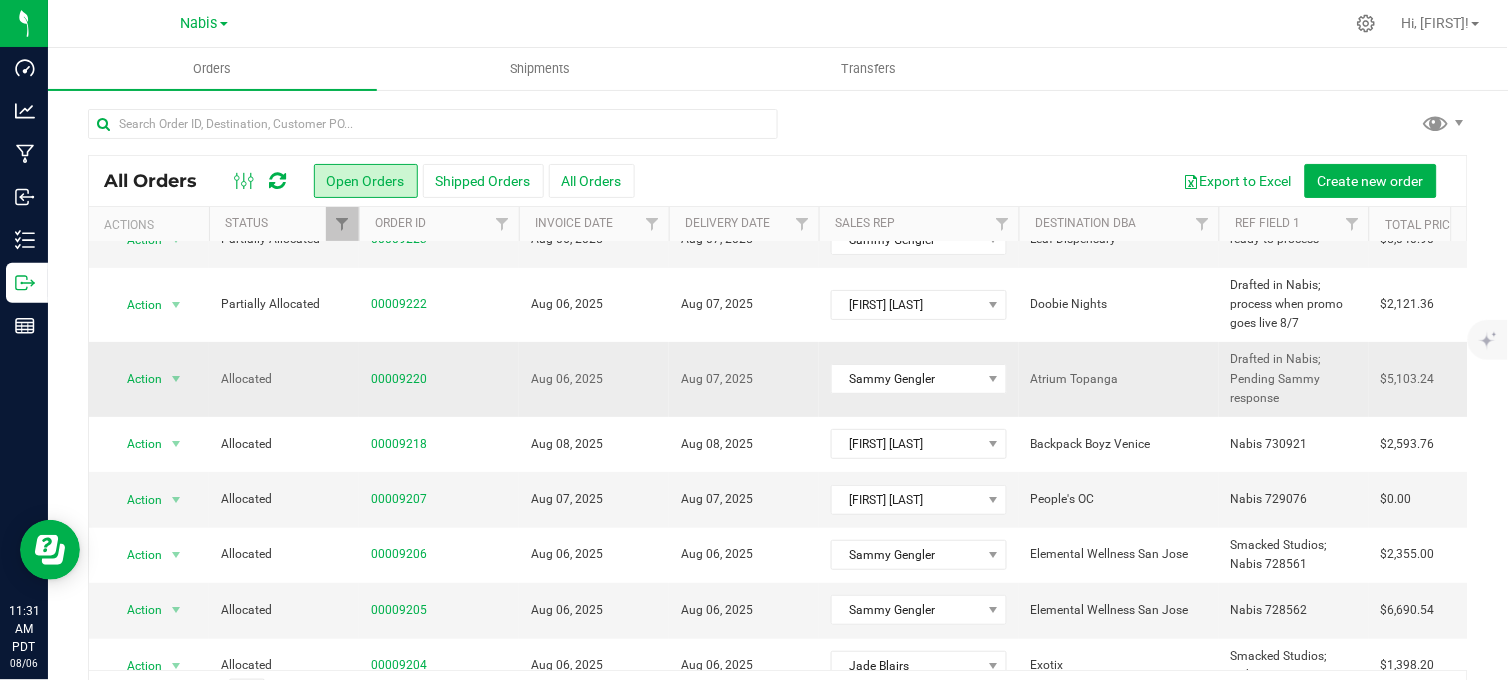 scroll, scrollTop: 111, scrollLeft: 0, axis: vertical 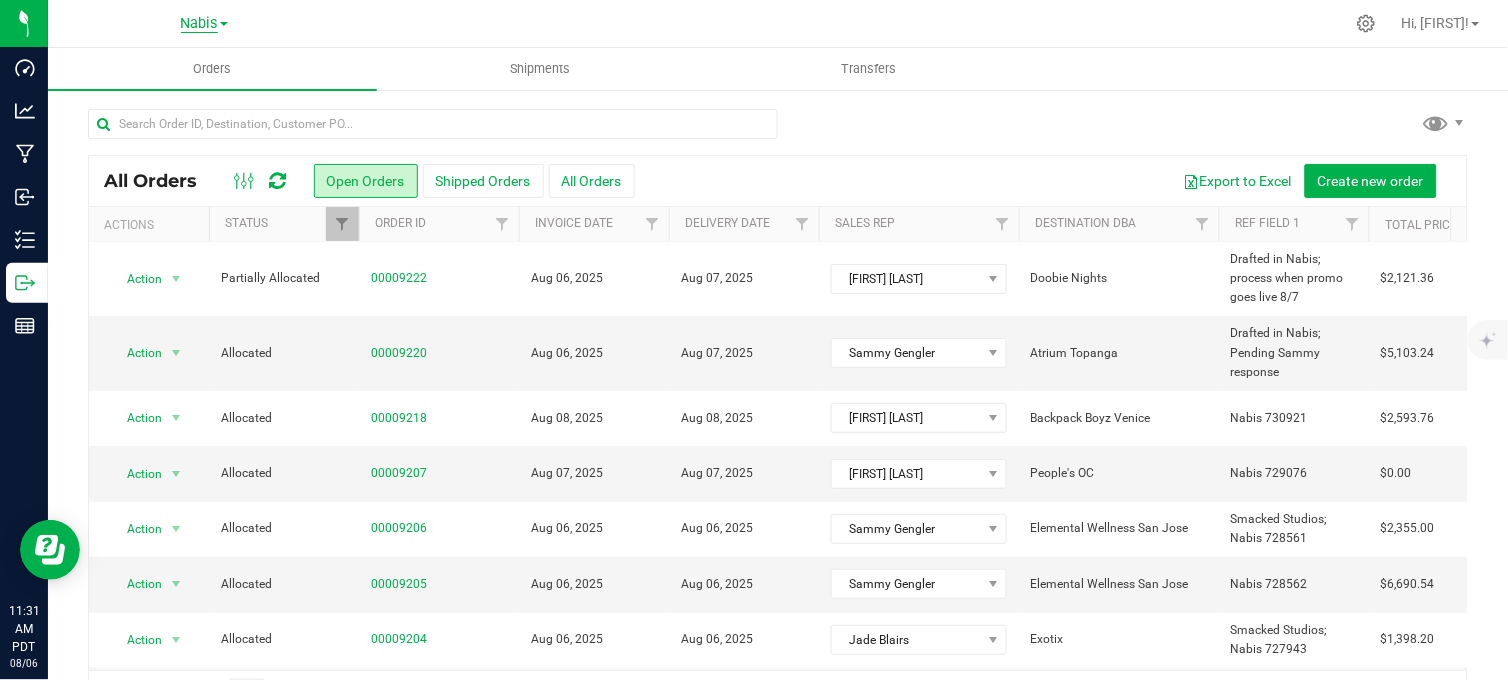 click on "Nabis" at bounding box center [199, 24] 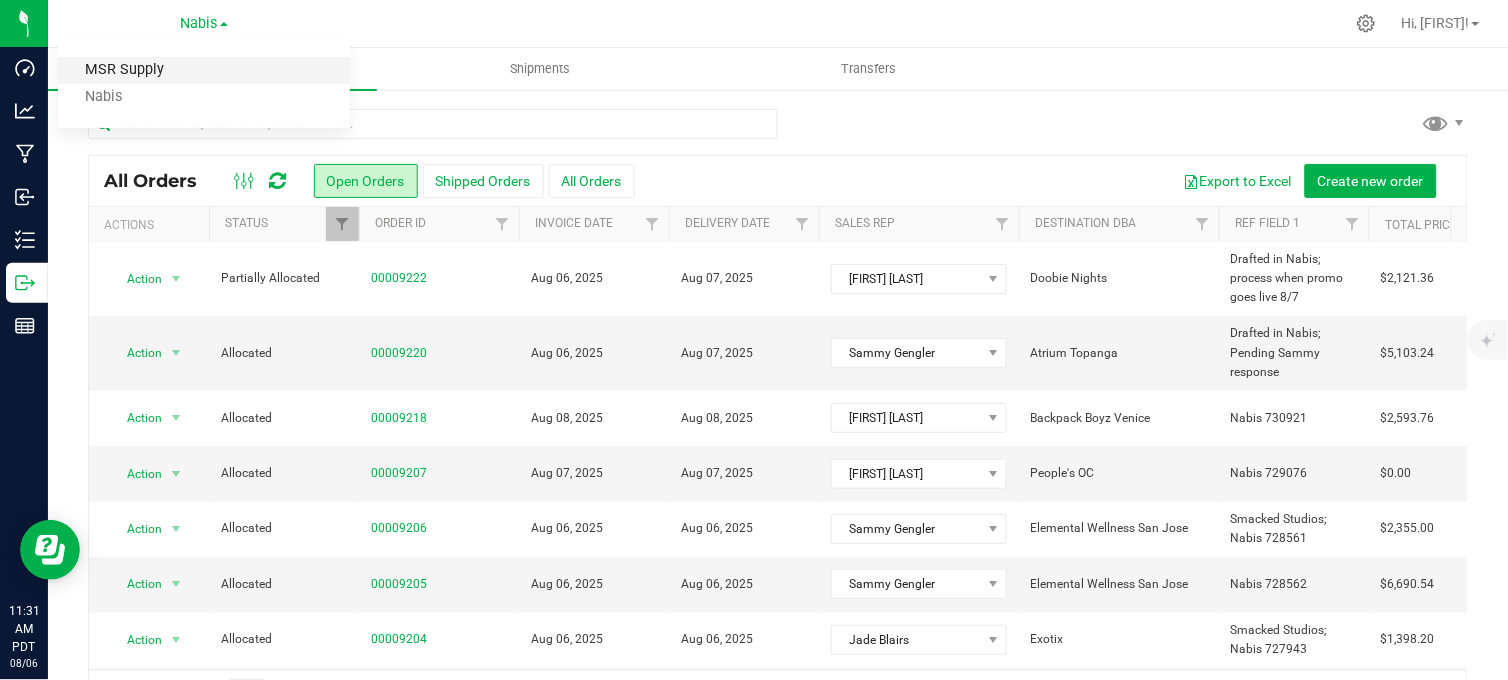 click on "MSR Supply" at bounding box center [204, 70] 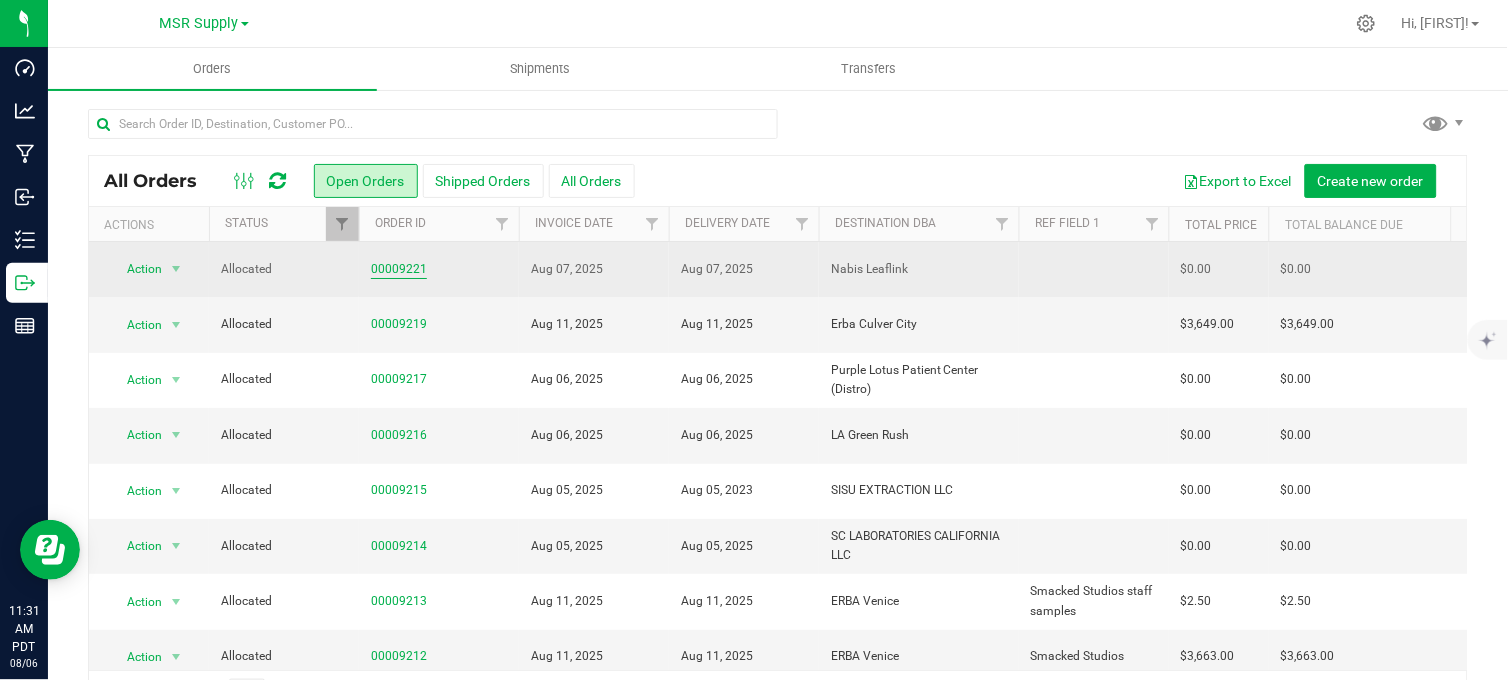 click on "00009221" at bounding box center [399, 269] 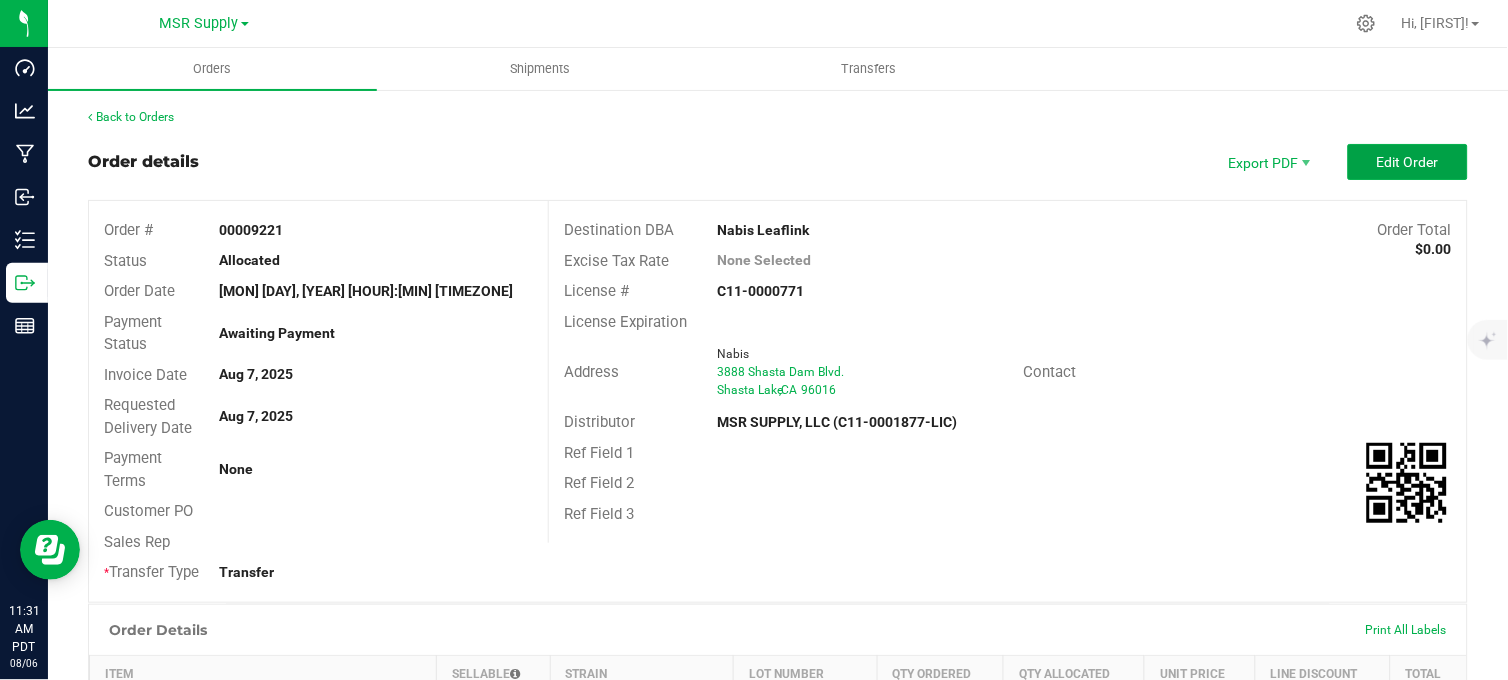 click on "Edit Order" at bounding box center (1408, 162) 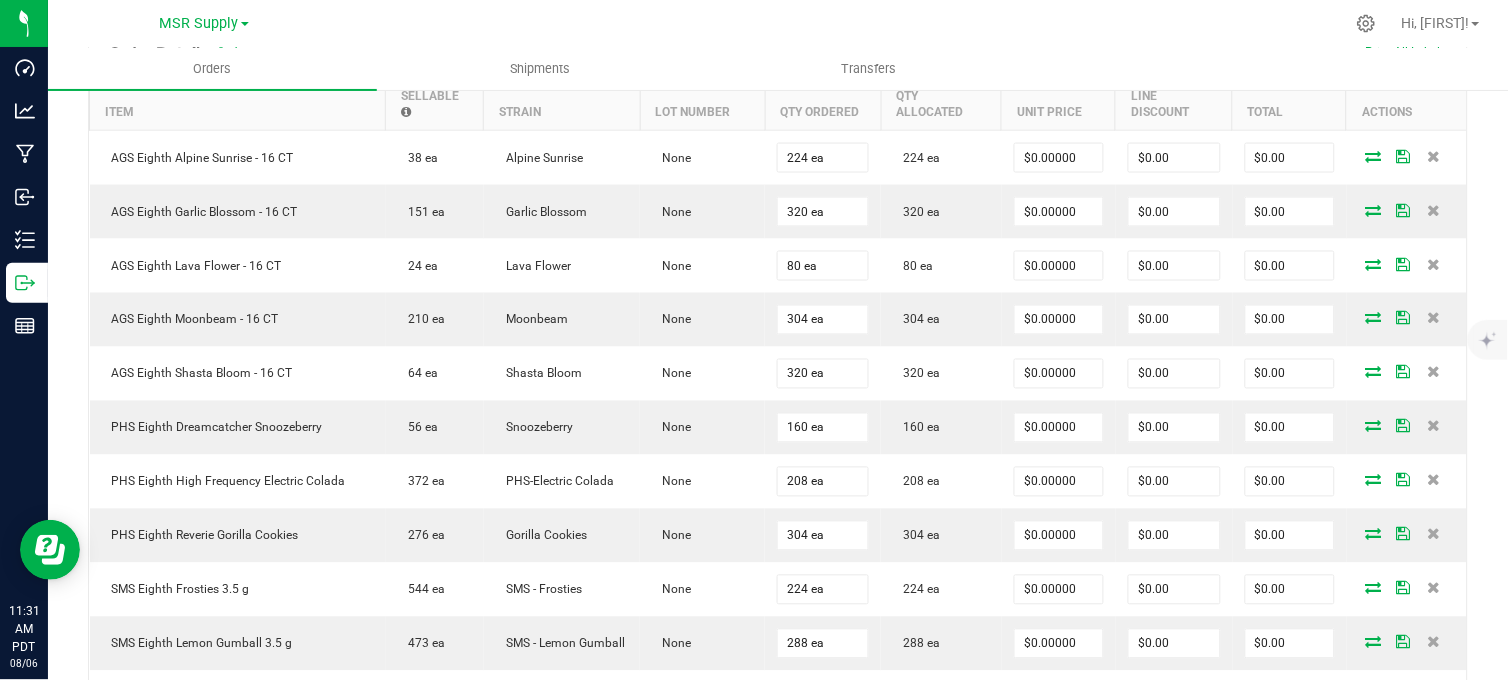 scroll, scrollTop: 555, scrollLeft: 0, axis: vertical 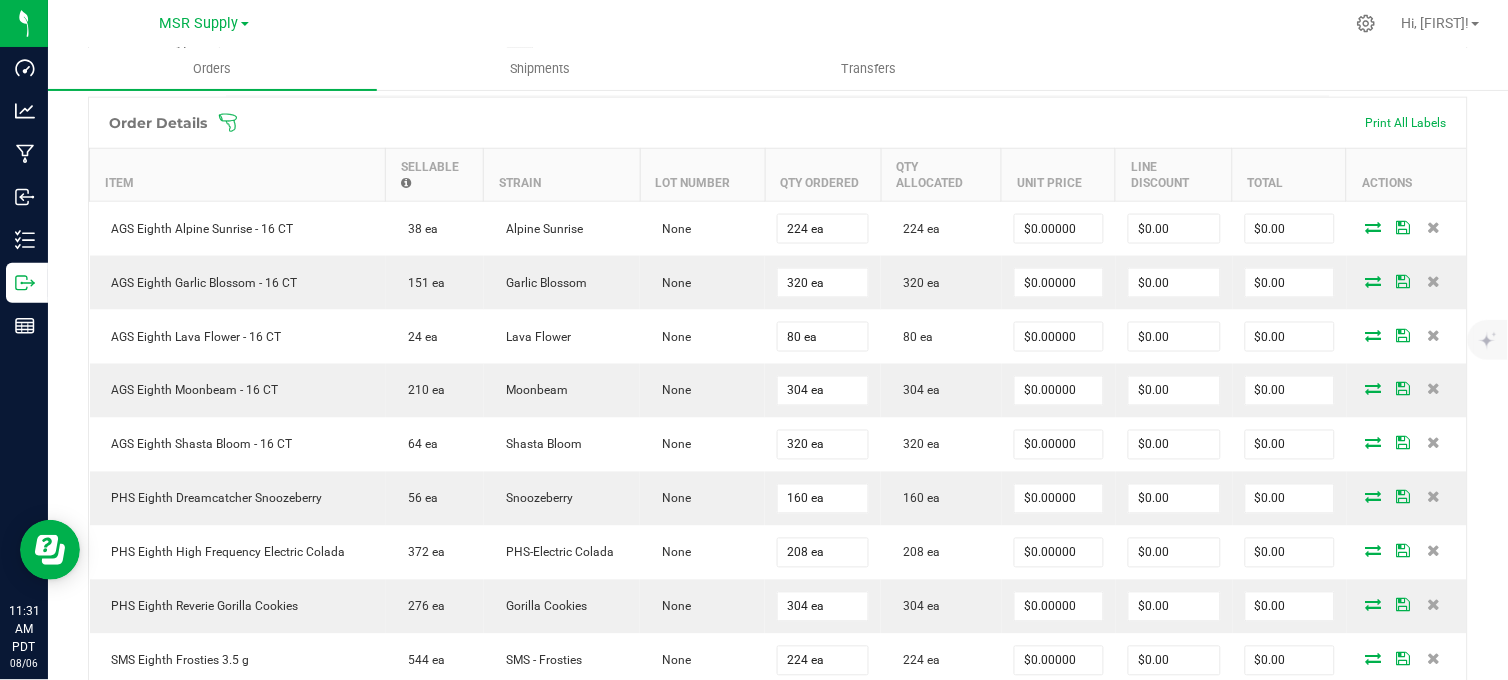 click at bounding box center (851, 23) 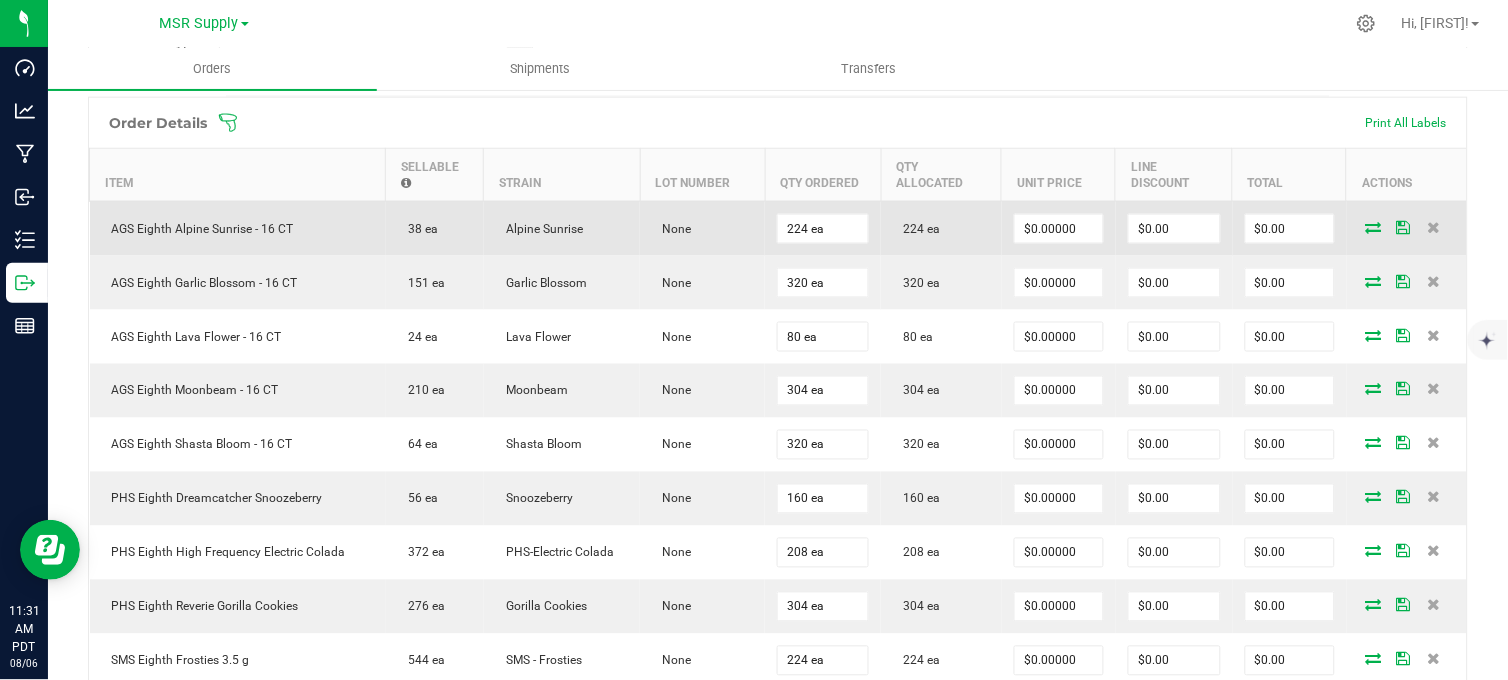 click at bounding box center [1374, 227] 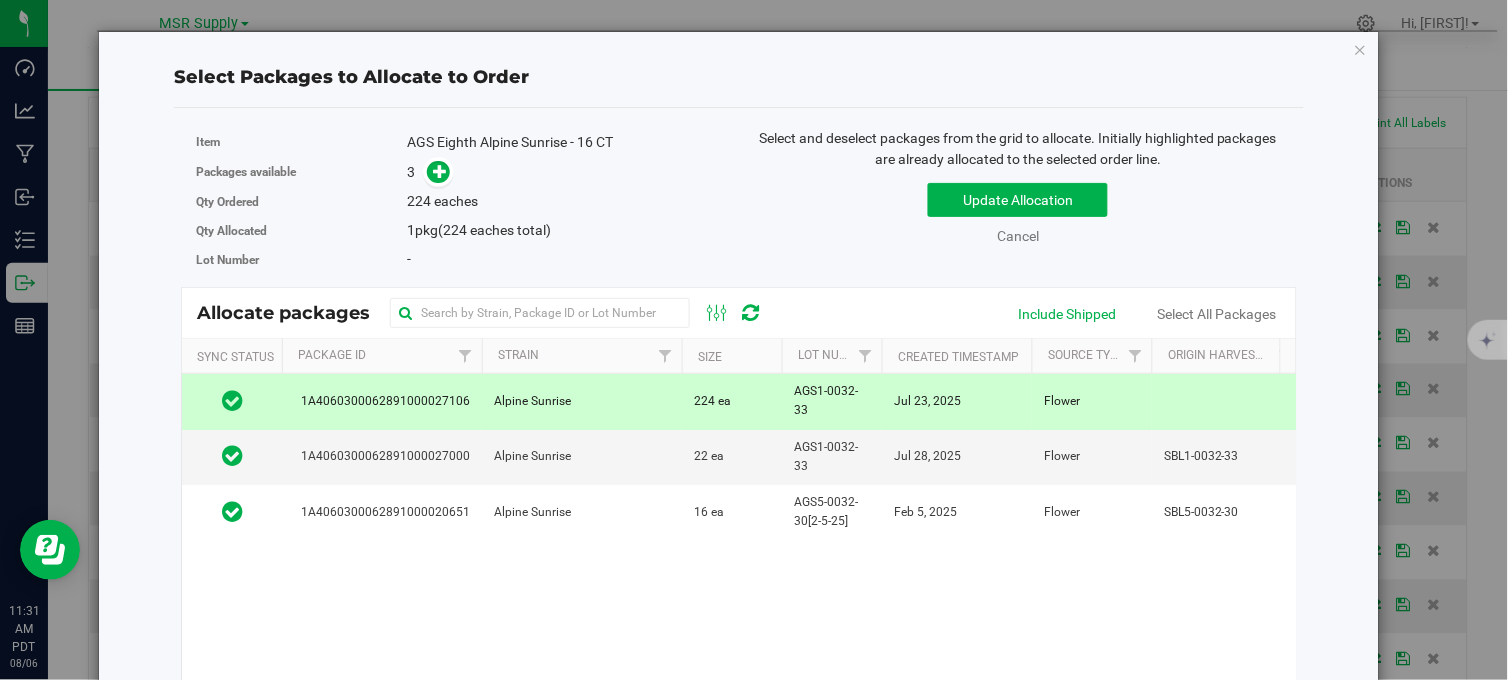 click on "224 ea" at bounding box center [732, 401] 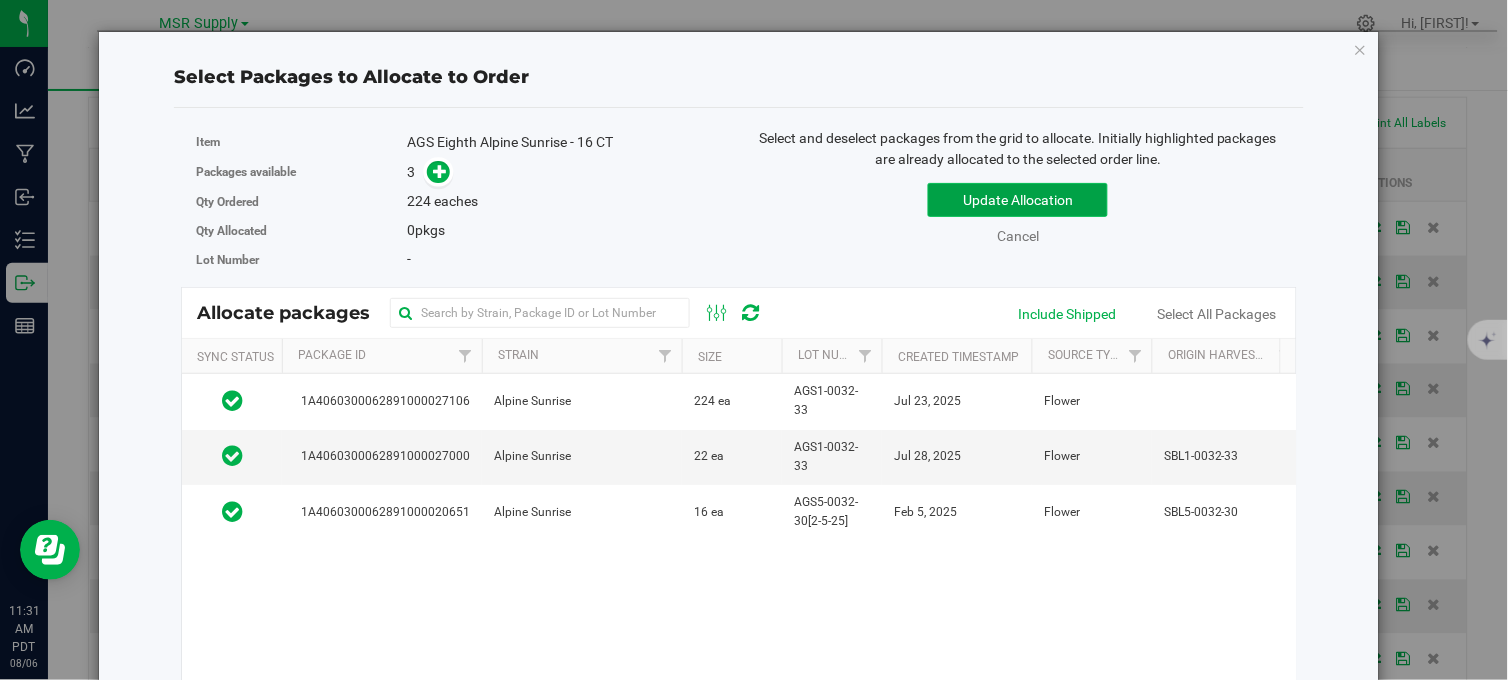 click on "Update Allocation" at bounding box center [1018, 200] 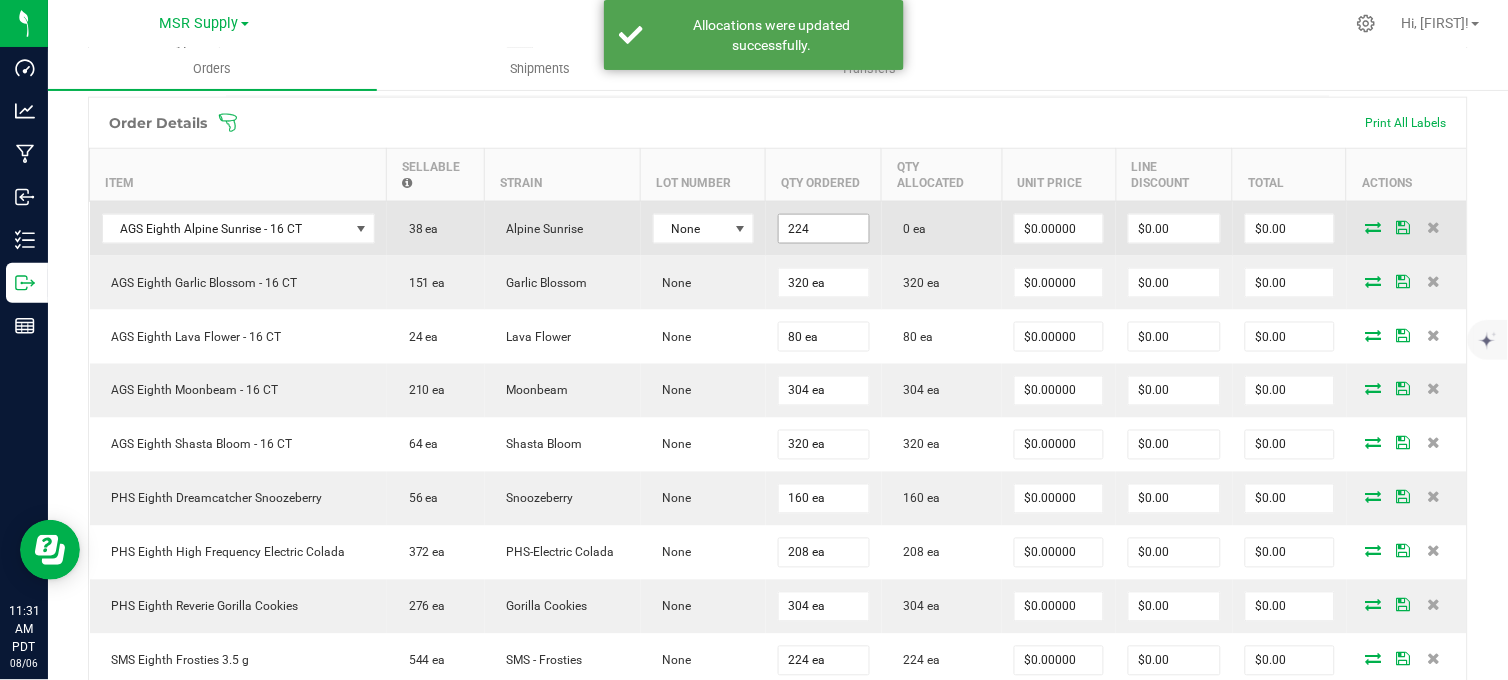 click on "224" at bounding box center [824, 229] 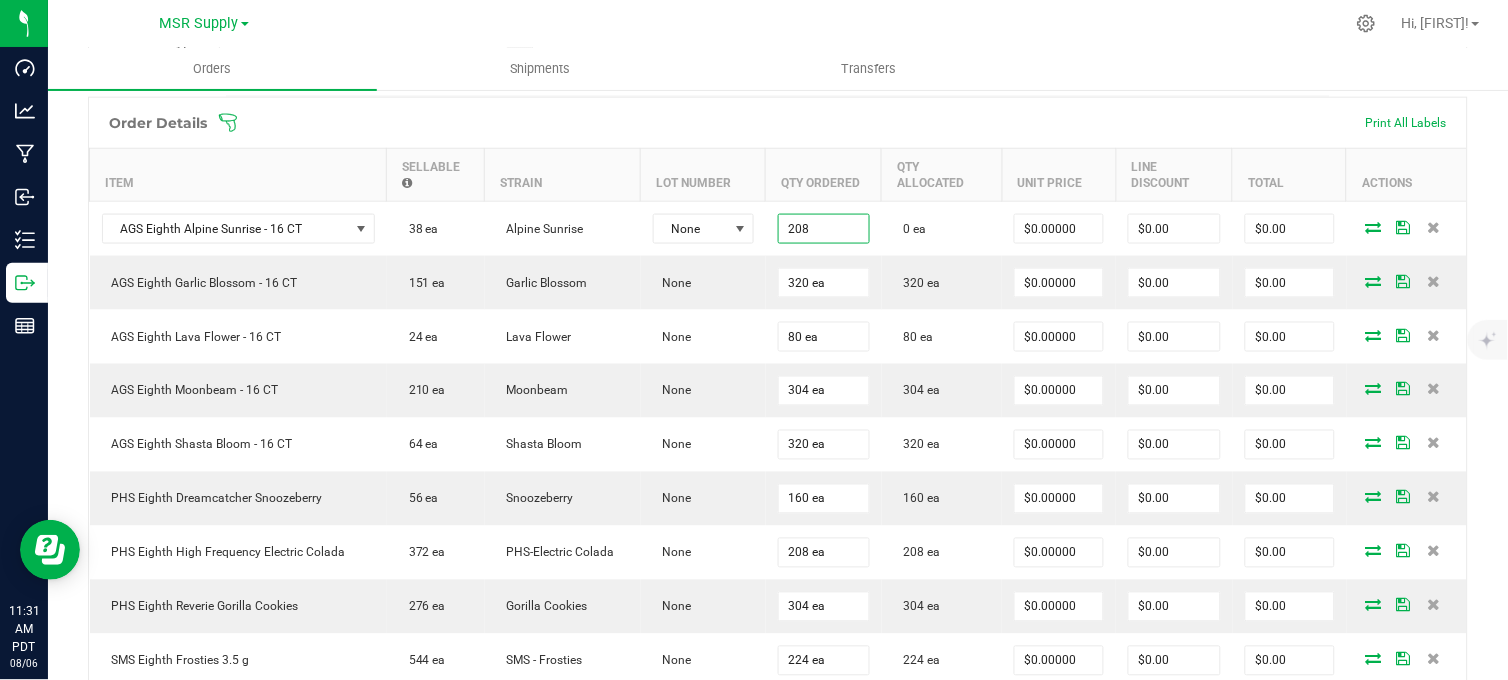 type on "208 ea" 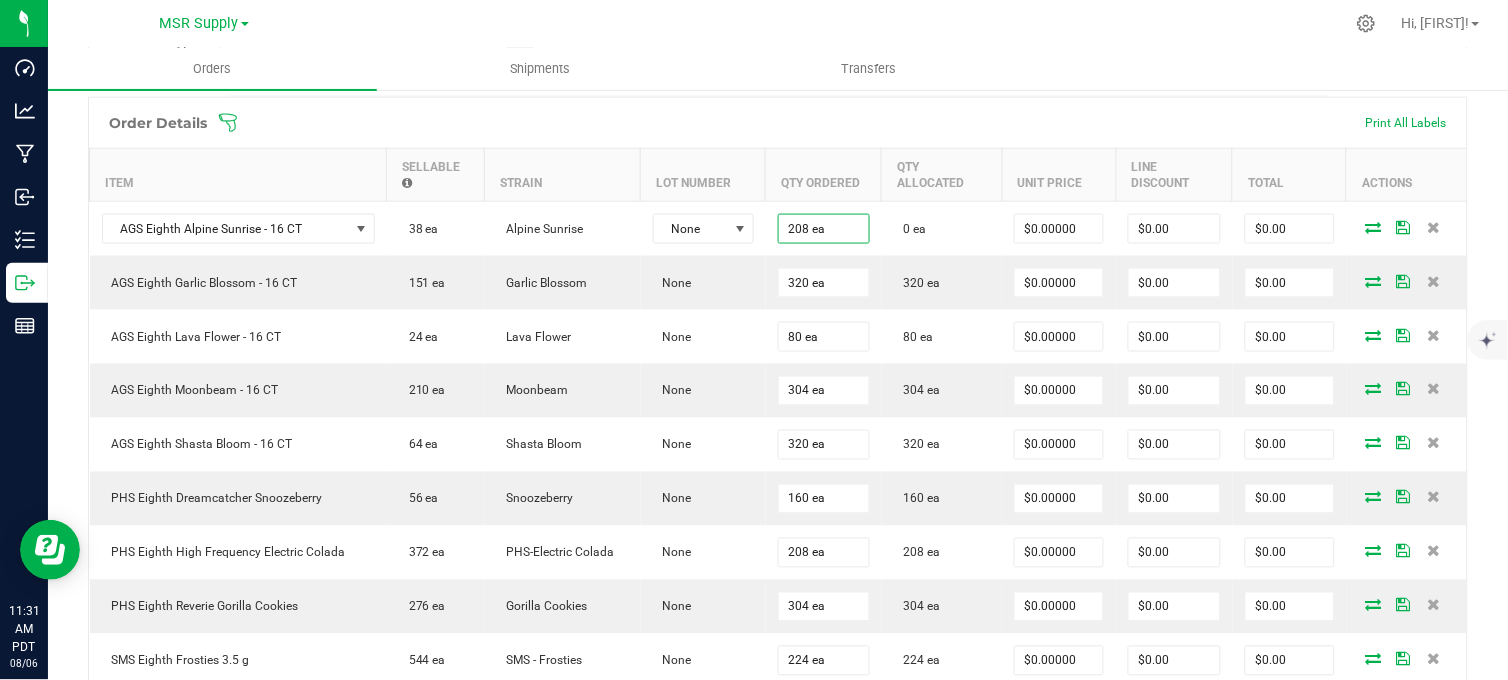 click at bounding box center (851, 23) 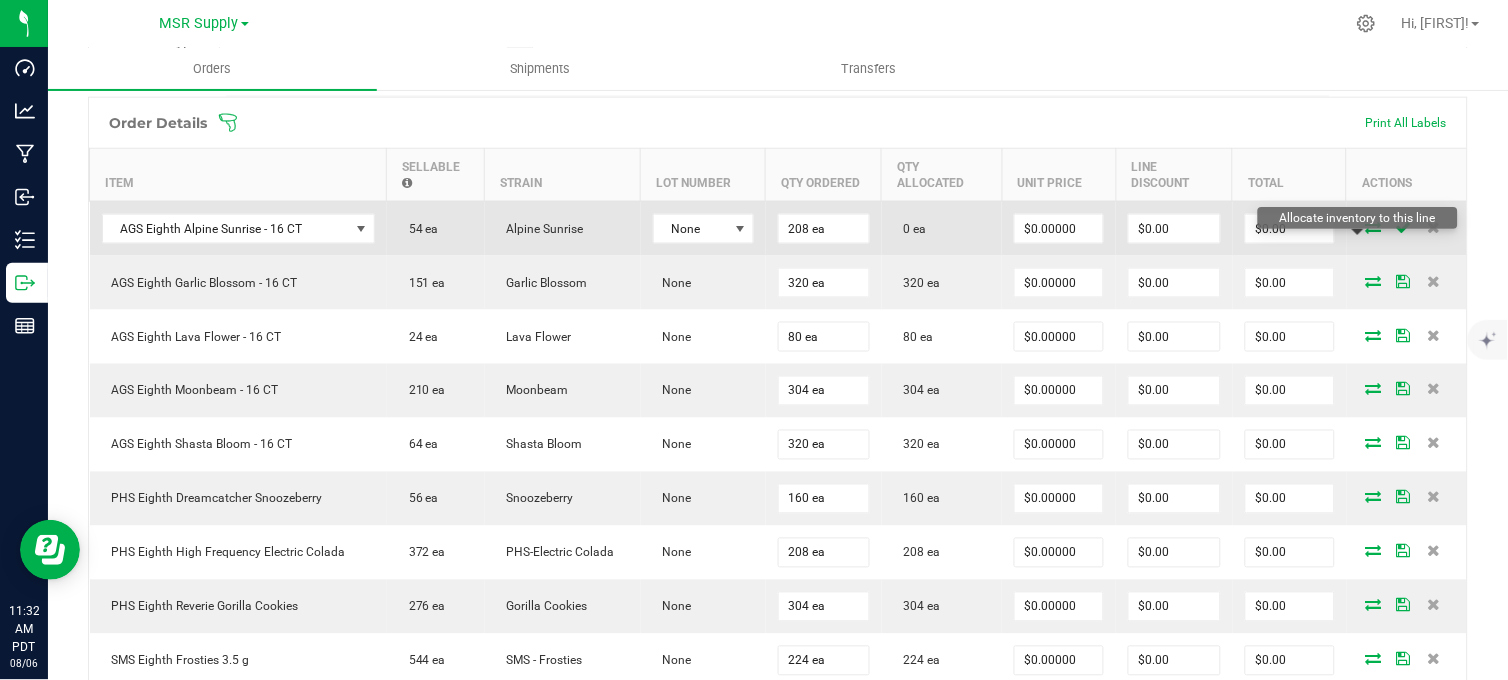 click at bounding box center (1374, 227) 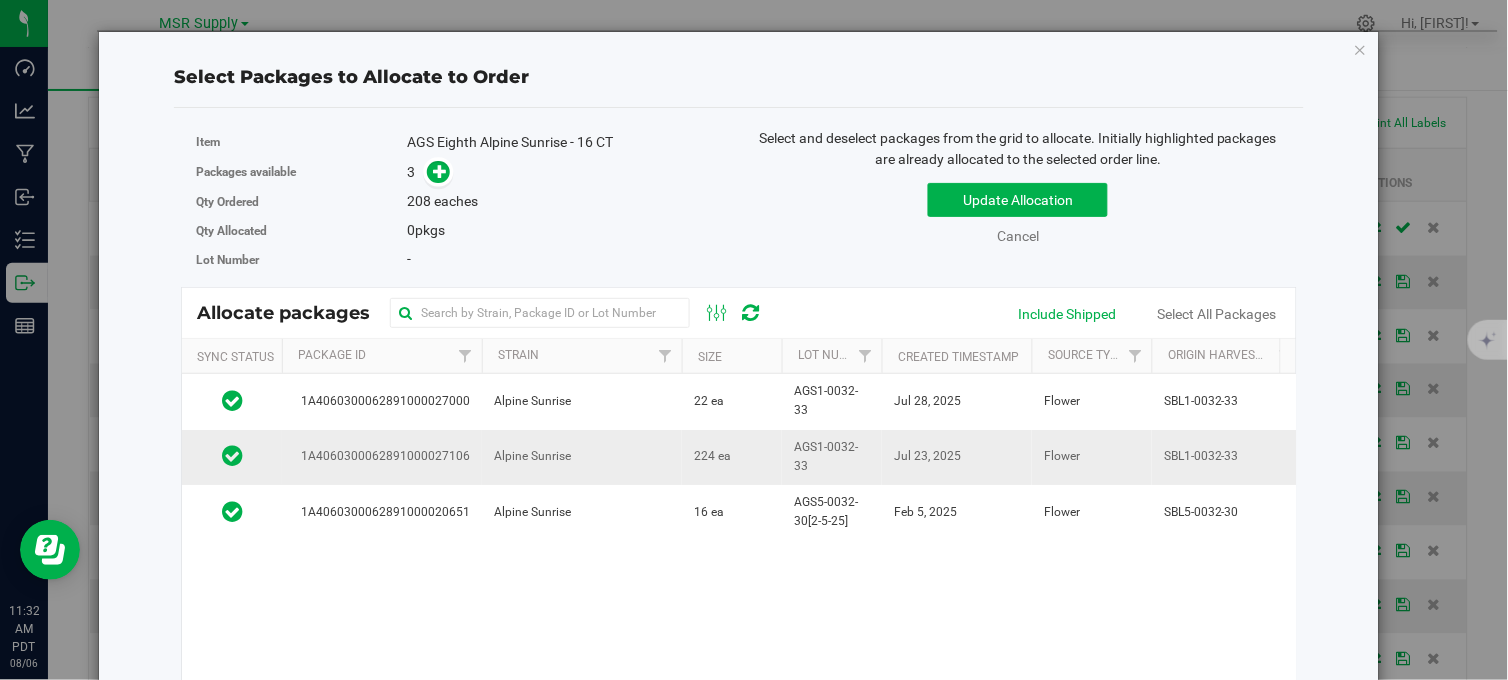 click on "224 ea" at bounding box center (712, 456) 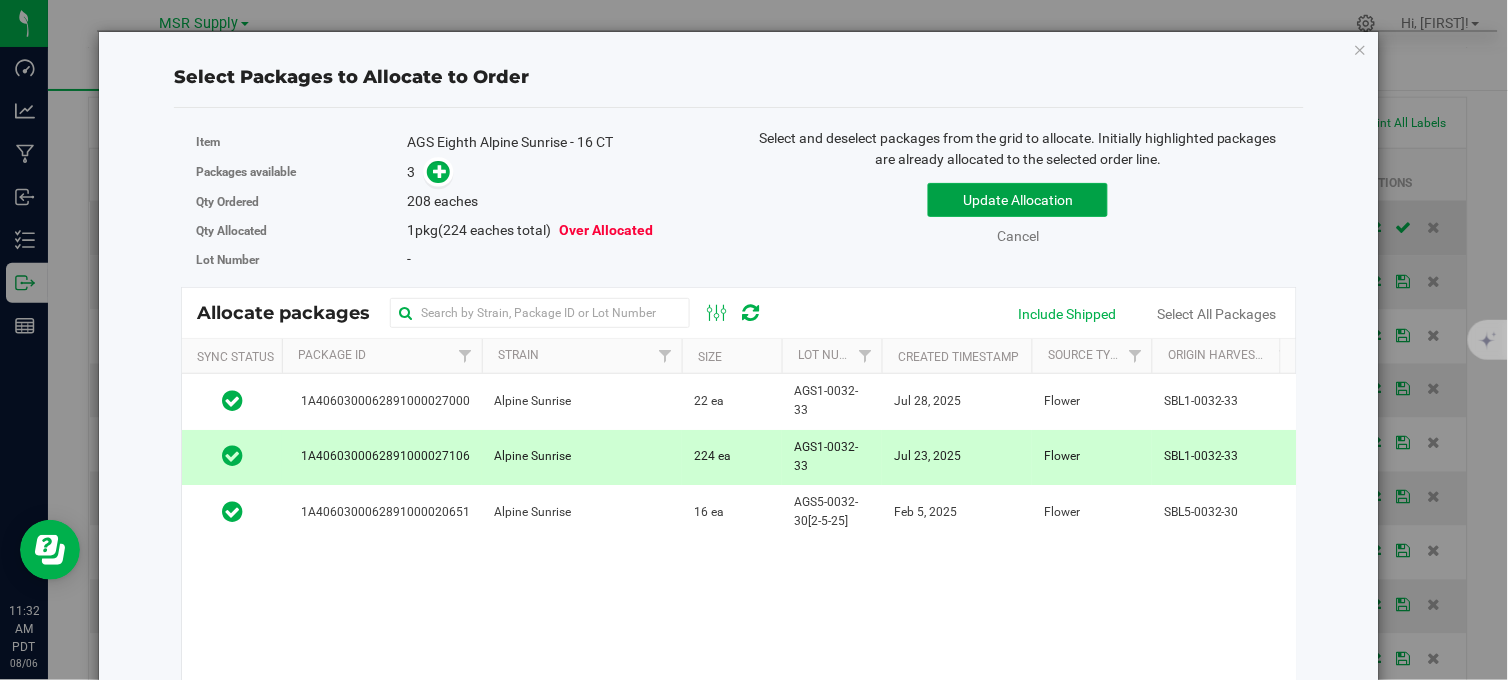 click on "Update Allocation" at bounding box center (1018, 200) 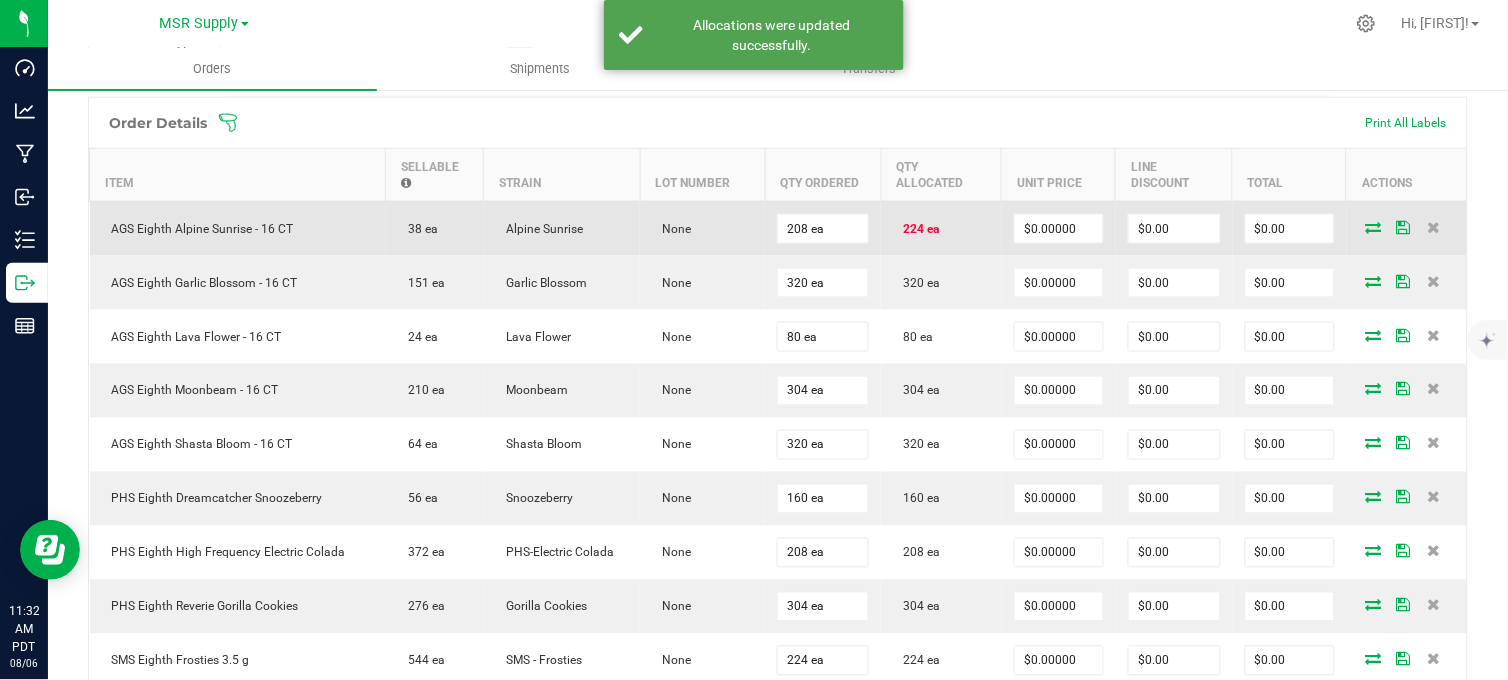 click at bounding box center [1374, 227] 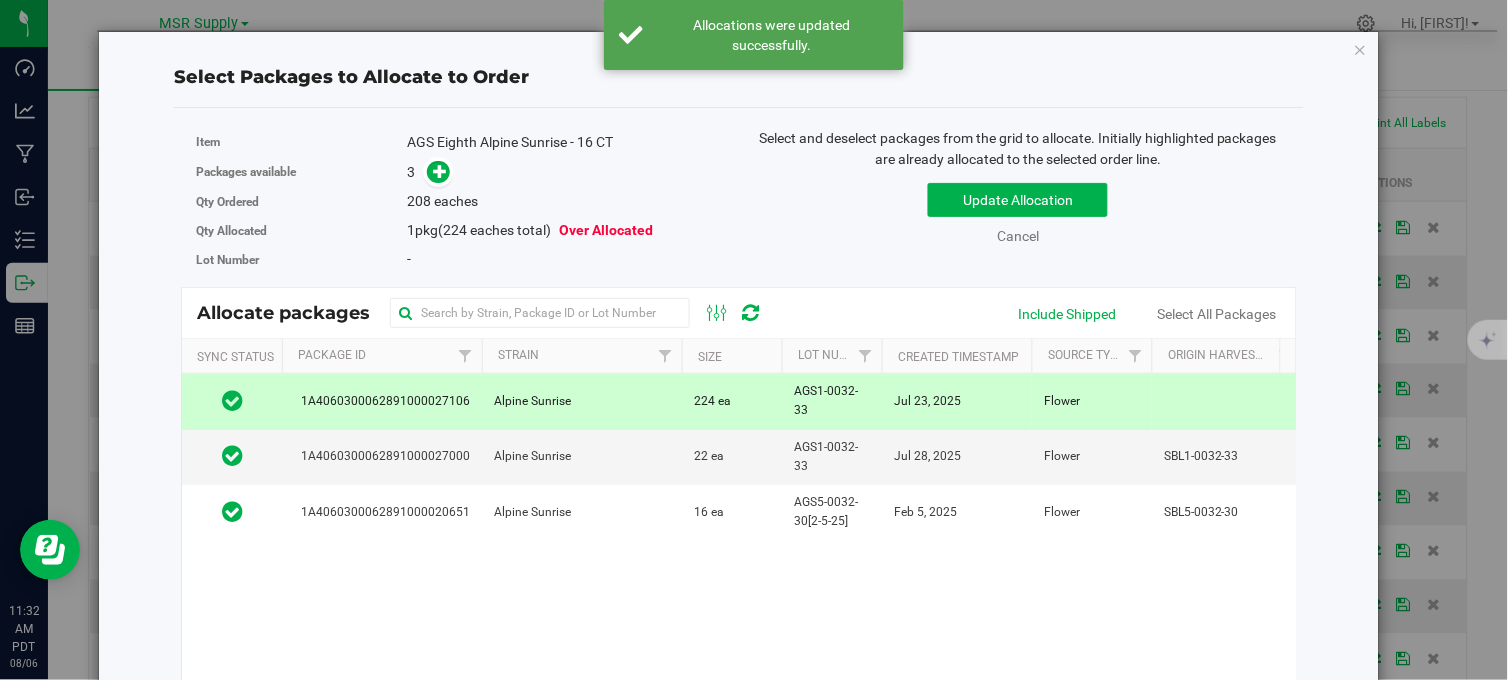 click on "224 ea" at bounding box center [732, 401] 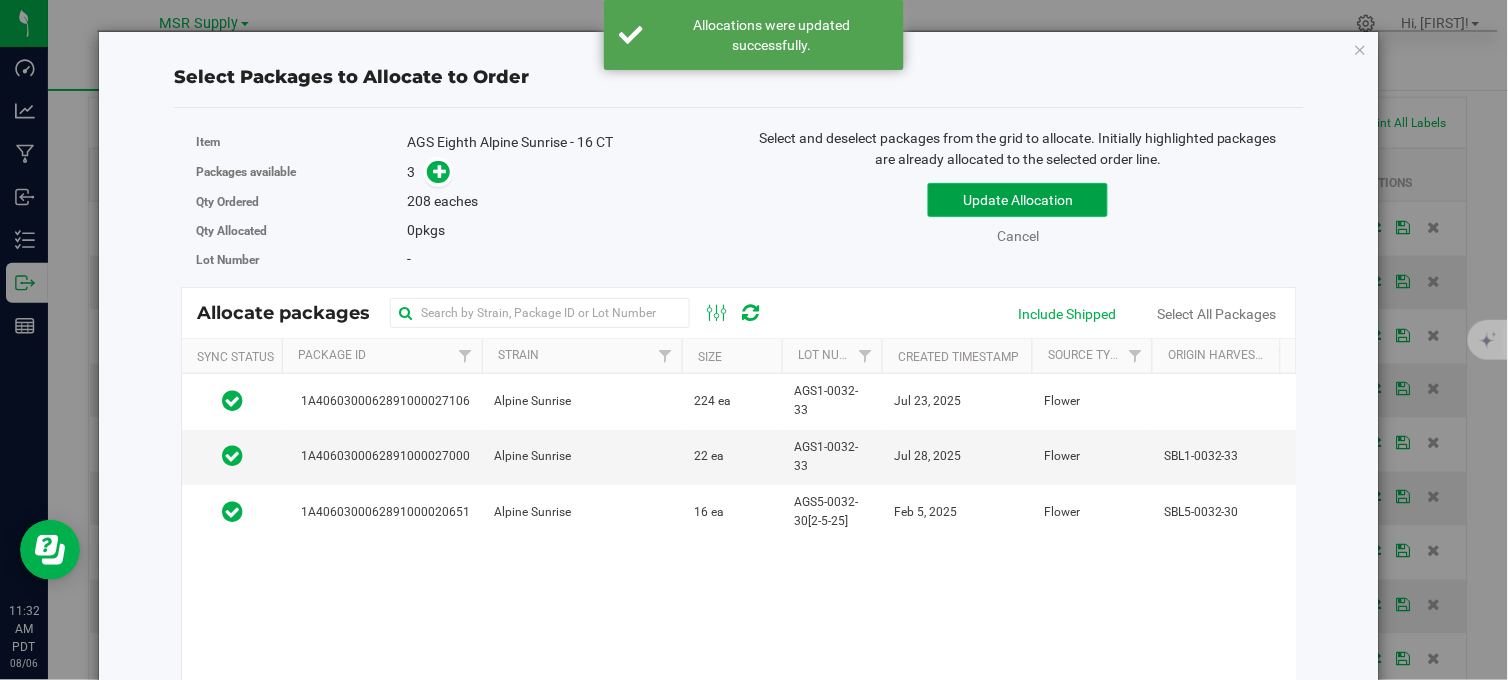 click on "Update Allocation" at bounding box center [1018, 200] 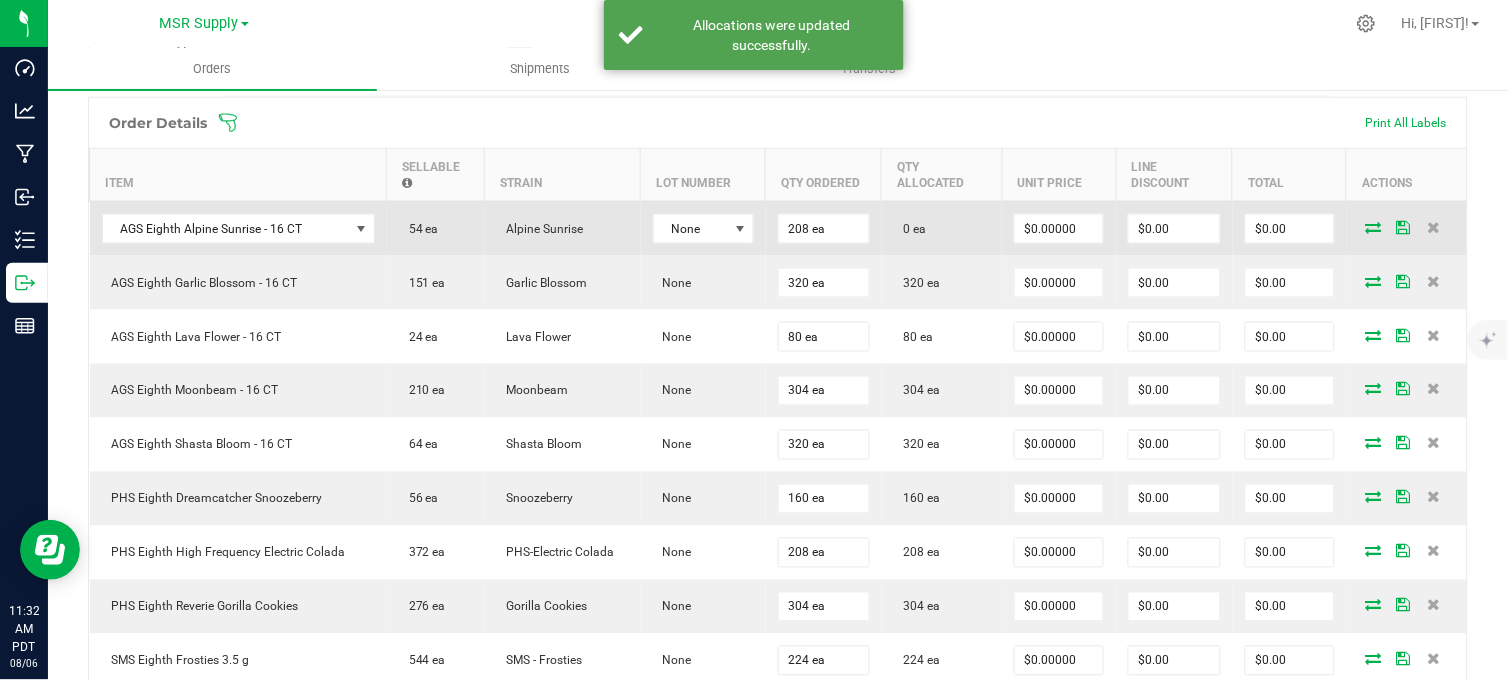 click at bounding box center (1374, 227) 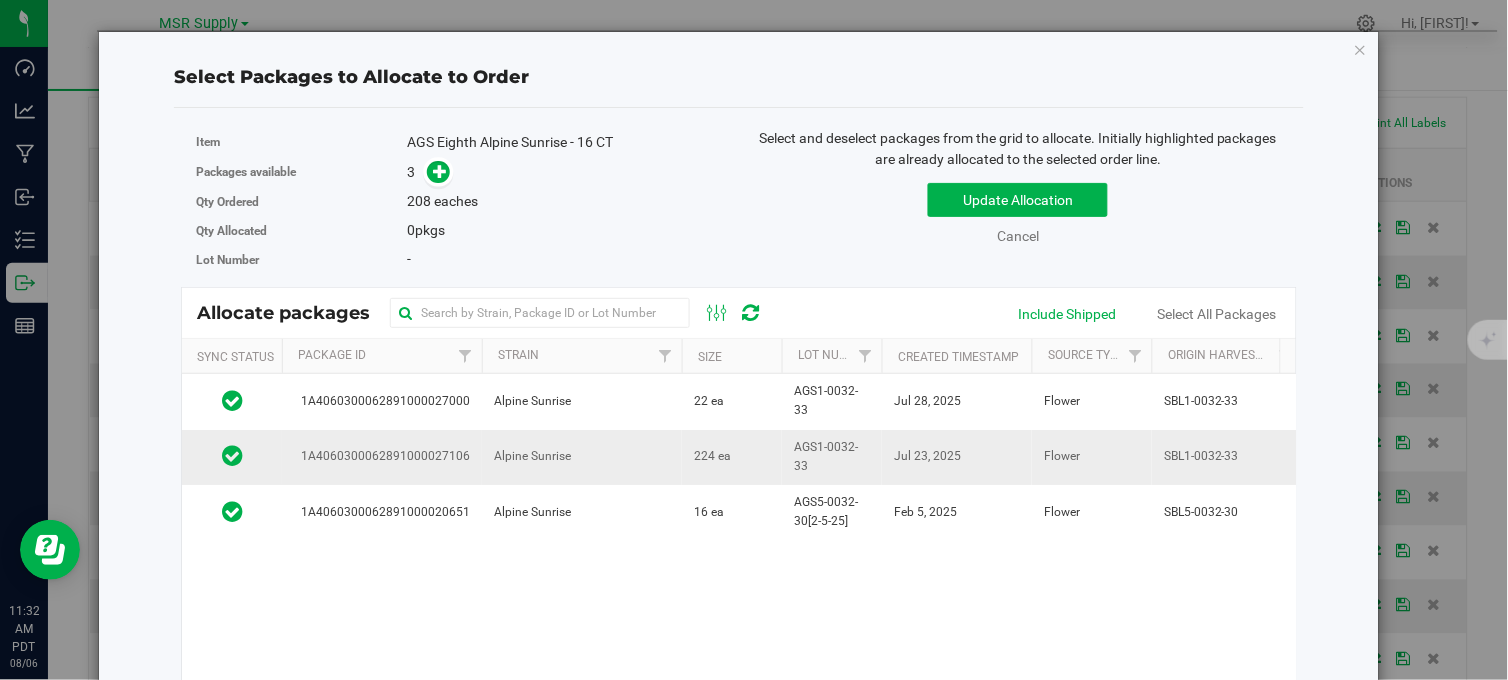 click on "224 ea" at bounding box center (732, 457) 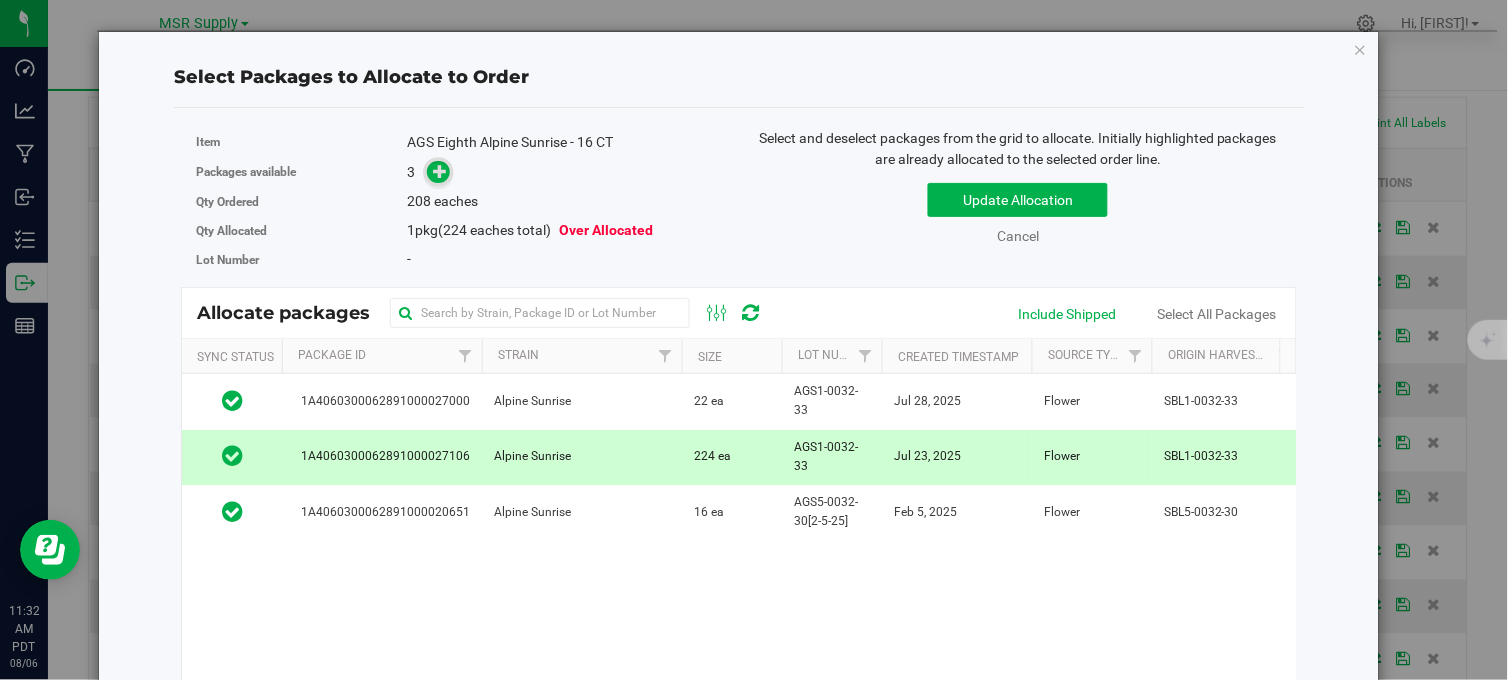 click at bounding box center [440, 171] 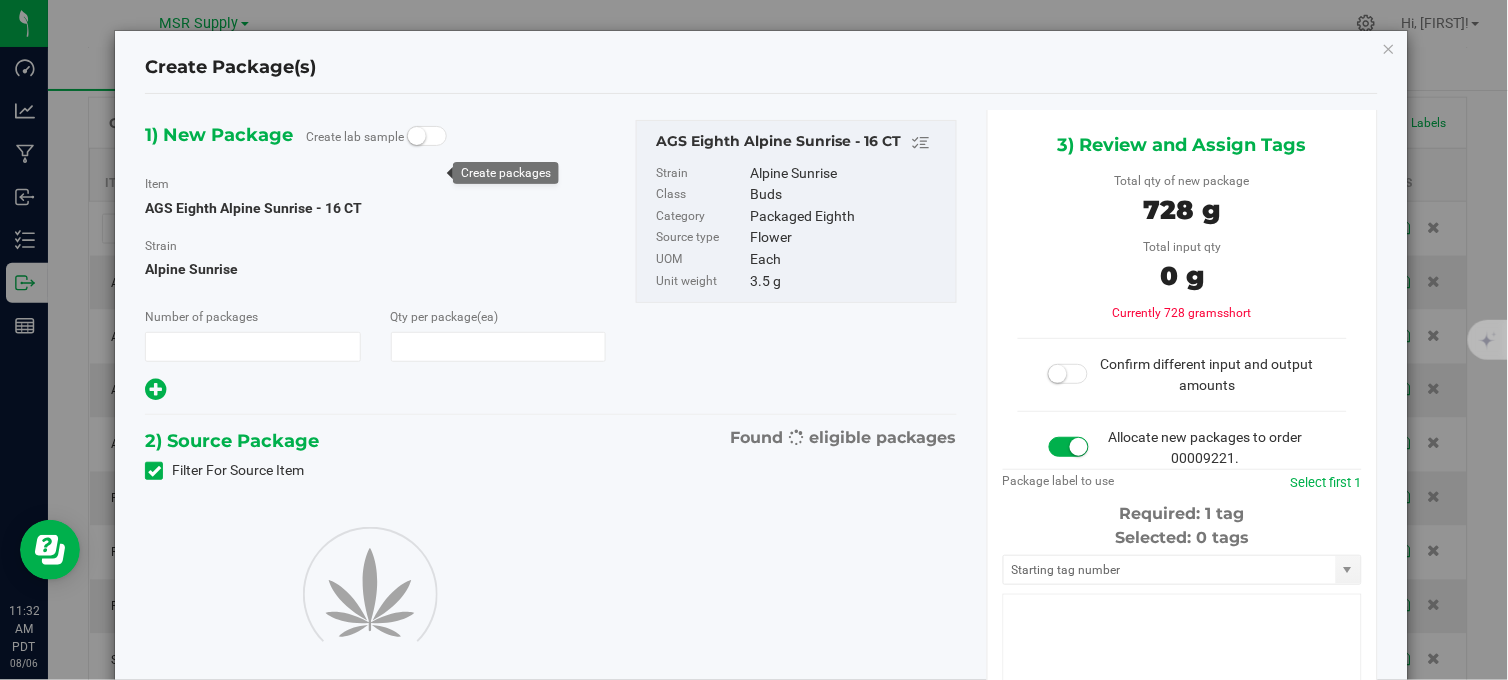 type on "1" 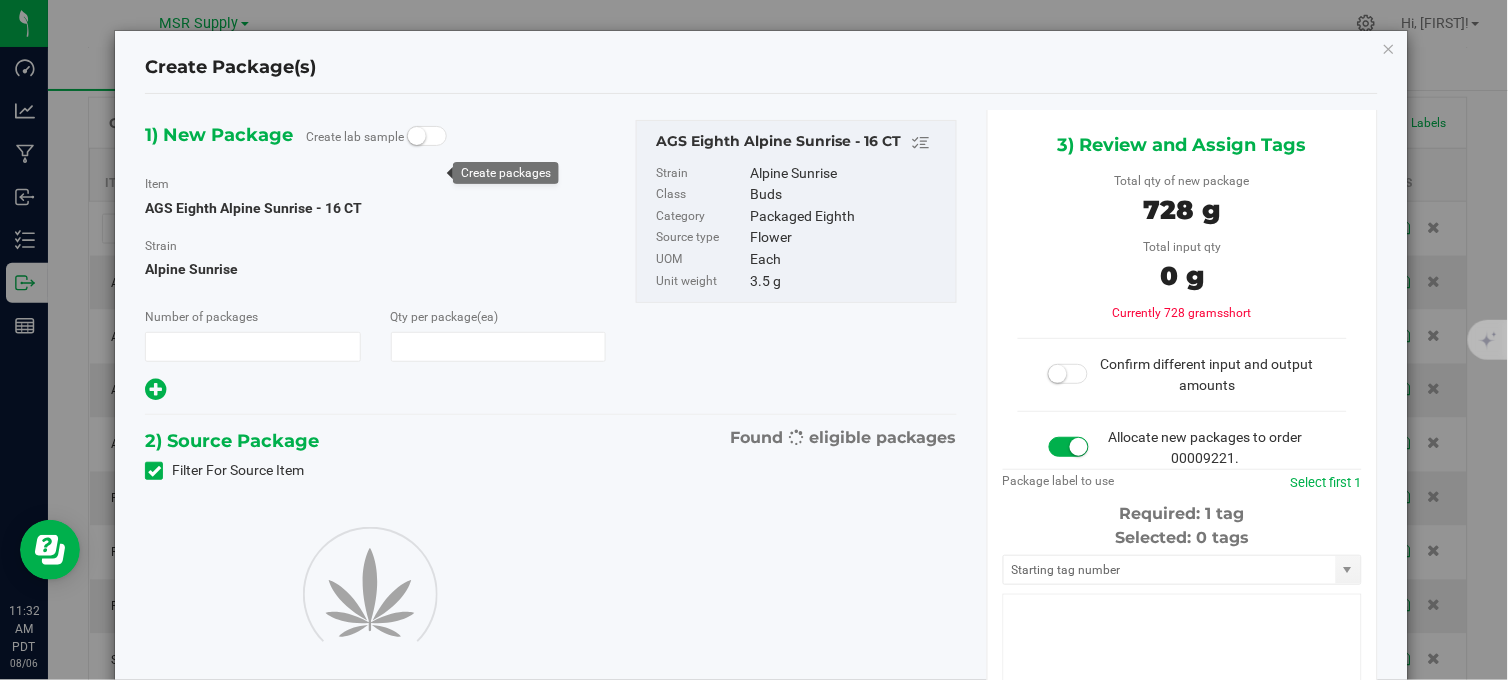 type on "208" 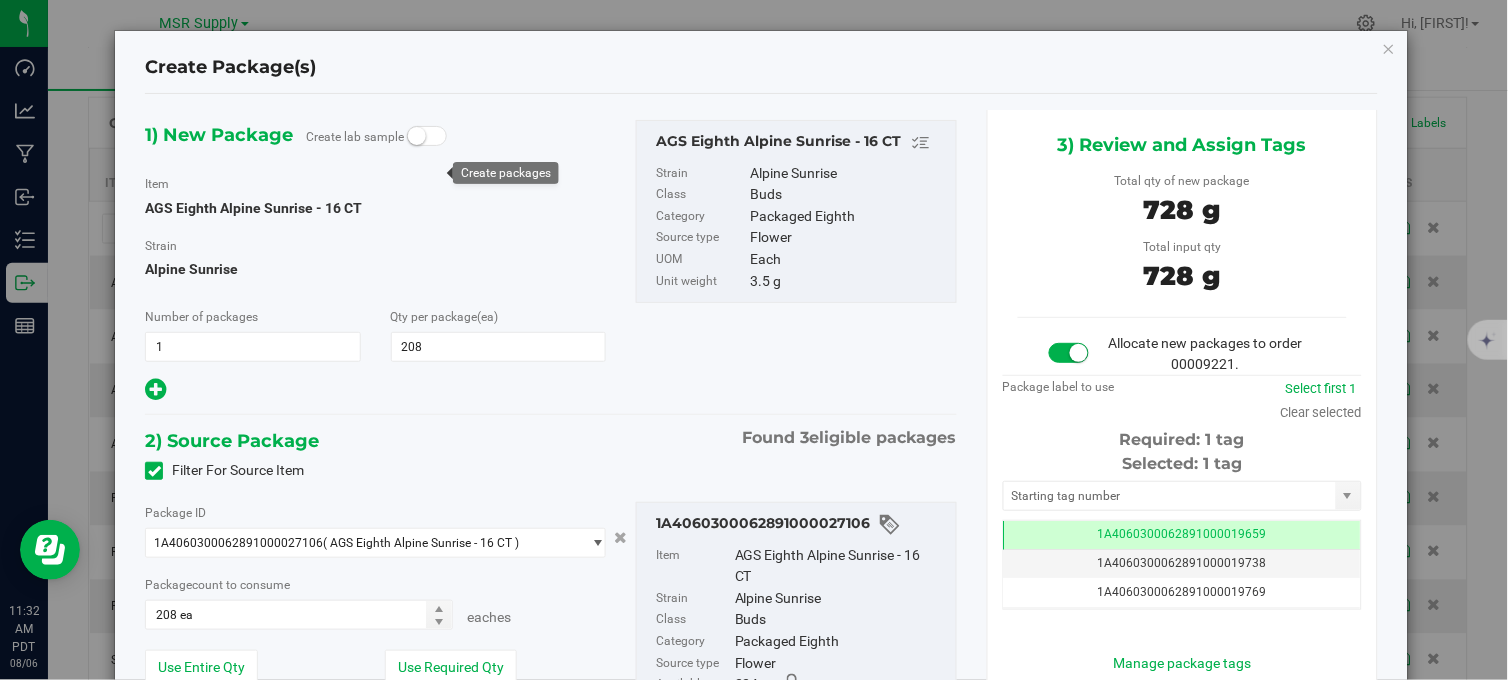 scroll, scrollTop: 0, scrollLeft: -1, axis: horizontal 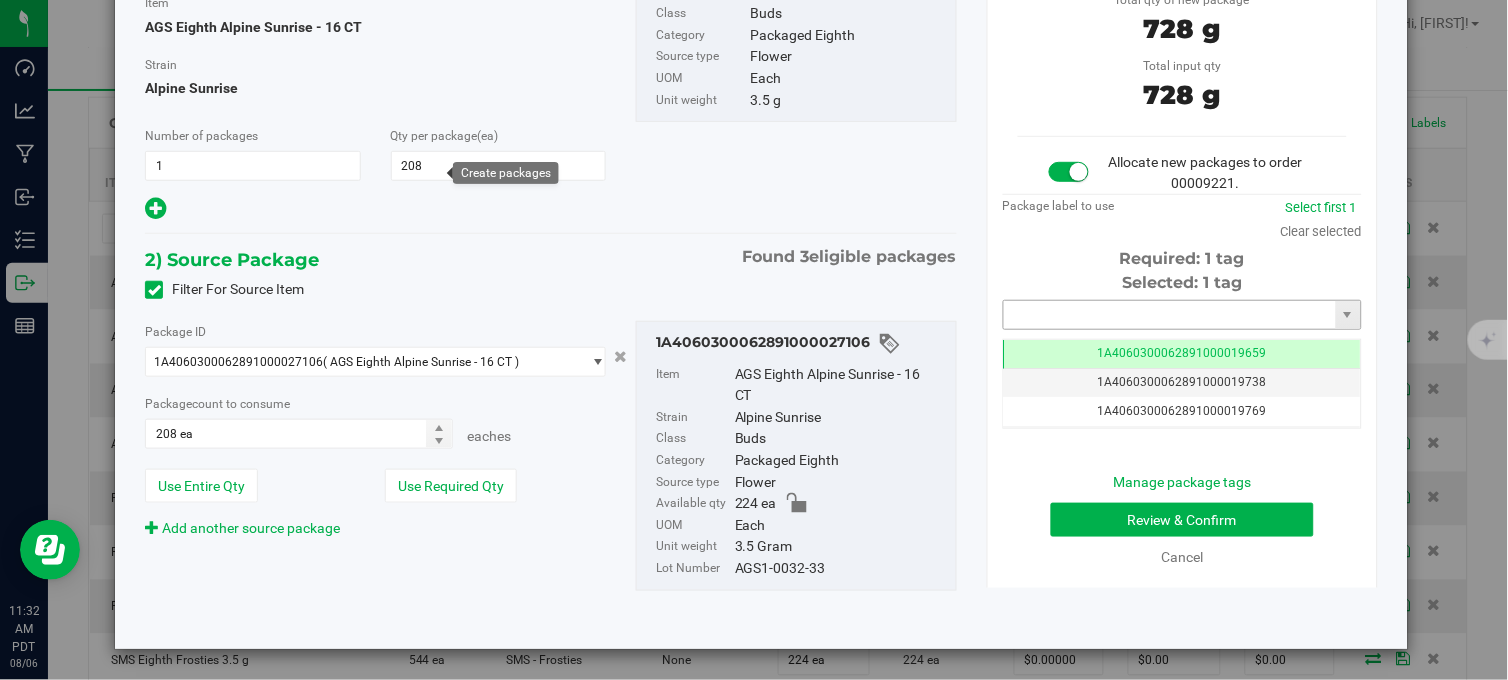 click at bounding box center (1170, 315) 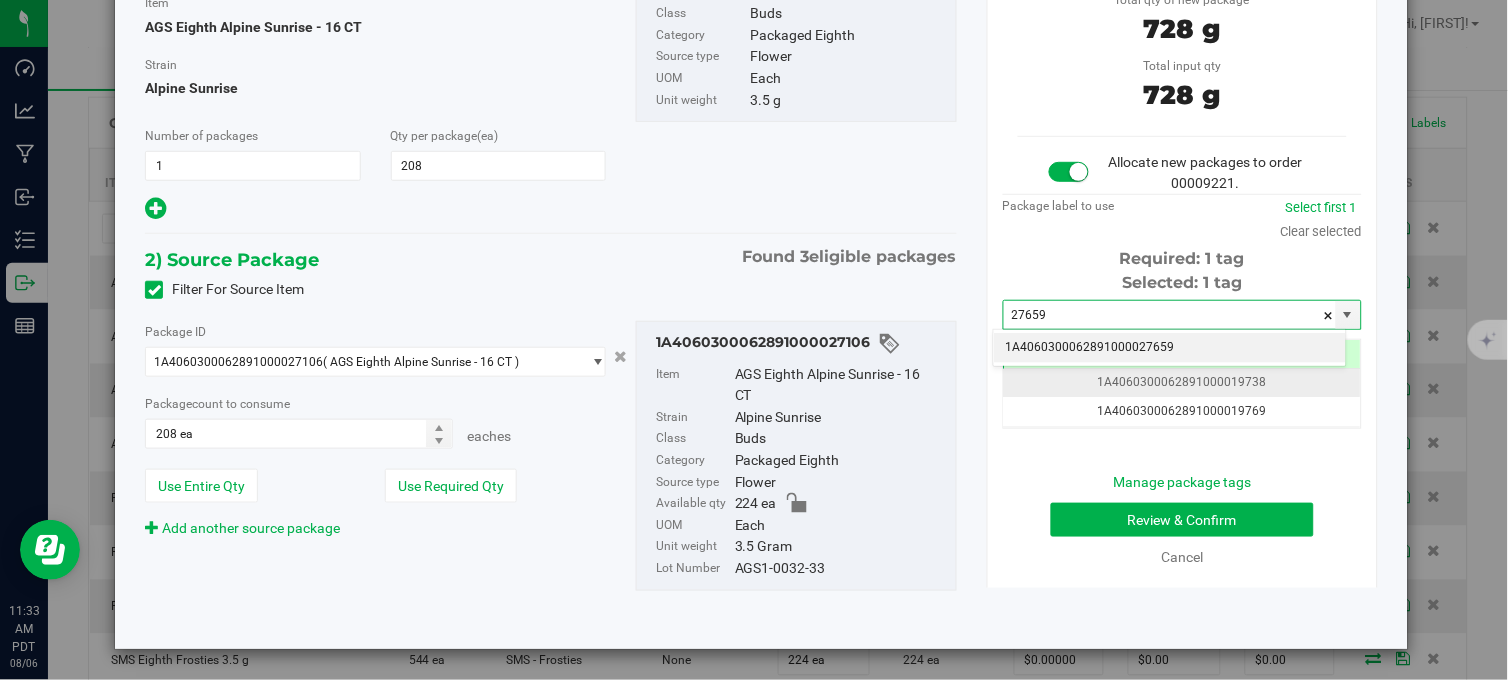click on "1A4060300062891000027659" at bounding box center (1170, 348) 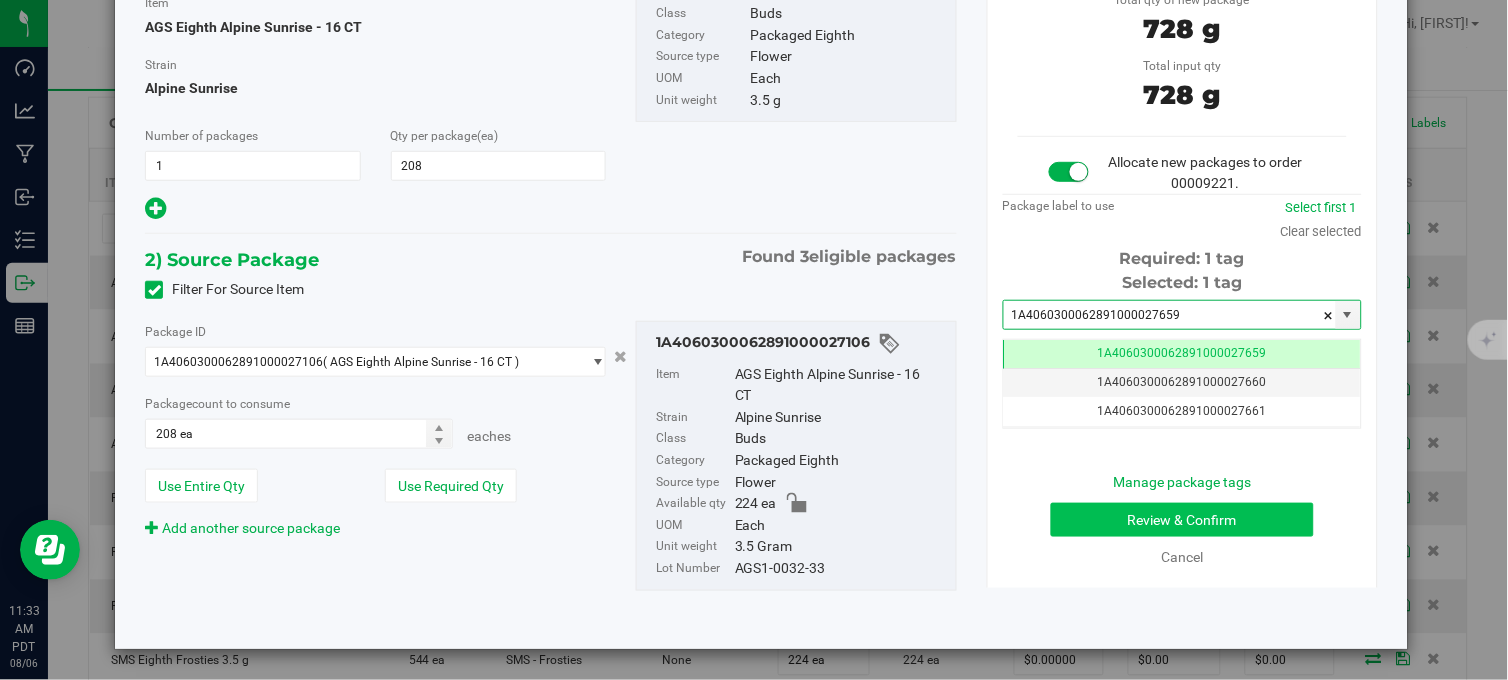 type on "1A4060300062891000027659" 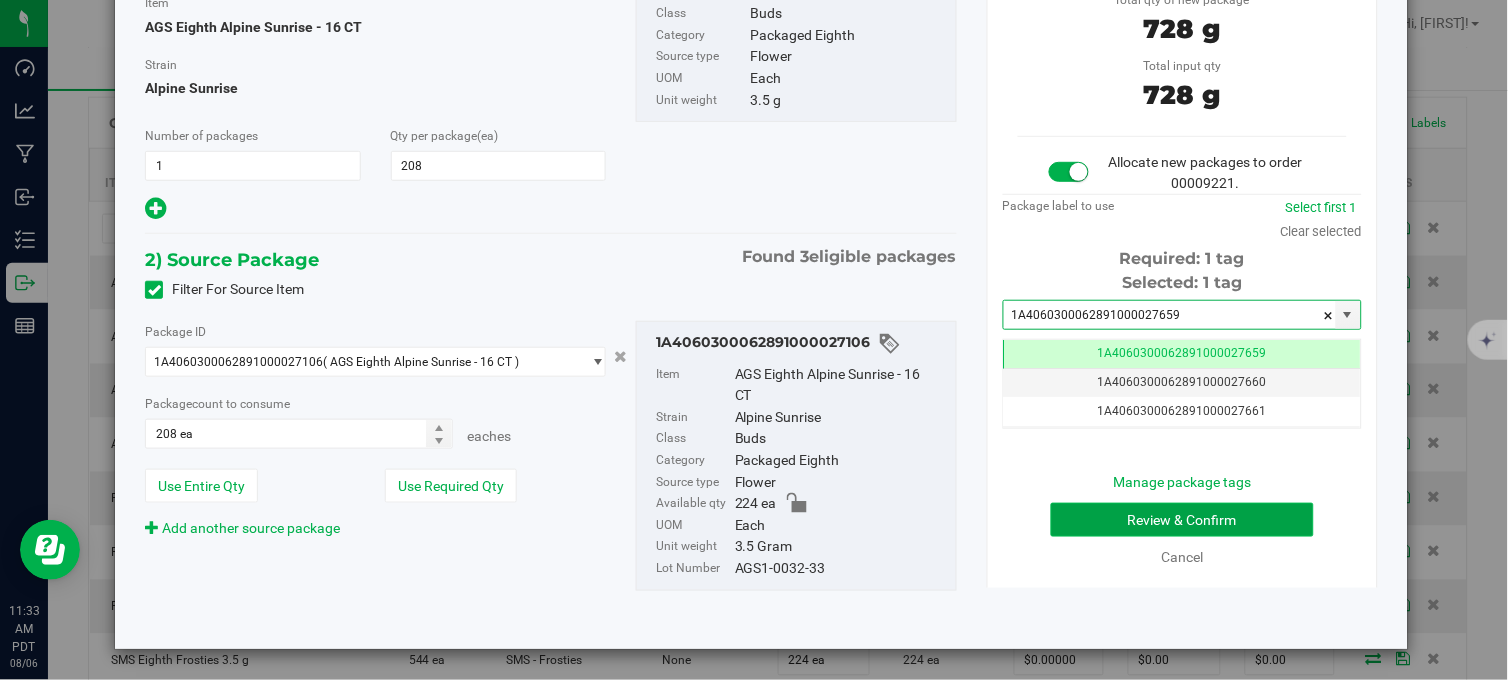 scroll, scrollTop: 0, scrollLeft: -1, axis: horizontal 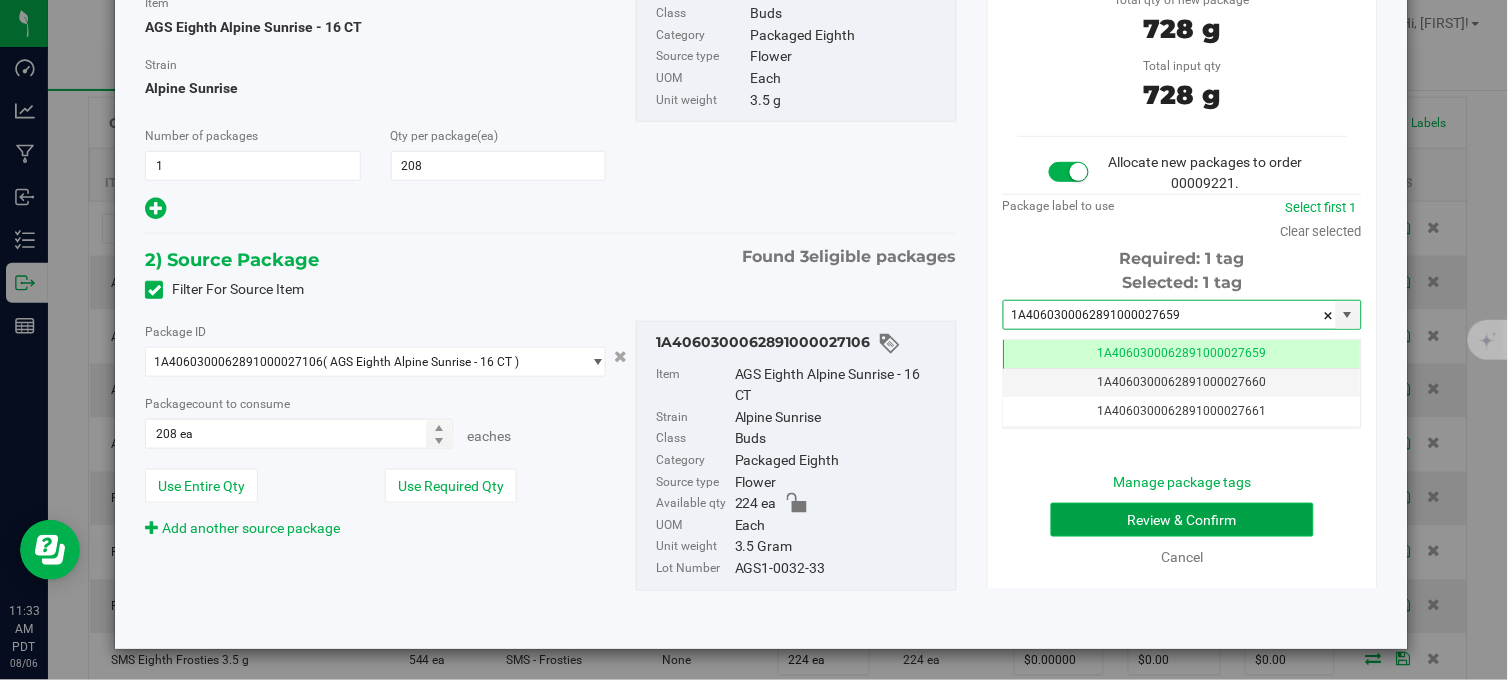 click on "Review & Confirm" at bounding box center (1182, 520) 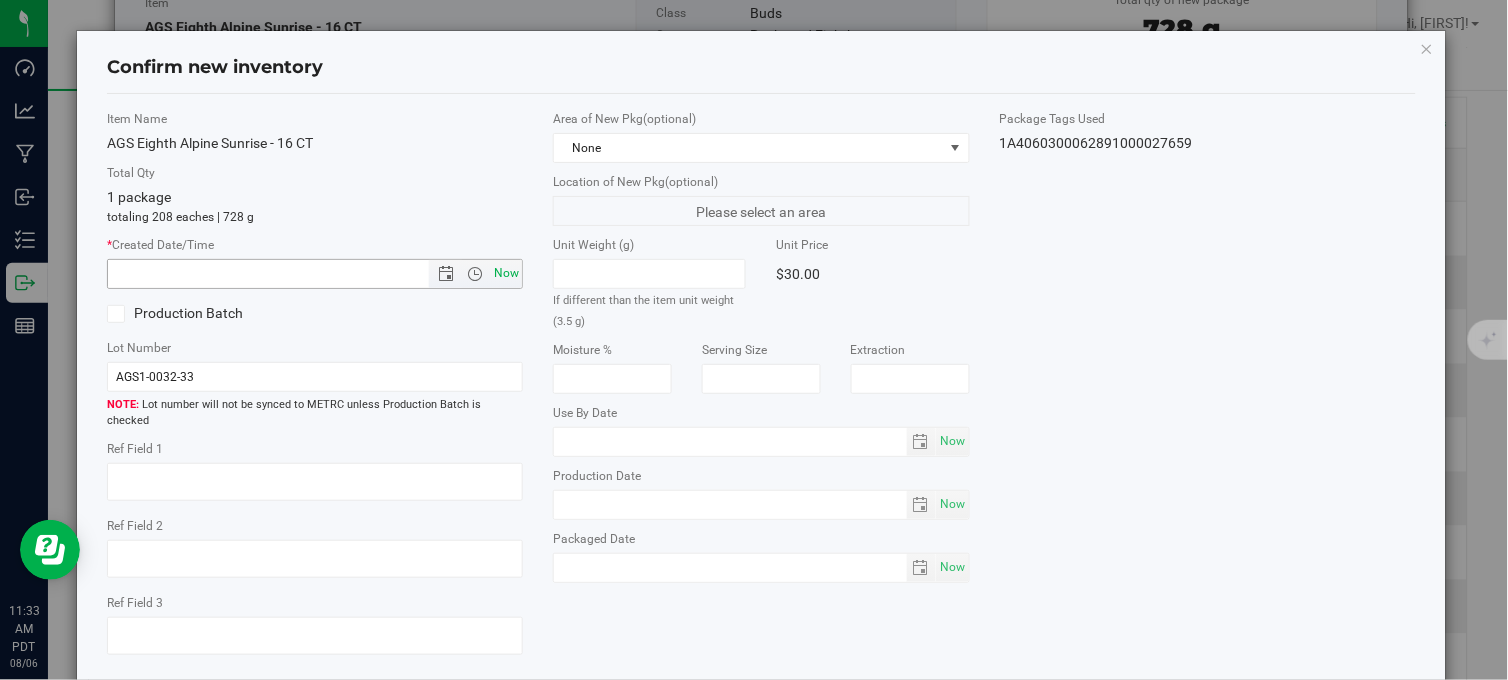 click on "Now" at bounding box center (507, 273) 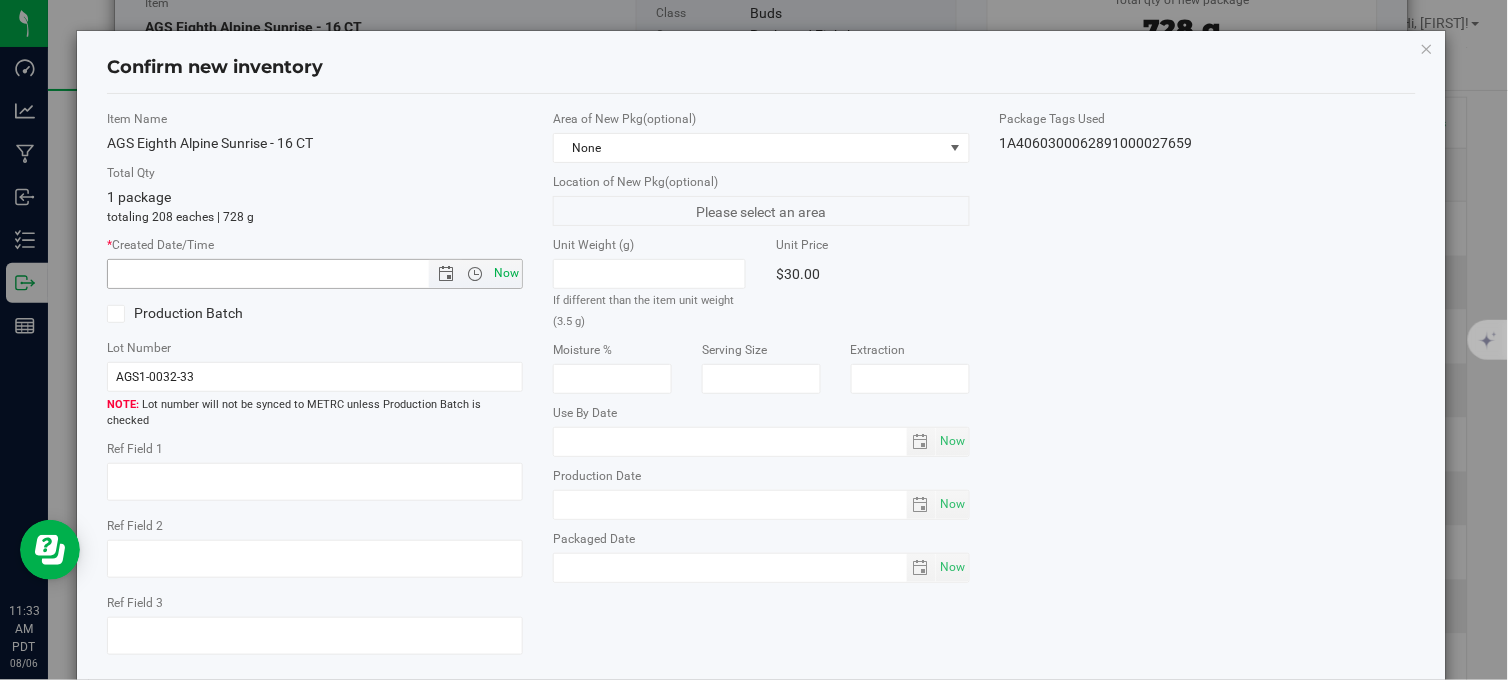type on "[MON]/[DAY]/[YEAR] [HOUR]:[MIN] [TIMEZONE]" 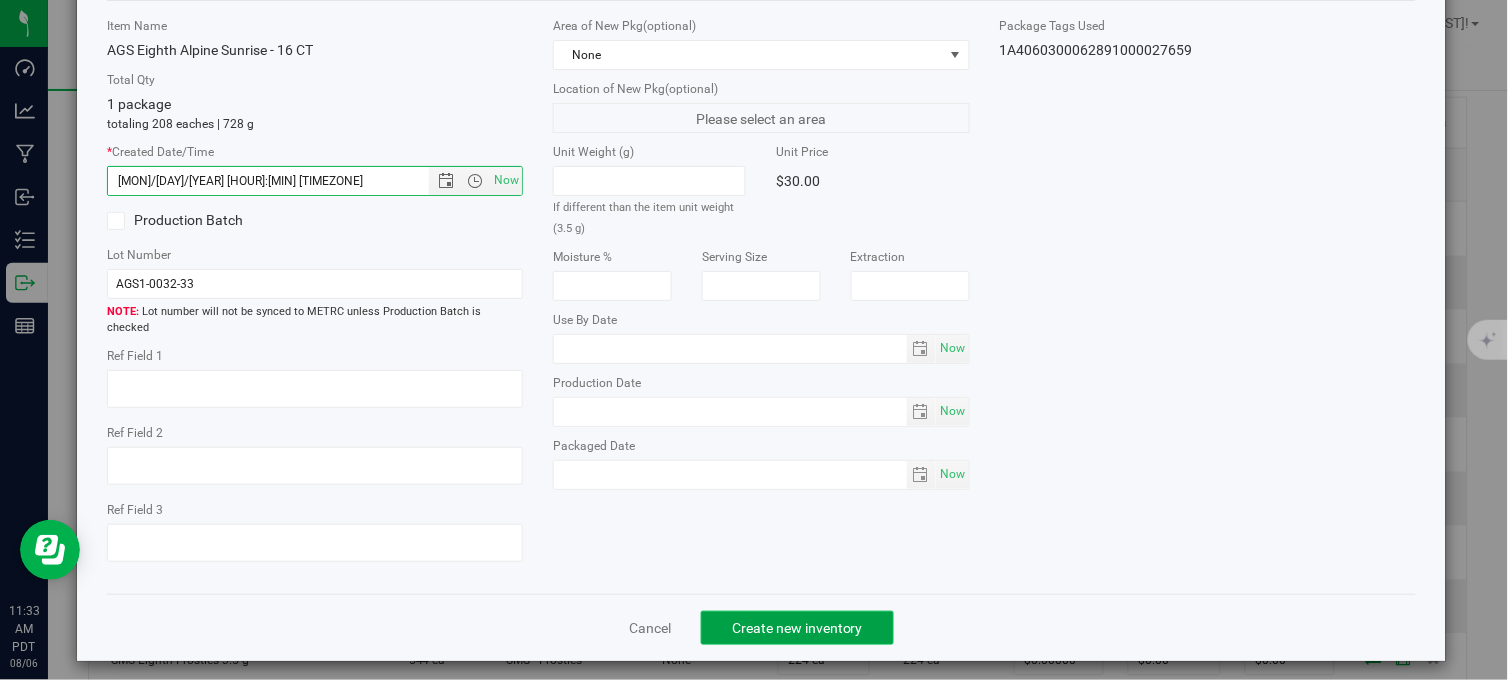 click on "Create new inventory" 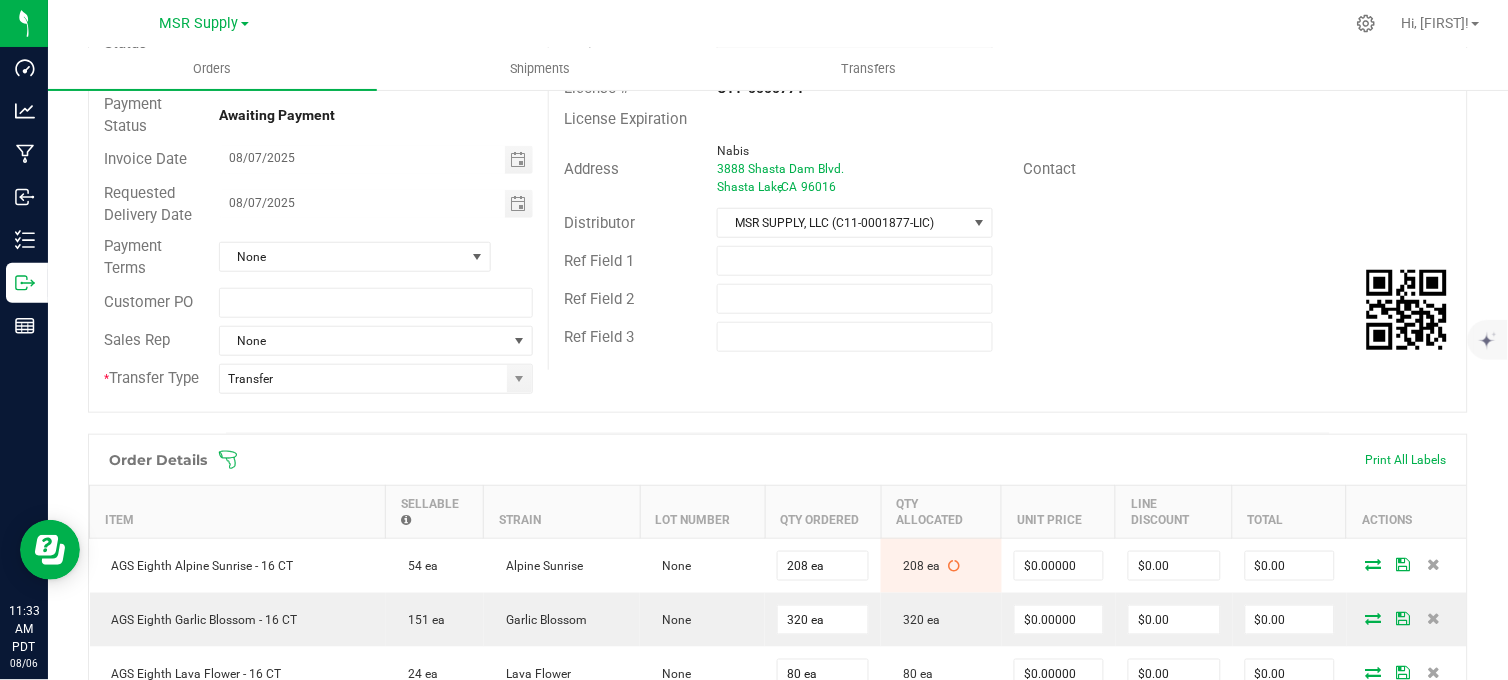 scroll, scrollTop: 0, scrollLeft: 0, axis: both 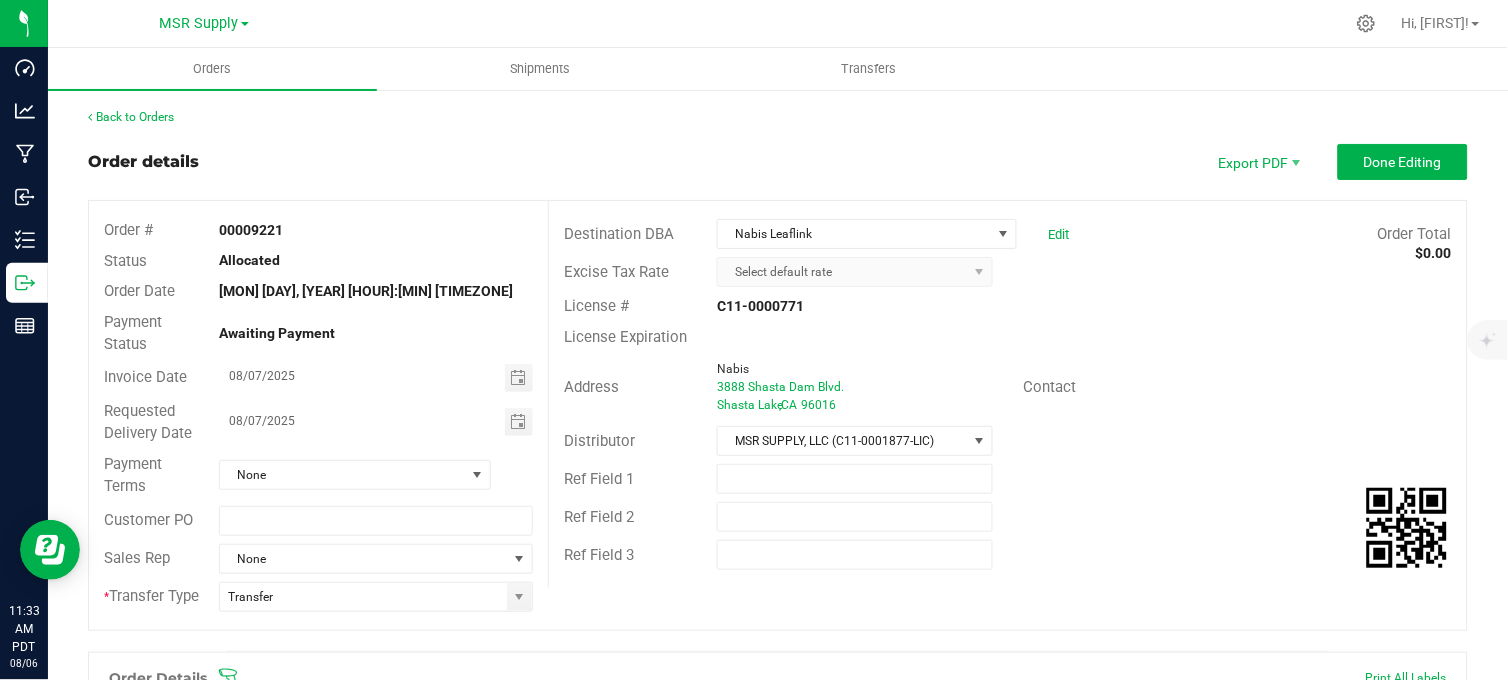 click on "Order details   Export PDF   Done Editing" at bounding box center (778, 162) 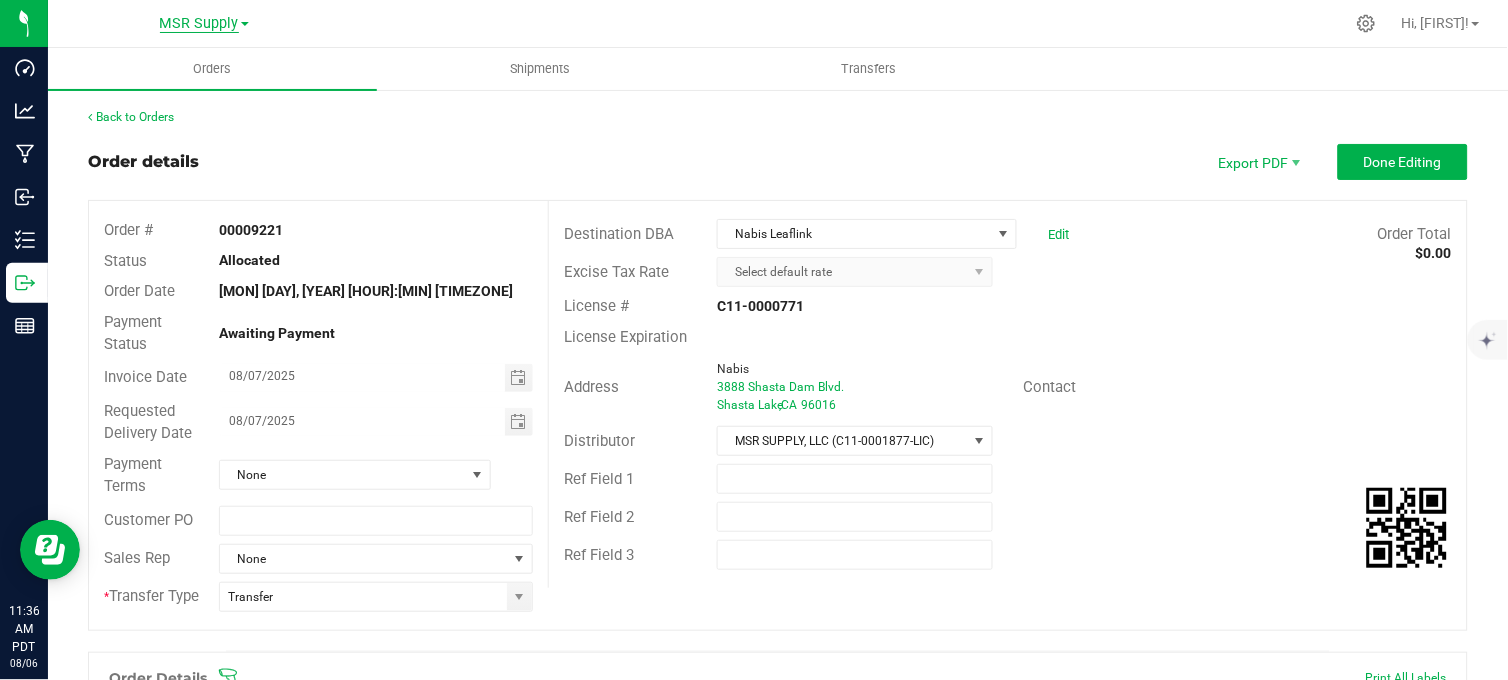 click on "MSR Supply" at bounding box center [199, 24] 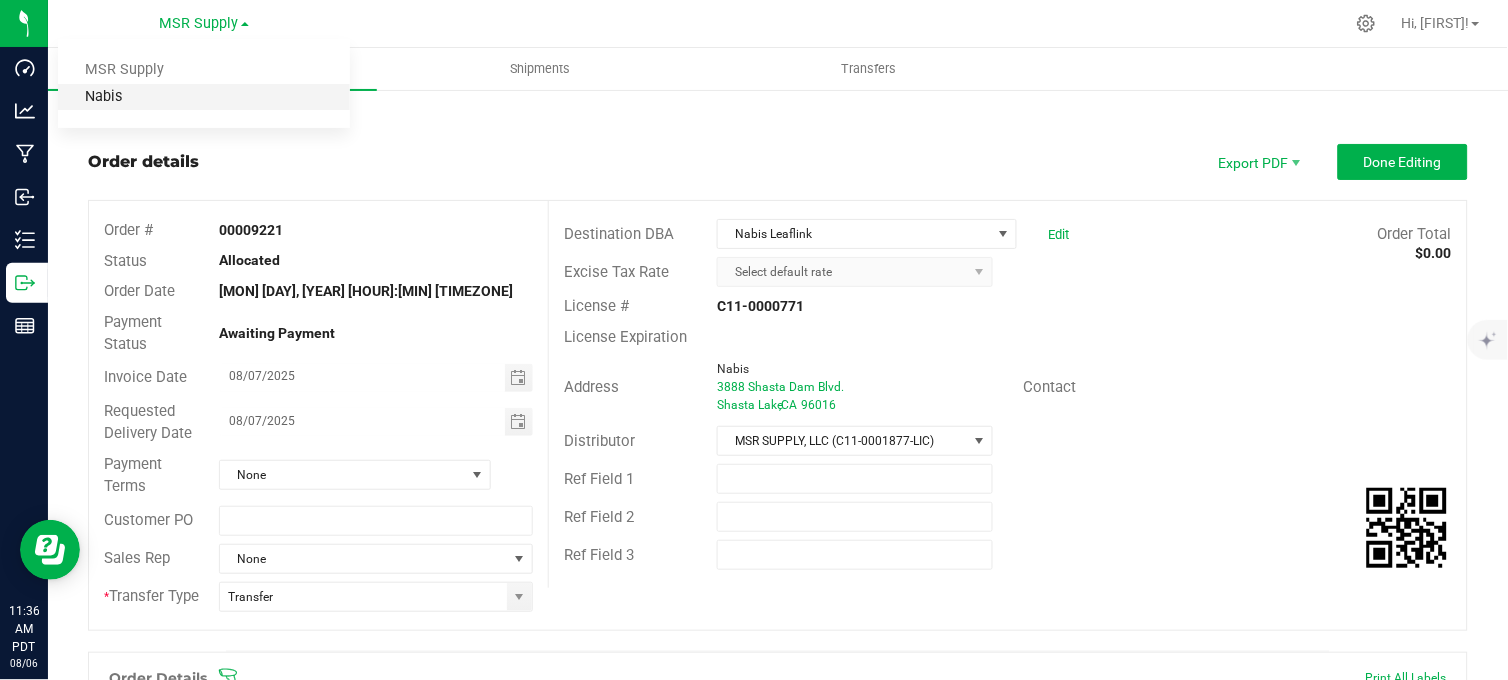 click on "Nabis" at bounding box center [204, 97] 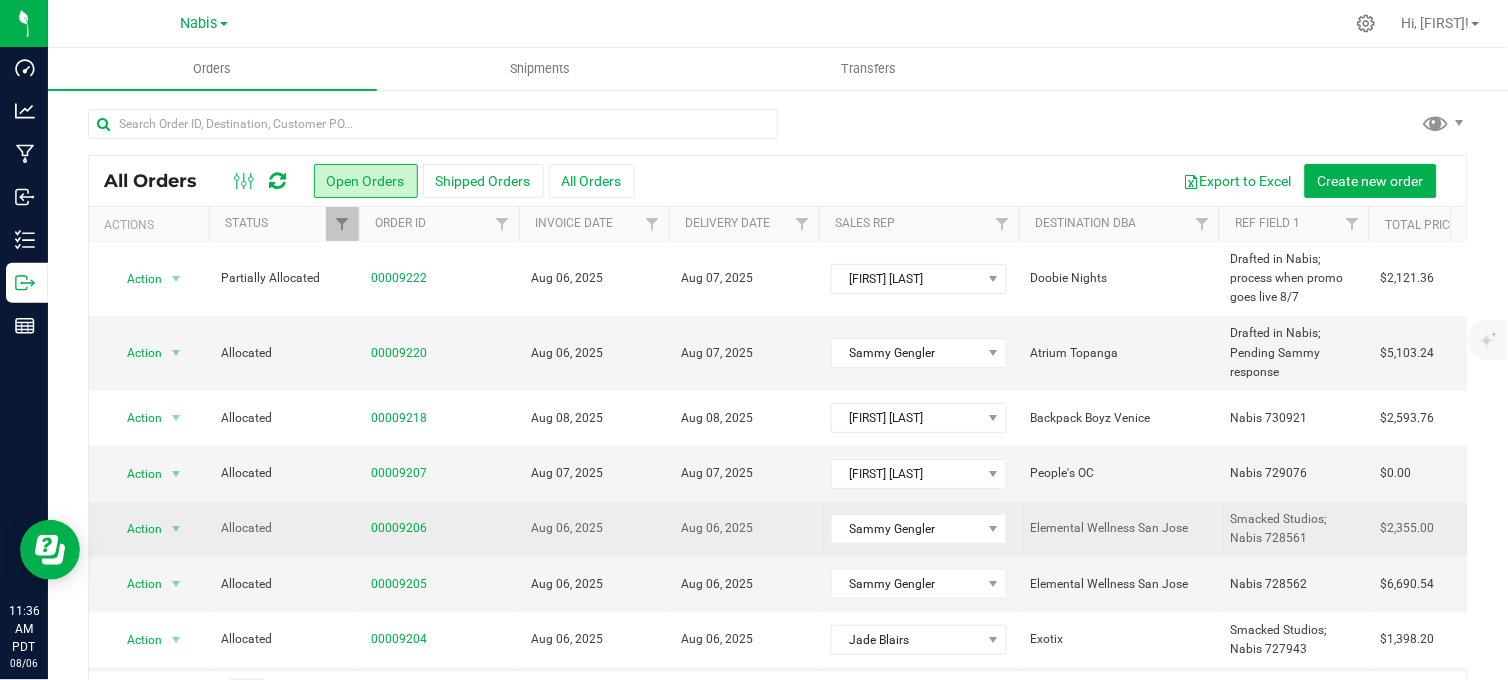 scroll, scrollTop: 0, scrollLeft: 0, axis: both 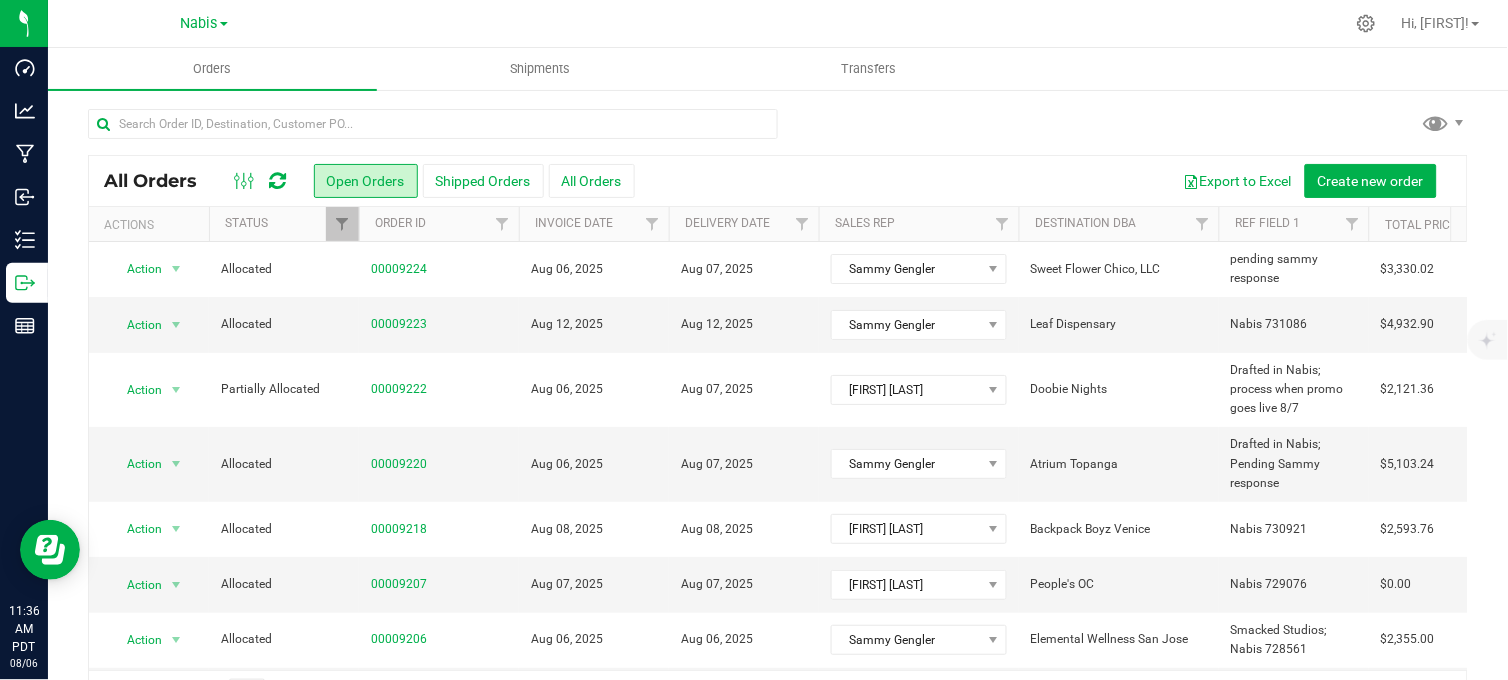 click on "Nabis   MSR Supply   Nabis   Hi, [FIRST]!" at bounding box center (778, 24) 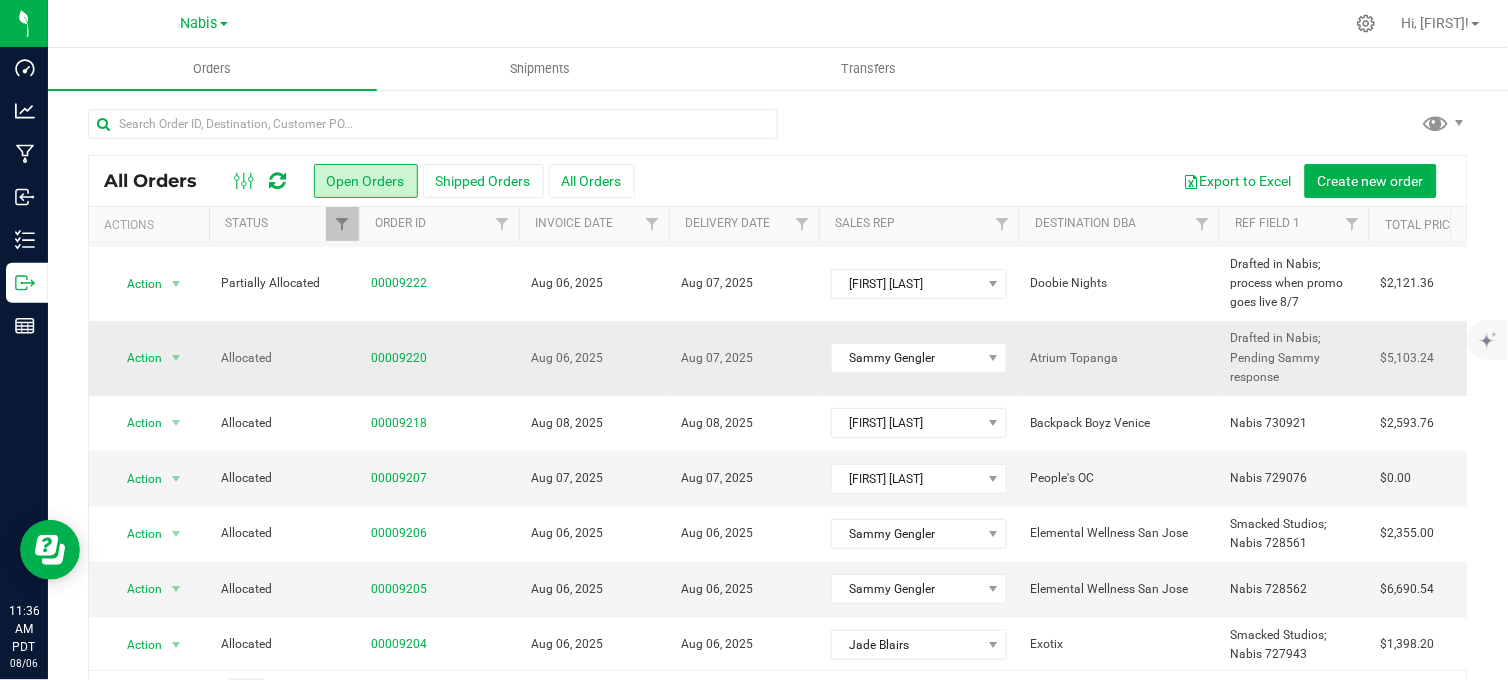 scroll, scrollTop: 0, scrollLeft: 0, axis: both 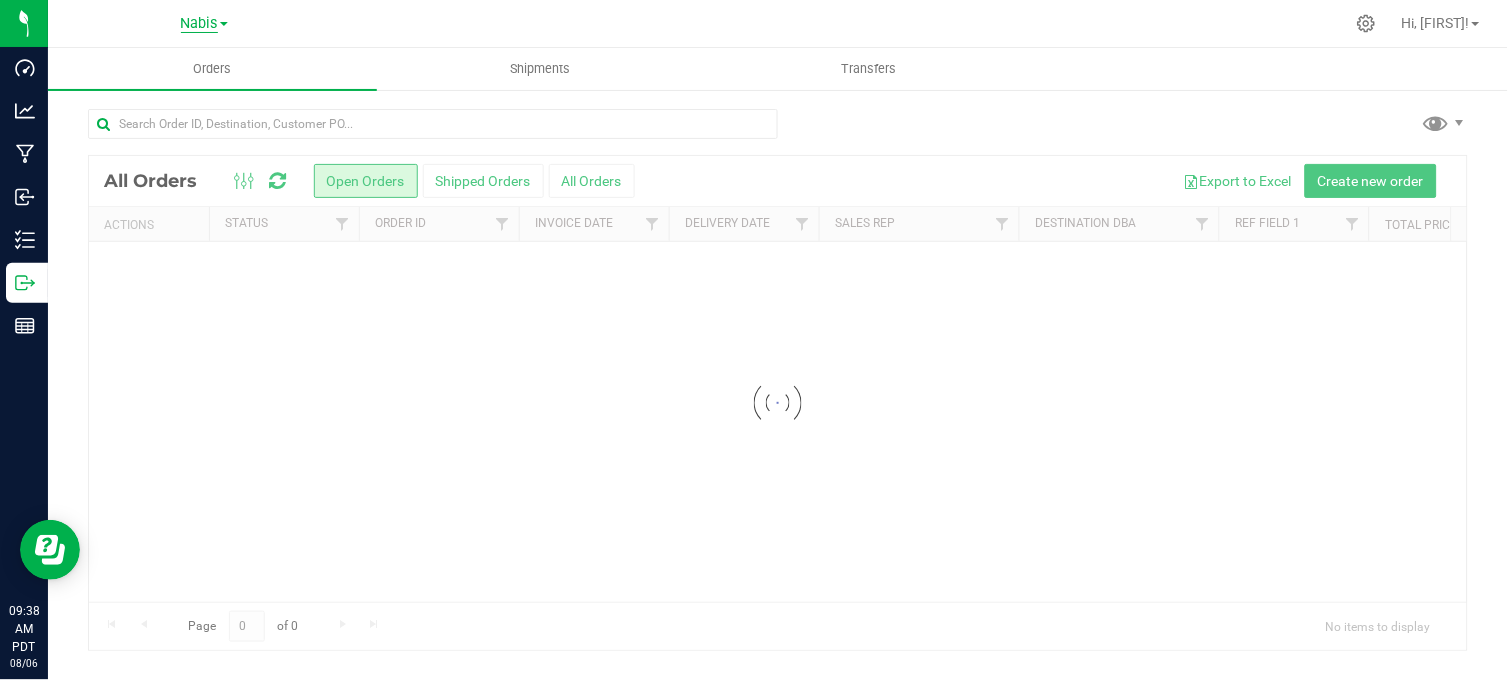 click on "Nabis" at bounding box center (199, 24) 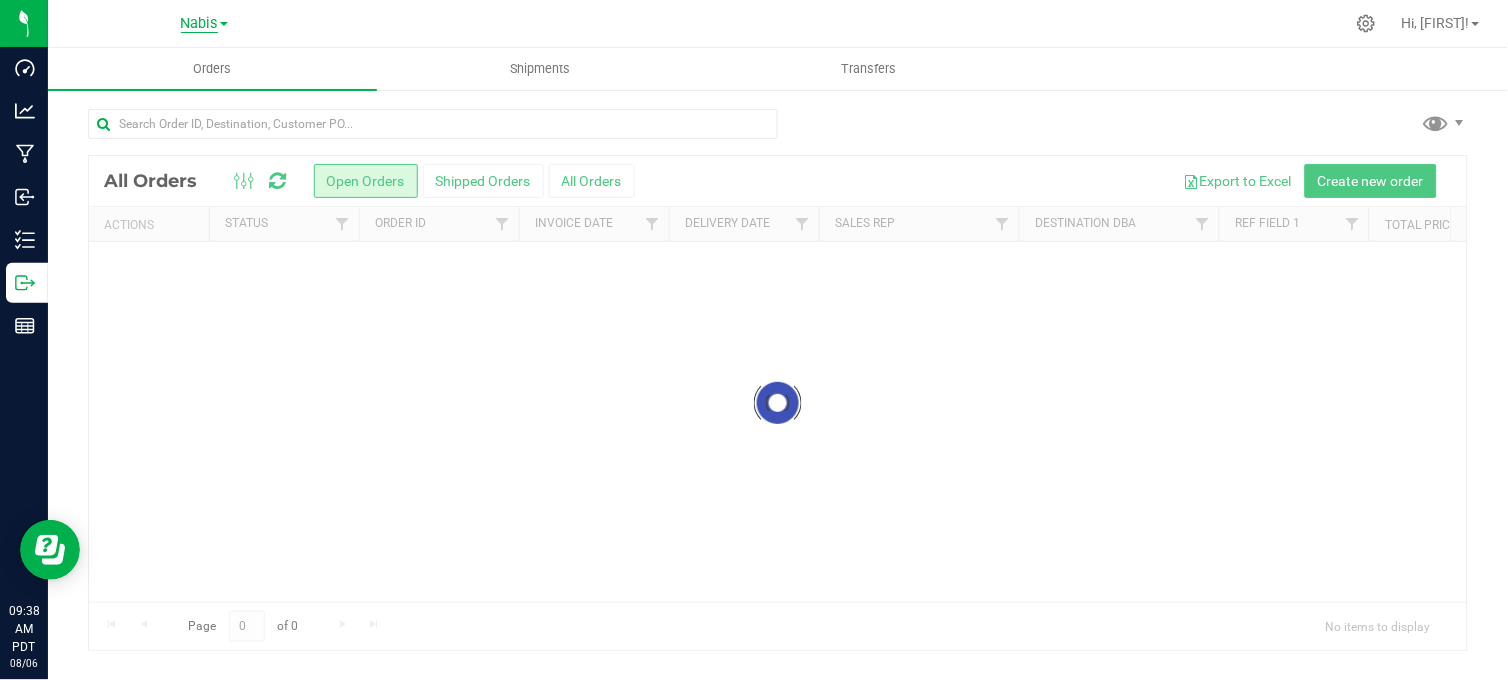 scroll, scrollTop: 0, scrollLeft: 0, axis: both 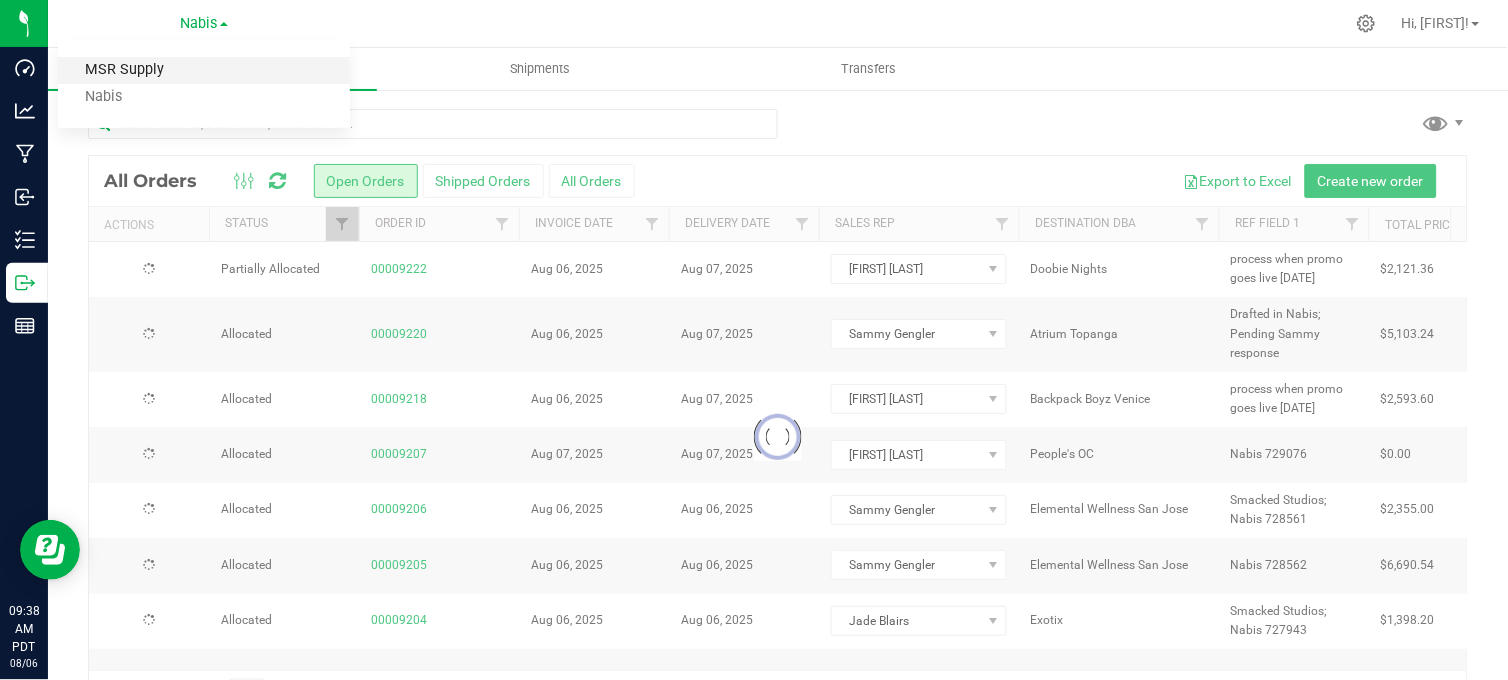 click on "MSR Supply" at bounding box center (204, 70) 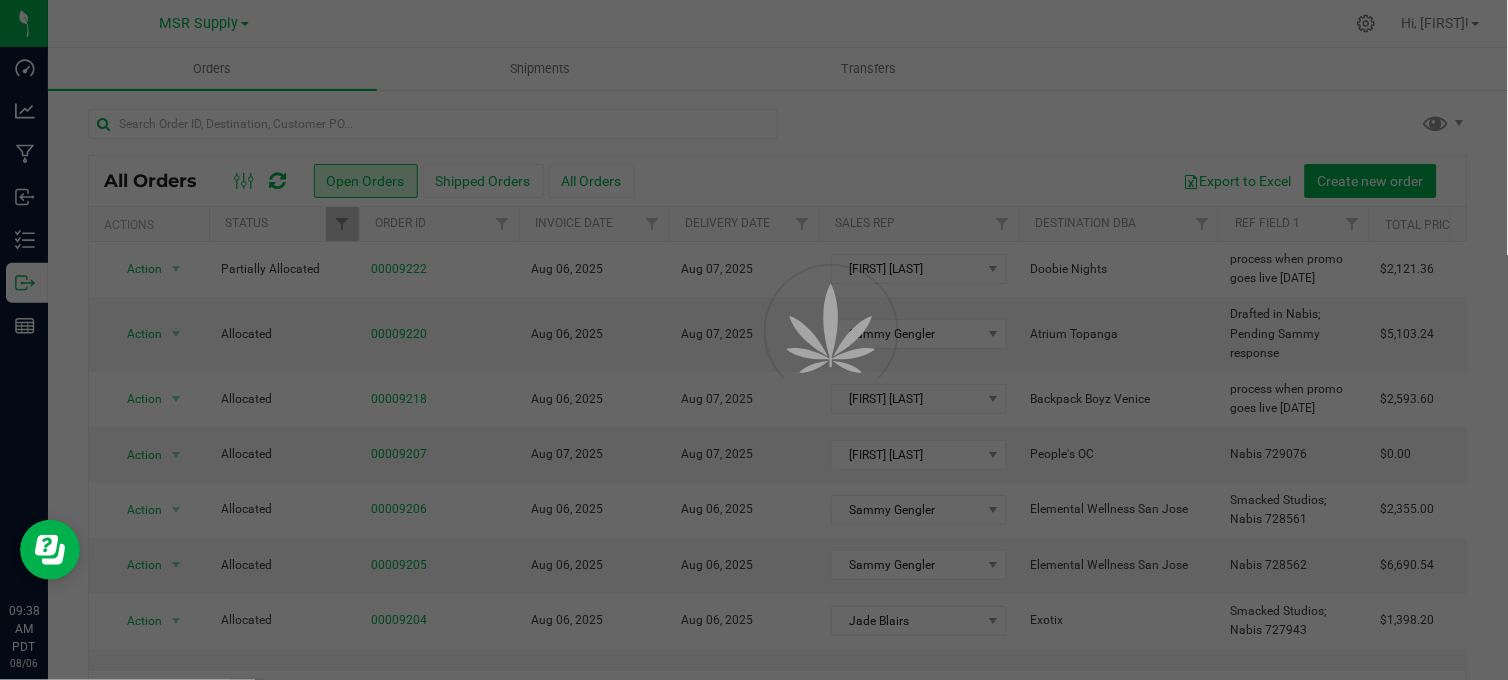 scroll, scrollTop: 0, scrollLeft: 0, axis: both 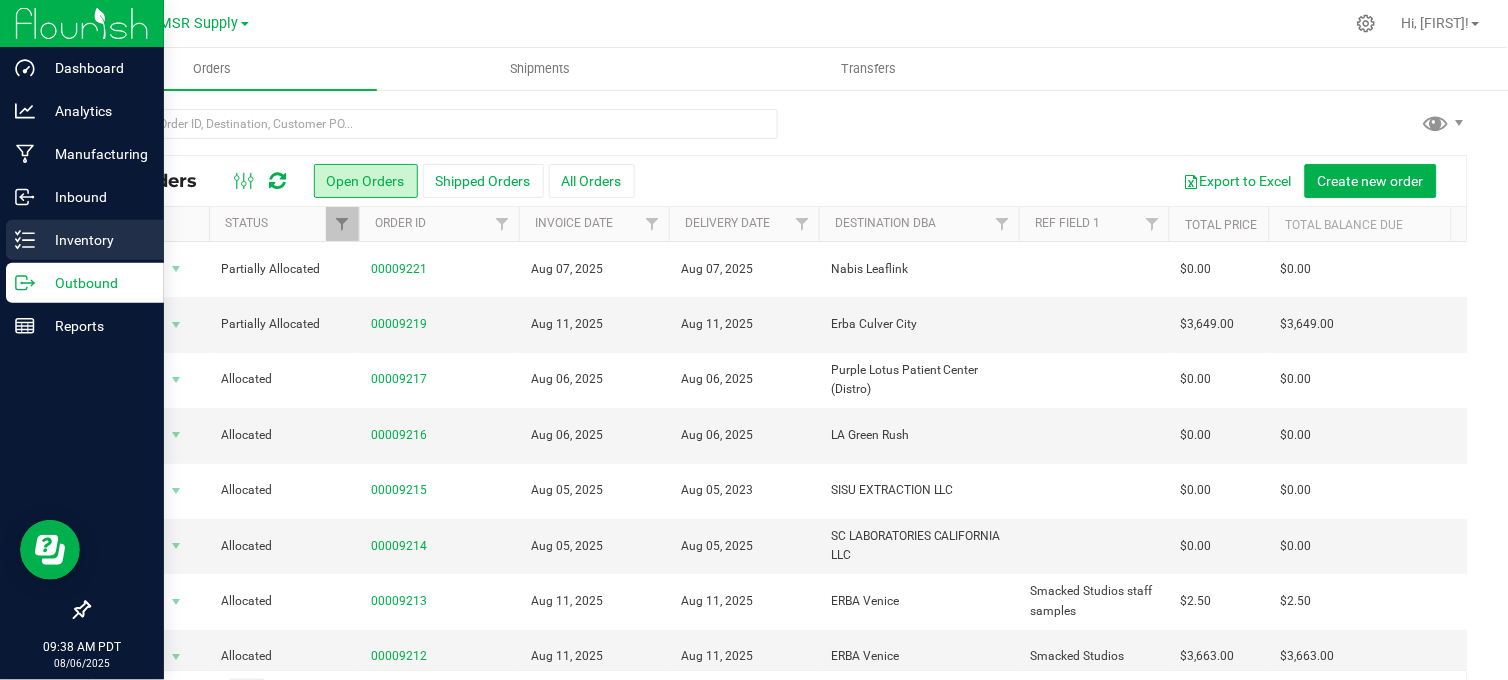 click 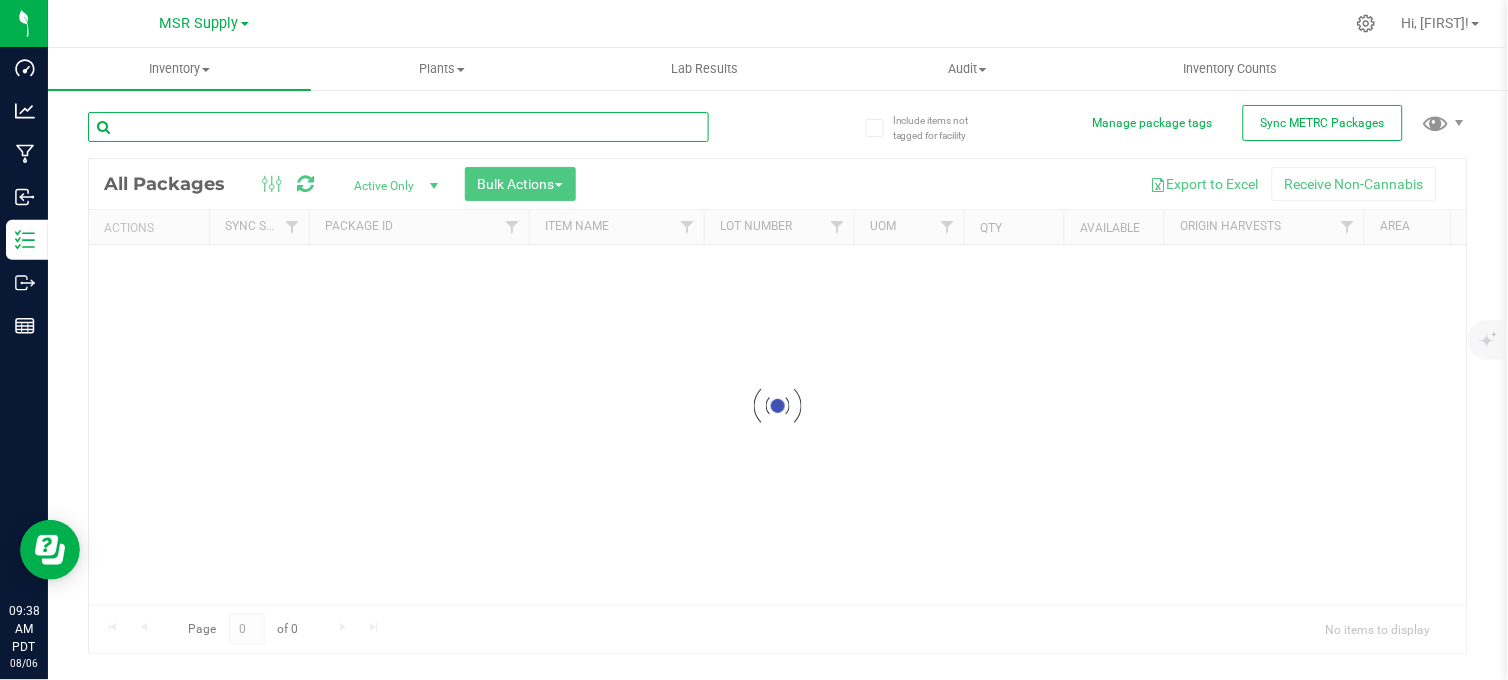 click at bounding box center (398, 127) 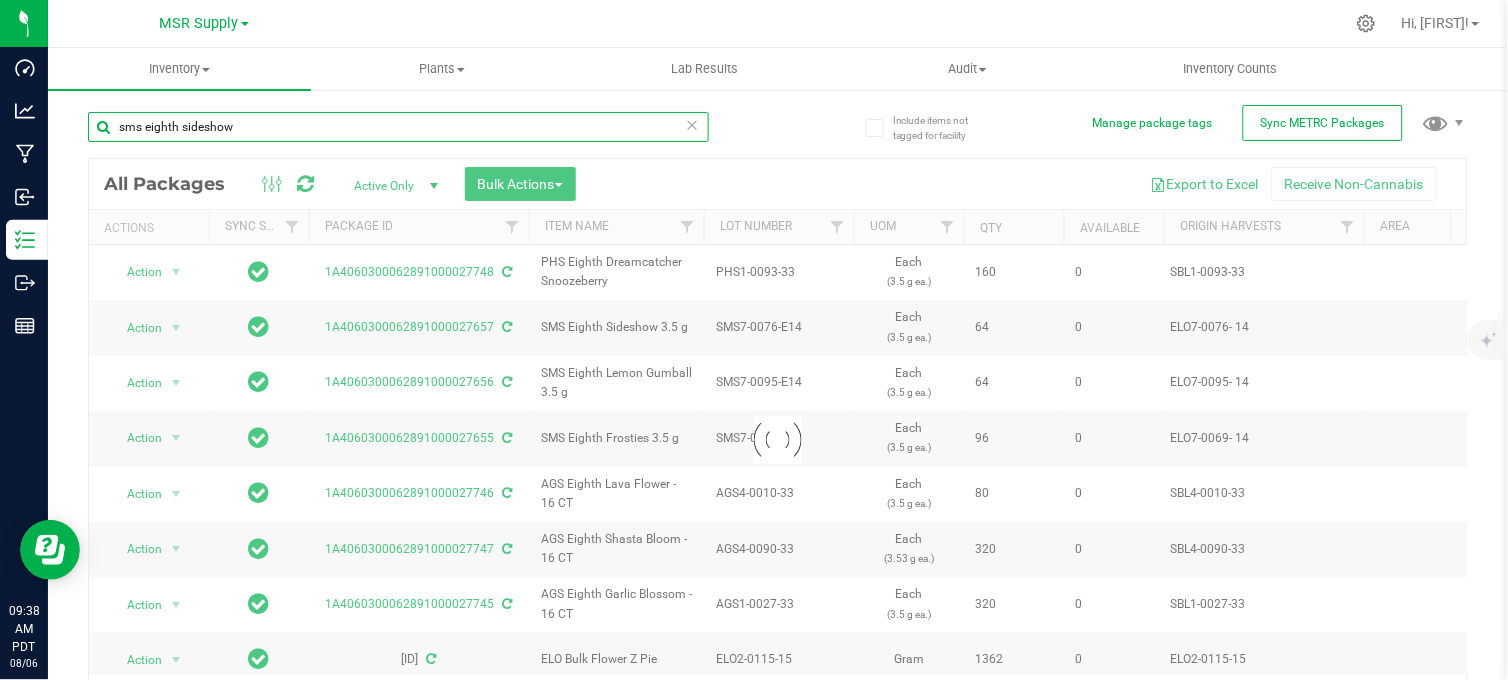 type on "sms eighth sideshow" 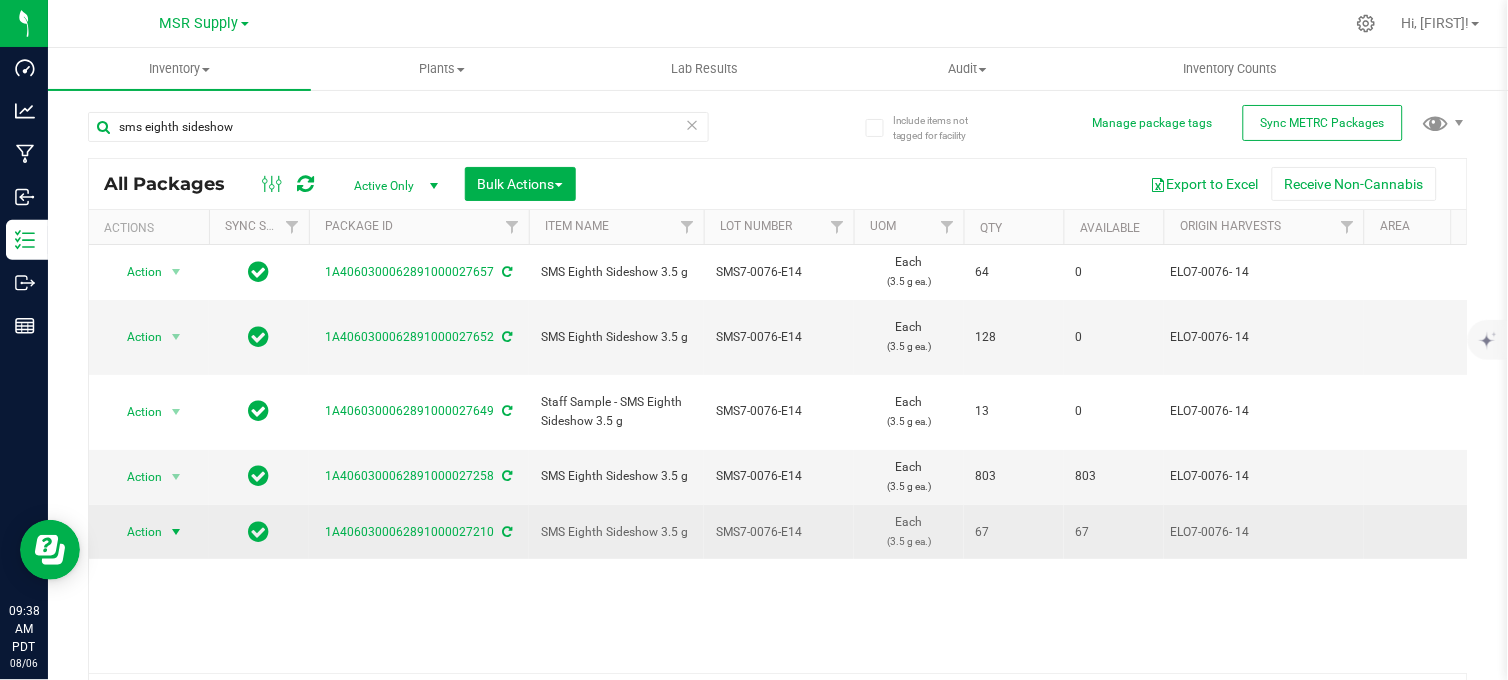click at bounding box center (176, 532) 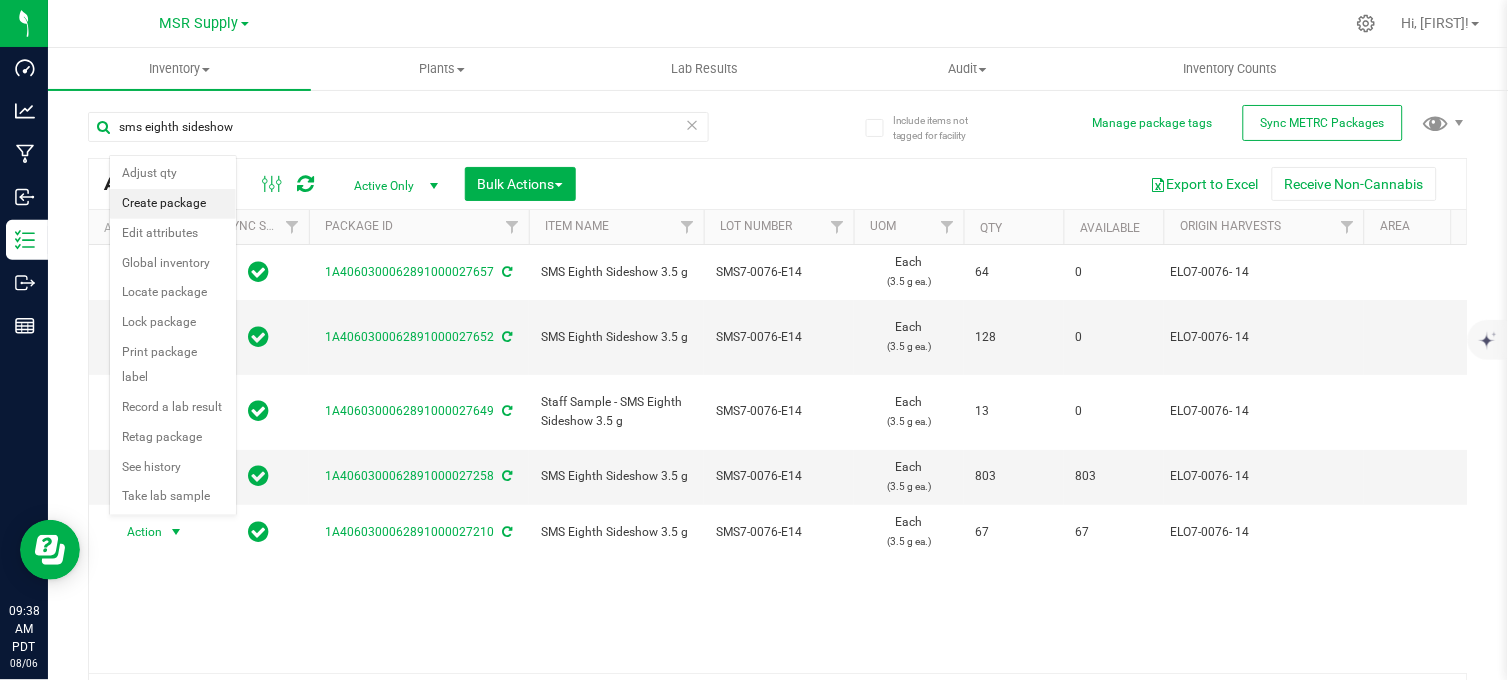 click on "Create package" at bounding box center [173, 204] 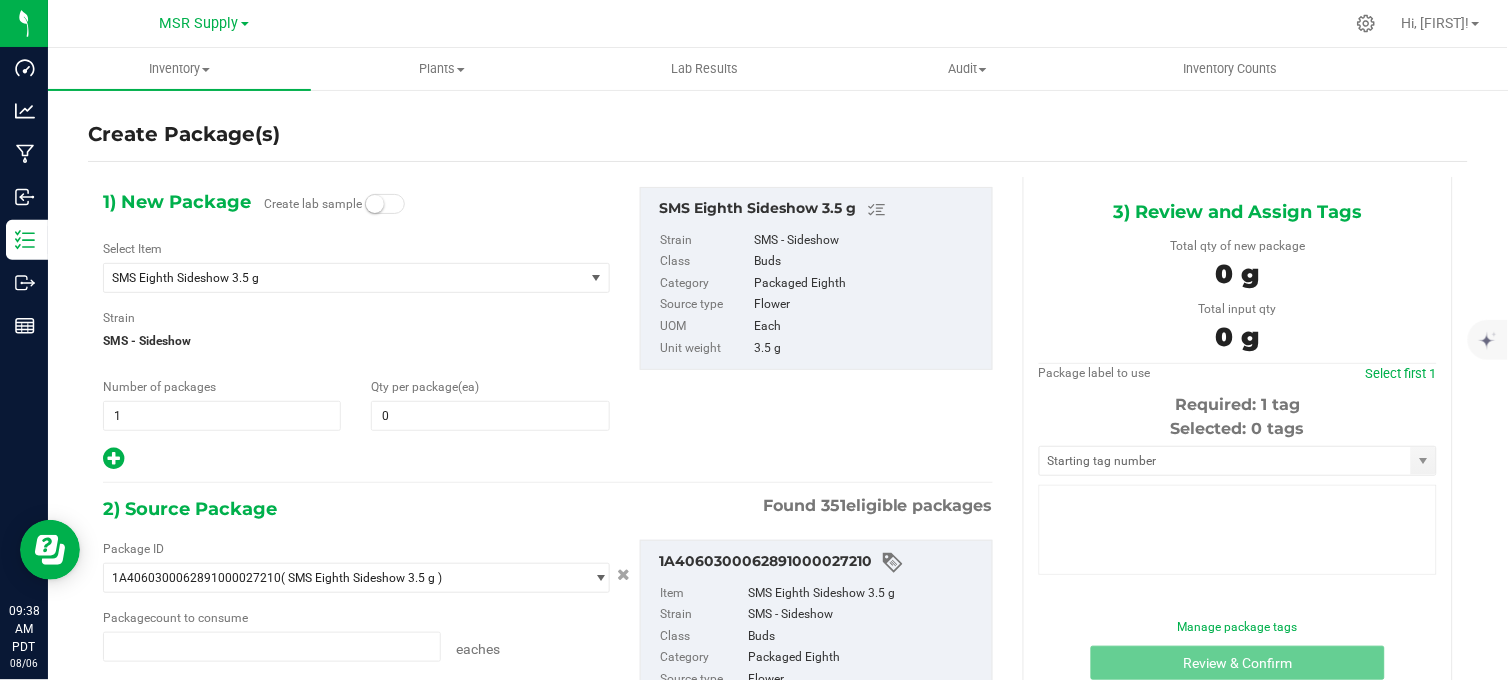 type on "0" 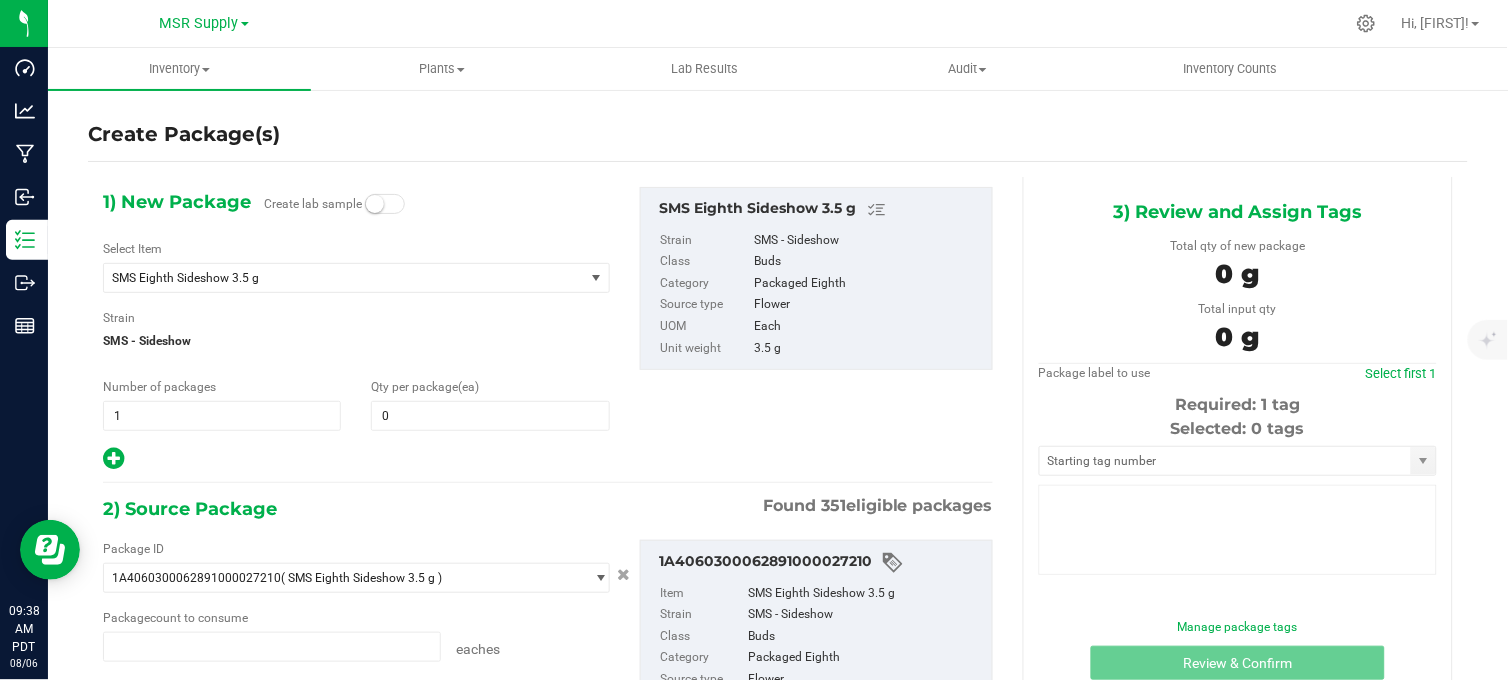 type on "0 ea" 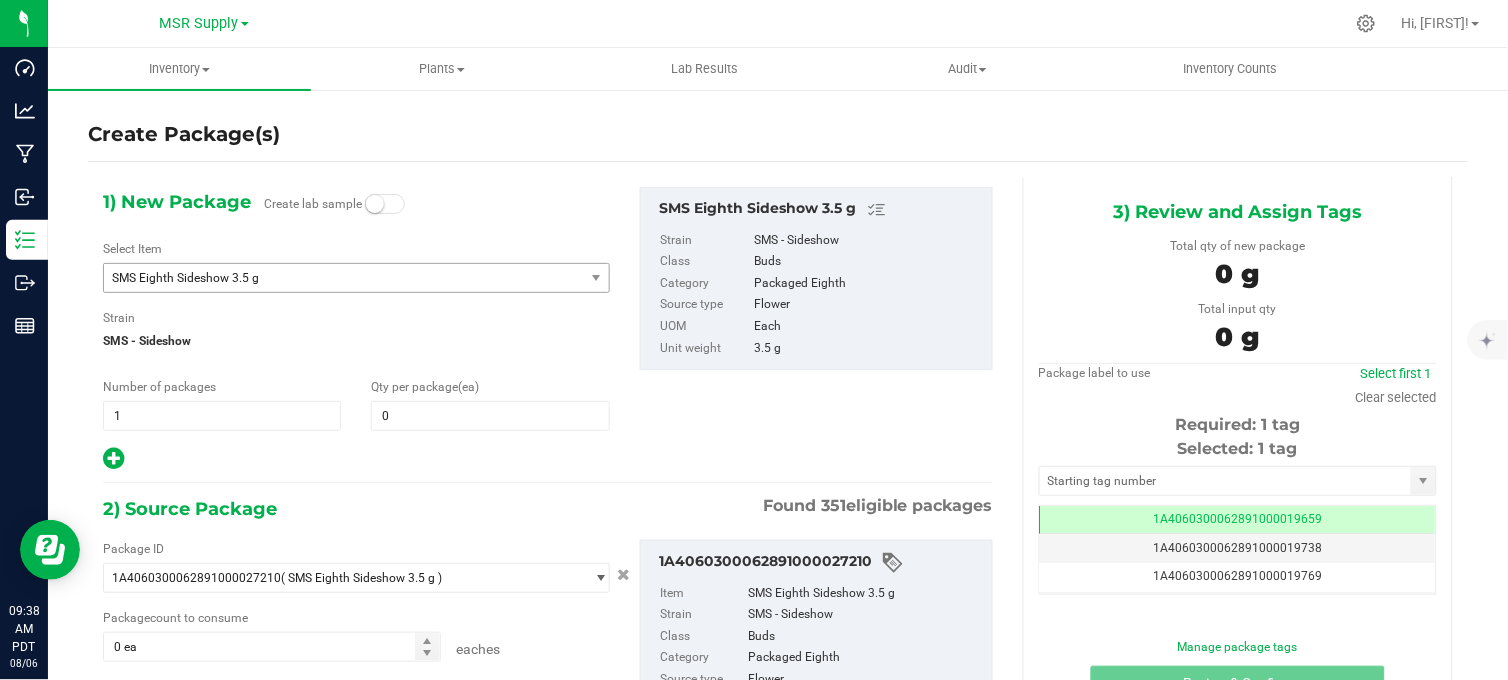 scroll, scrollTop: 0, scrollLeft: -1, axis: horizontal 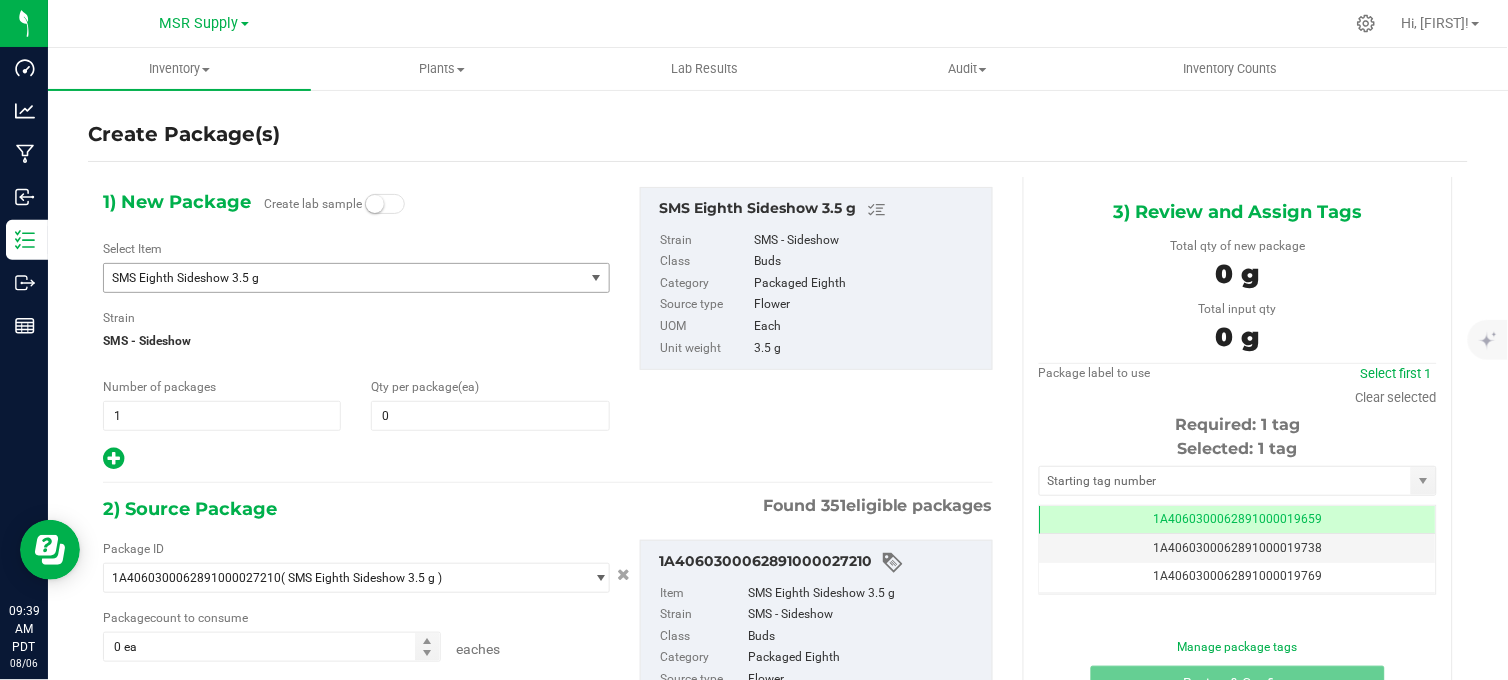 click on "SMS Eighth Sideshow 3.5 g" at bounding box center [334, 278] 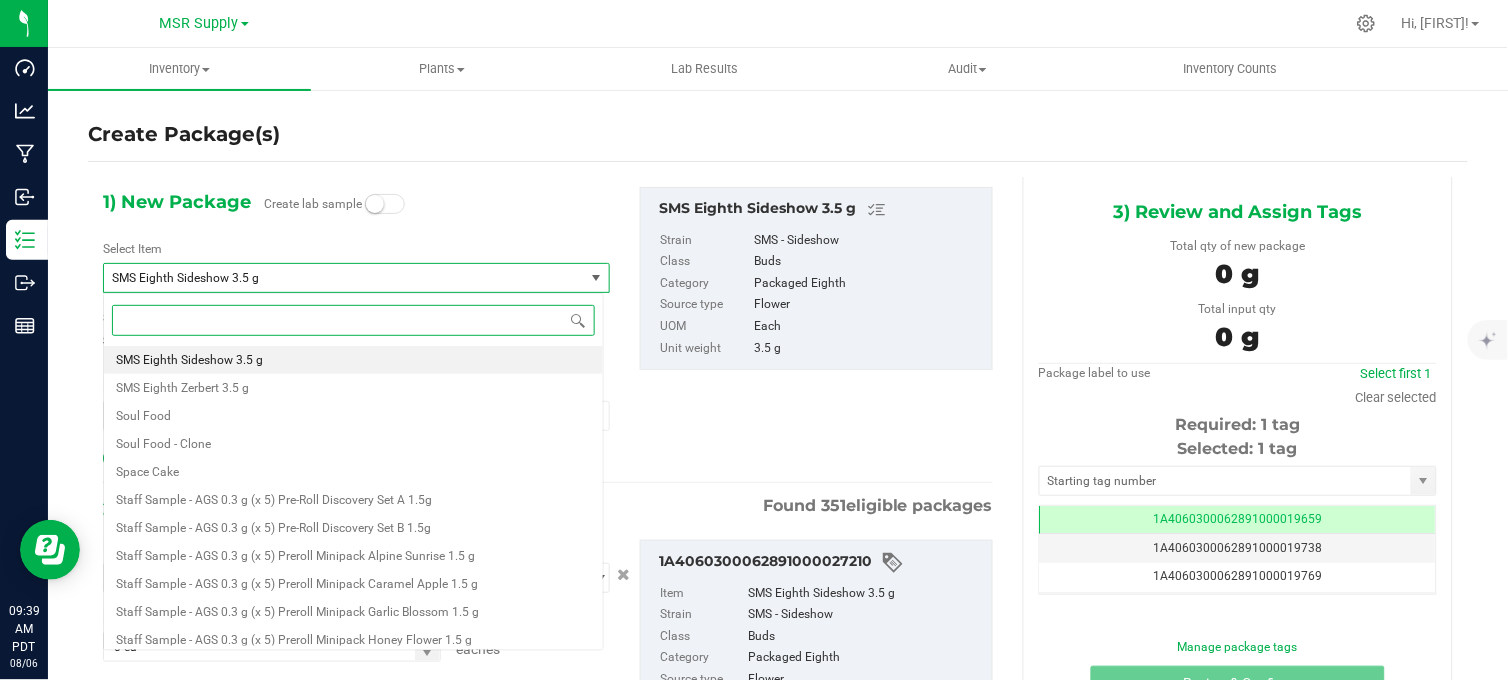paste on "Staff Sample - SMS Eighth Sideshow 3.5 g" 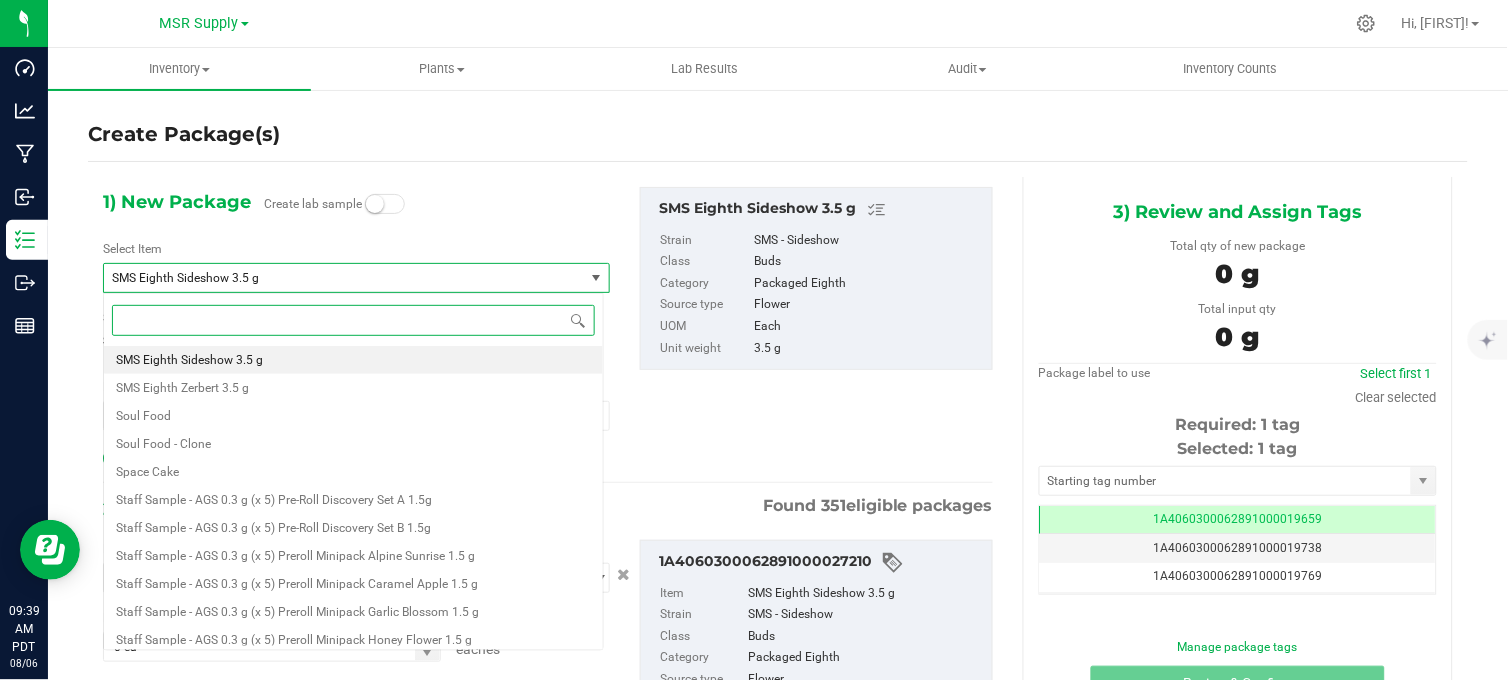 type on "Staff Sample - SMS Eighth Sideshow 3.5 g" 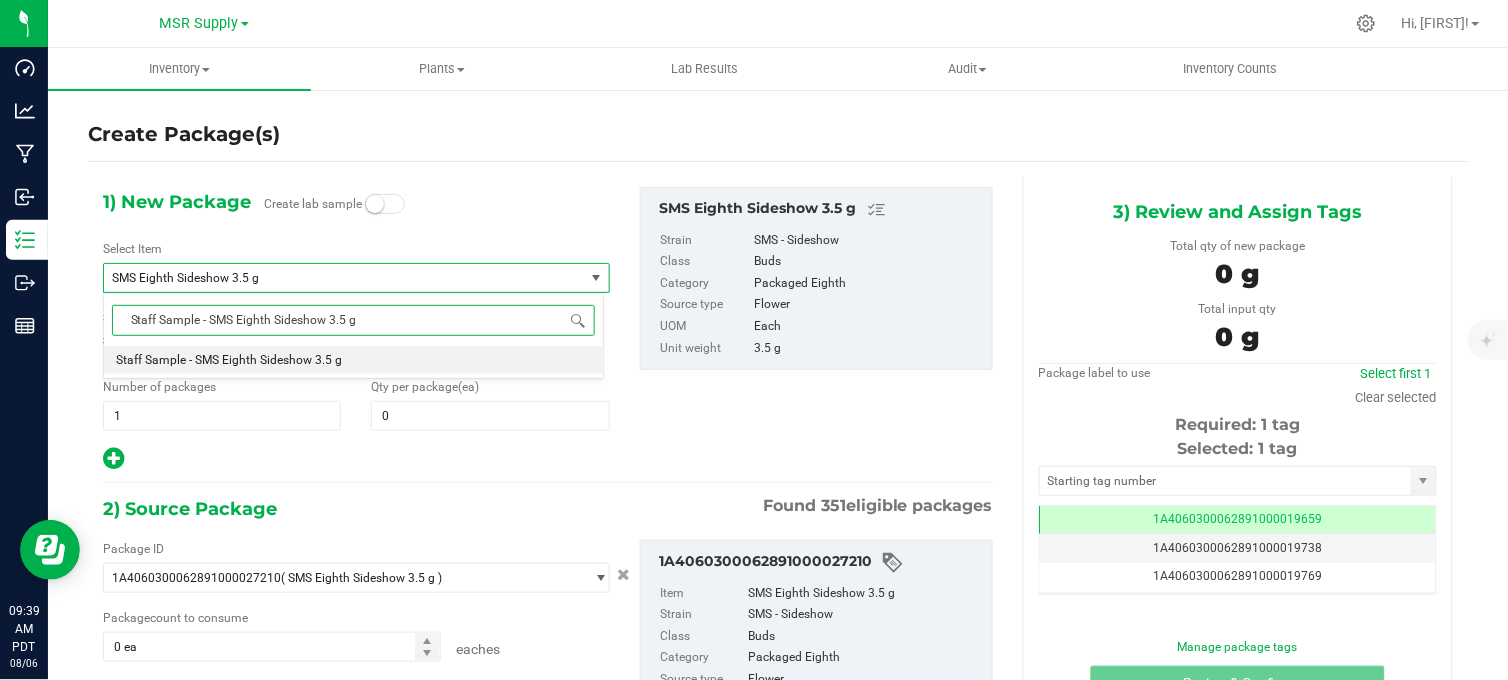 click on "Staff Sample - SMS Eighth Sideshow 3.5 g" at bounding box center [229, 360] 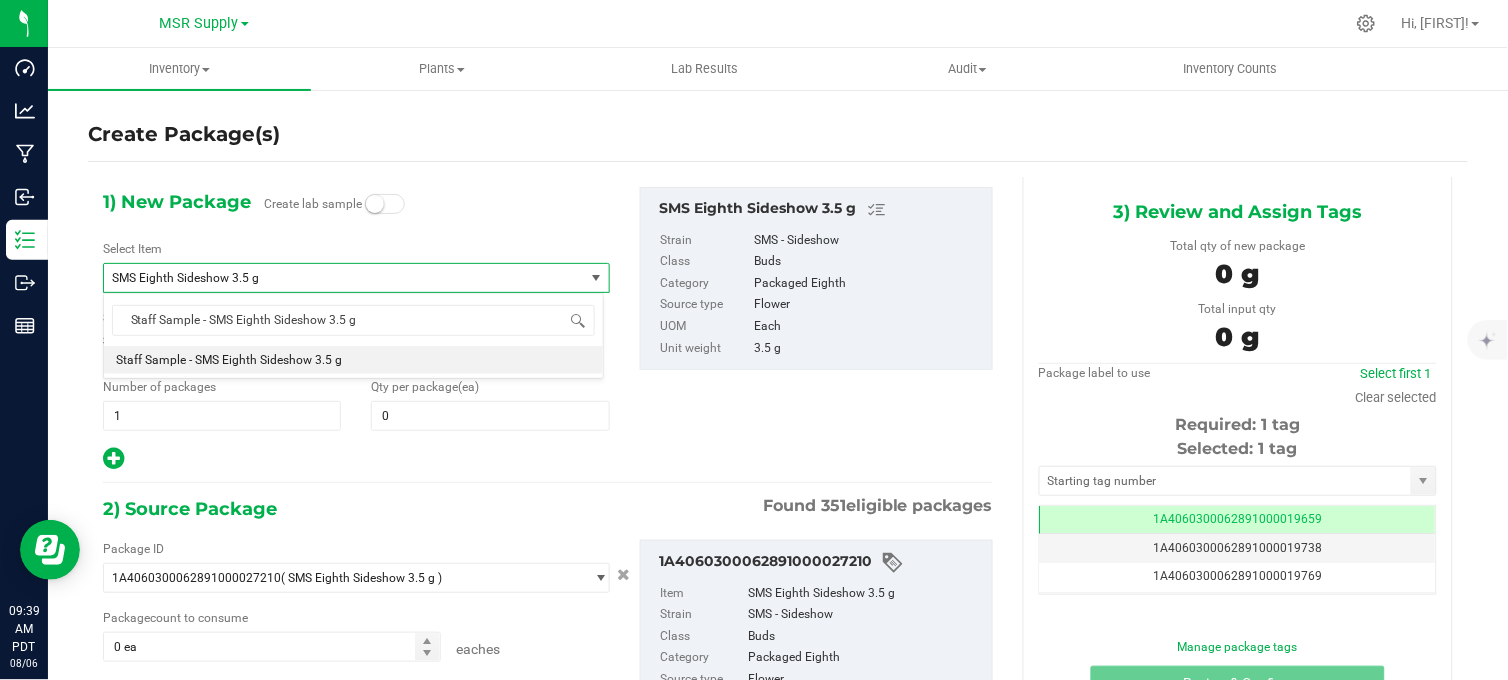 type 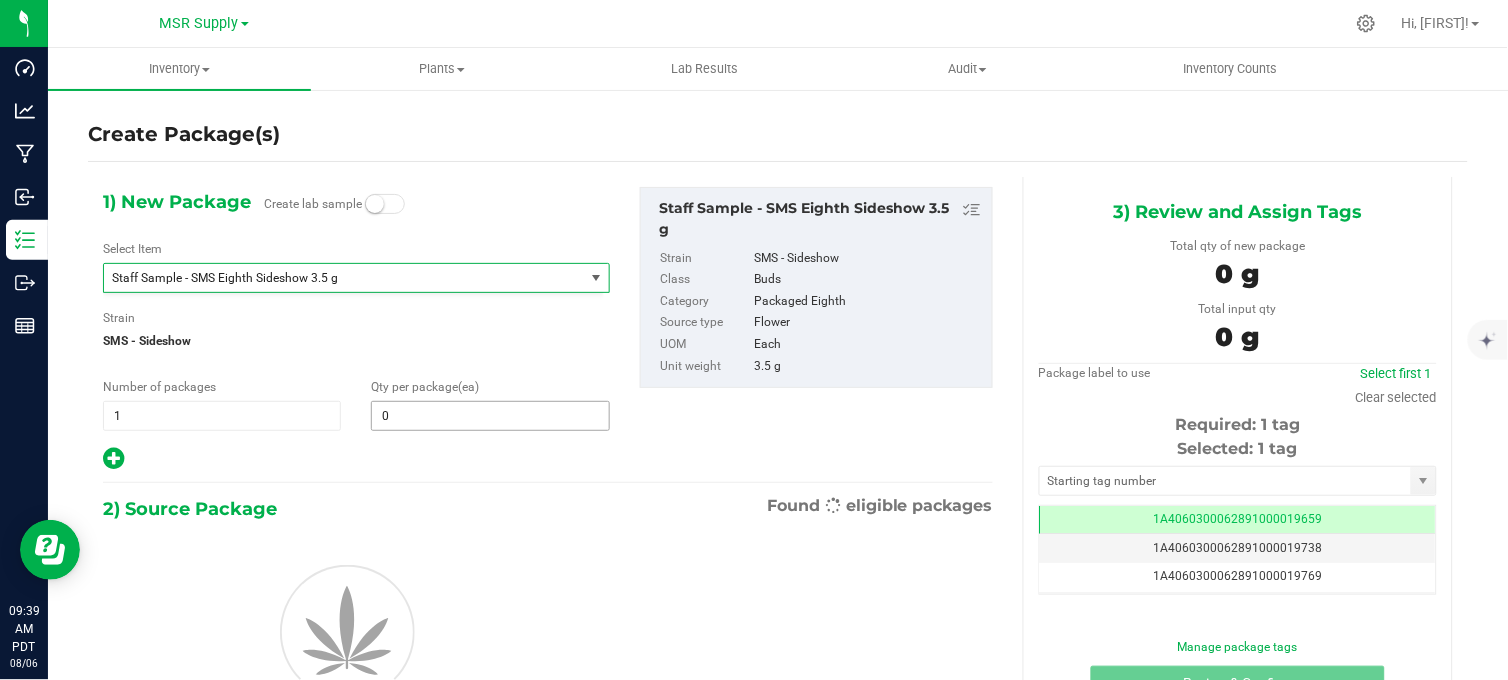 type on "0" 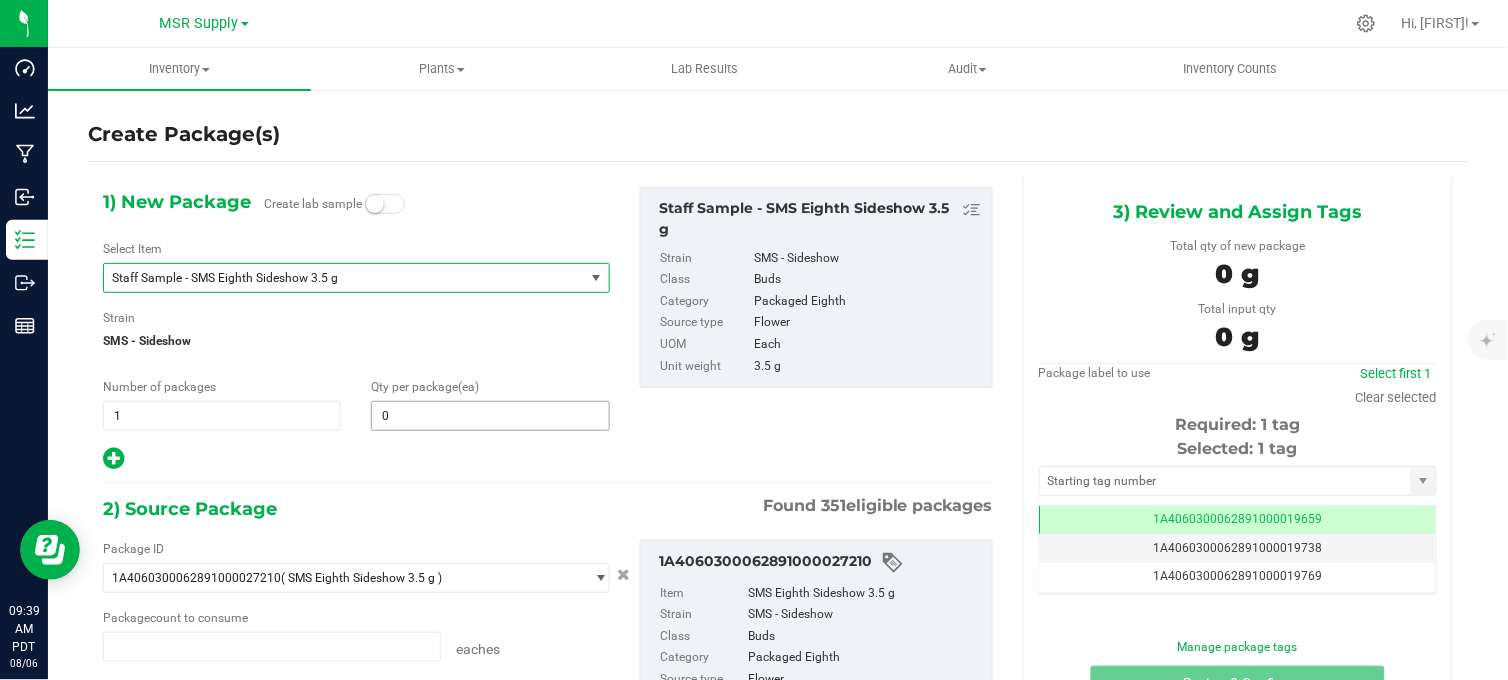 type on "0 ea" 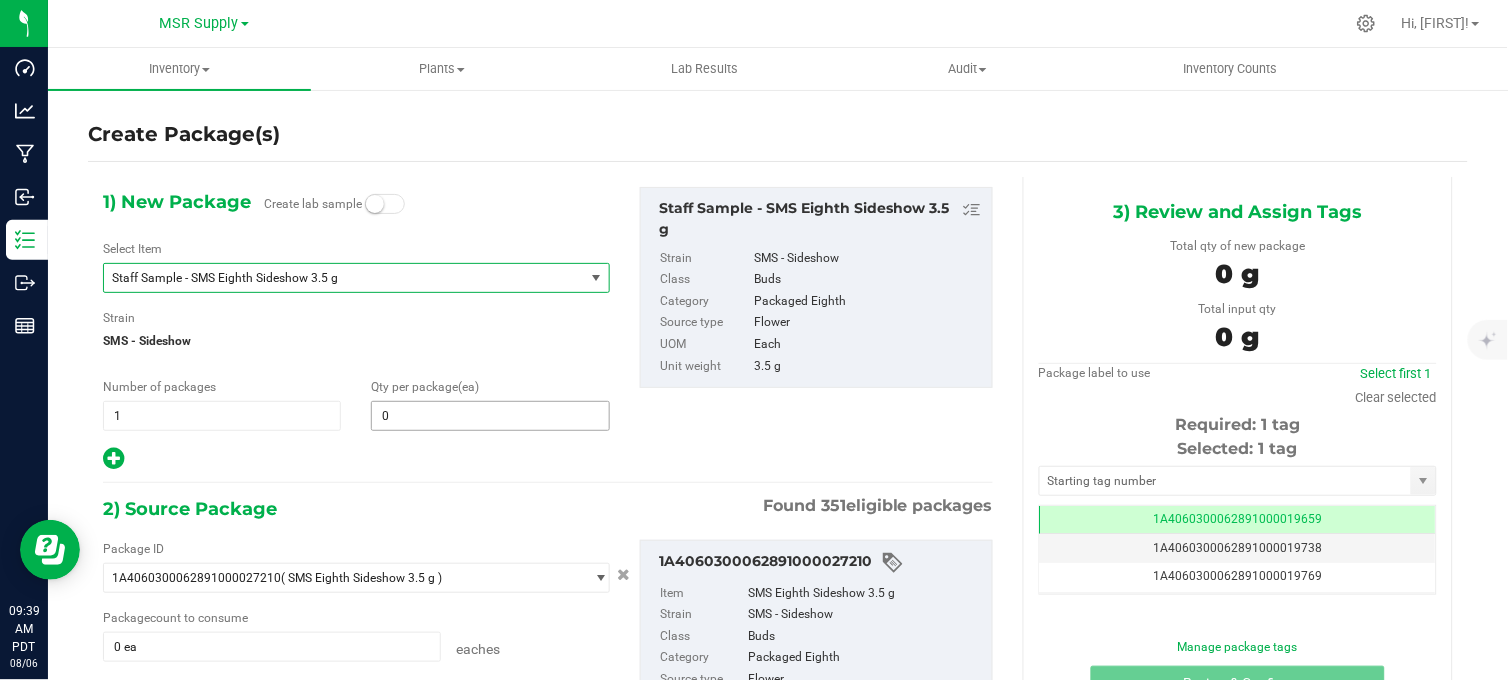 click on "0 0" at bounding box center (490, 416) 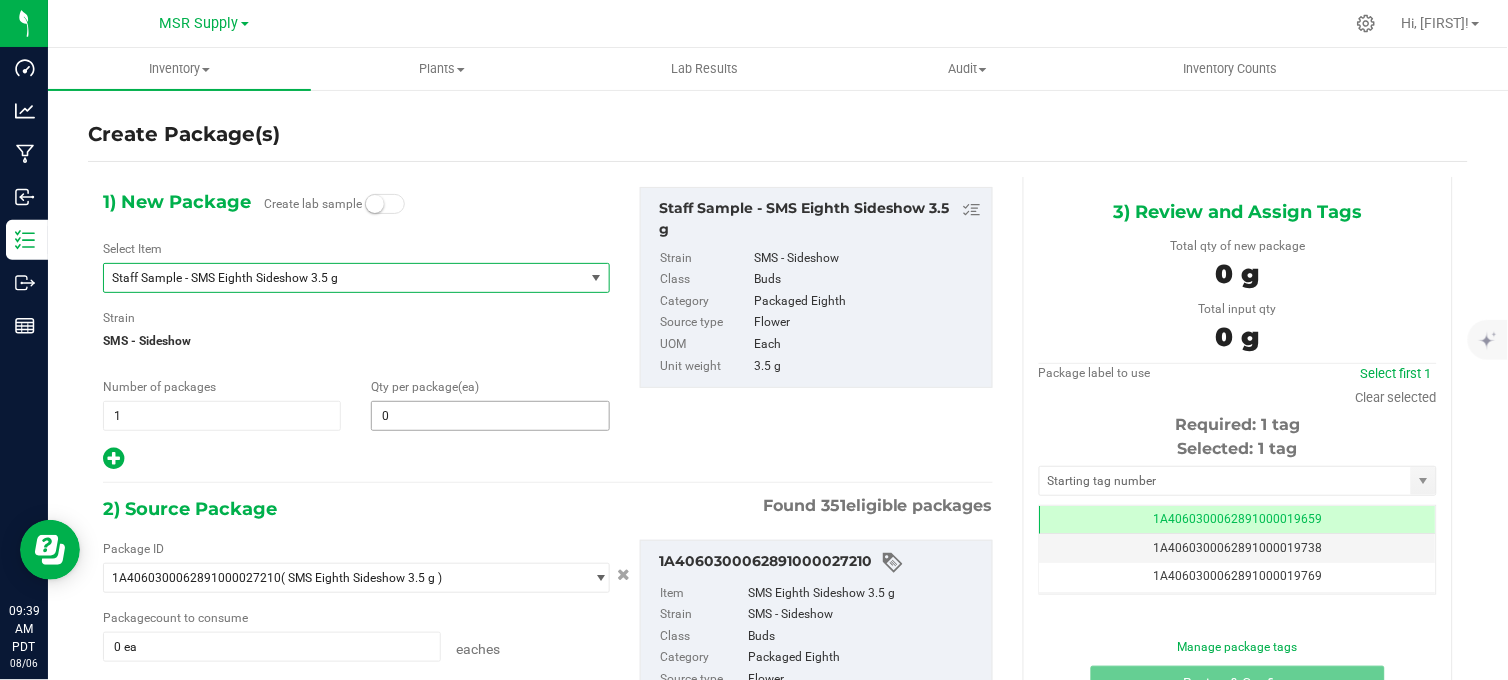 type 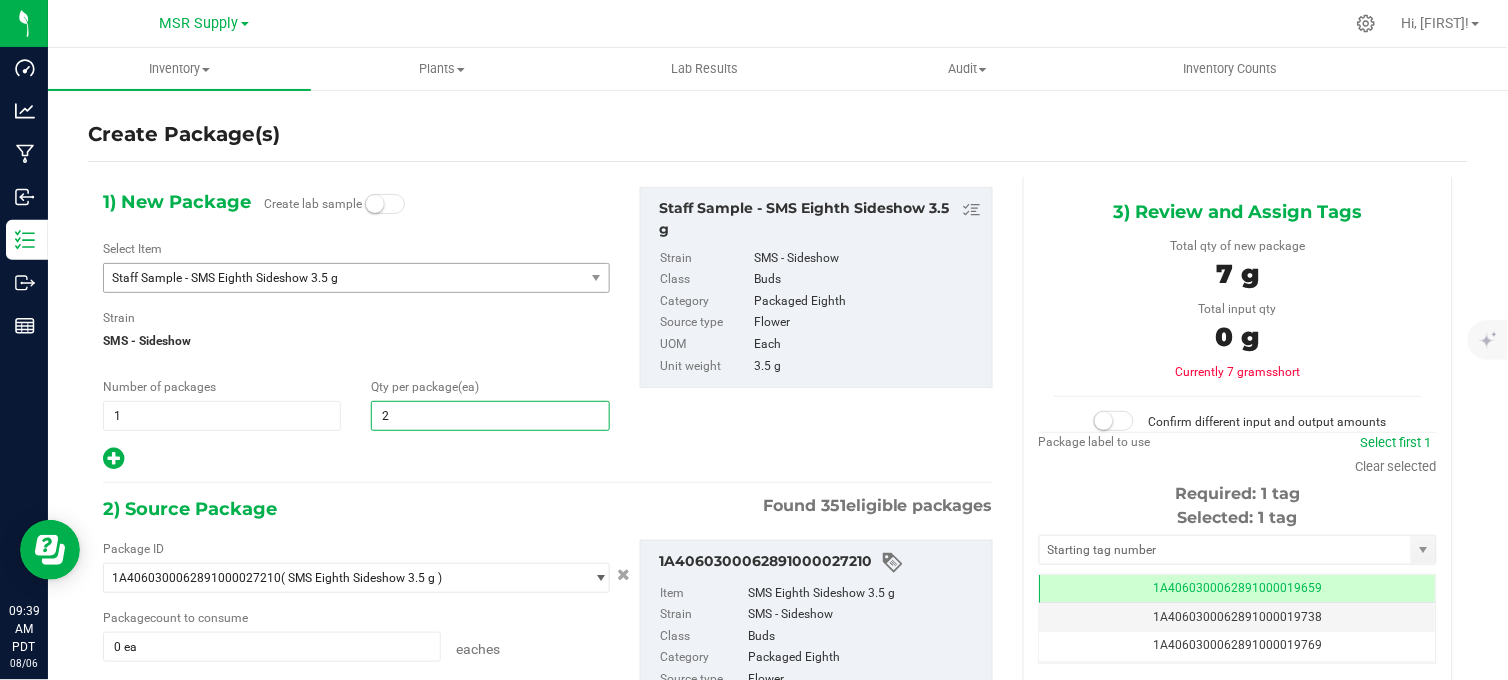 type on "25" 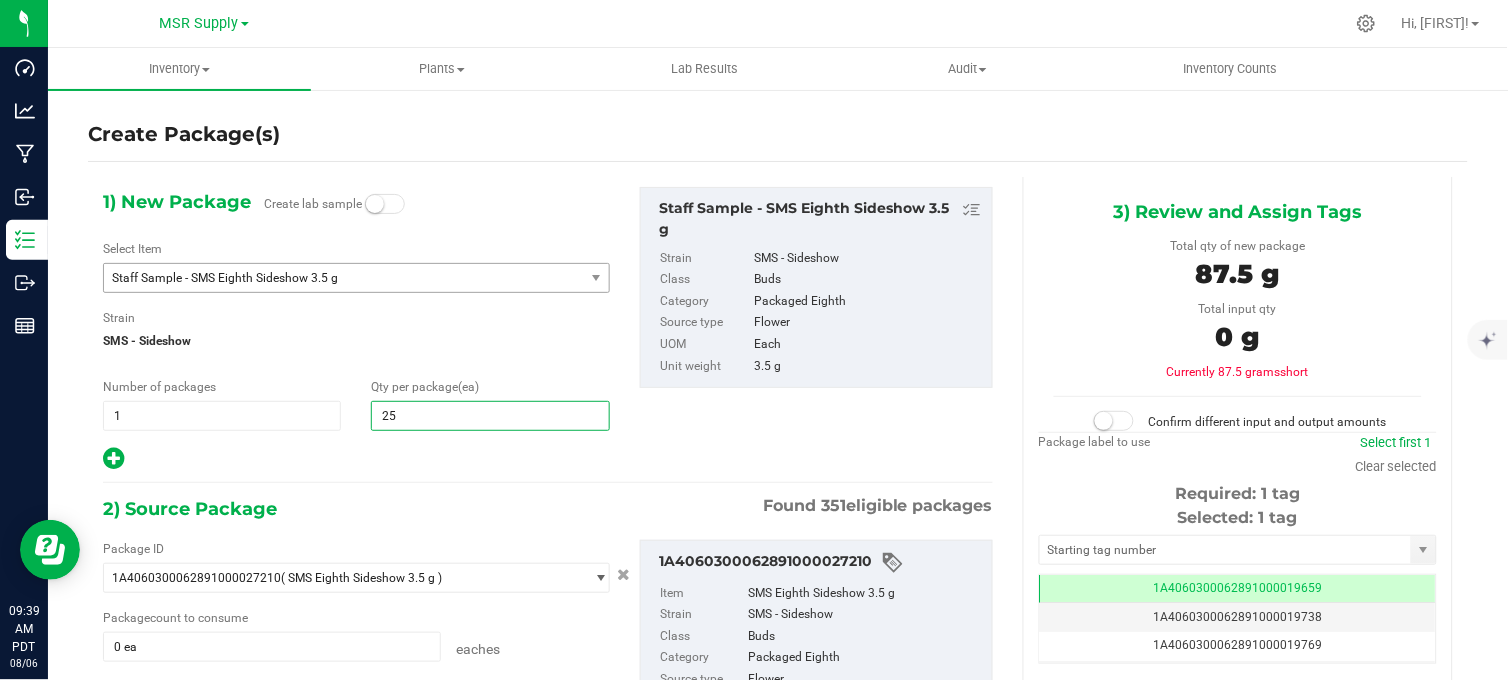 type on "25" 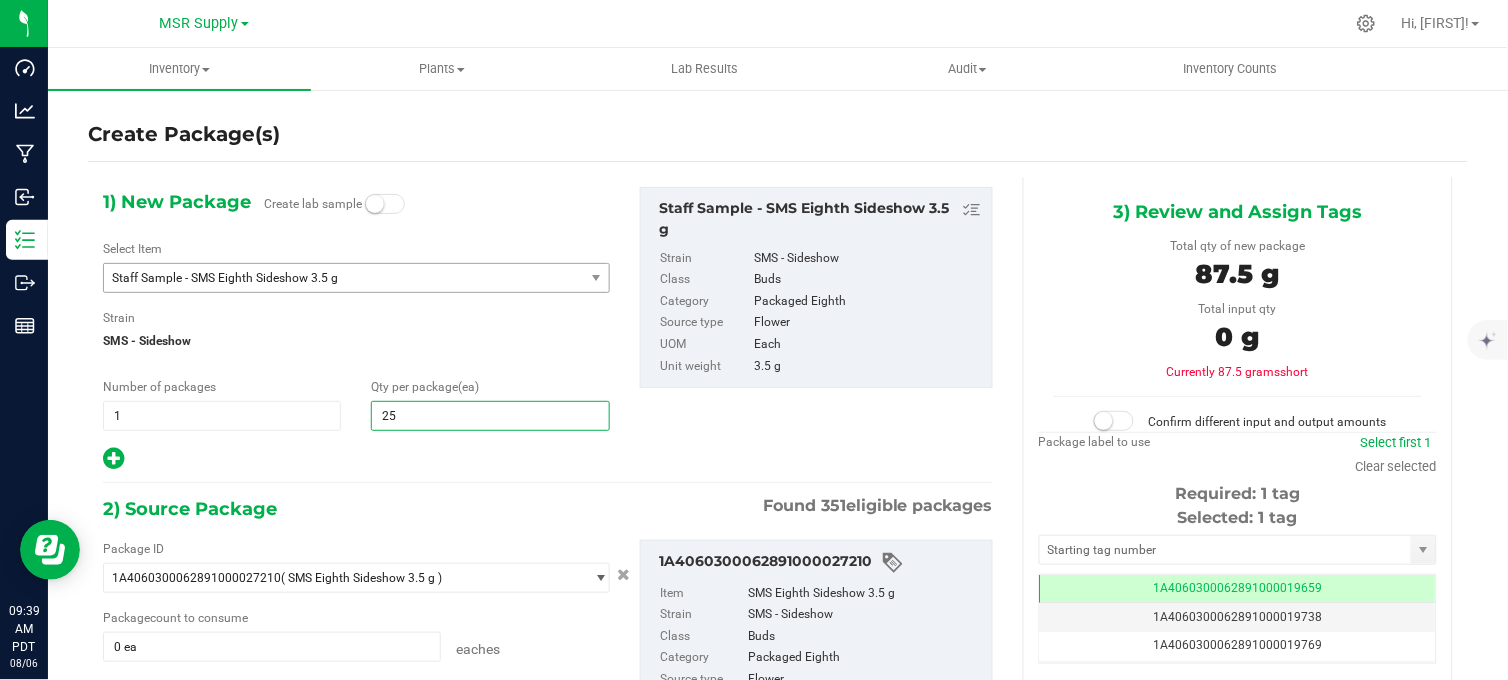 click at bounding box center (356, 459) 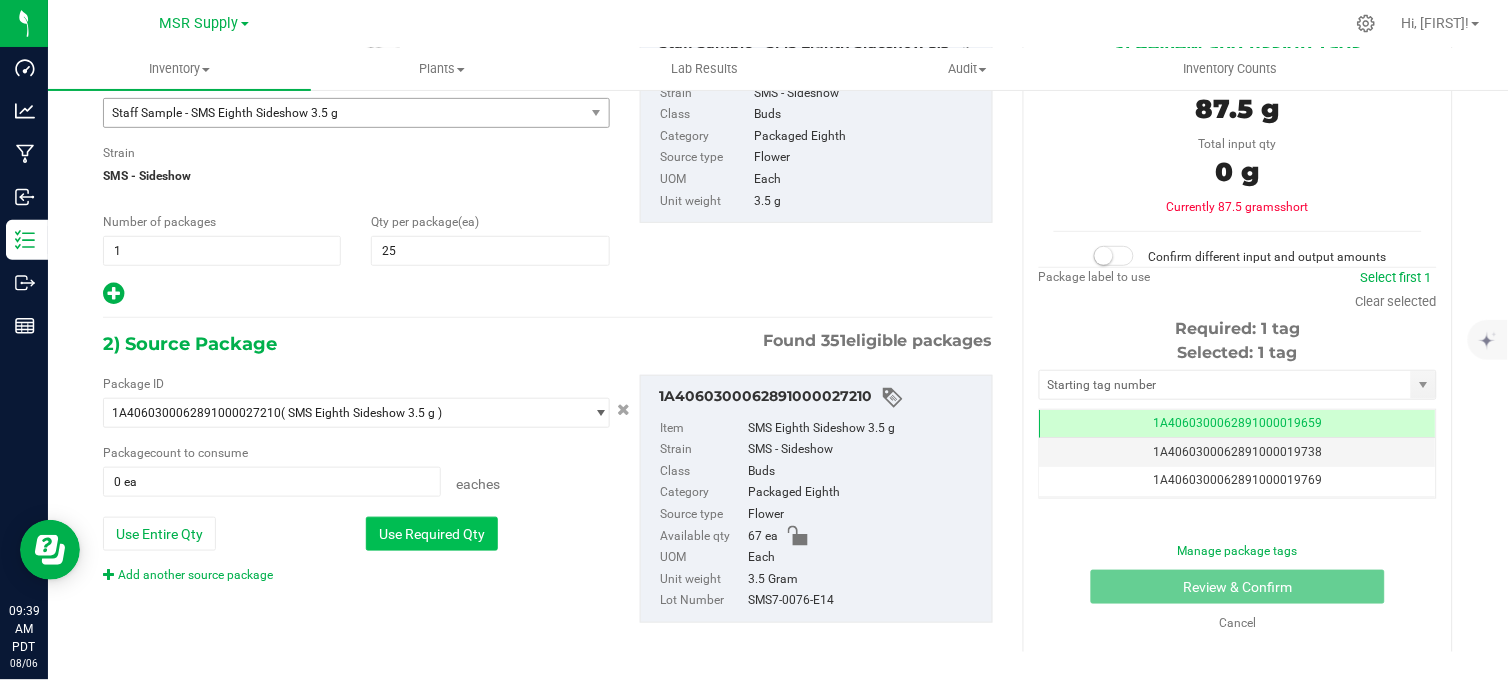 click on "Use Required Qty" at bounding box center [432, 534] 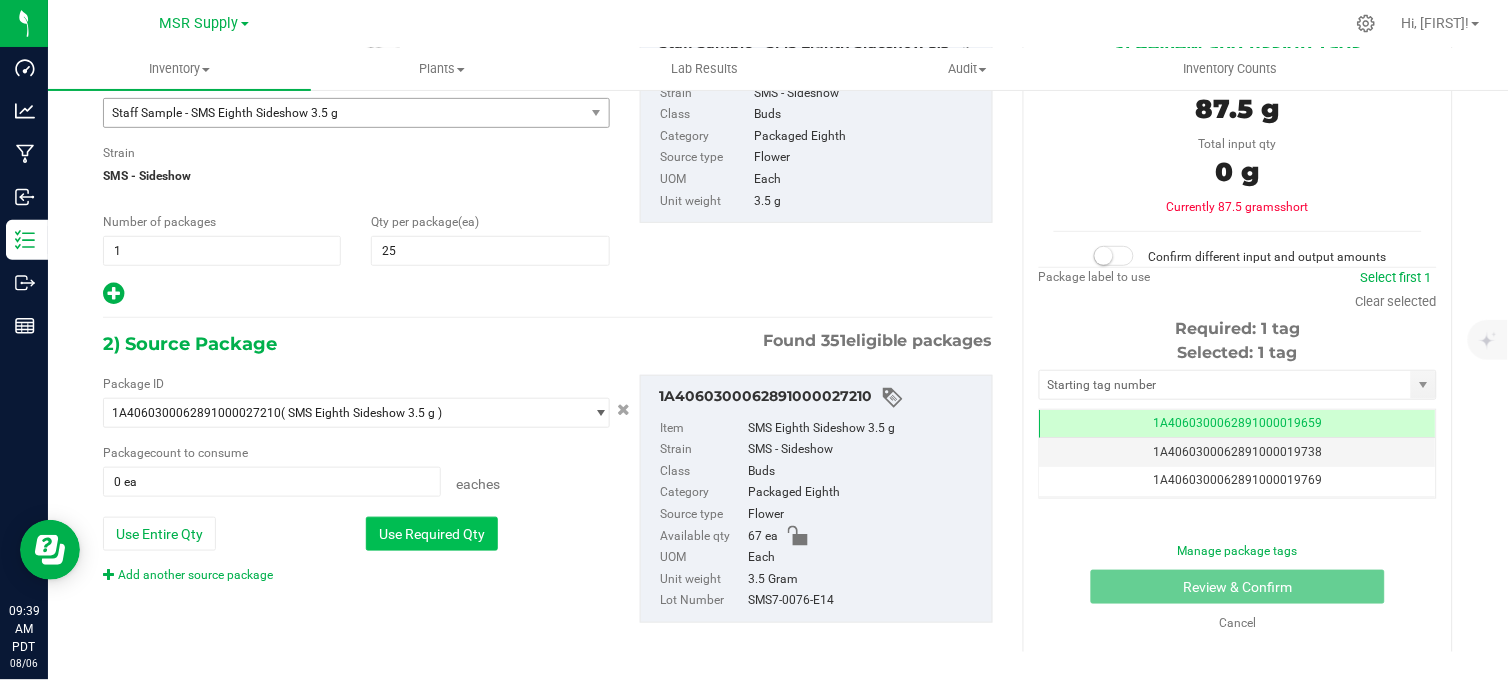 type on "25 ea" 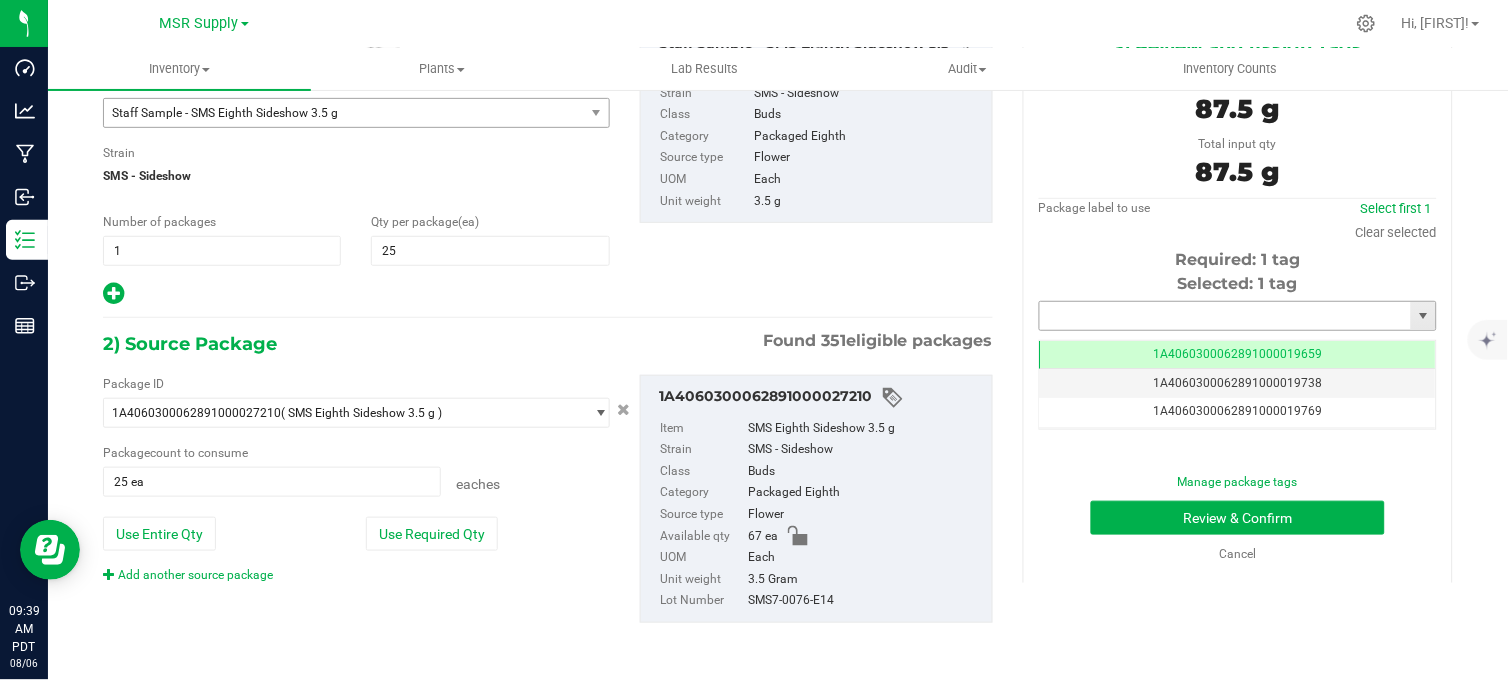 click at bounding box center [1225, 316] 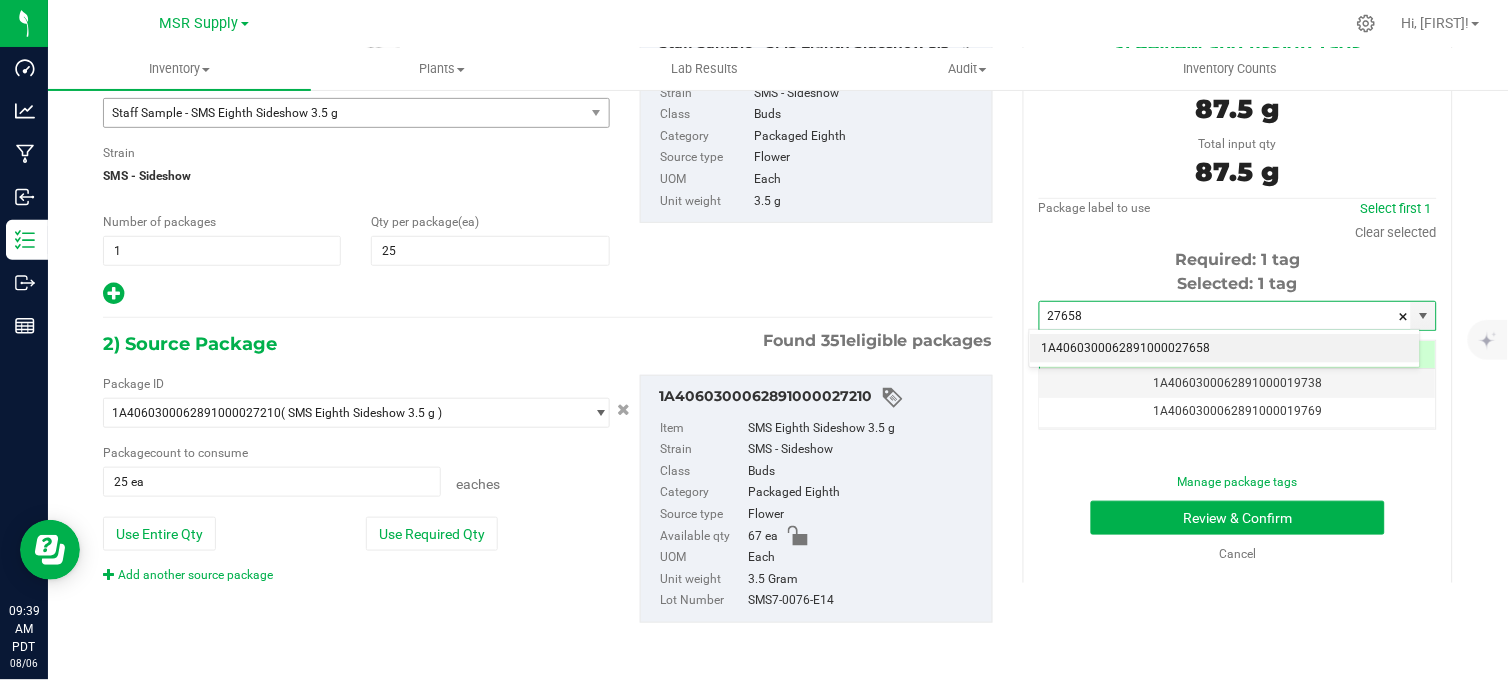 click on "1A4060300062891000027658" at bounding box center [1225, 349] 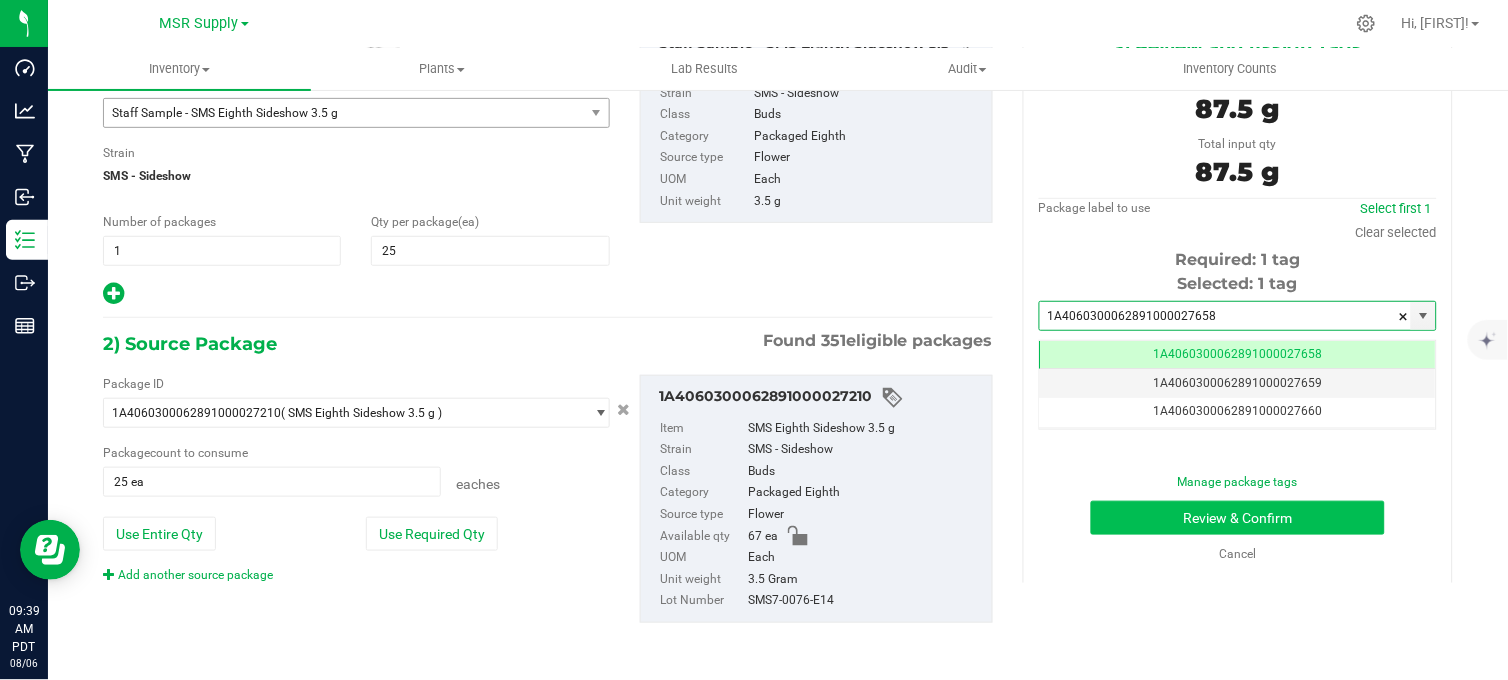 type on "1A4060300062891000027658" 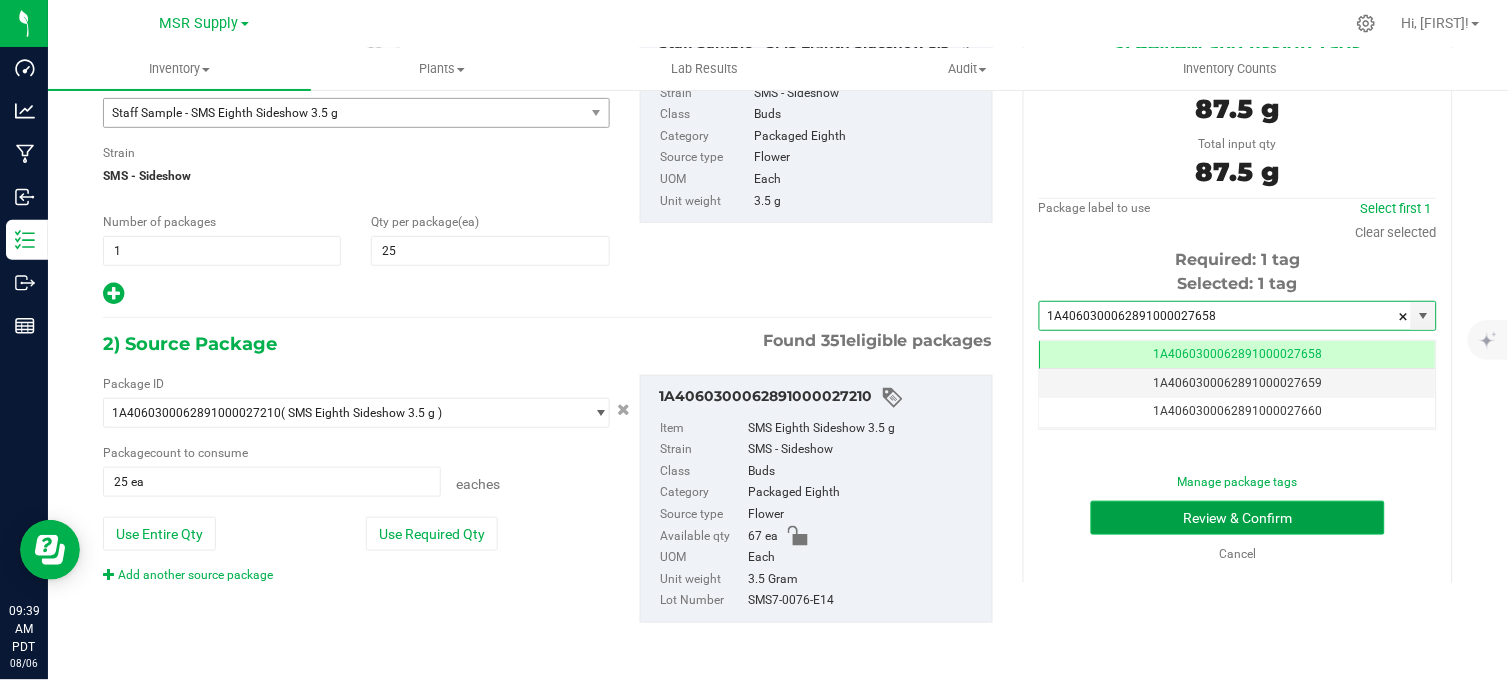 click on "Review & Confirm" at bounding box center (1238, 518) 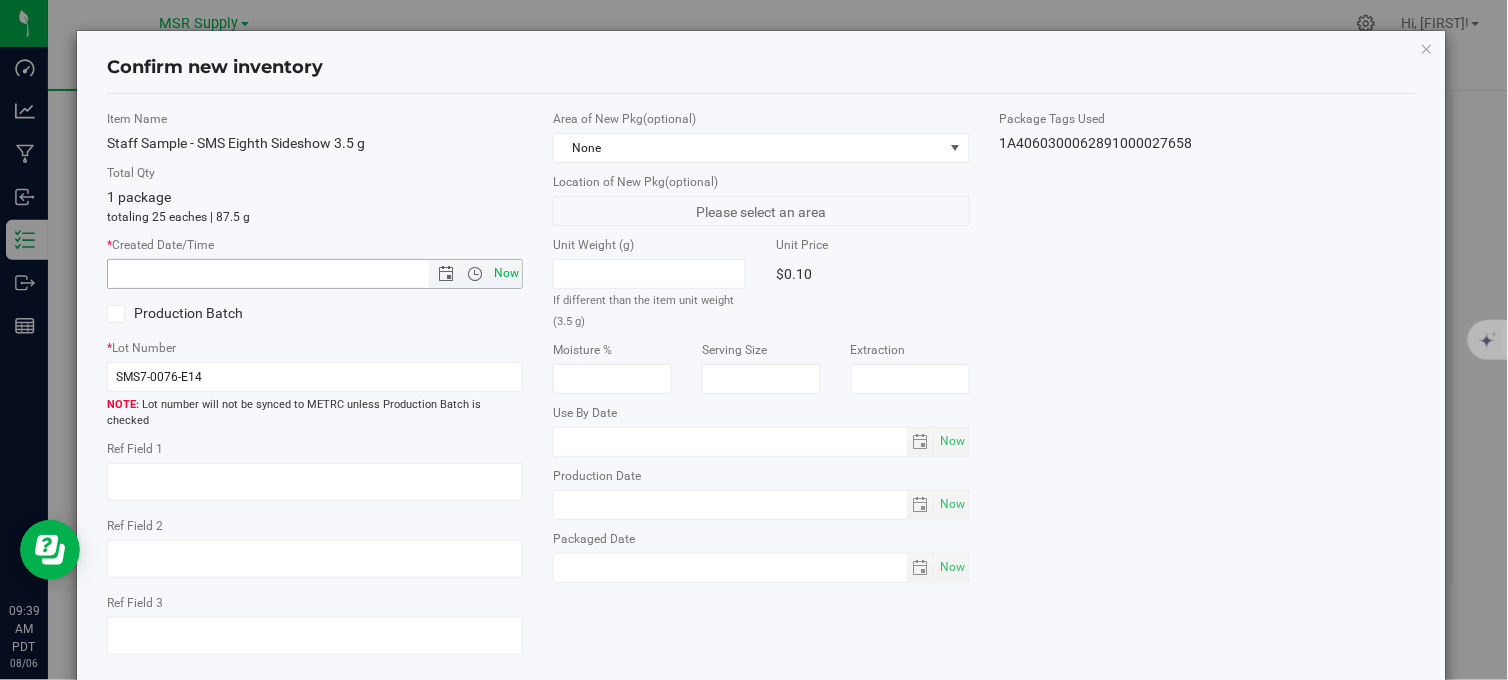 click on "Now" at bounding box center (507, 273) 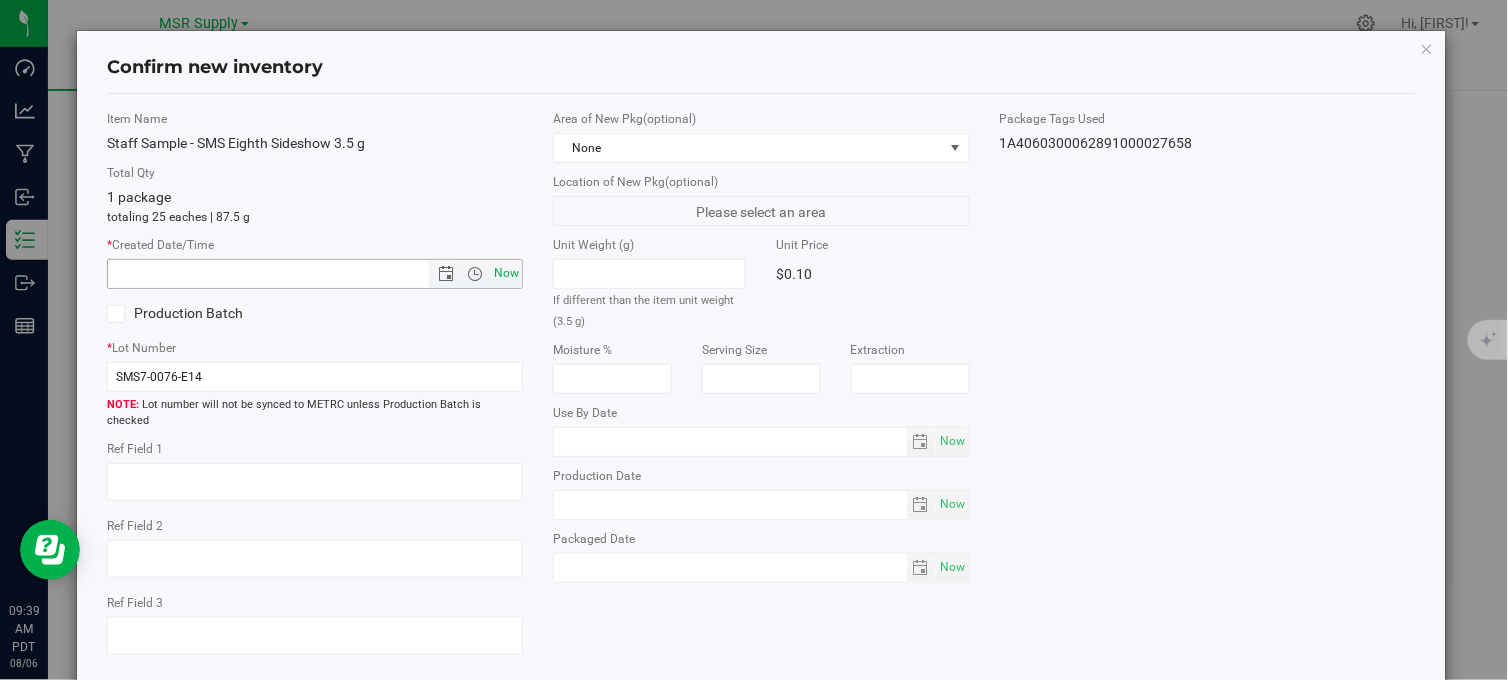 type on "8/6/2025 9:39 AM" 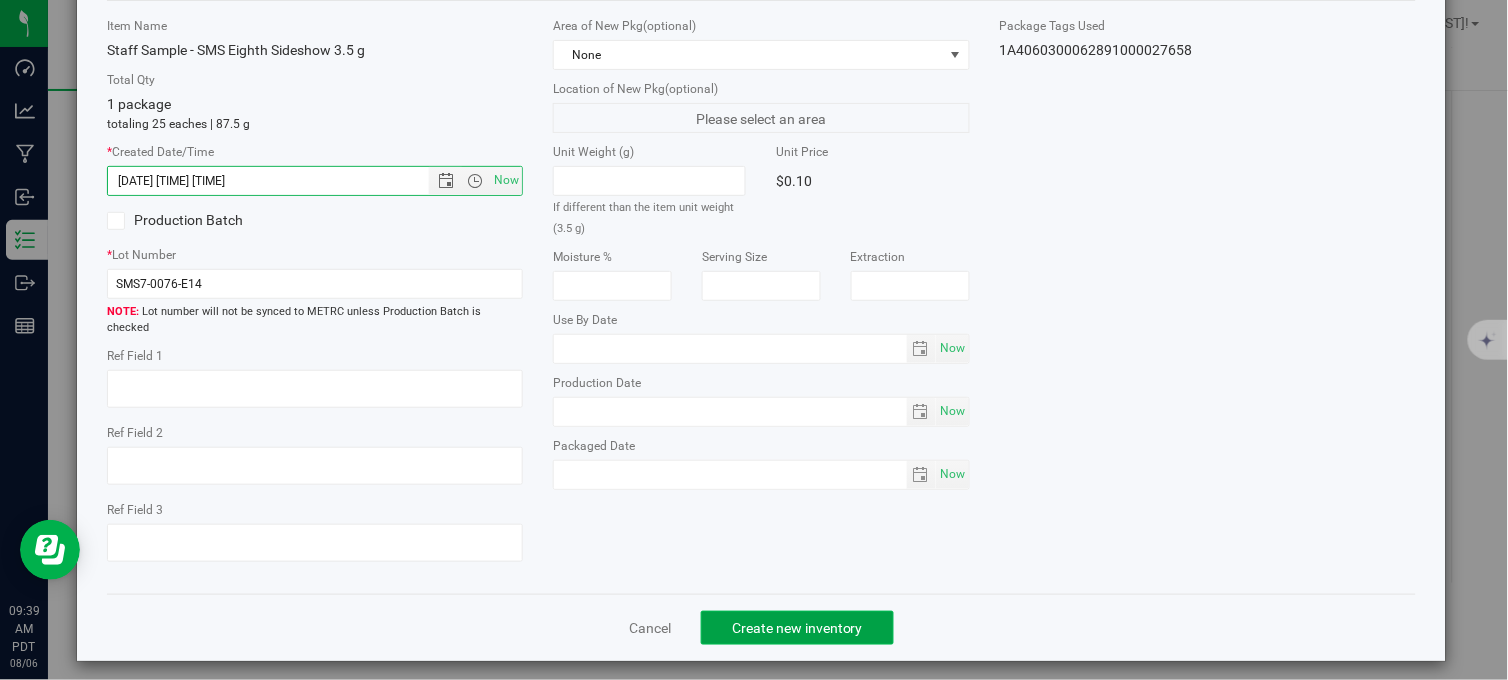 click on "Create new inventory" 